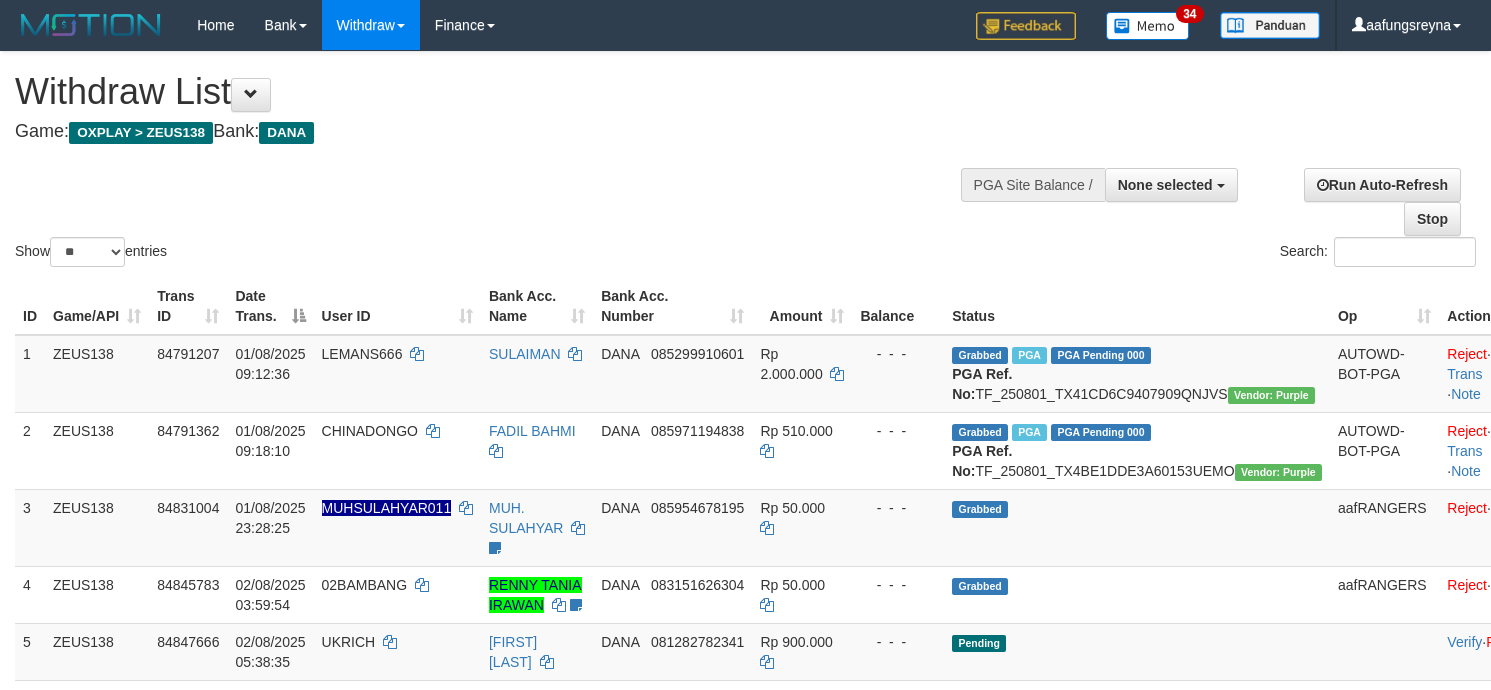select 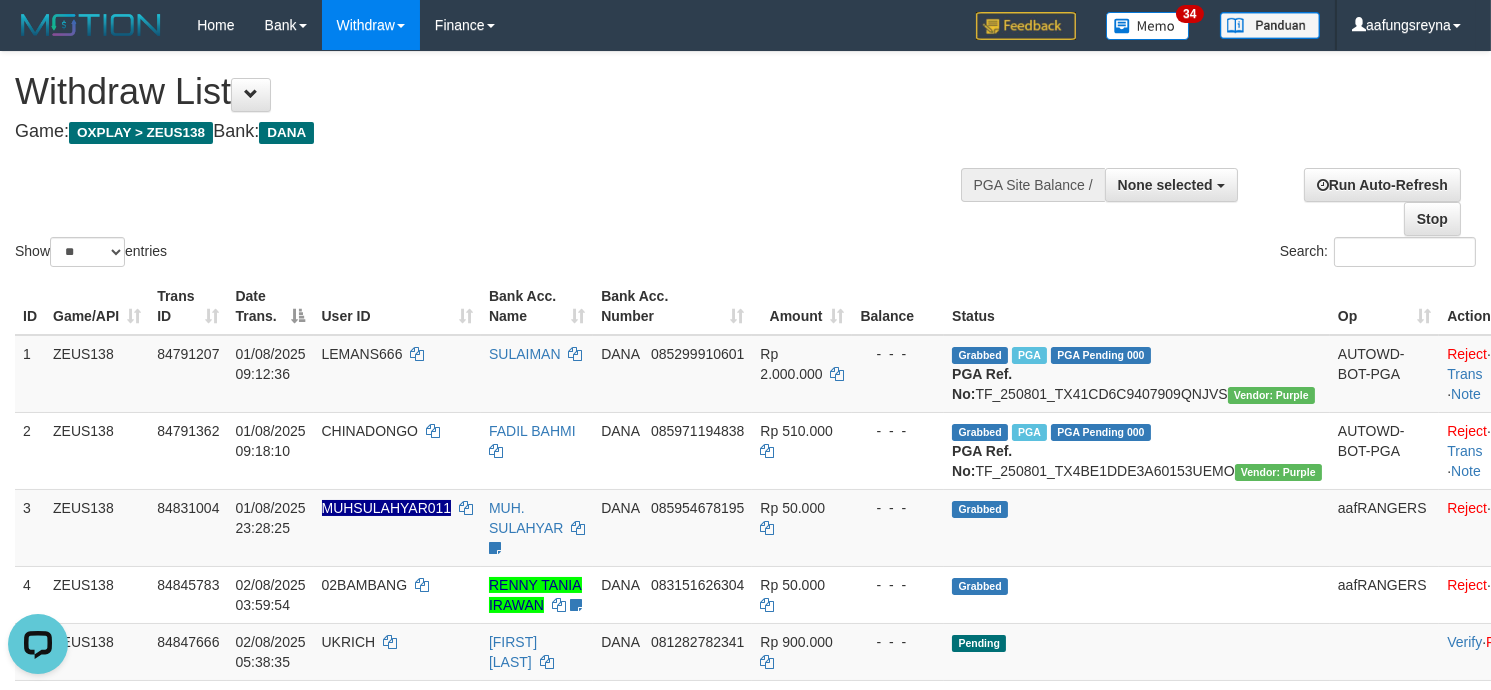 scroll, scrollTop: 0, scrollLeft: 0, axis: both 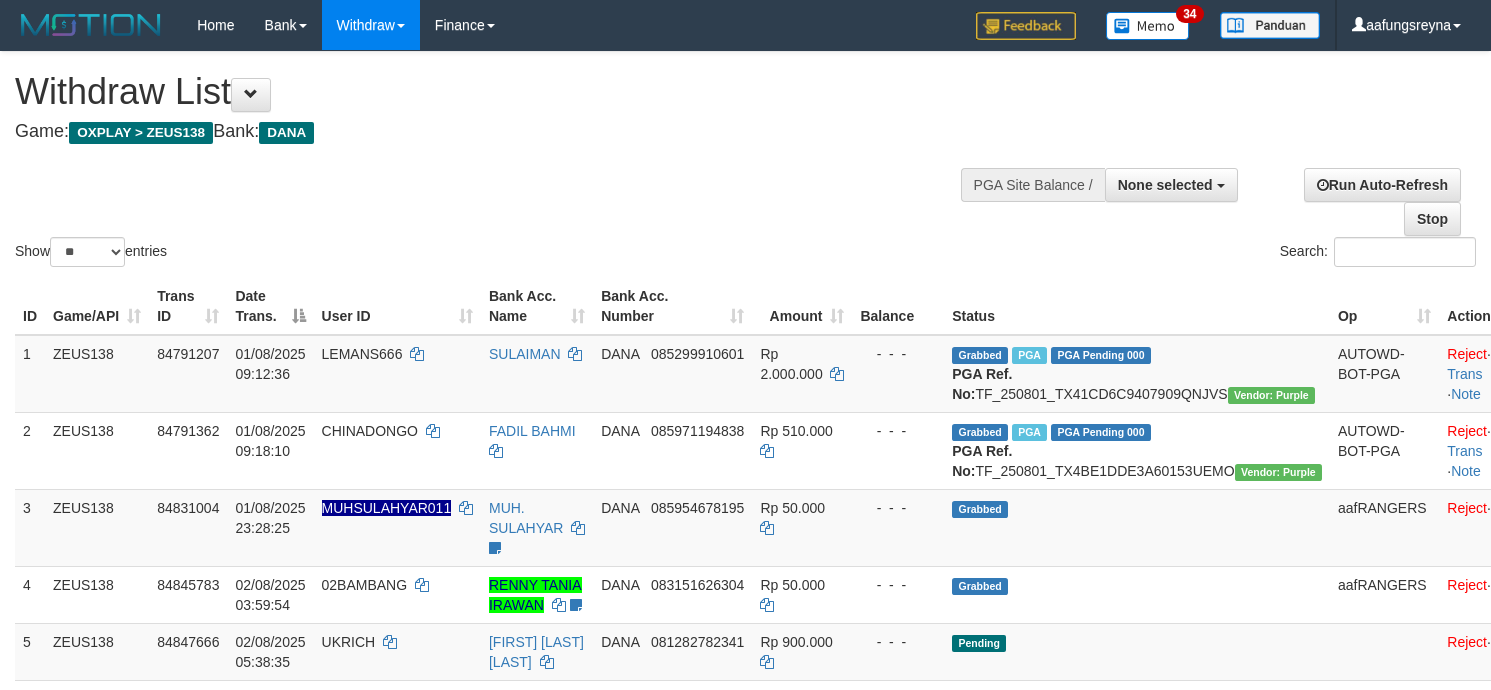 select 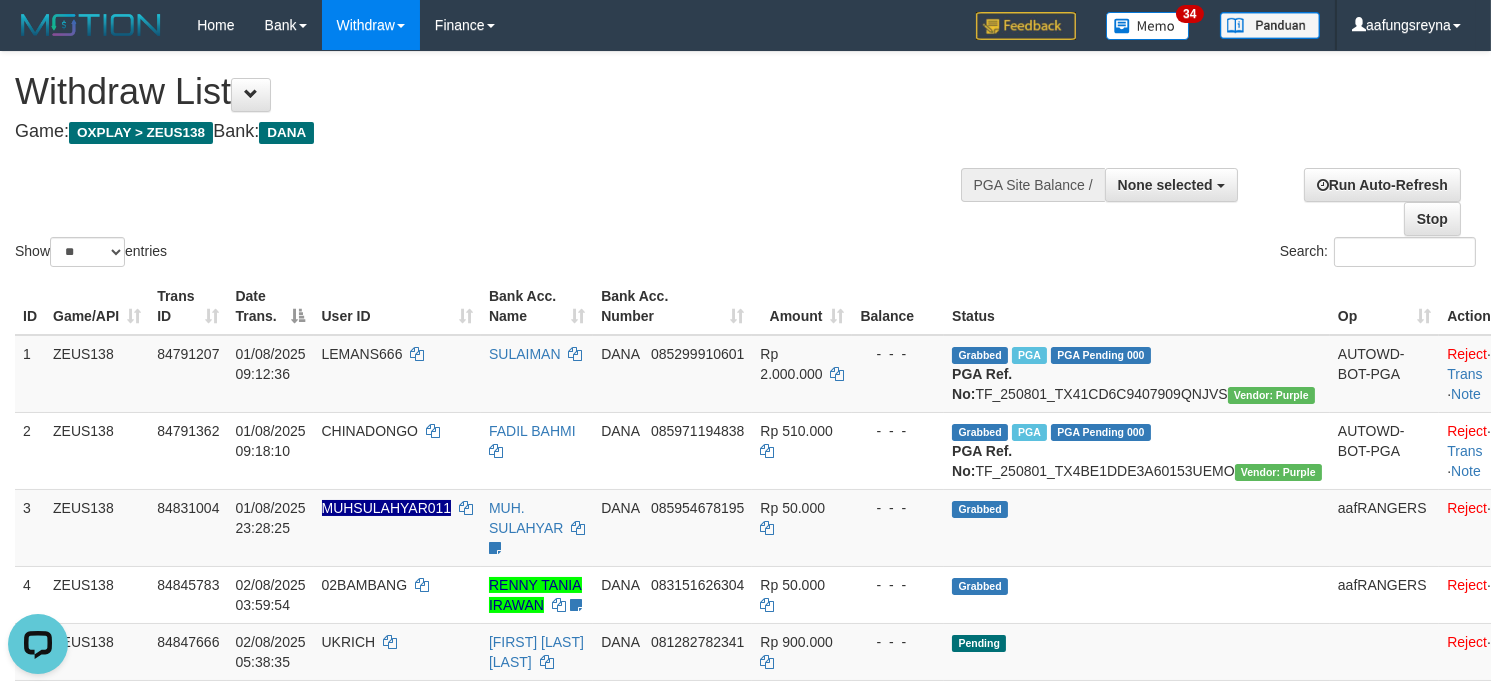scroll, scrollTop: 0, scrollLeft: 0, axis: both 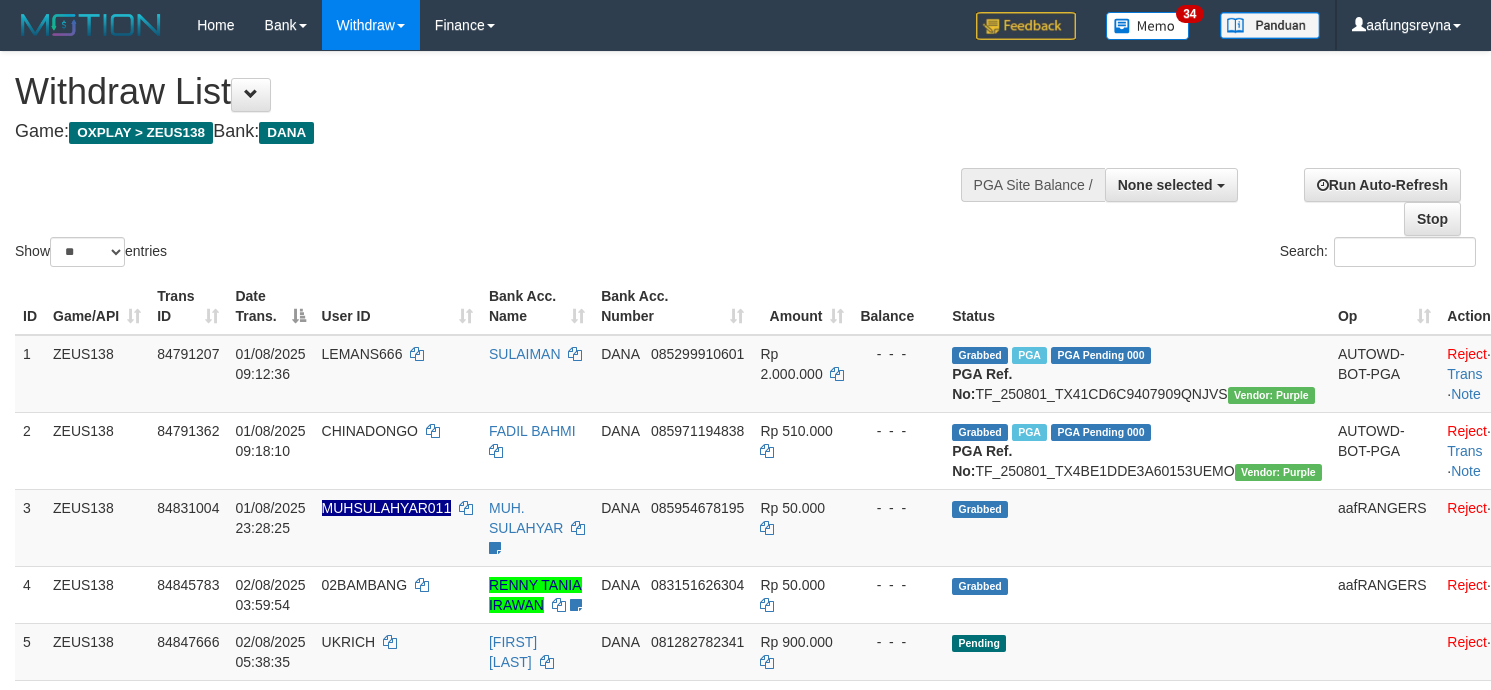 select 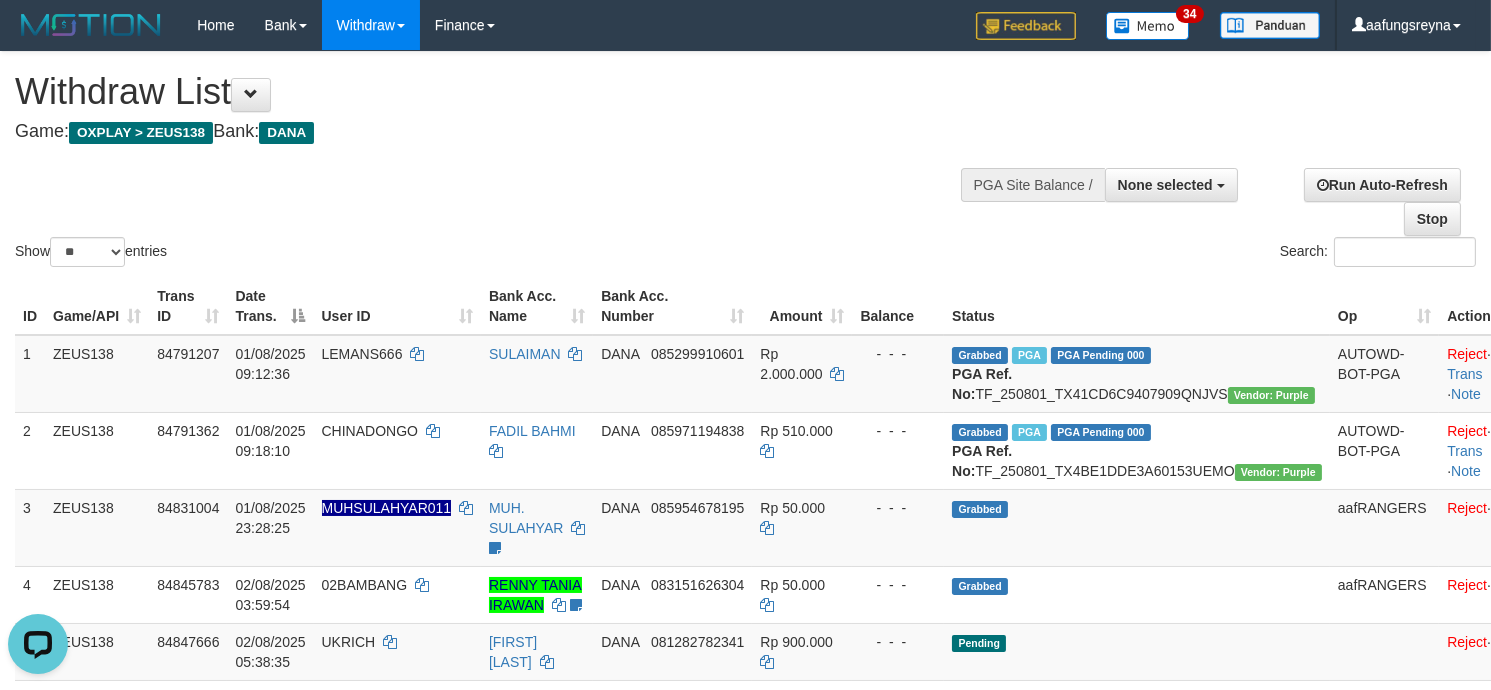 scroll, scrollTop: 0, scrollLeft: 0, axis: both 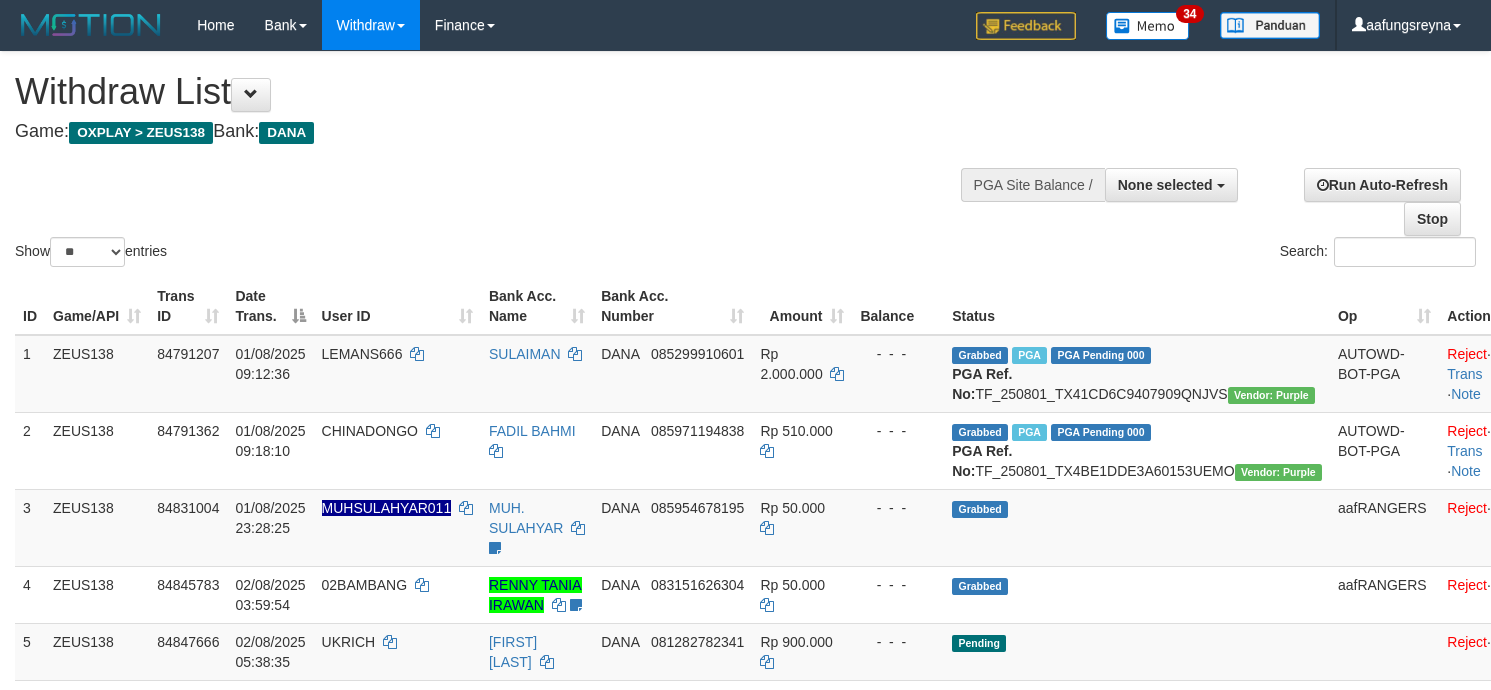 select 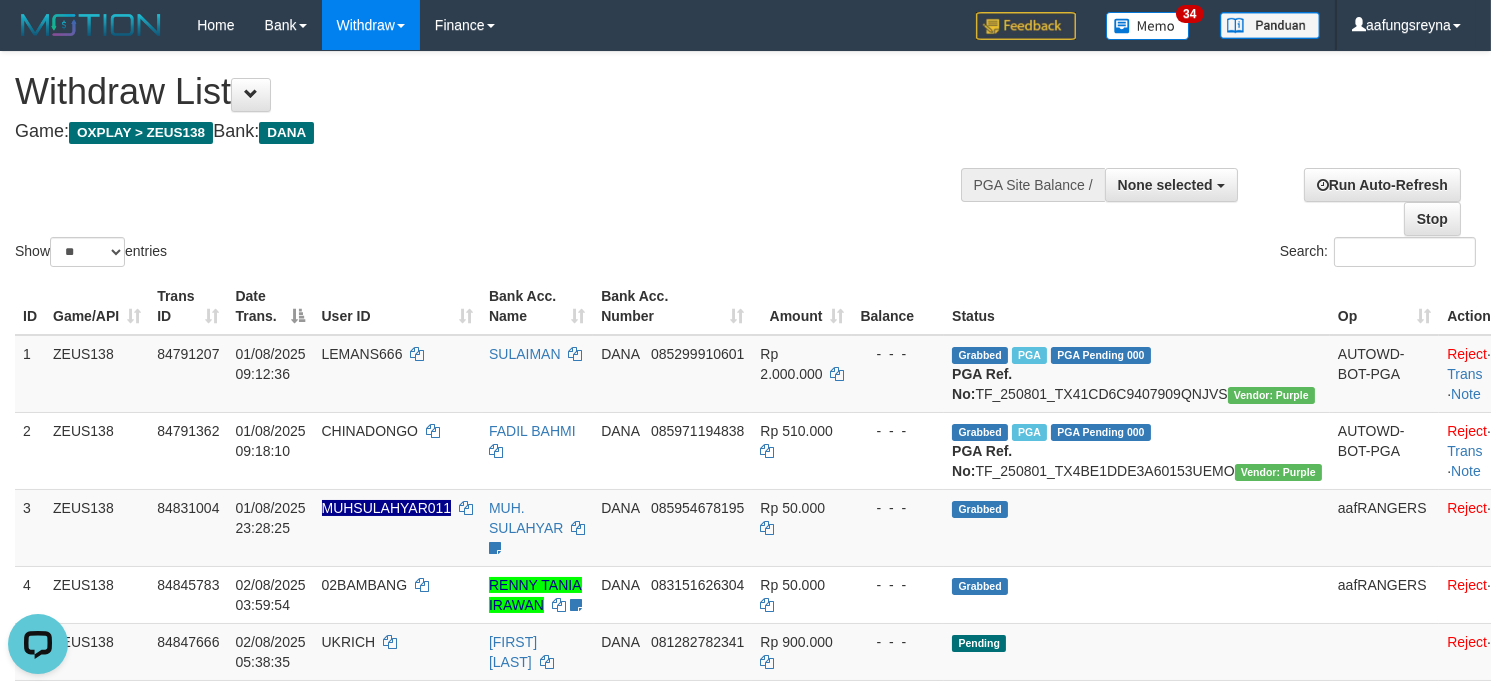 scroll, scrollTop: 0, scrollLeft: 0, axis: both 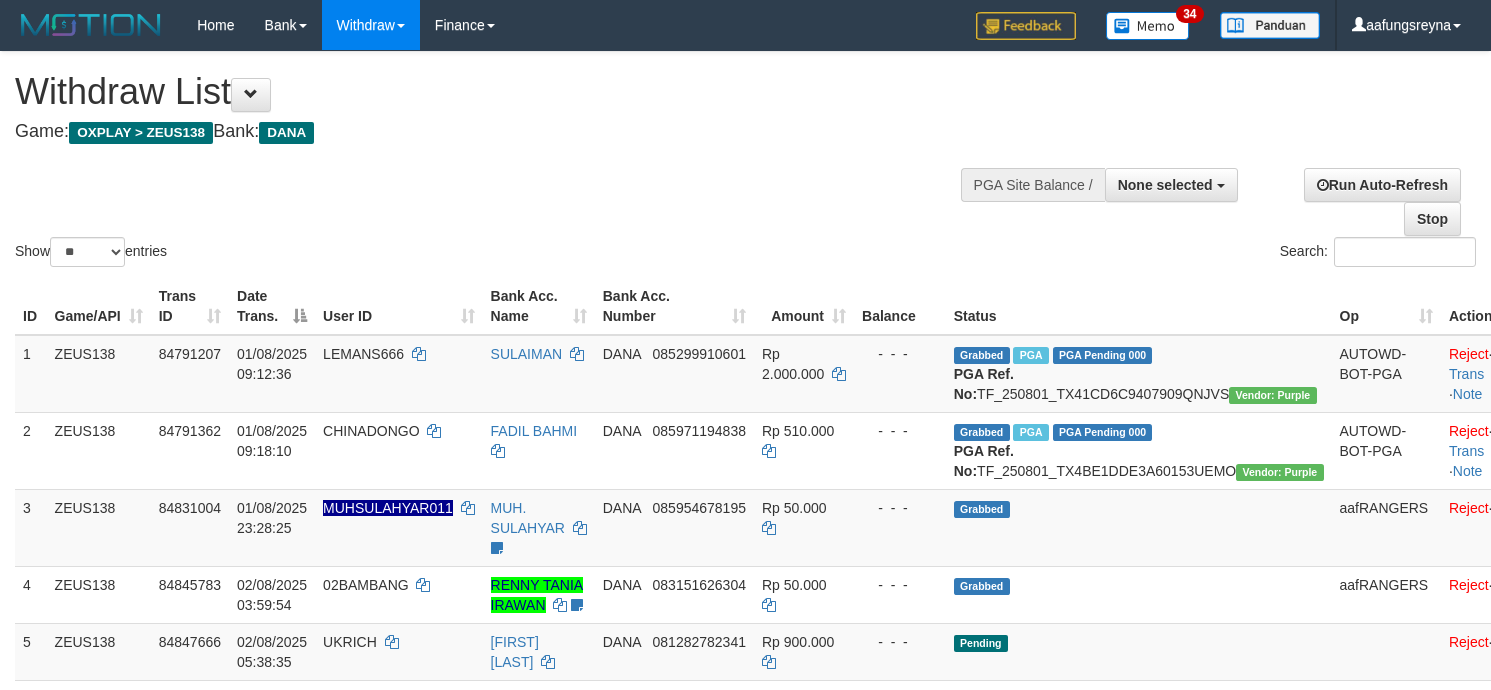 select 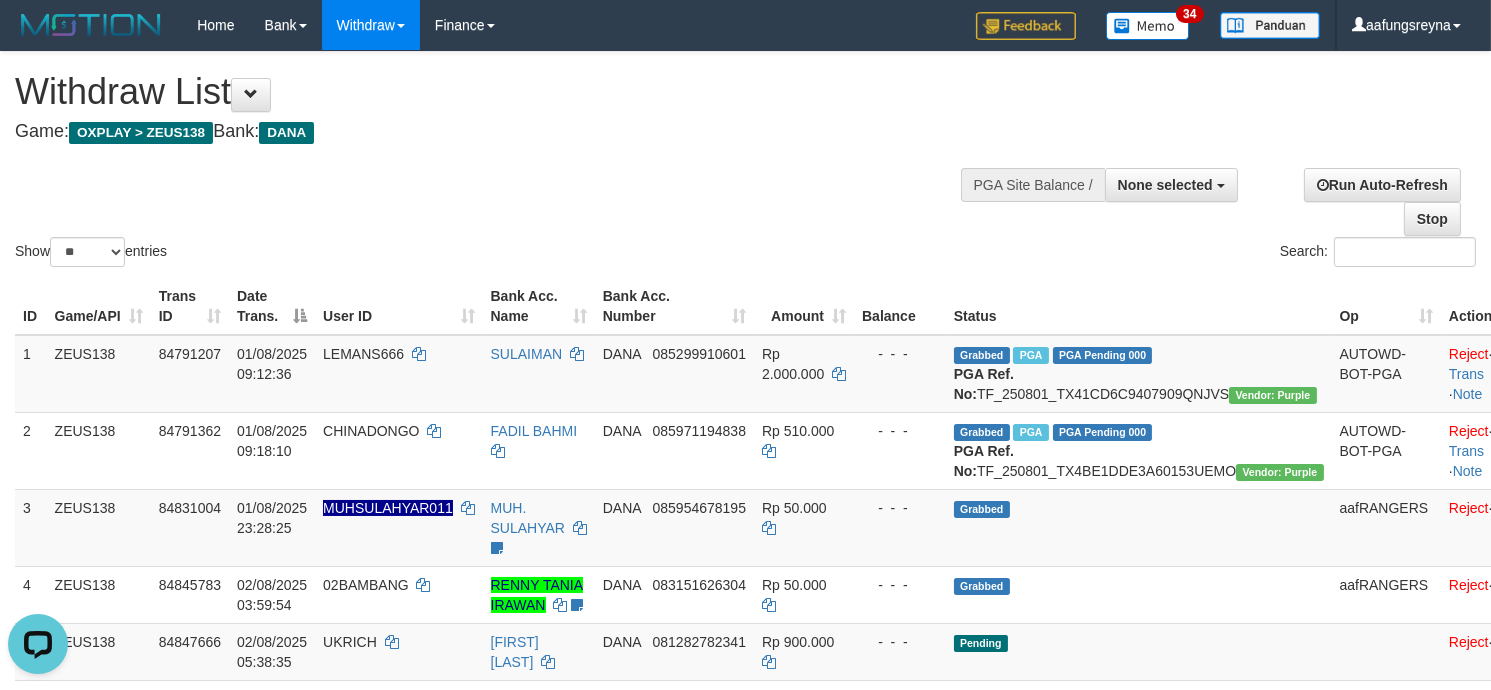 scroll, scrollTop: 0, scrollLeft: 0, axis: both 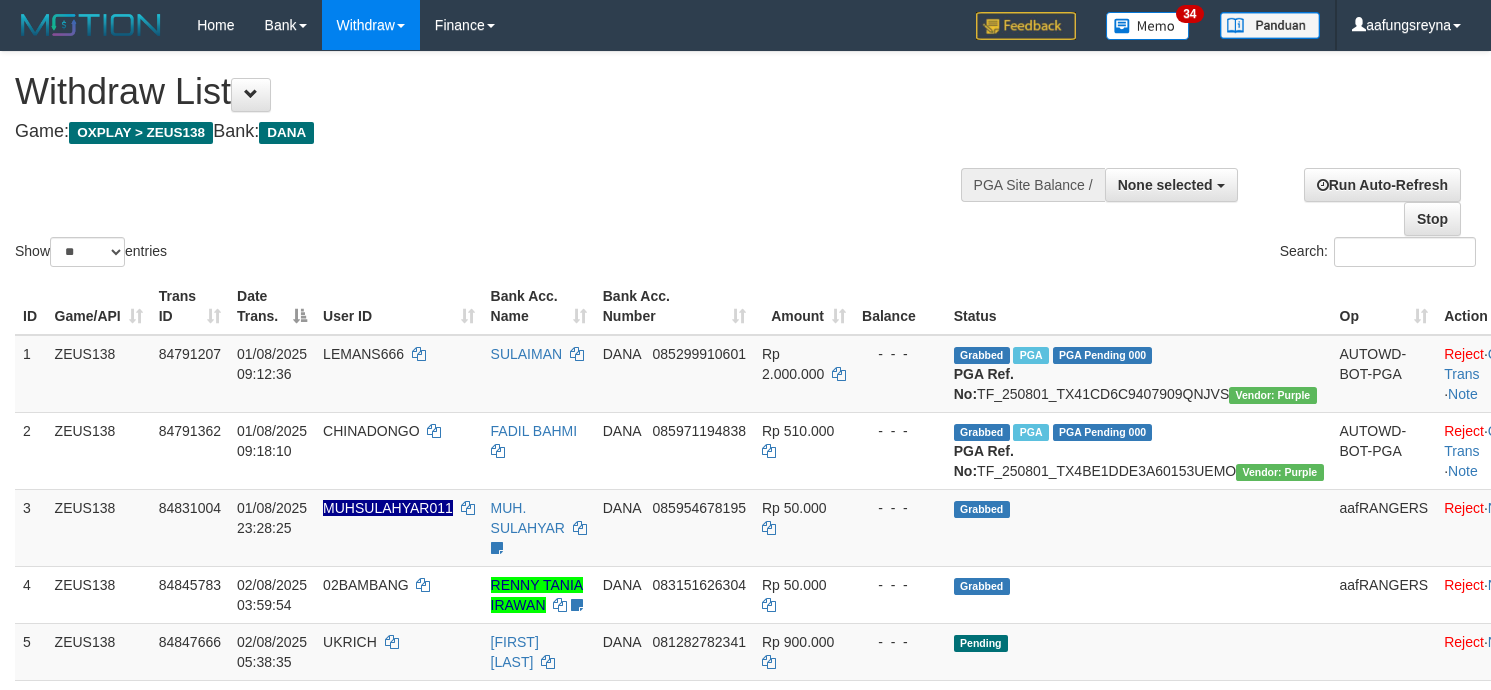 select 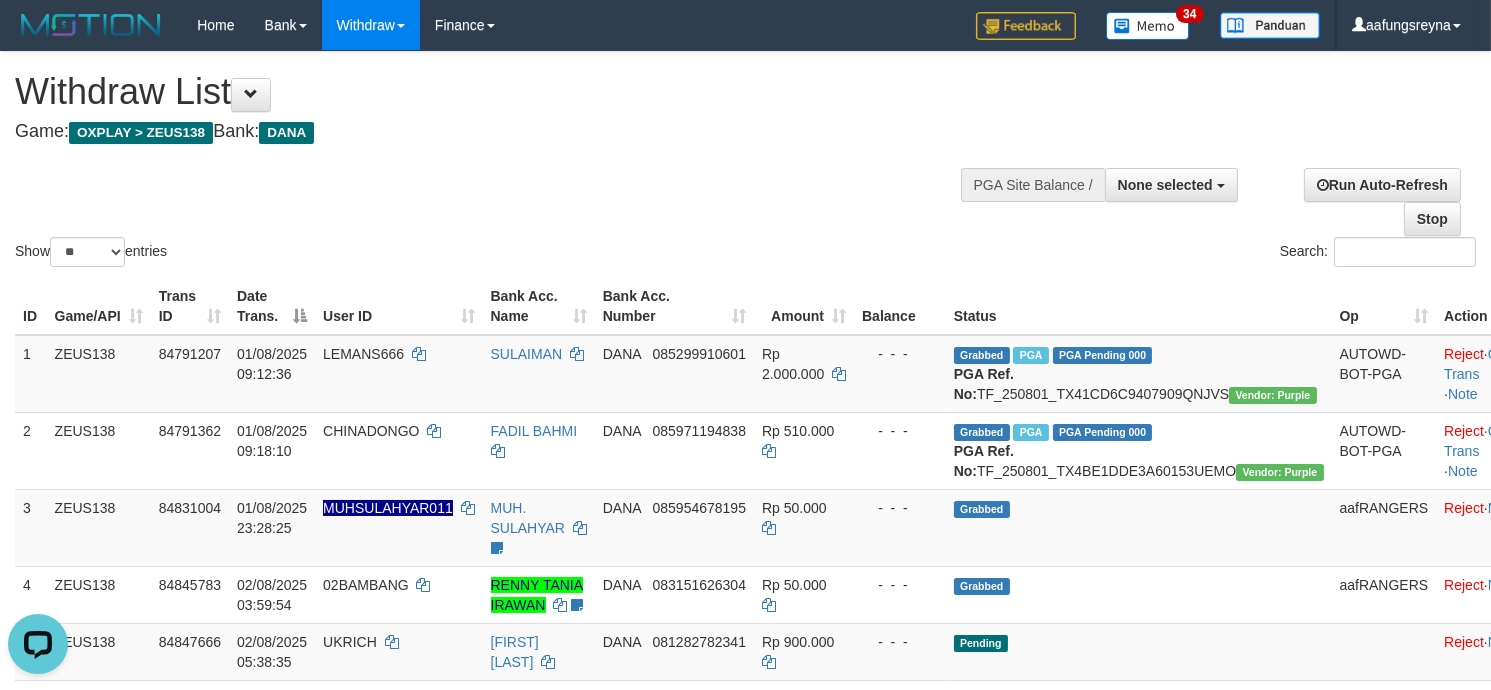 scroll, scrollTop: 0, scrollLeft: 0, axis: both 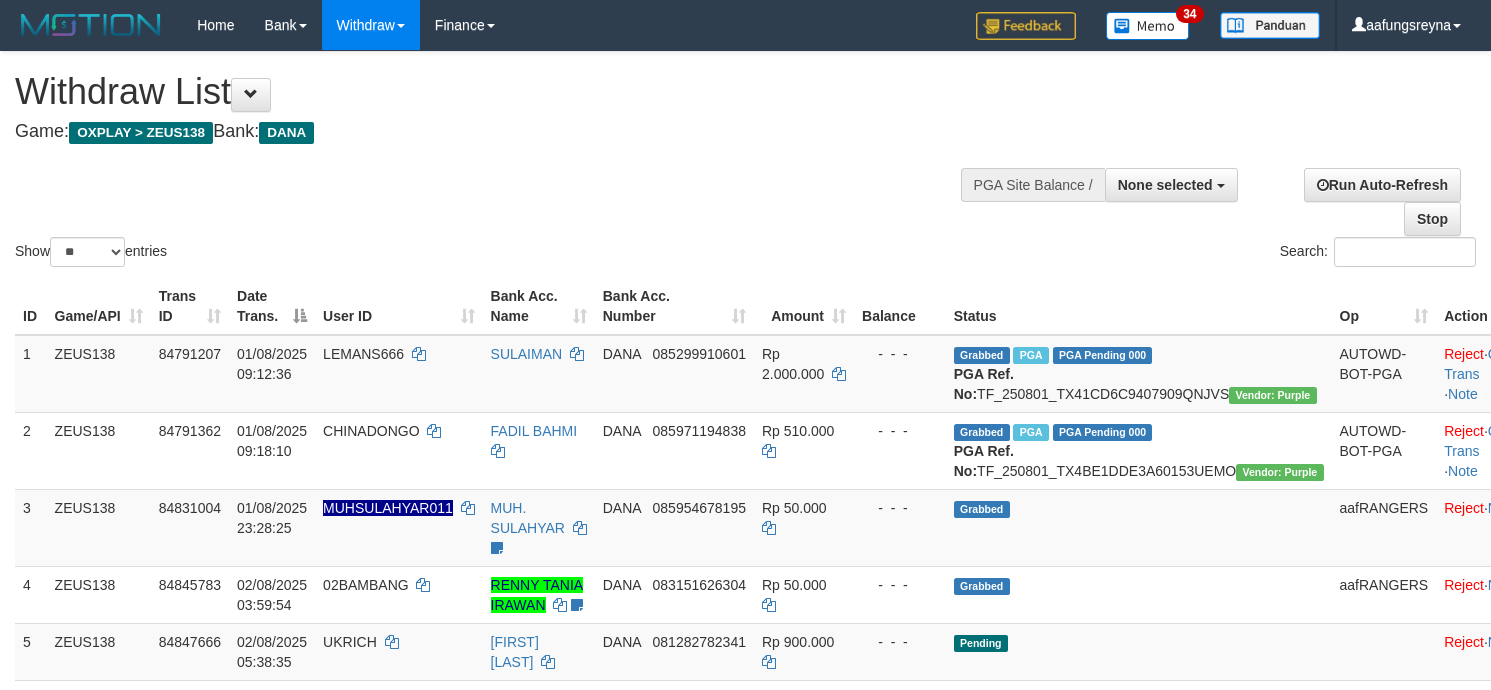 select 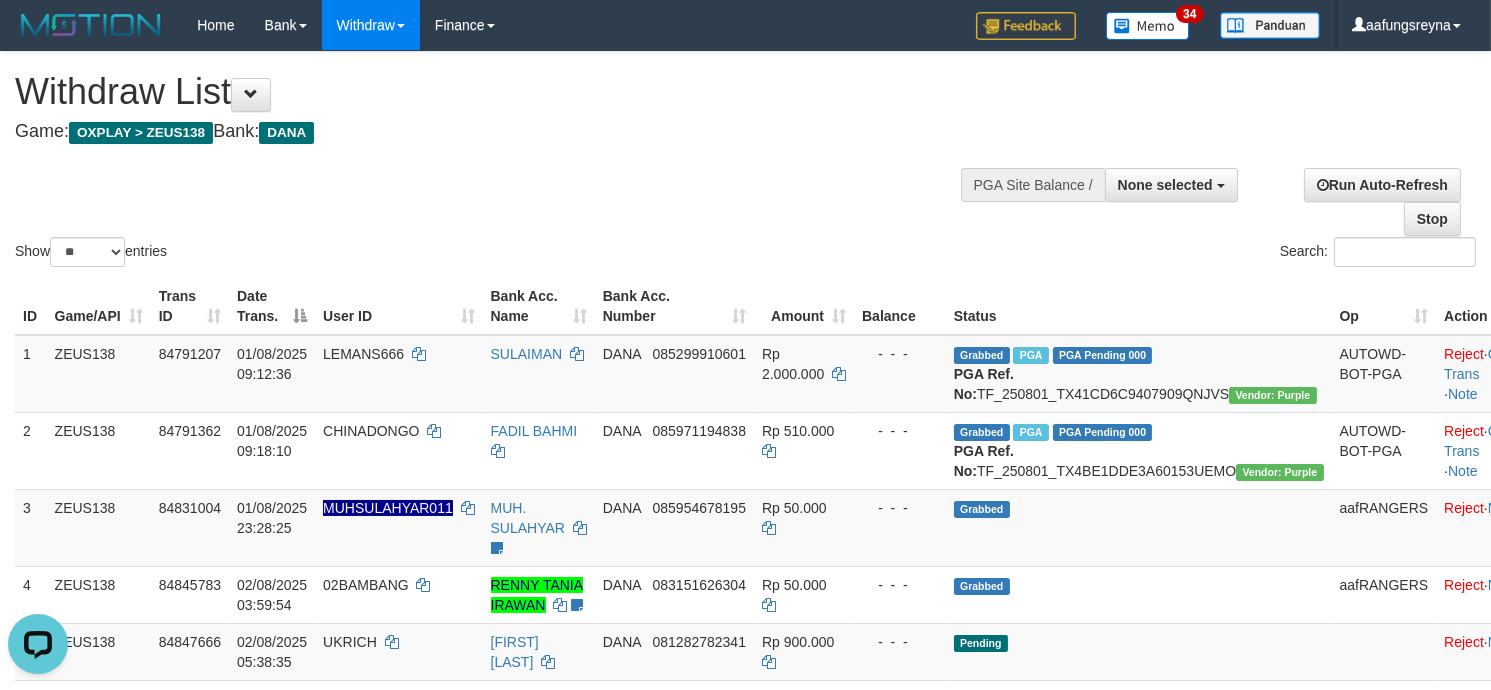 scroll, scrollTop: 0, scrollLeft: 0, axis: both 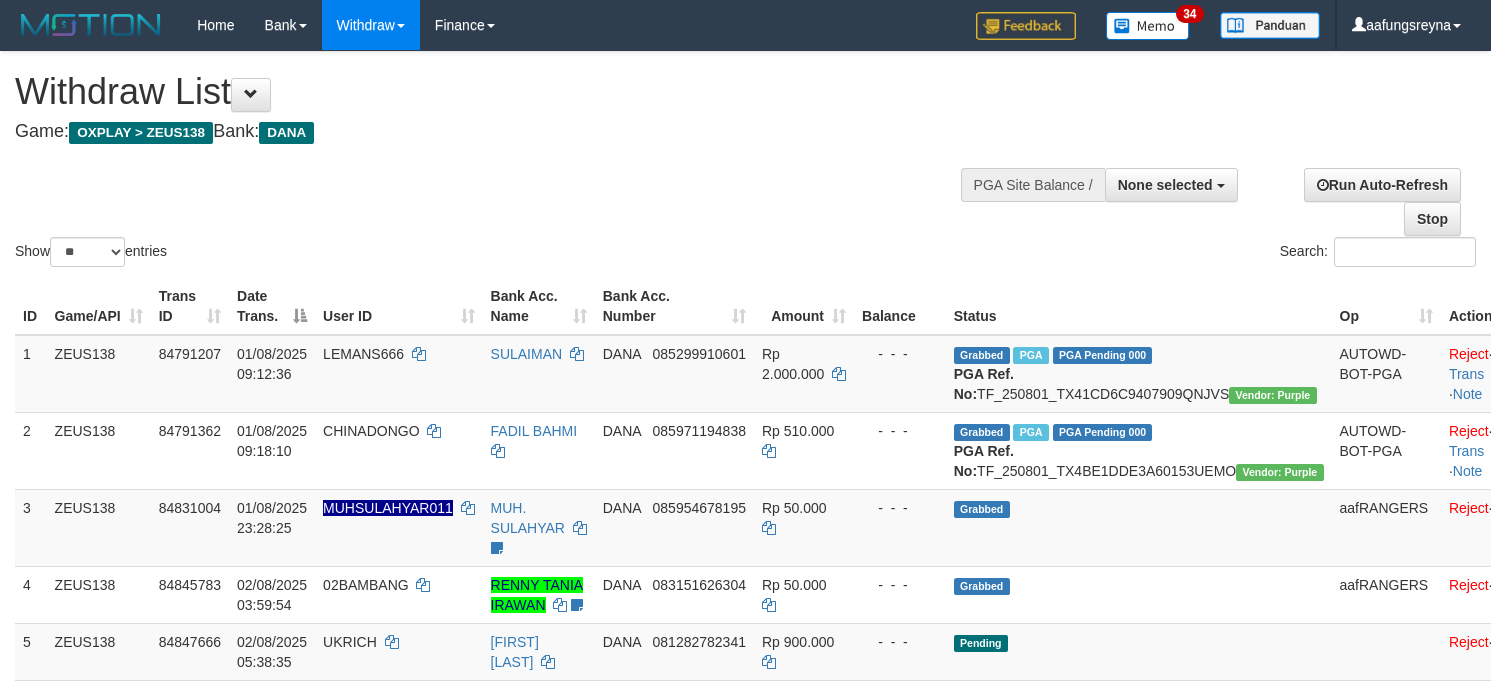 select 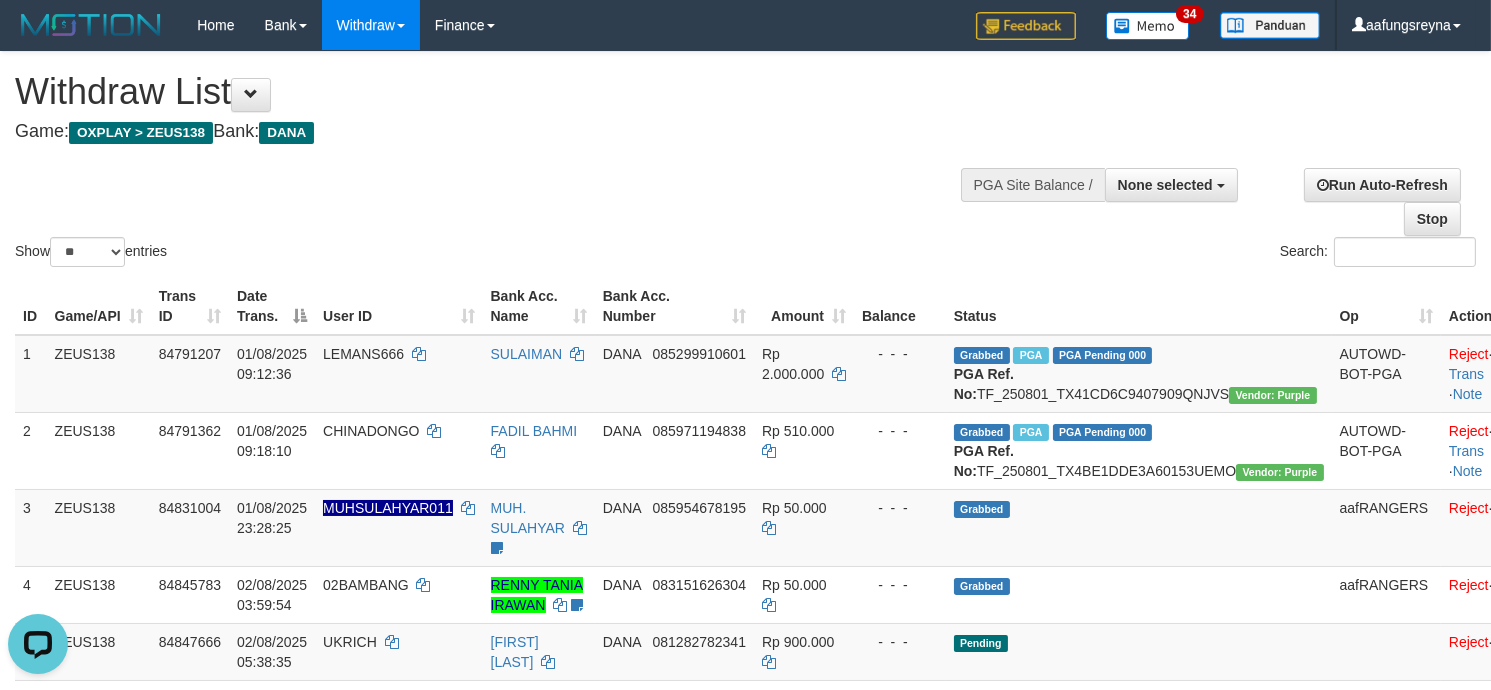 scroll, scrollTop: 0, scrollLeft: 0, axis: both 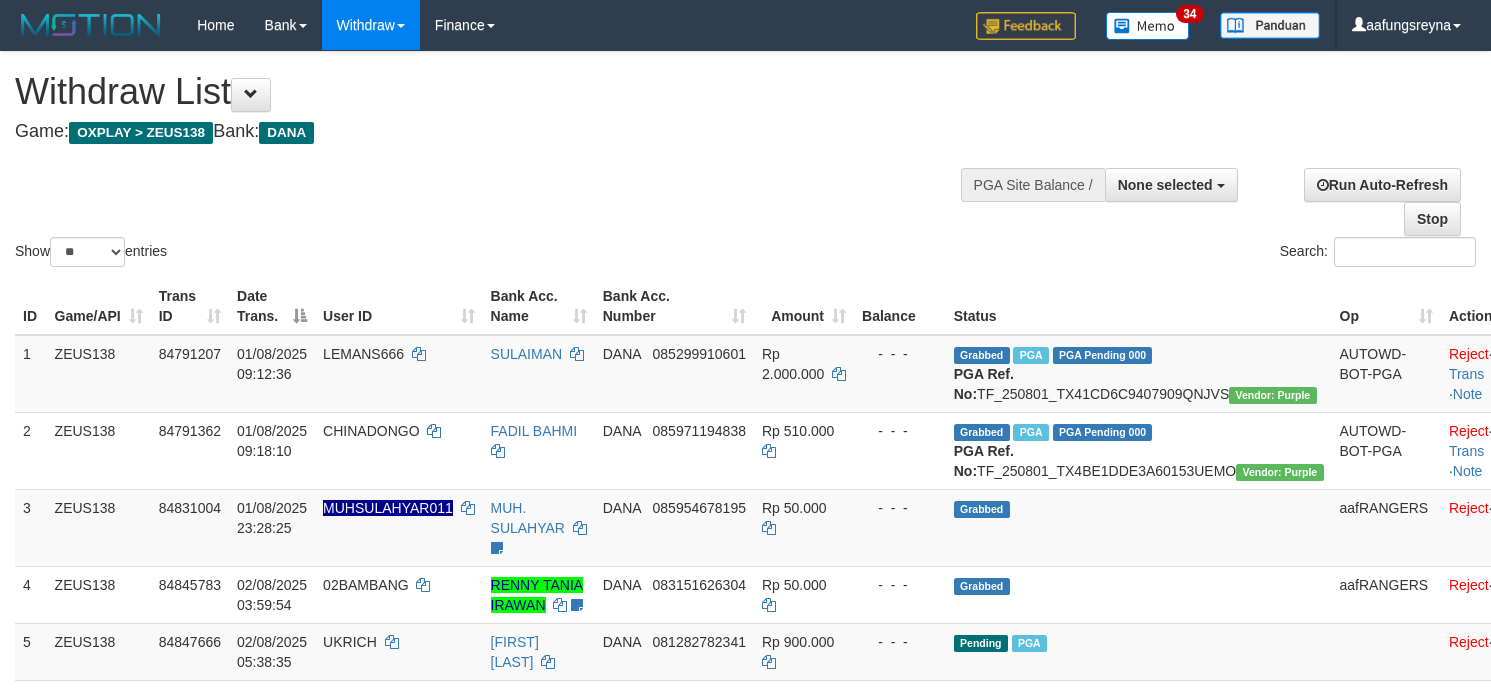 select 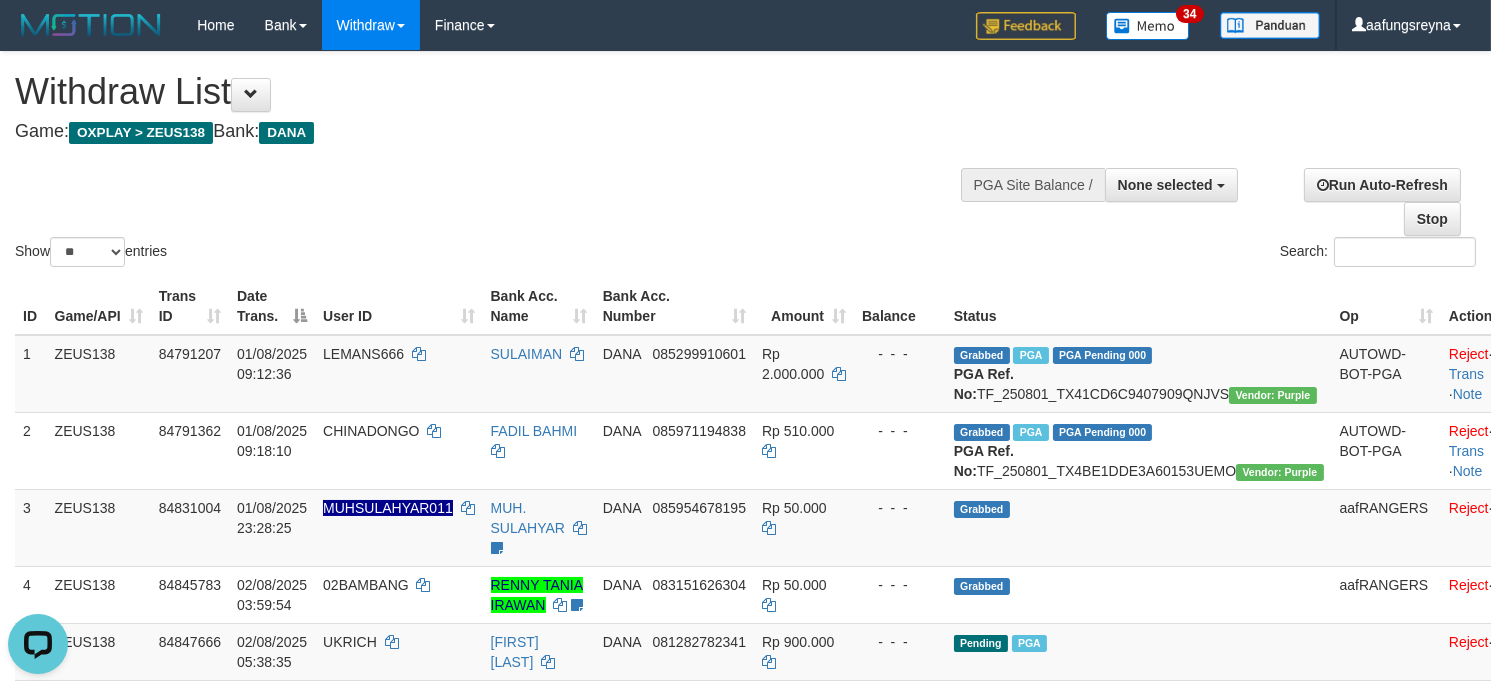 scroll, scrollTop: 0, scrollLeft: 0, axis: both 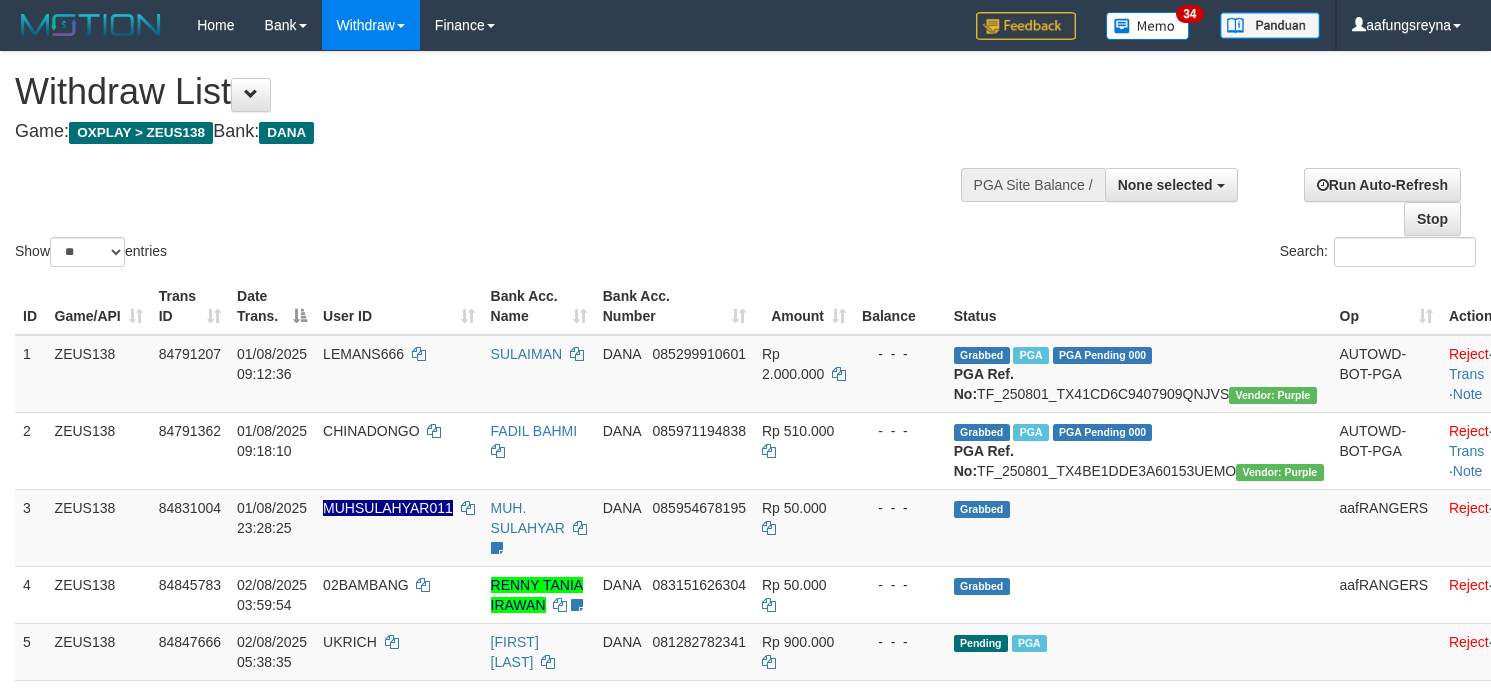 select 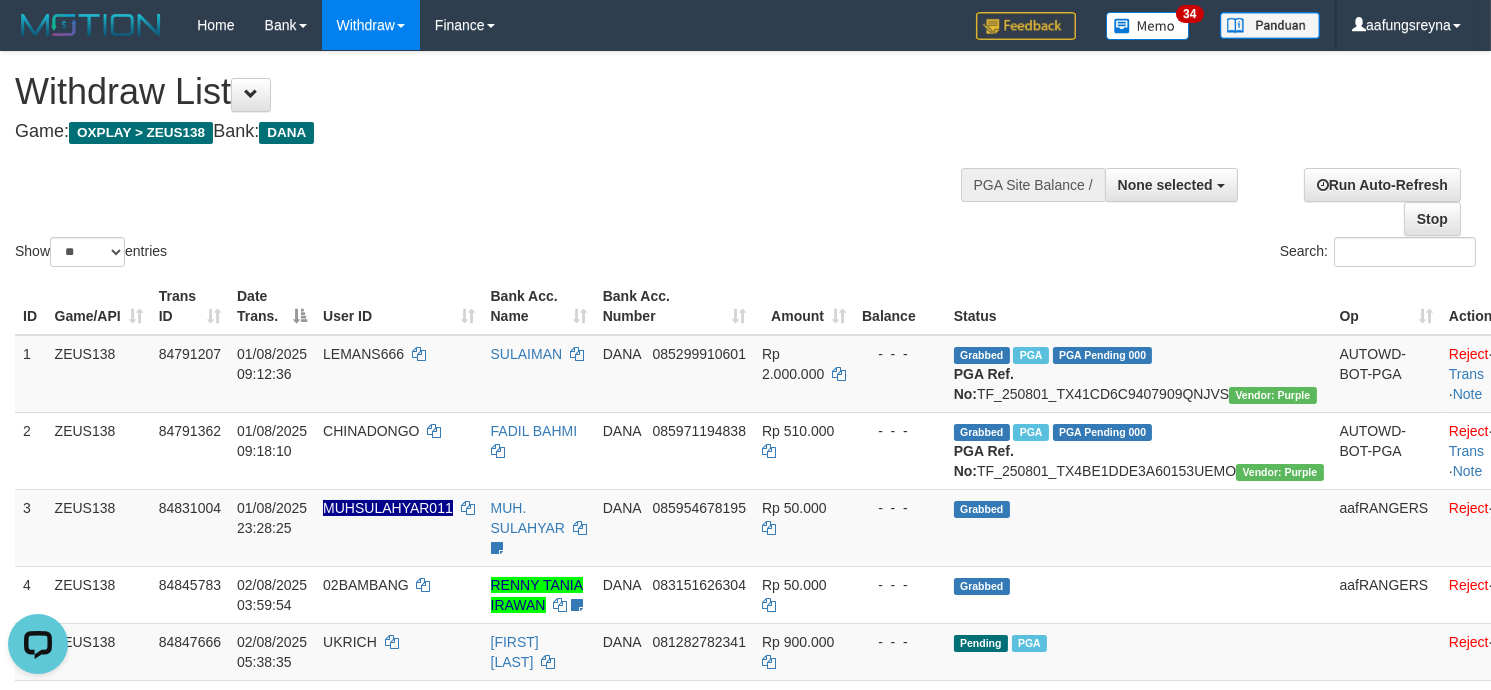 scroll, scrollTop: 0, scrollLeft: 0, axis: both 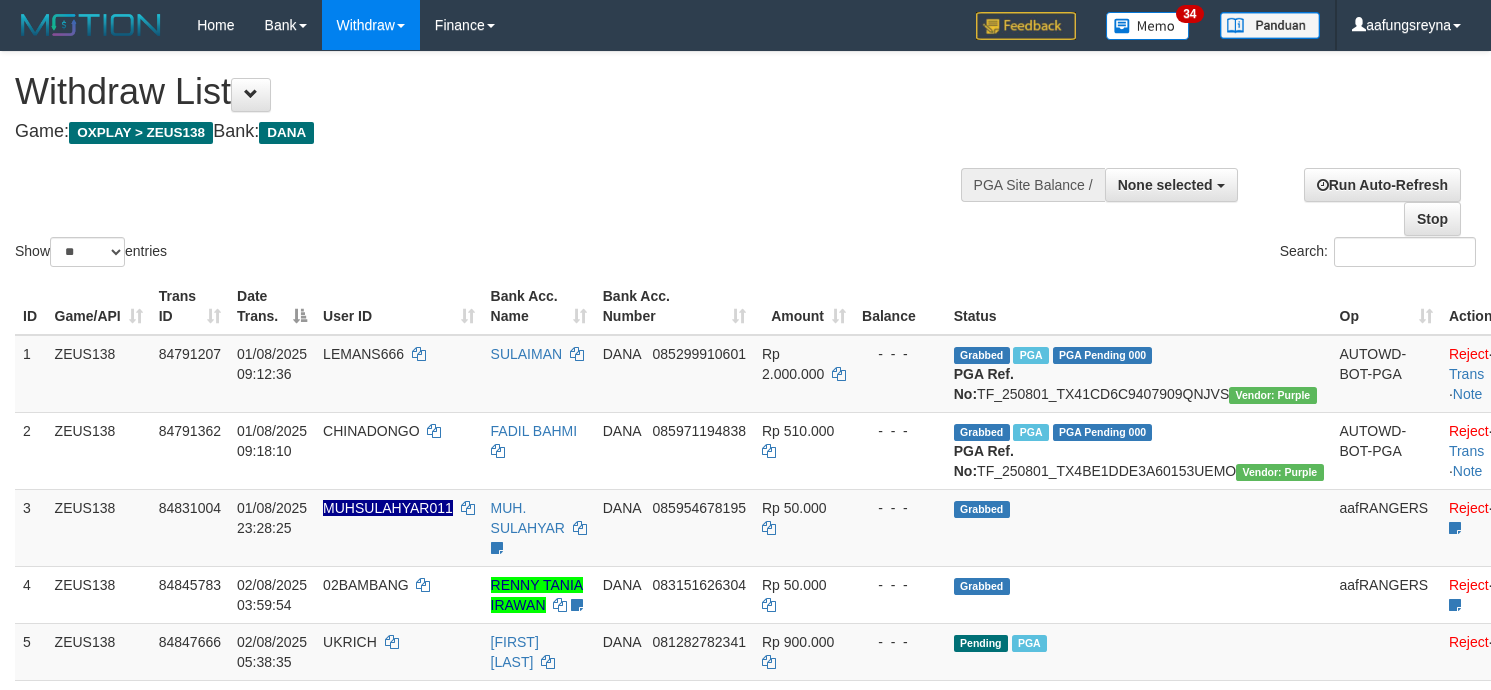 select 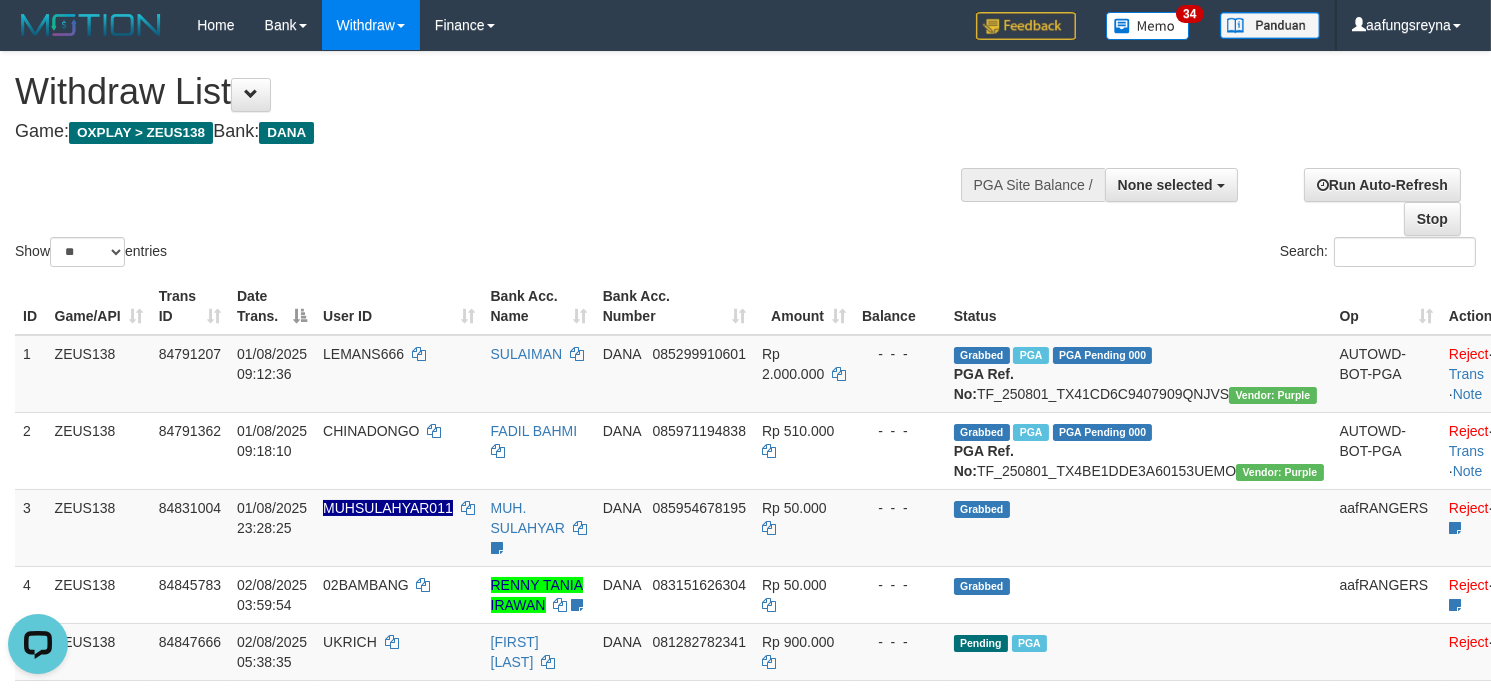 scroll, scrollTop: 0, scrollLeft: 0, axis: both 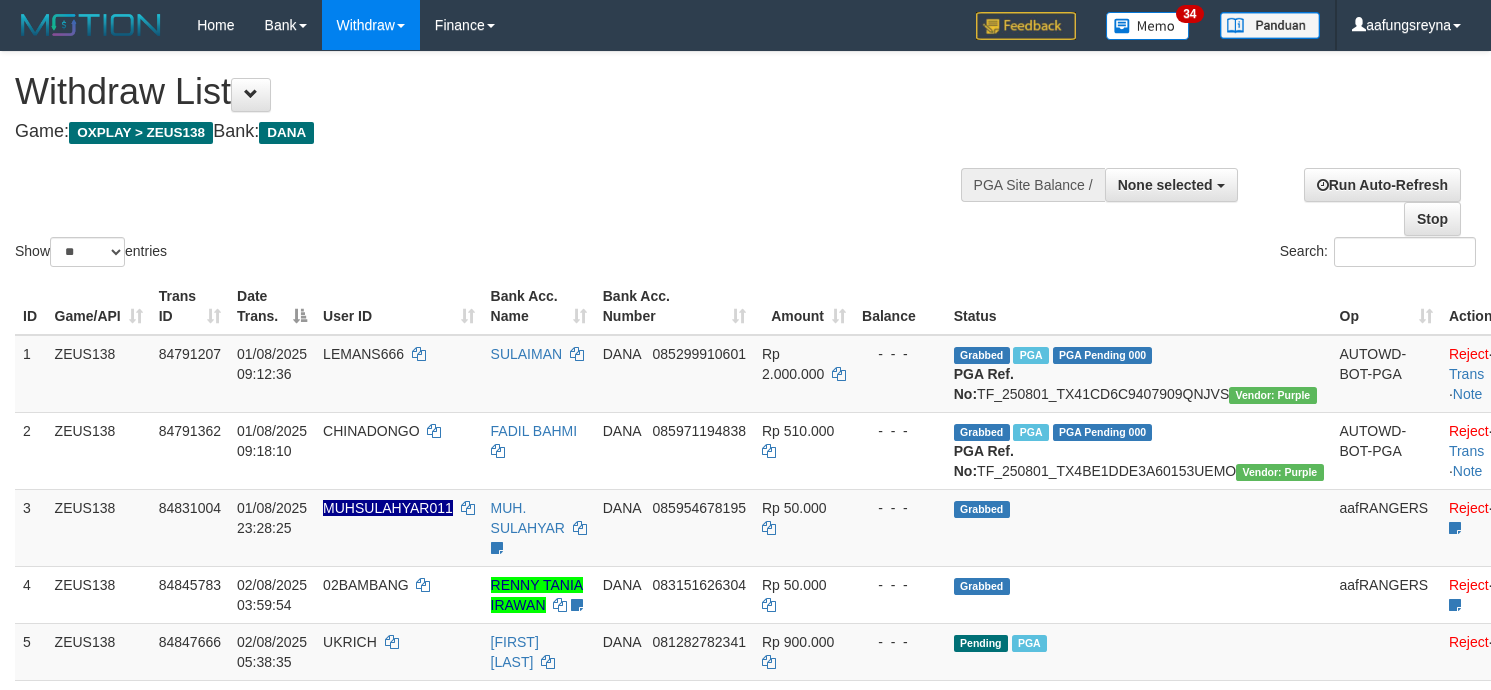 select 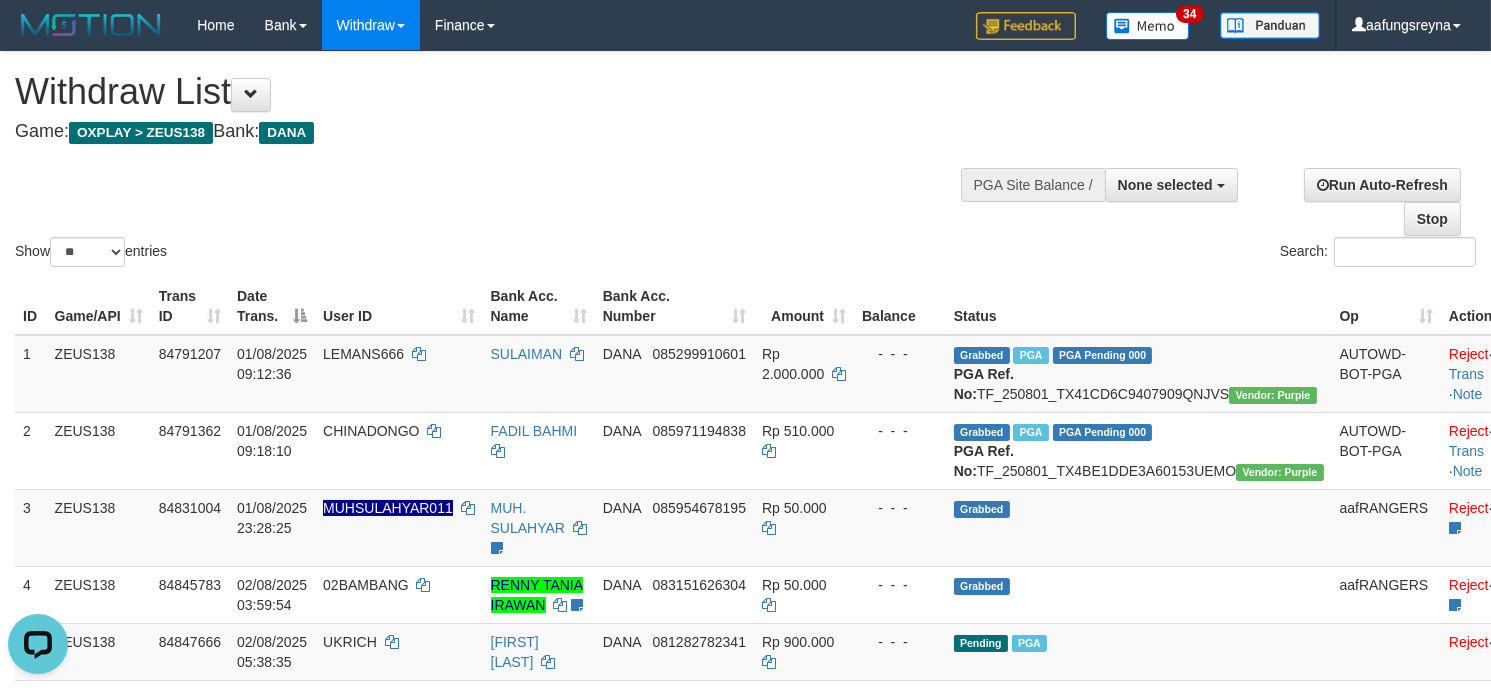 scroll, scrollTop: 0, scrollLeft: 0, axis: both 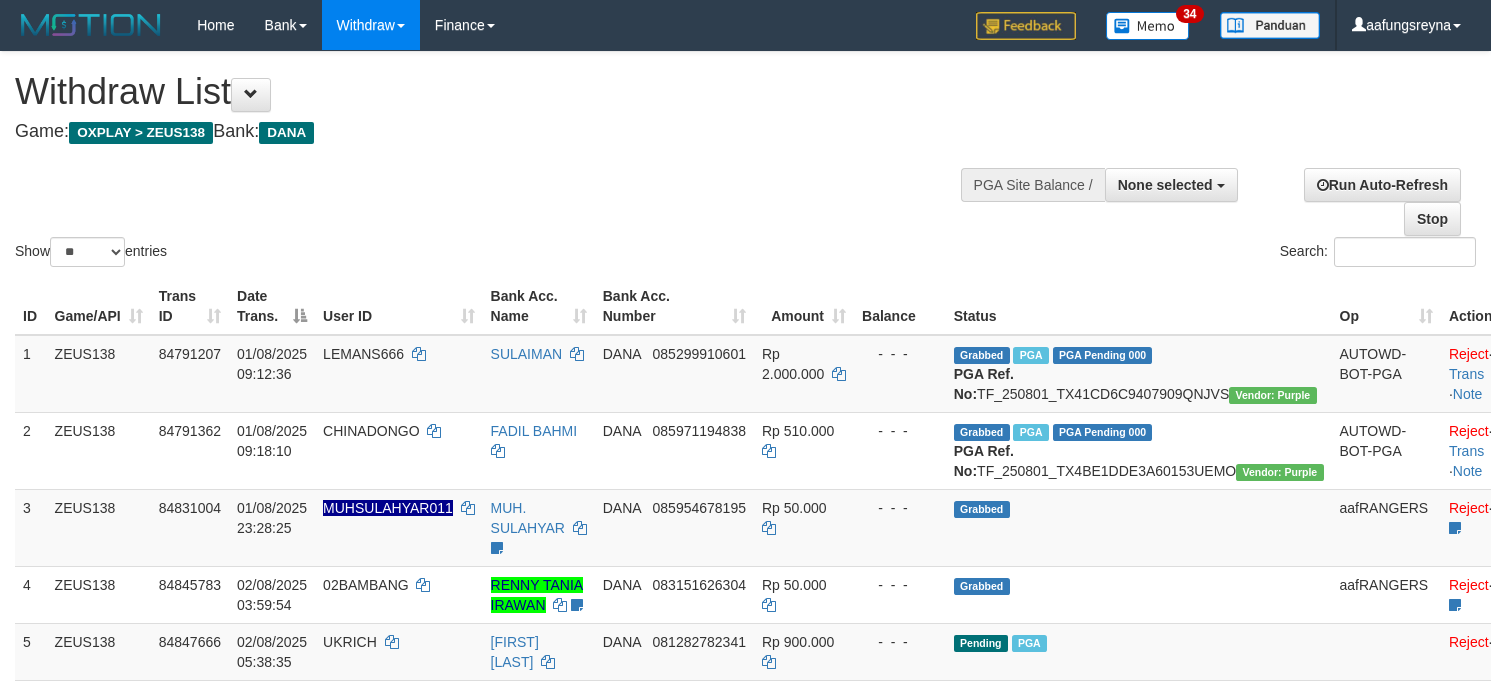 select 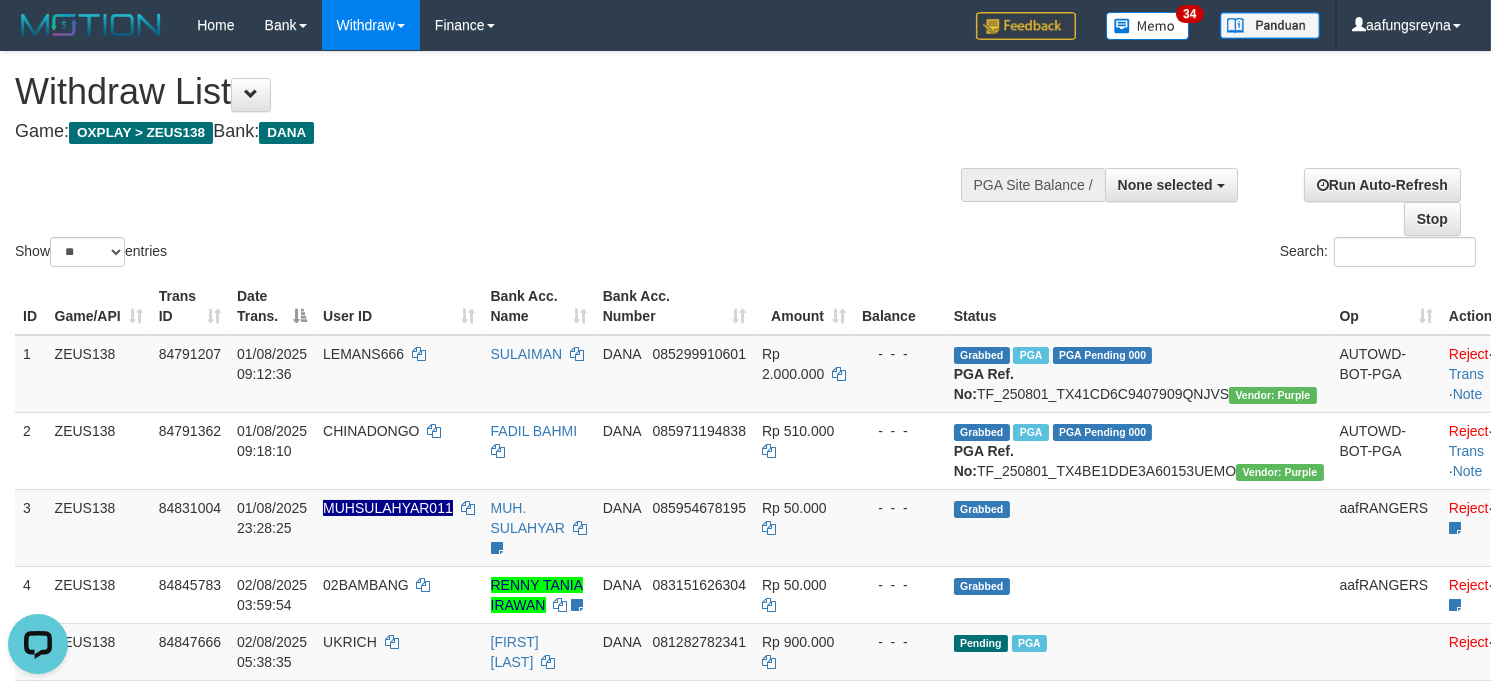 scroll, scrollTop: 0, scrollLeft: 0, axis: both 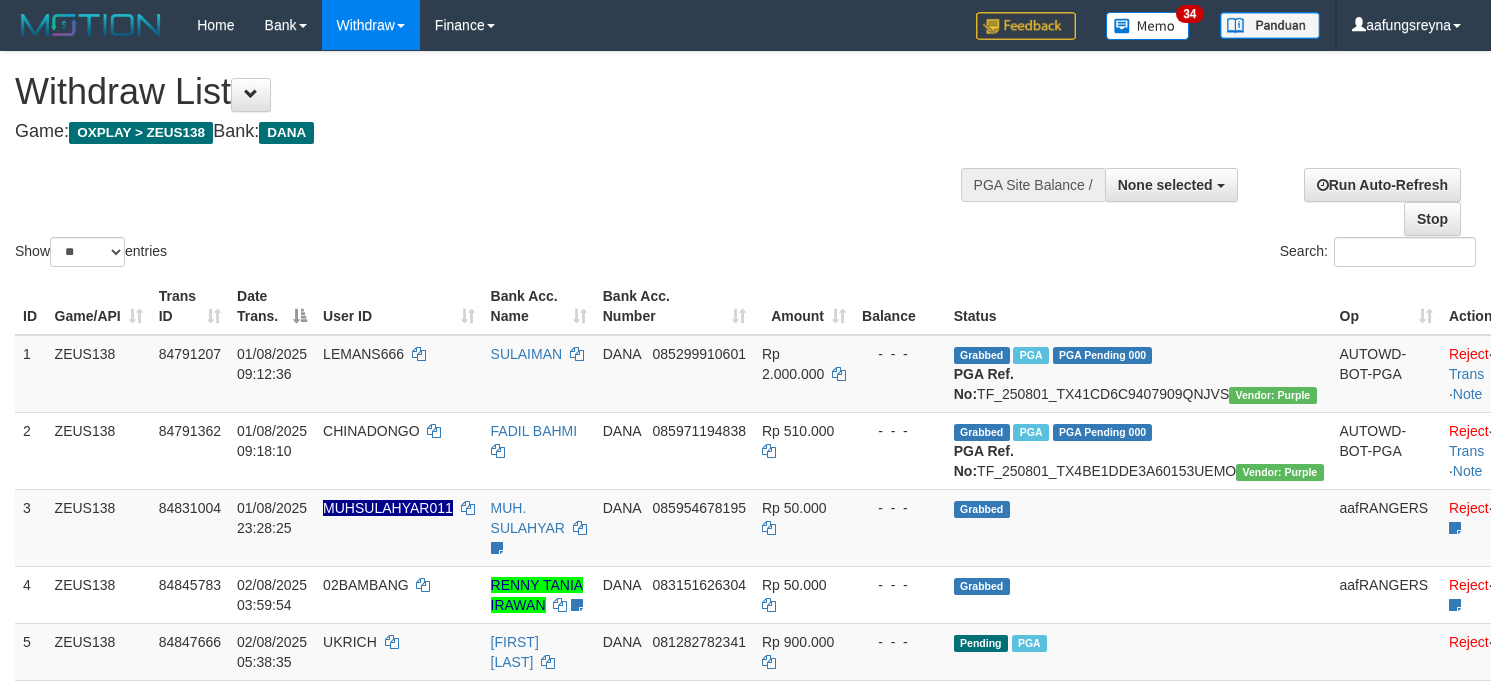 select 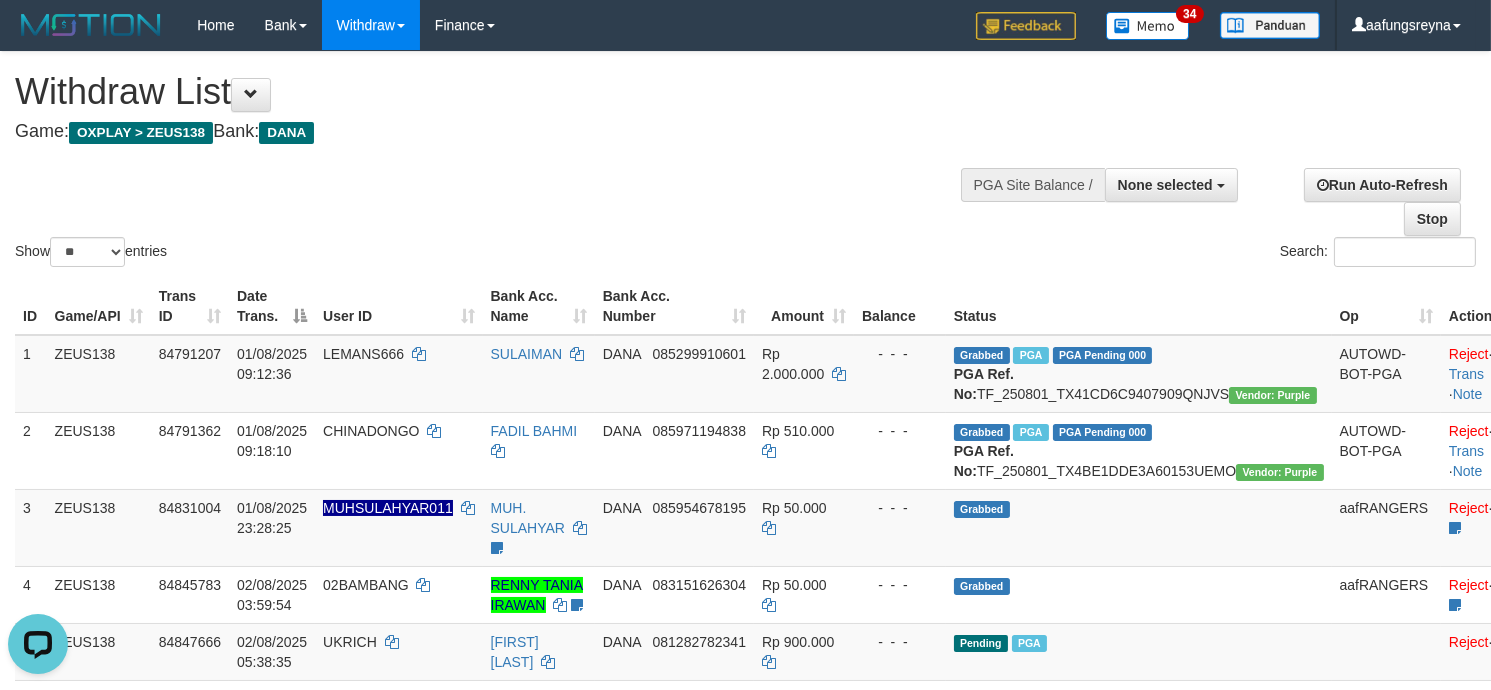 scroll, scrollTop: 0, scrollLeft: 0, axis: both 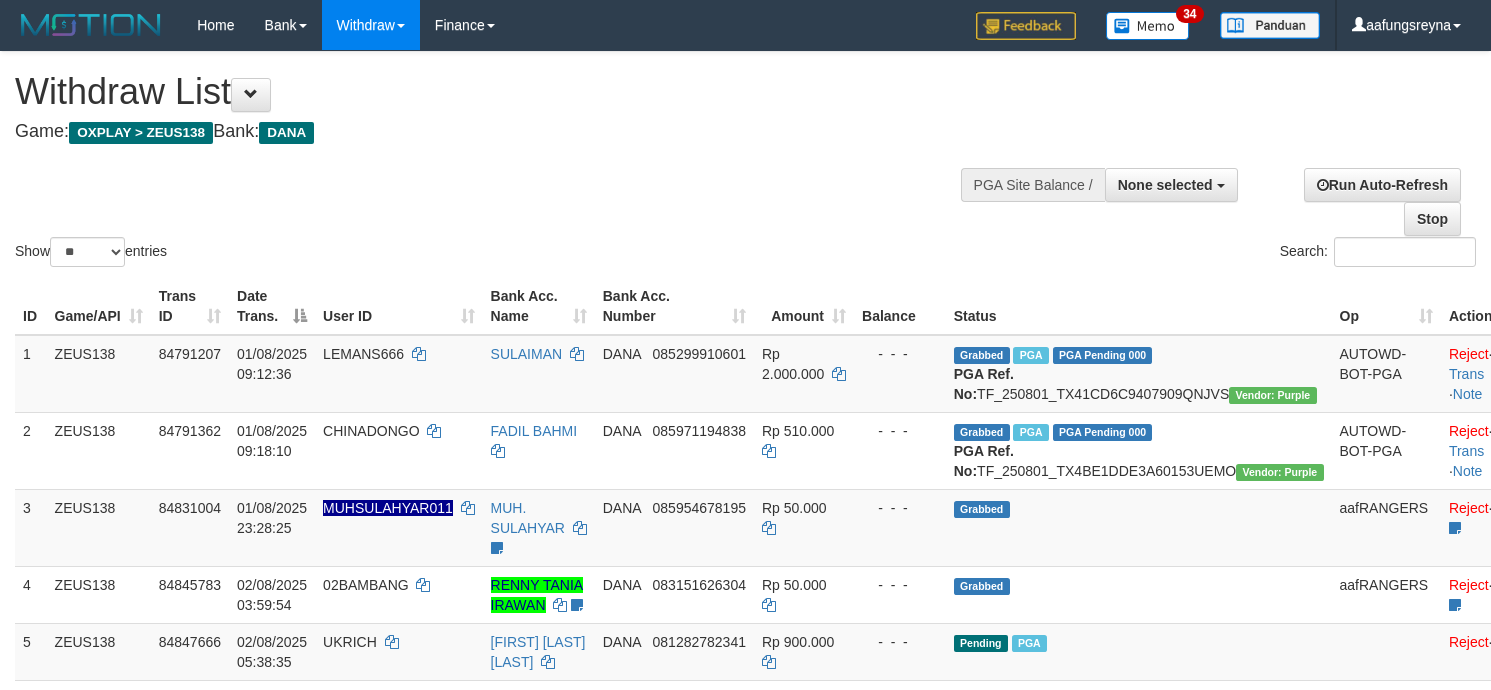select 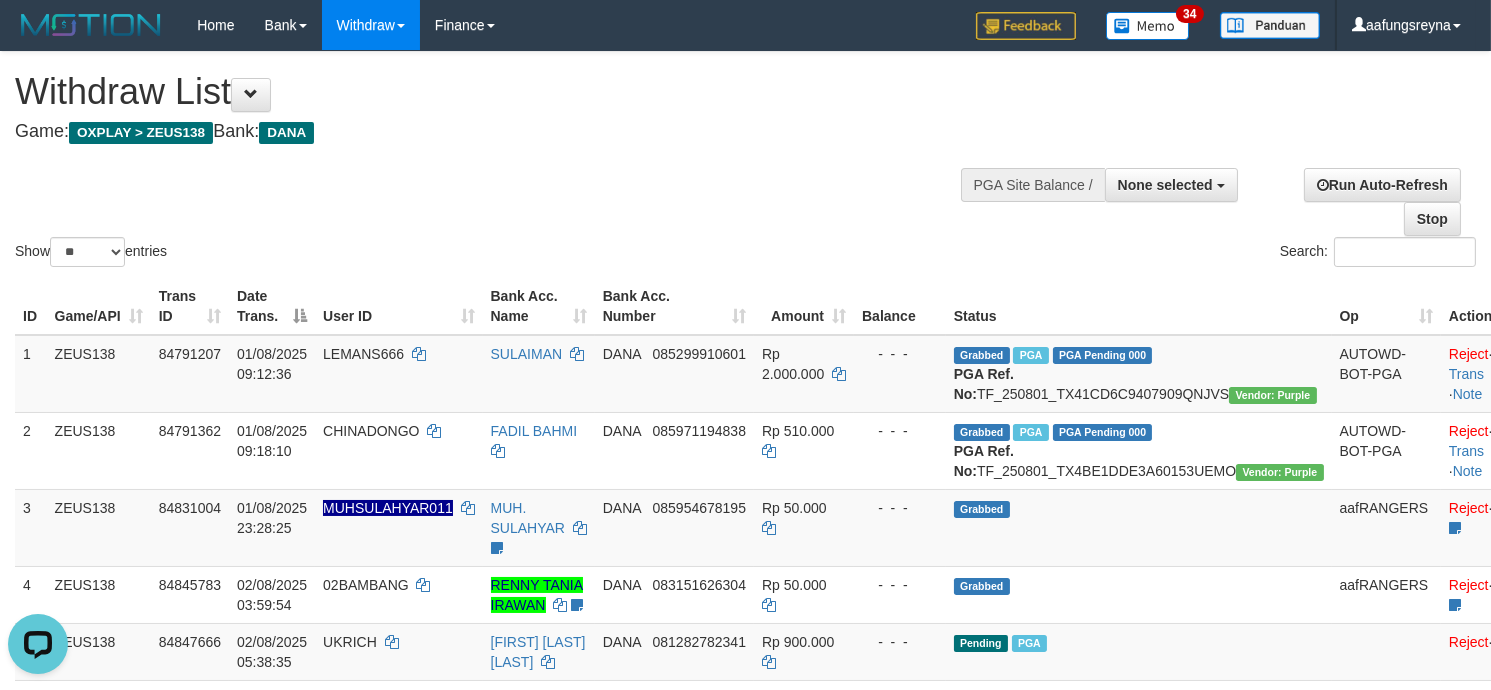 scroll, scrollTop: 0, scrollLeft: 0, axis: both 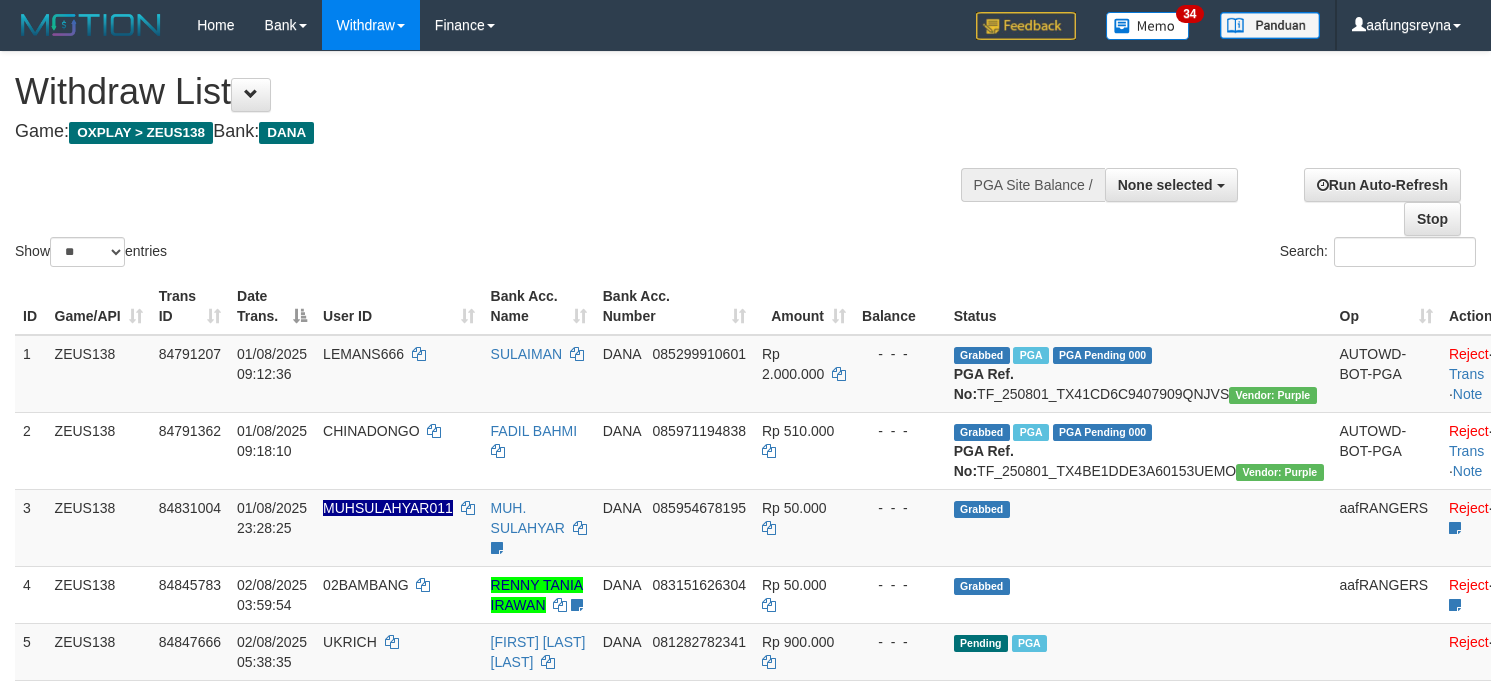 select 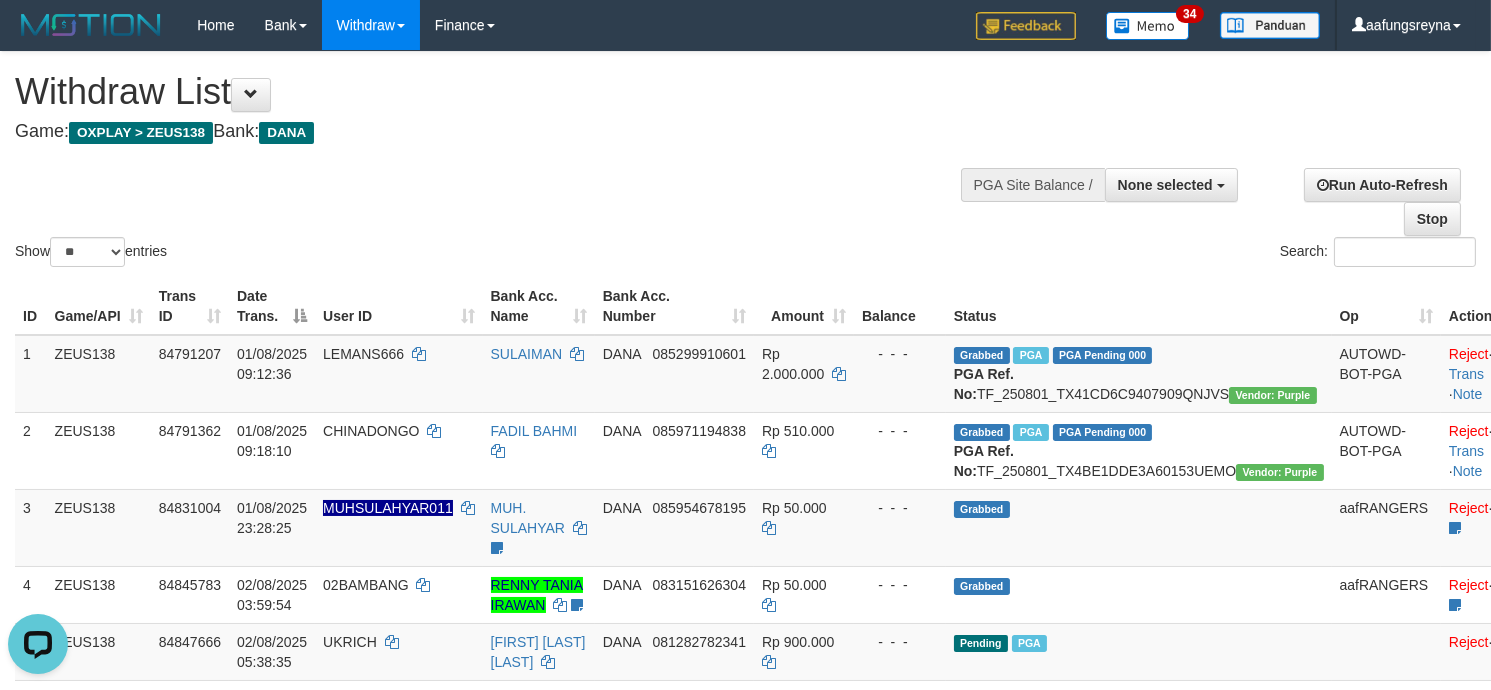scroll, scrollTop: 0, scrollLeft: 0, axis: both 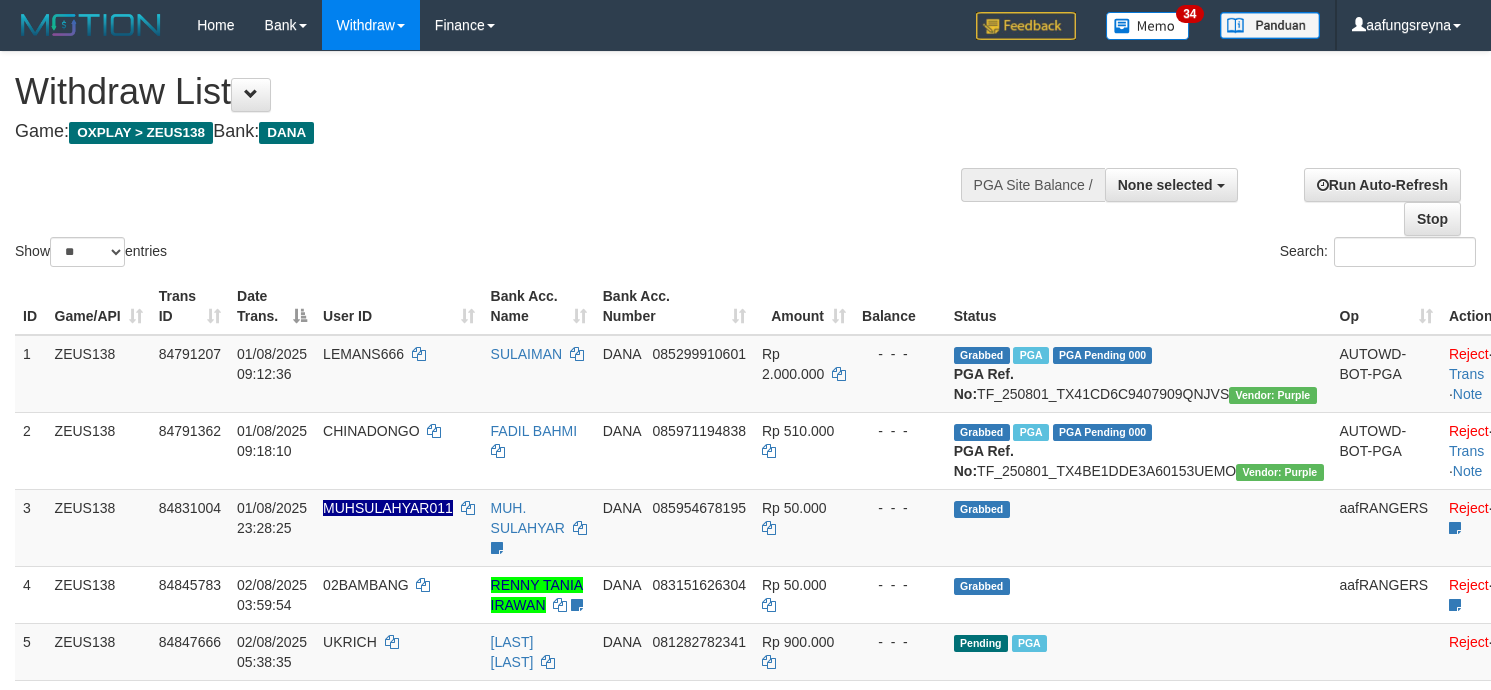 select 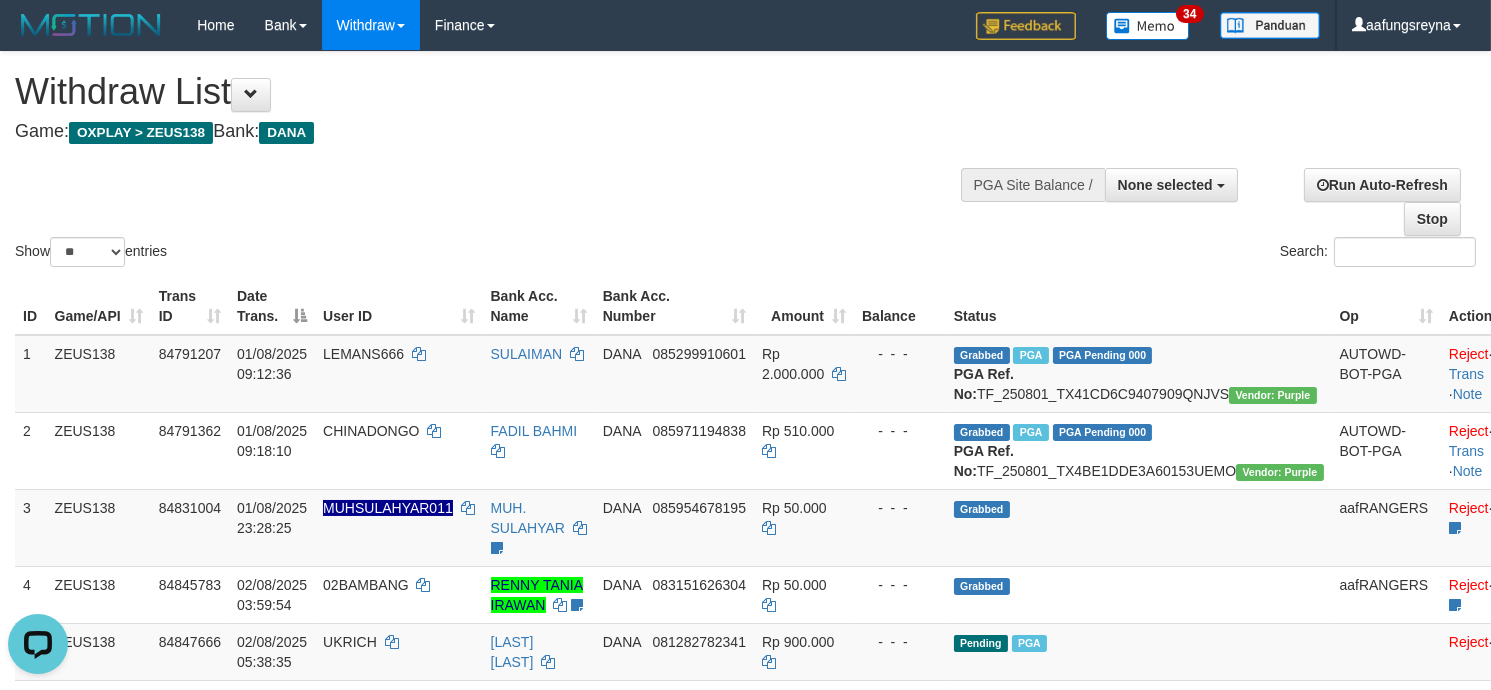 scroll, scrollTop: 0, scrollLeft: 0, axis: both 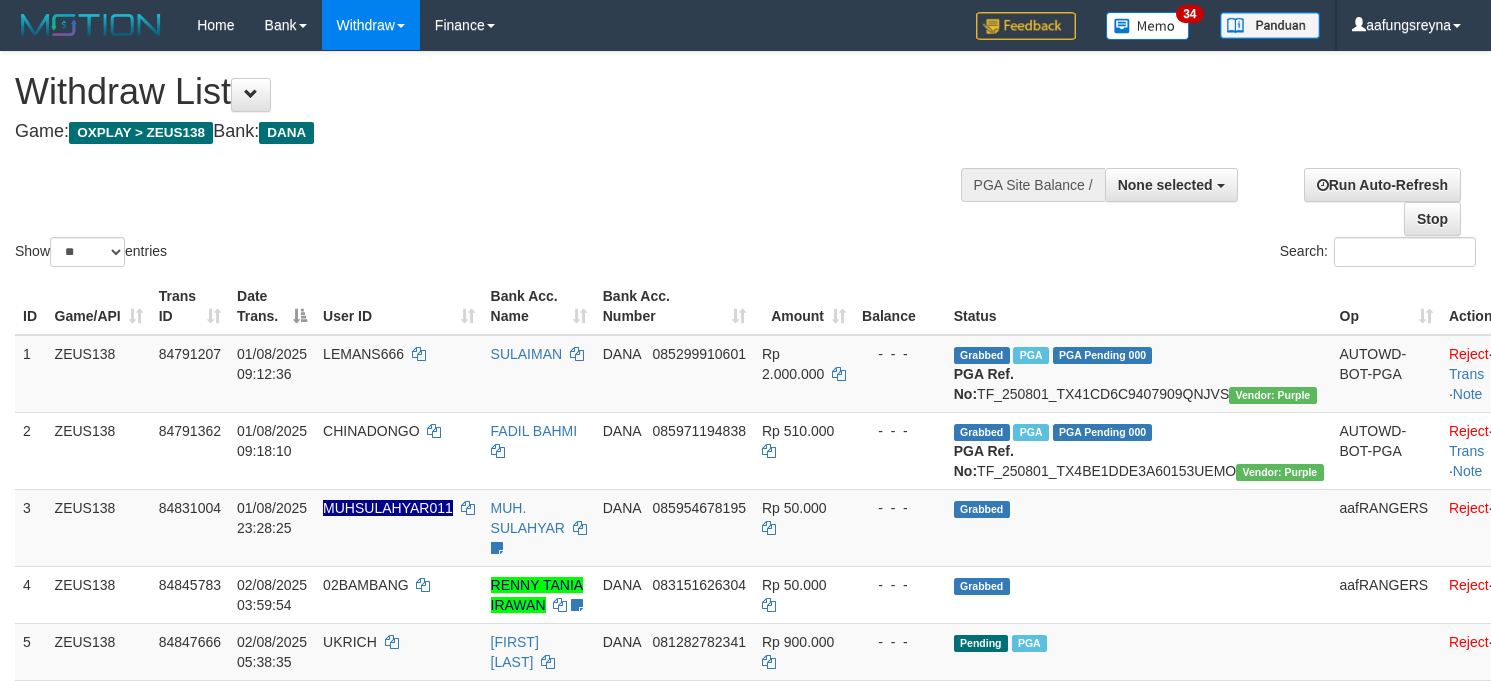 select 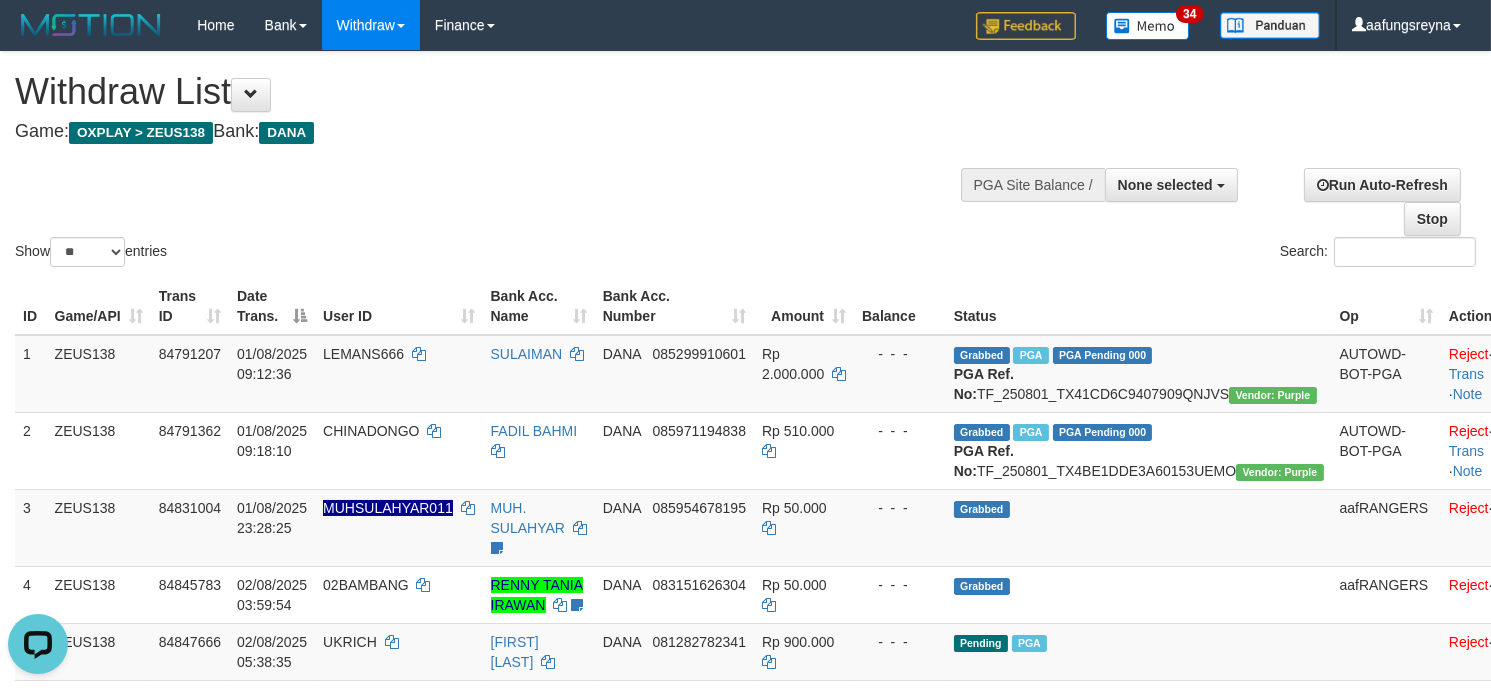 scroll, scrollTop: 0, scrollLeft: 0, axis: both 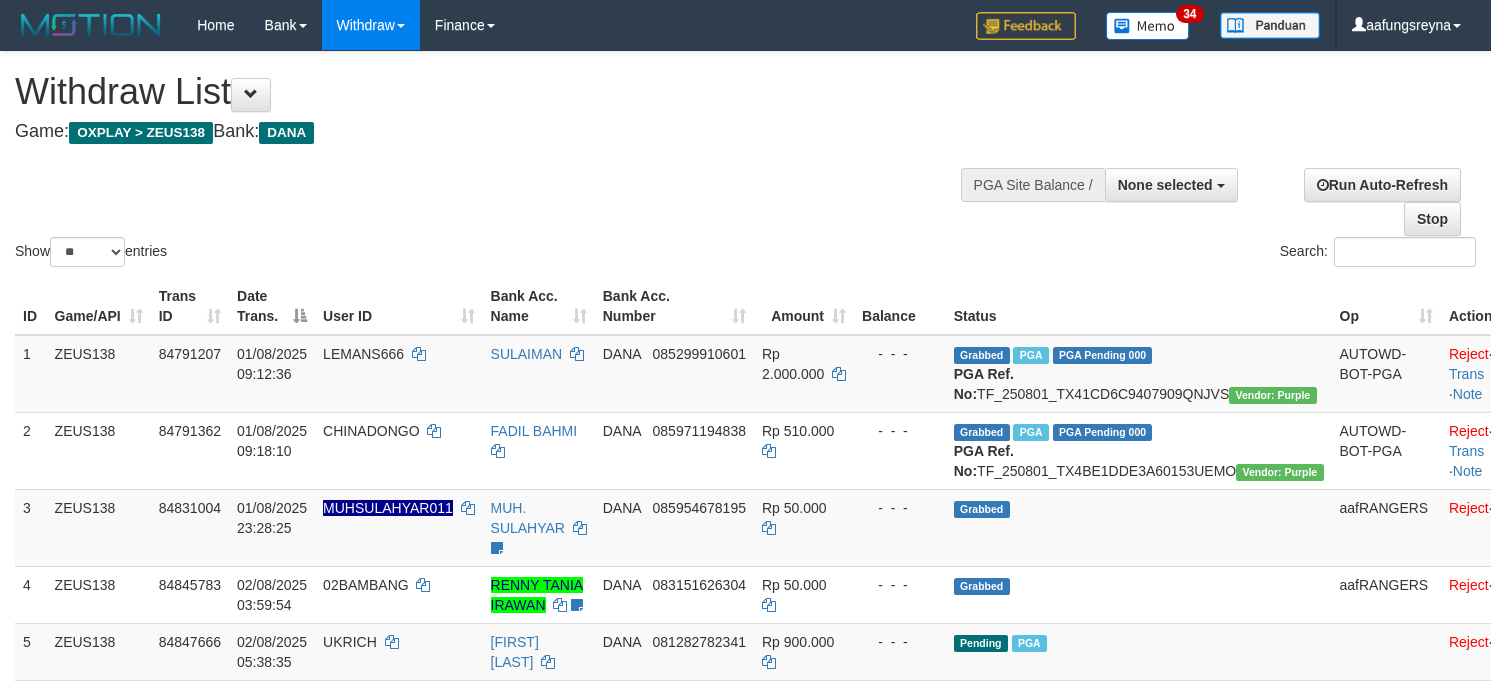 select 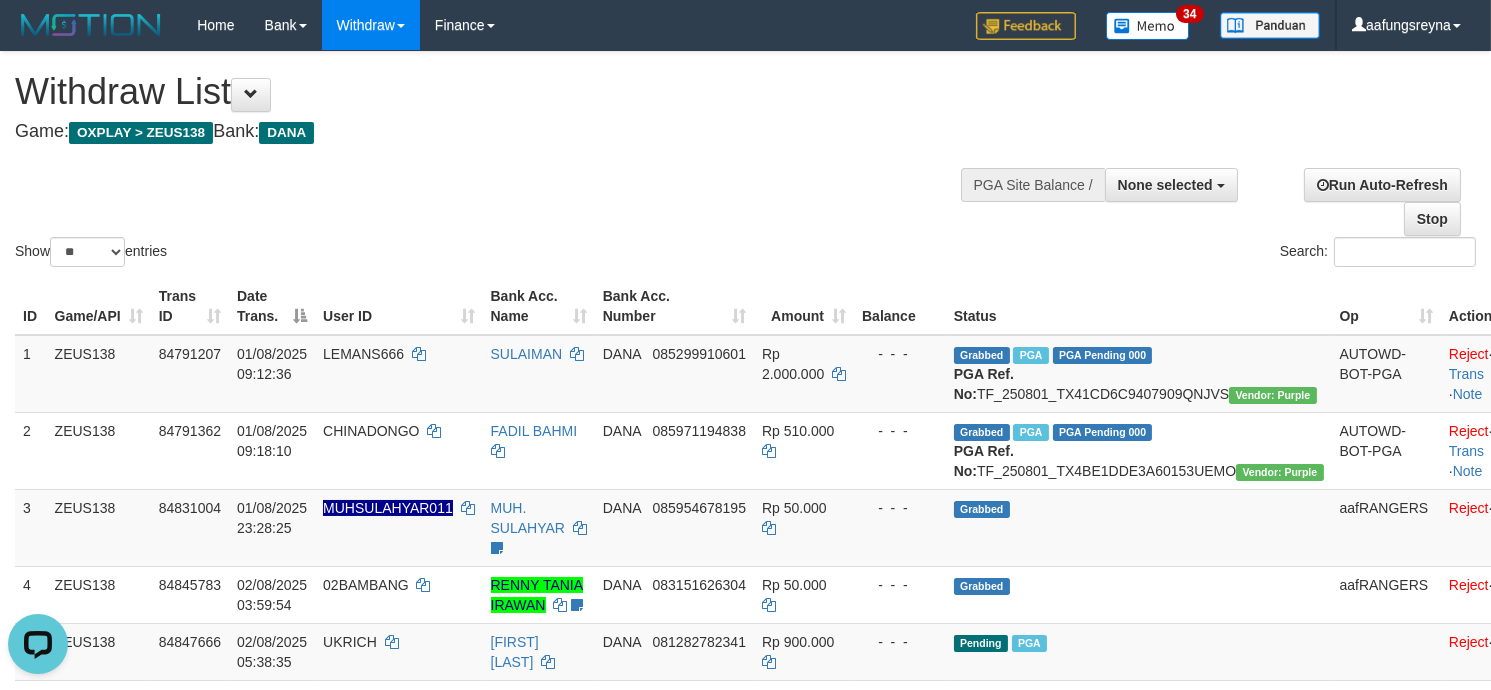scroll, scrollTop: 0, scrollLeft: 0, axis: both 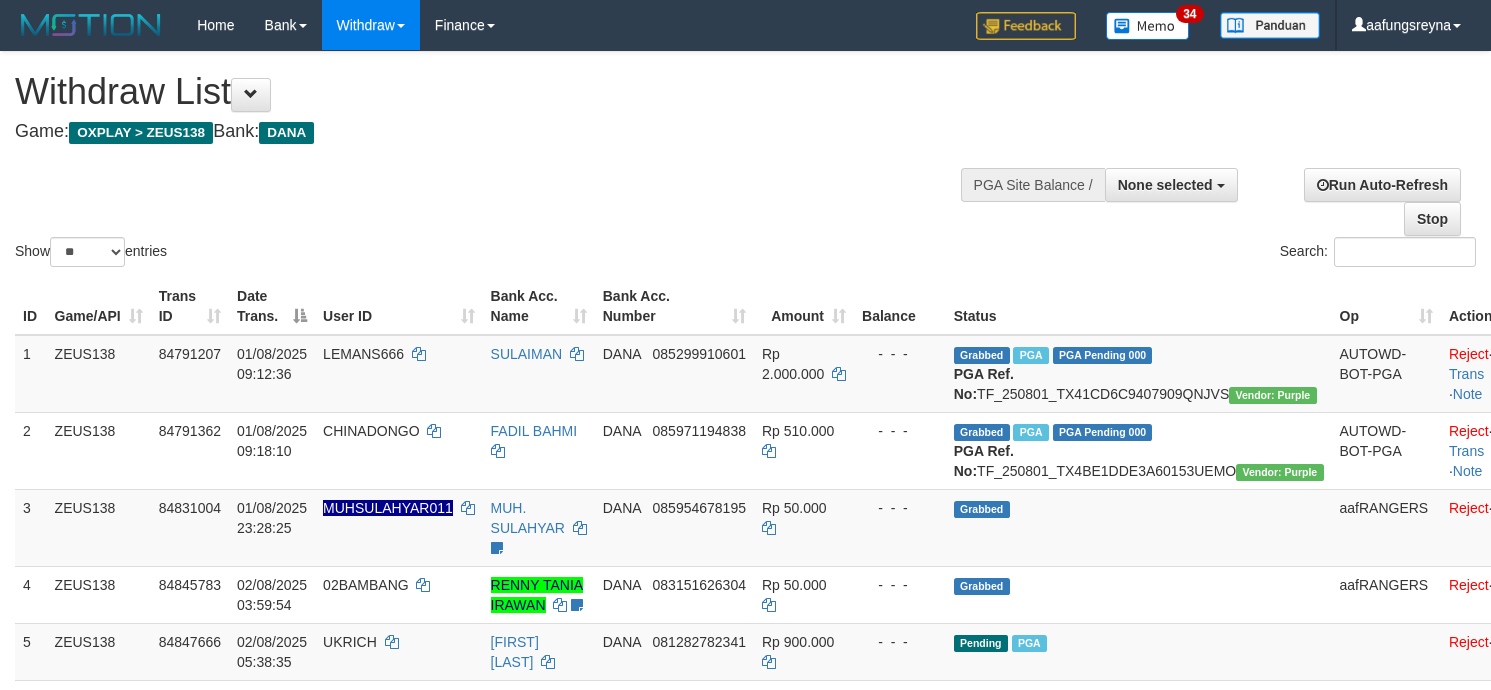 select 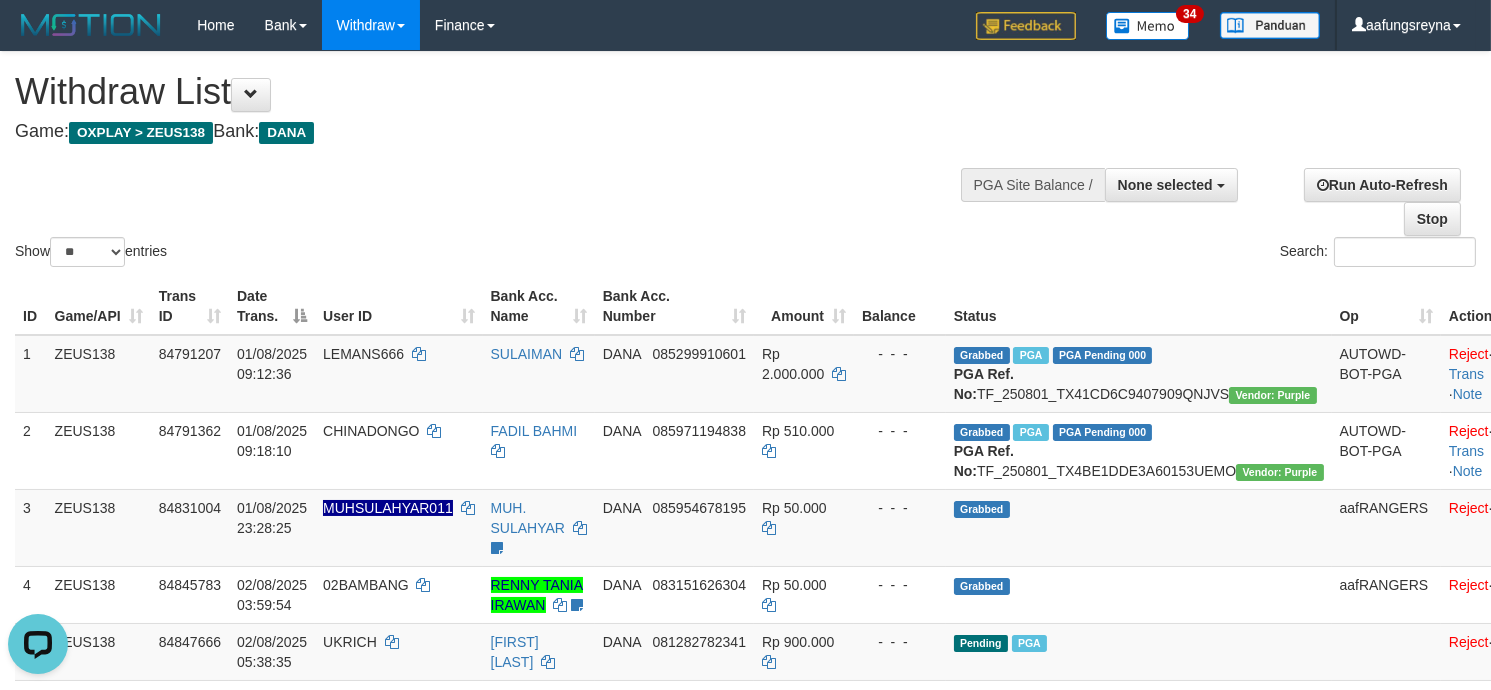 scroll, scrollTop: 0, scrollLeft: 0, axis: both 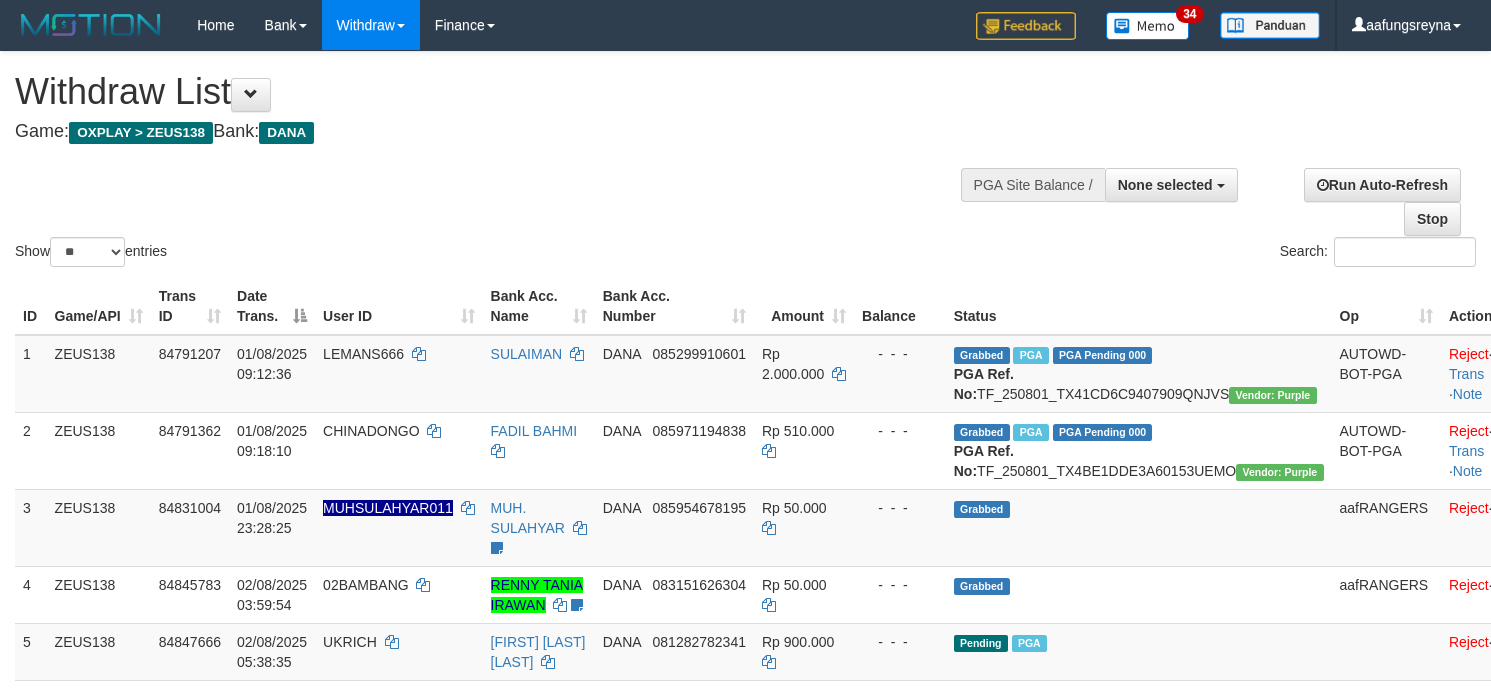 select 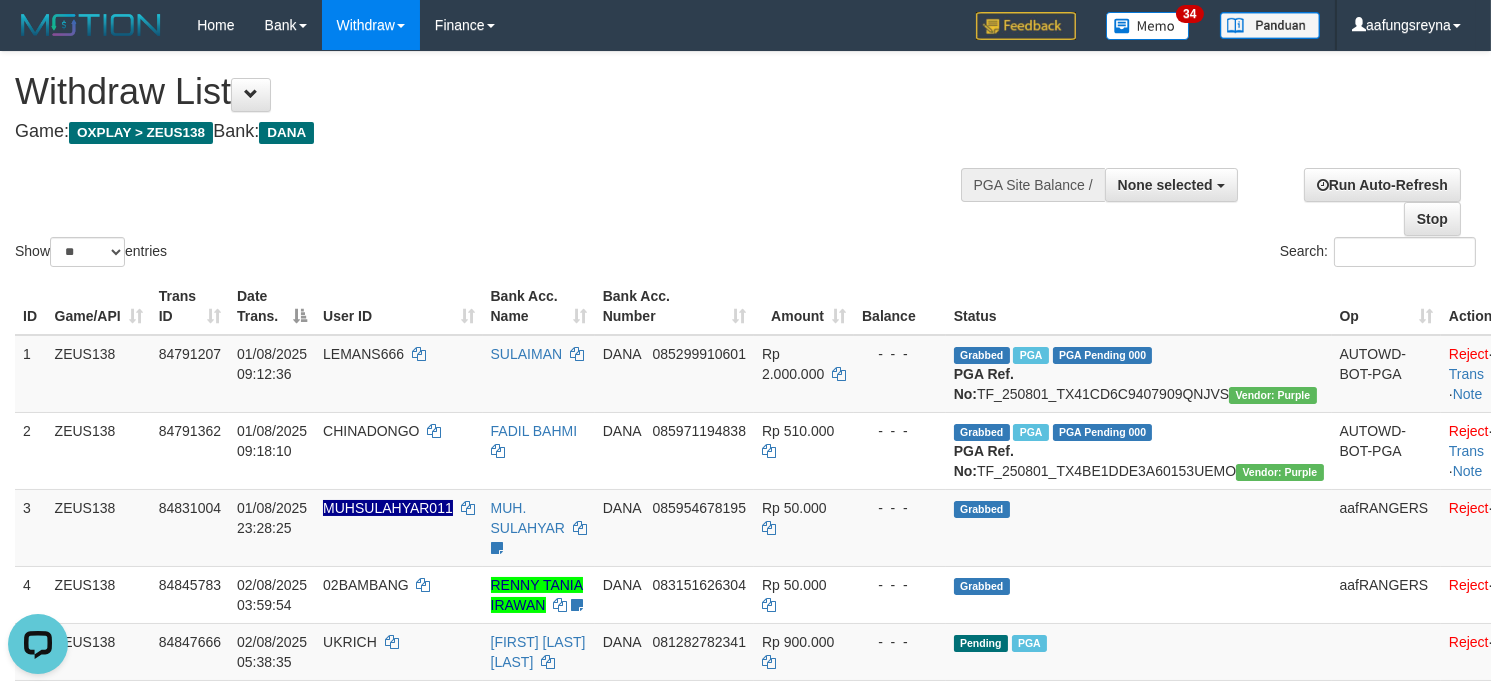 scroll, scrollTop: 0, scrollLeft: 0, axis: both 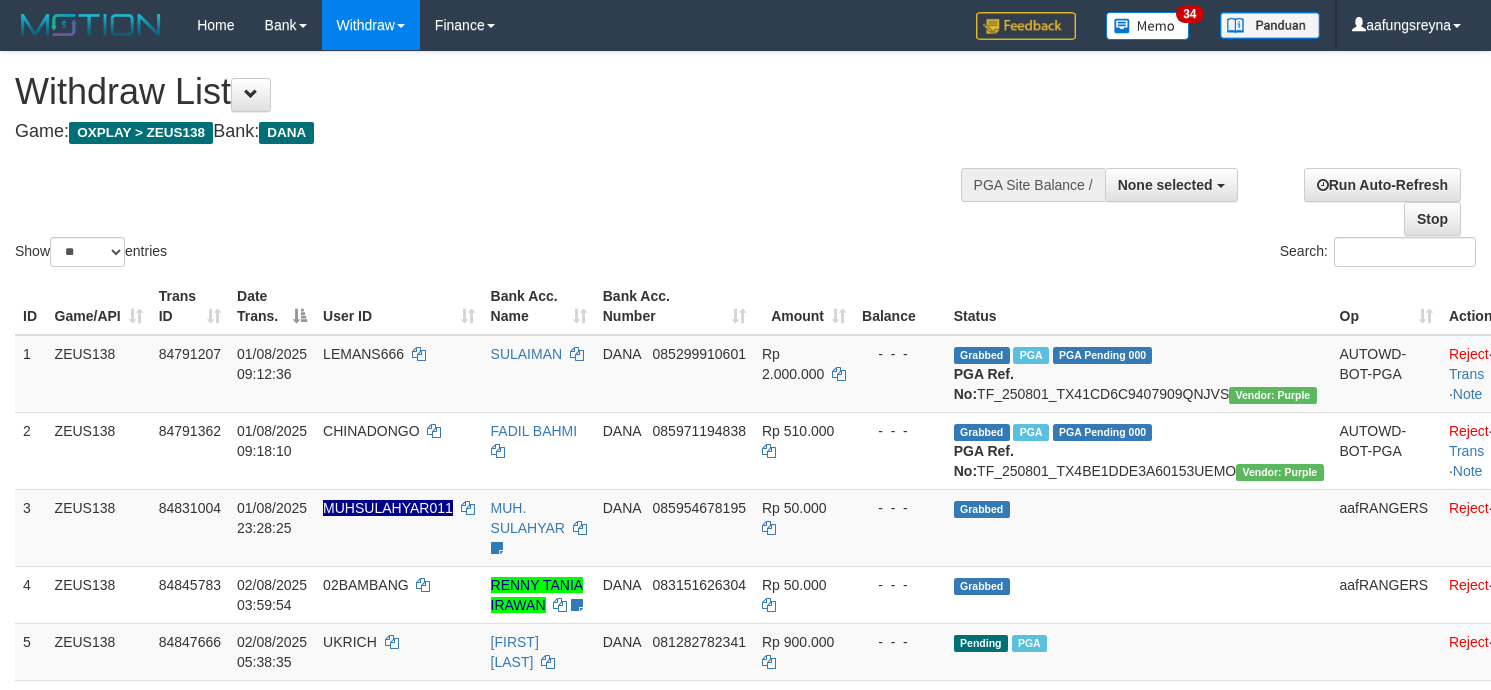 select 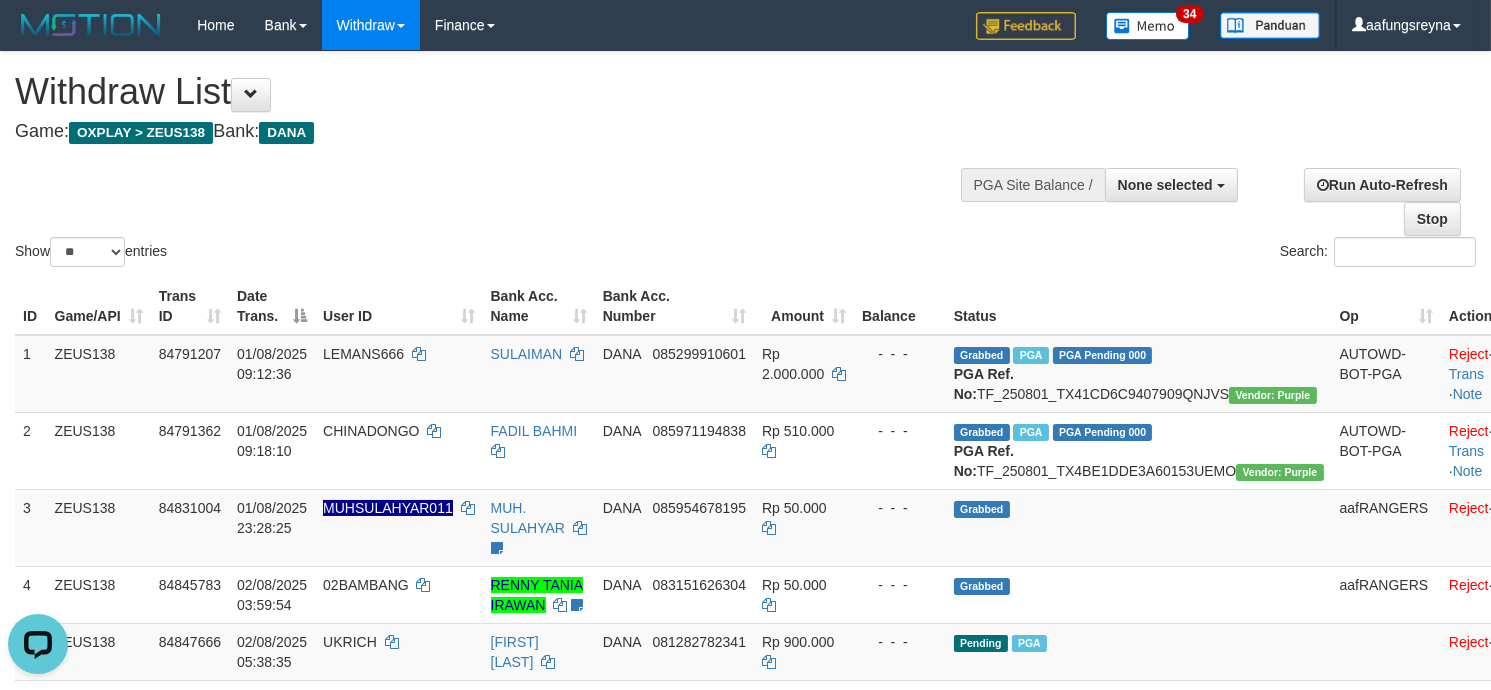 scroll, scrollTop: 0, scrollLeft: 0, axis: both 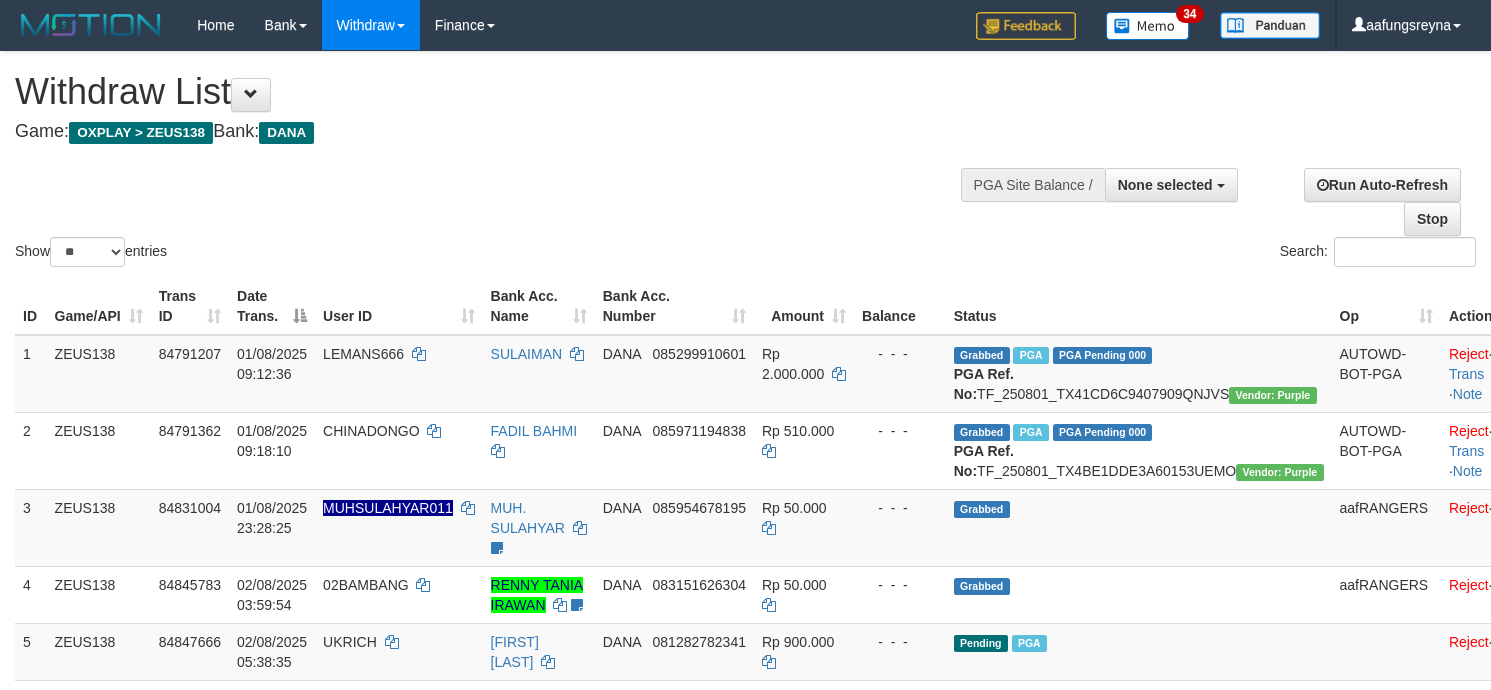 select 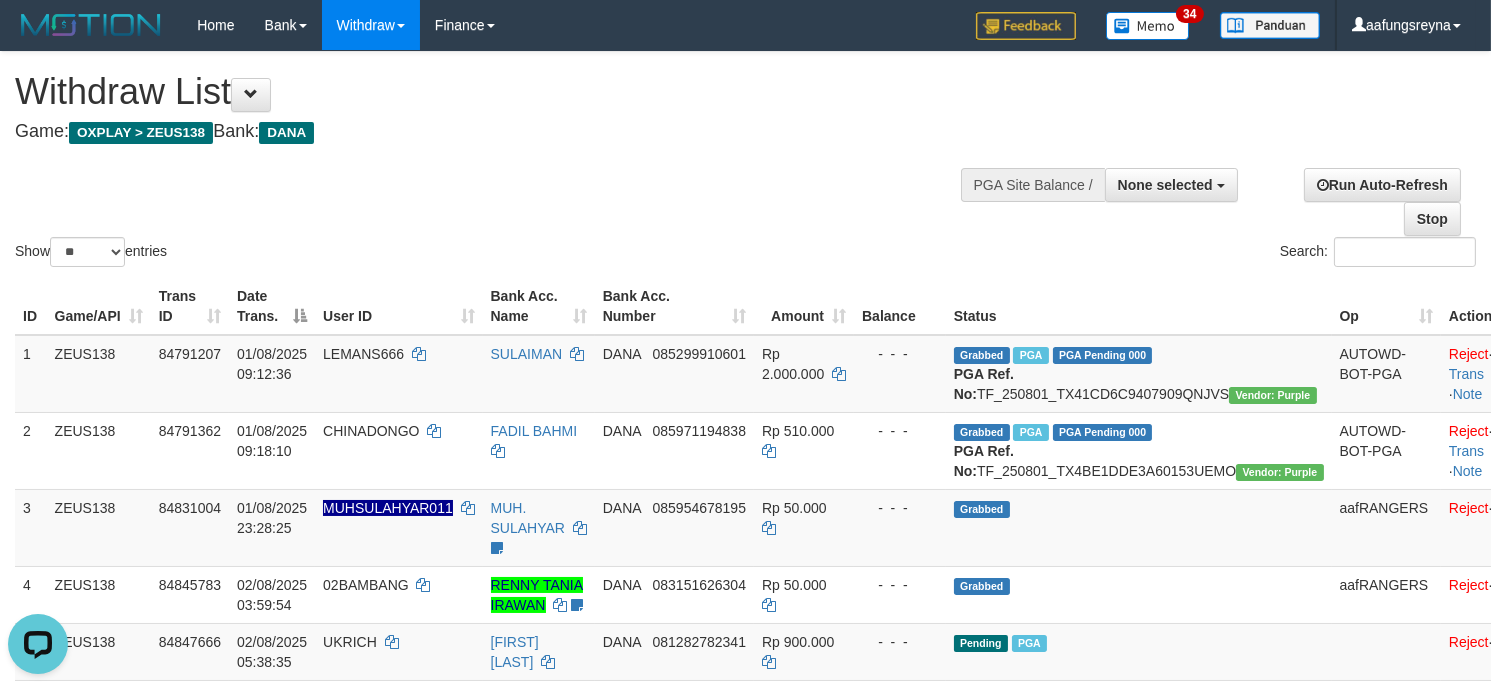 scroll, scrollTop: 0, scrollLeft: 0, axis: both 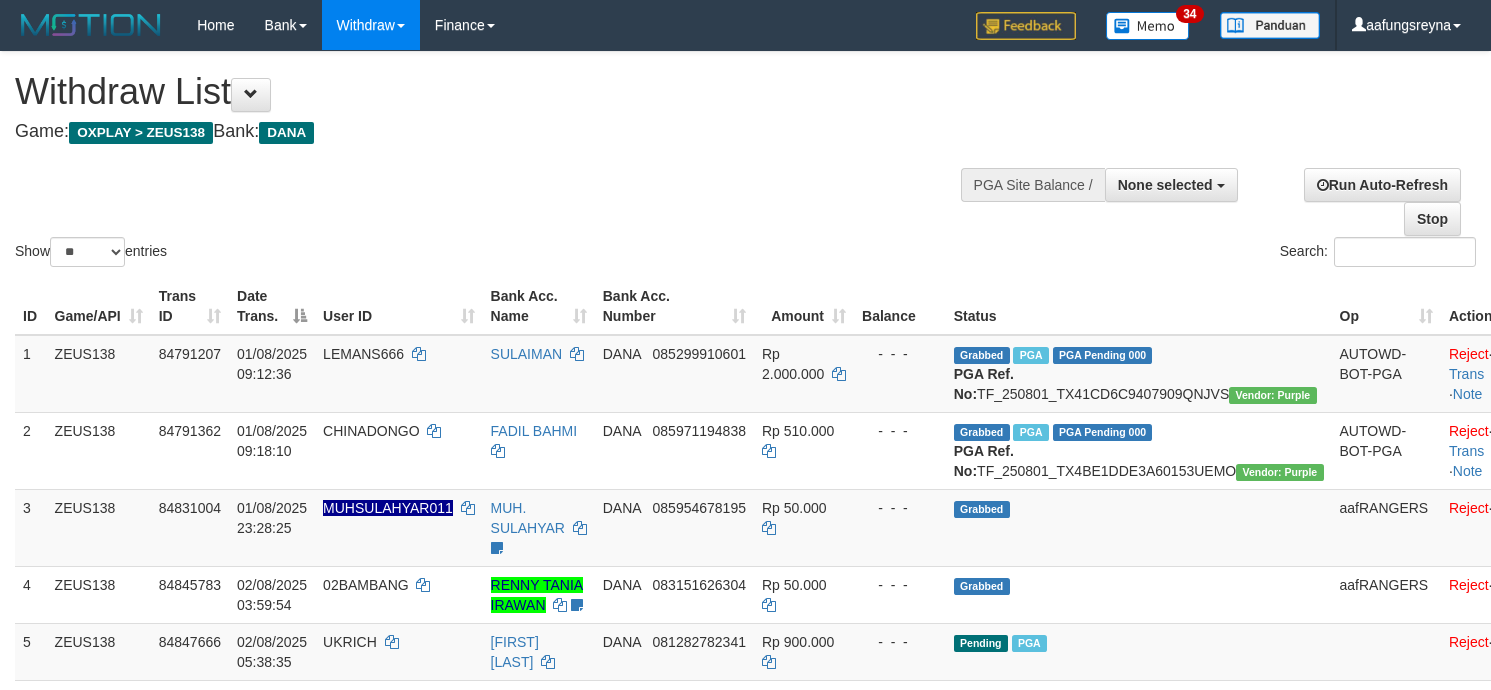 select 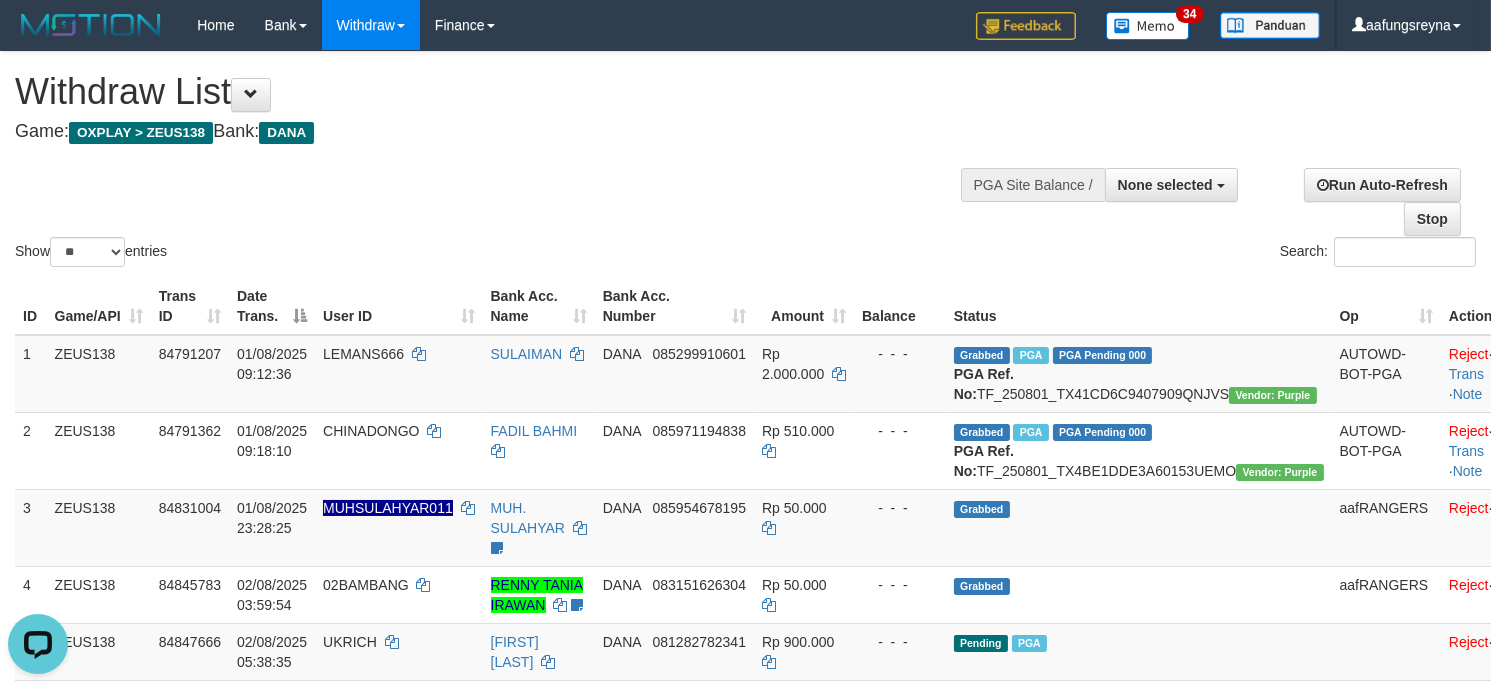 scroll, scrollTop: 0, scrollLeft: 0, axis: both 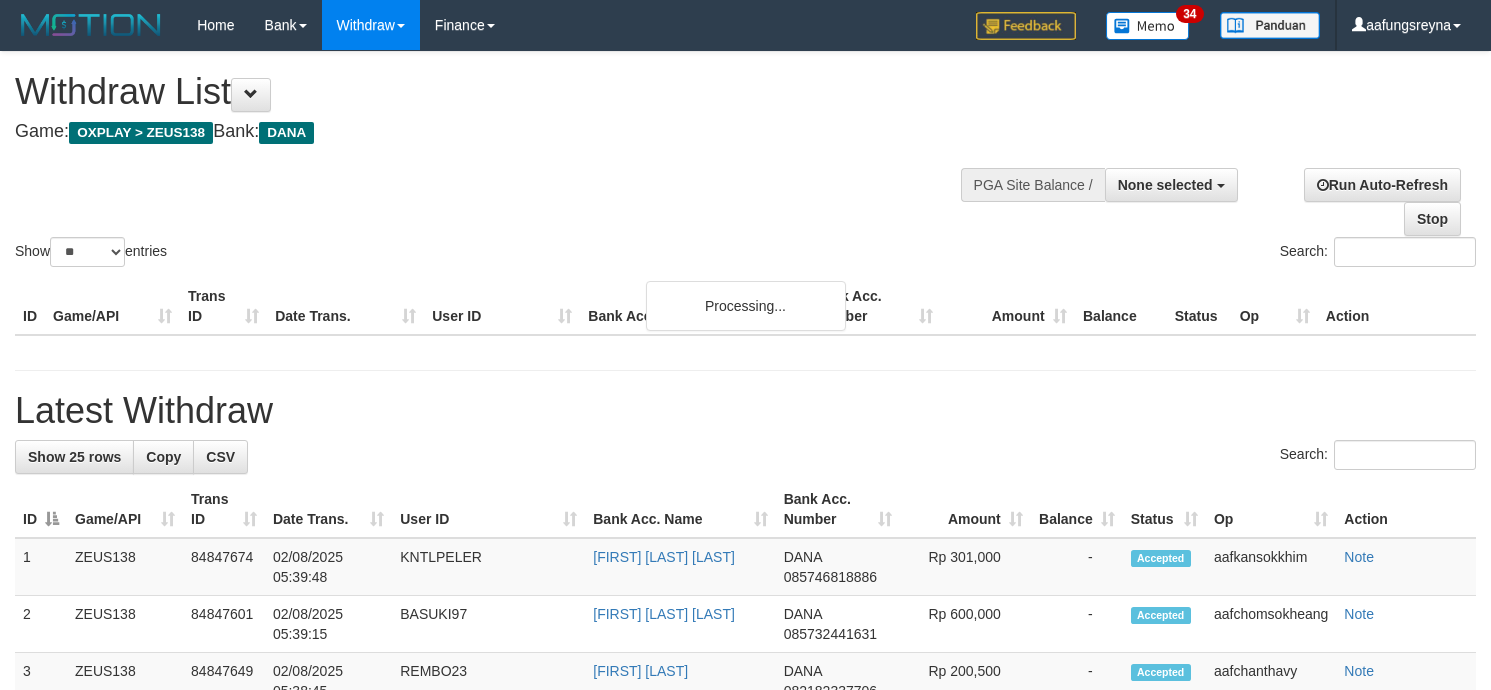 select 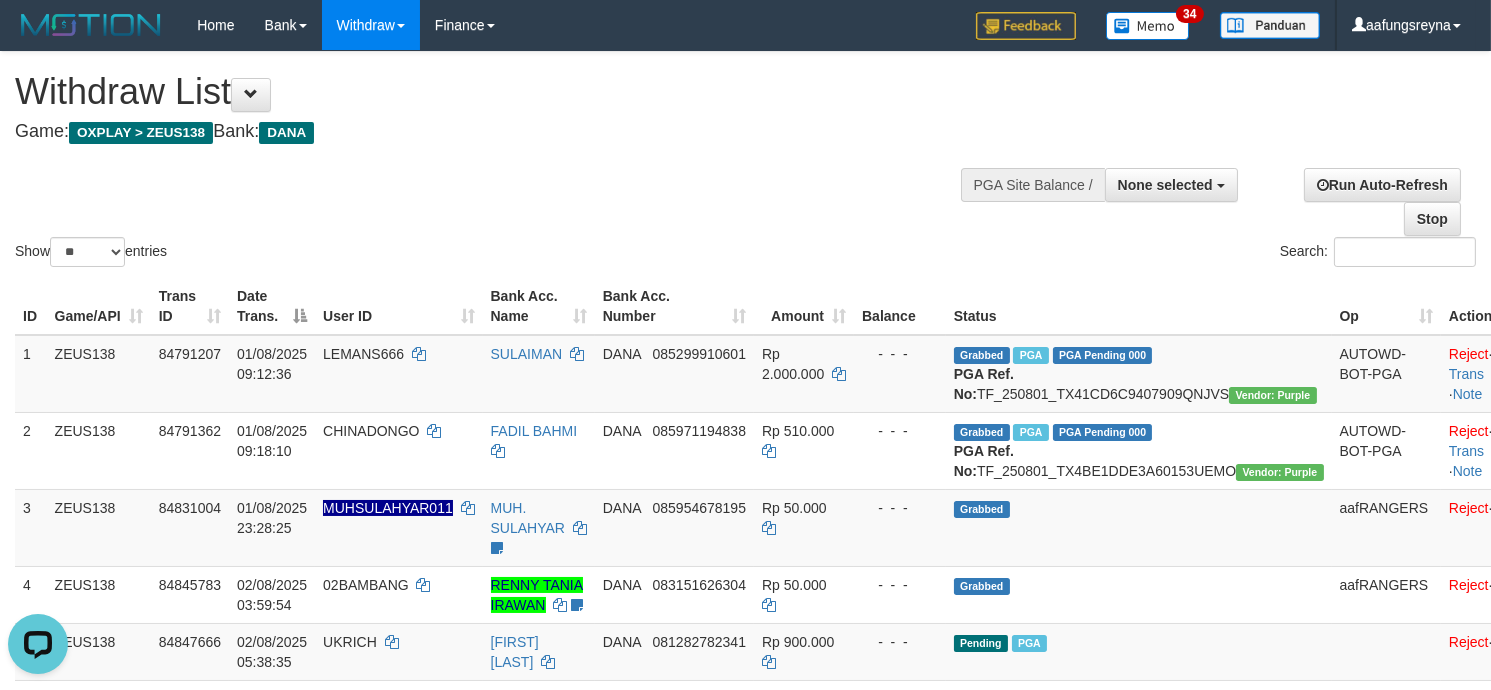 scroll, scrollTop: 0, scrollLeft: 0, axis: both 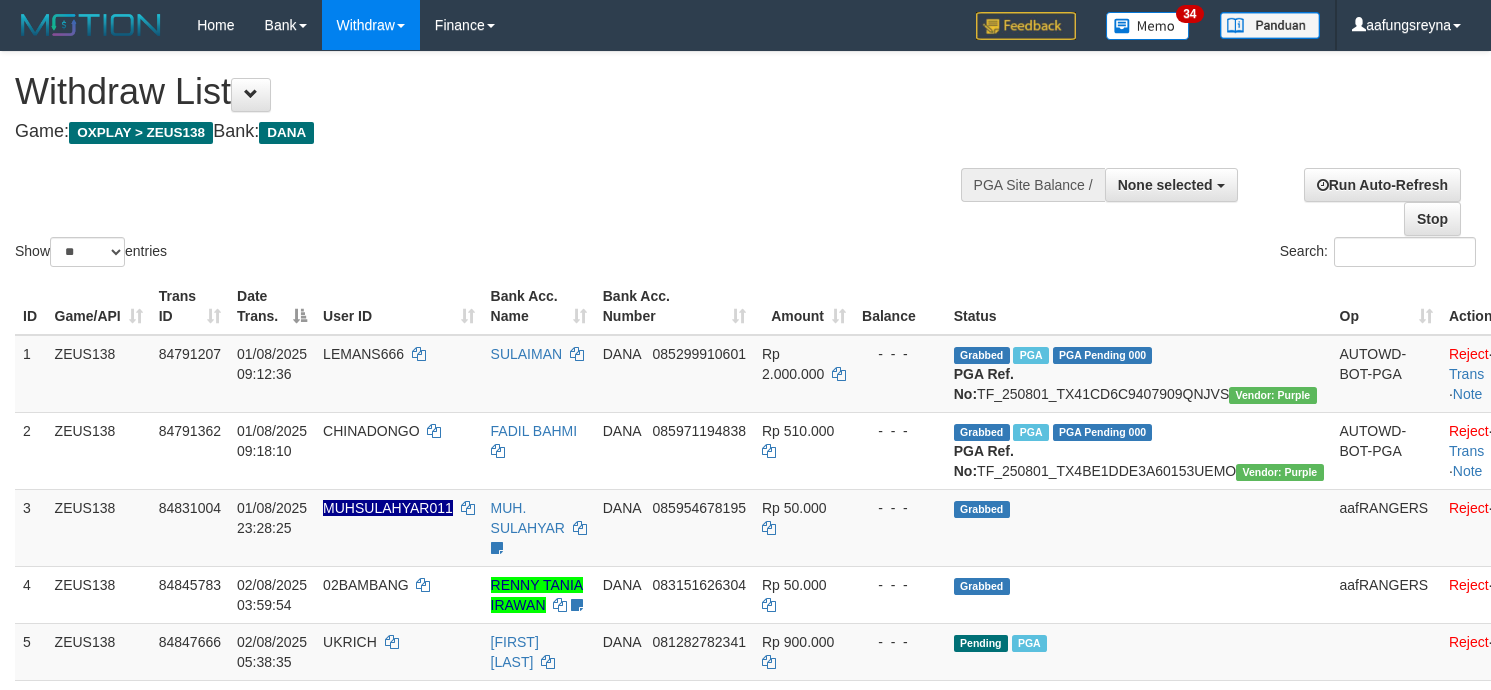 select 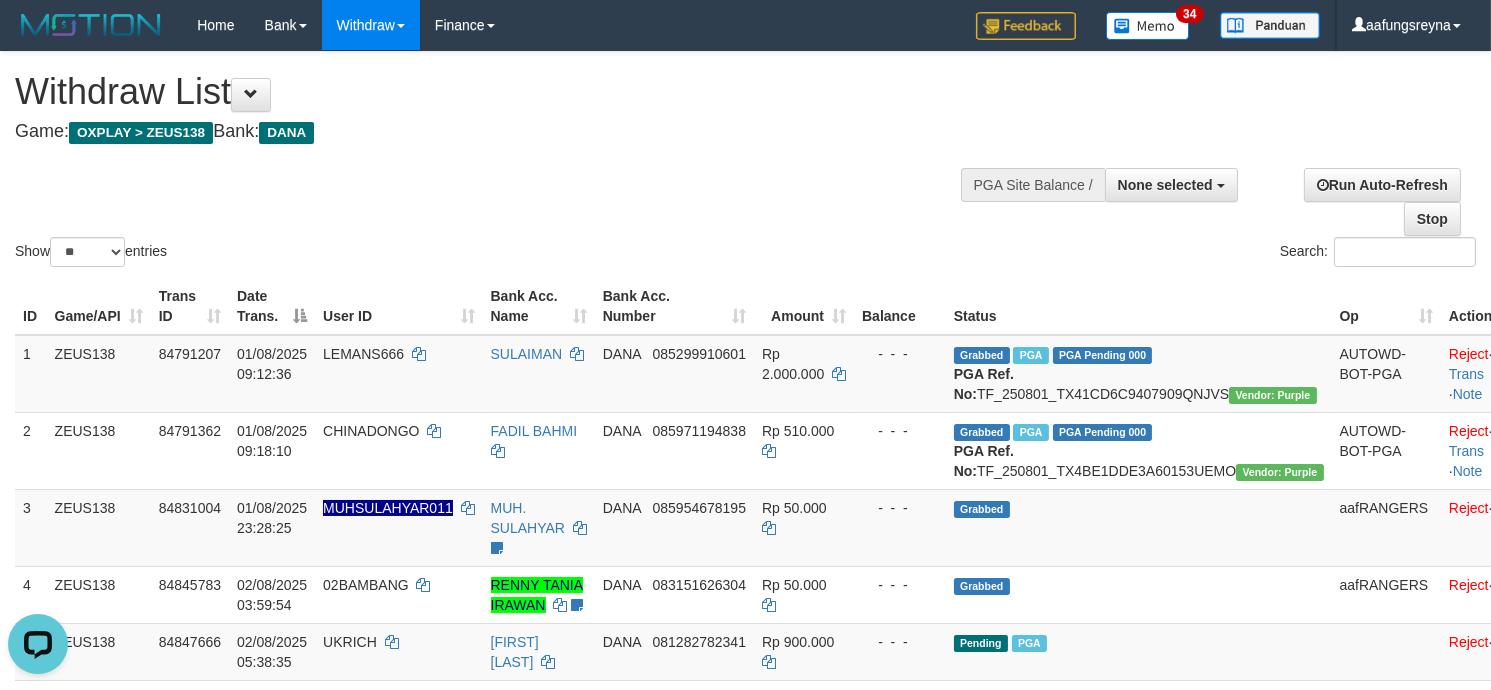 scroll, scrollTop: 0, scrollLeft: 0, axis: both 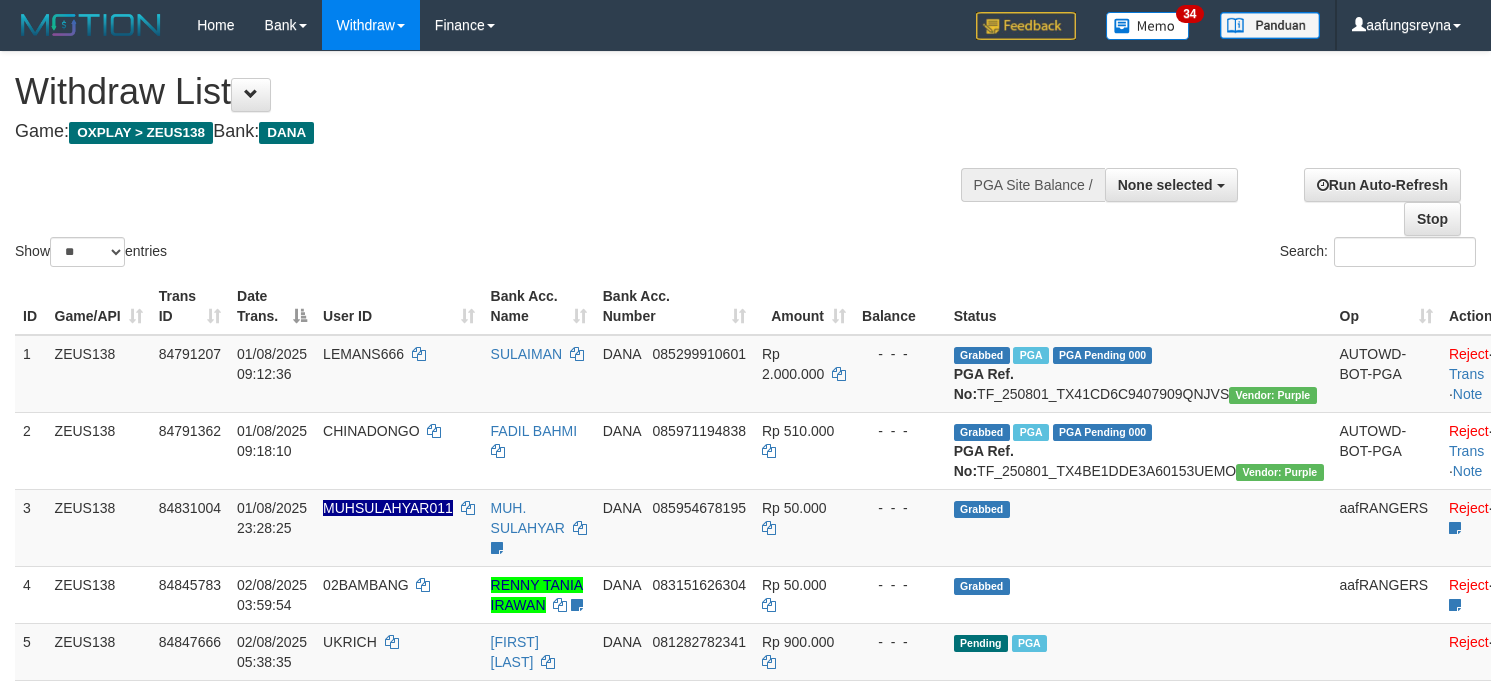 select 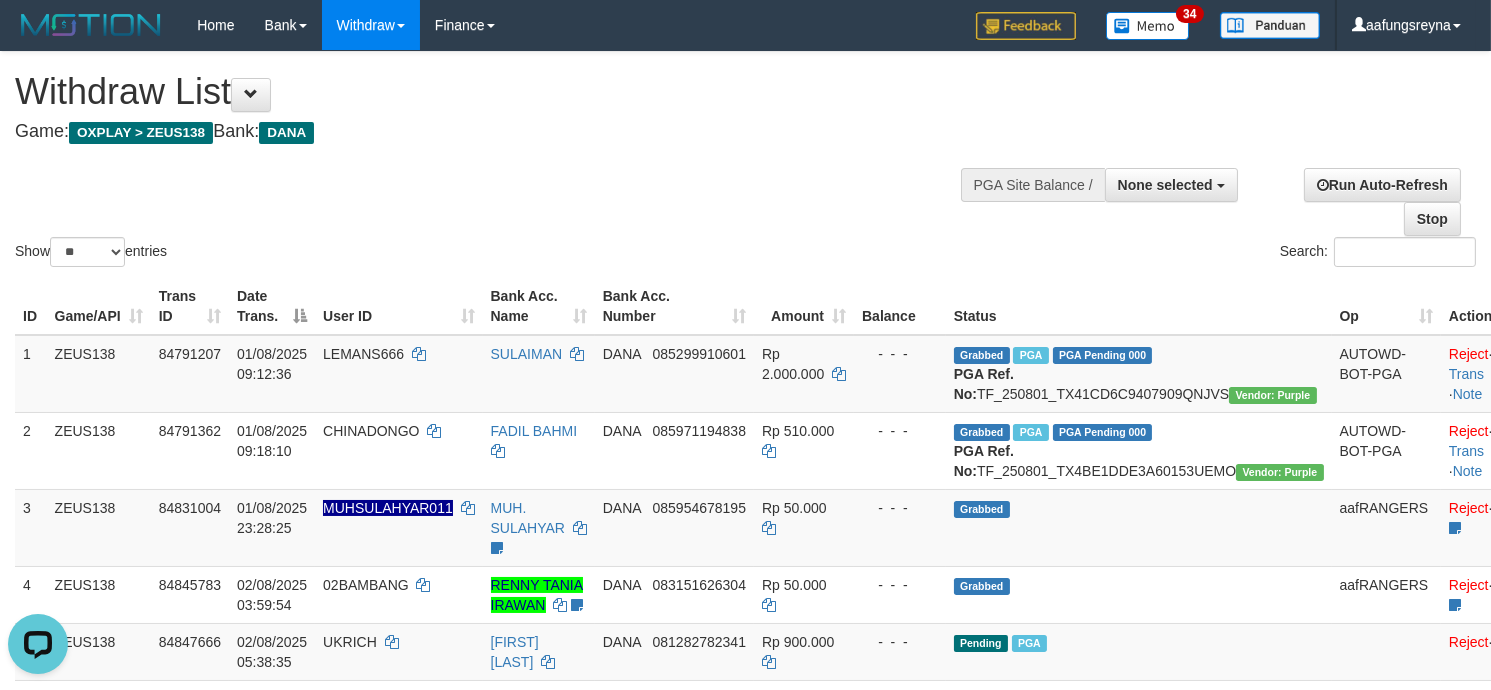 scroll, scrollTop: 0, scrollLeft: 0, axis: both 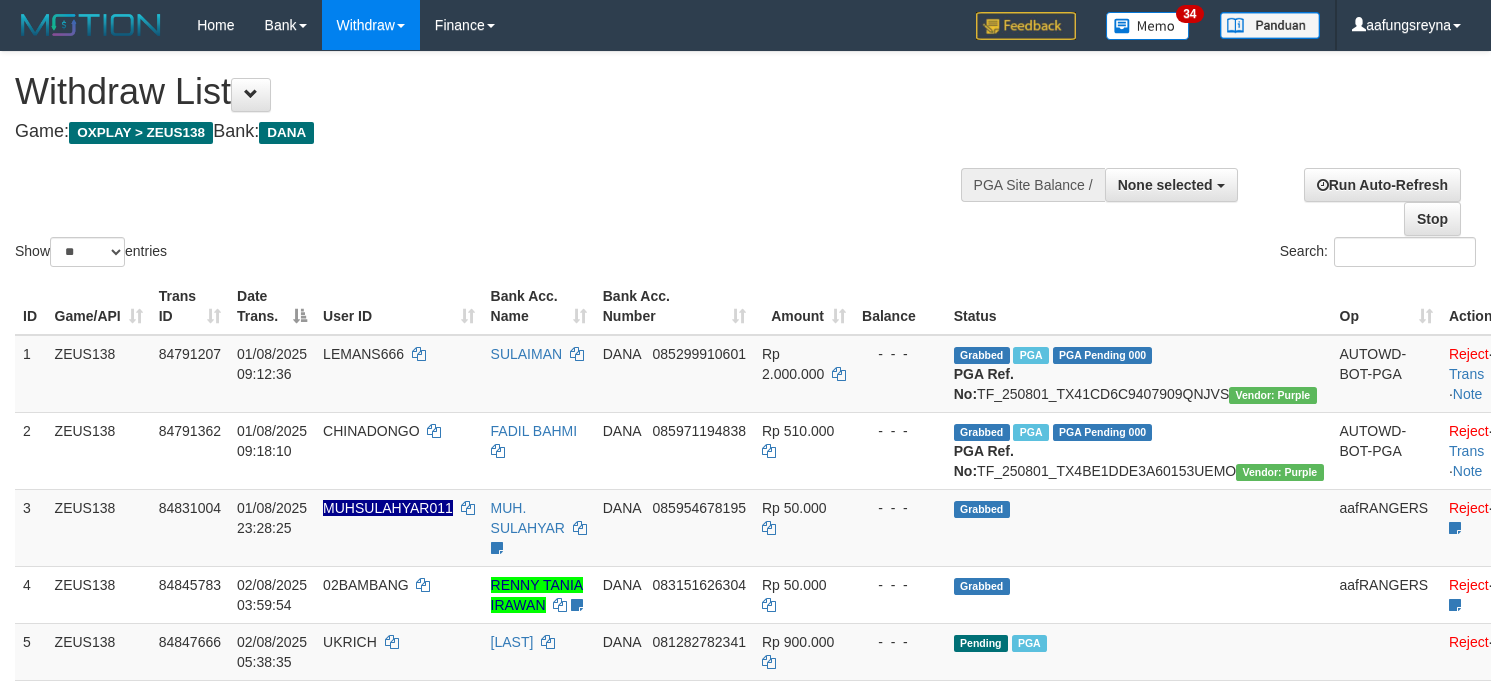 select 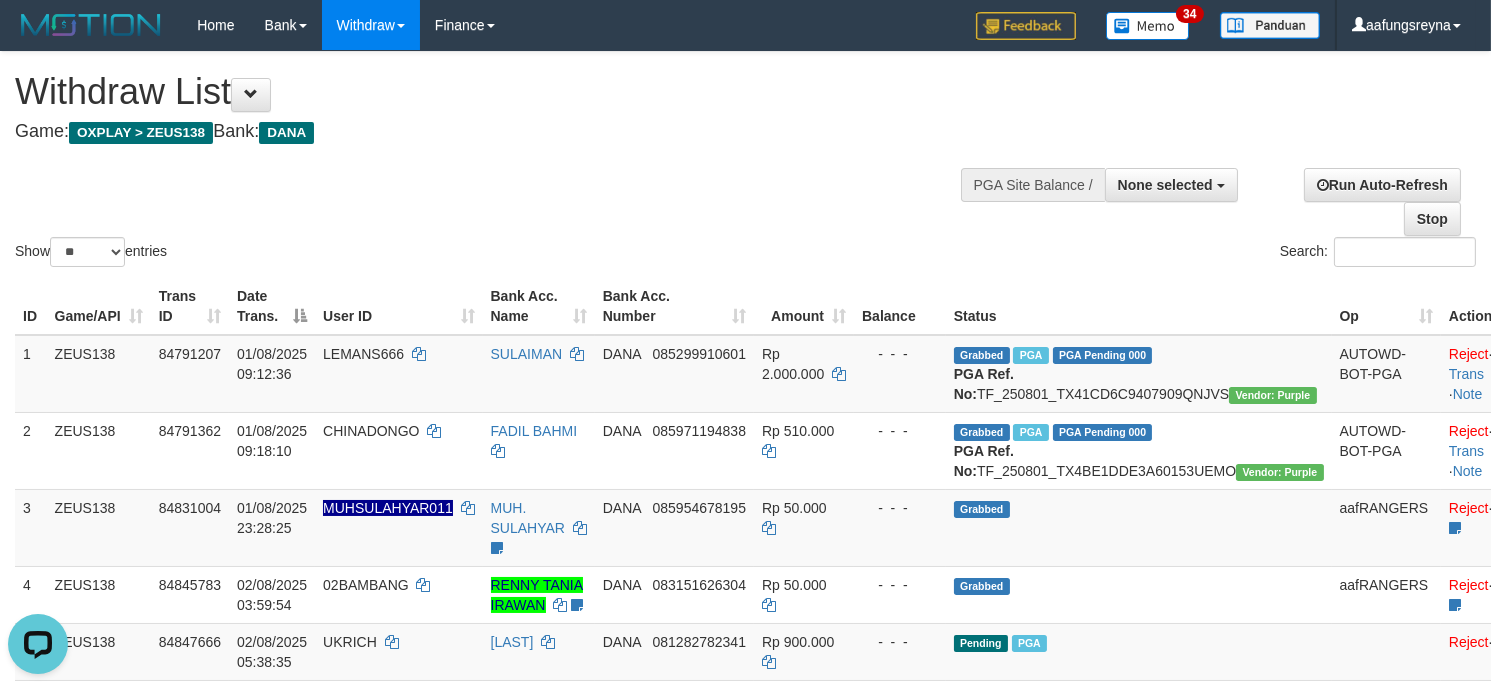 scroll, scrollTop: 0, scrollLeft: 0, axis: both 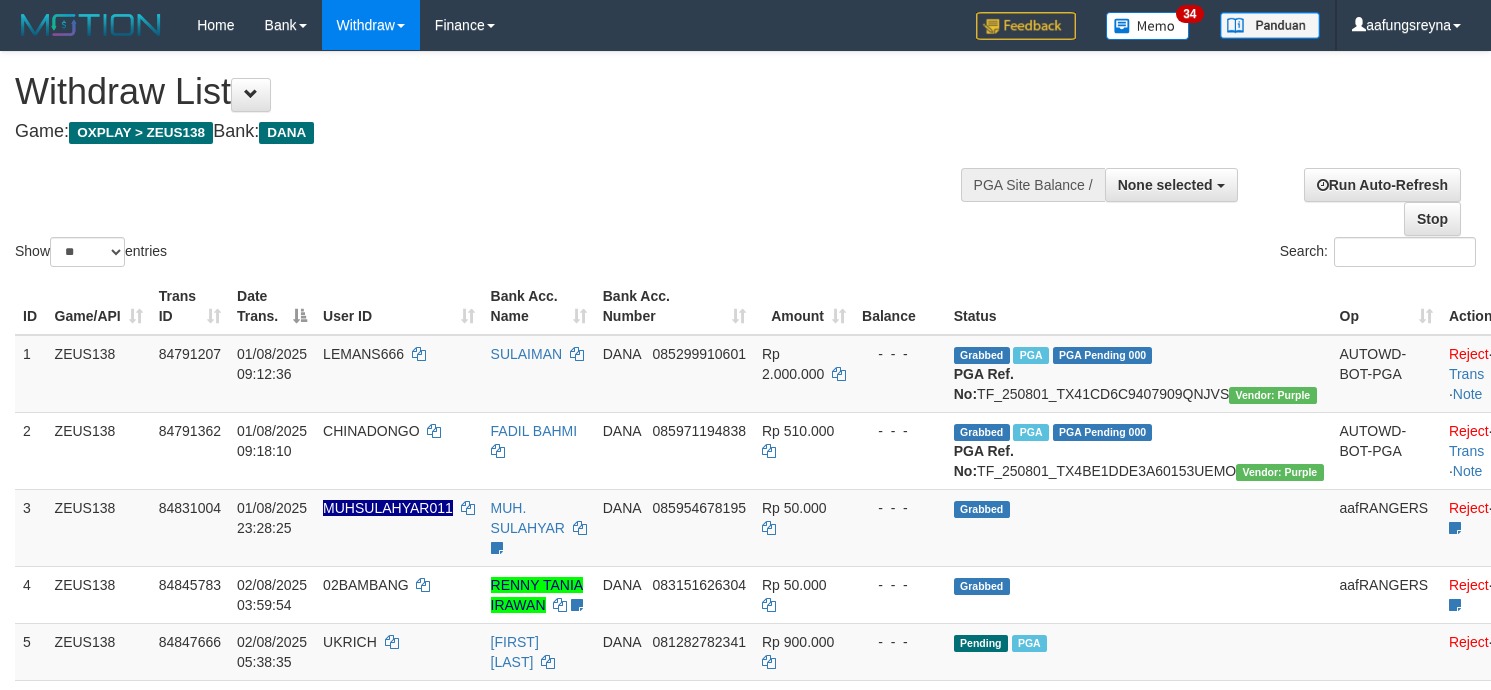 select 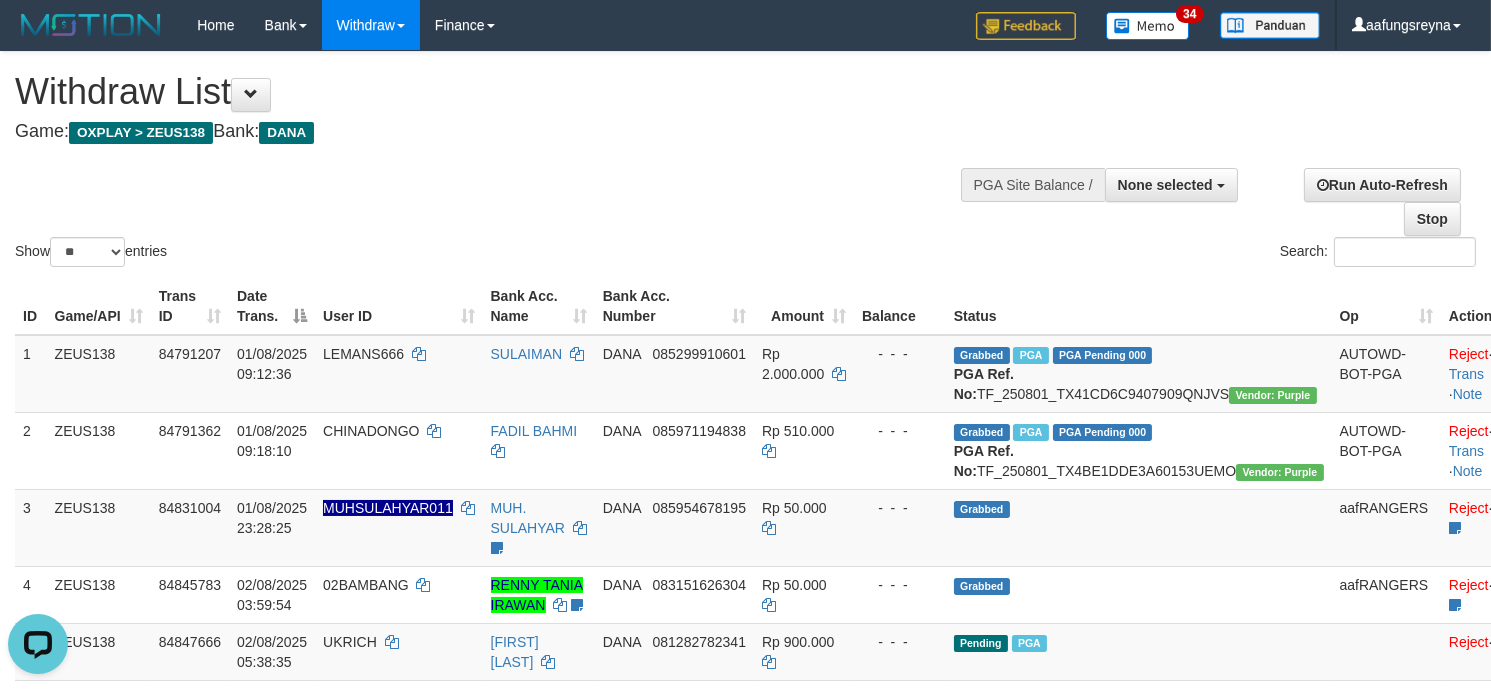 scroll, scrollTop: 0, scrollLeft: 0, axis: both 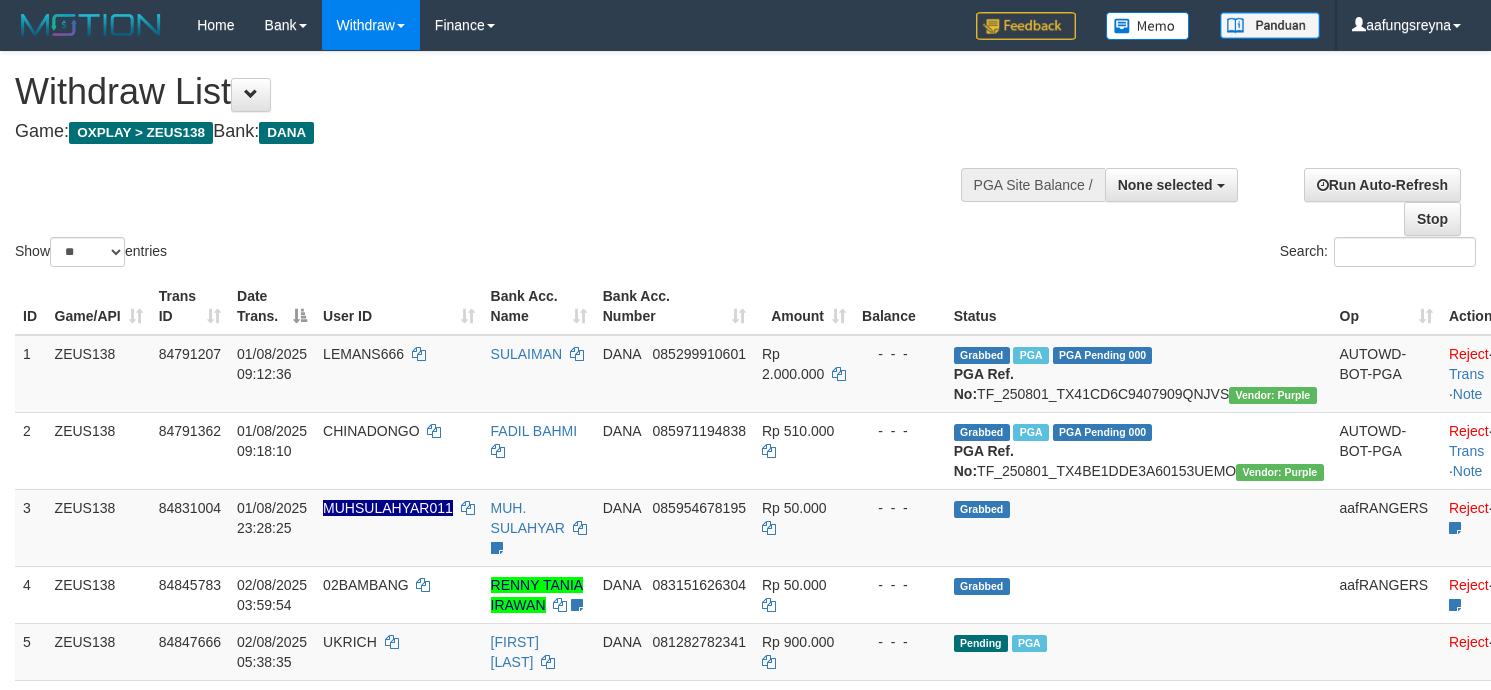 select 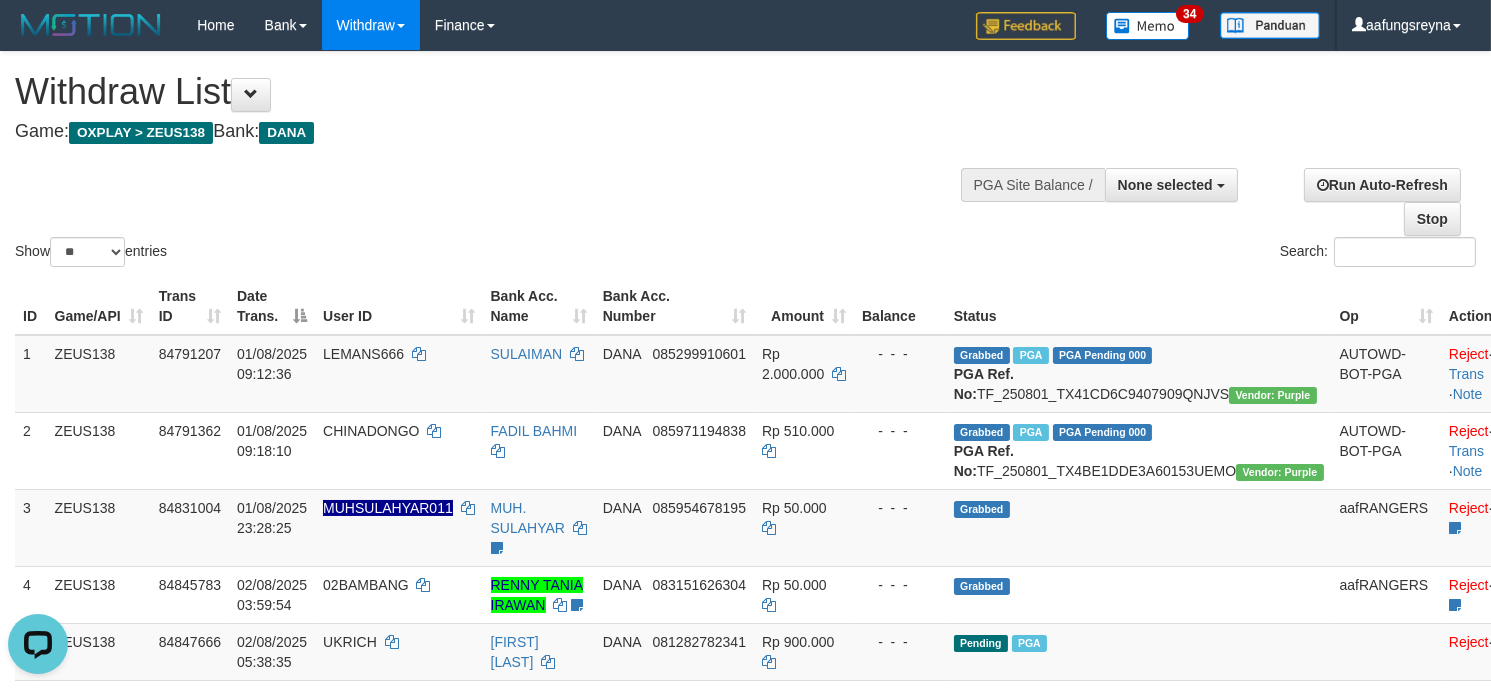 scroll, scrollTop: 0, scrollLeft: 0, axis: both 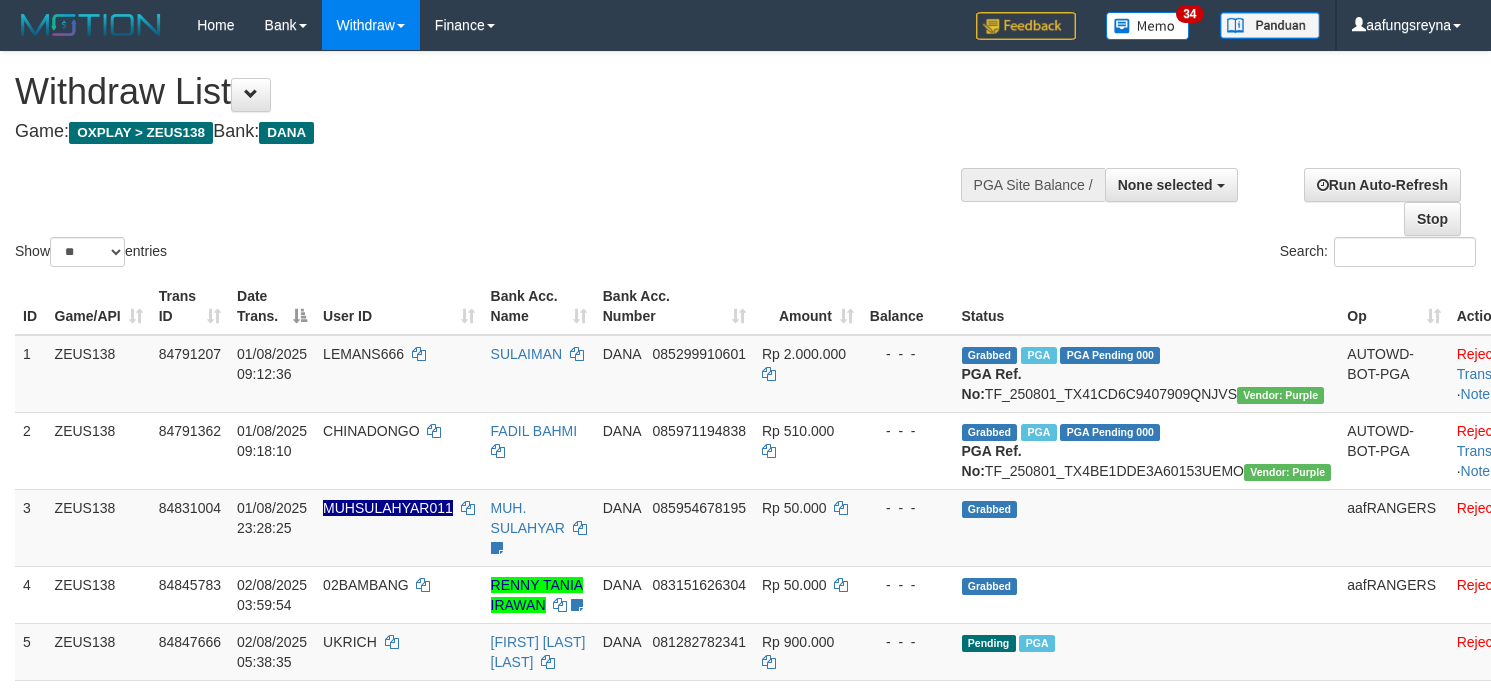 select 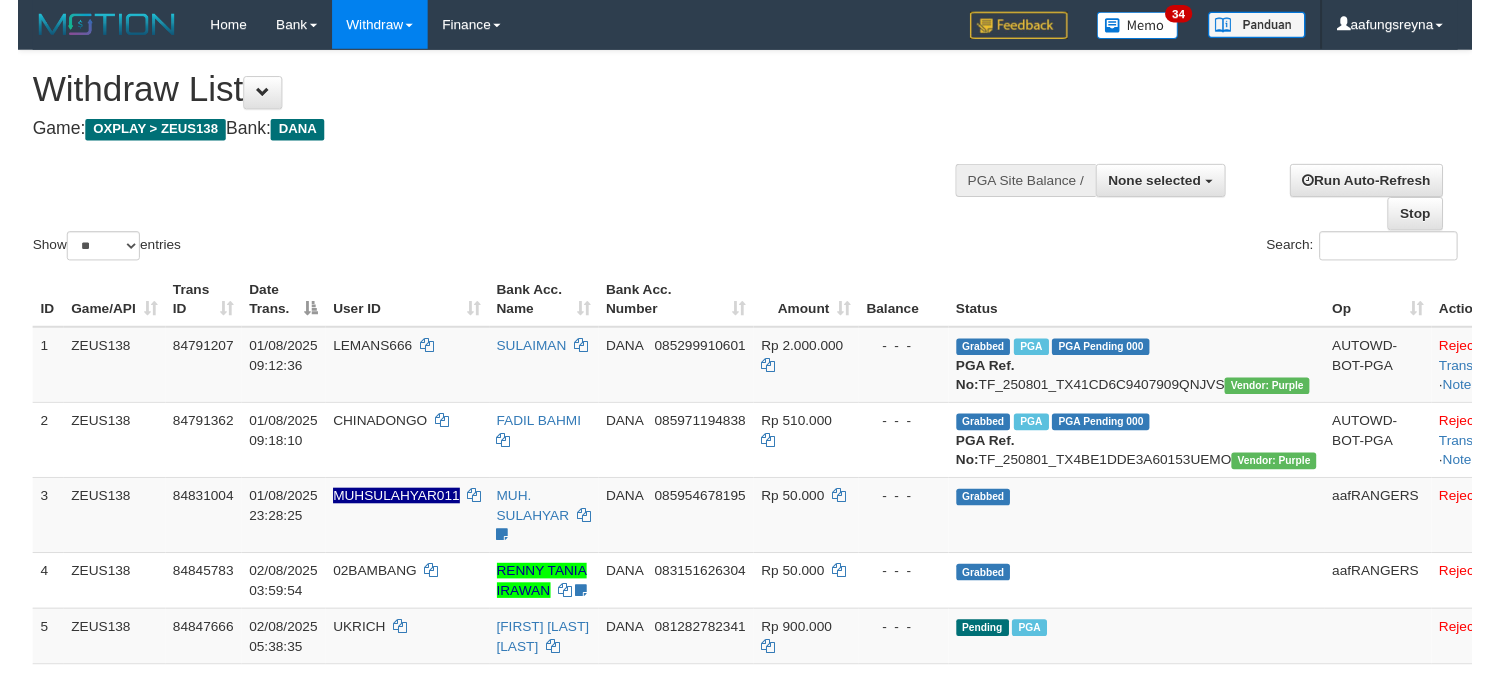 scroll, scrollTop: 0, scrollLeft: 0, axis: both 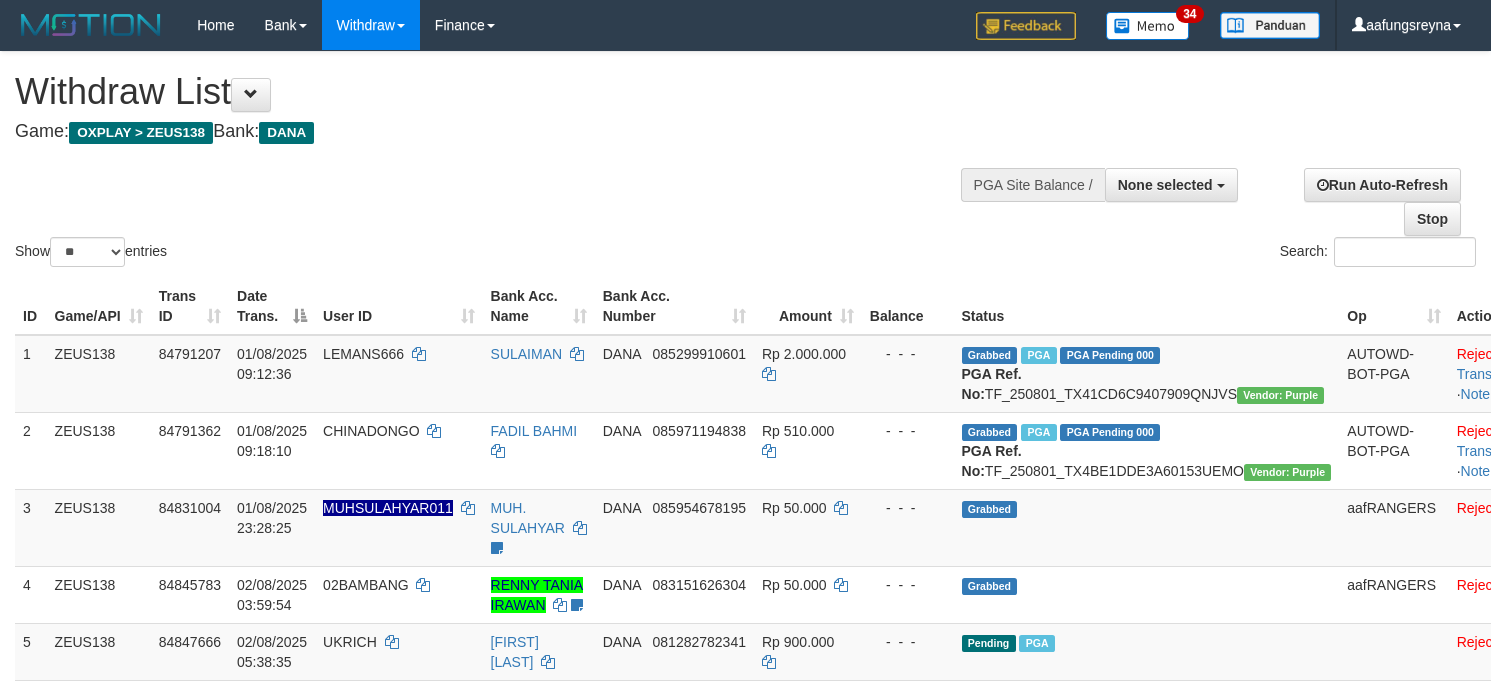 select 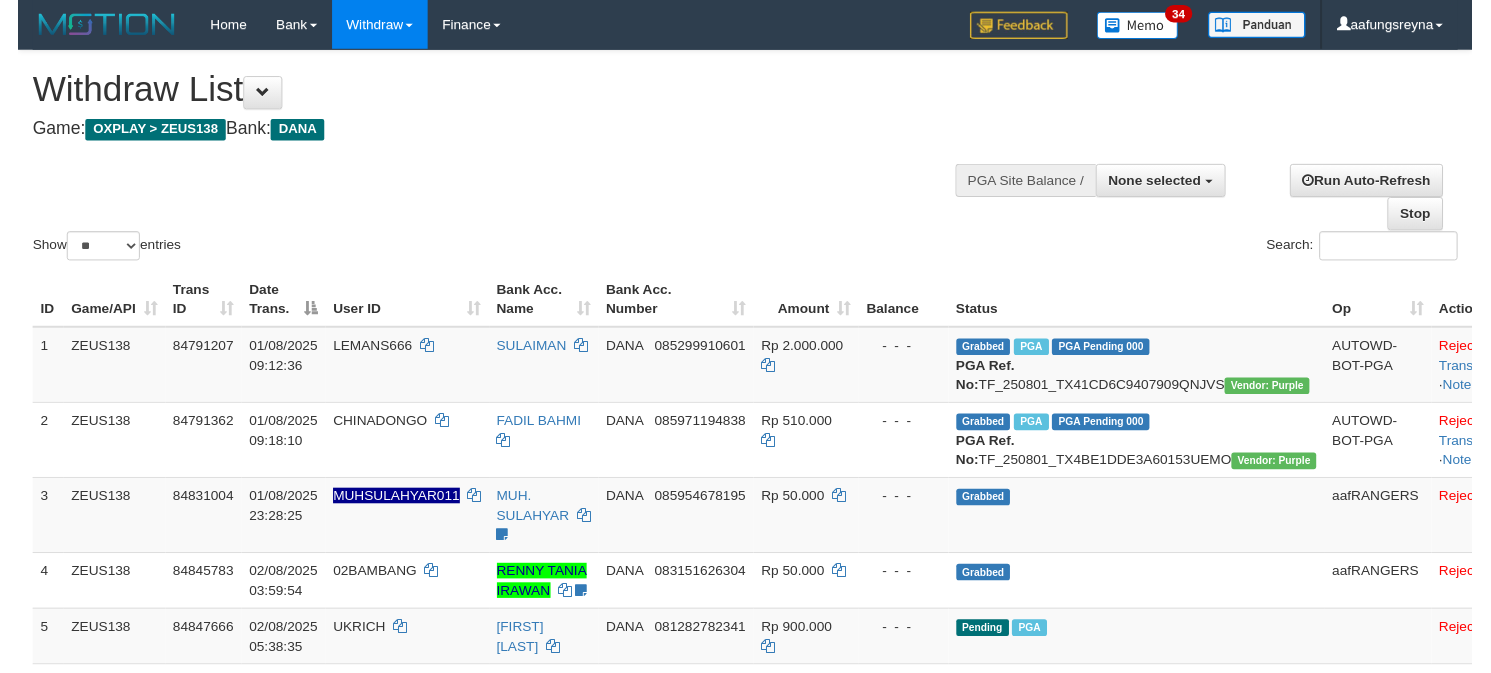 scroll, scrollTop: 0, scrollLeft: 0, axis: both 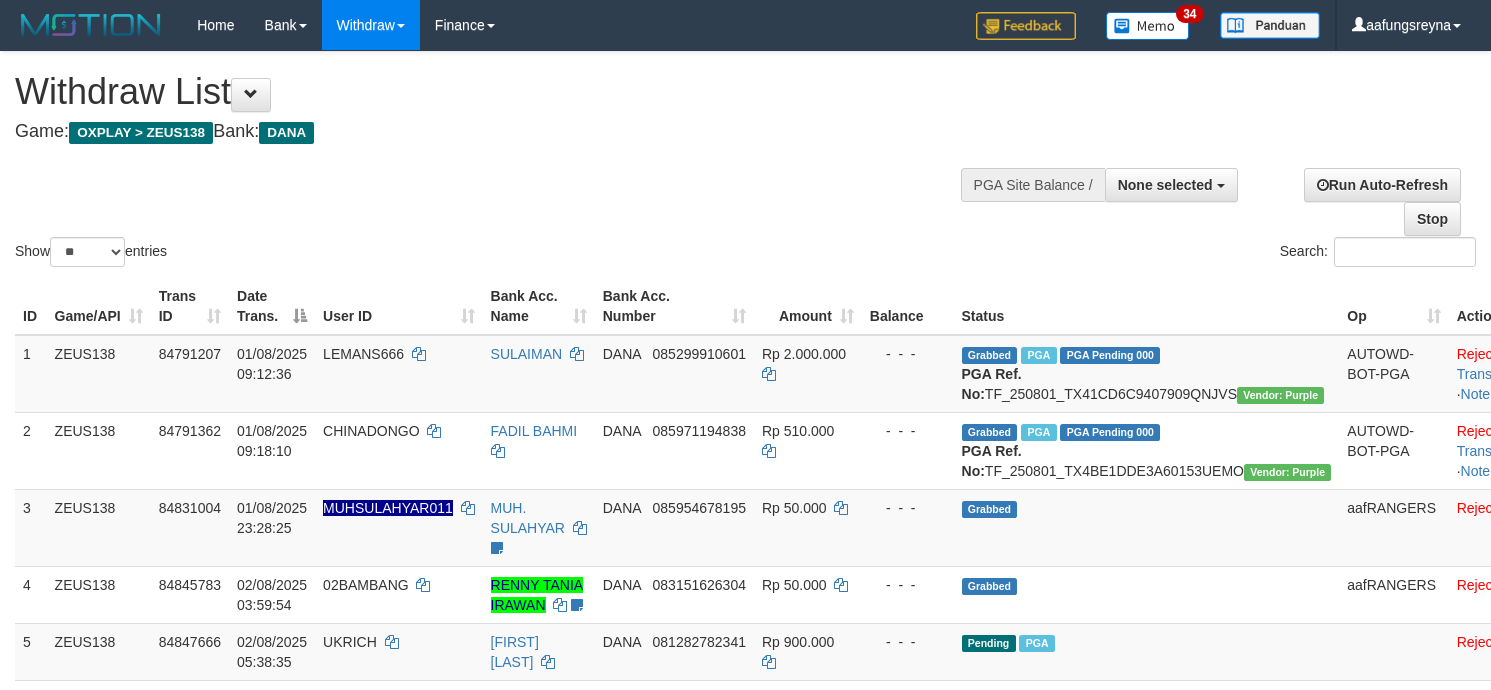 select 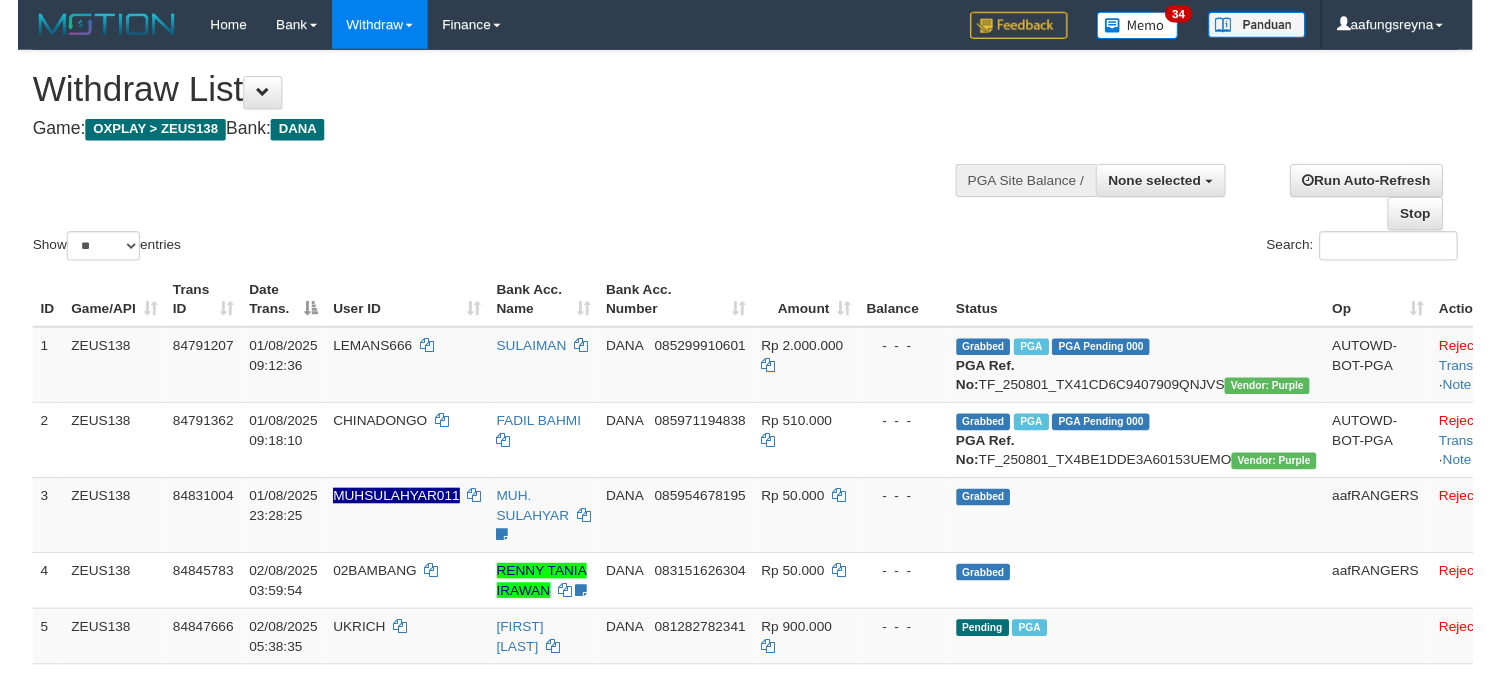 scroll, scrollTop: 0, scrollLeft: 0, axis: both 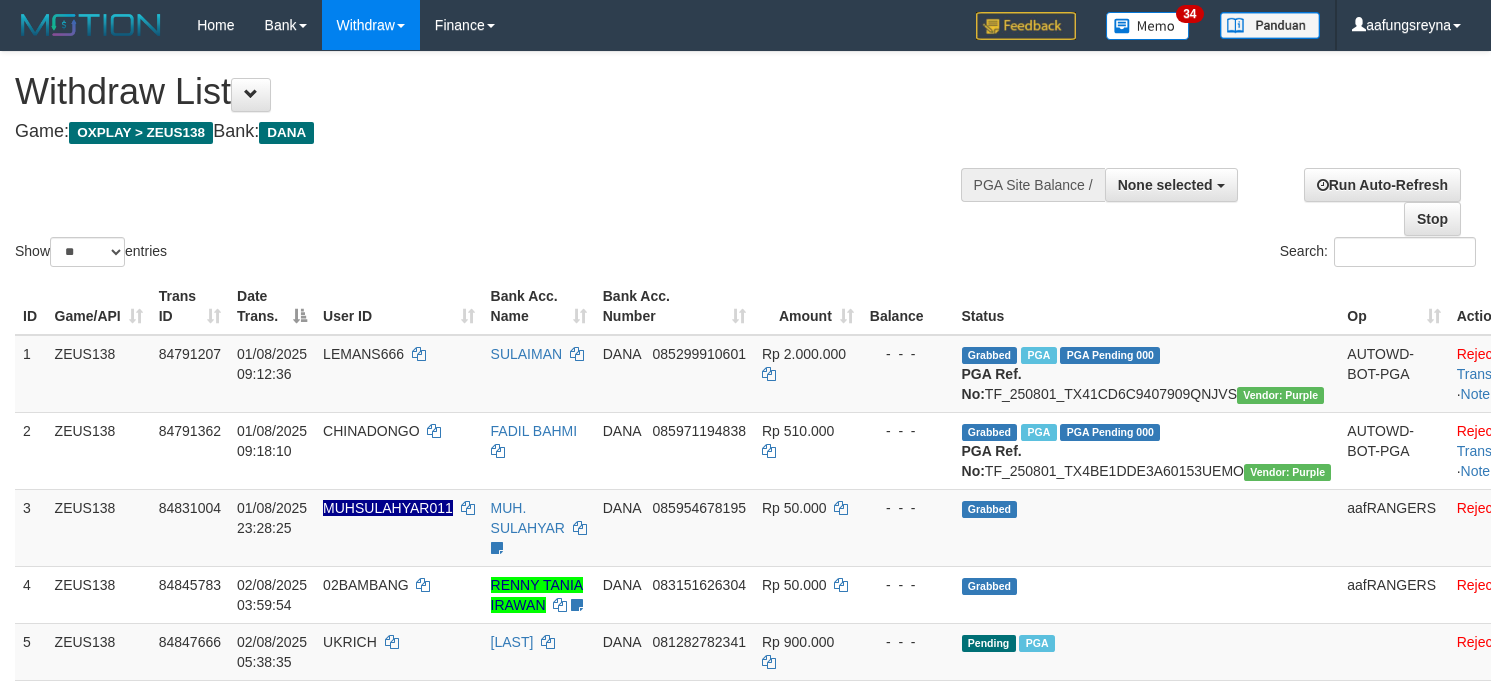 select 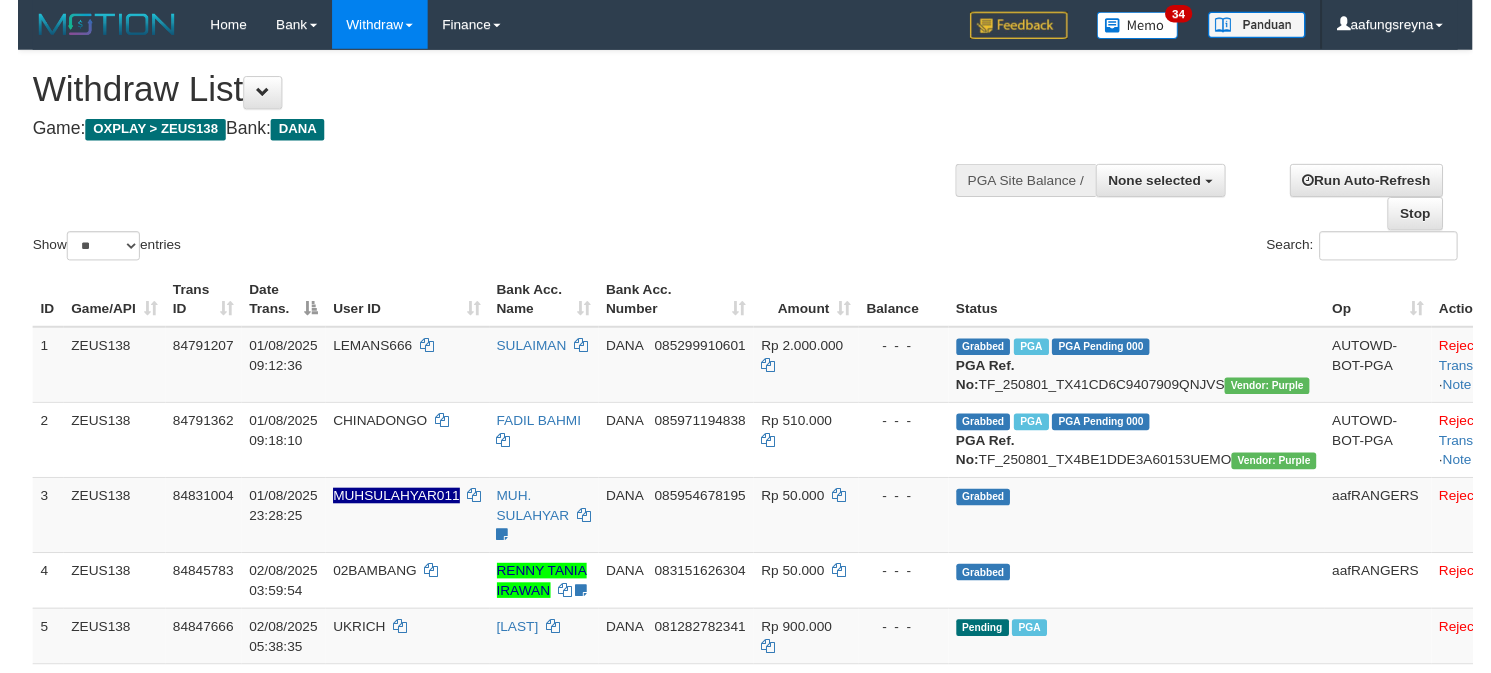scroll, scrollTop: 0, scrollLeft: 0, axis: both 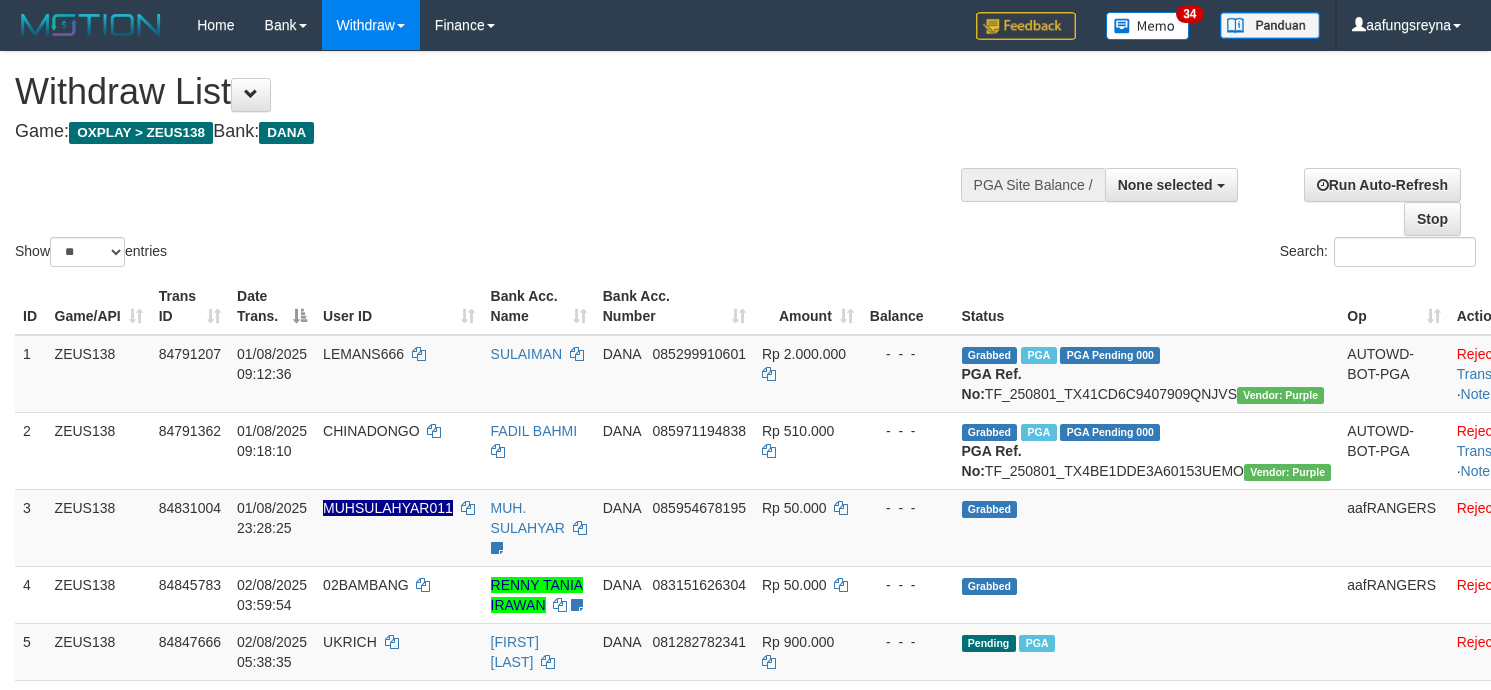 select 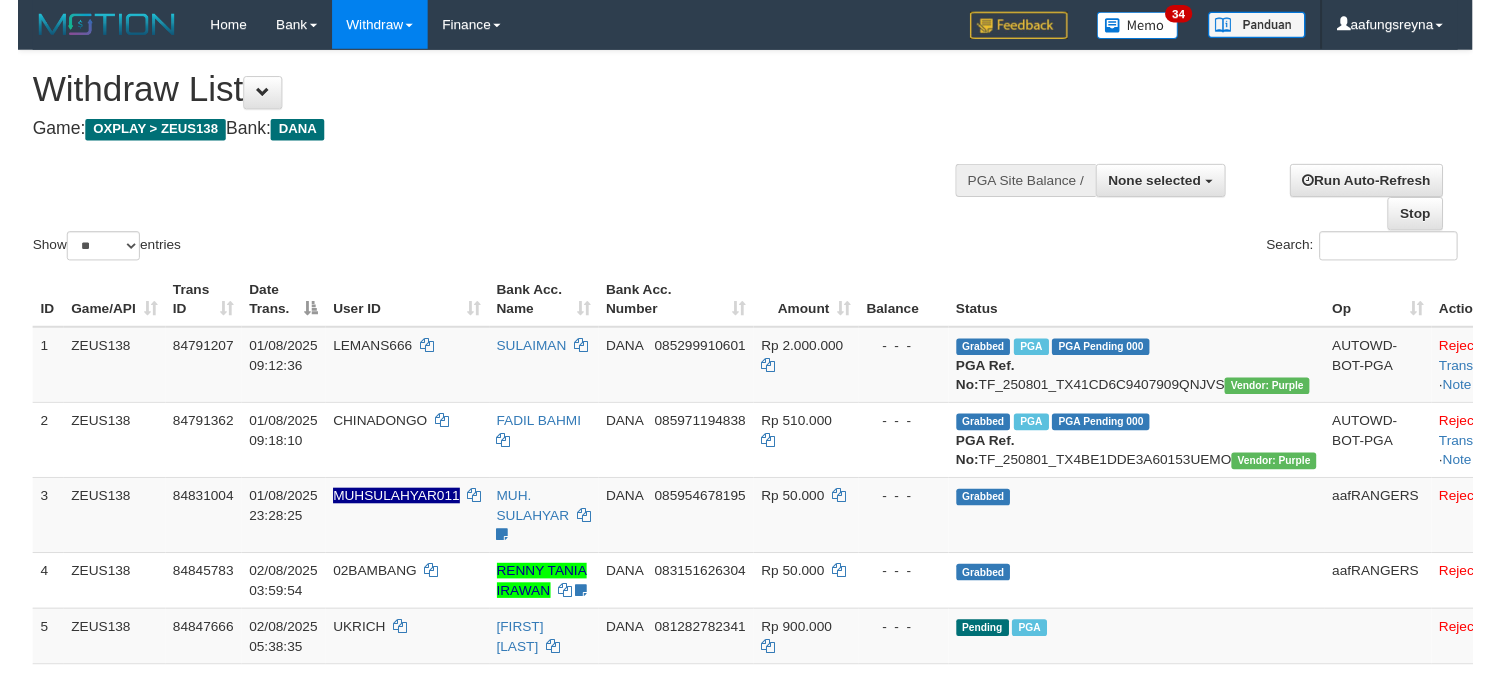 scroll, scrollTop: 0, scrollLeft: 0, axis: both 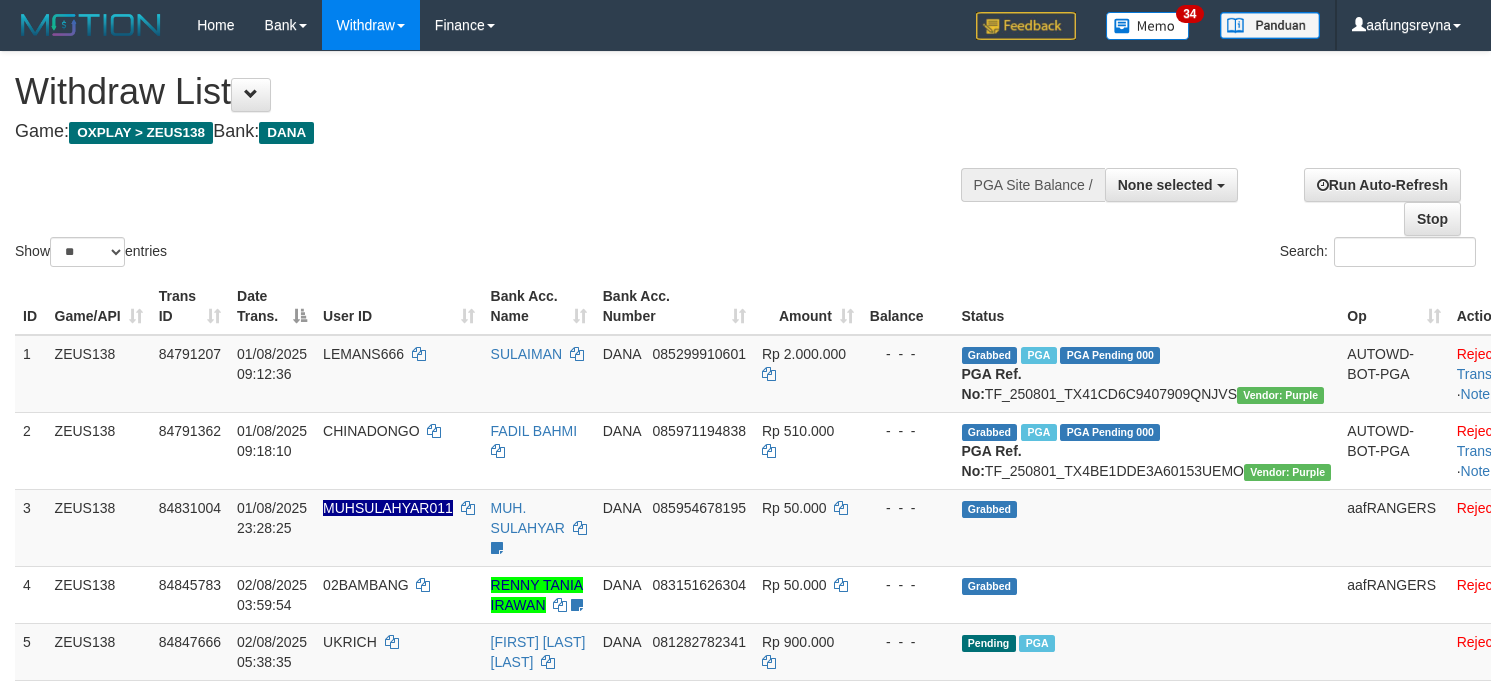 select 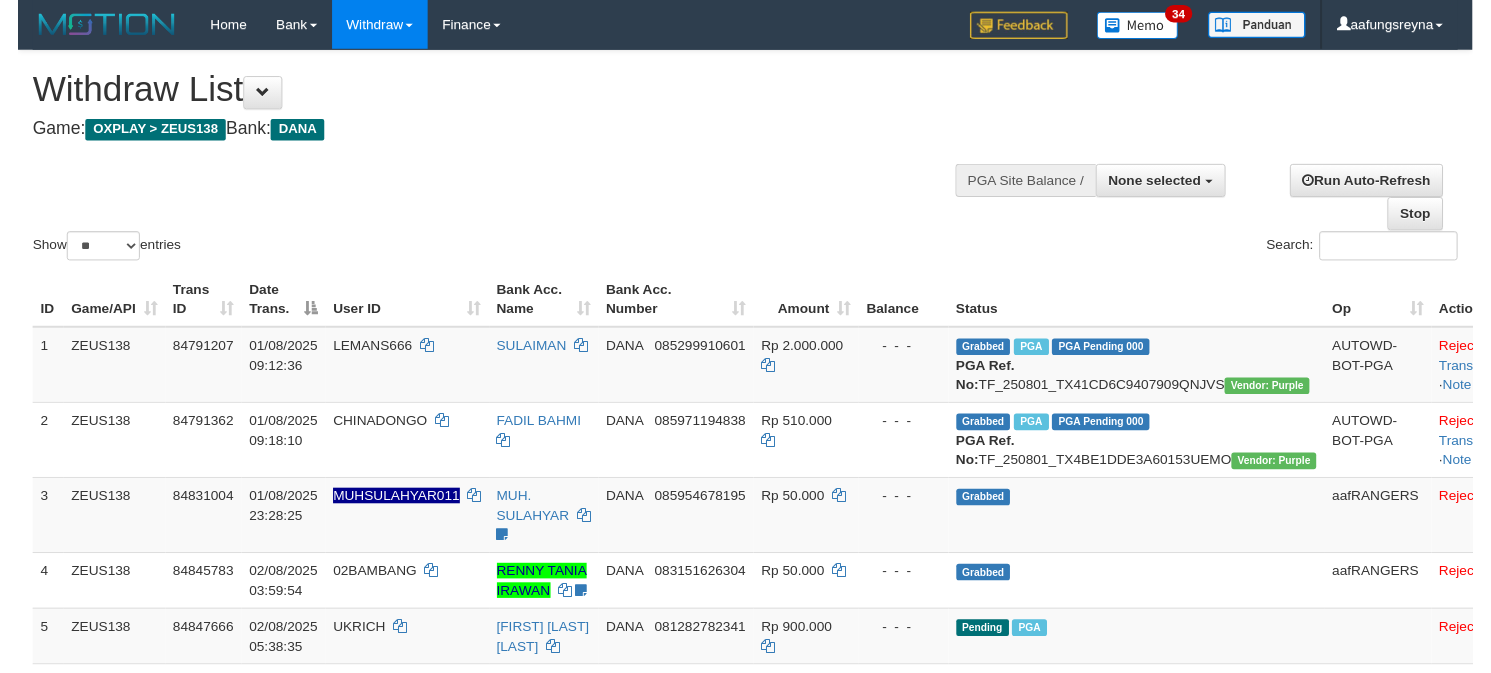 scroll, scrollTop: 0, scrollLeft: 0, axis: both 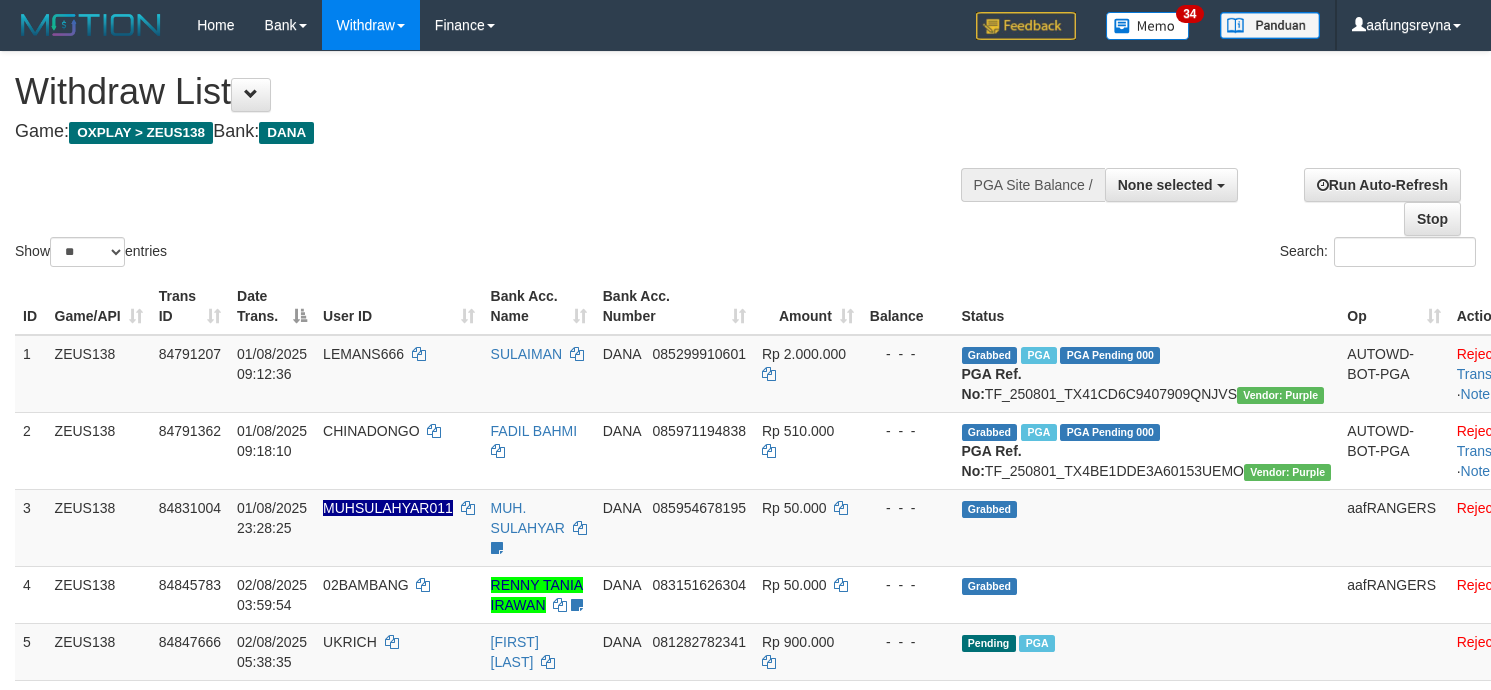 select 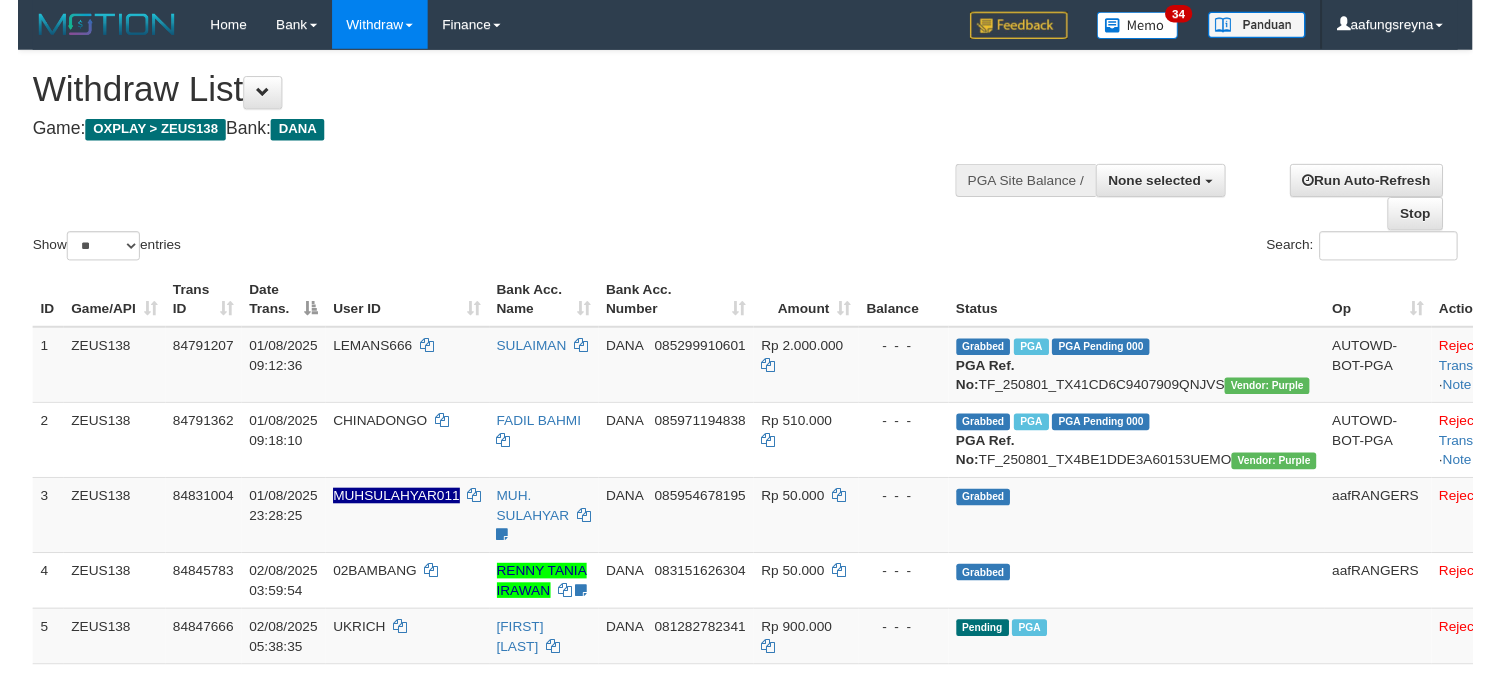 scroll, scrollTop: 0, scrollLeft: 0, axis: both 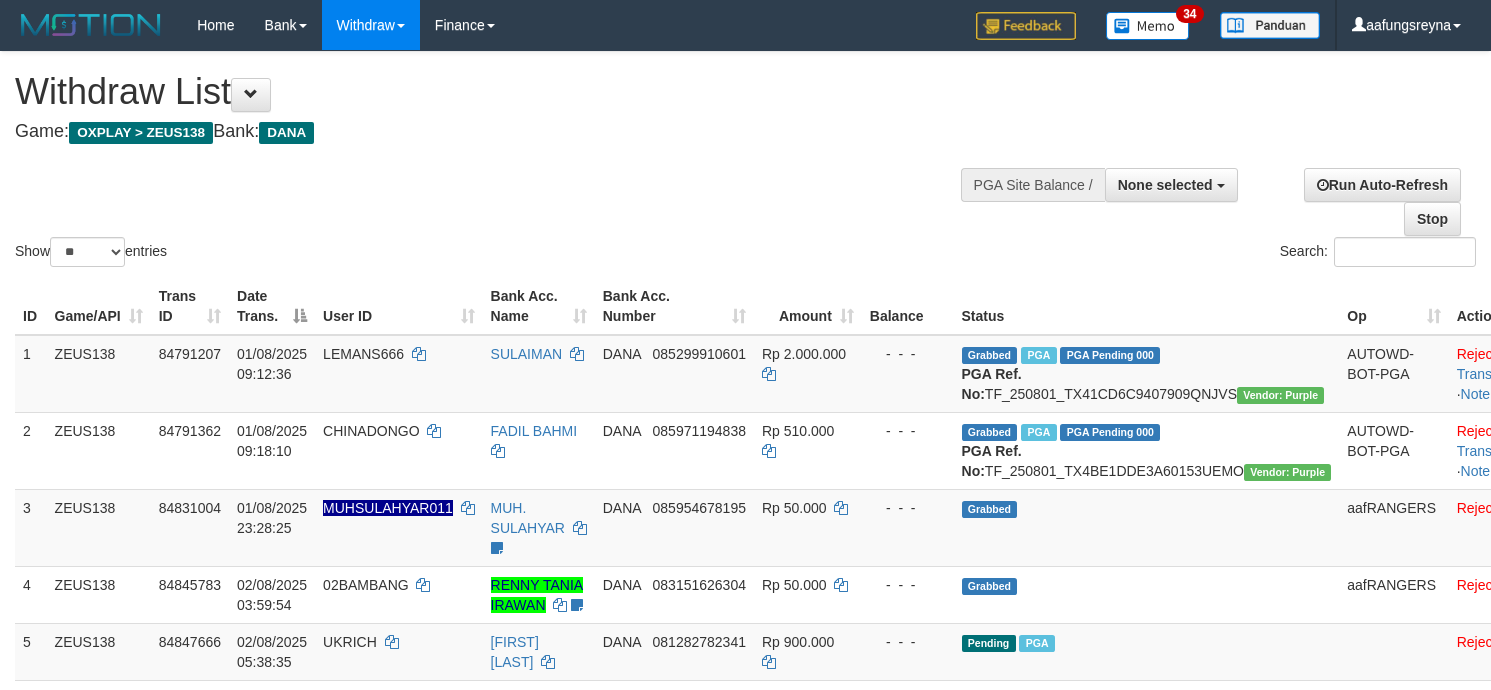 select 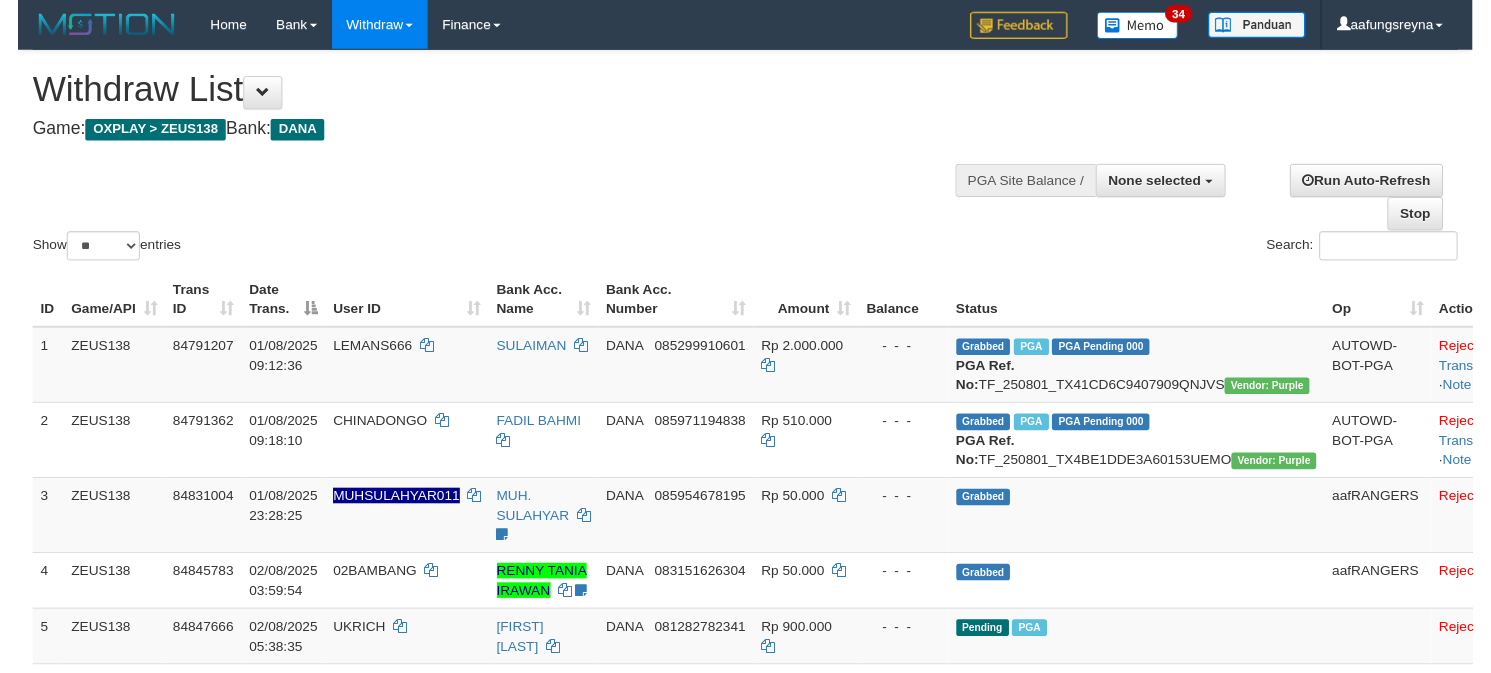 scroll, scrollTop: 0, scrollLeft: 0, axis: both 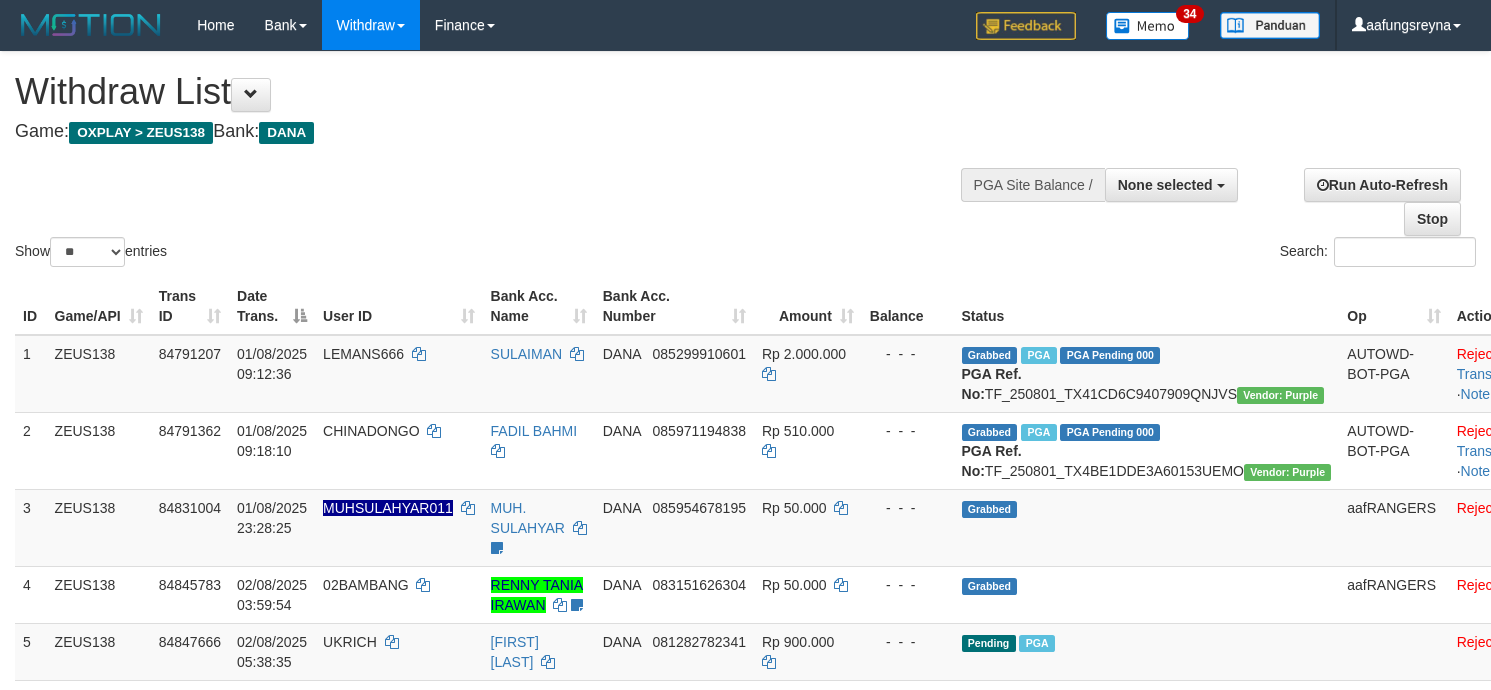 select 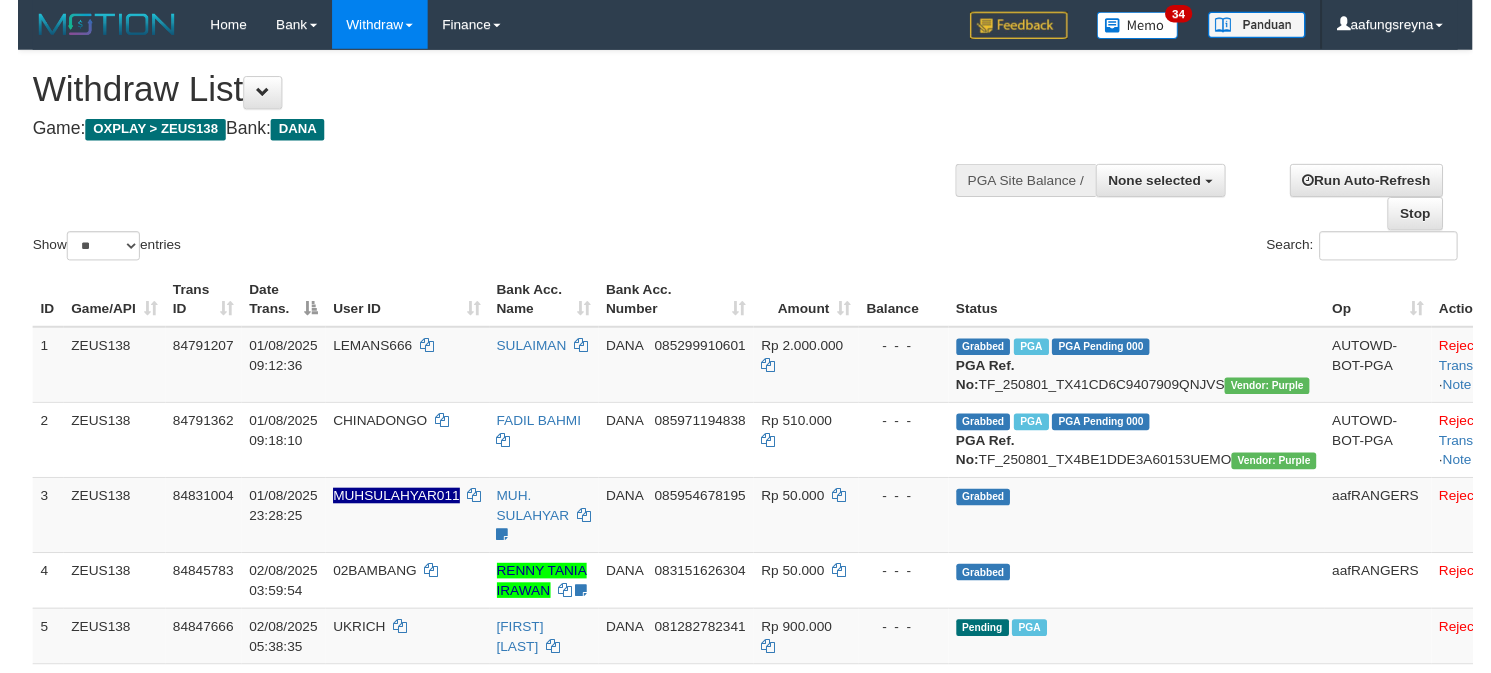 scroll, scrollTop: 0, scrollLeft: 0, axis: both 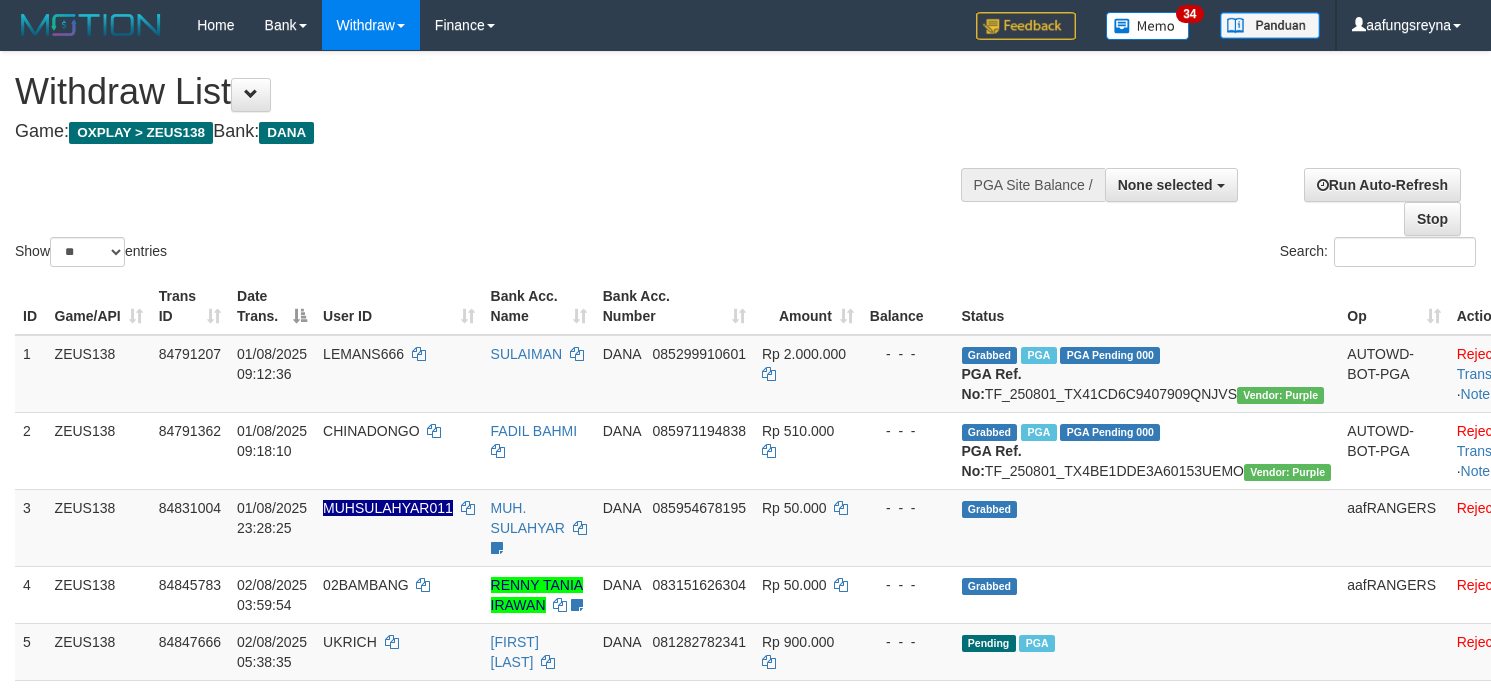 select 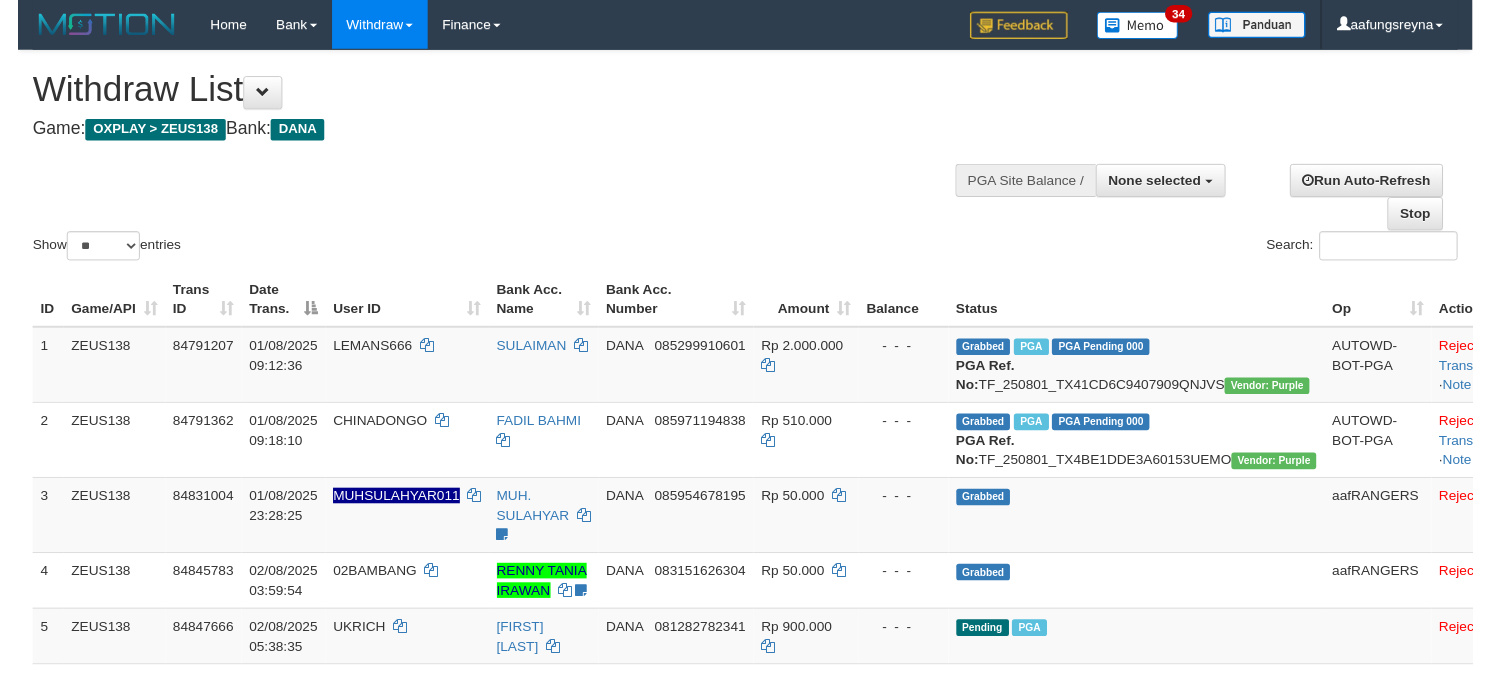 scroll, scrollTop: 0, scrollLeft: 0, axis: both 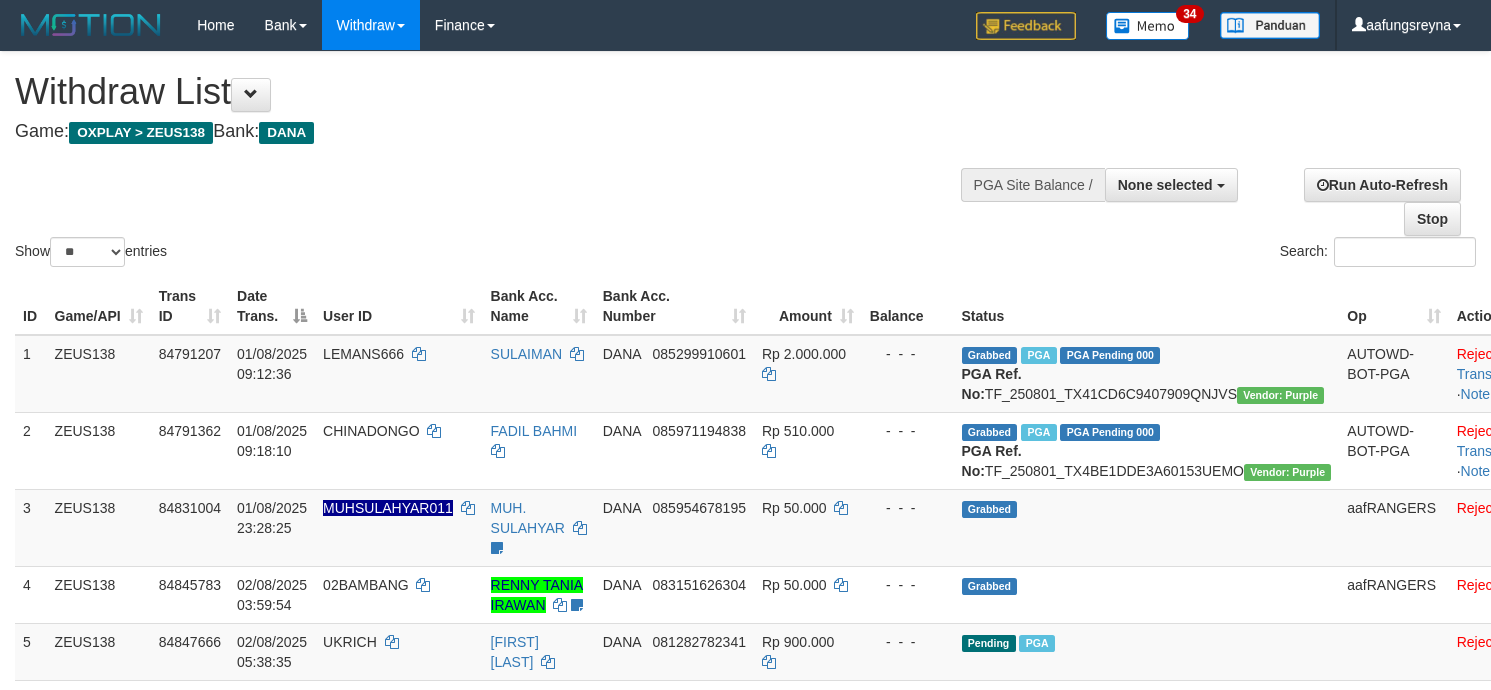 select 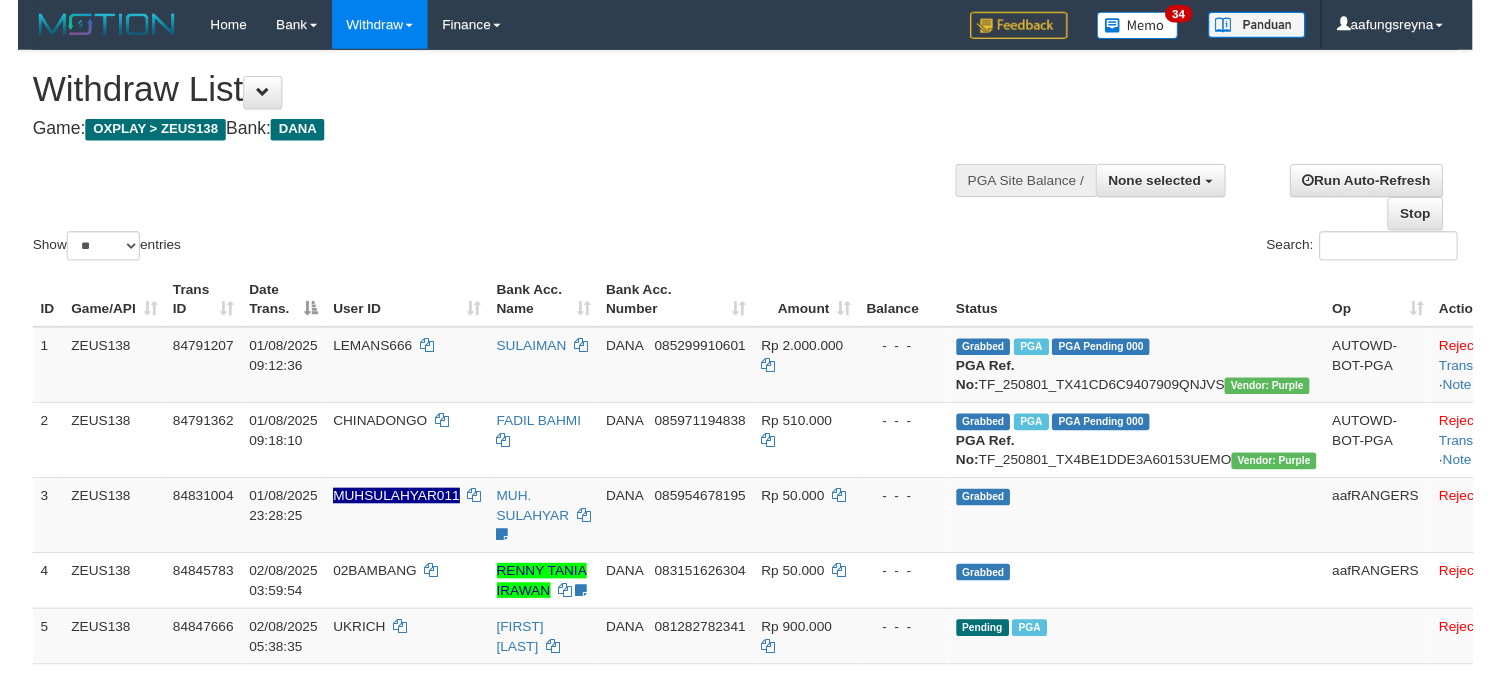 scroll, scrollTop: 0, scrollLeft: 0, axis: both 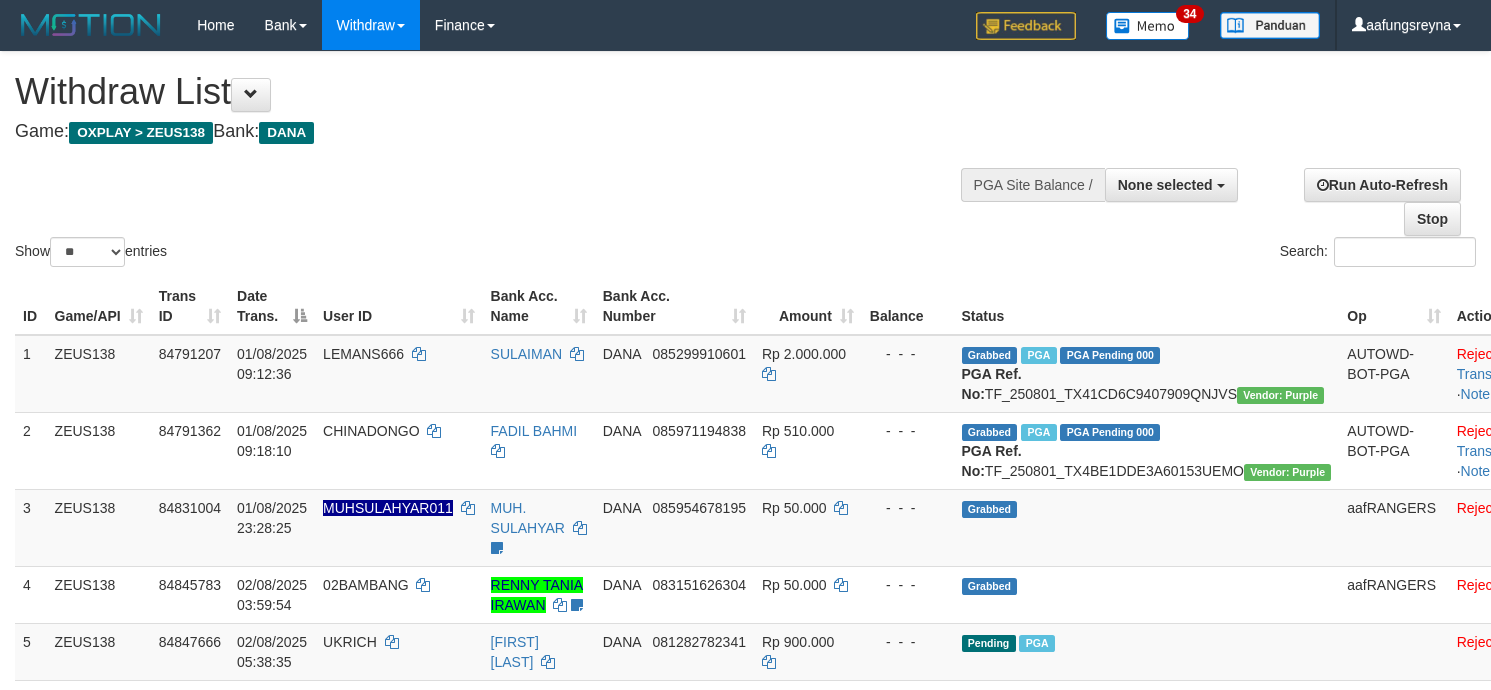 select 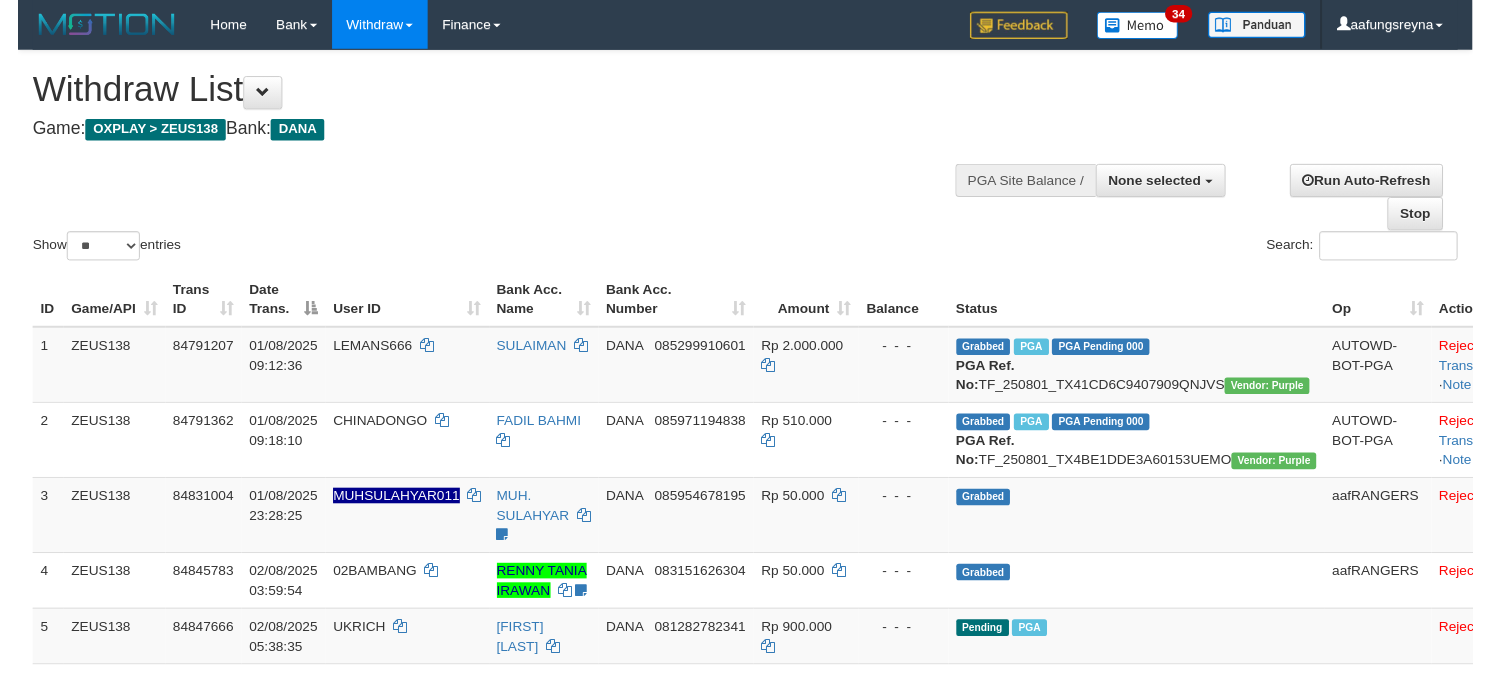 scroll, scrollTop: 0, scrollLeft: 0, axis: both 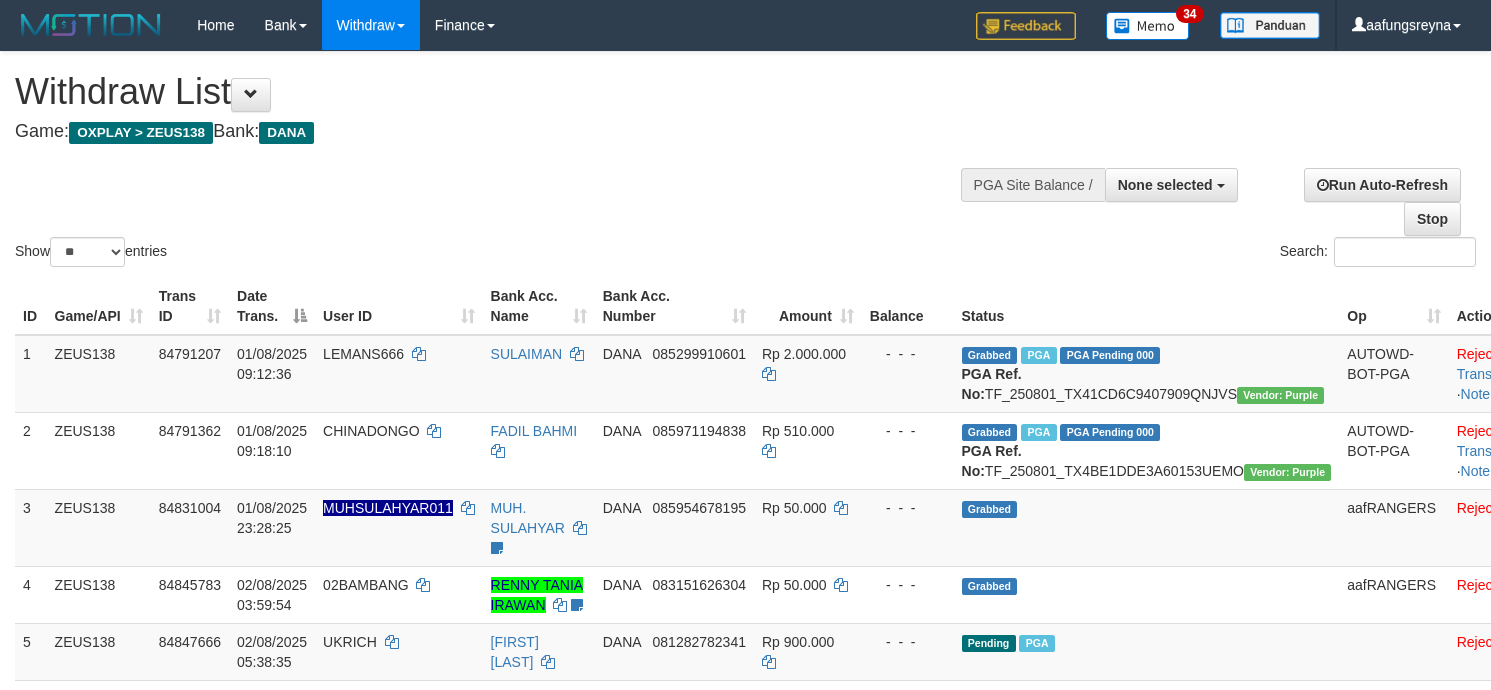 select 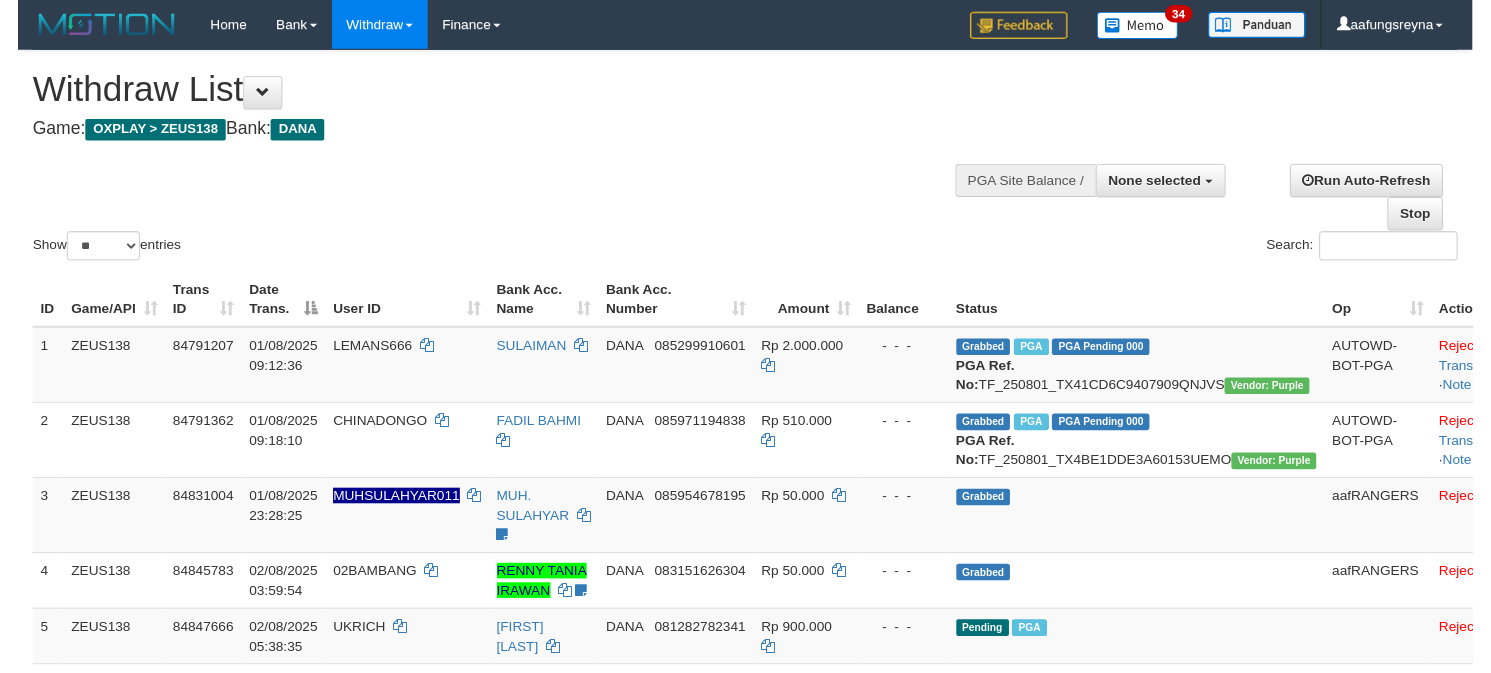 scroll, scrollTop: 0, scrollLeft: 0, axis: both 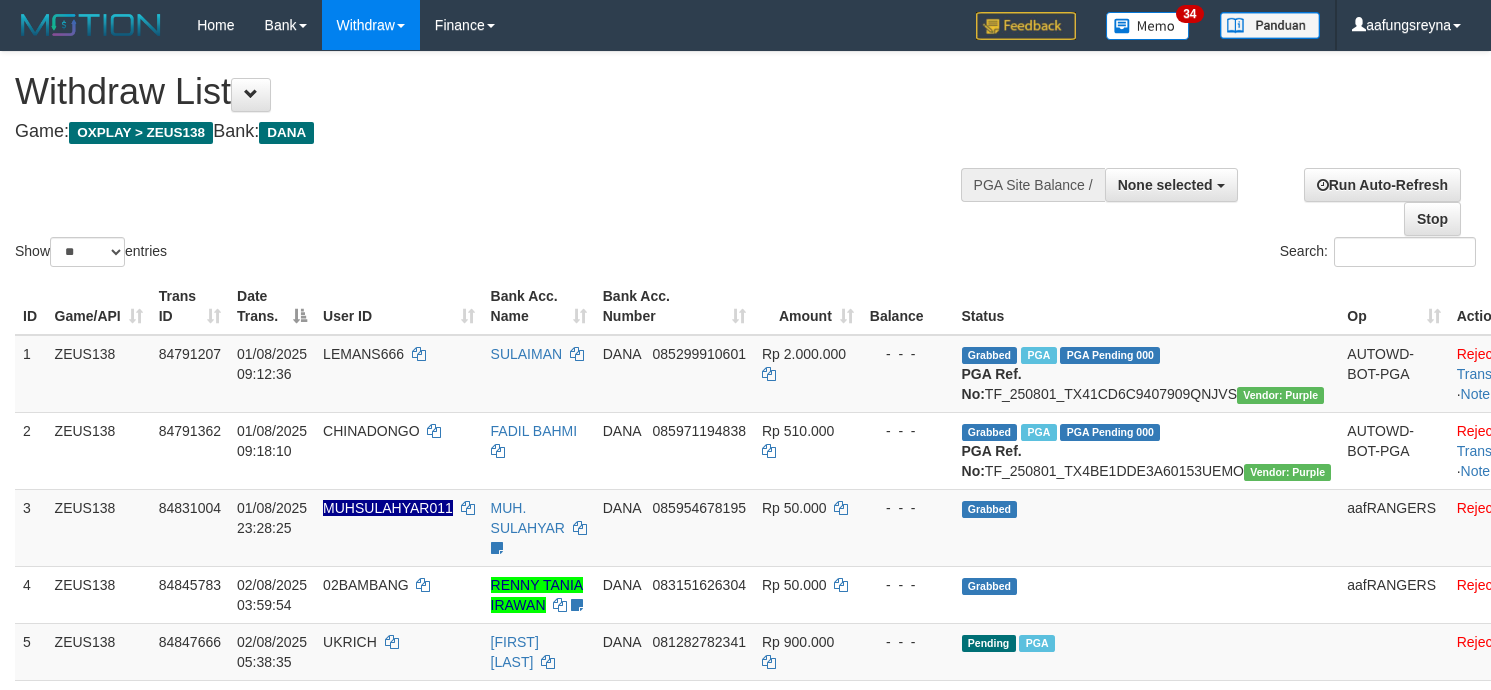 select 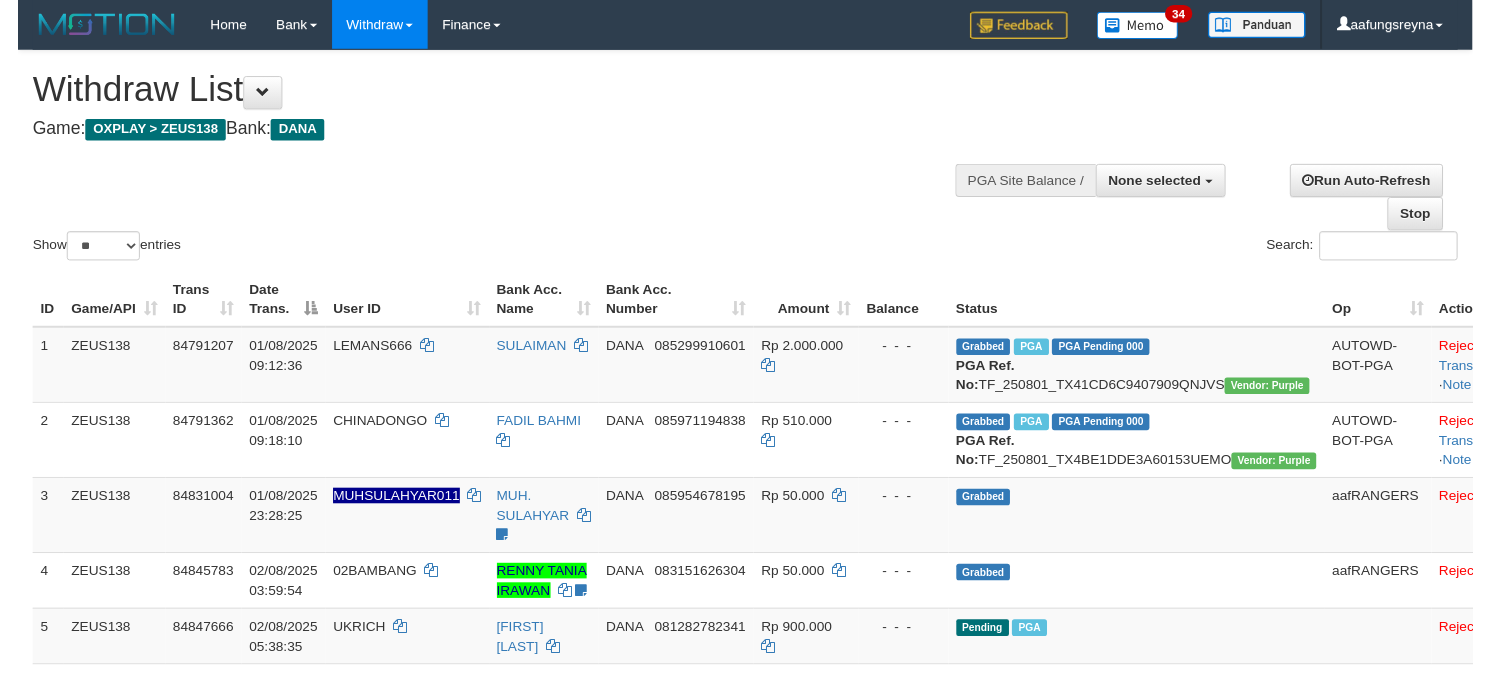 scroll, scrollTop: 0, scrollLeft: 0, axis: both 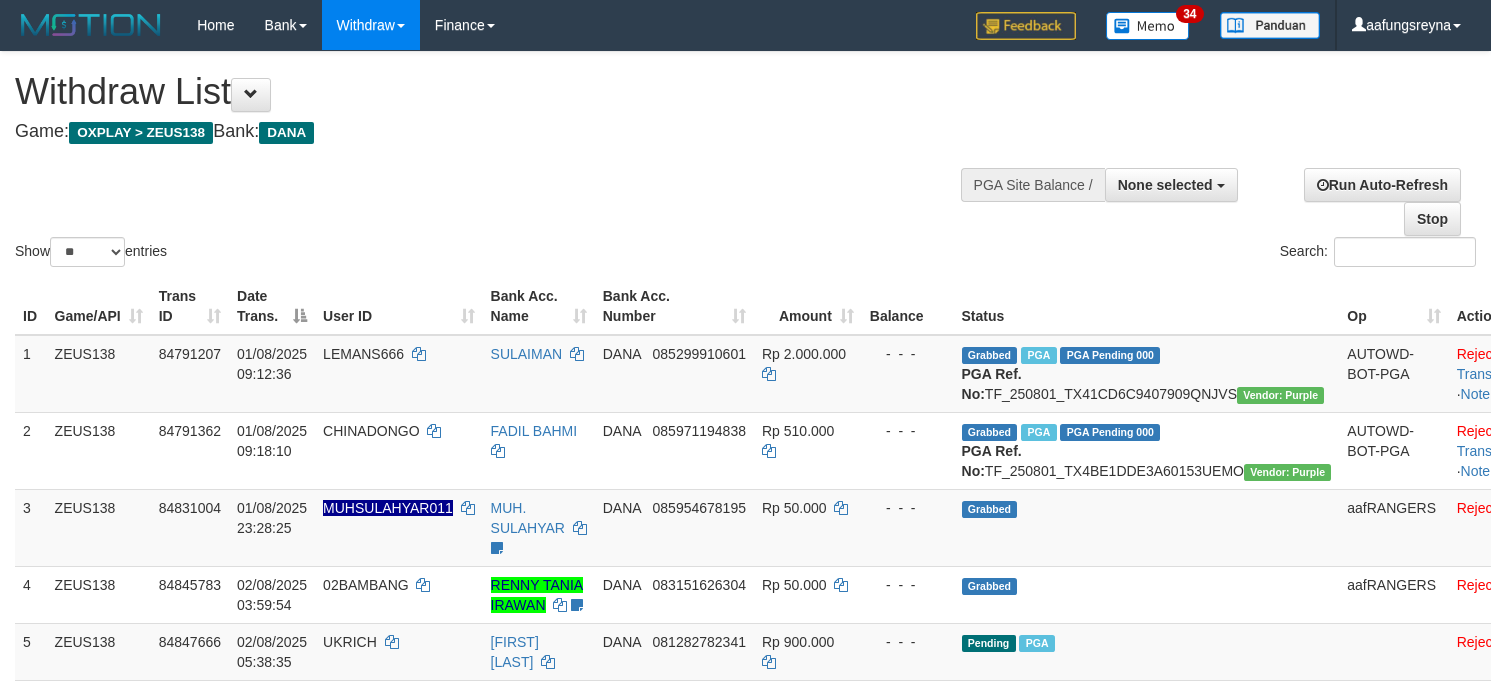 select 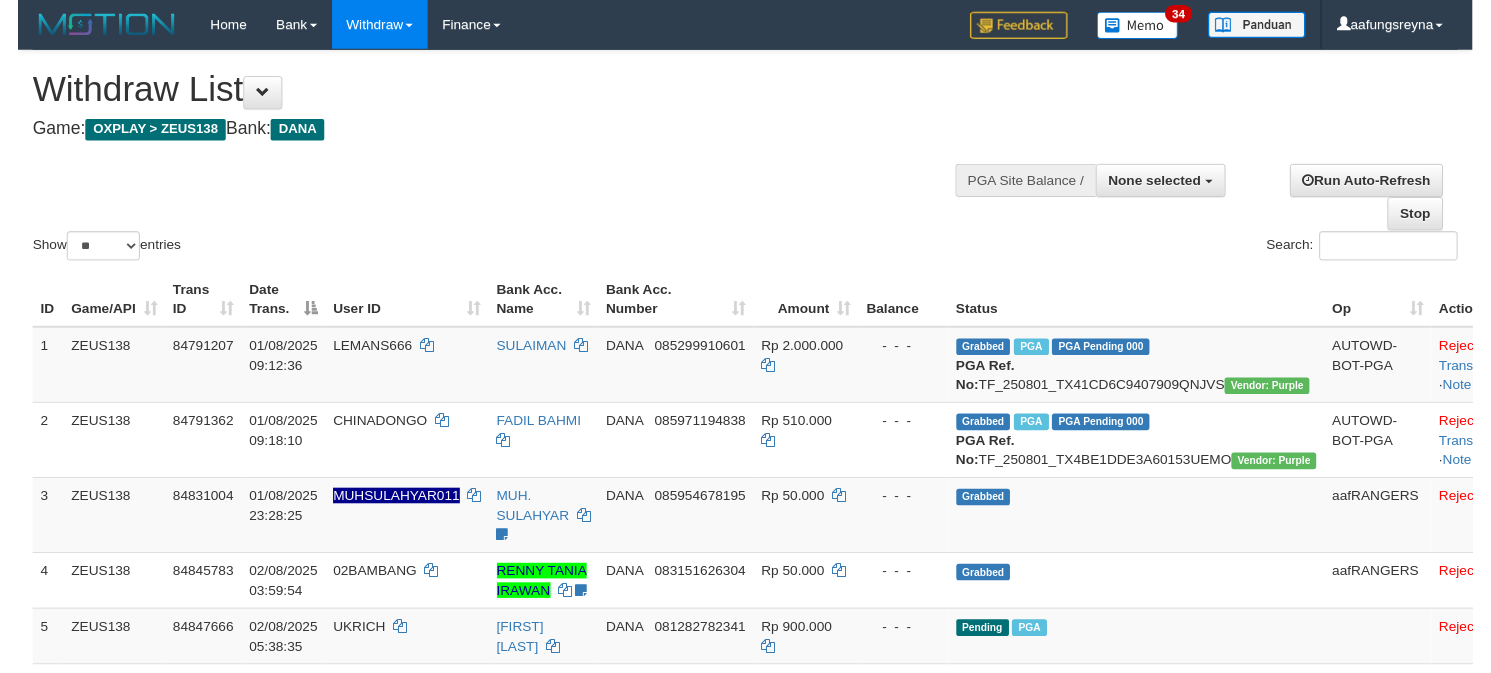 scroll, scrollTop: 0, scrollLeft: 0, axis: both 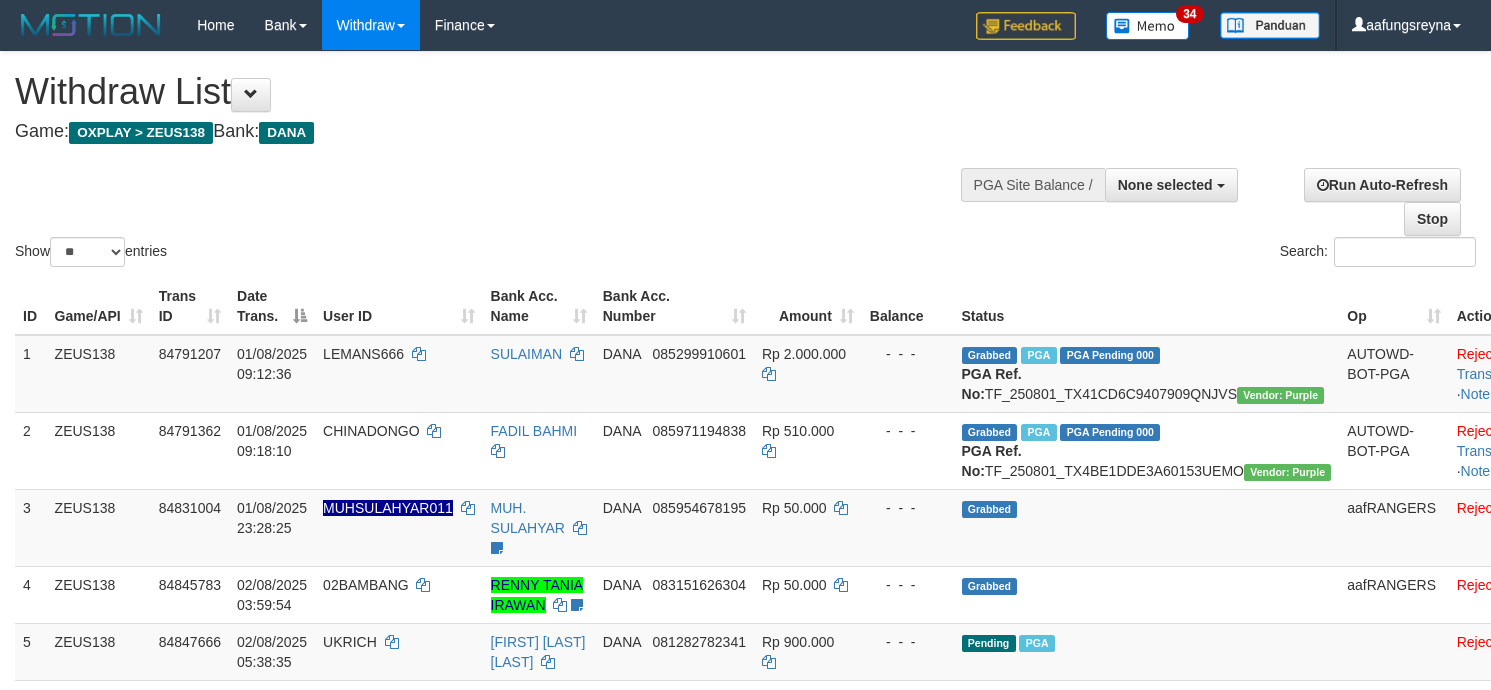 select 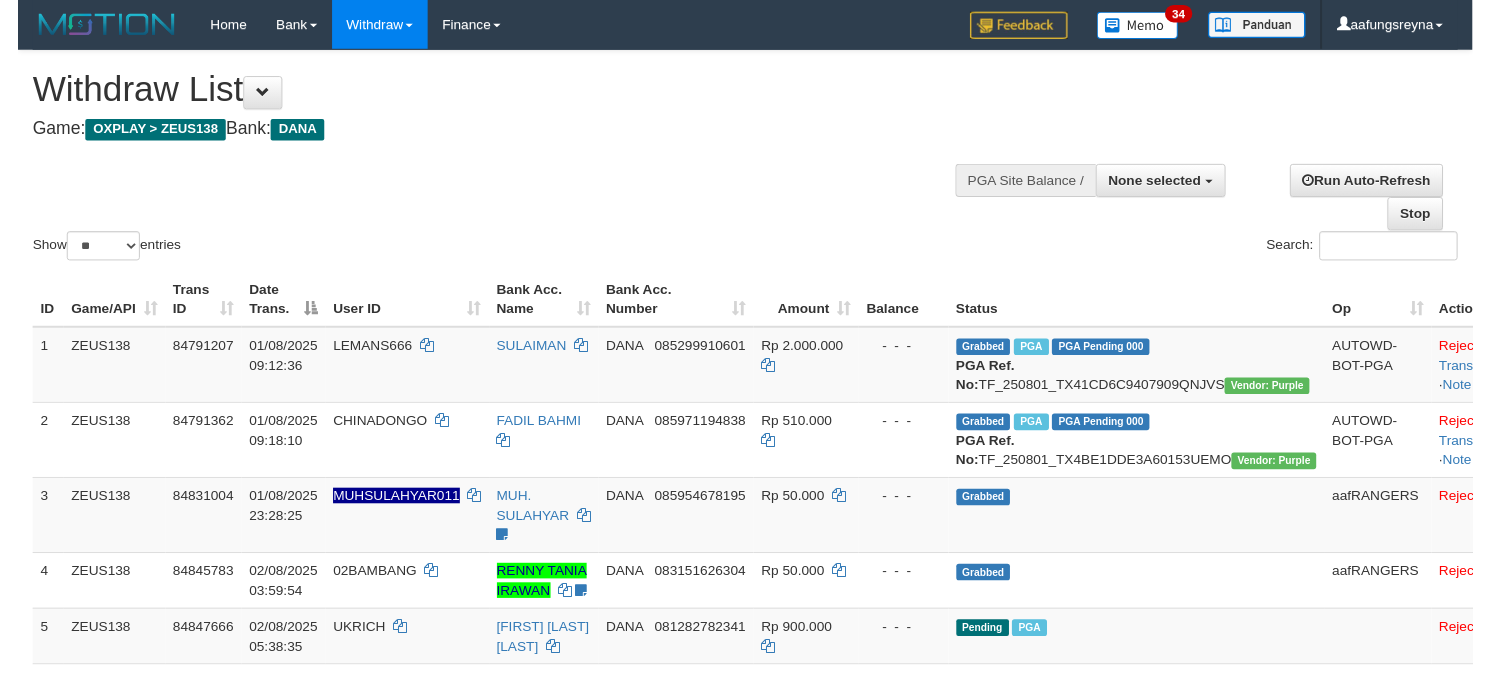 scroll, scrollTop: 0, scrollLeft: 0, axis: both 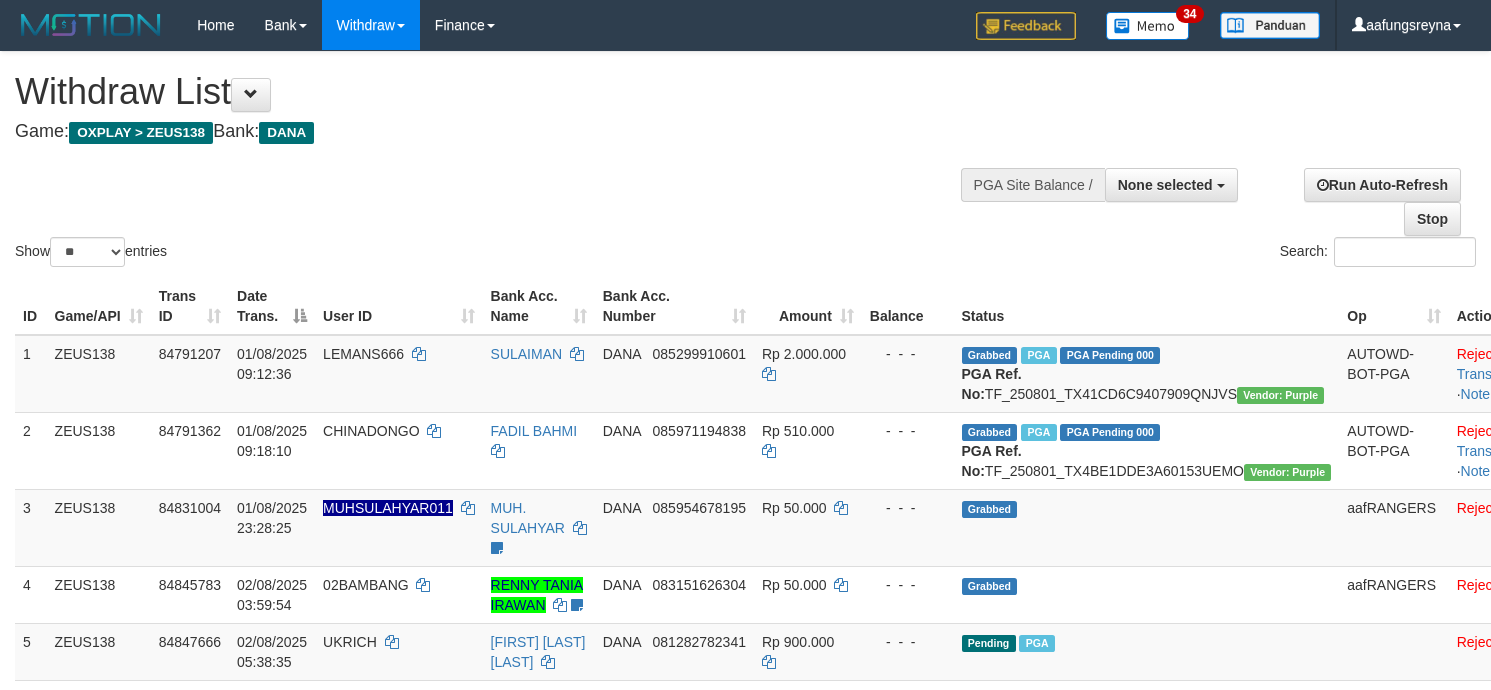 select 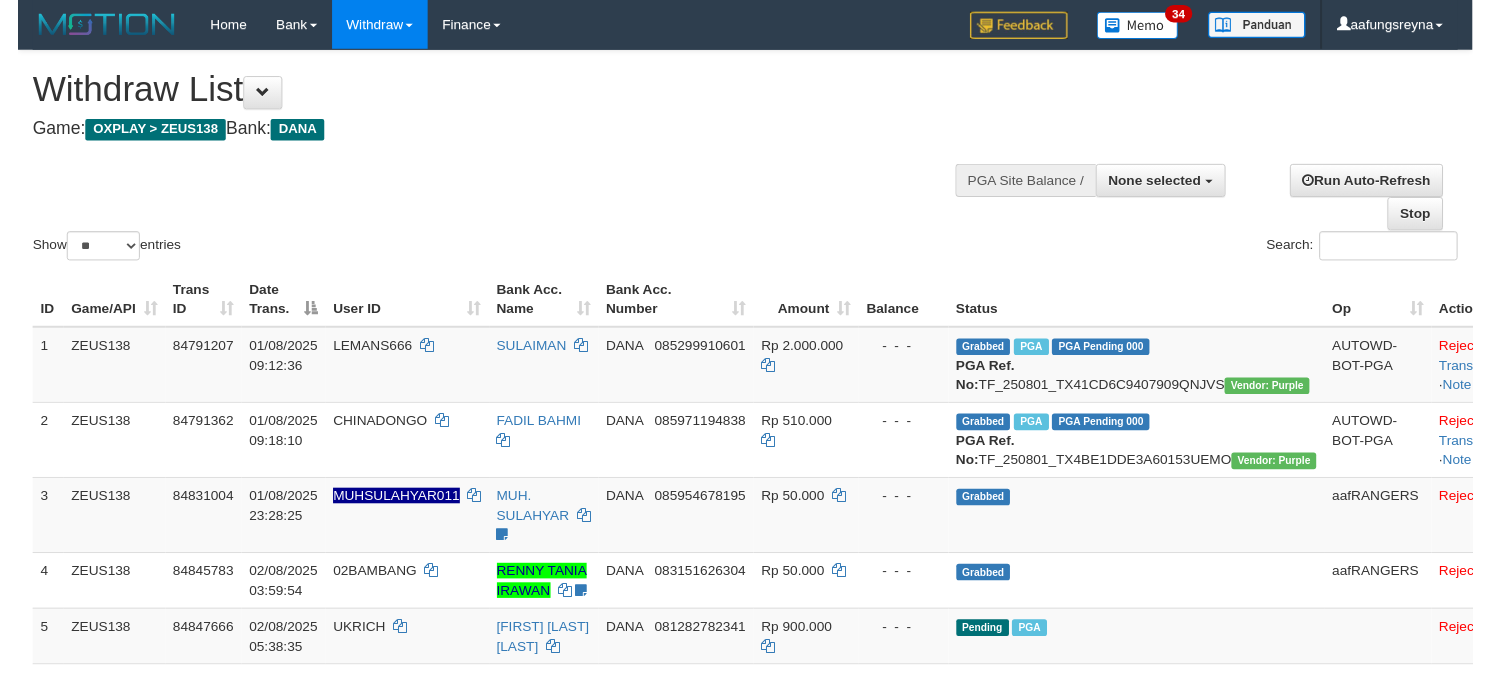 scroll, scrollTop: 0, scrollLeft: 0, axis: both 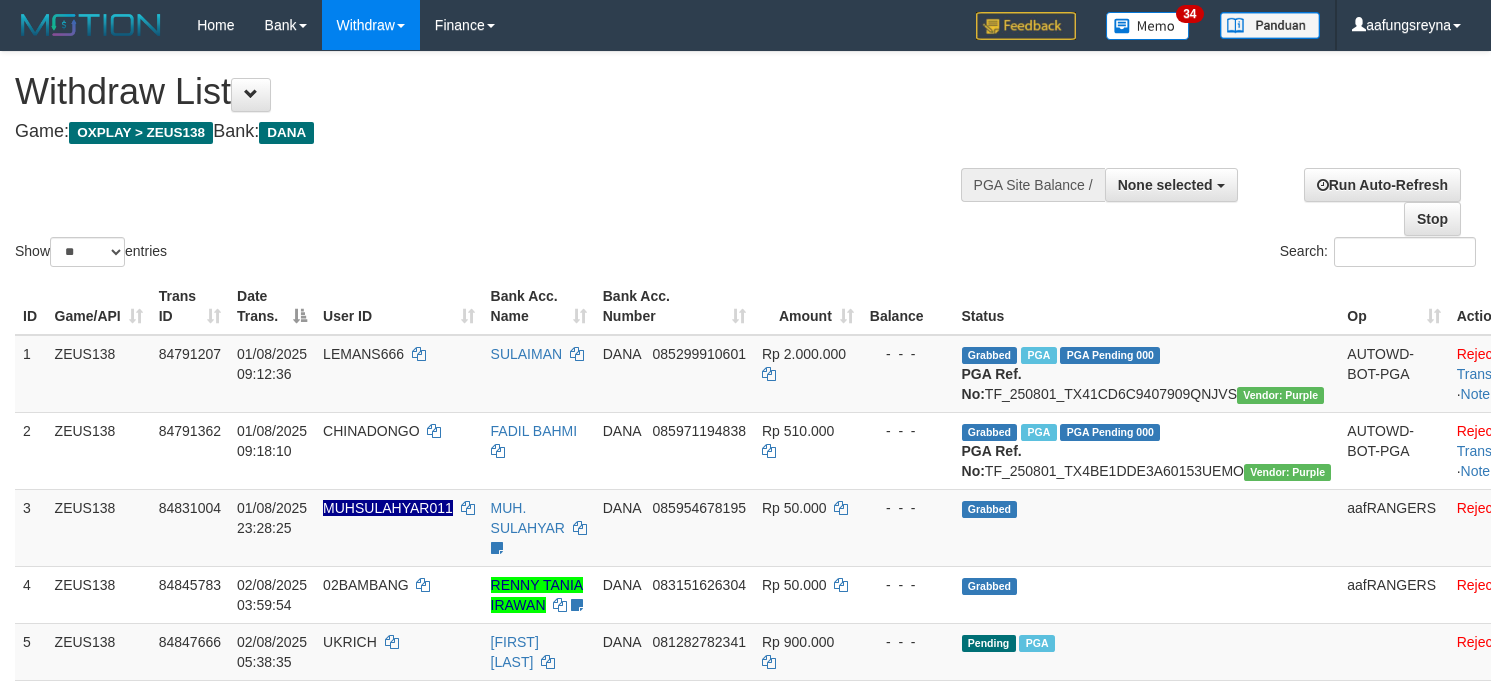 select 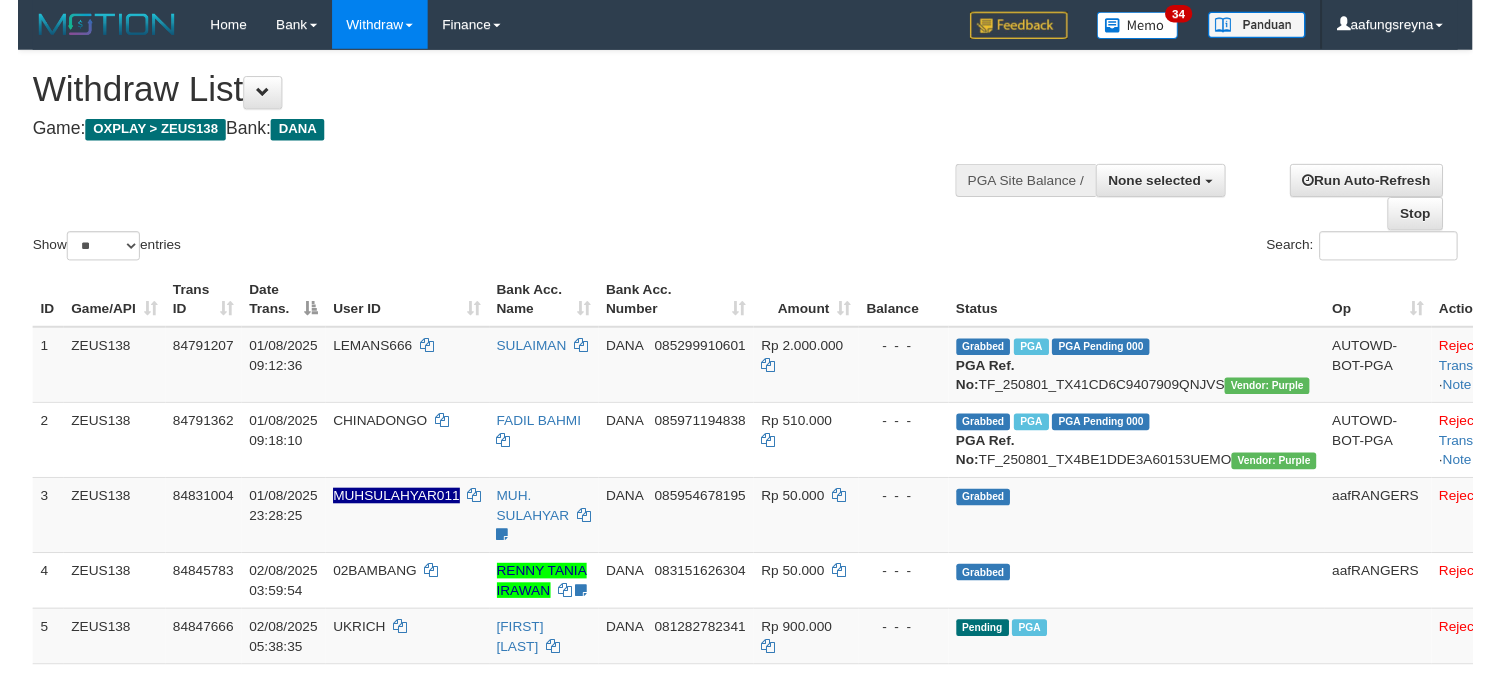 scroll, scrollTop: 0, scrollLeft: 0, axis: both 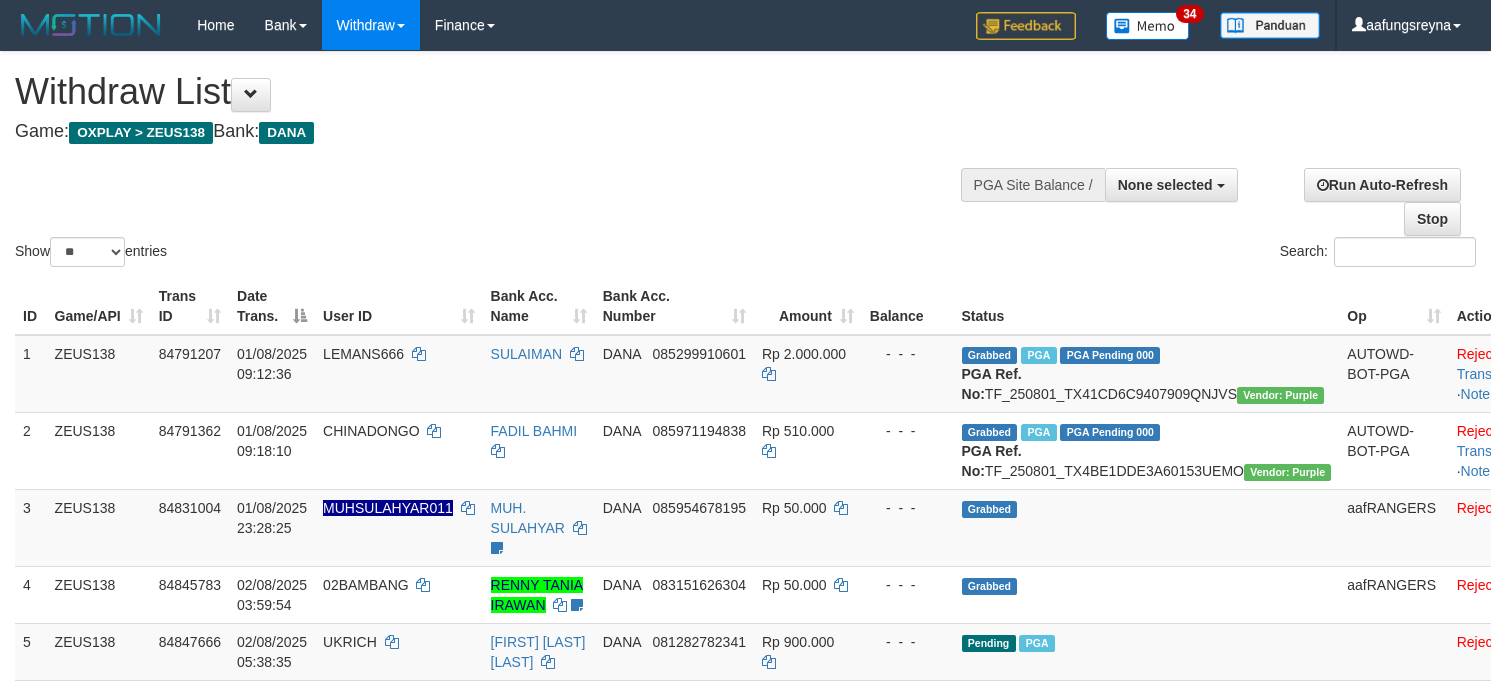 select 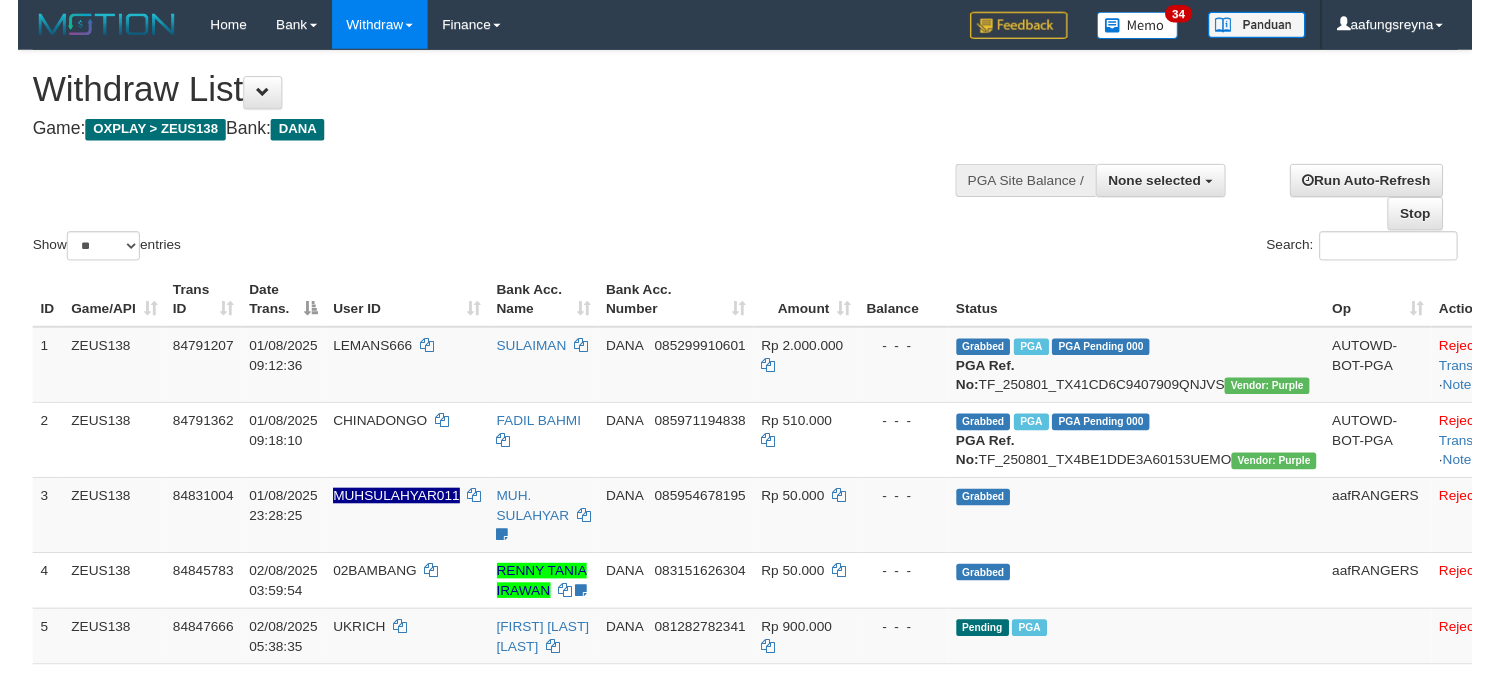 scroll, scrollTop: 0, scrollLeft: 0, axis: both 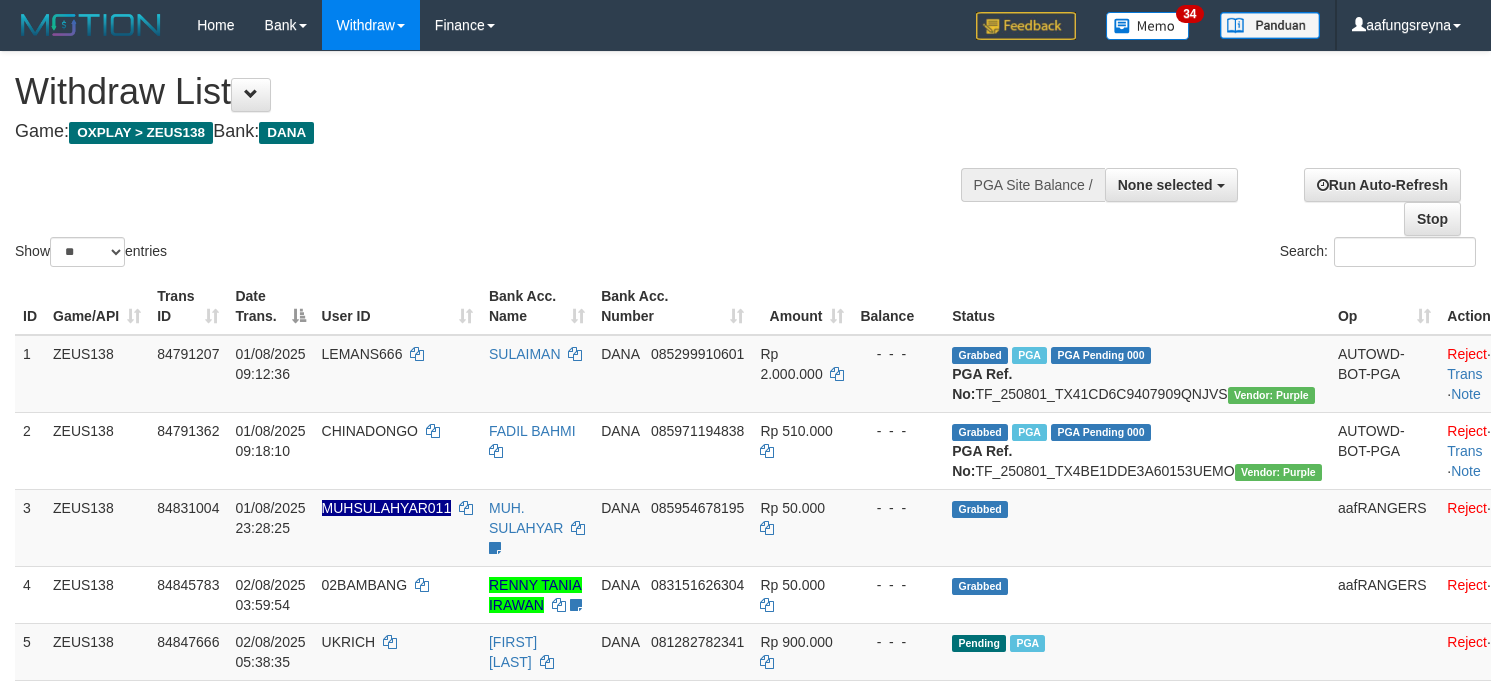 select 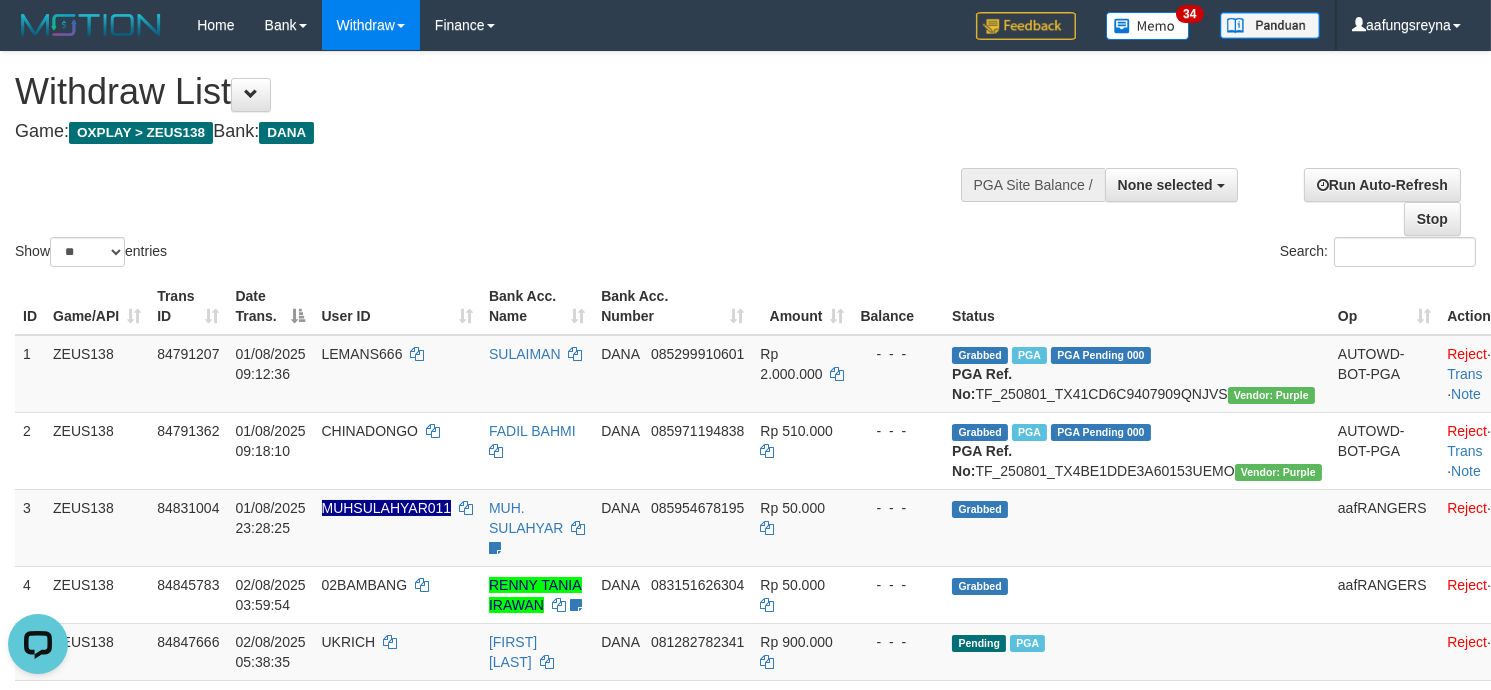 scroll, scrollTop: 0, scrollLeft: 0, axis: both 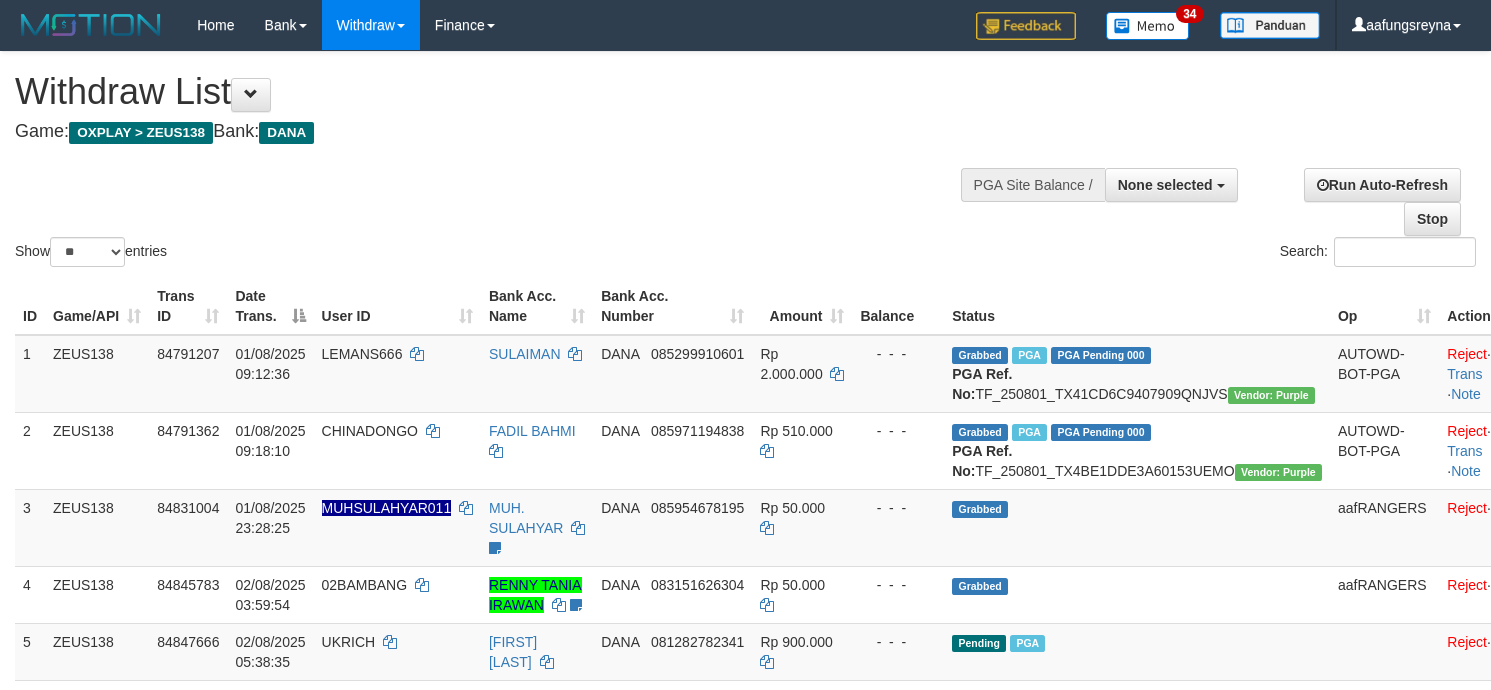 select 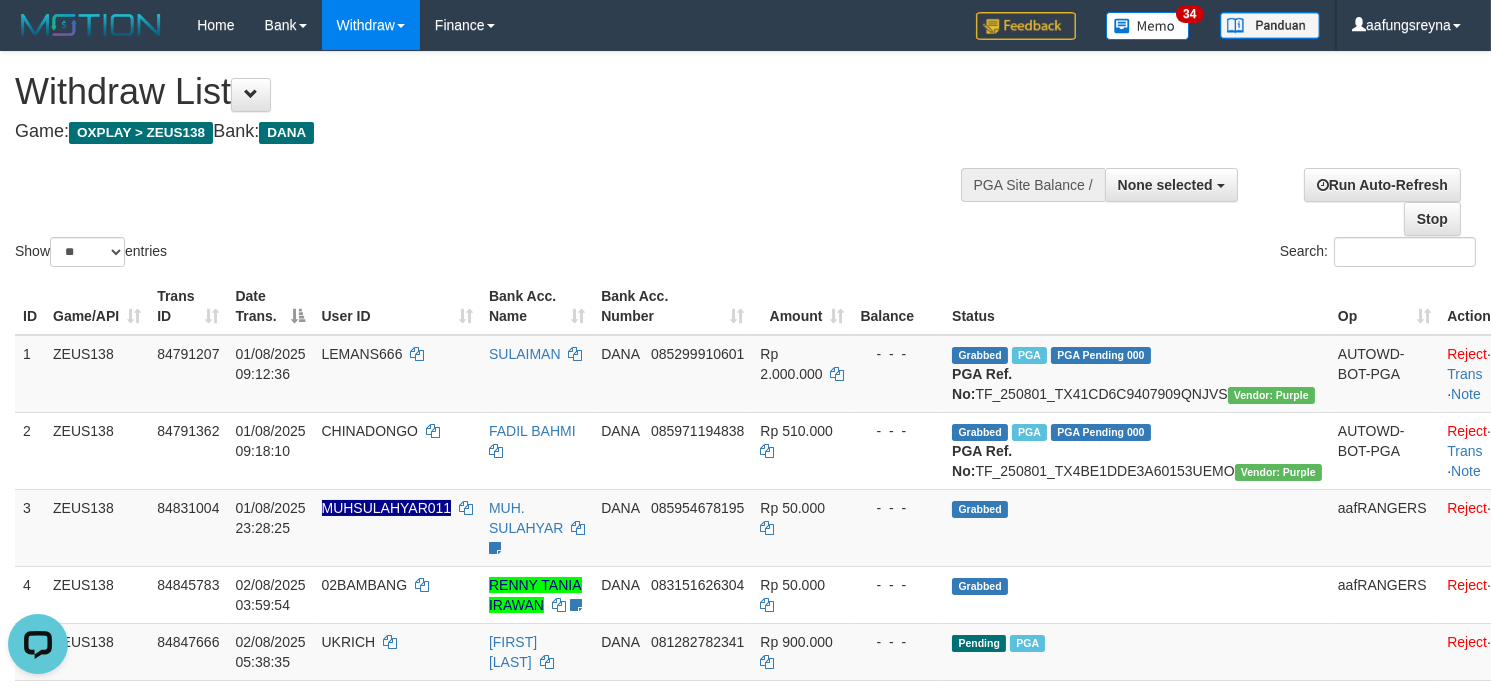 scroll, scrollTop: 0, scrollLeft: 0, axis: both 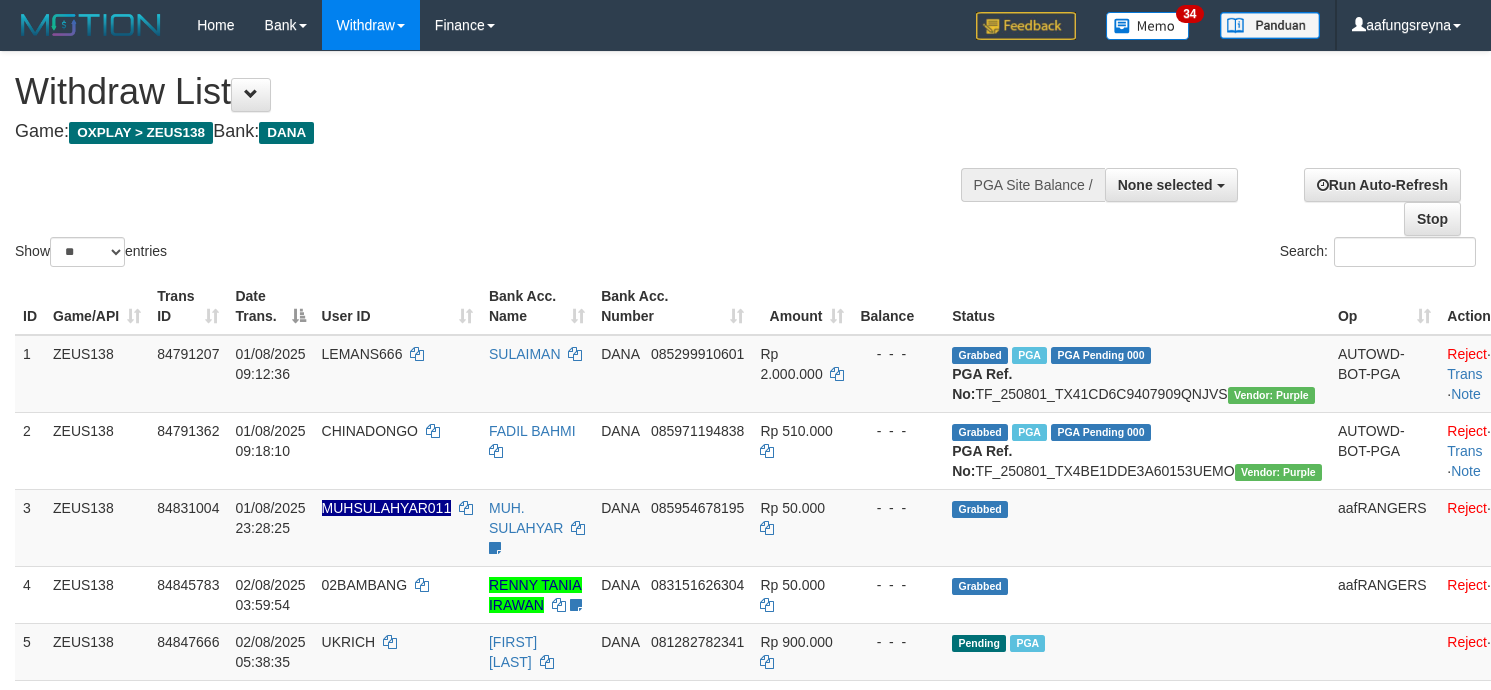 select 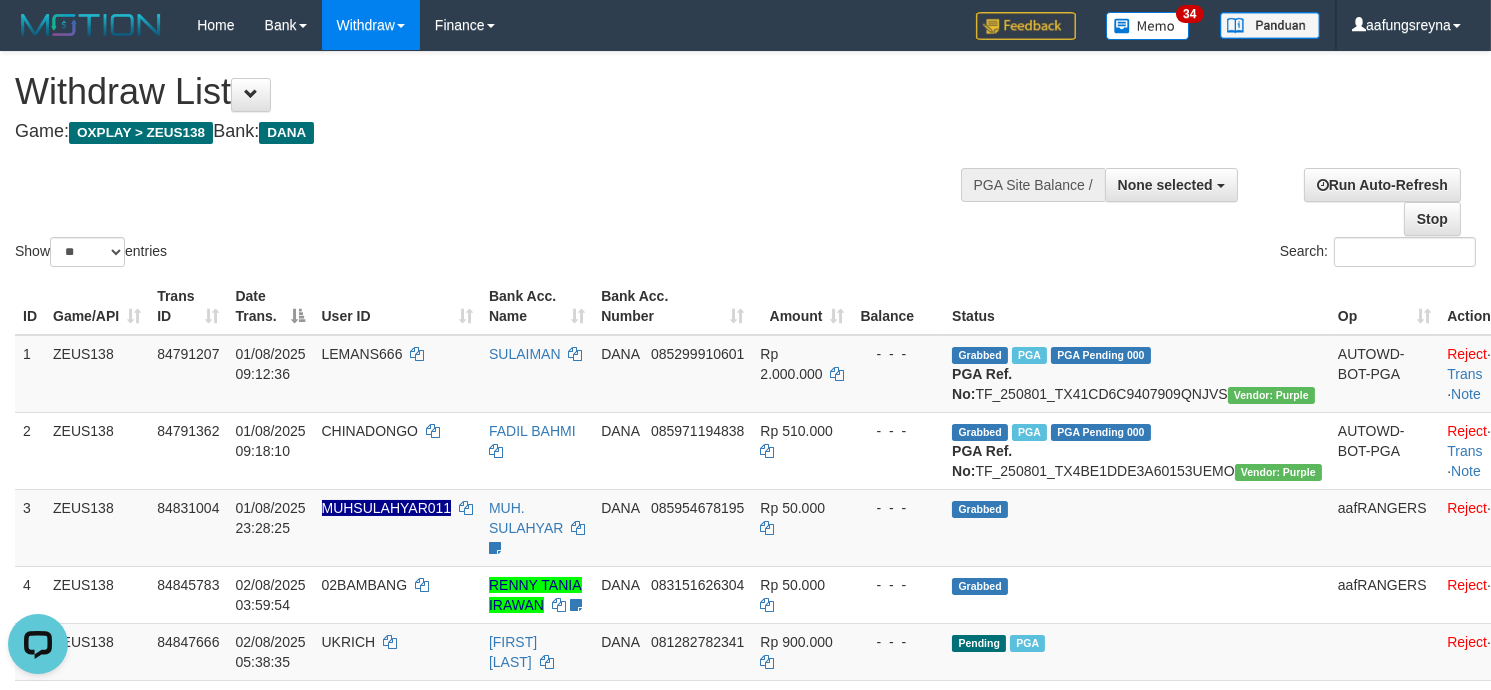 scroll, scrollTop: 0, scrollLeft: 0, axis: both 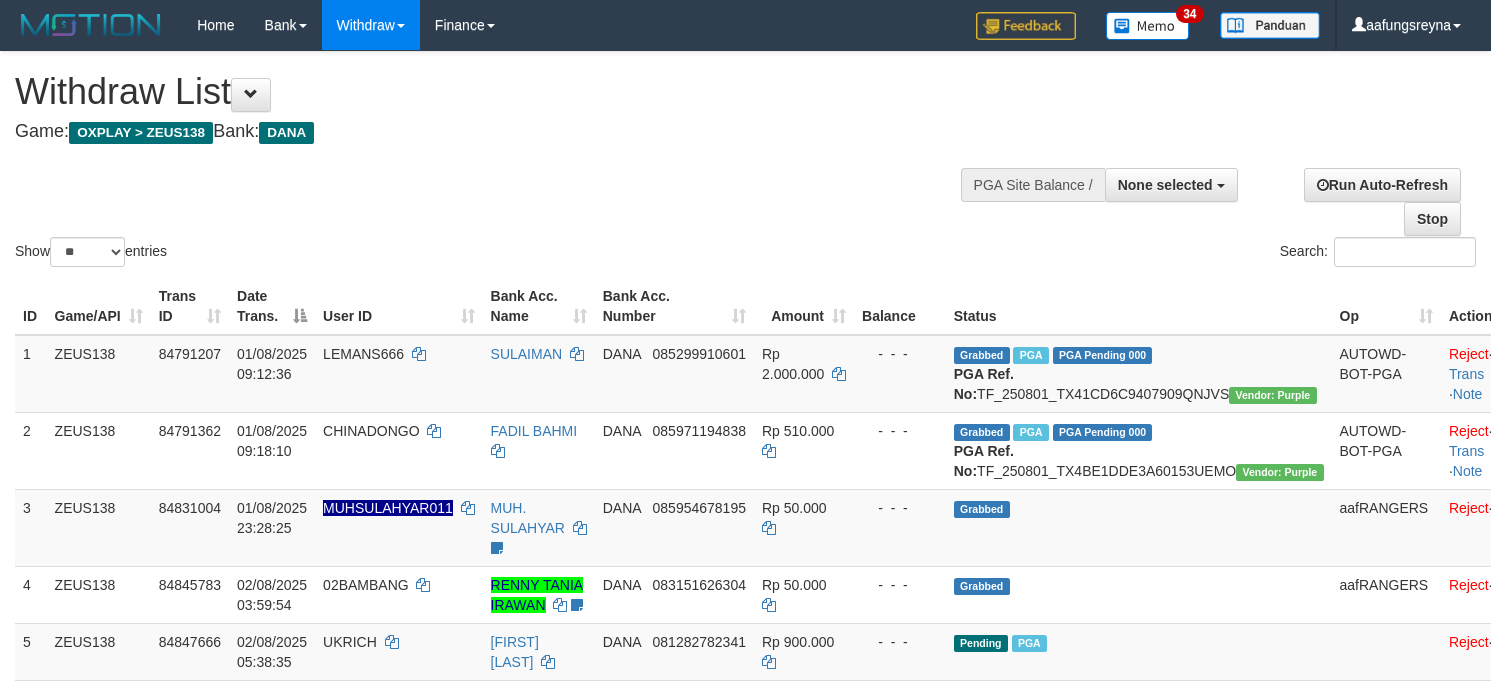 select 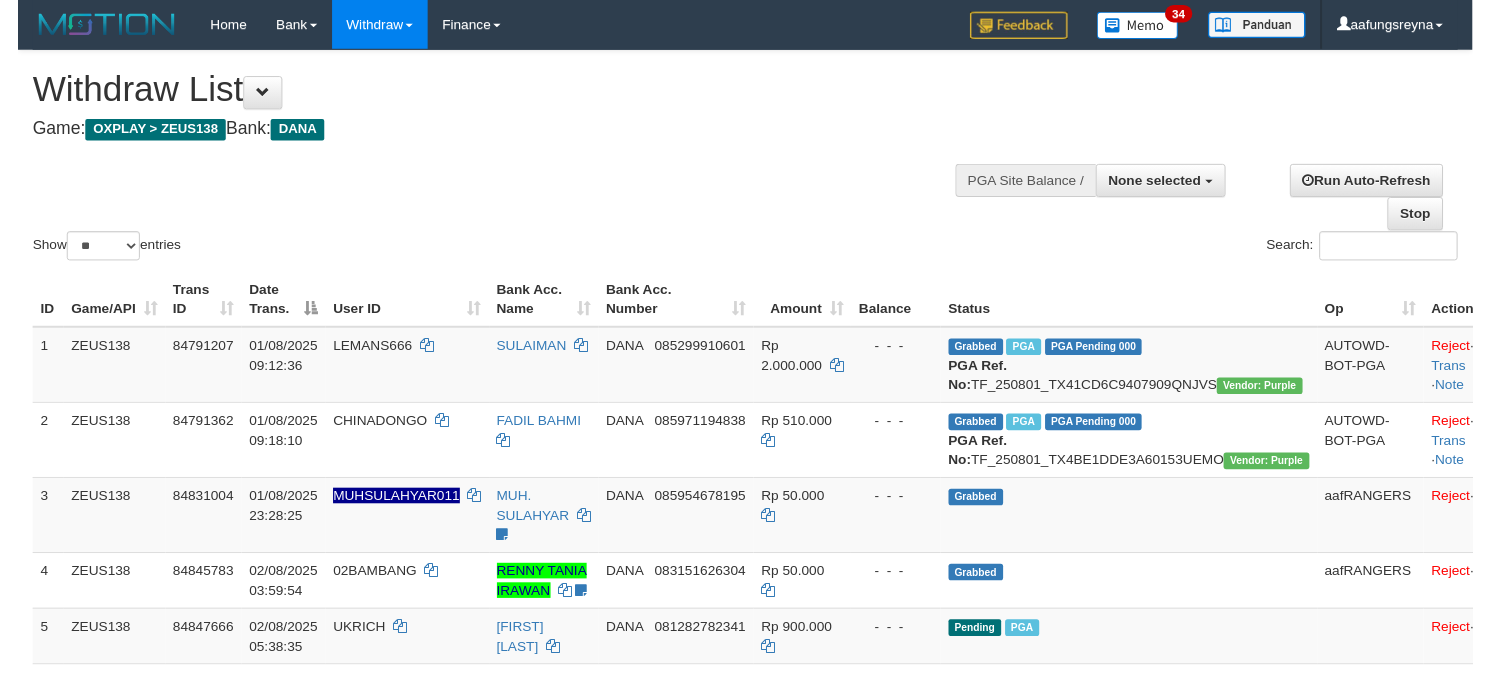 scroll, scrollTop: 0, scrollLeft: 0, axis: both 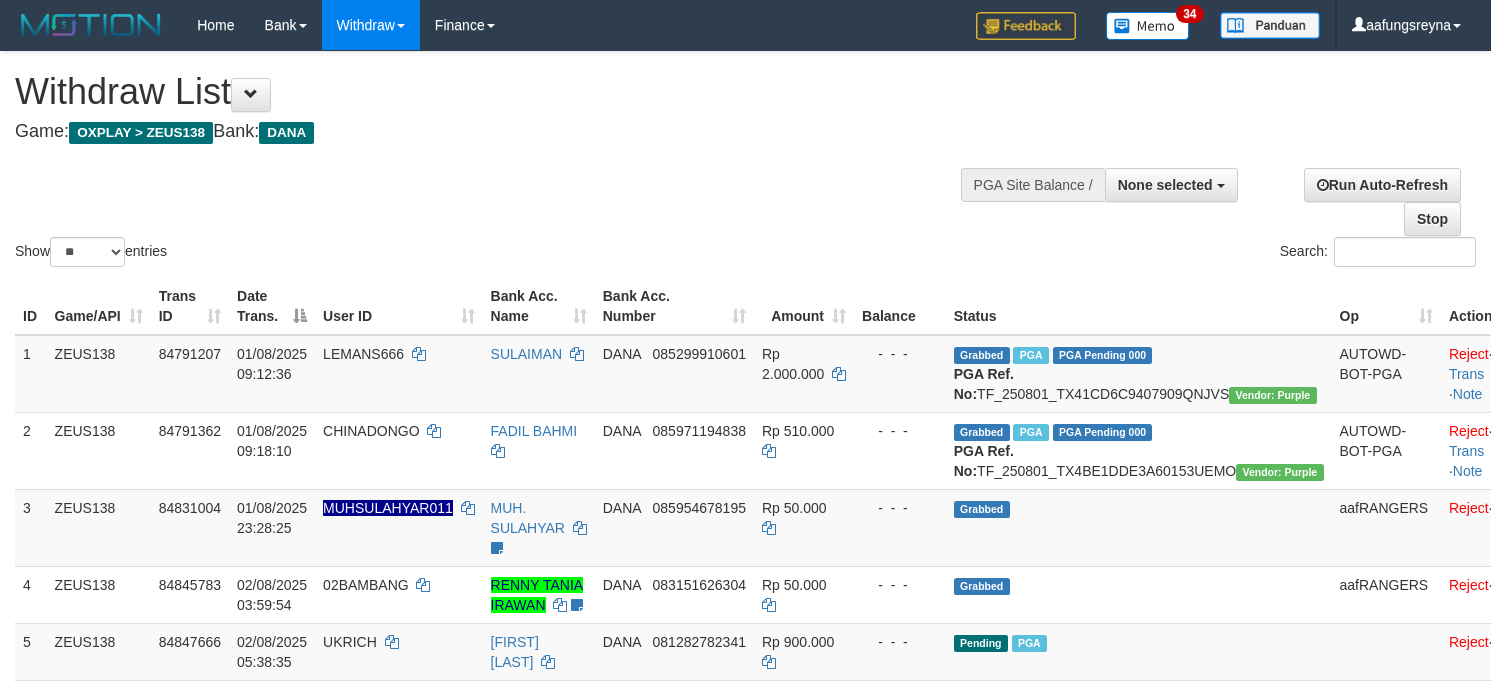 select 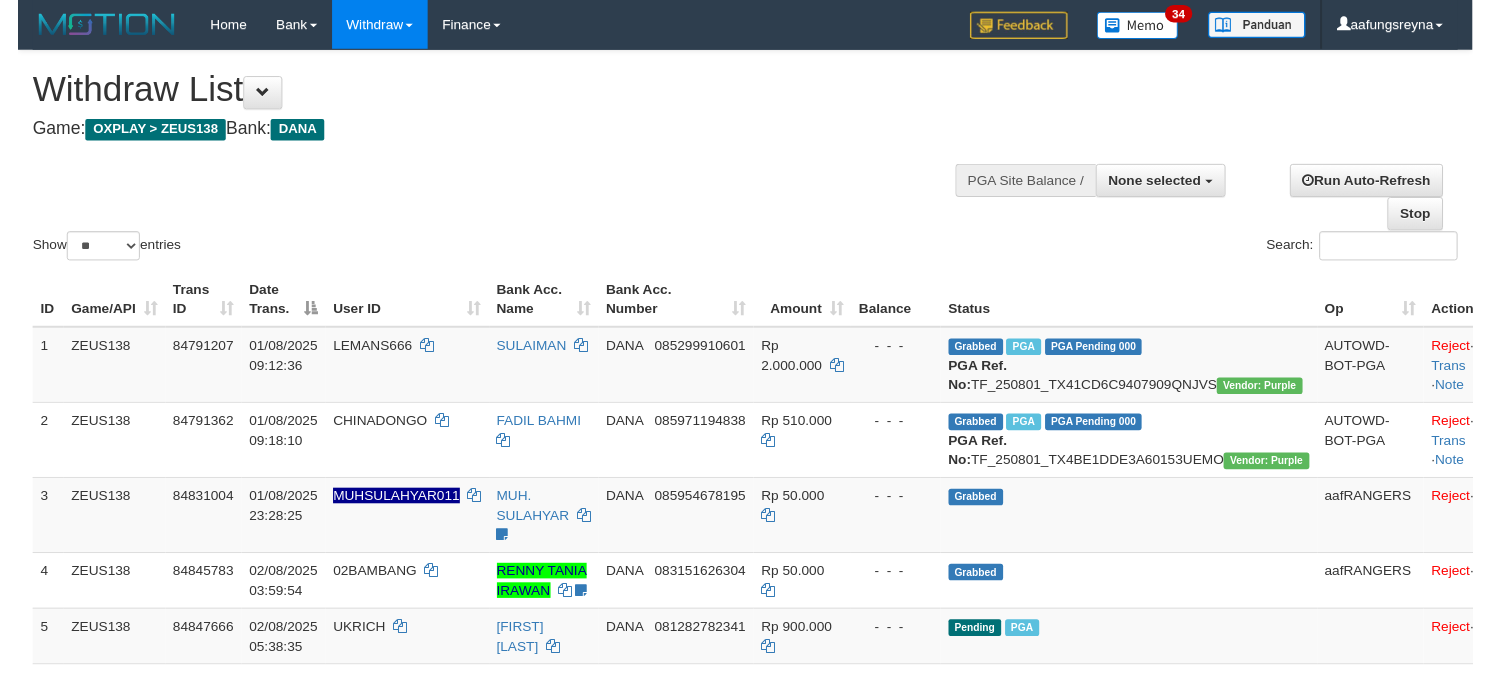 scroll, scrollTop: 0, scrollLeft: 0, axis: both 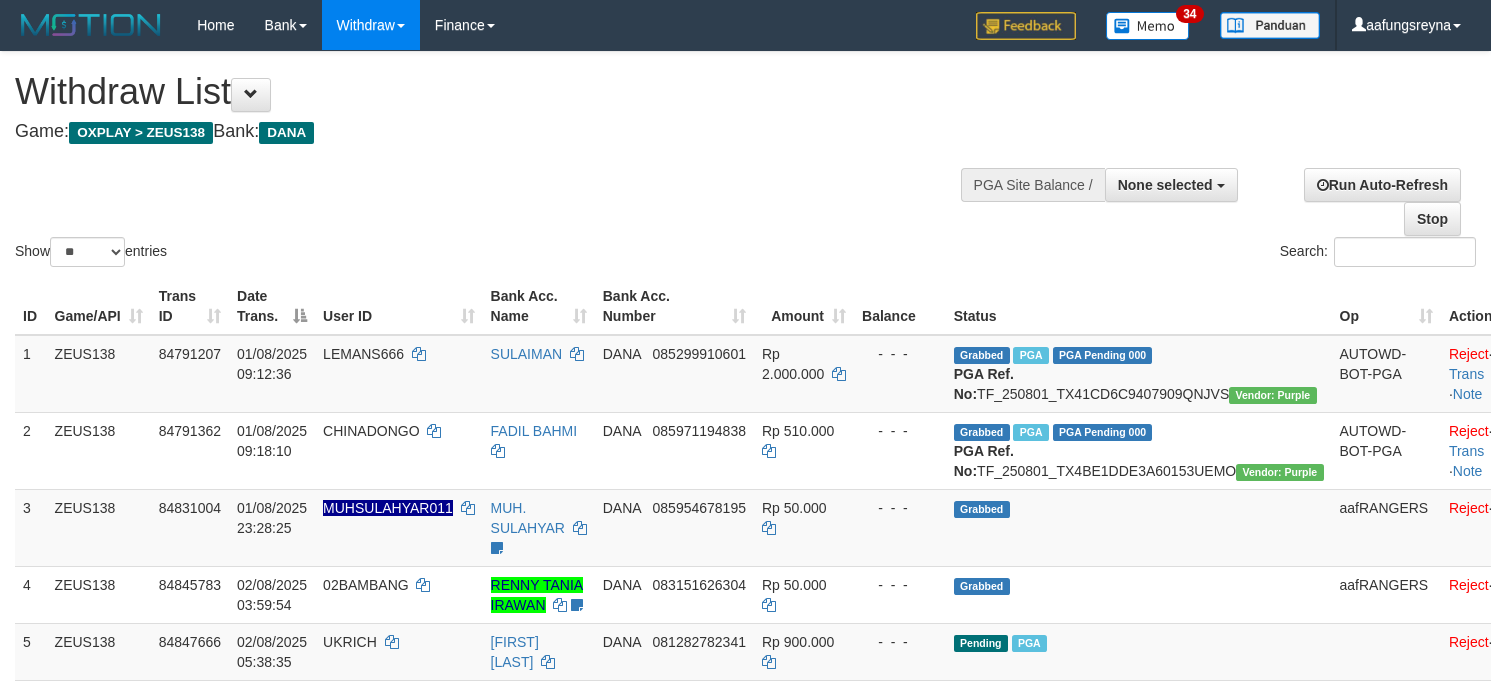 select 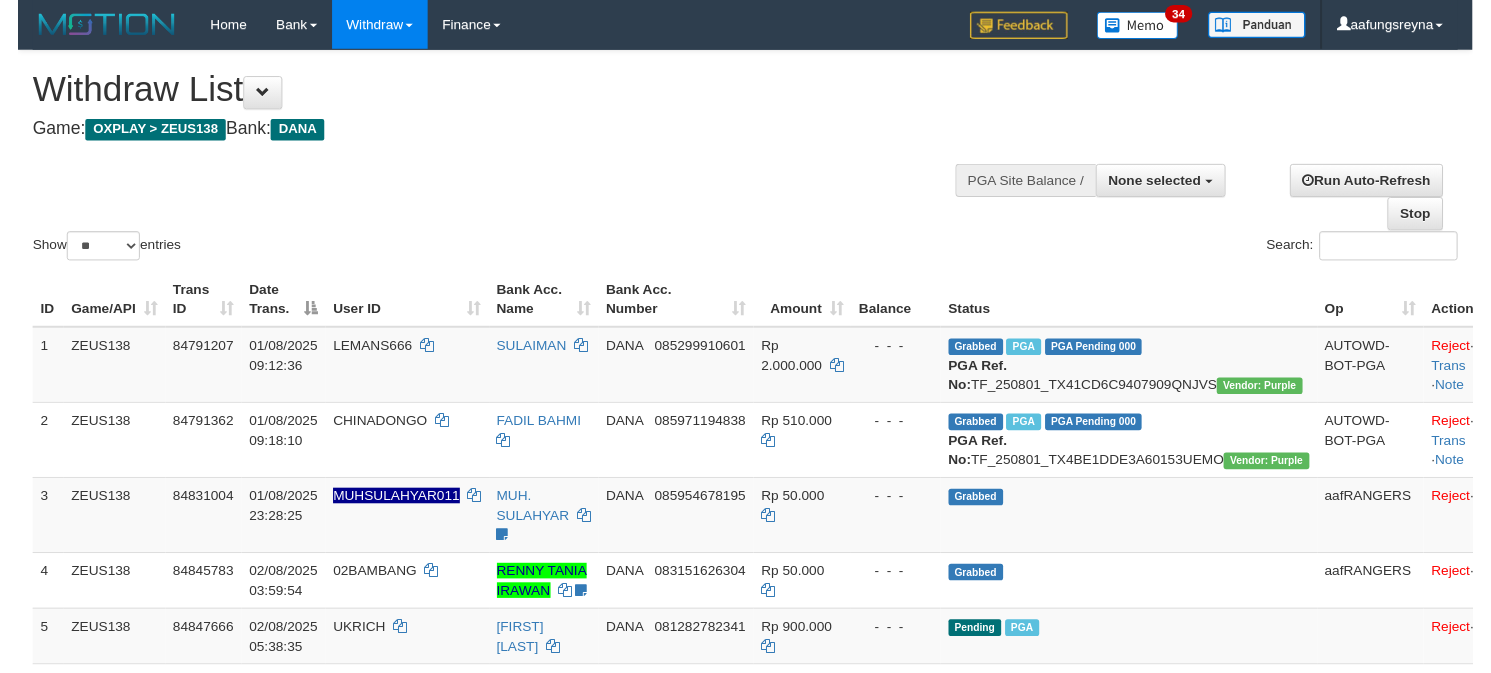 scroll, scrollTop: 0, scrollLeft: 0, axis: both 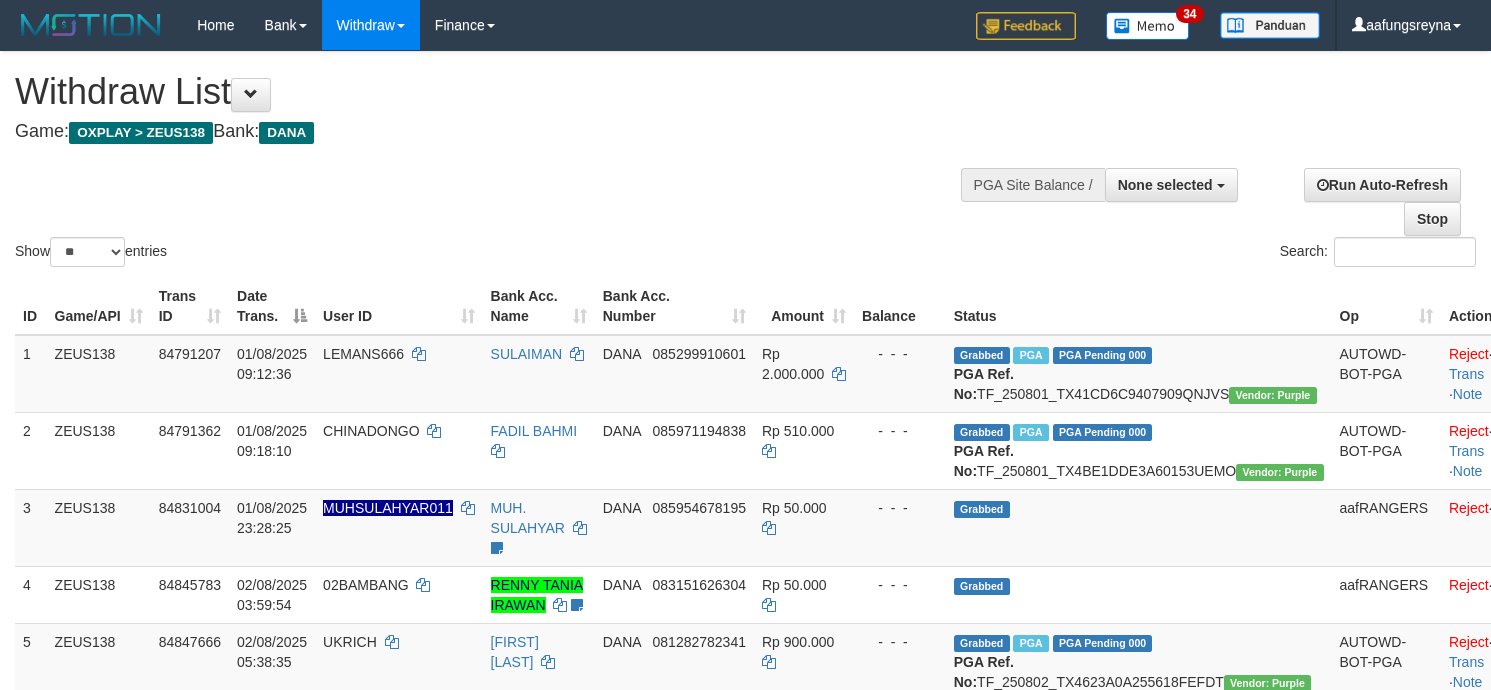 select 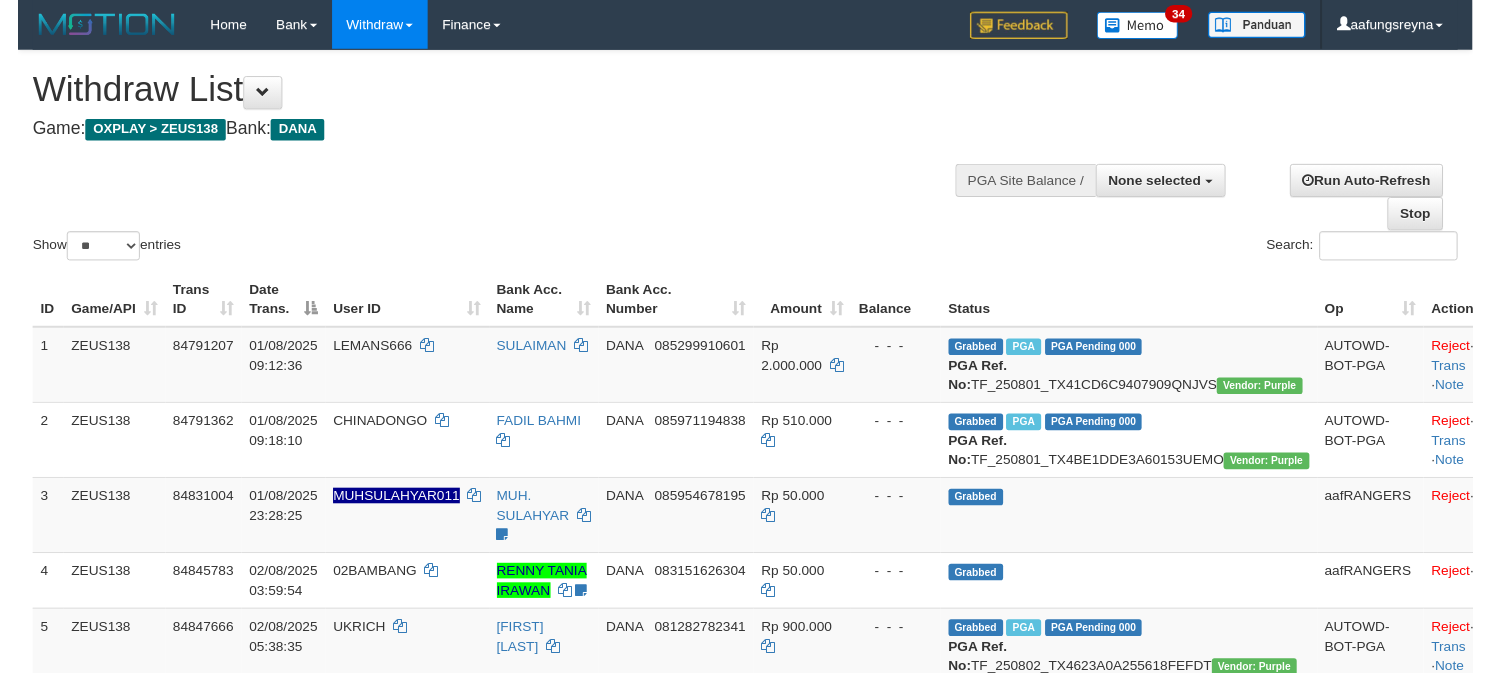 scroll, scrollTop: 0, scrollLeft: 0, axis: both 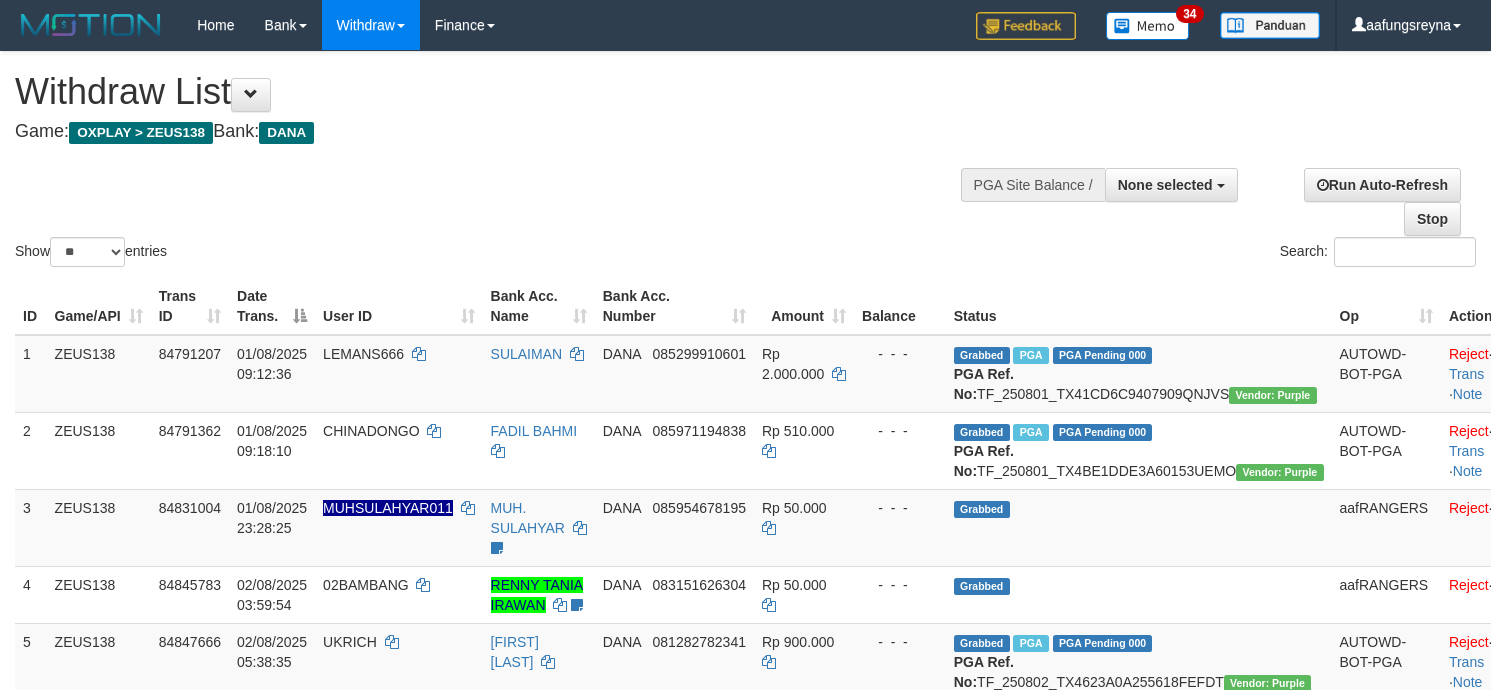 select 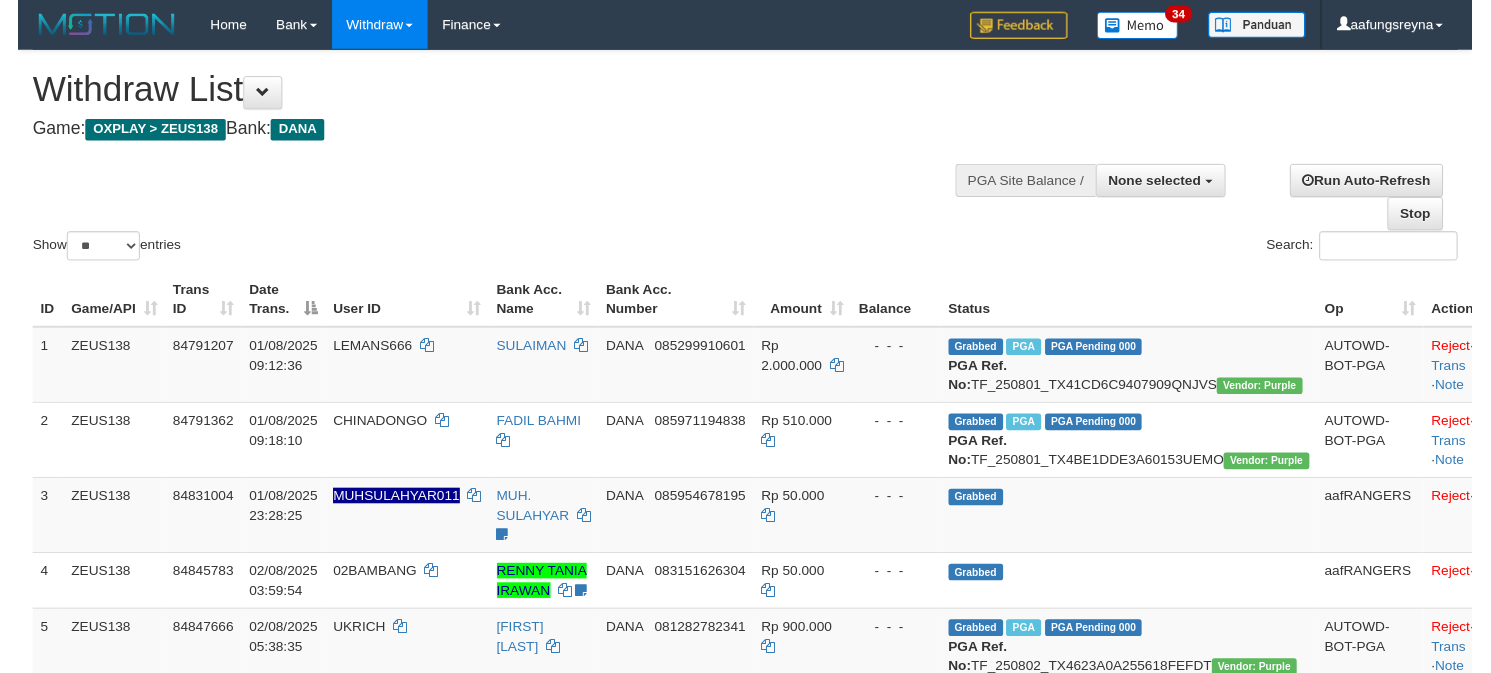 scroll, scrollTop: 0, scrollLeft: 0, axis: both 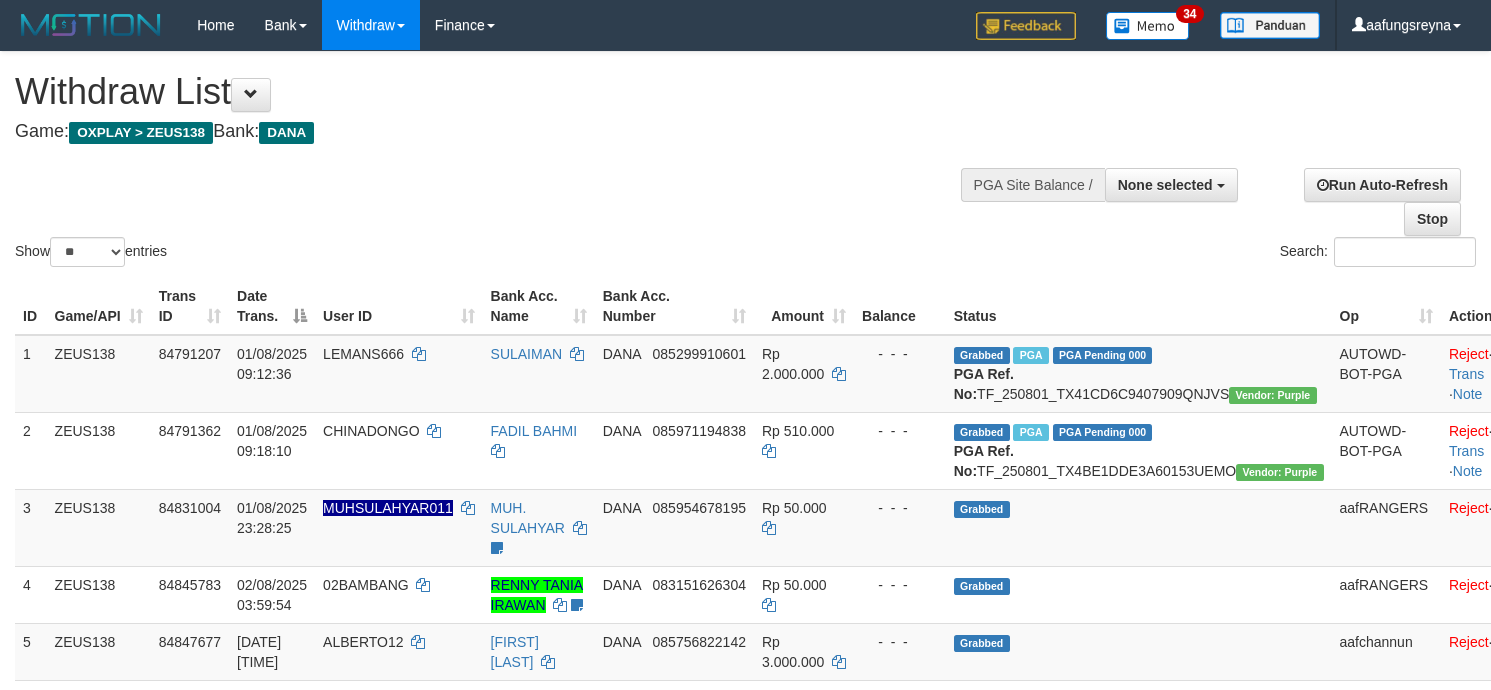 select 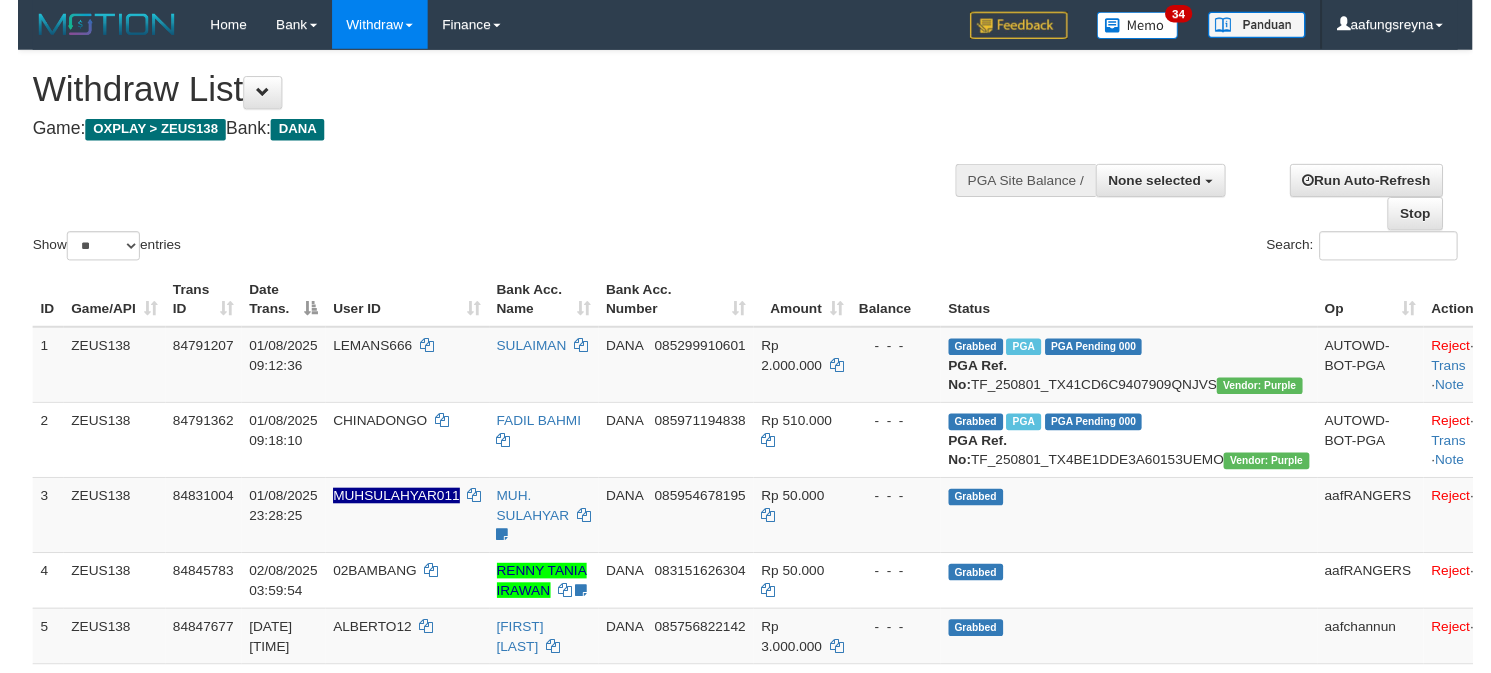scroll, scrollTop: 0, scrollLeft: 0, axis: both 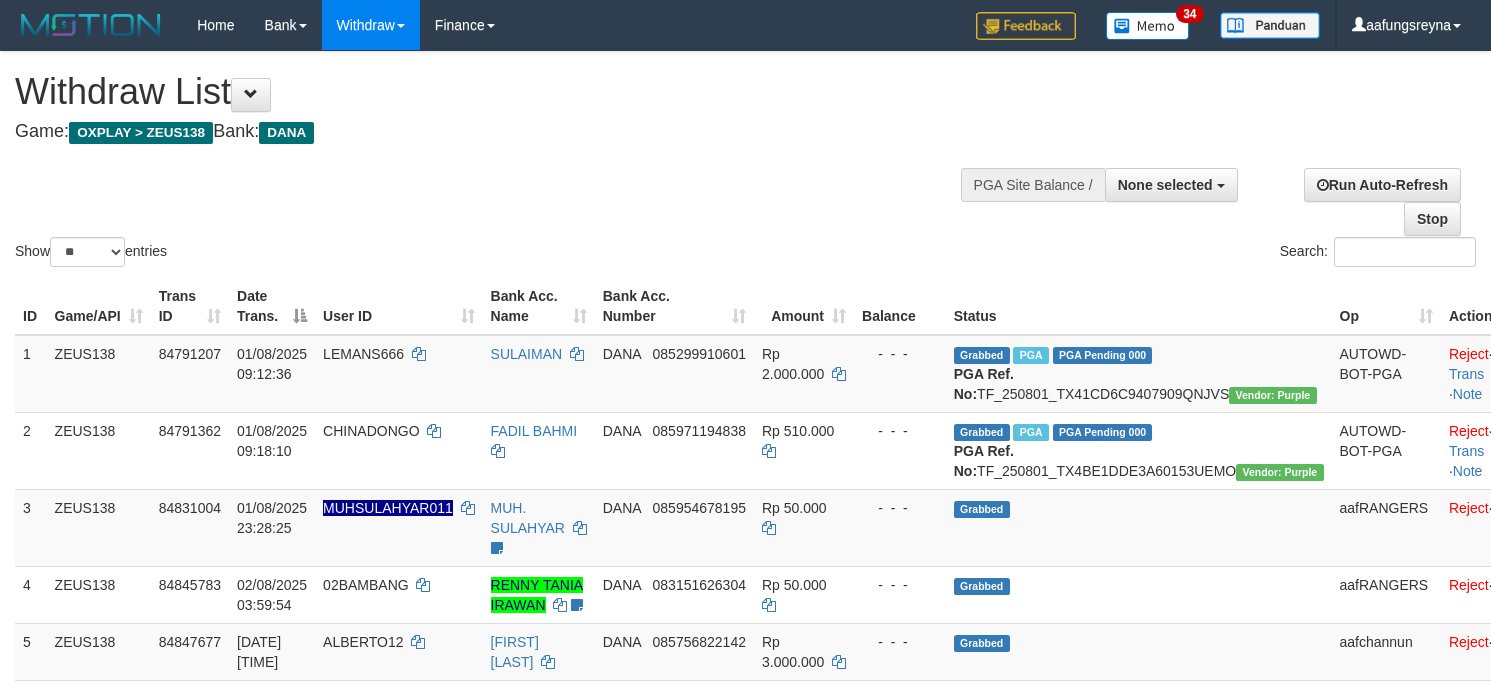 select 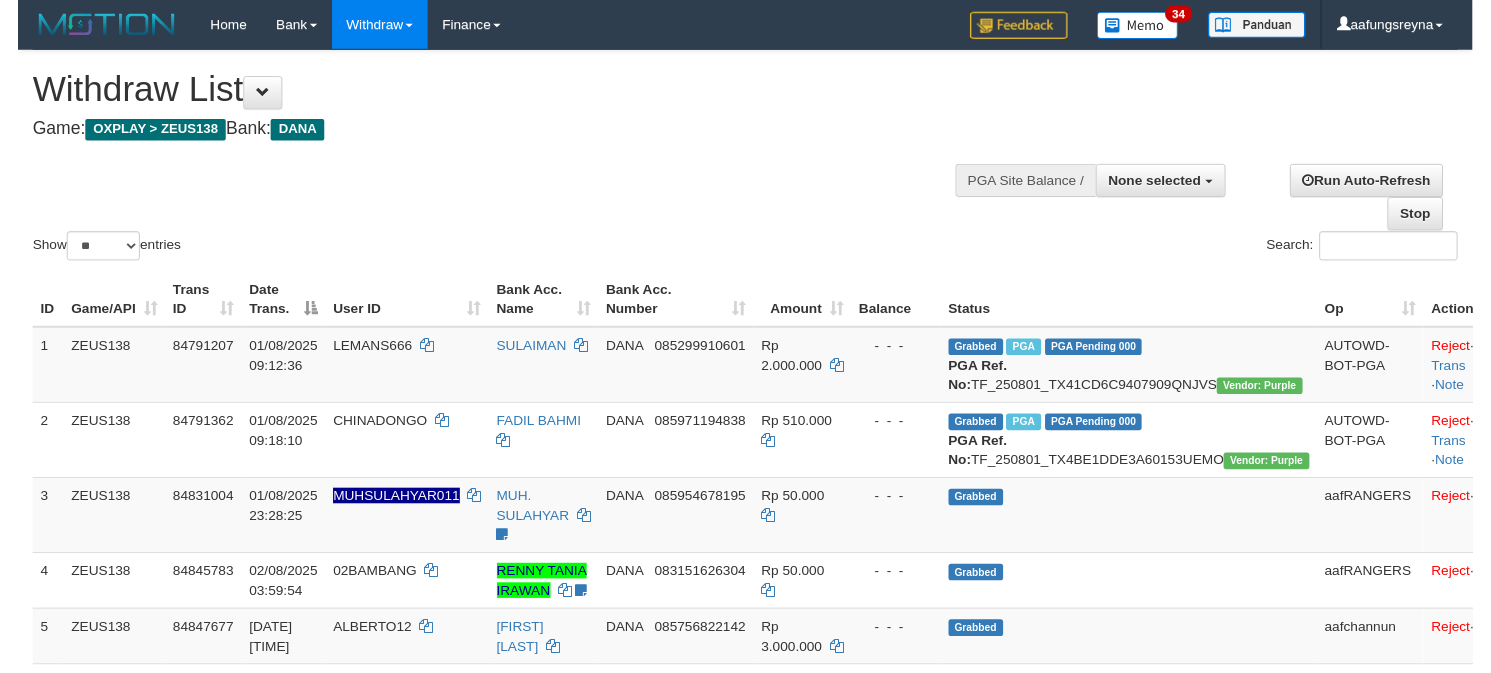 scroll, scrollTop: 0, scrollLeft: 0, axis: both 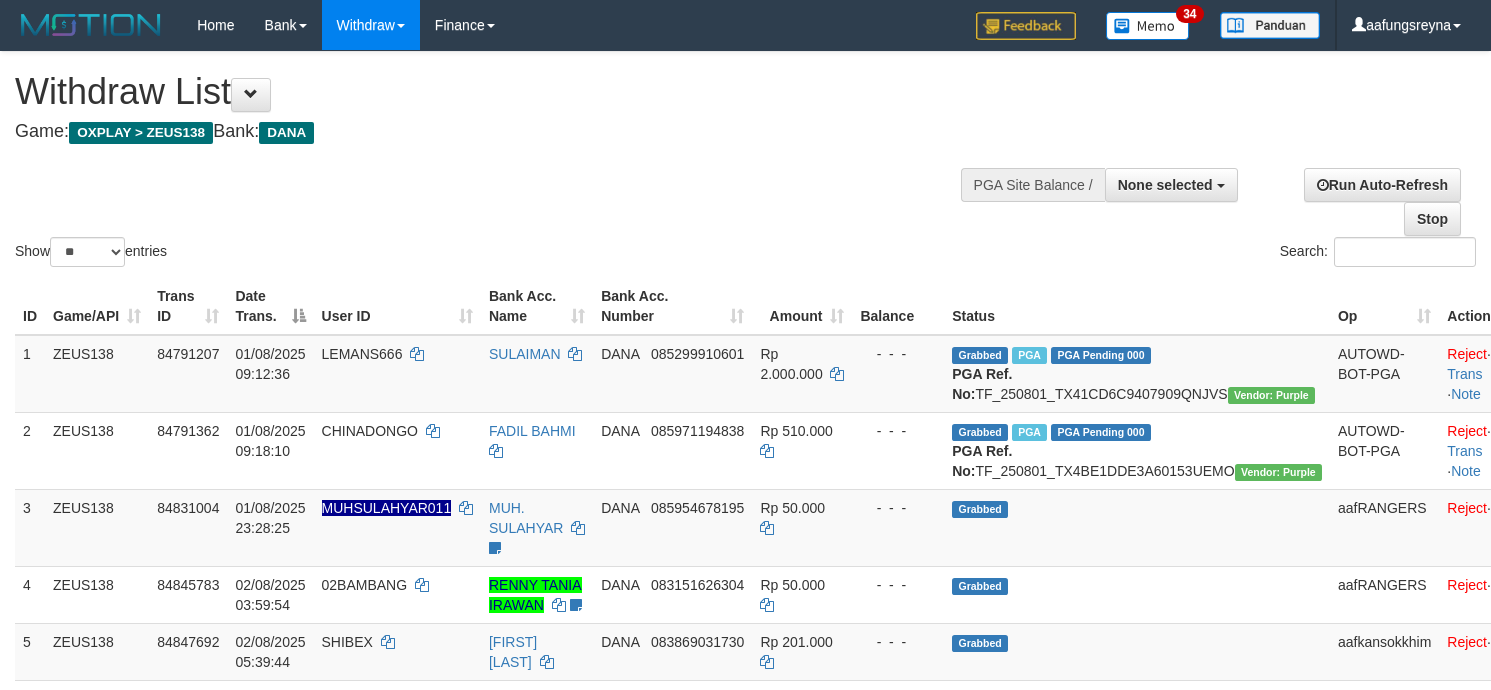 select 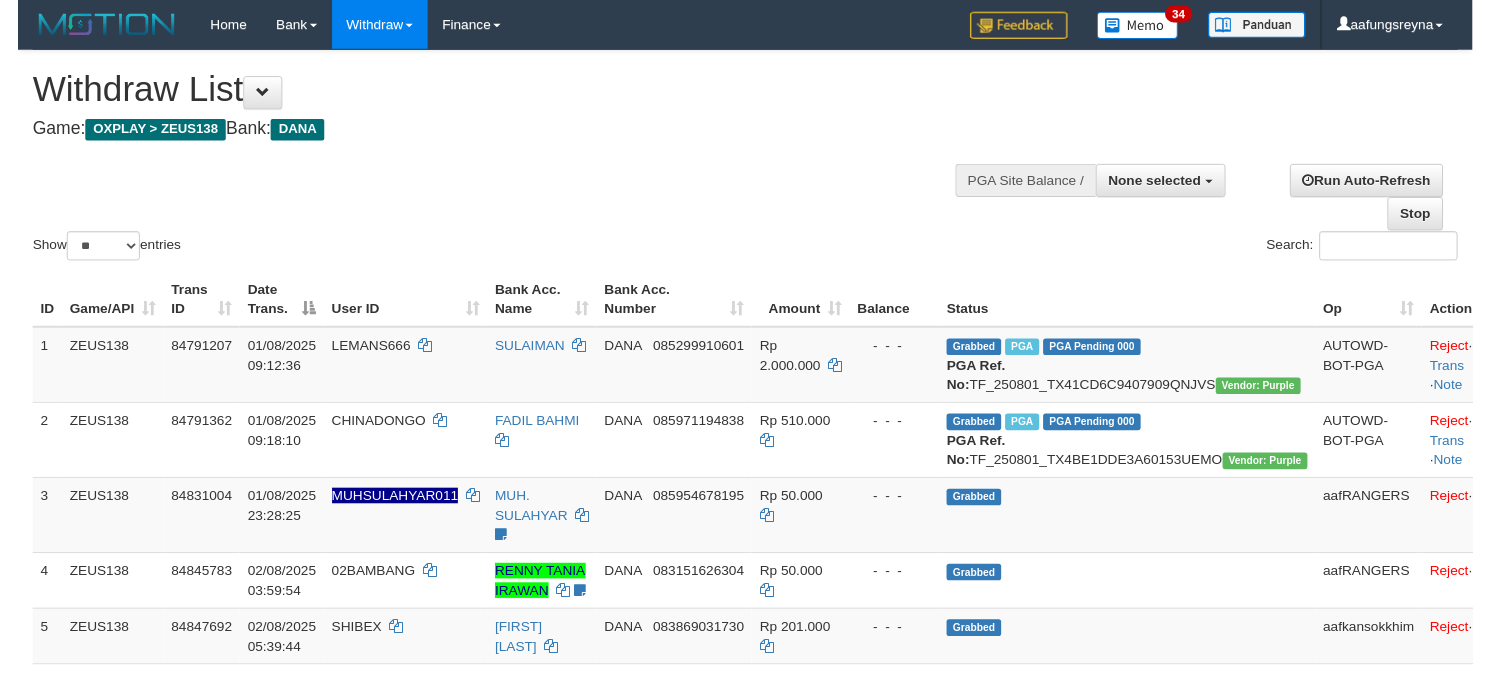 scroll, scrollTop: 0, scrollLeft: 0, axis: both 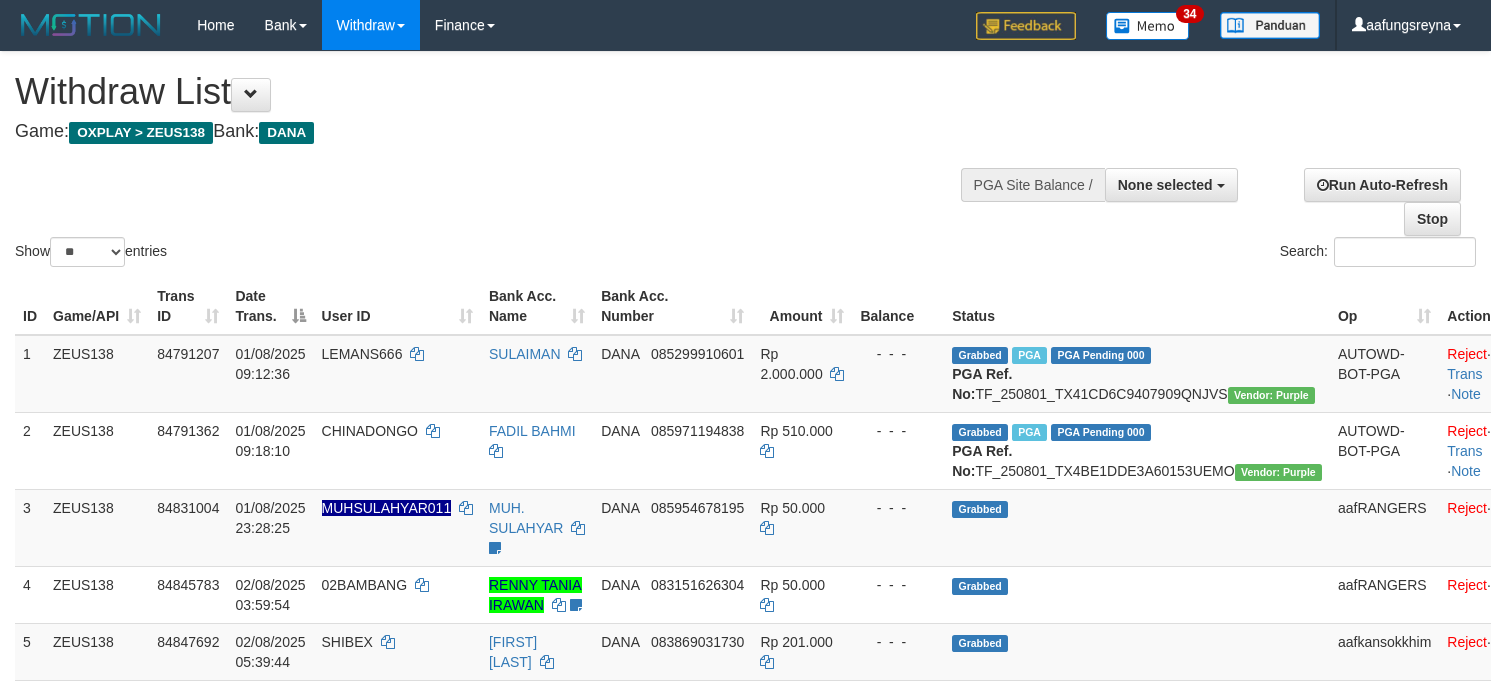 select 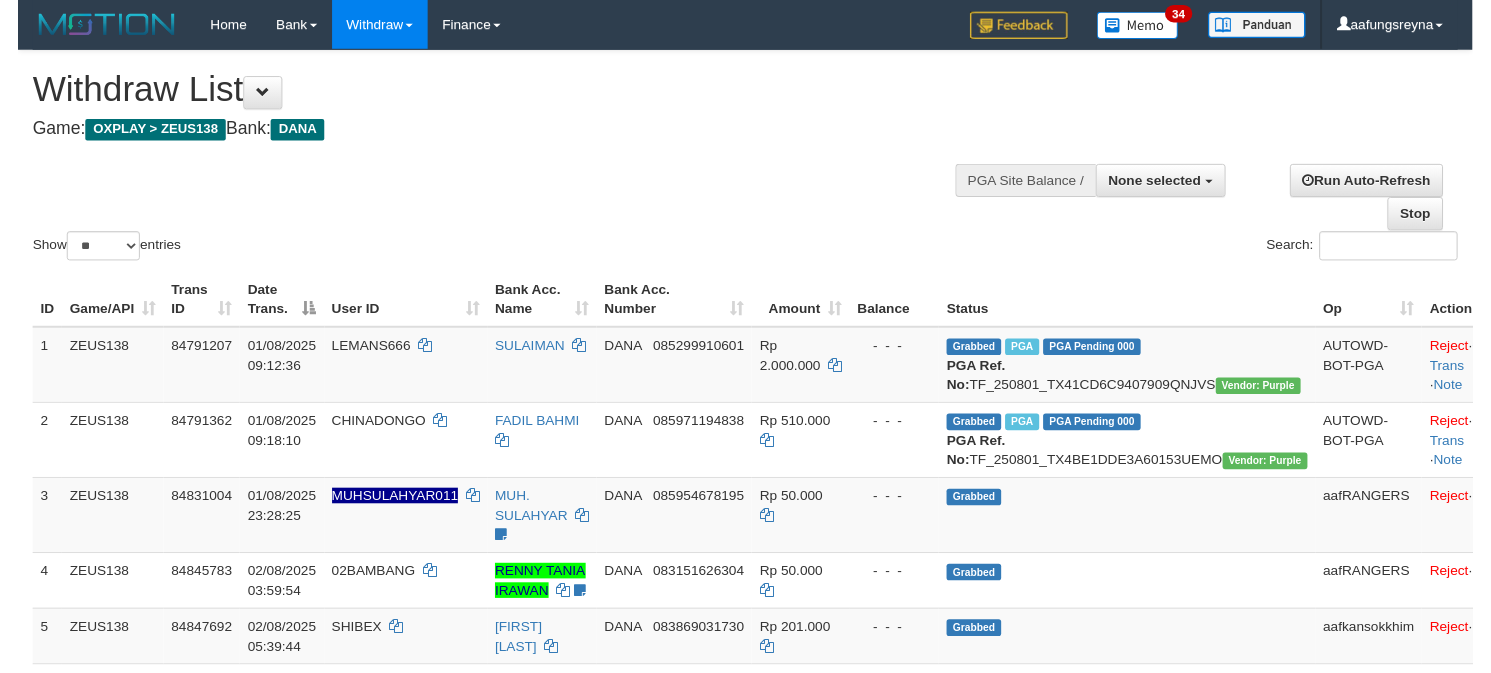 scroll, scrollTop: 0, scrollLeft: 0, axis: both 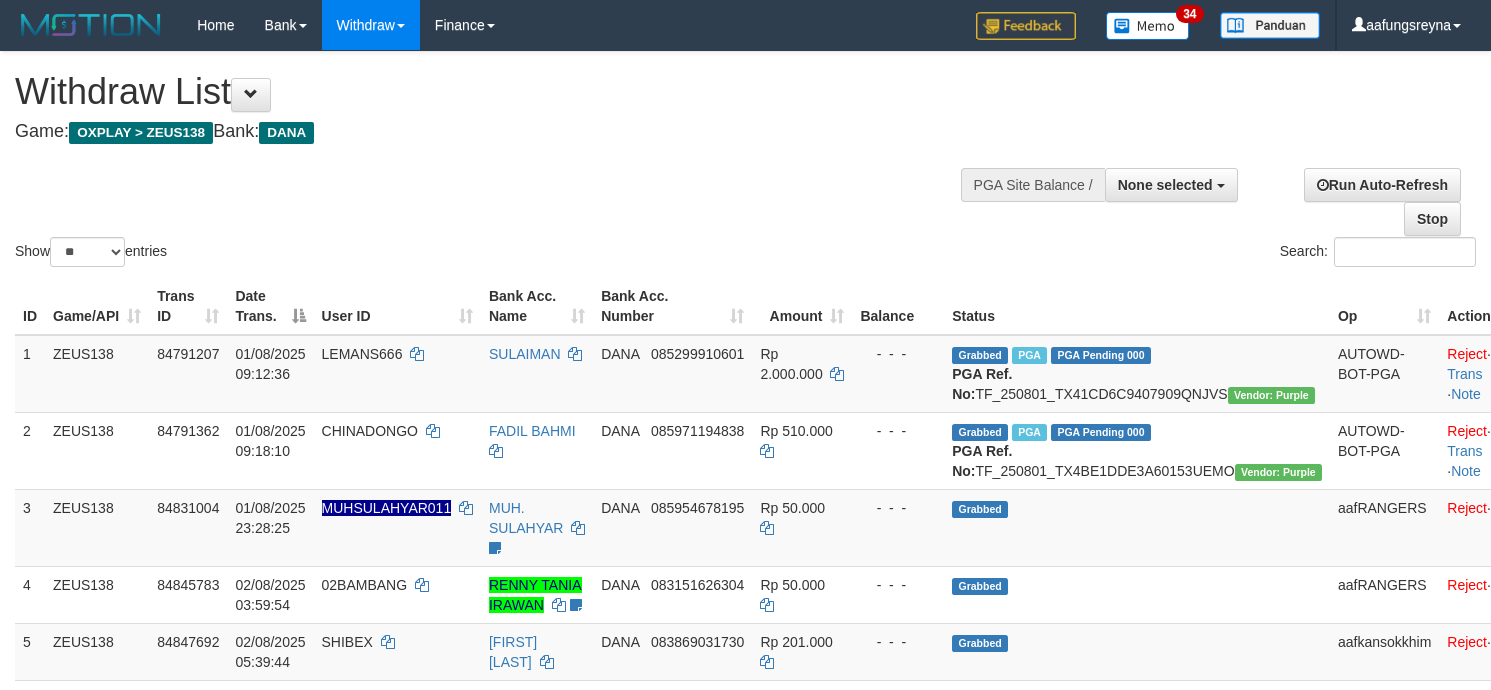 select 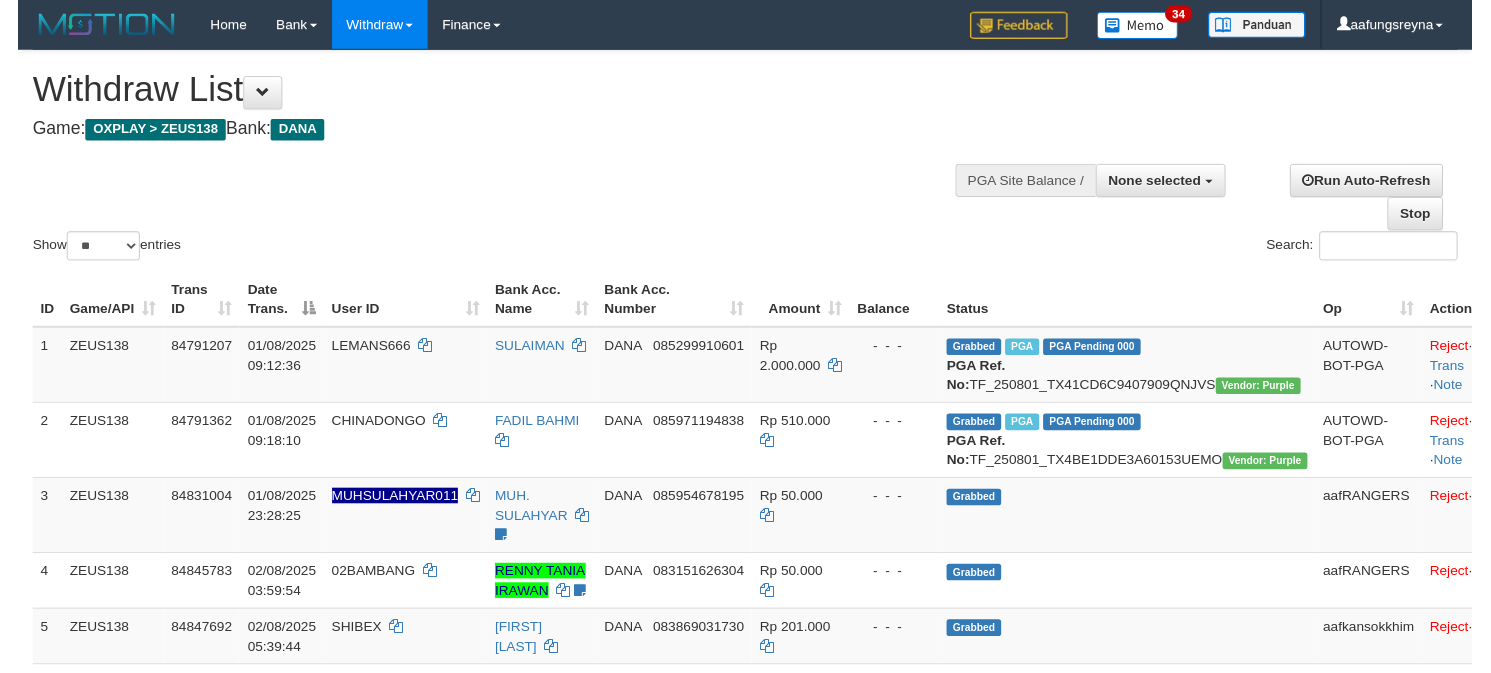 scroll, scrollTop: 0, scrollLeft: 0, axis: both 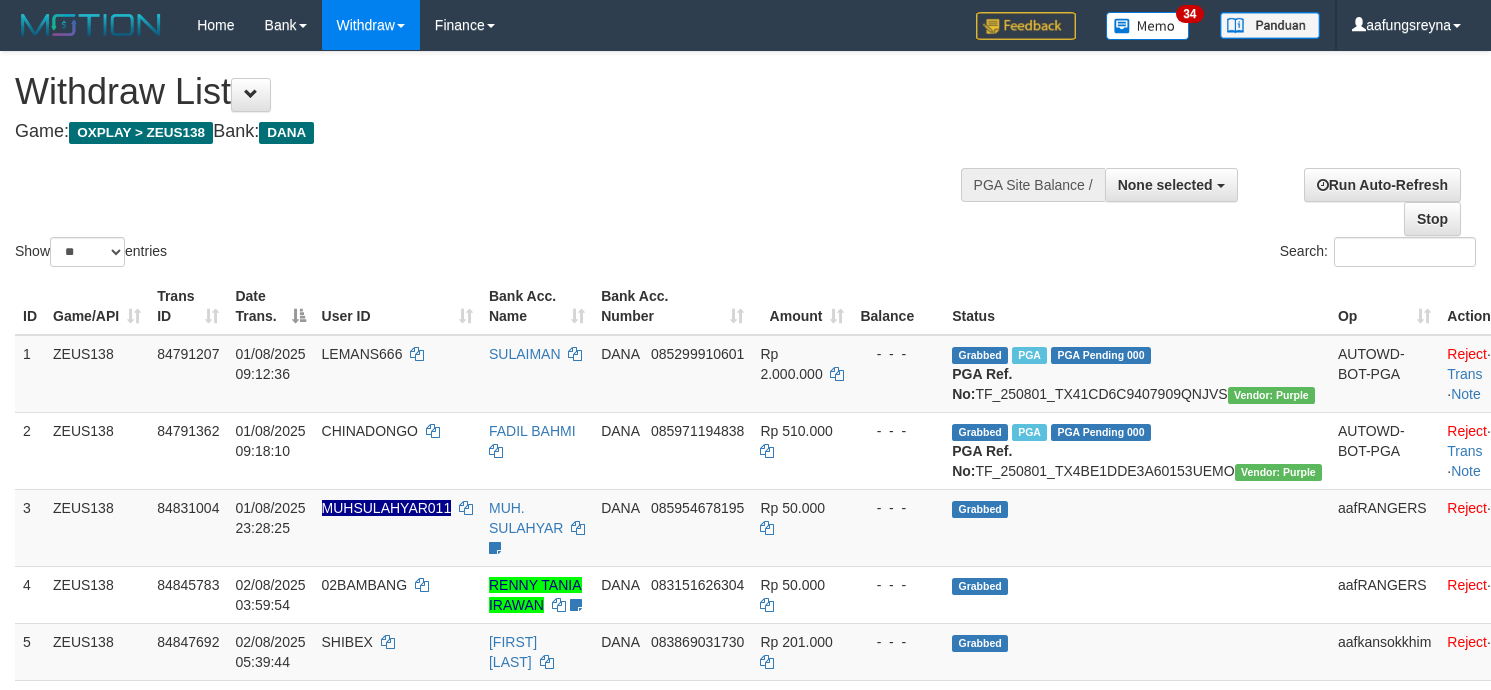 select 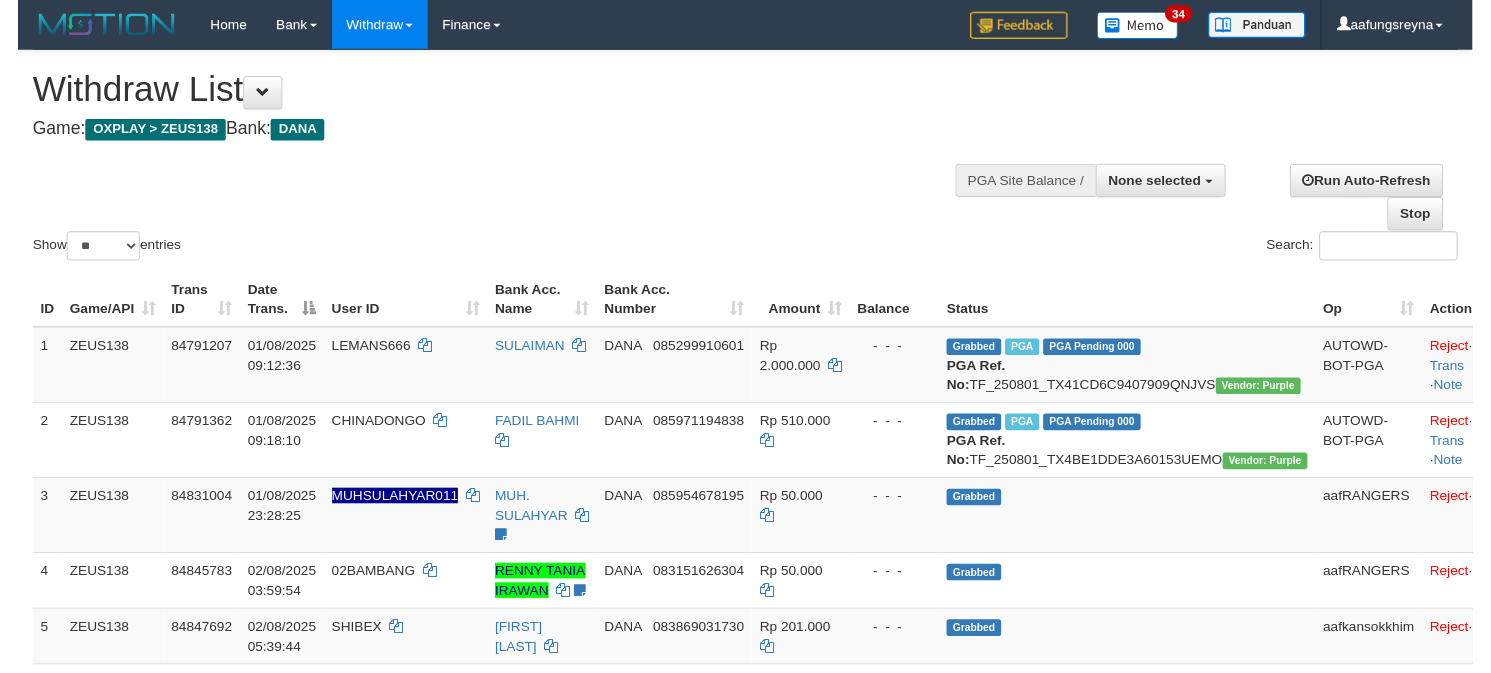 scroll, scrollTop: 0, scrollLeft: 0, axis: both 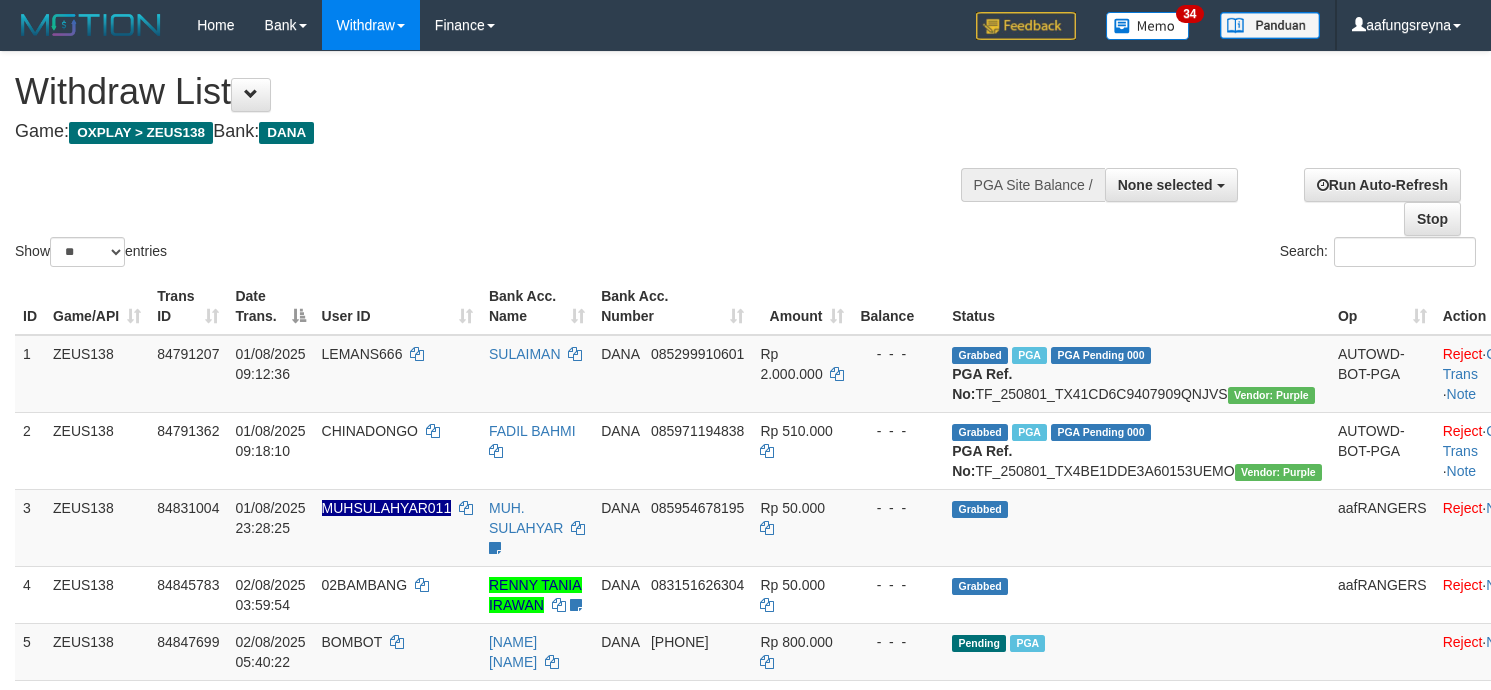 select 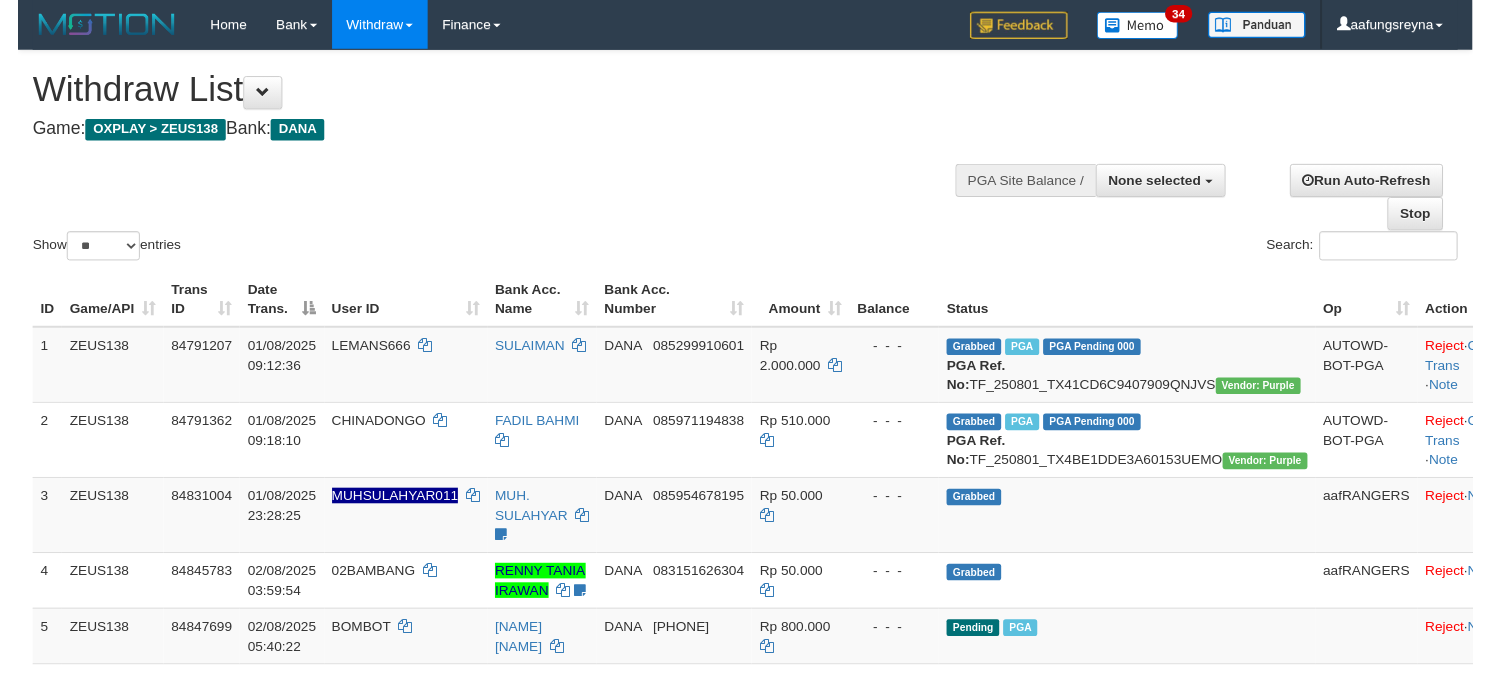 scroll, scrollTop: 0, scrollLeft: 0, axis: both 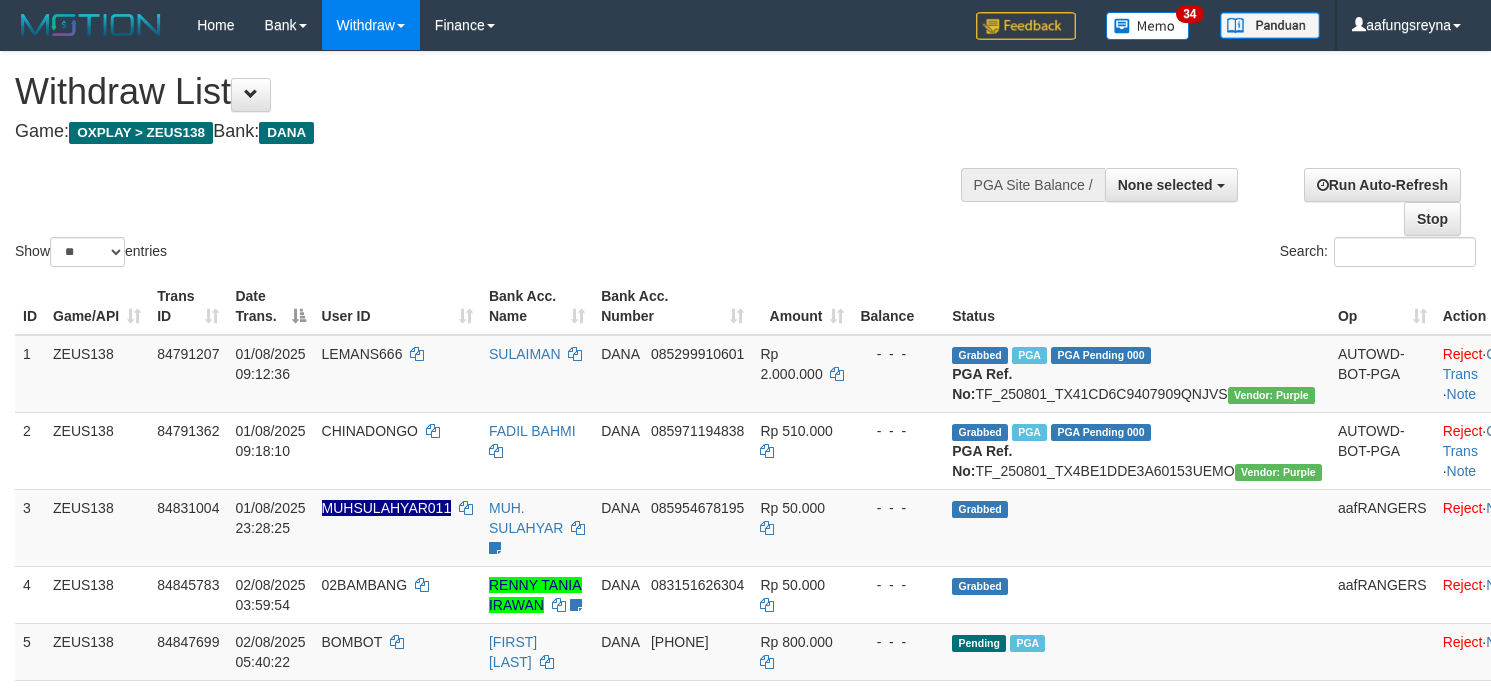 select 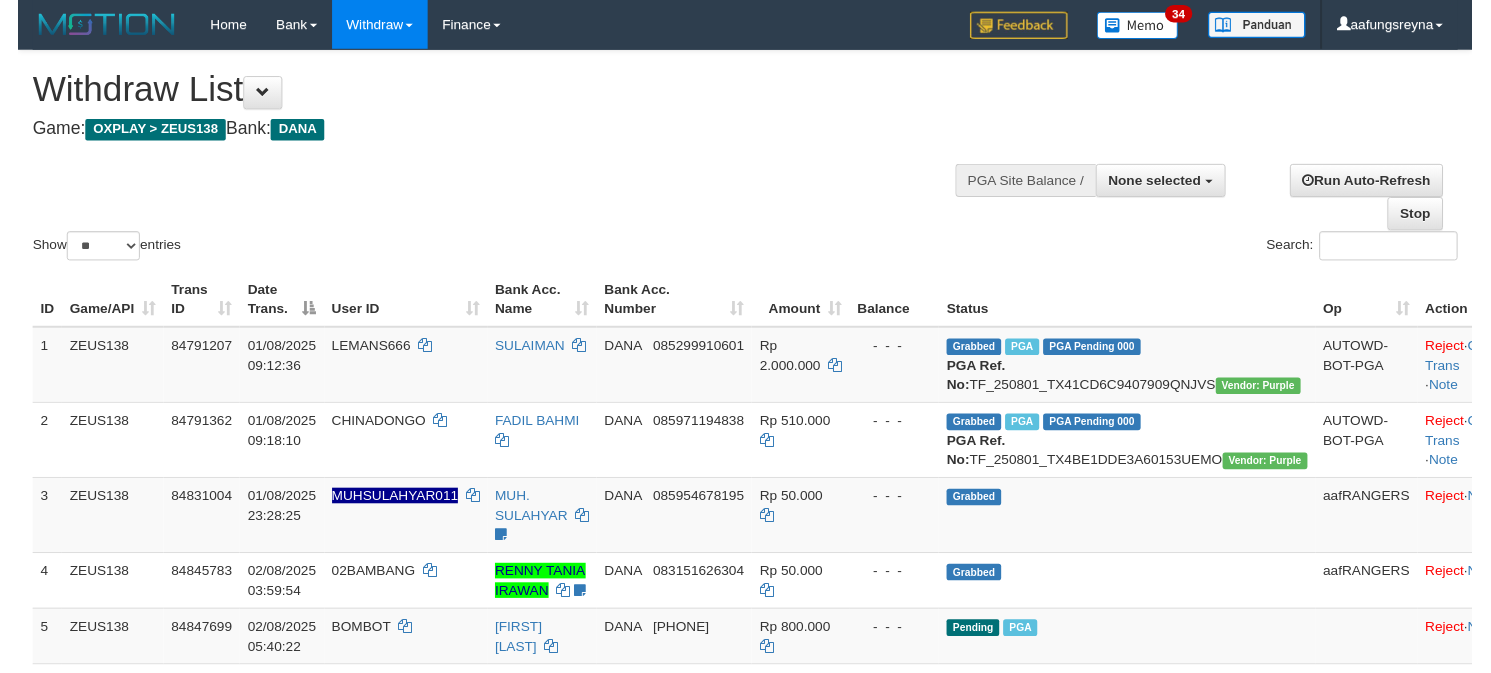scroll, scrollTop: 0, scrollLeft: 0, axis: both 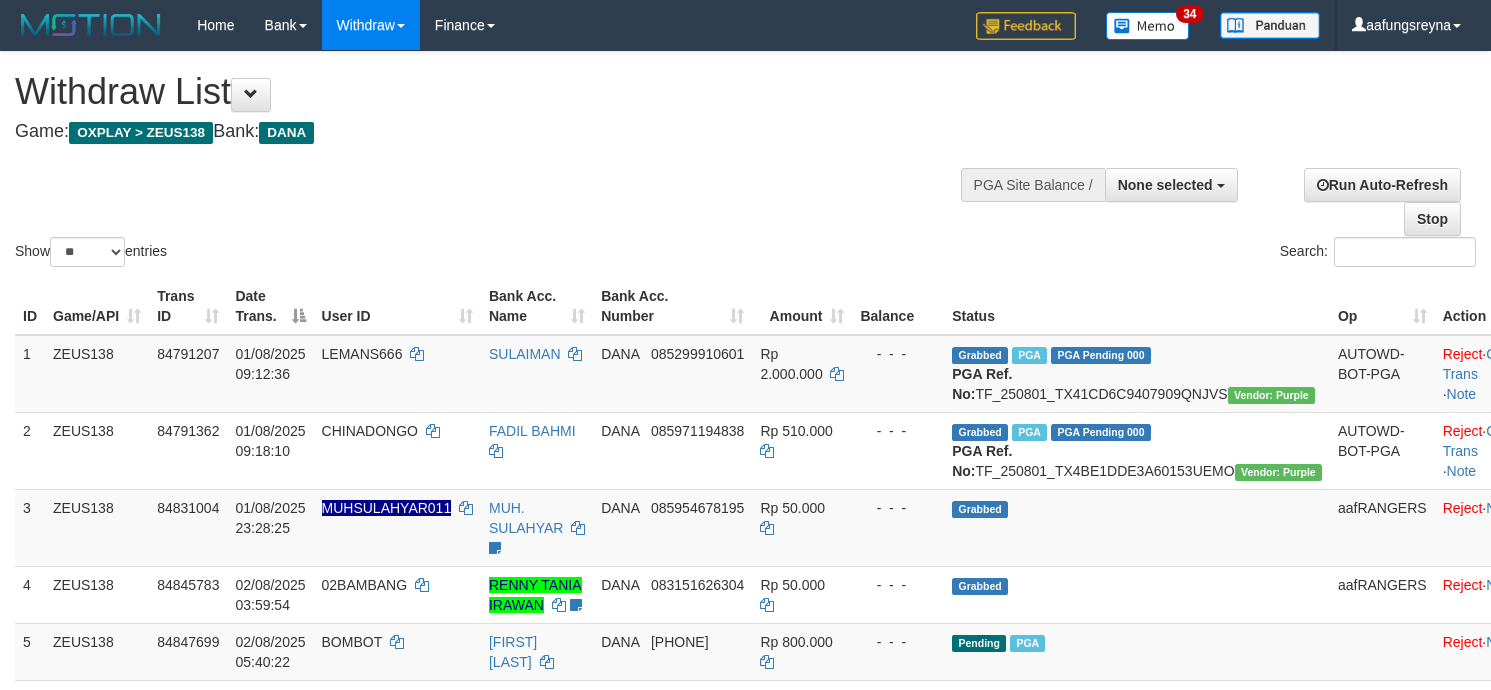 select 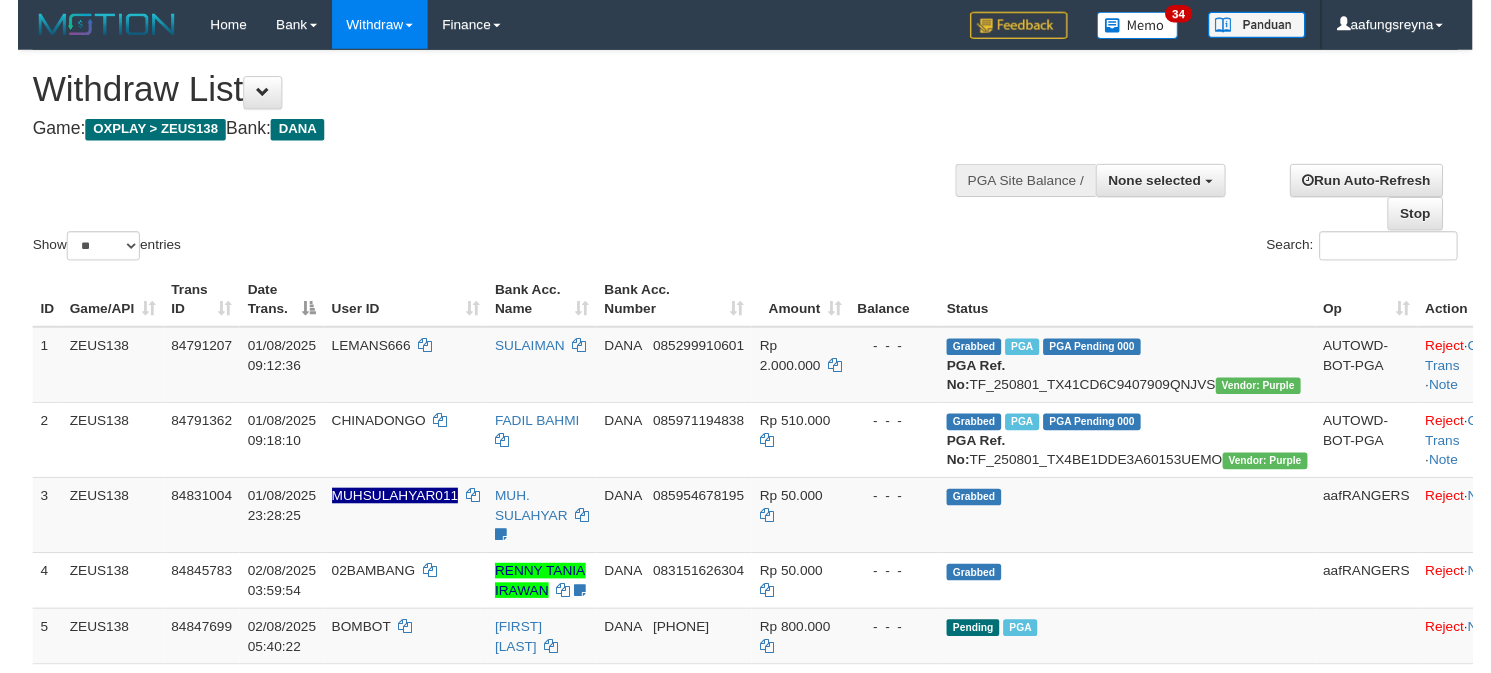 scroll, scrollTop: 0, scrollLeft: 0, axis: both 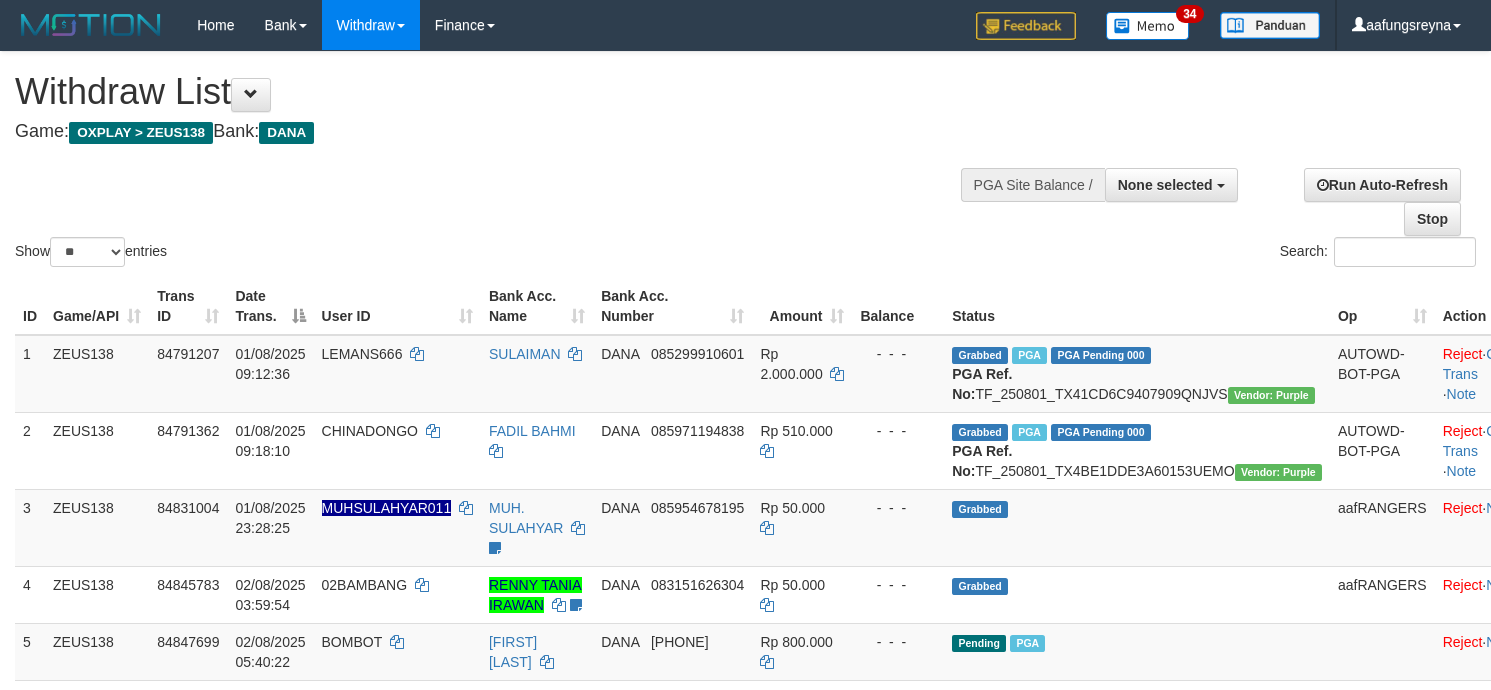 select 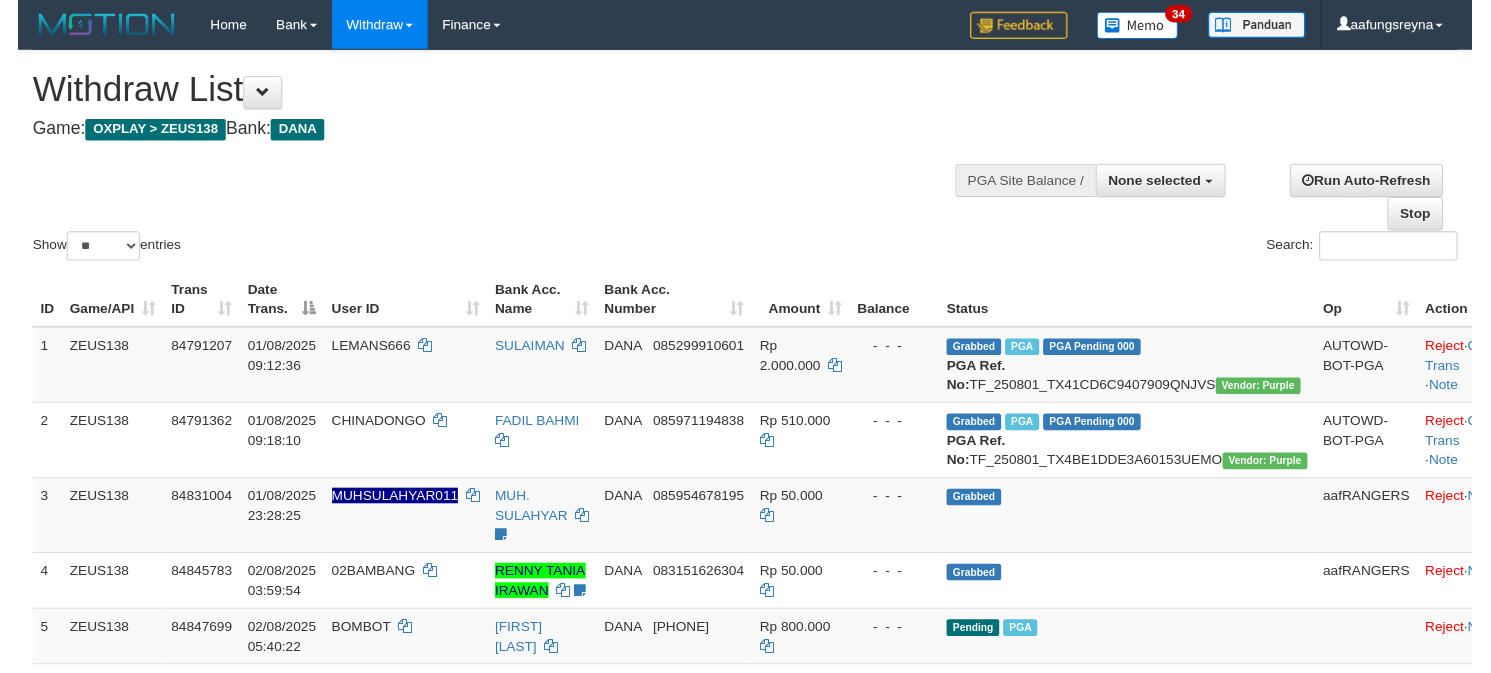 scroll, scrollTop: 0, scrollLeft: 0, axis: both 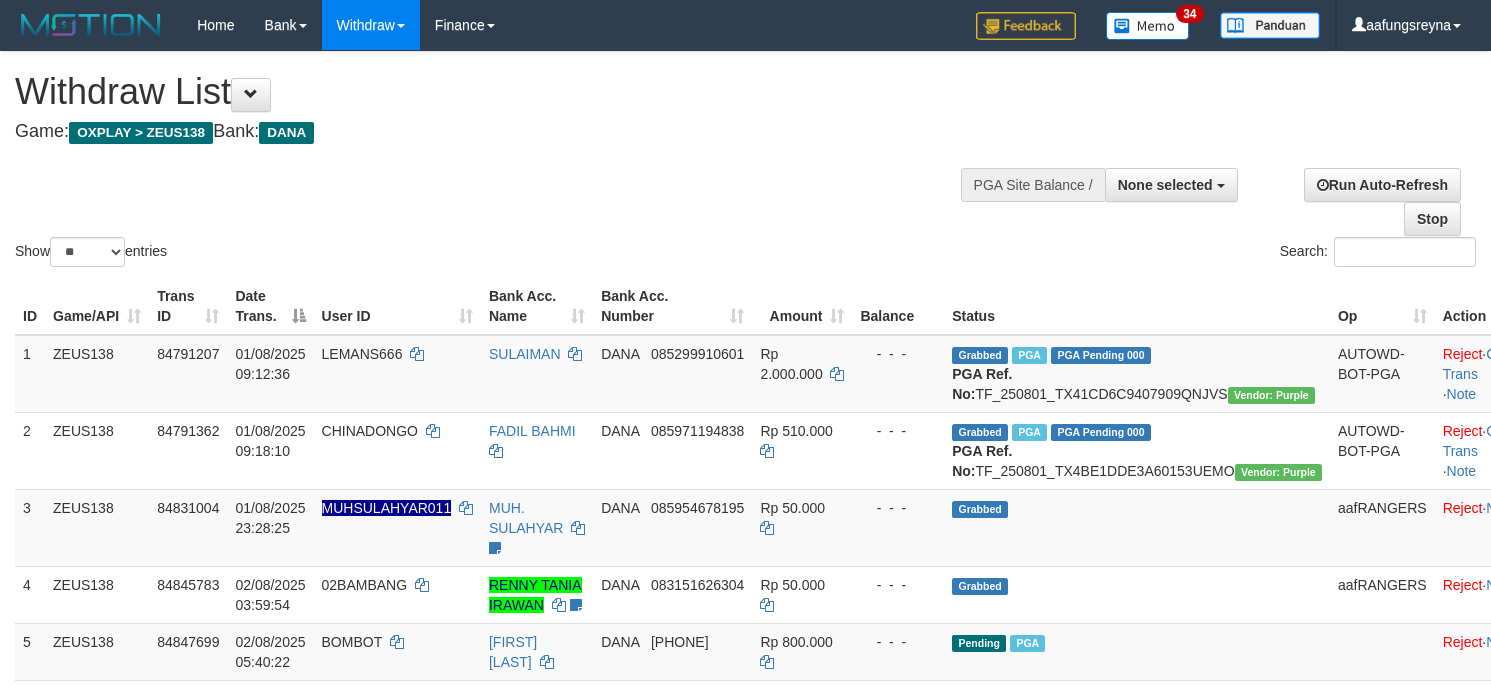 select 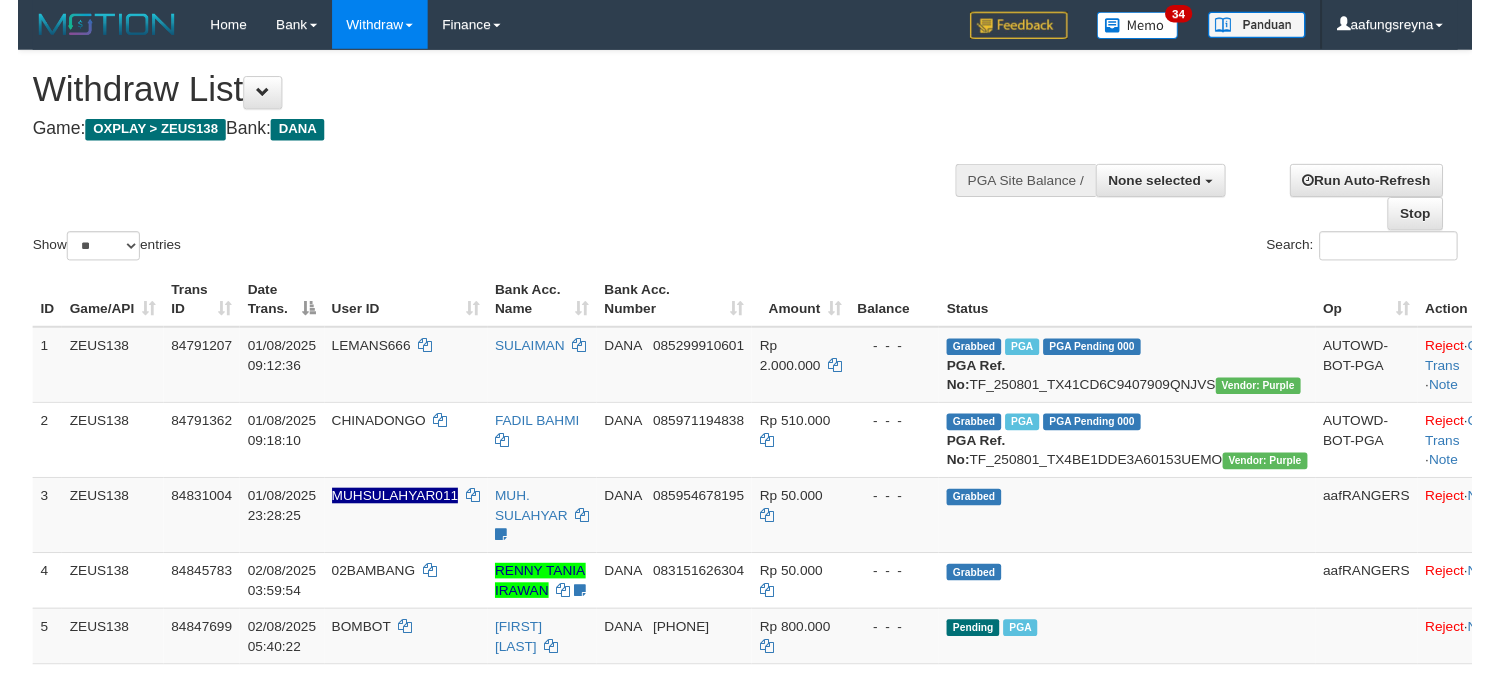 scroll, scrollTop: 0, scrollLeft: 0, axis: both 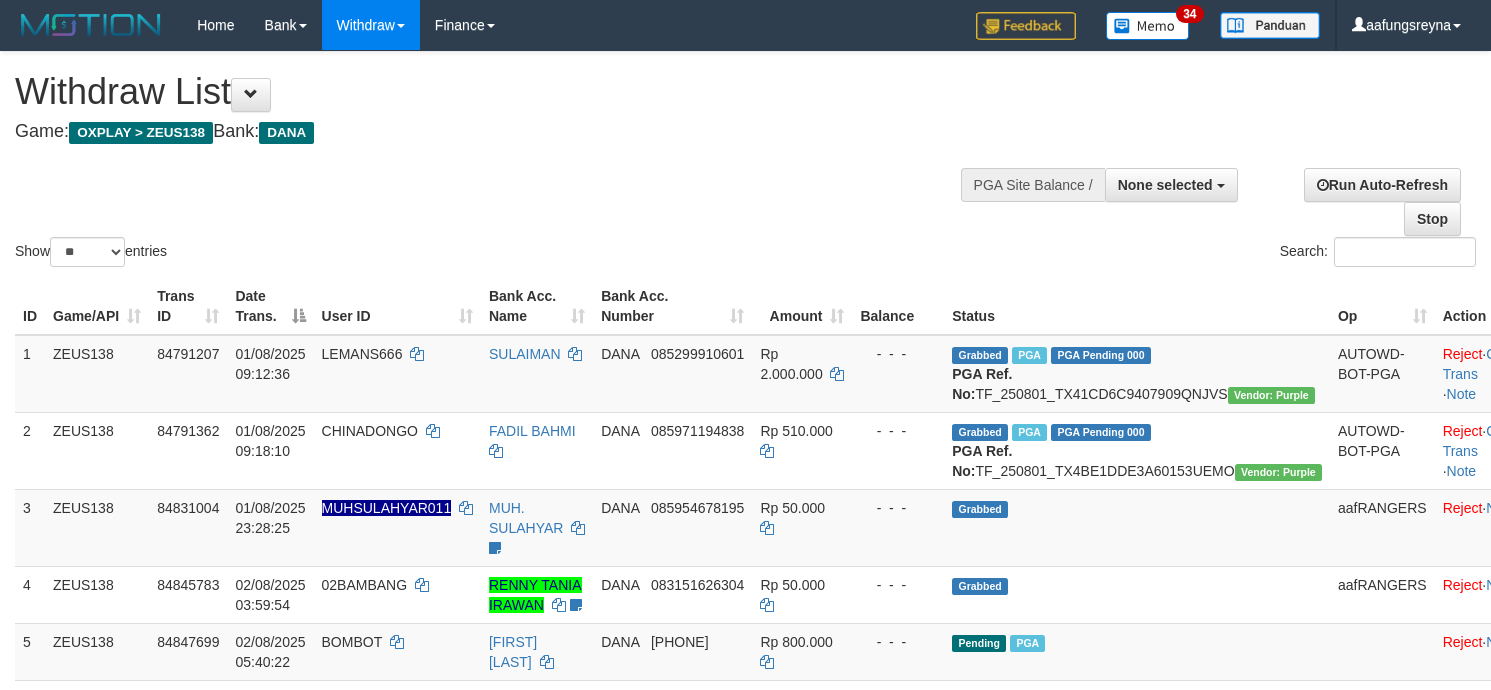 select 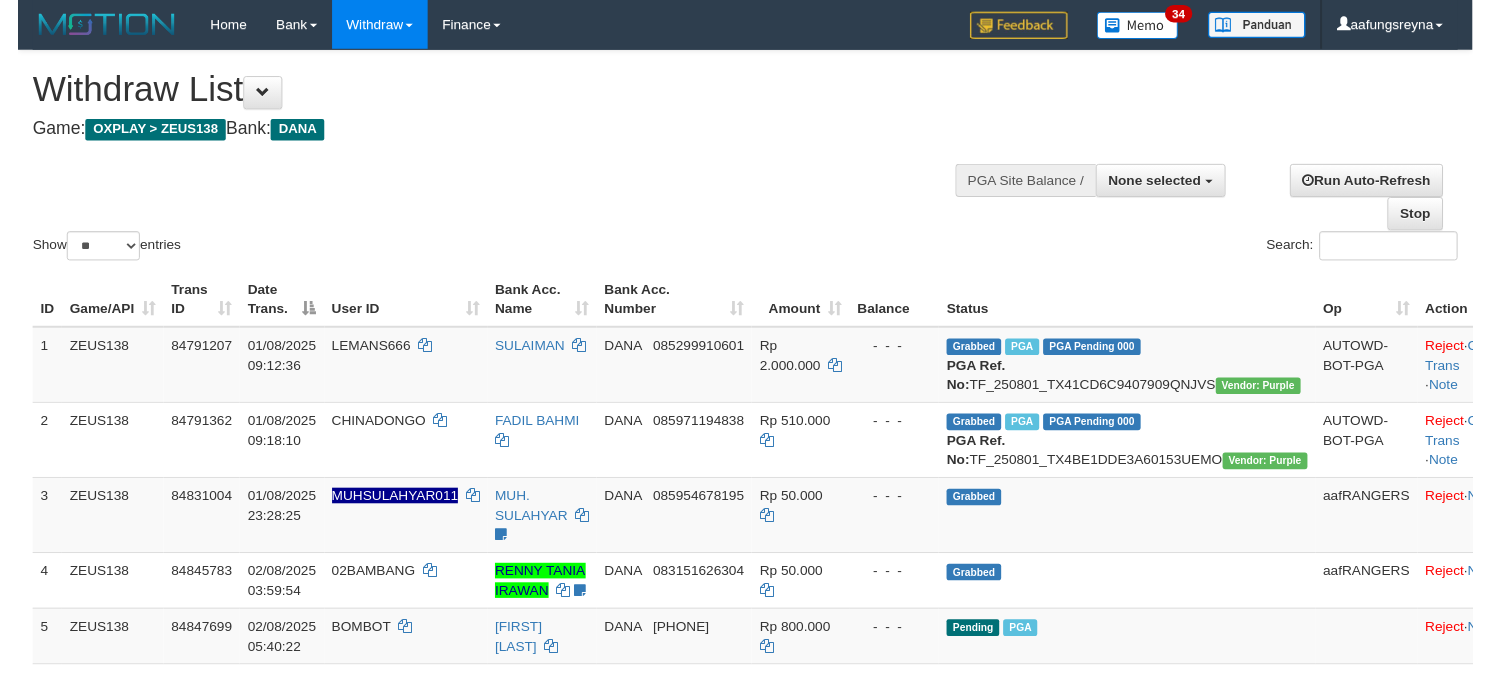 scroll, scrollTop: 0, scrollLeft: 0, axis: both 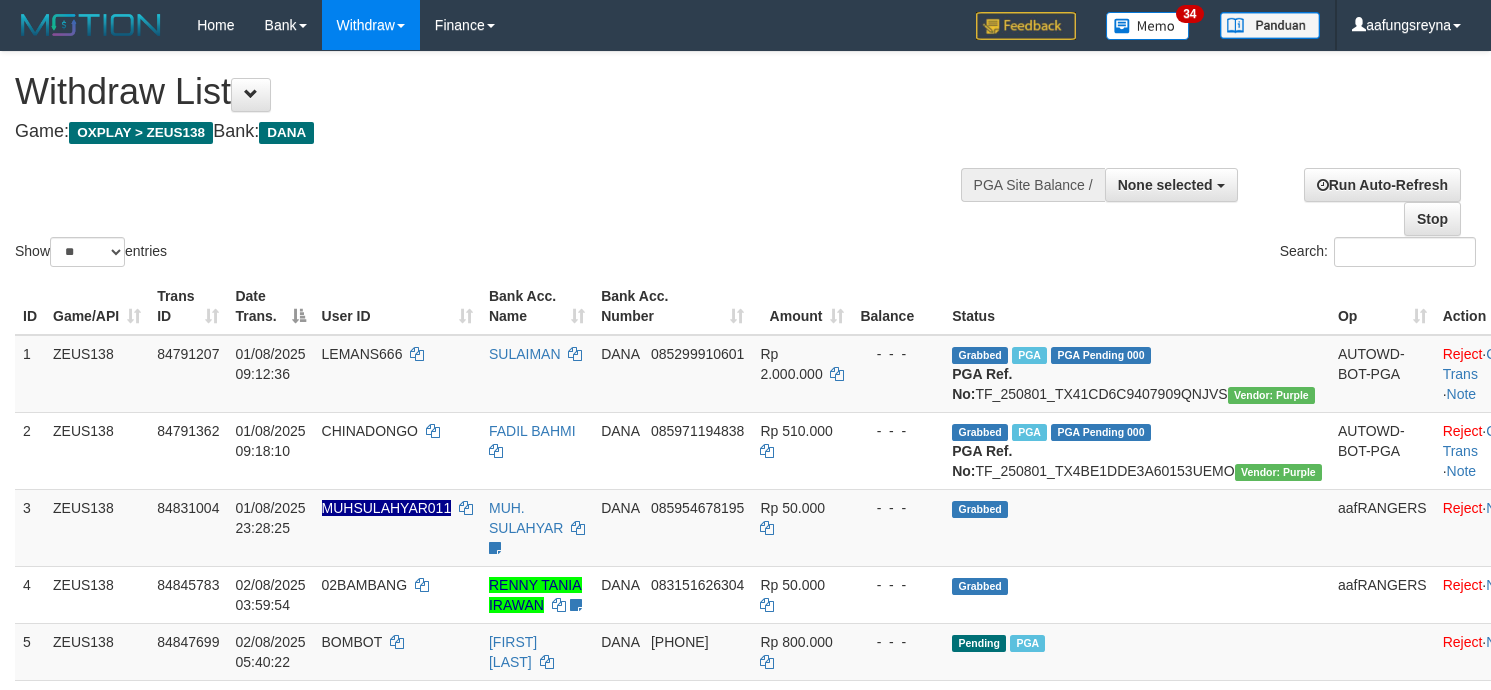 select 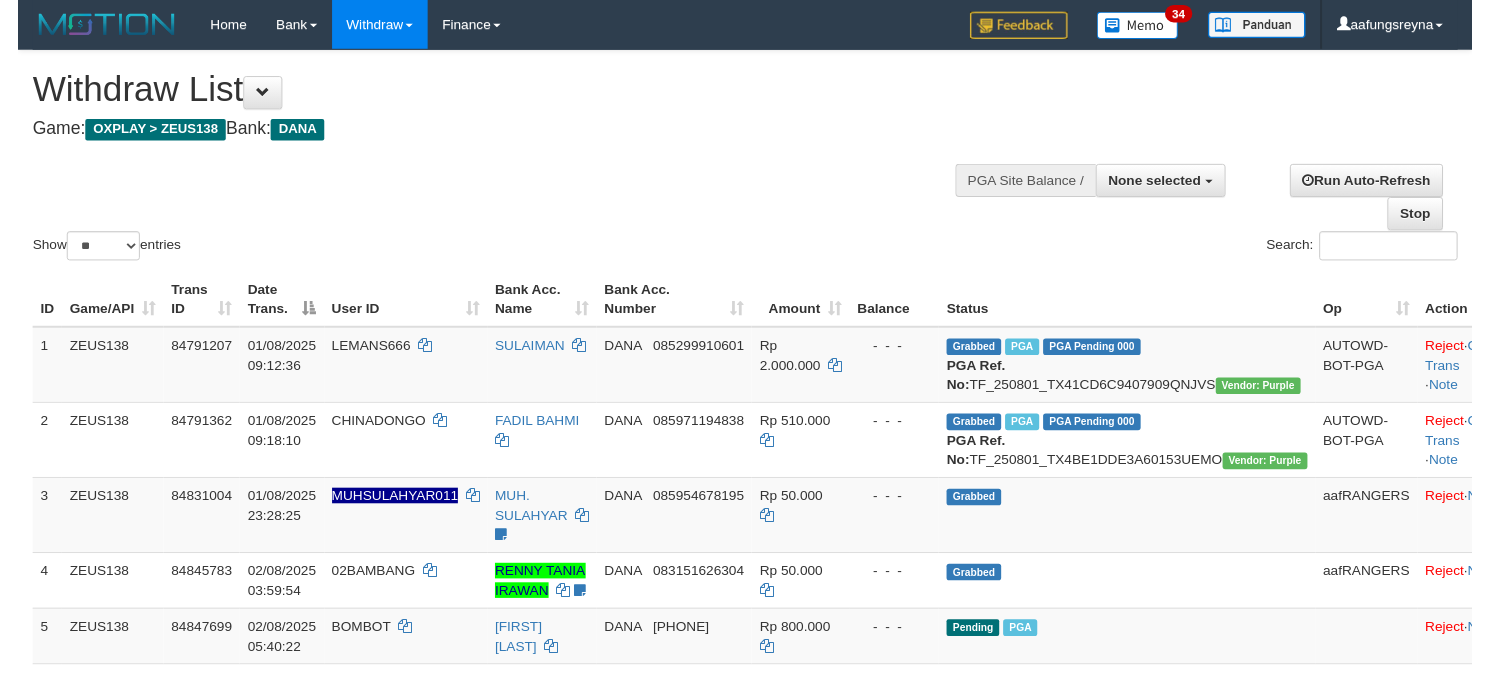 scroll, scrollTop: 0, scrollLeft: 0, axis: both 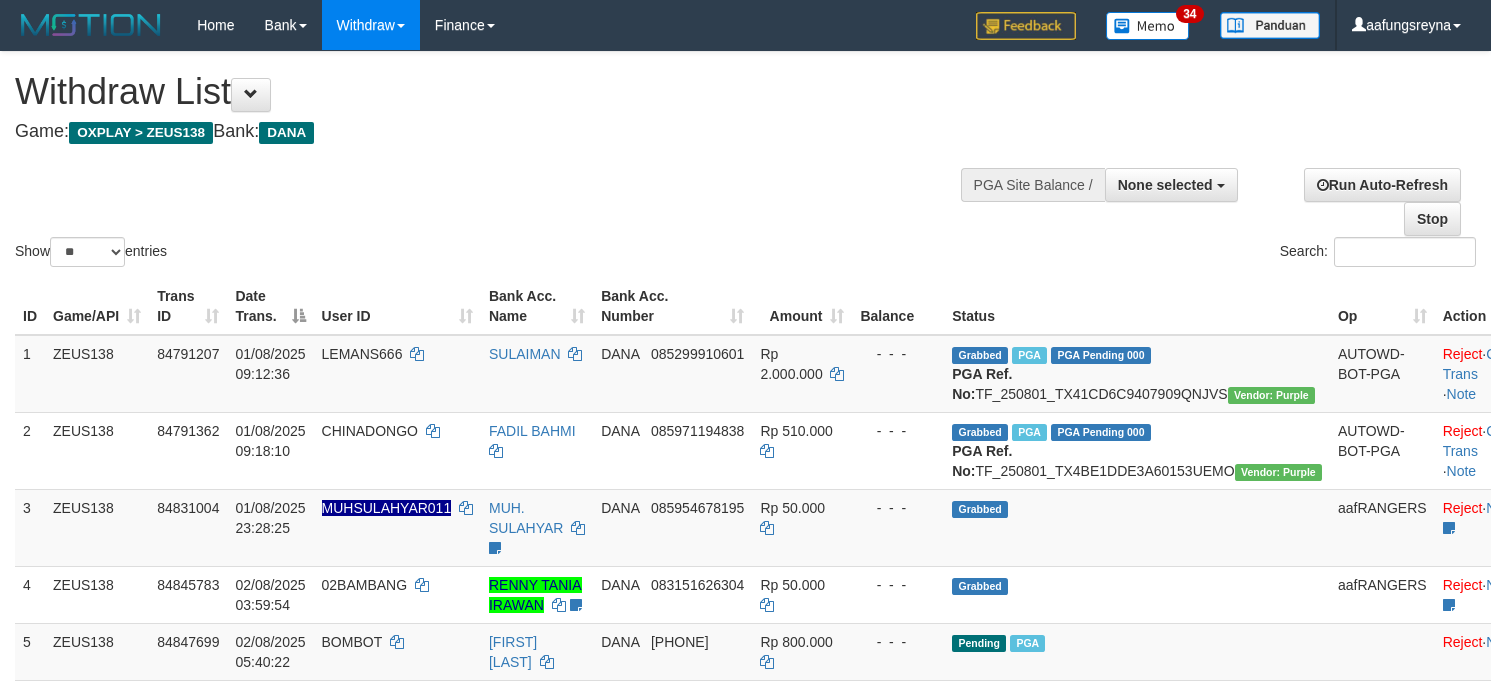 select 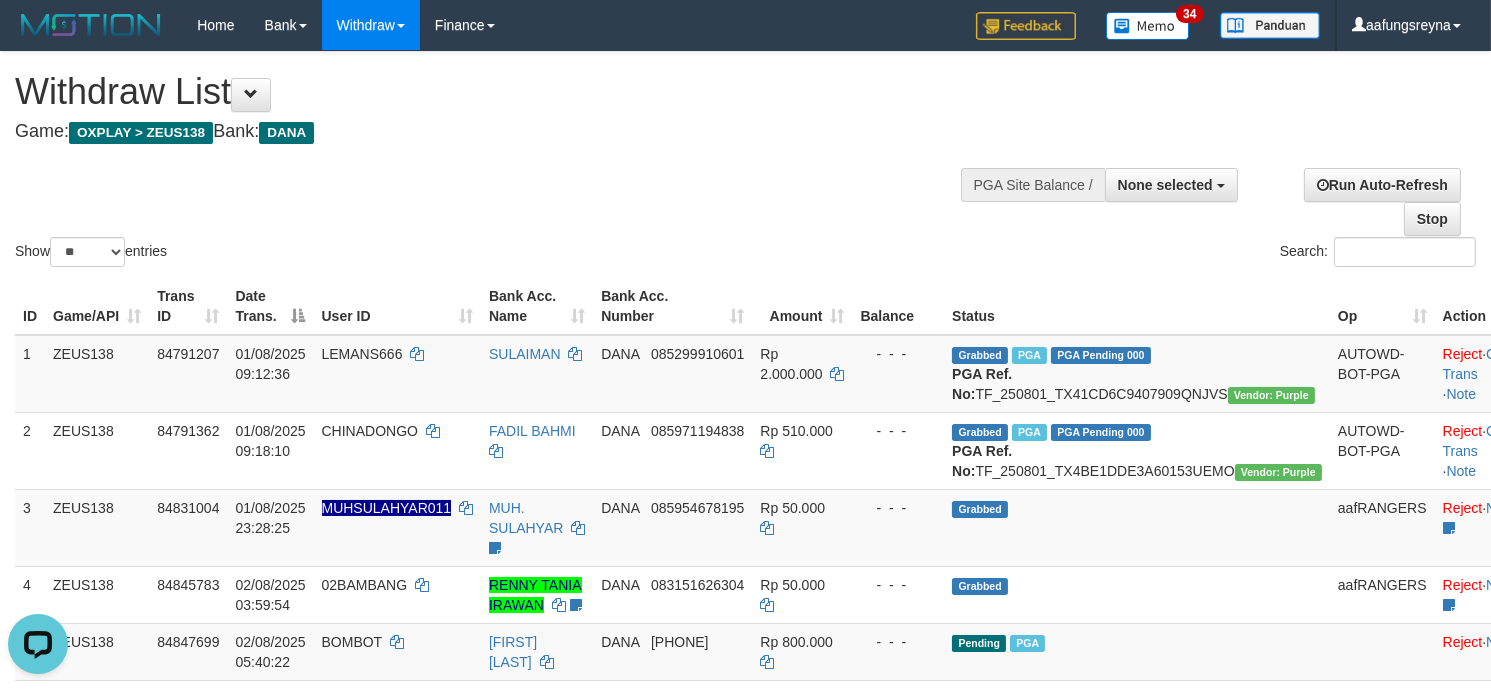 scroll, scrollTop: 0, scrollLeft: 0, axis: both 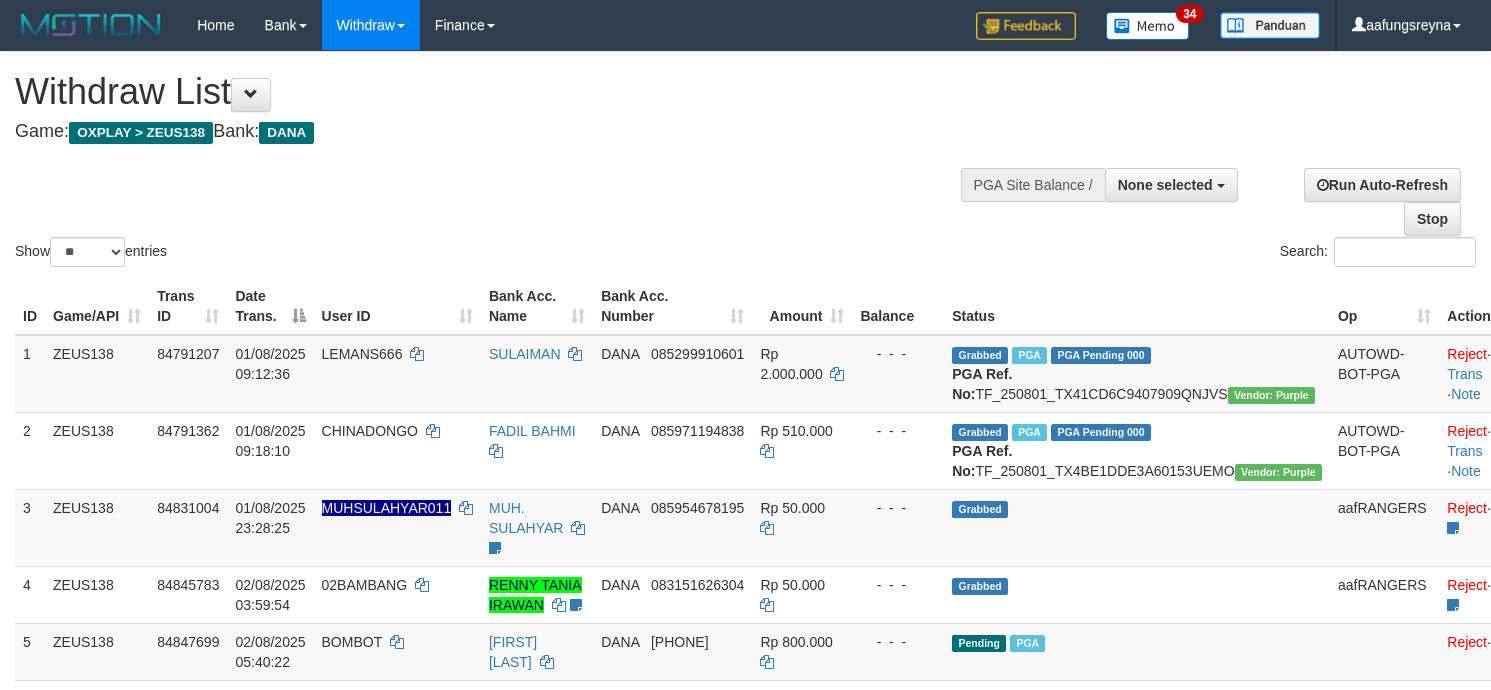 select 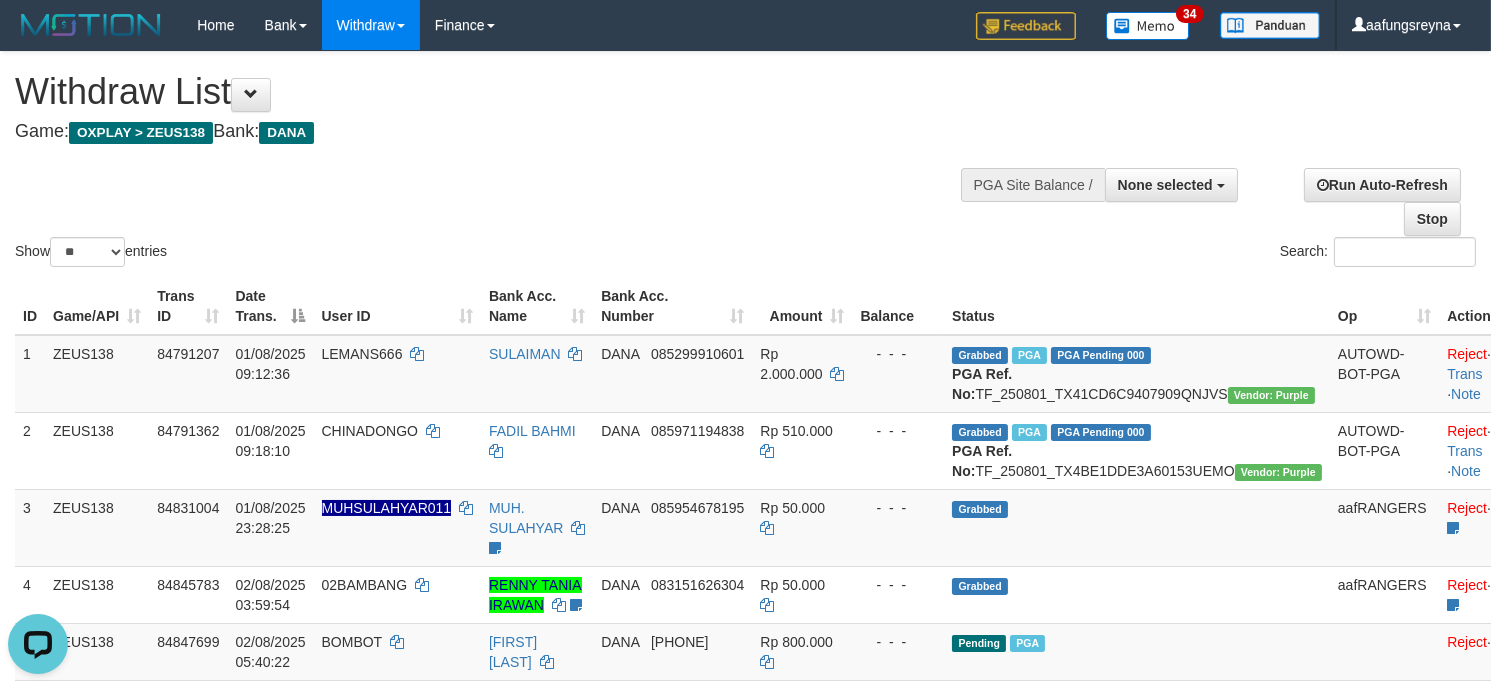 scroll, scrollTop: 0, scrollLeft: 0, axis: both 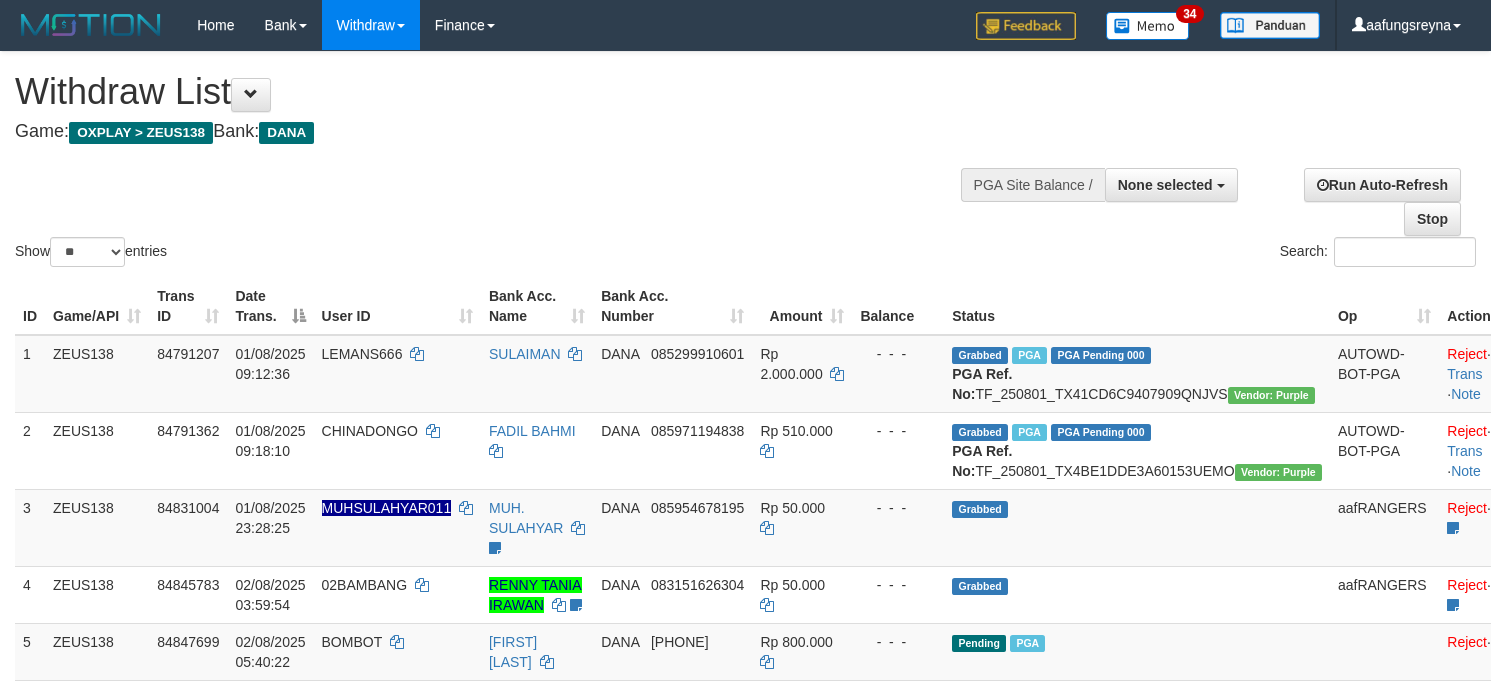 select 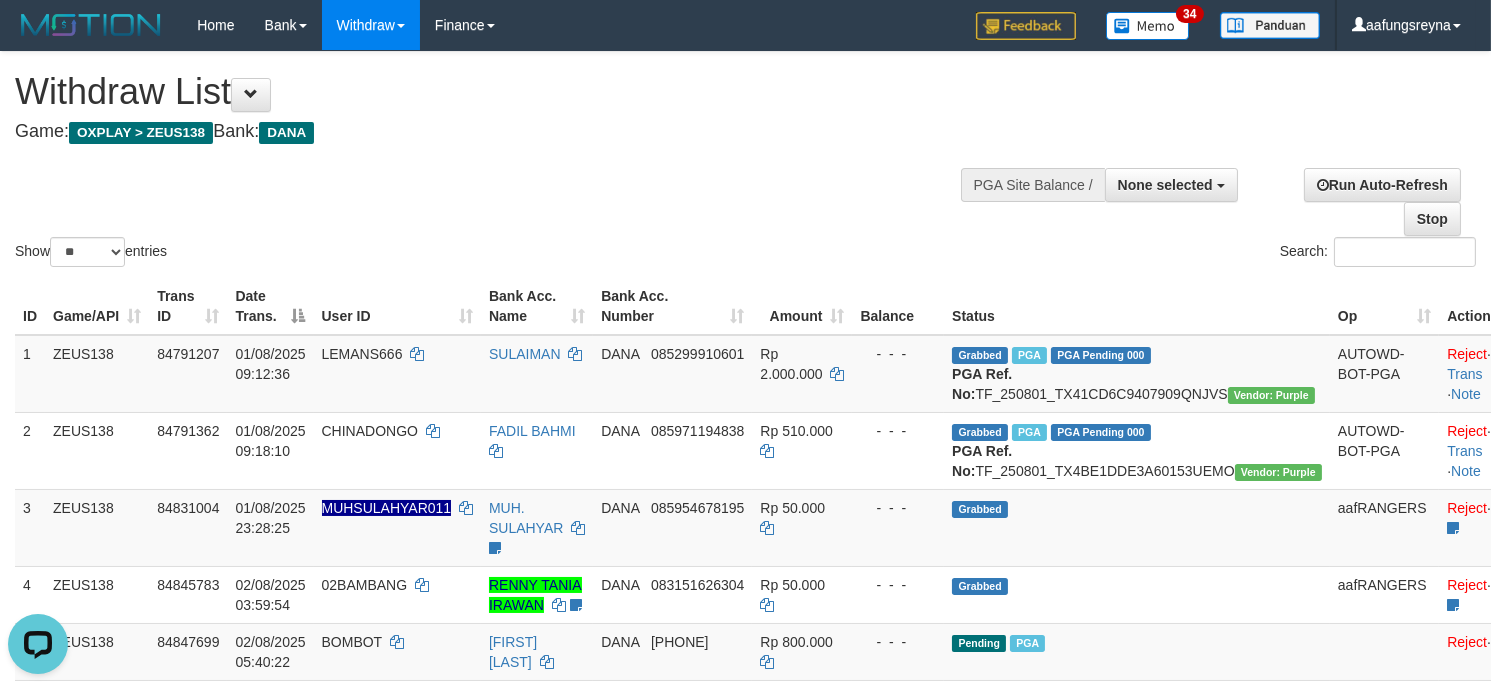 scroll, scrollTop: 0, scrollLeft: 0, axis: both 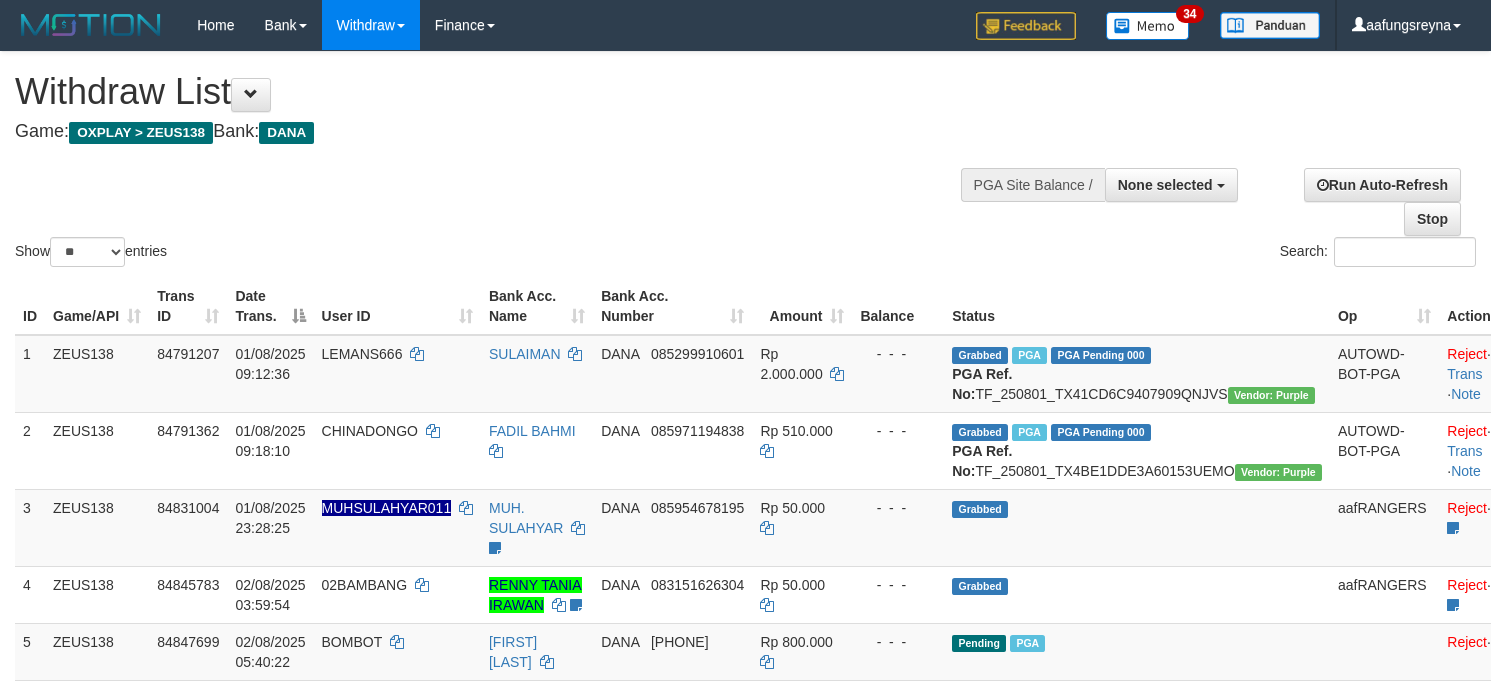 select 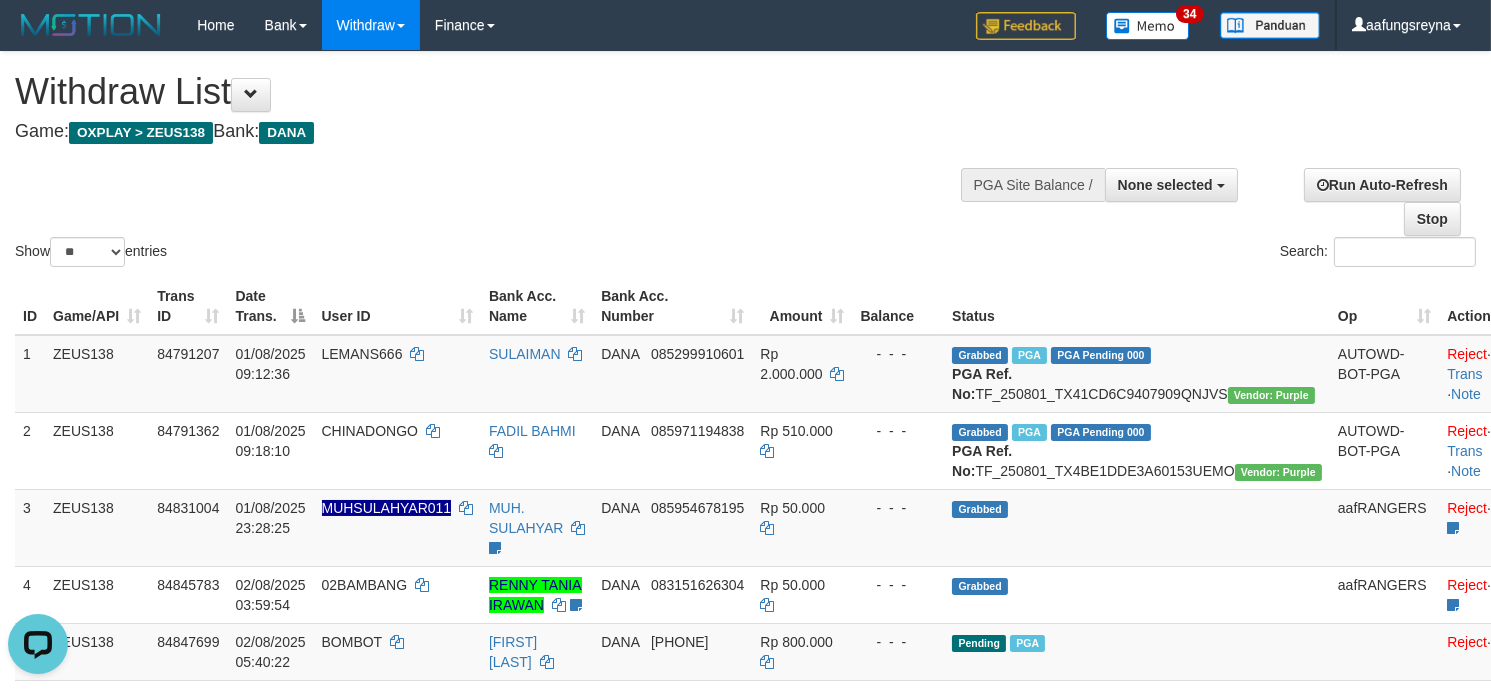 scroll, scrollTop: 0, scrollLeft: 0, axis: both 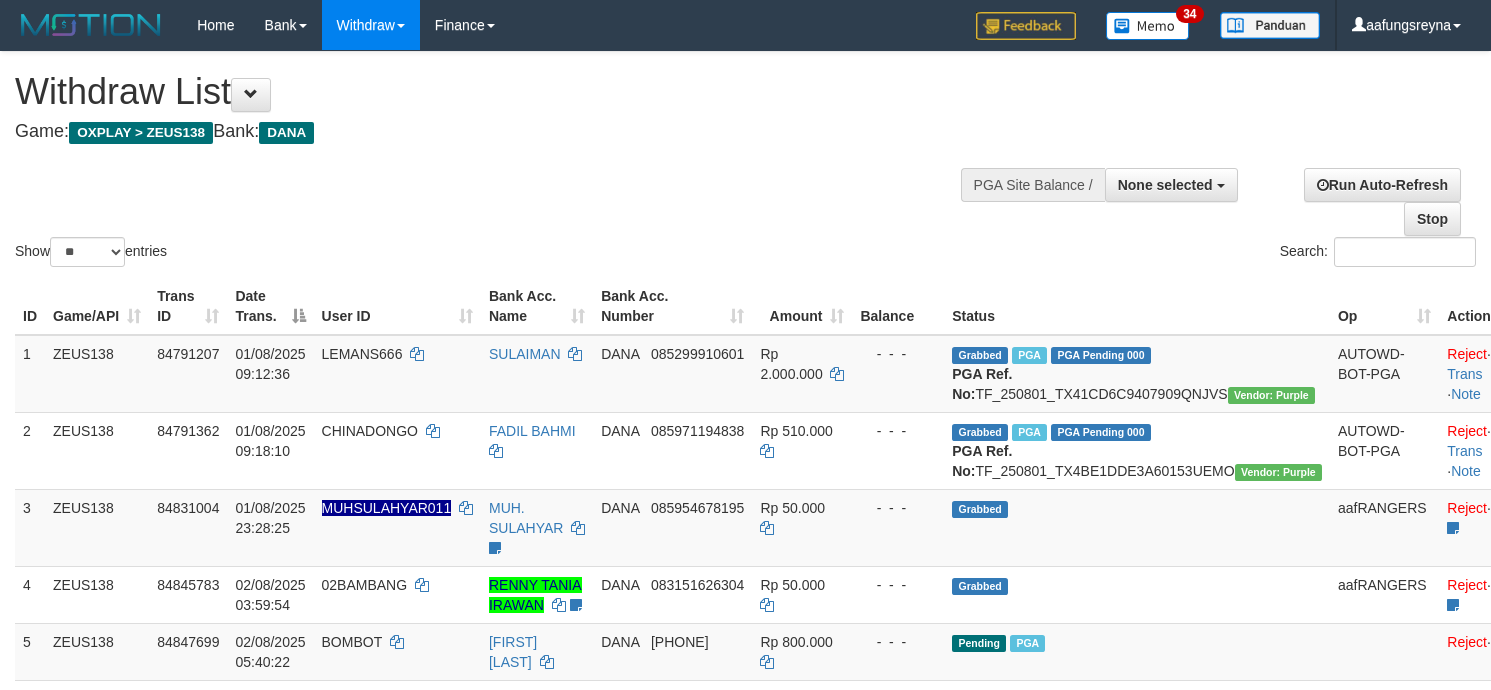 select 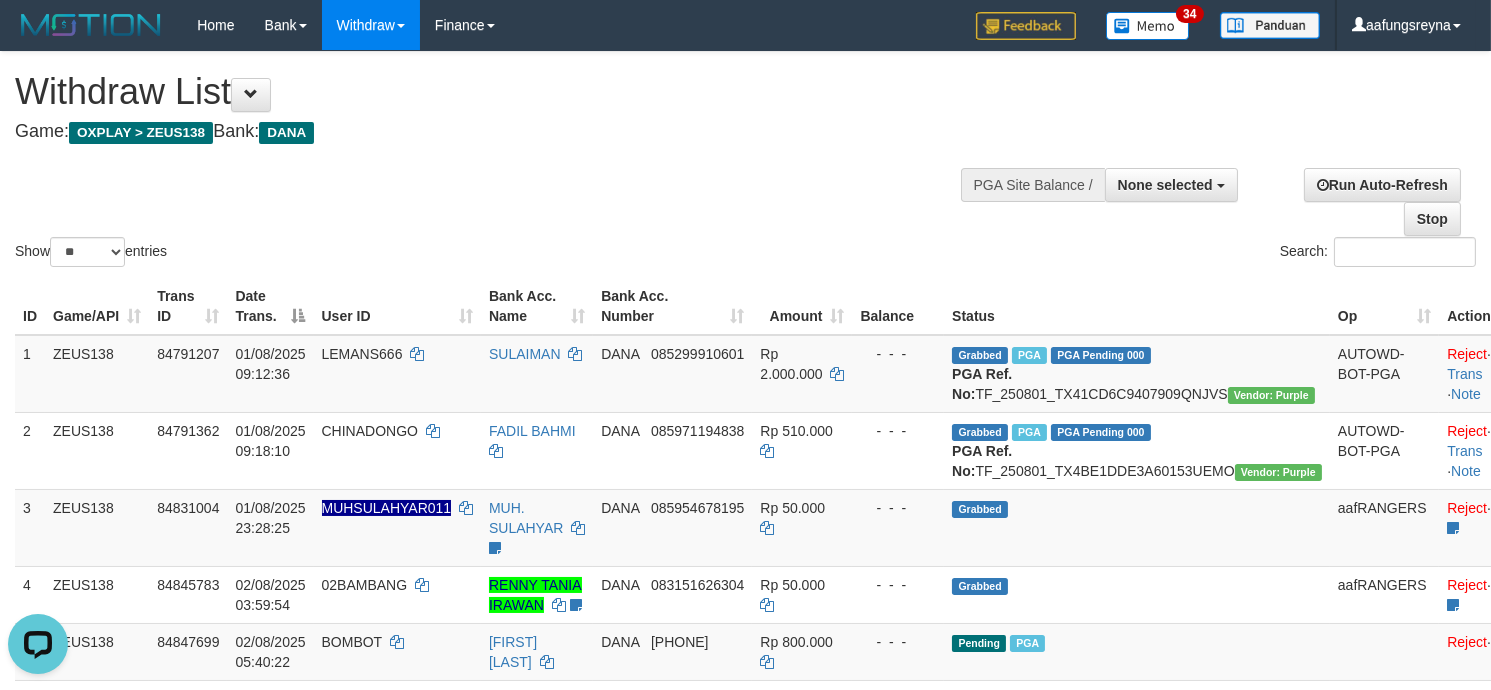 scroll, scrollTop: 0, scrollLeft: 0, axis: both 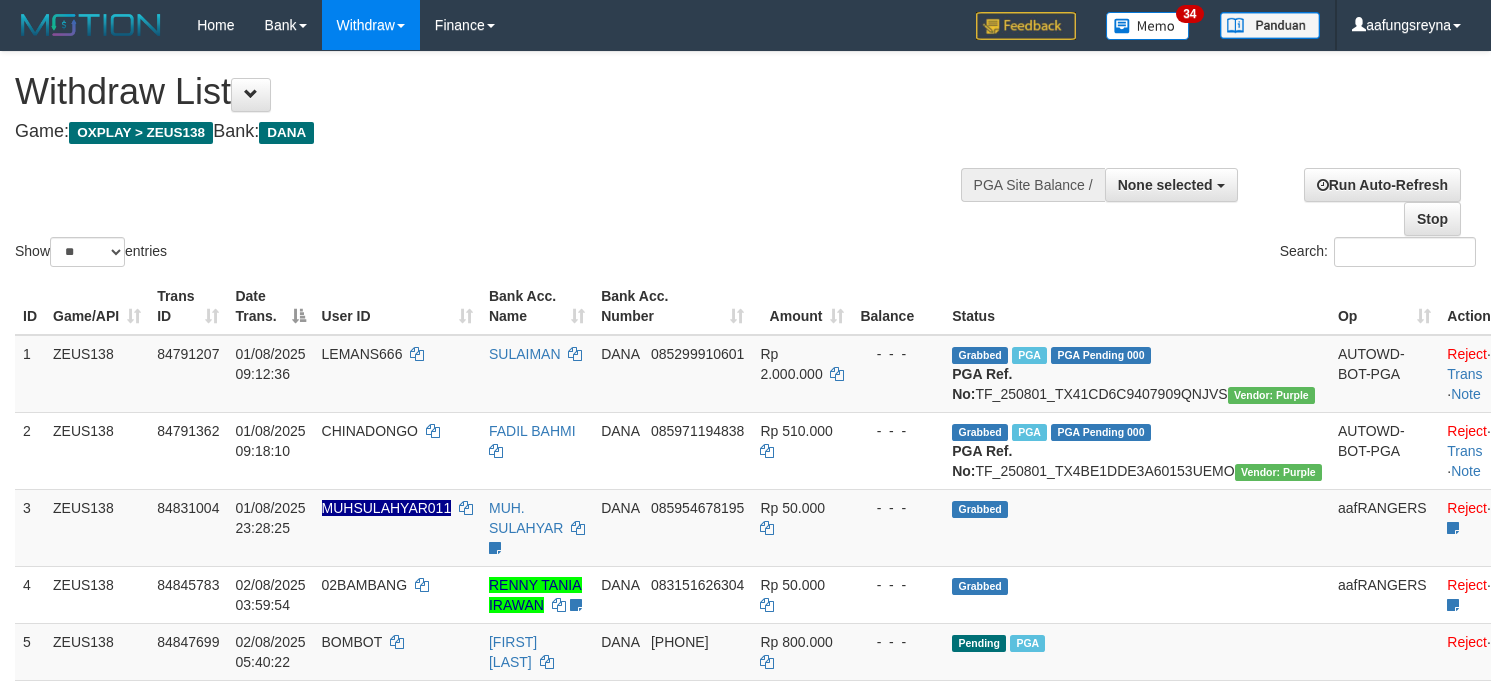 select 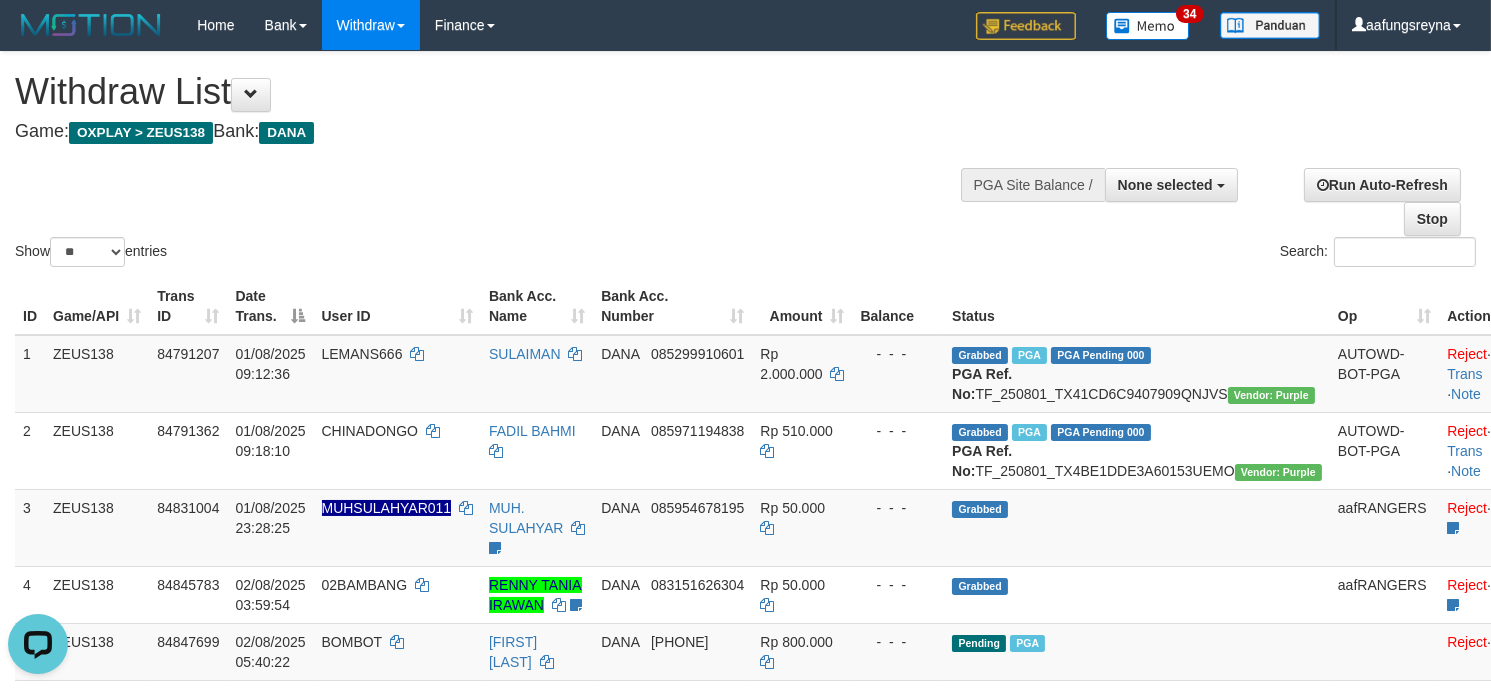 scroll, scrollTop: 0, scrollLeft: 0, axis: both 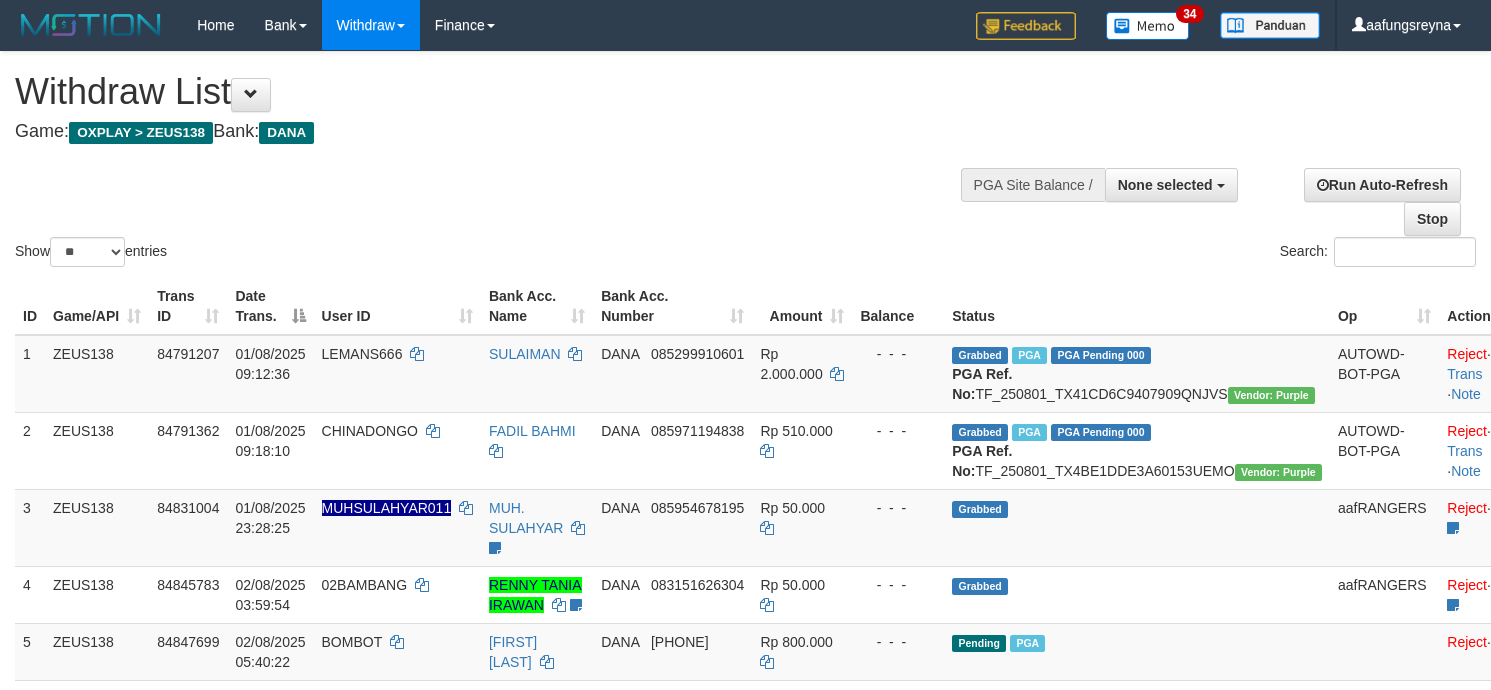 select 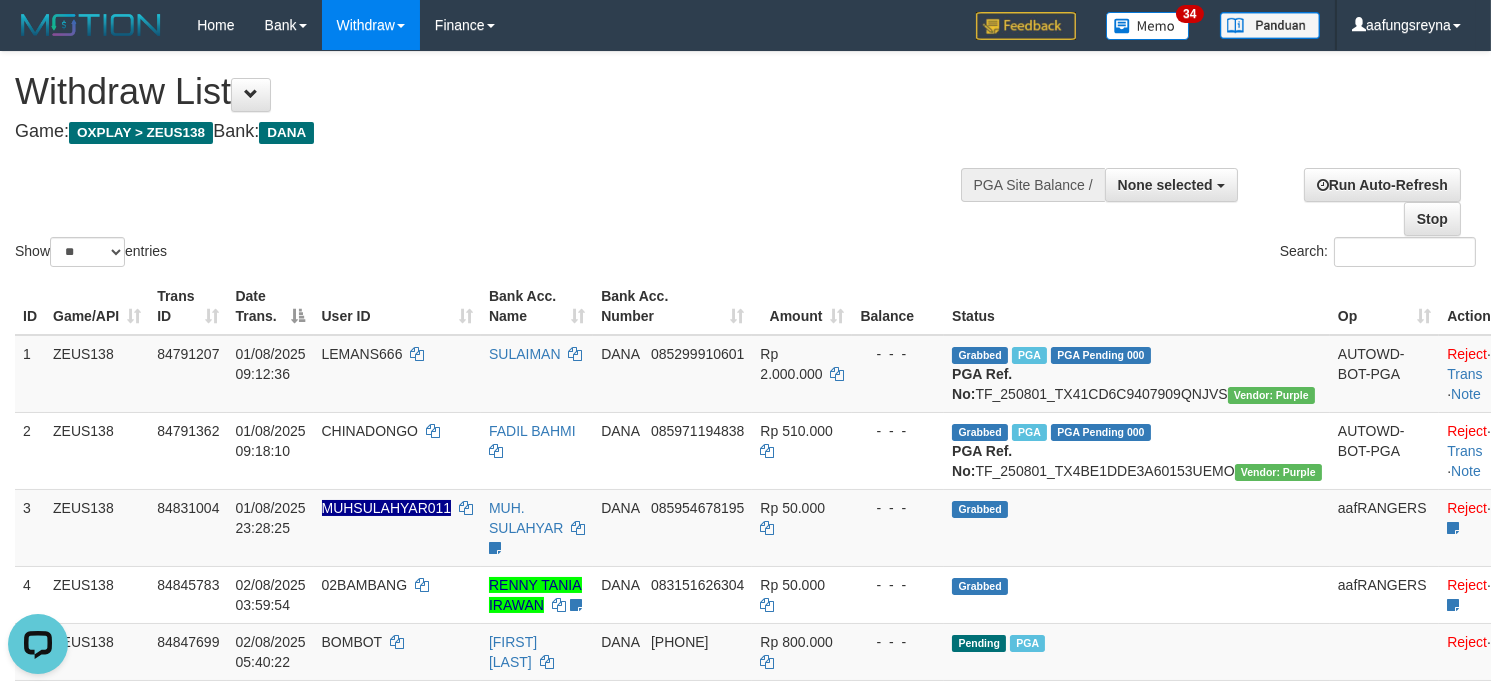 scroll, scrollTop: 0, scrollLeft: 0, axis: both 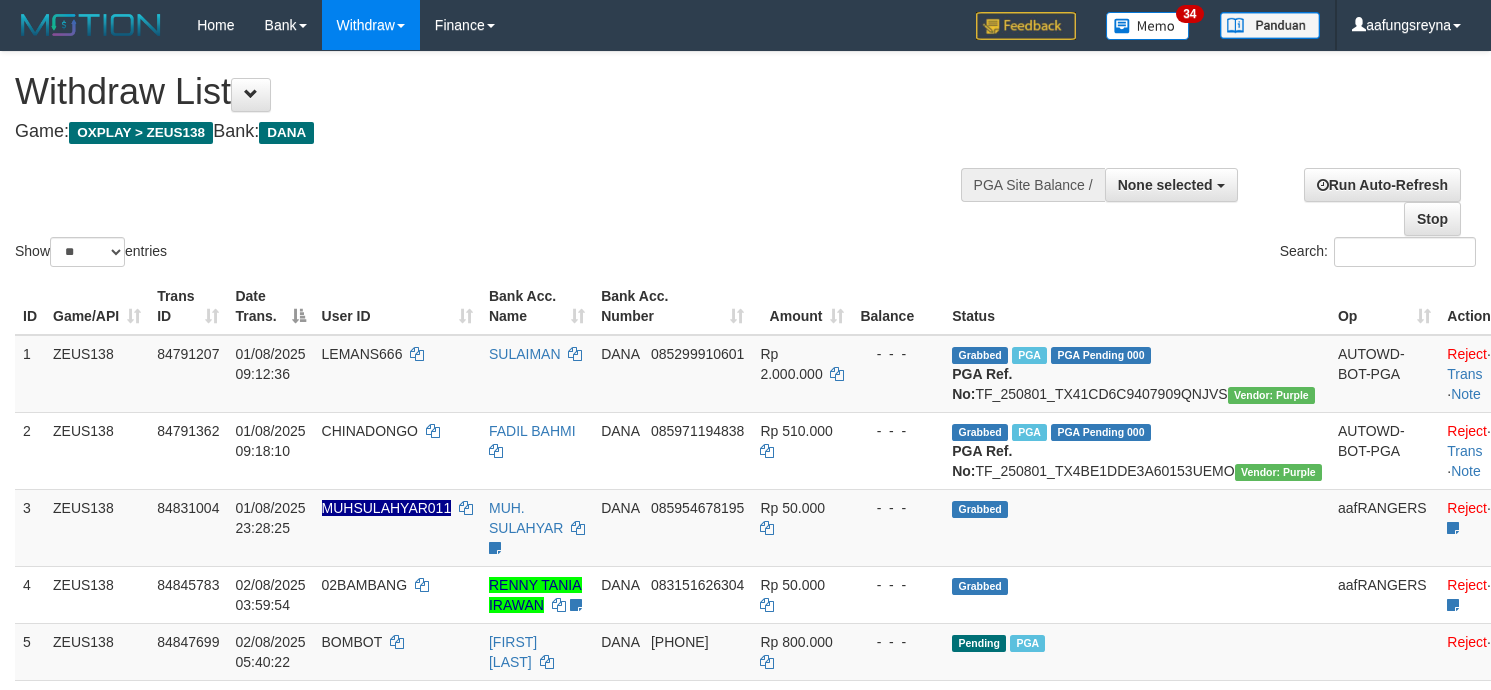 select 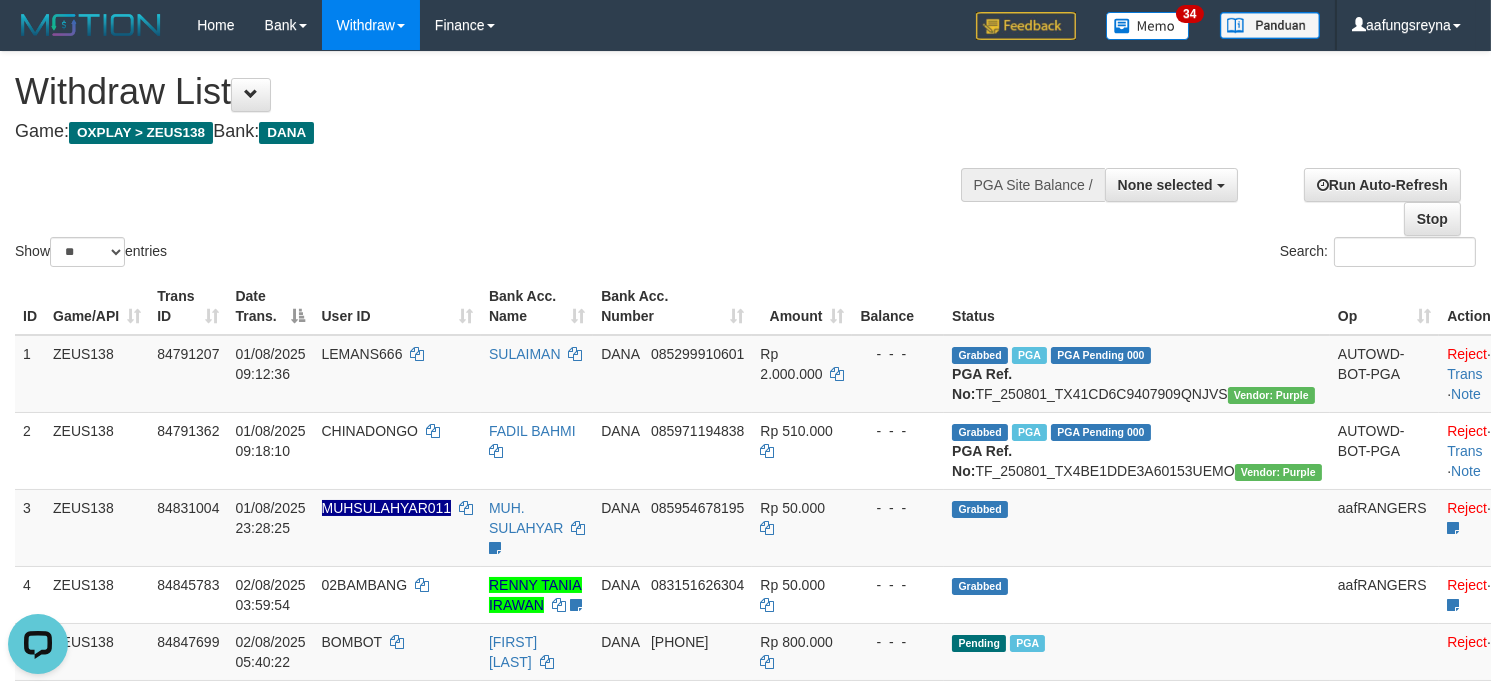 scroll, scrollTop: 0, scrollLeft: 0, axis: both 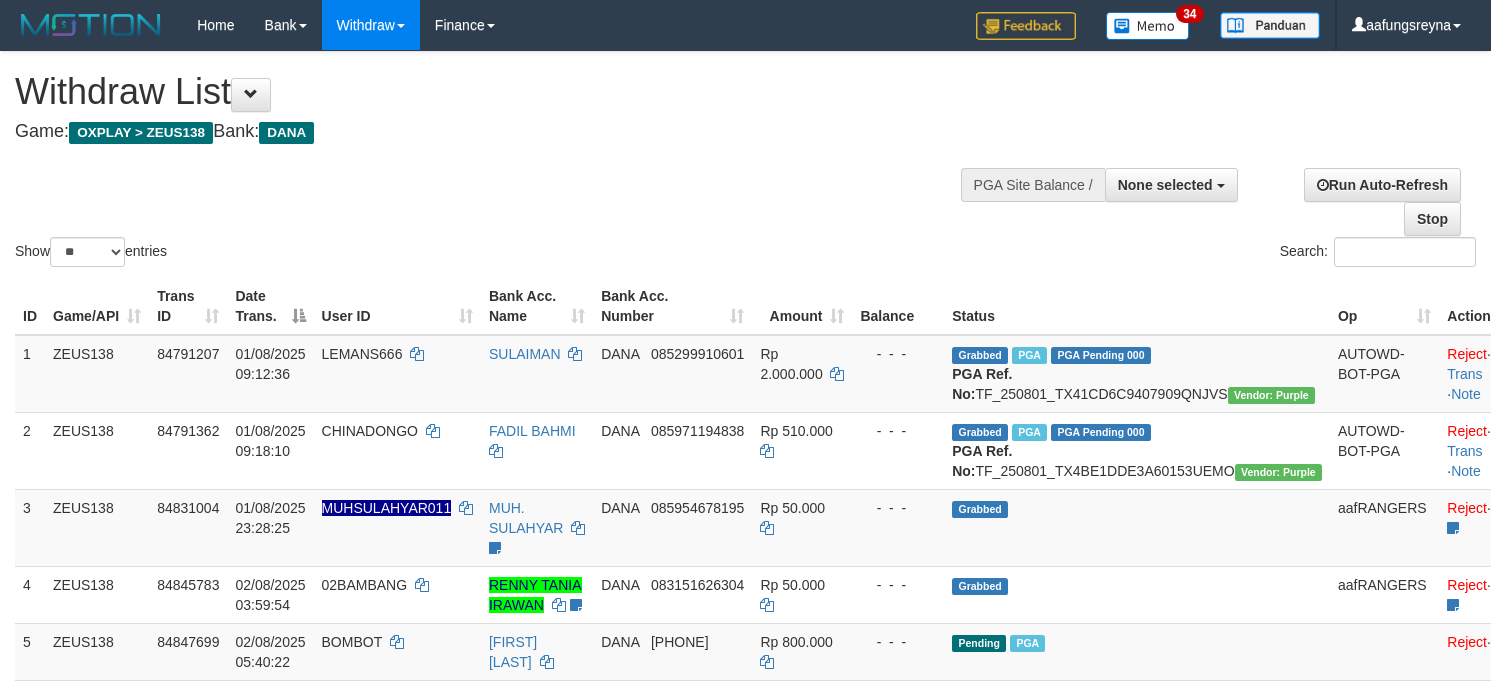 select 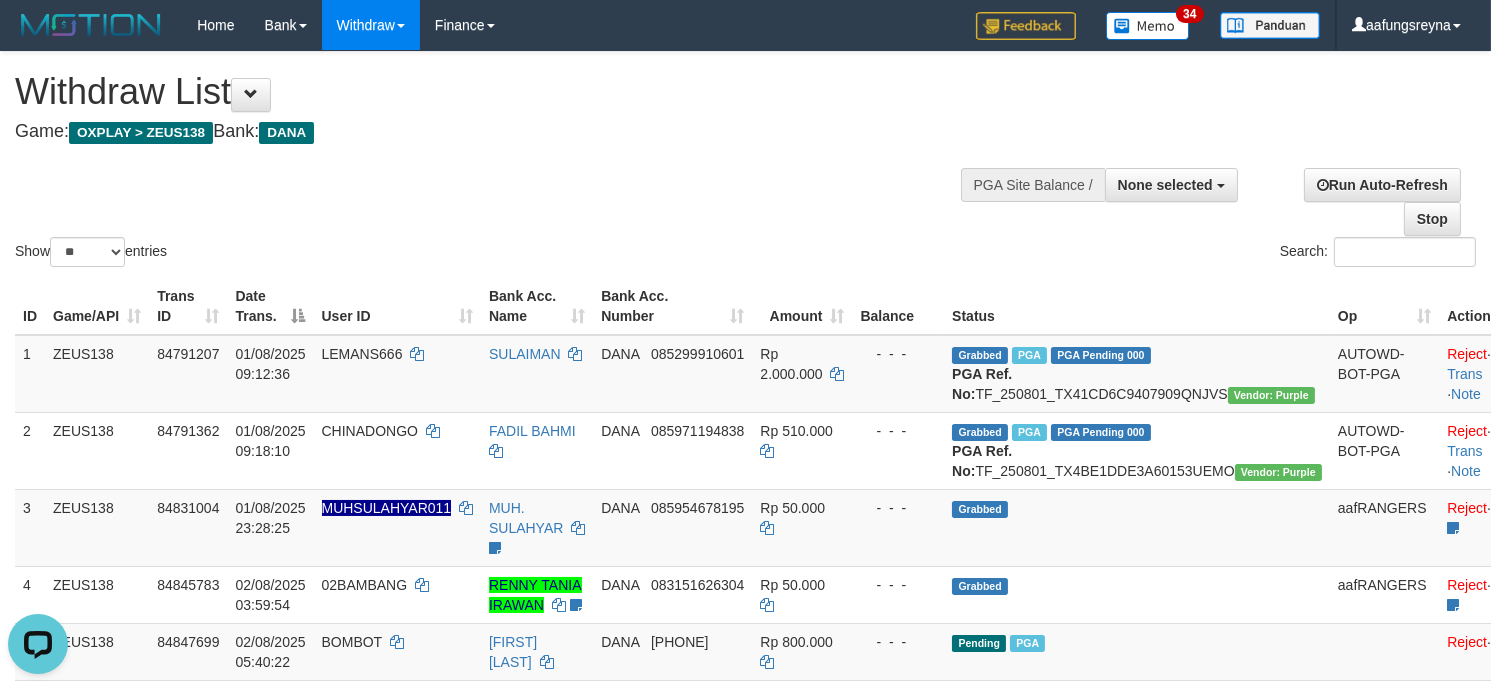 scroll, scrollTop: 0, scrollLeft: 0, axis: both 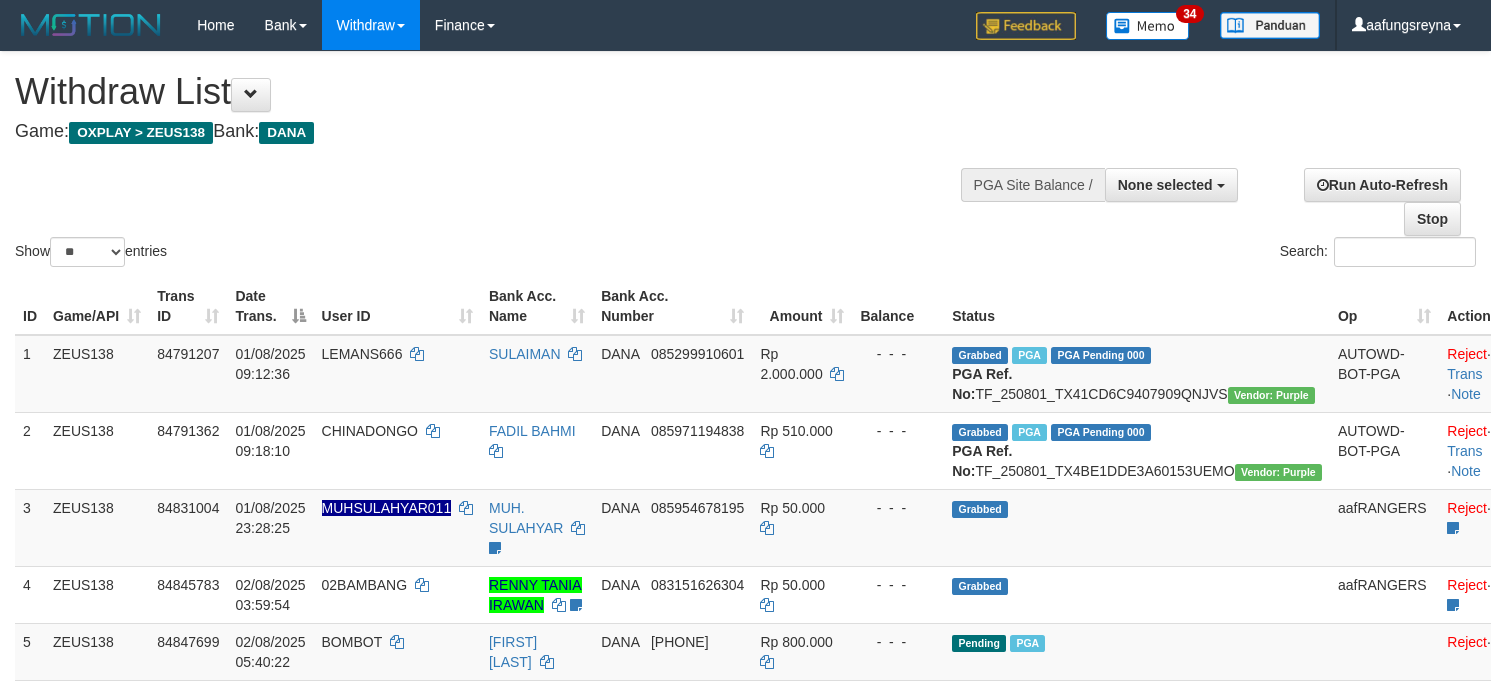 select 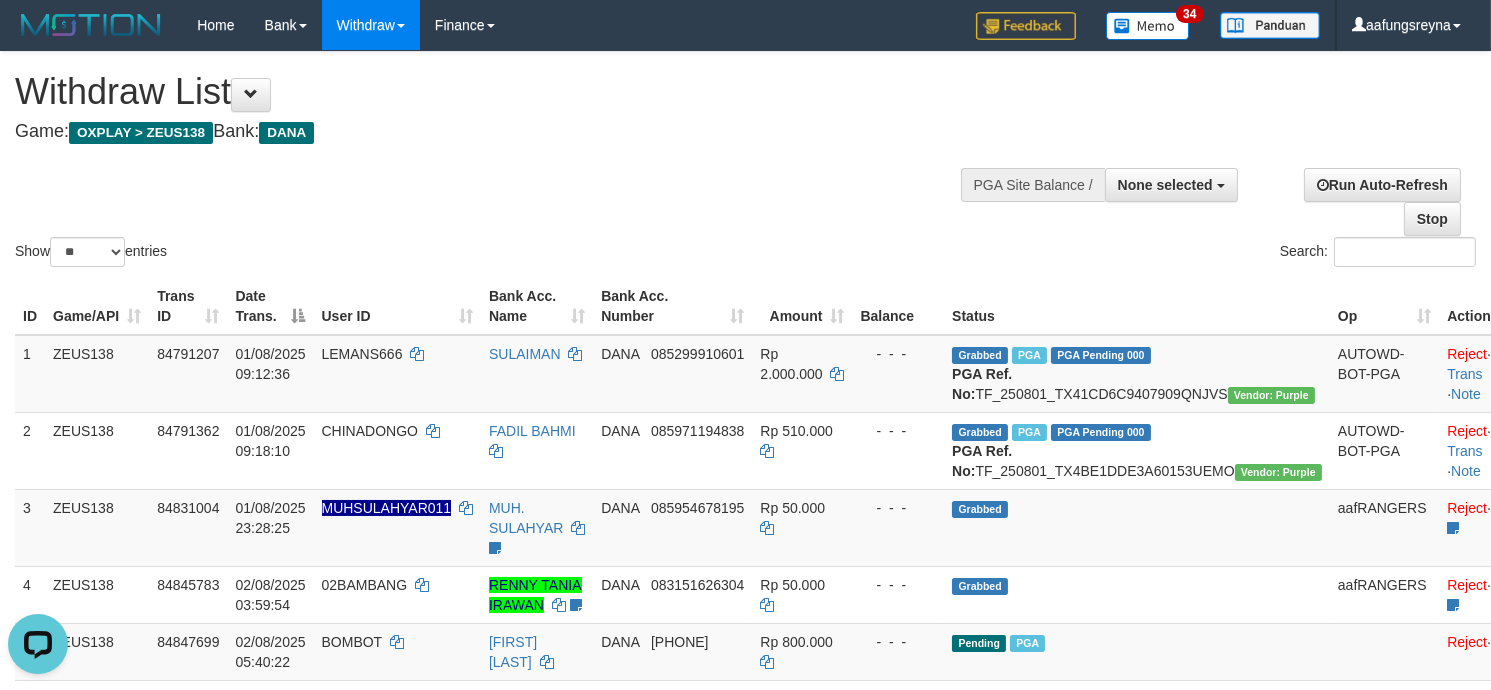 scroll, scrollTop: 0, scrollLeft: 0, axis: both 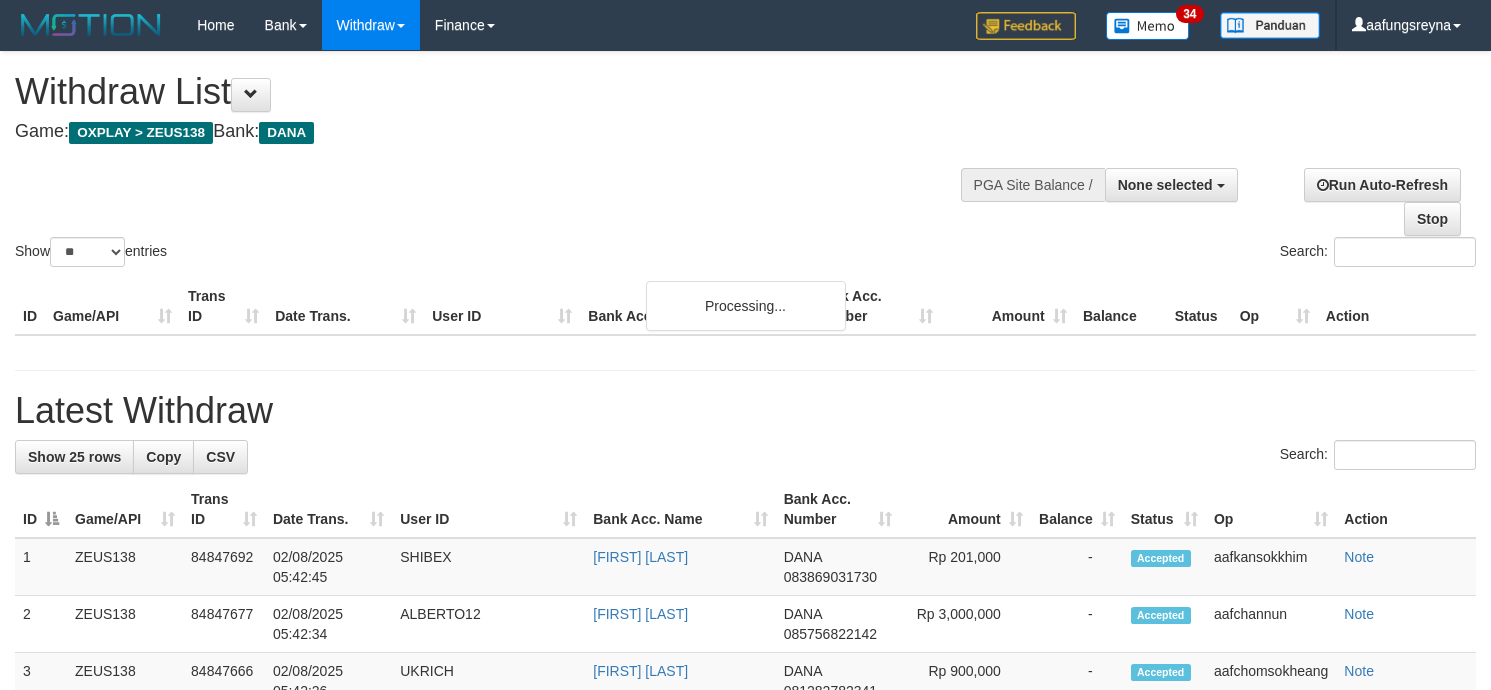 select 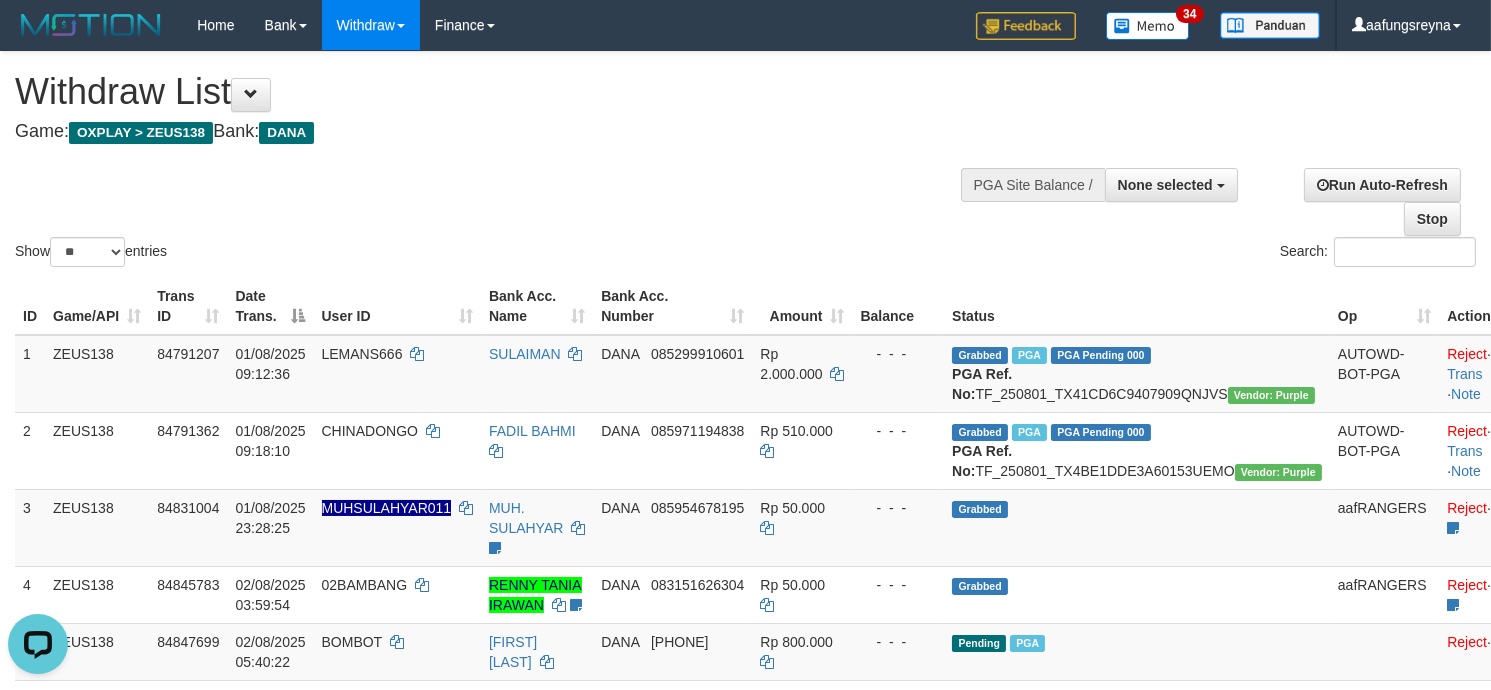 scroll, scrollTop: 0, scrollLeft: 0, axis: both 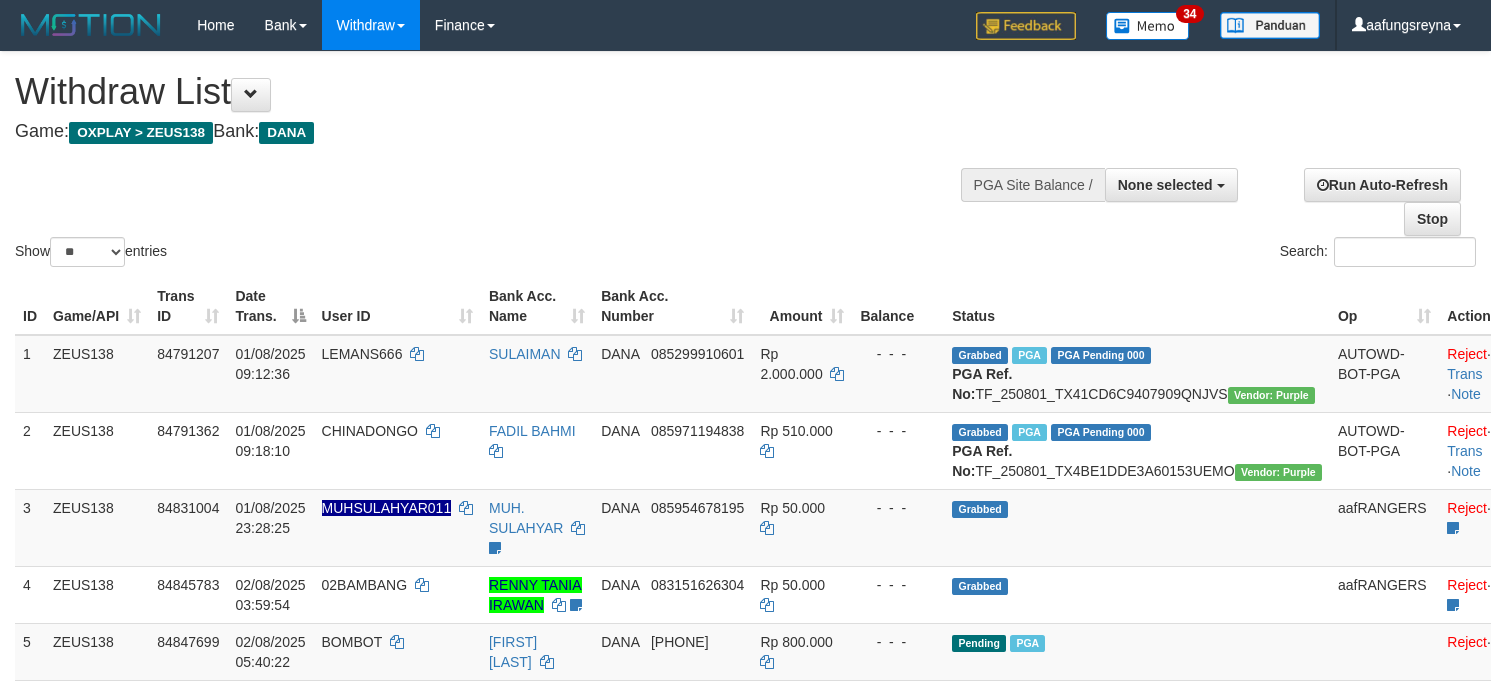 select 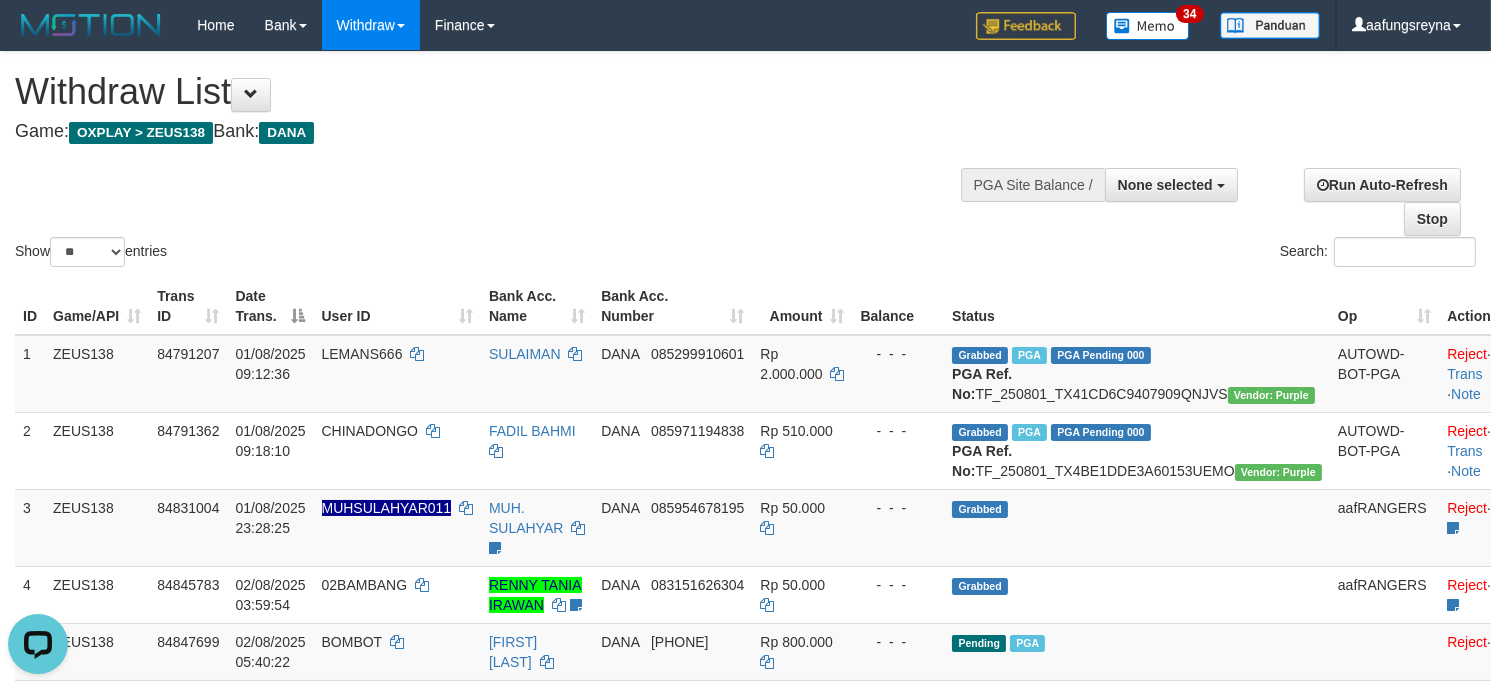 scroll, scrollTop: 0, scrollLeft: 0, axis: both 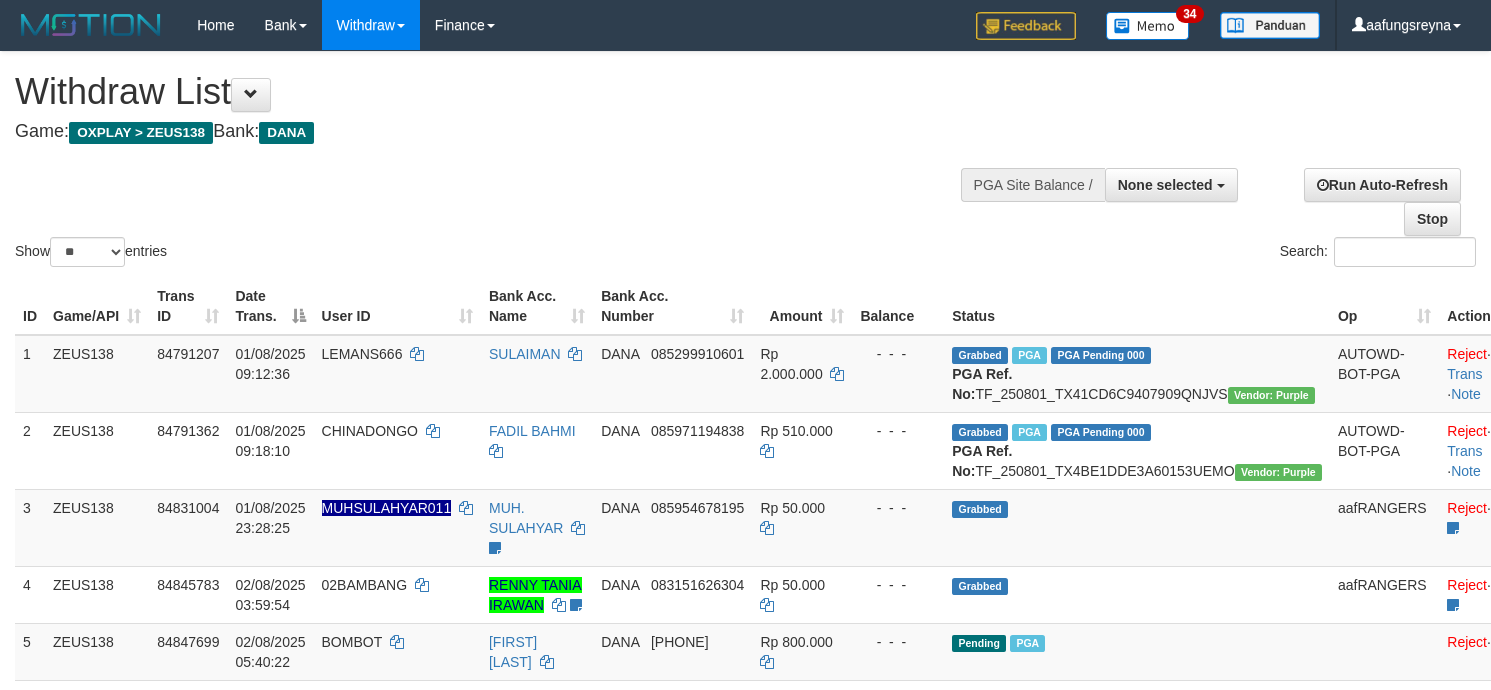 select 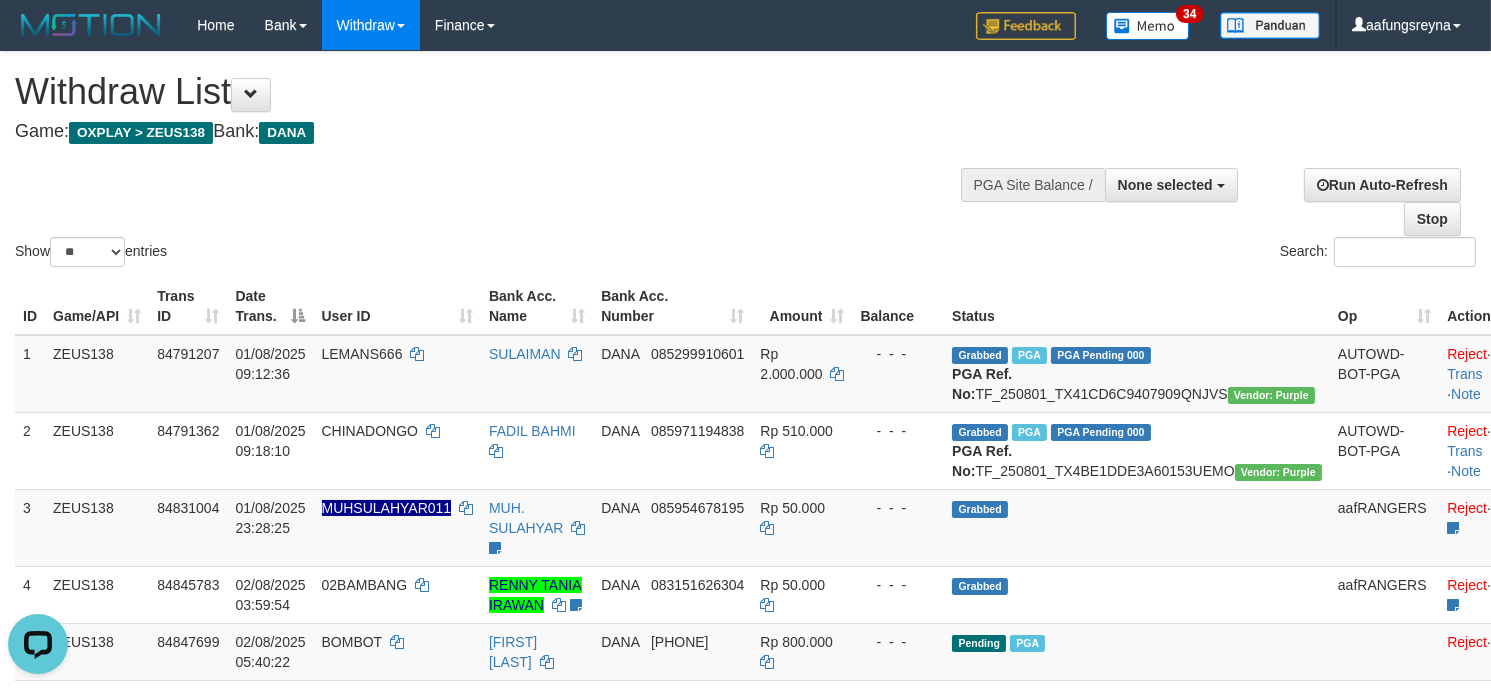 scroll, scrollTop: 0, scrollLeft: 0, axis: both 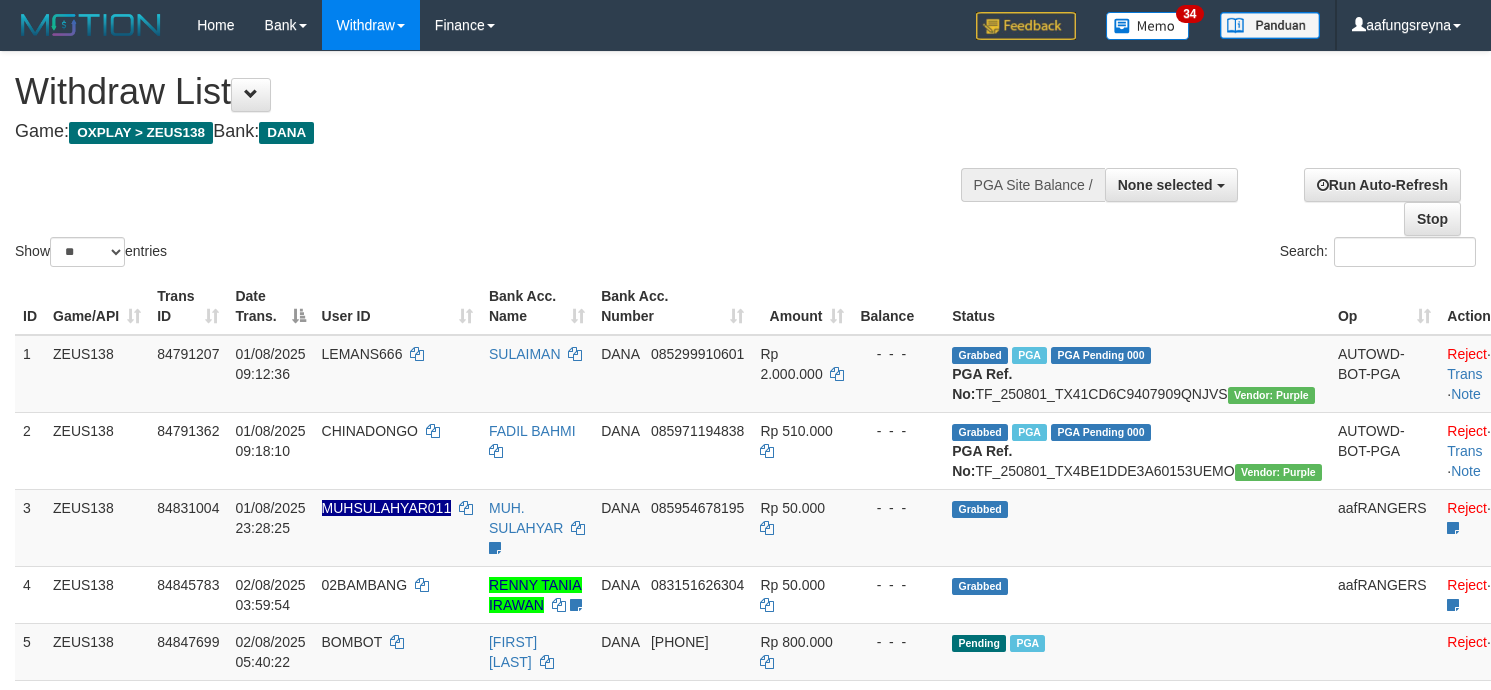 select 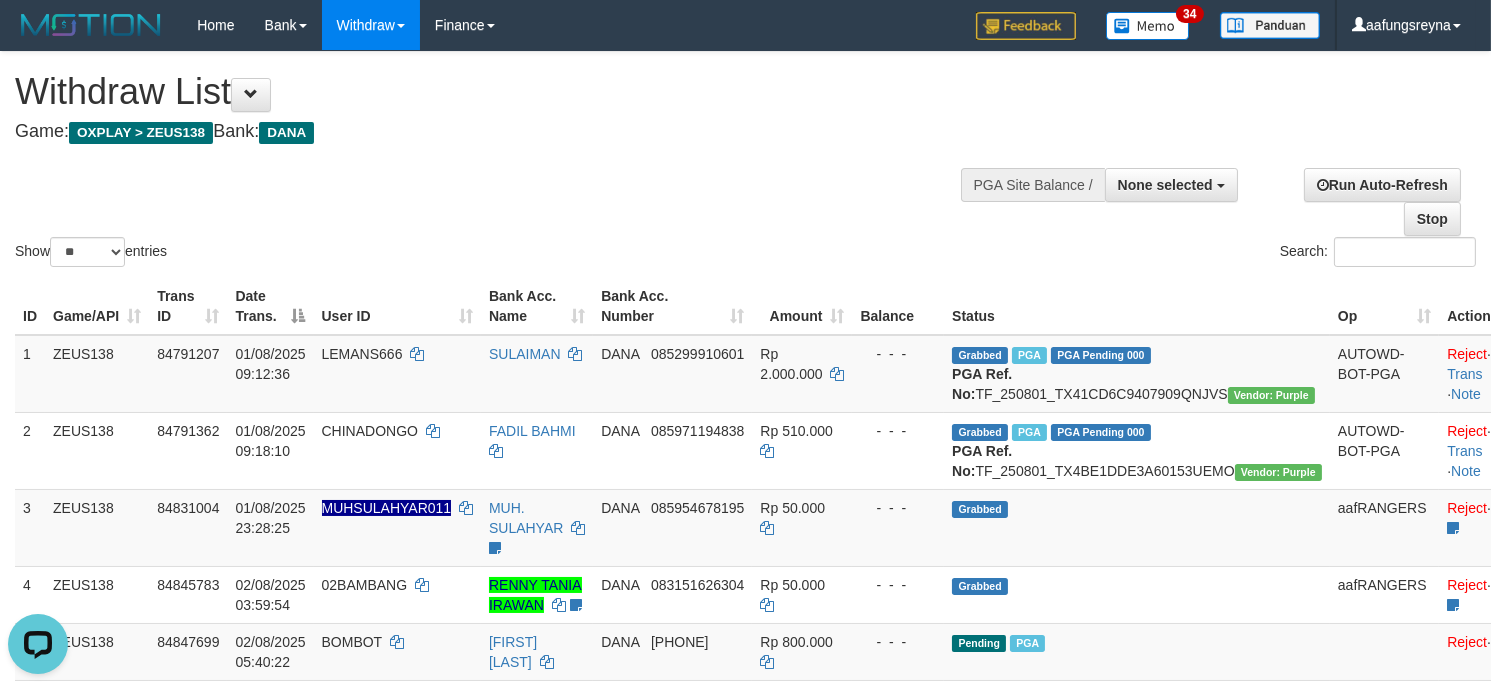 scroll, scrollTop: 0, scrollLeft: 0, axis: both 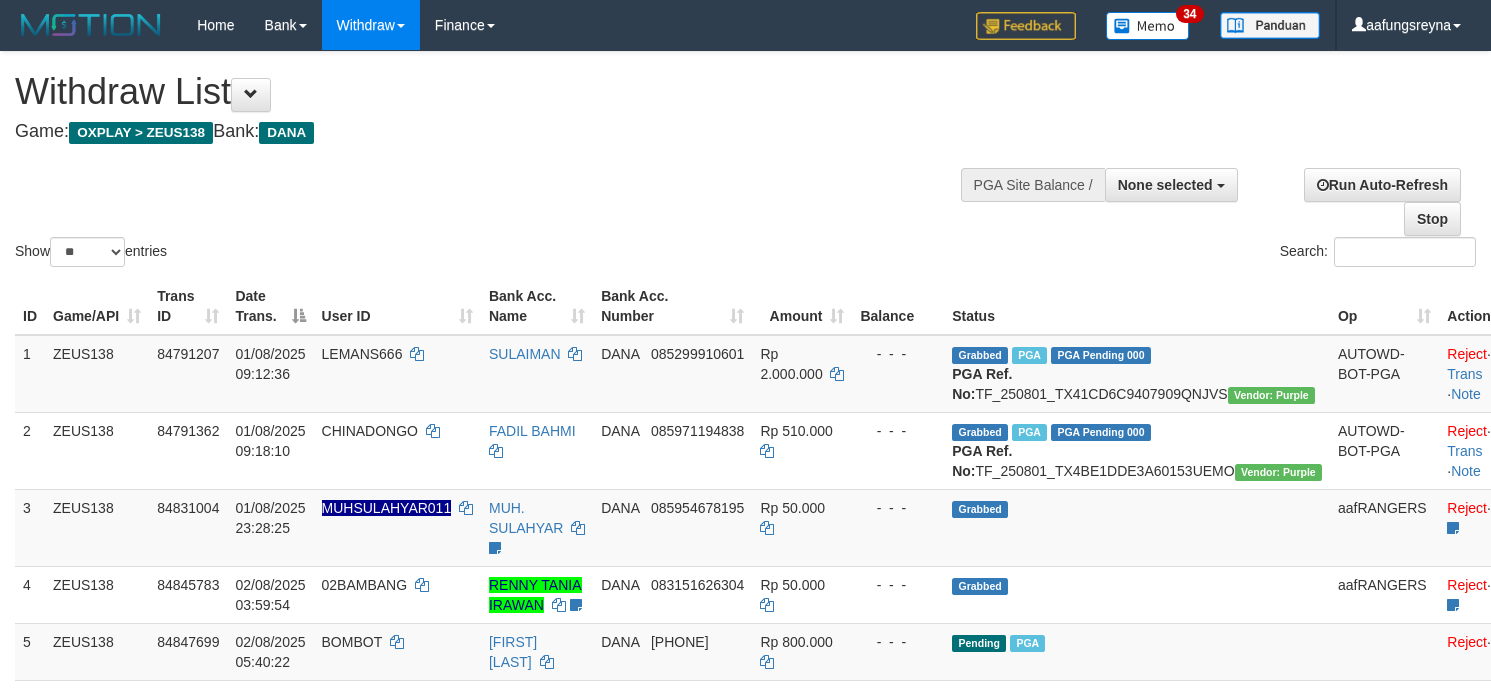 select 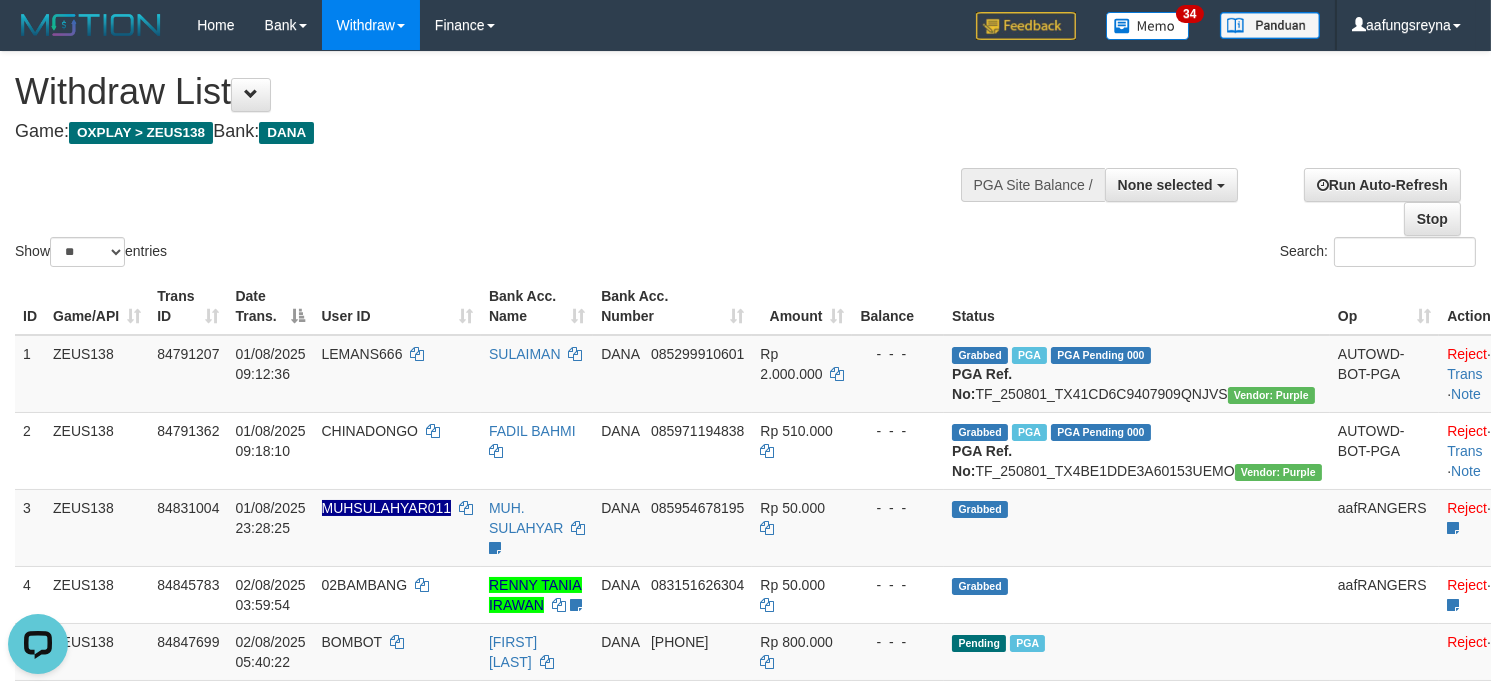 scroll, scrollTop: 0, scrollLeft: 0, axis: both 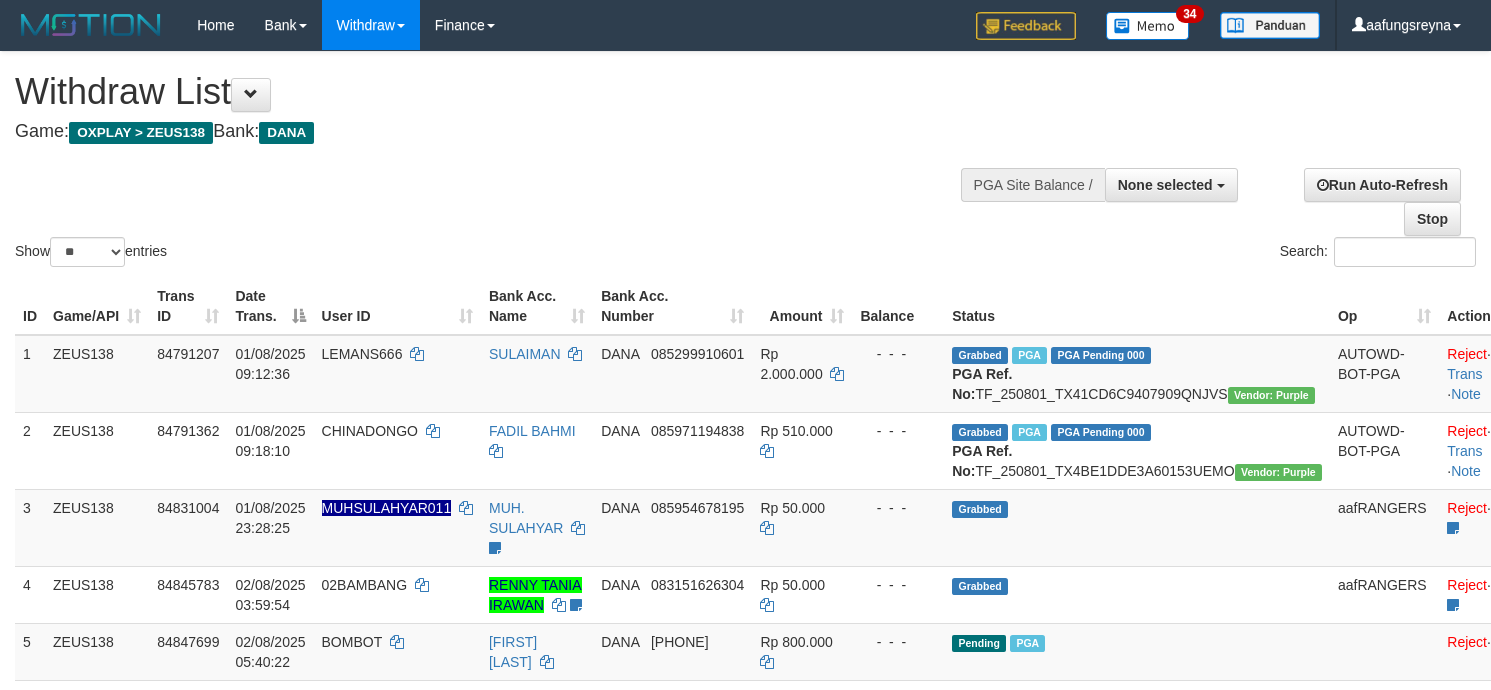 select 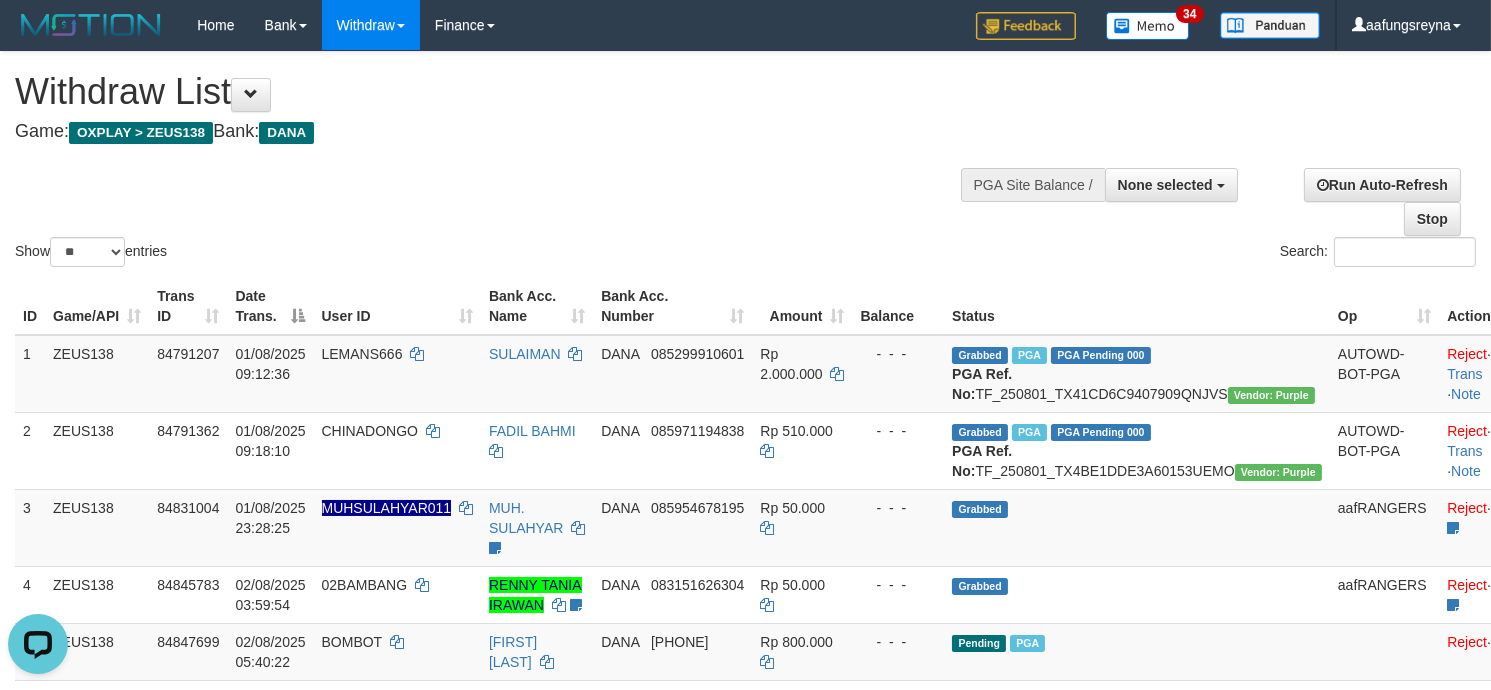 scroll, scrollTop: 0, scrollLeft: 0, axis: both 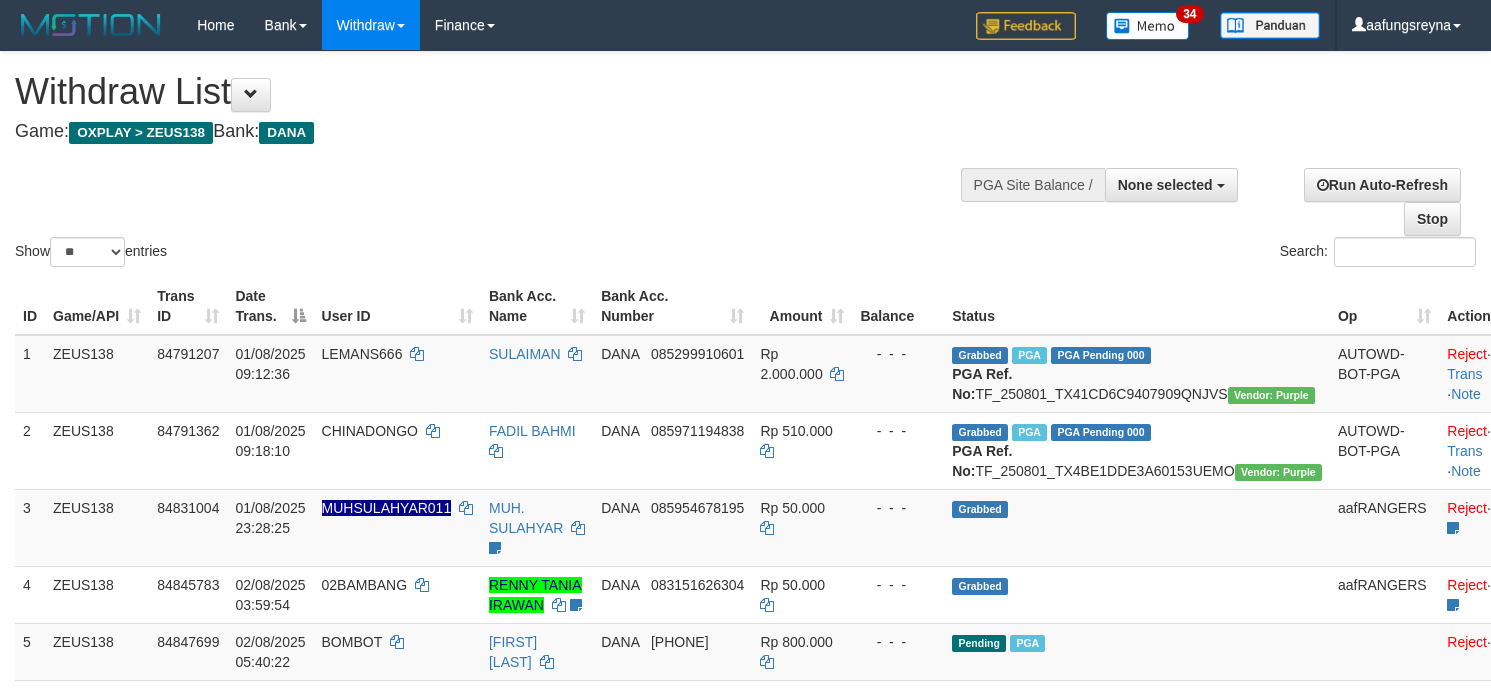 select 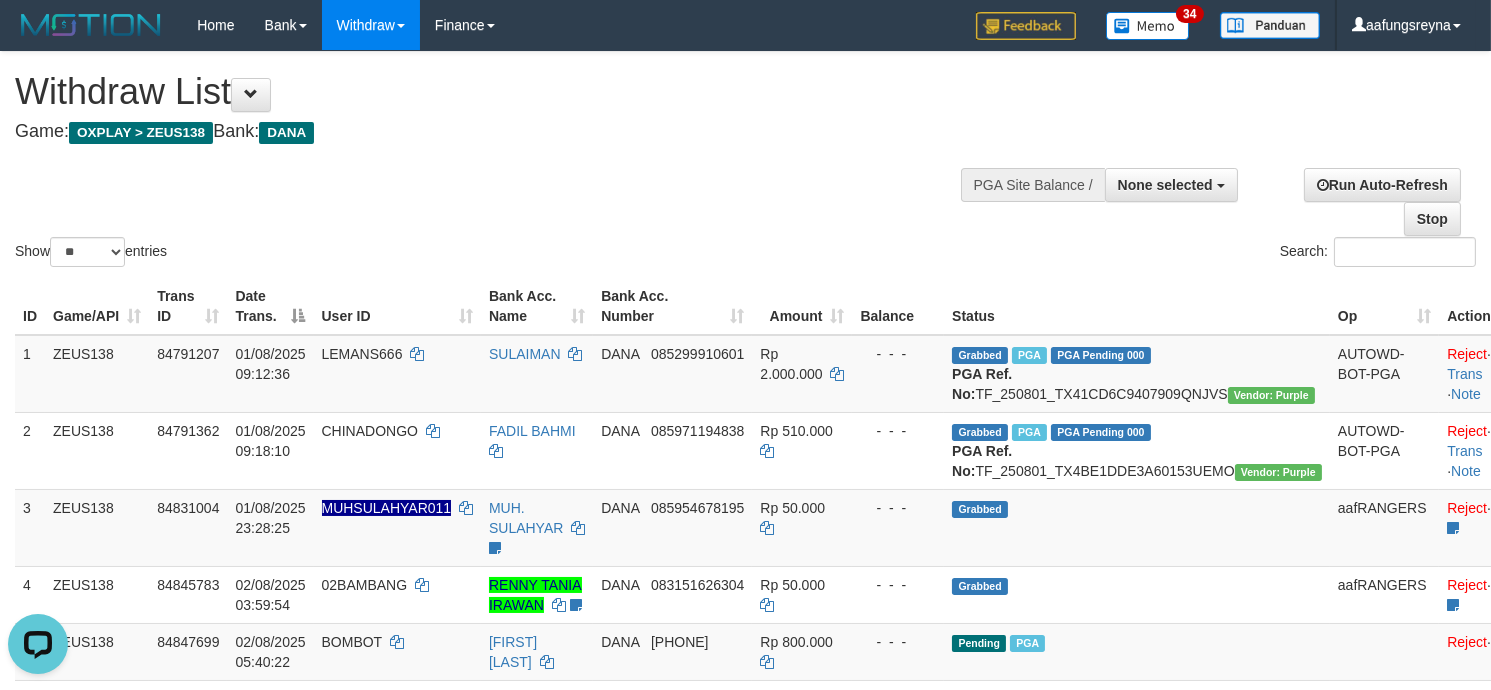 scroll, scrollTop: 0, scrollLeft: 0, axis: both 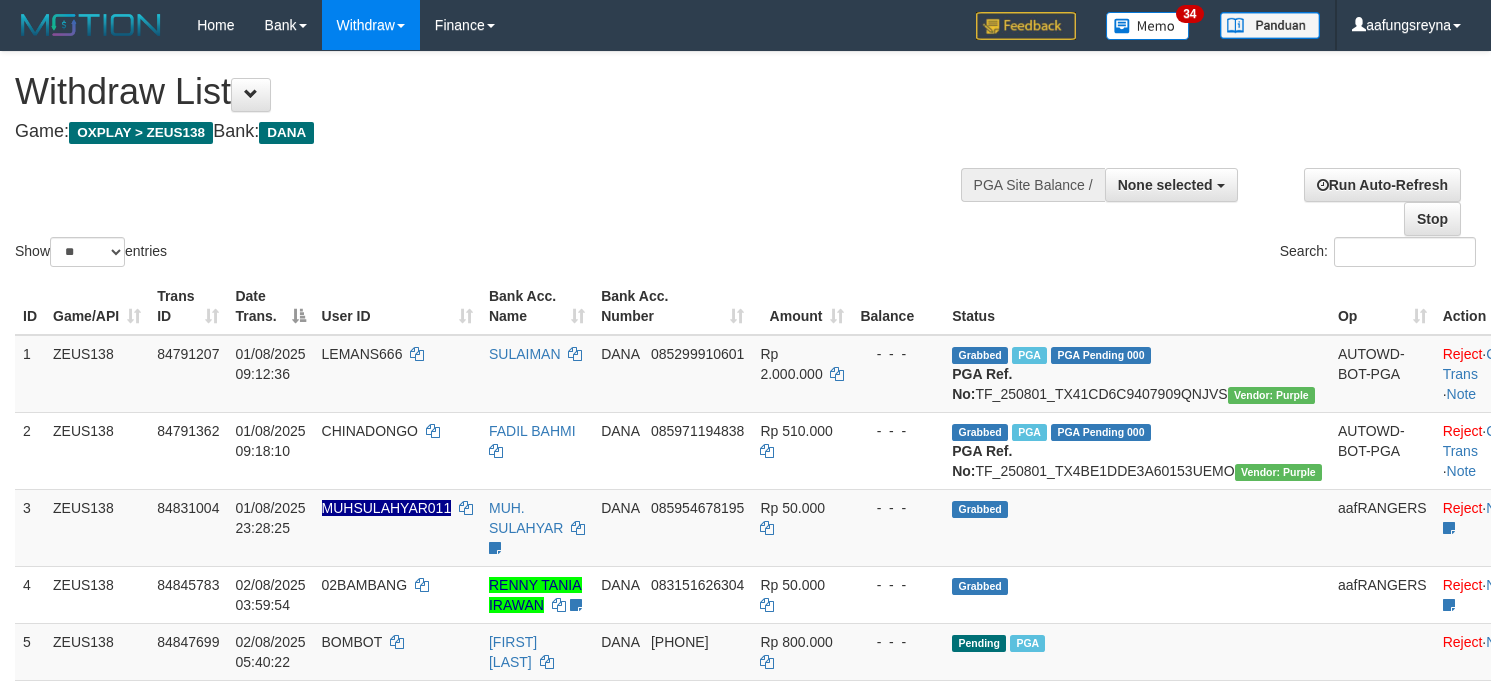 select 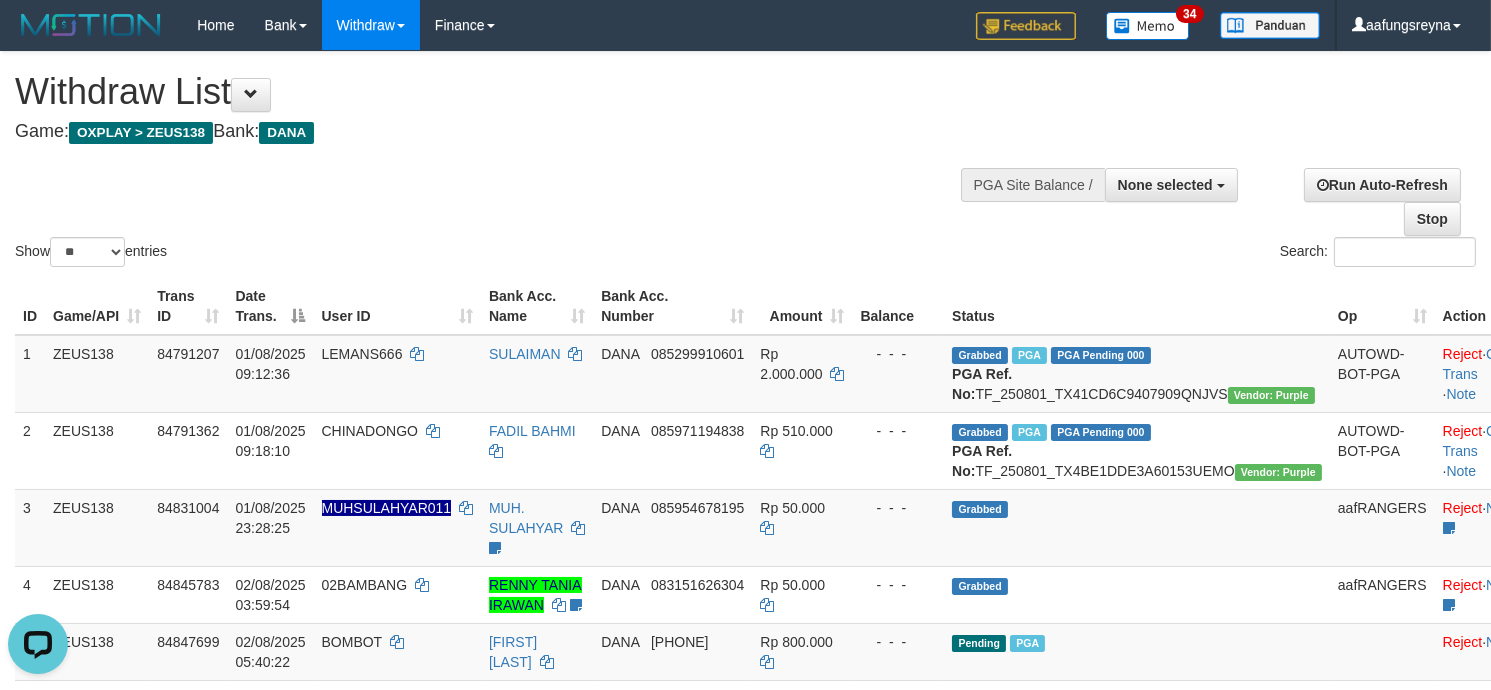 scroll, scrollTop: 0, scrollLeft: 0, axis: both 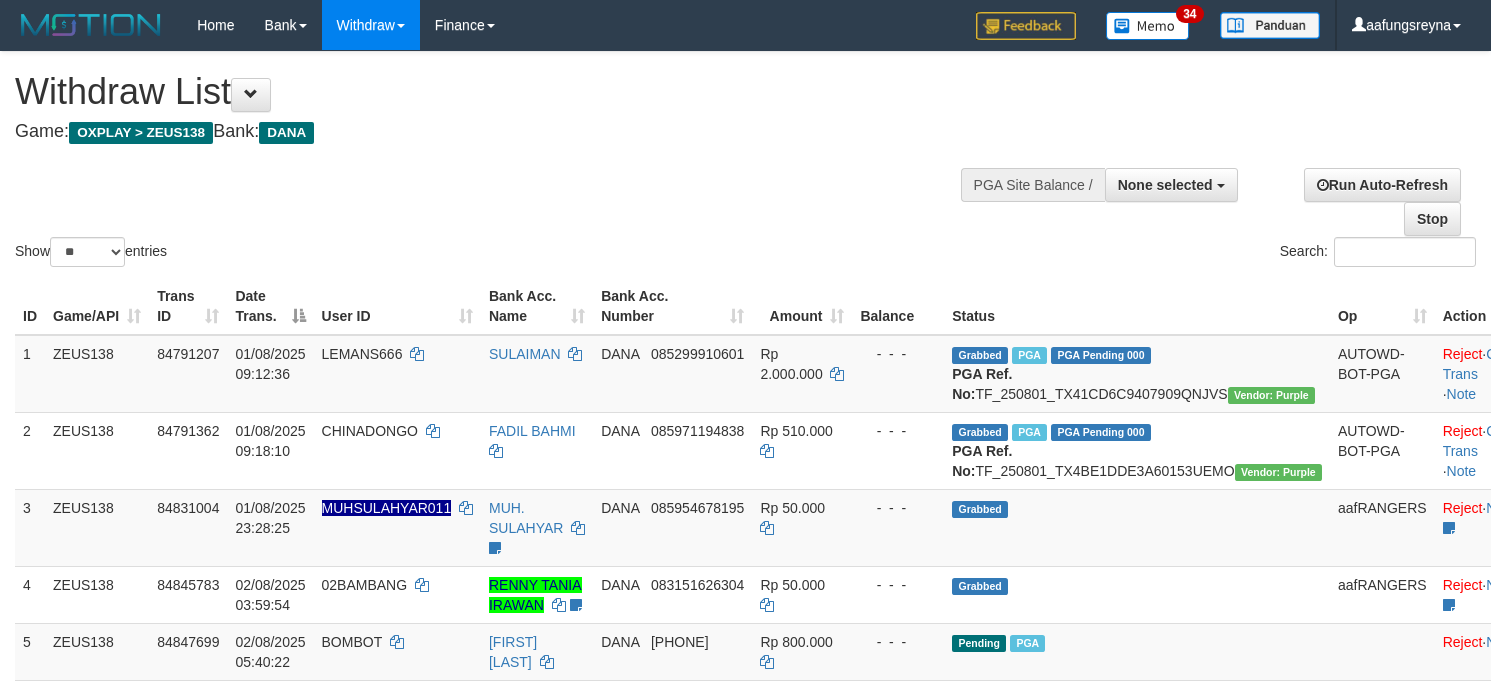 select 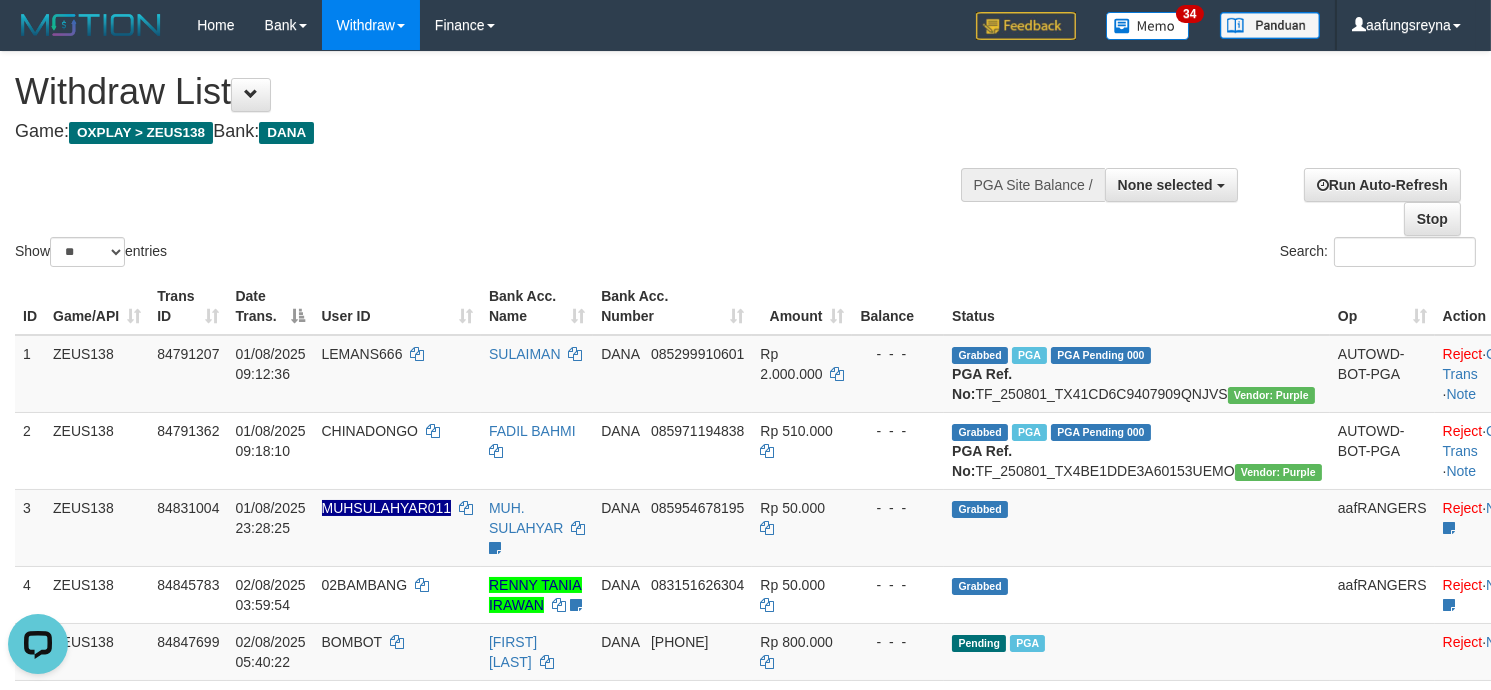 scroll, scrollTop: 0, scrollLeft: 0, axis: both 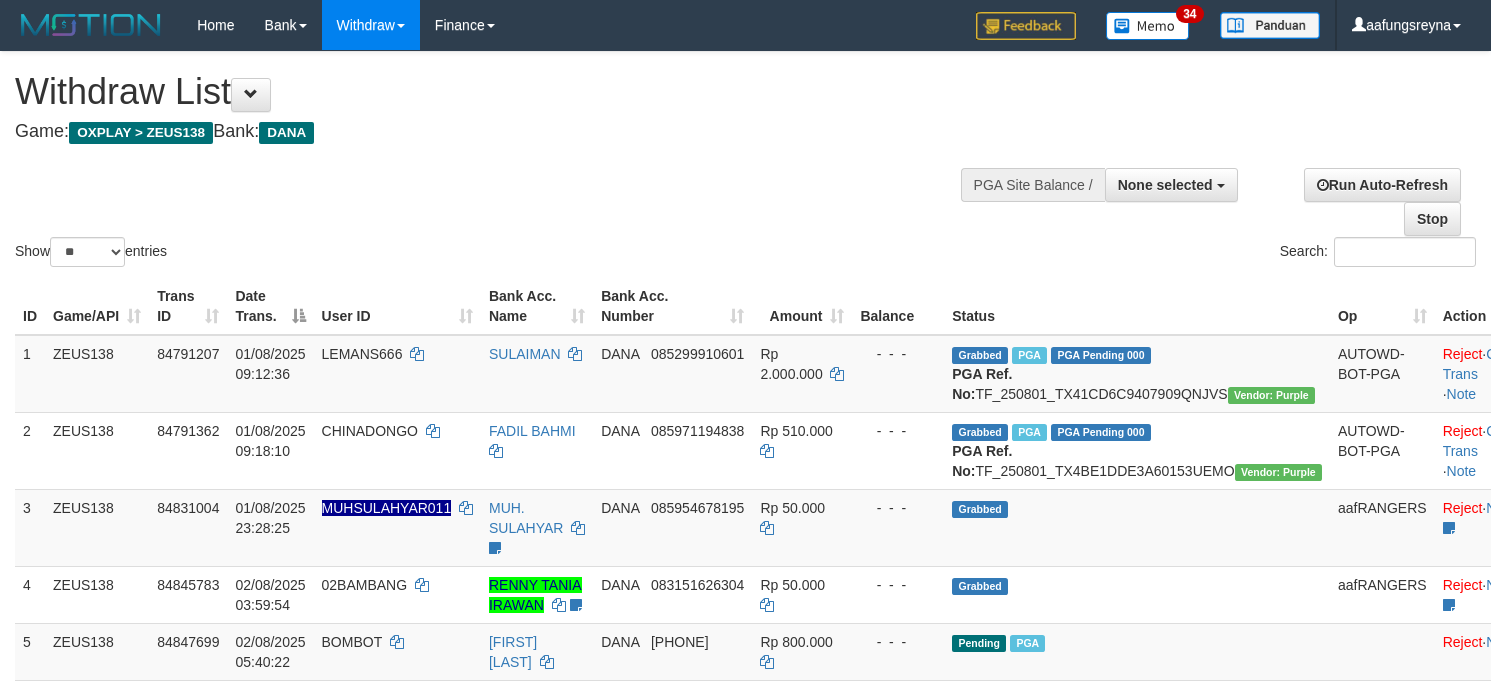 select 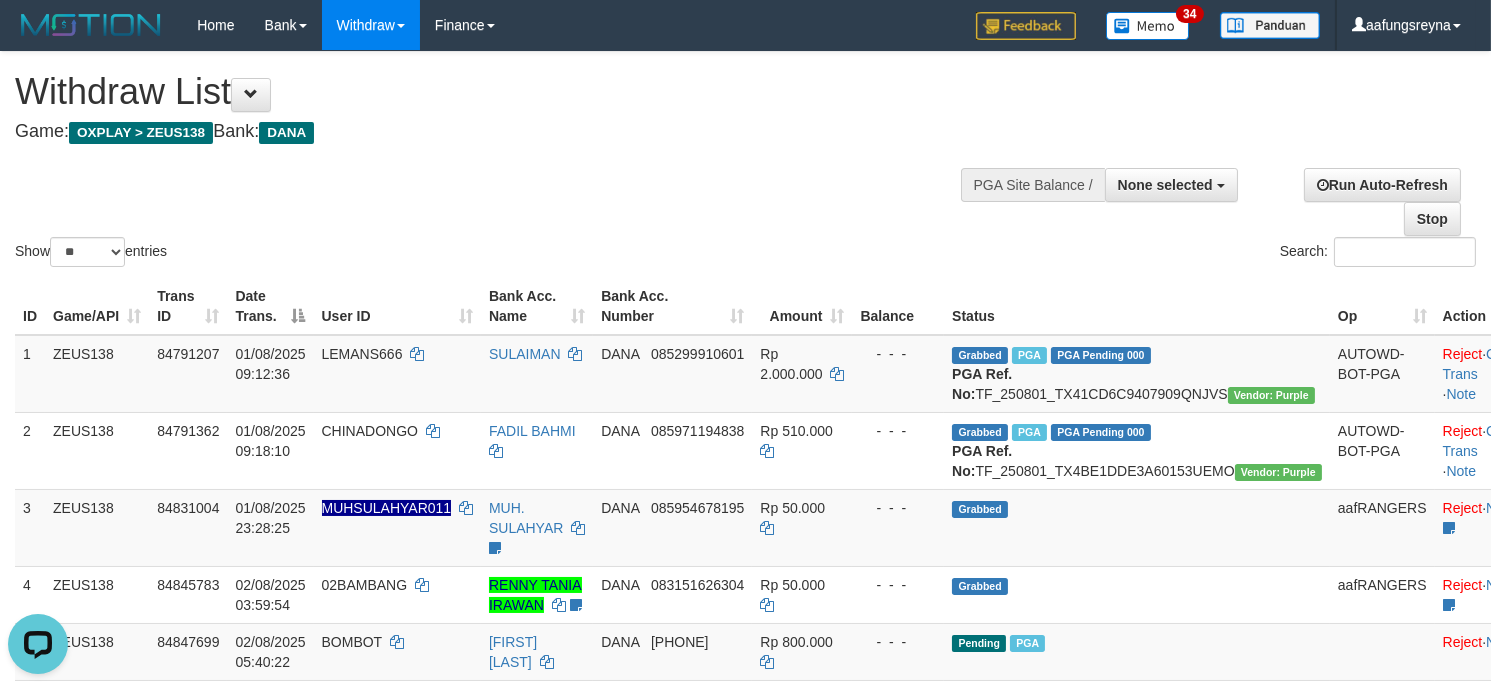 scroll, scrollTop: 0, scrollLeft: 0, axis: both 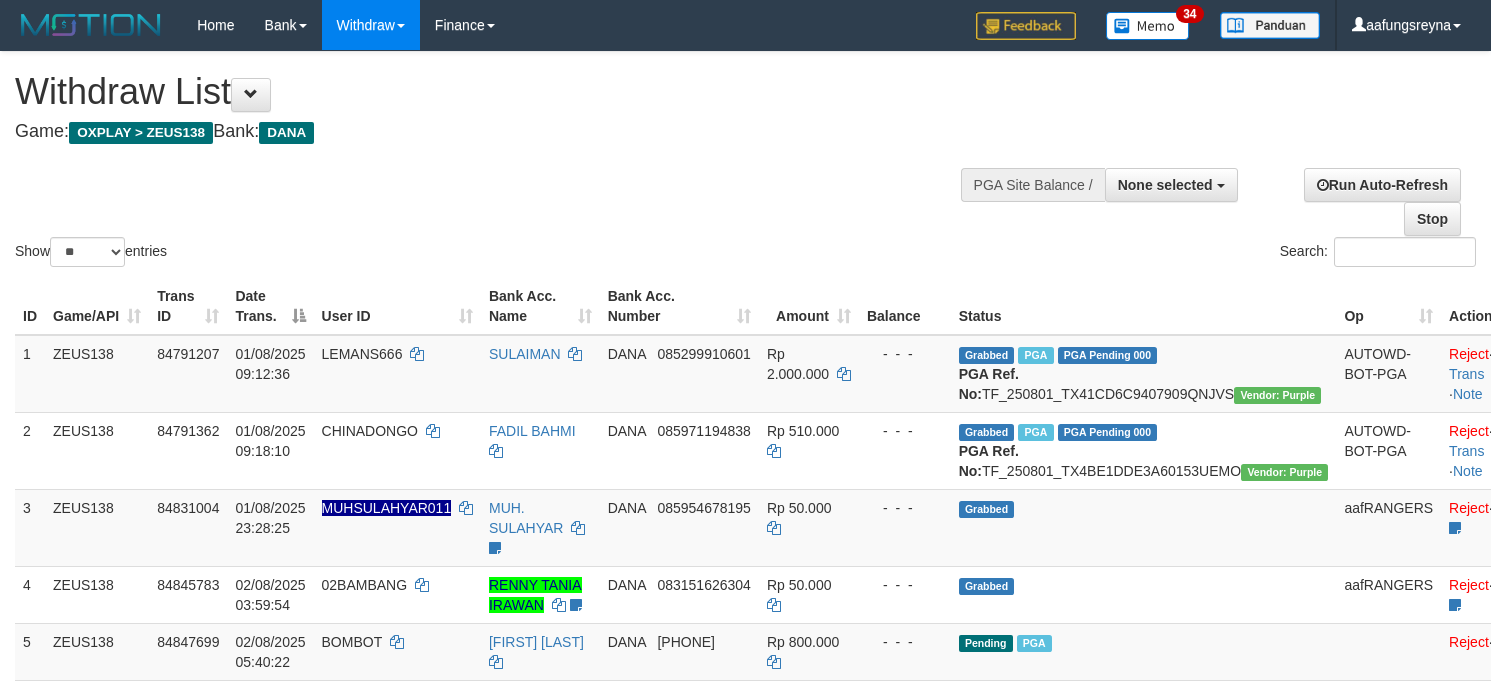 select 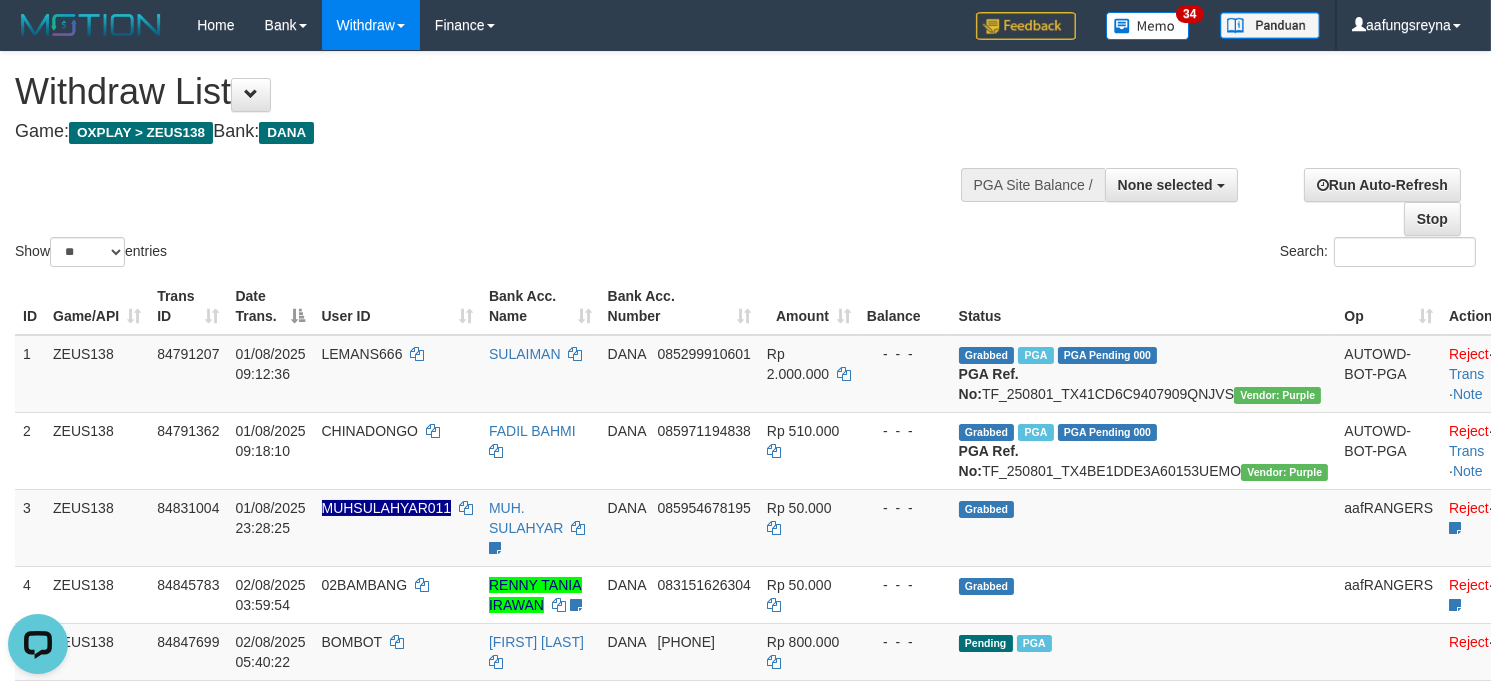 scroll, scrollTop: 0, scrollLeft: 0, axis: both 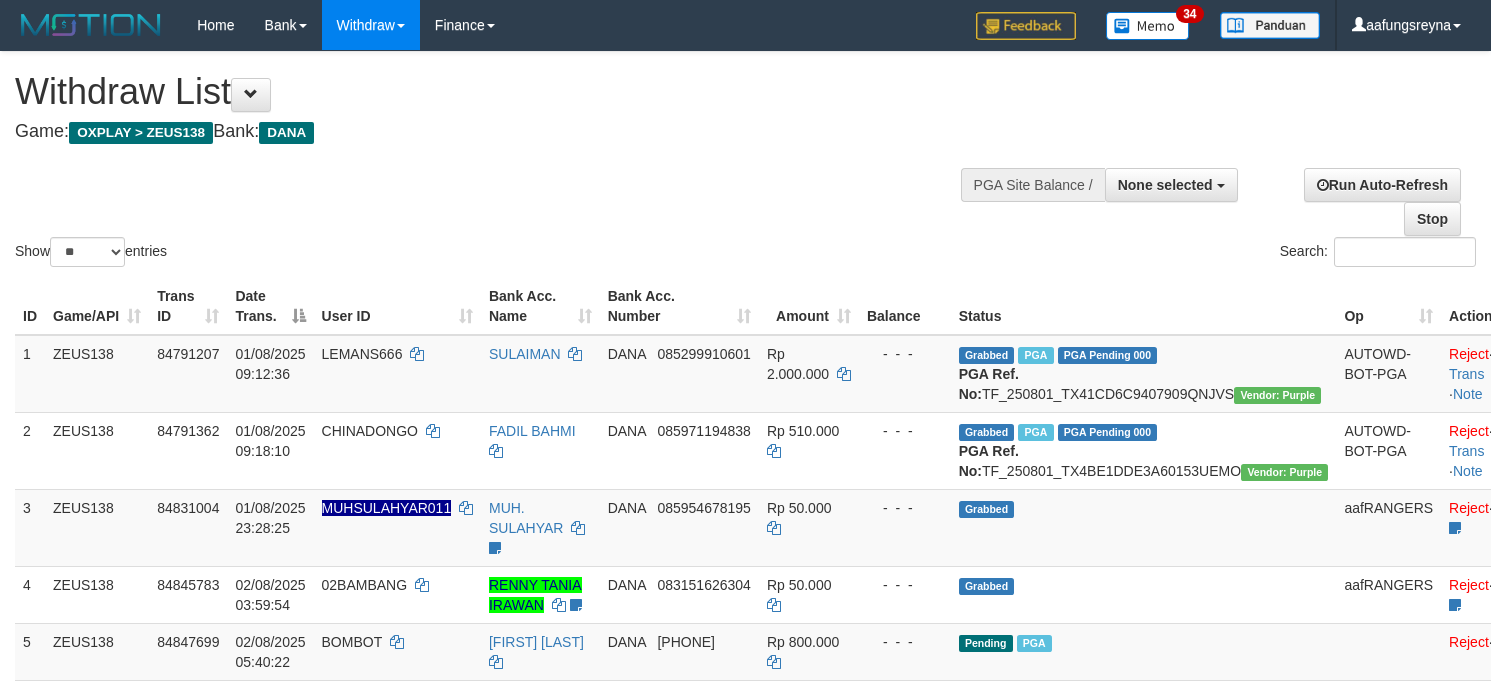 select 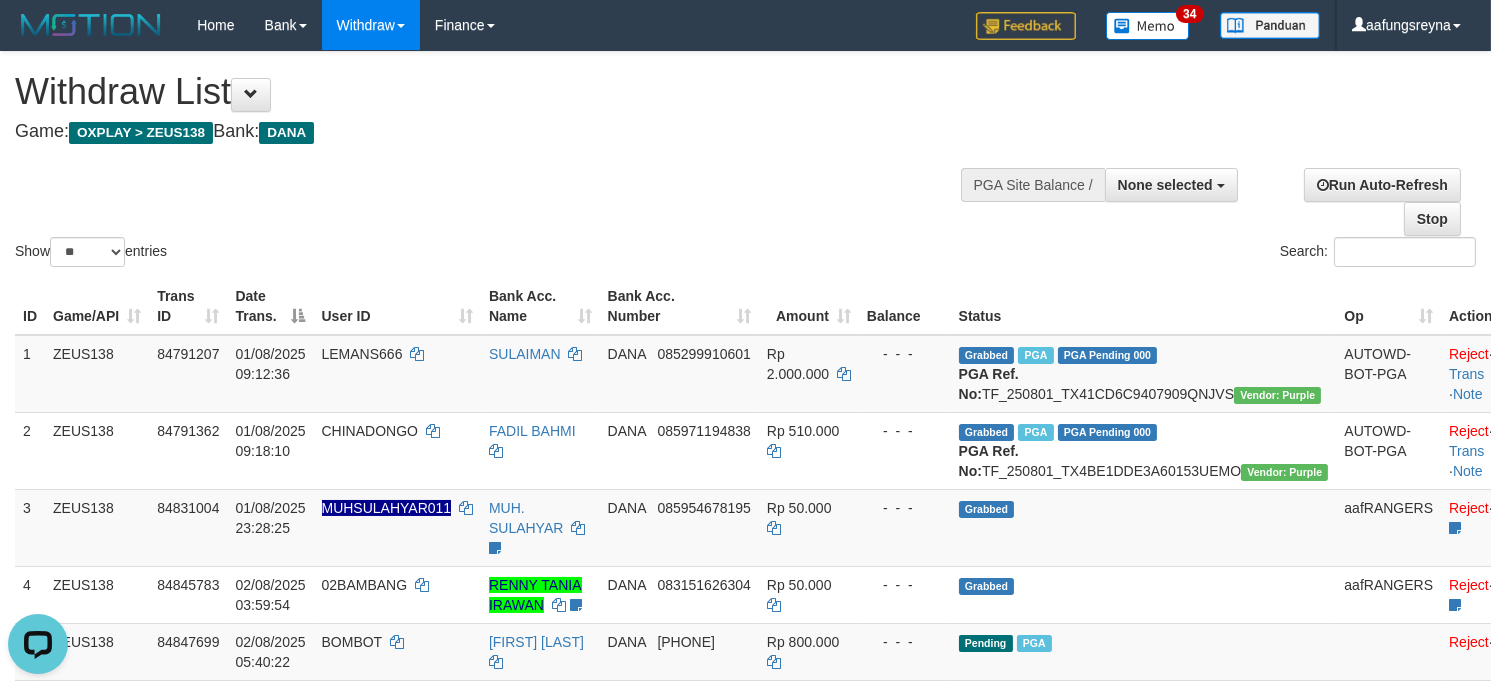 scroll, scrollTop: 0, scrollLeft: 0, axis: both 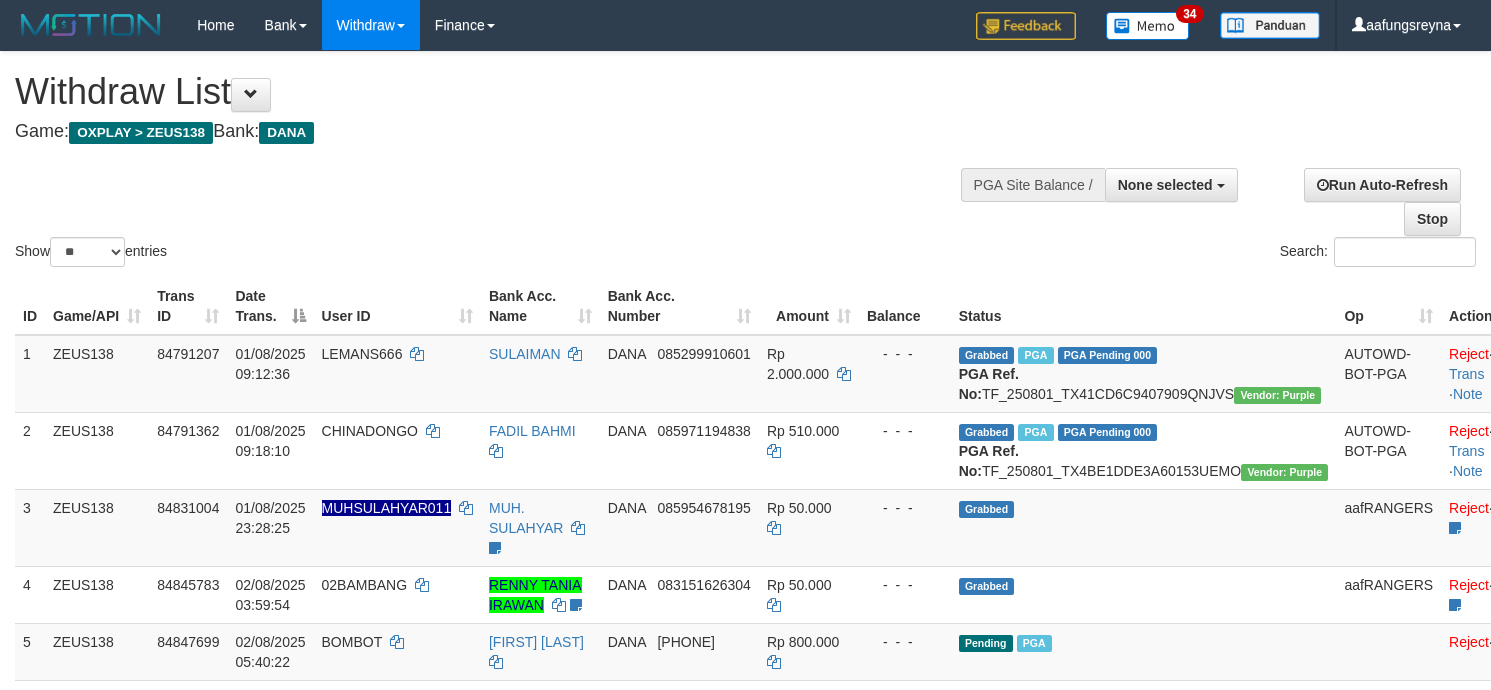 select 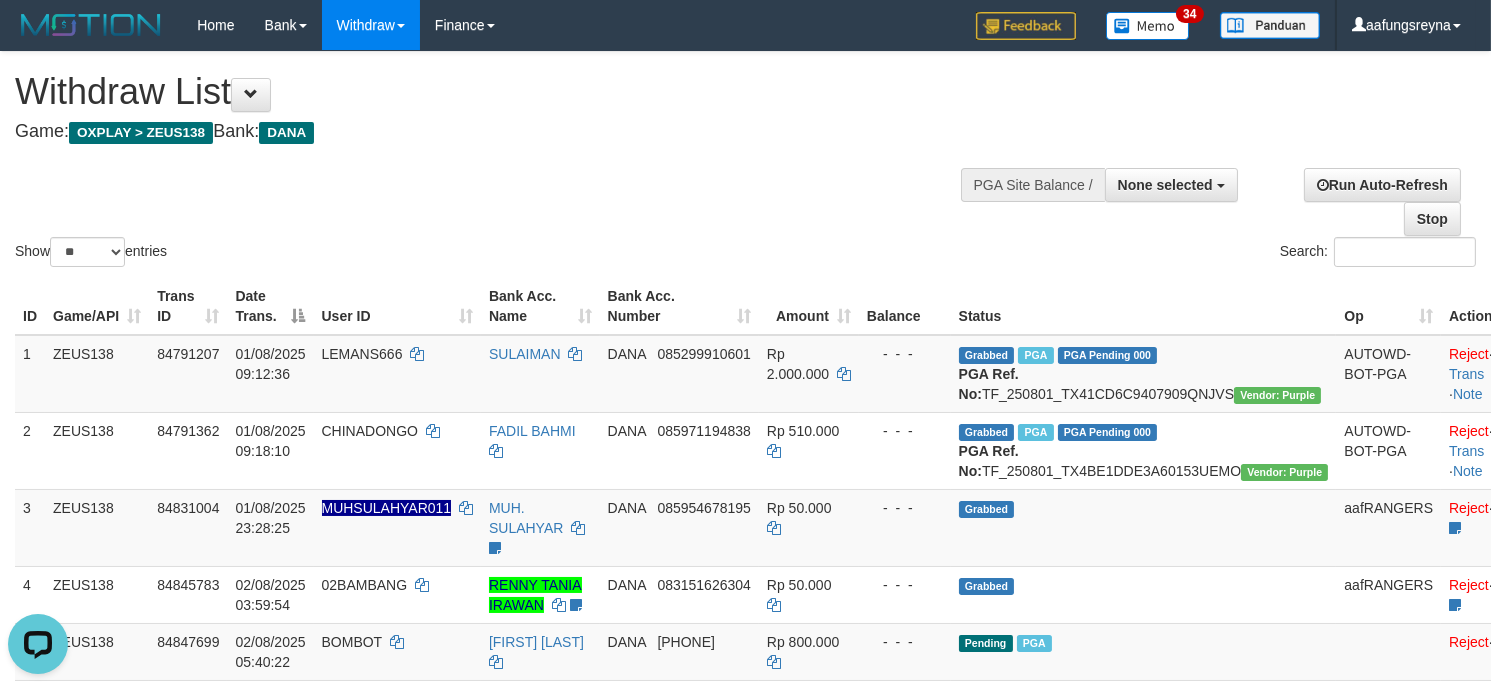 scroll, scrollTop: 0, scrollLeft: 0, axis: both 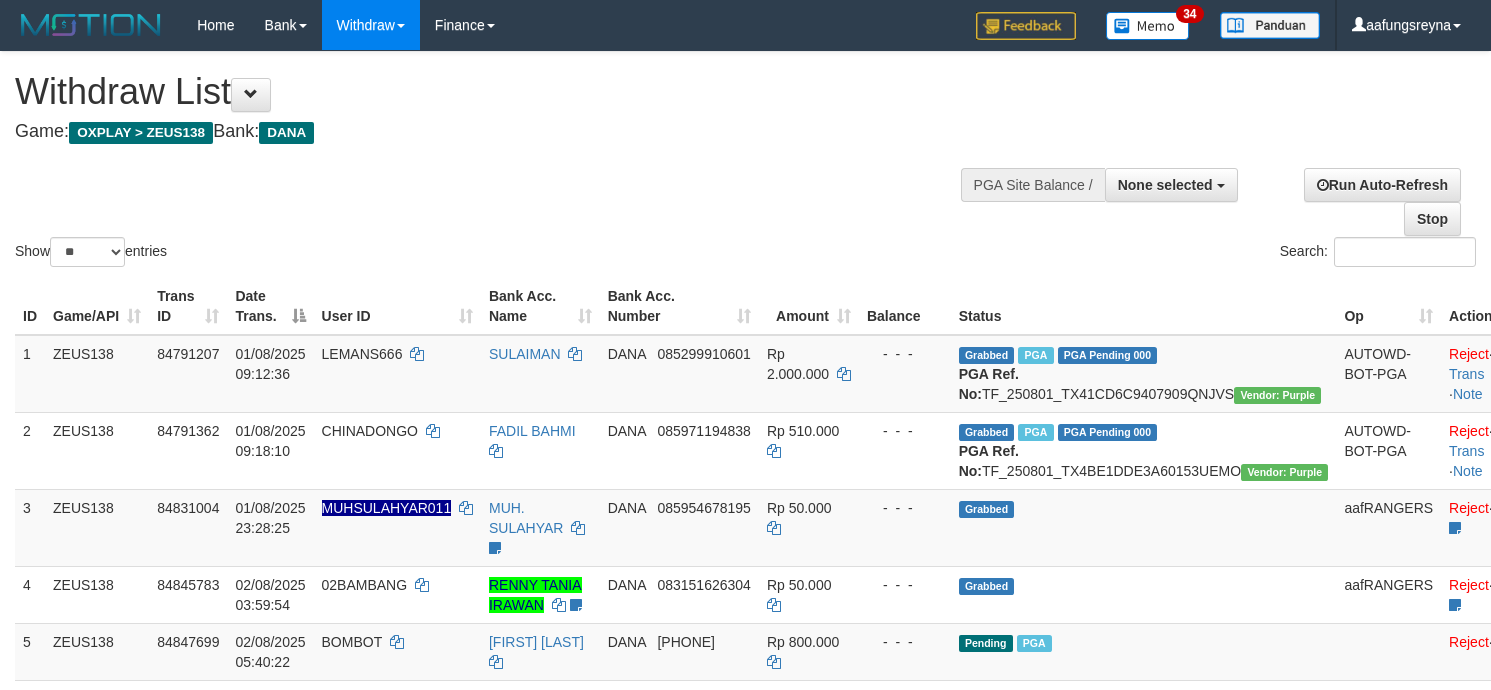select 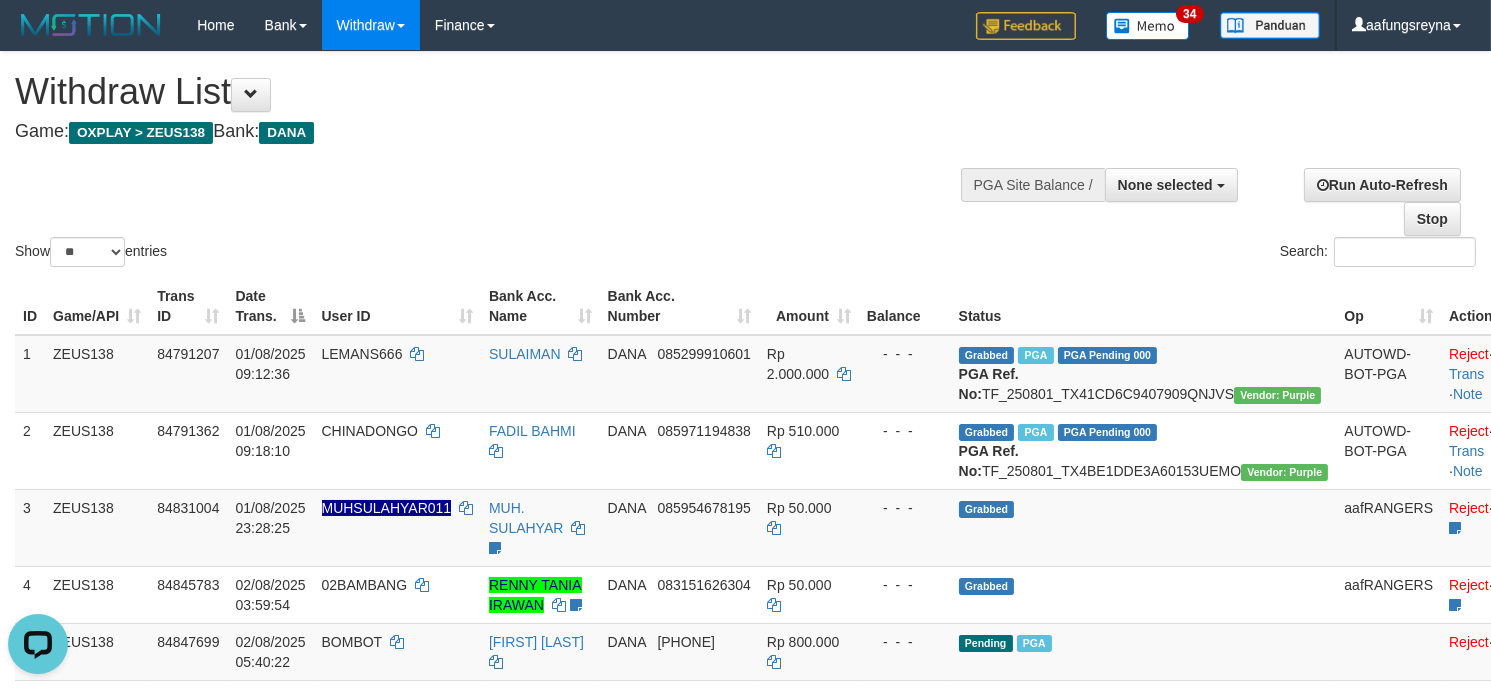 scroll, scrollTop: 0, scrollLeft: 0, axis: both 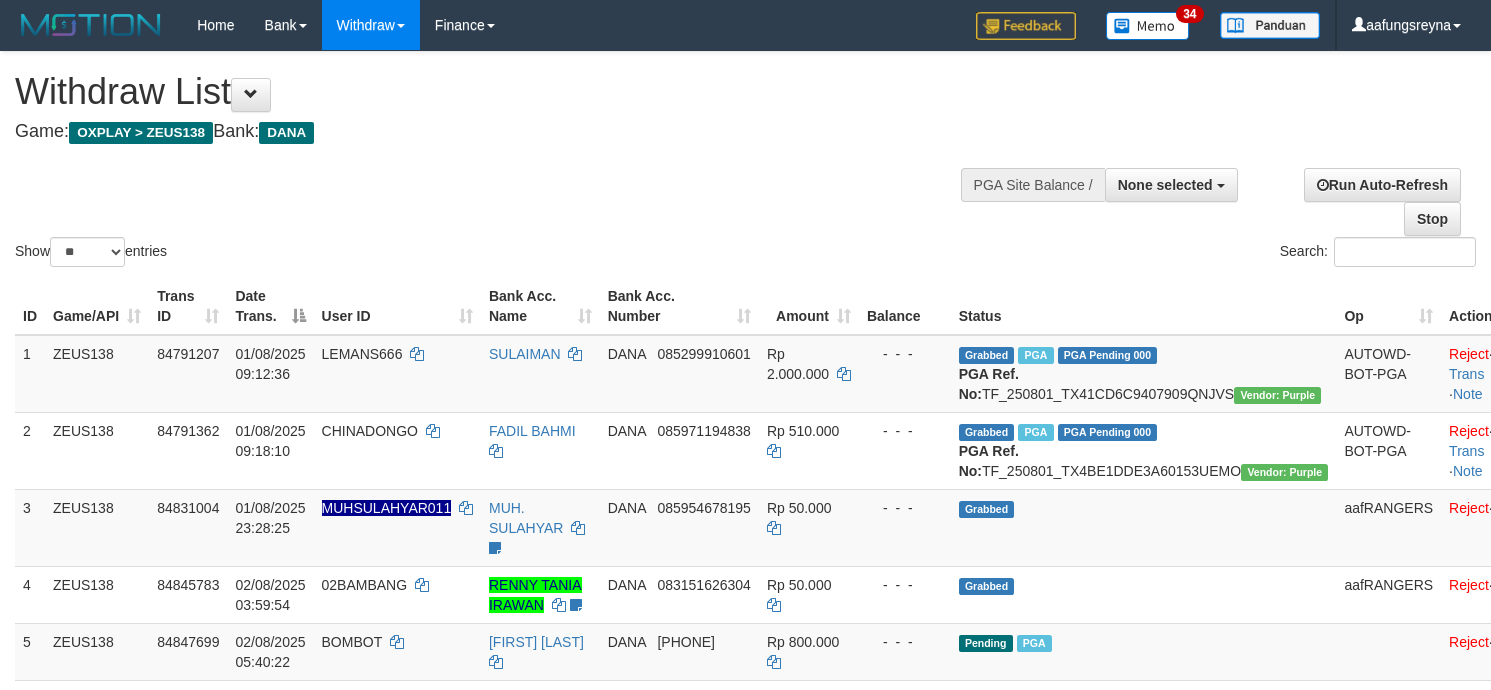 select 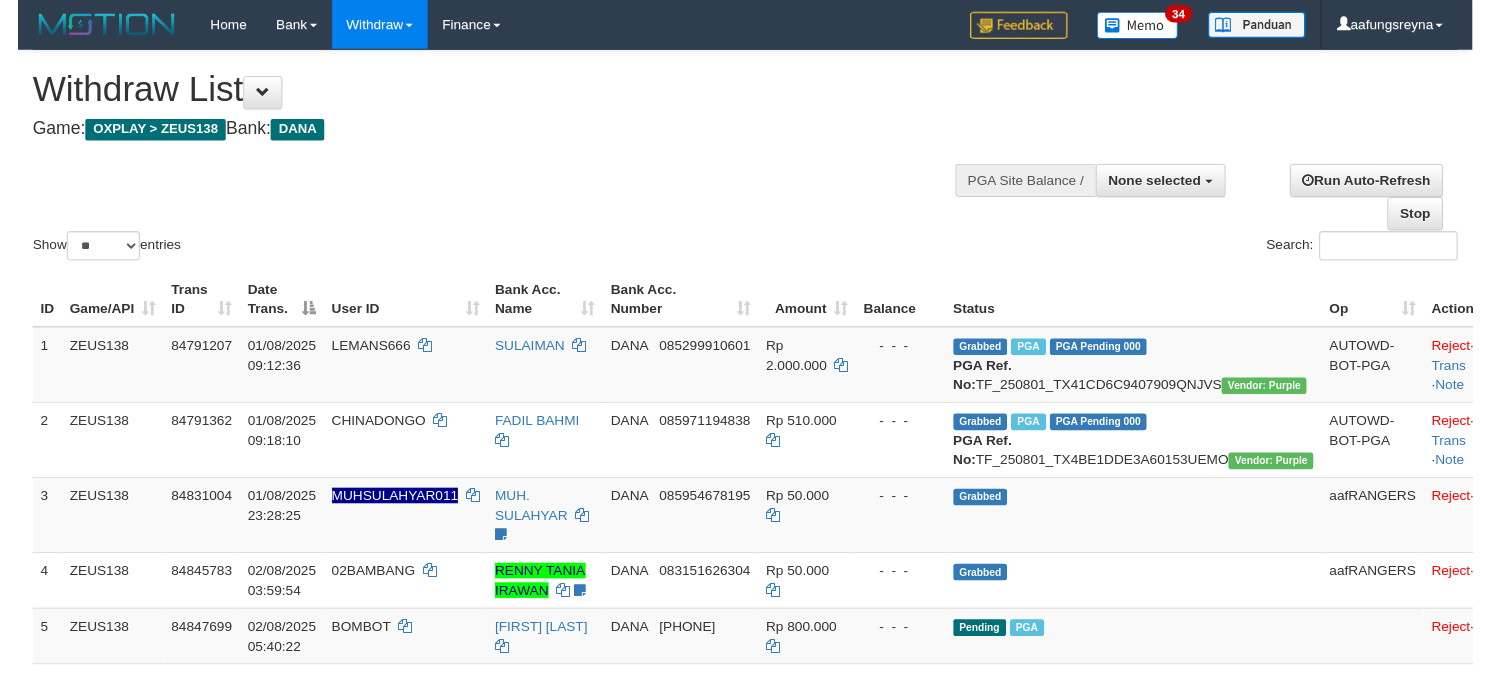 scroll, scrollTop: 0, scrollLeft: 0, axis: both 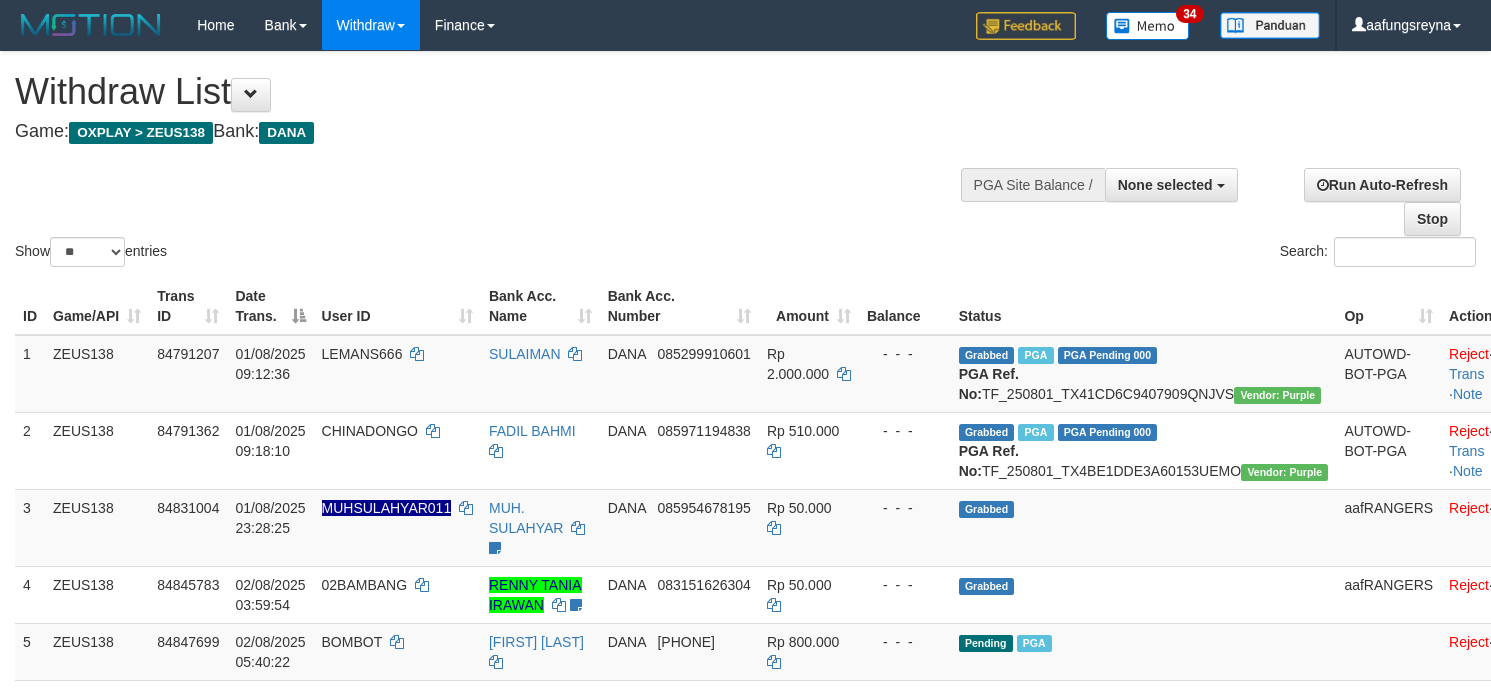 select 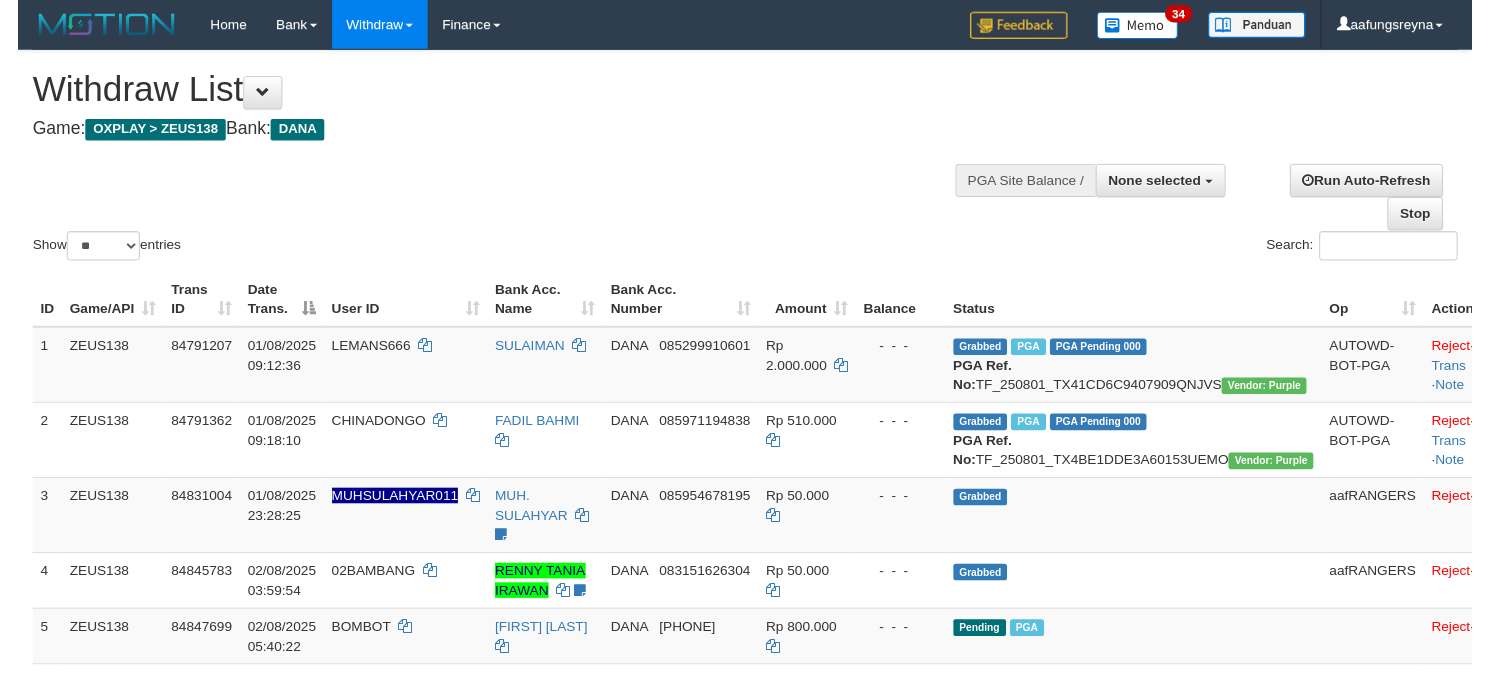 scroll, scrollTop: 0, scrollLeft: 0, axis: both 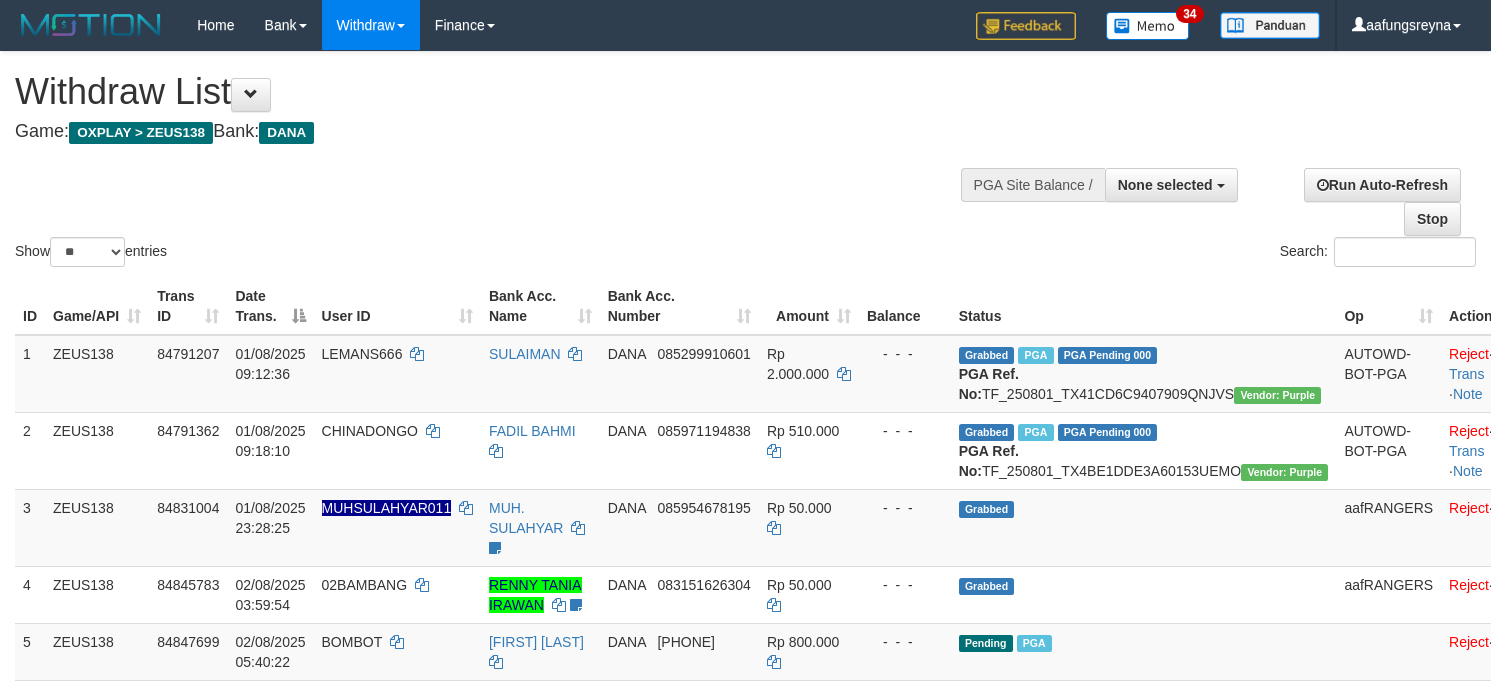 select 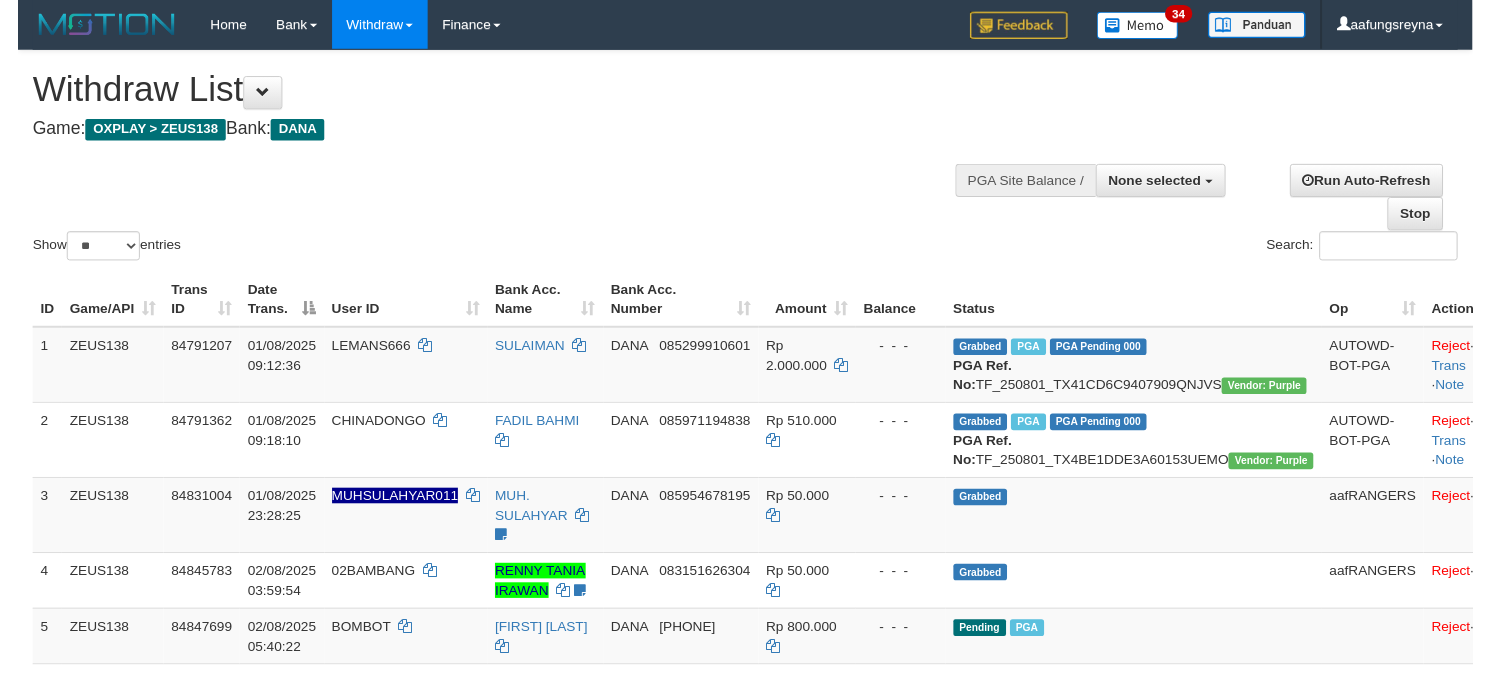 scroll, scrollTop: 0, scrollLeft: 0, axis: both 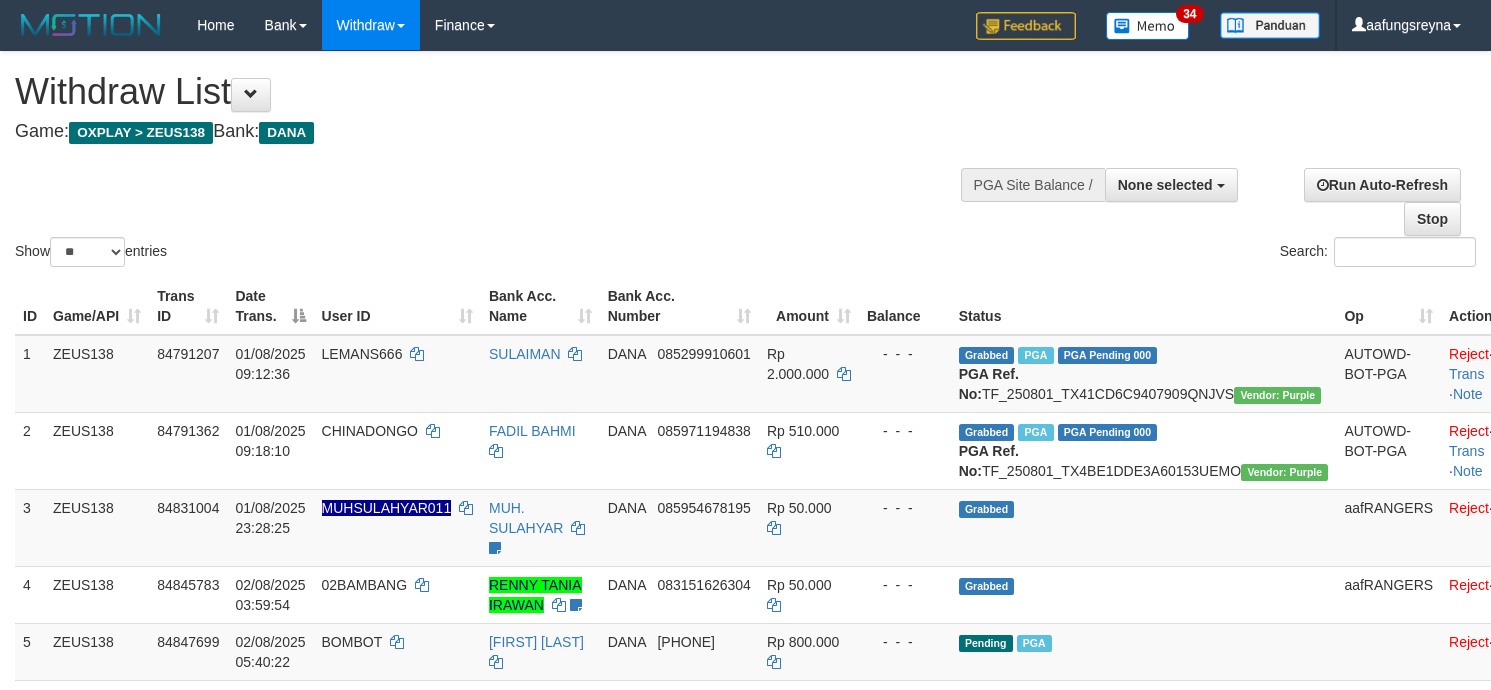 select 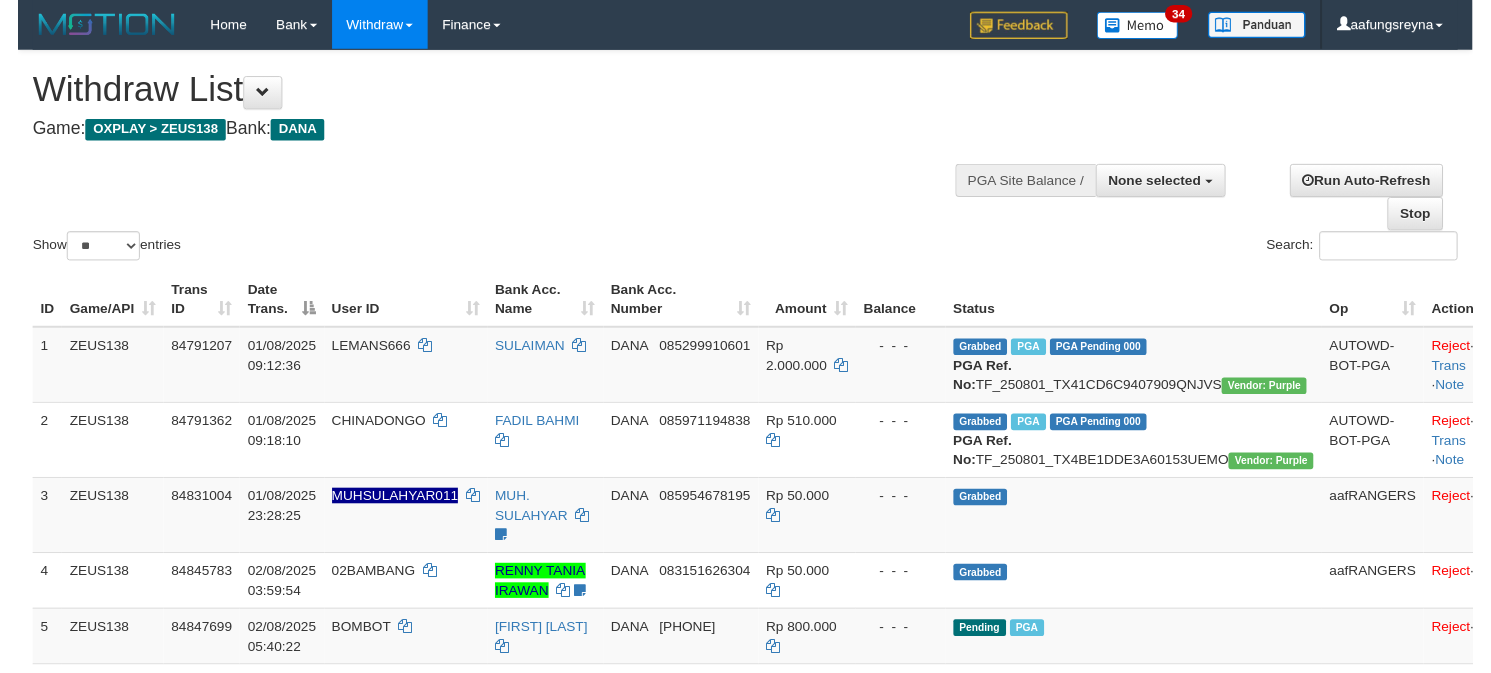 scroll, scrollTop: 0, scrollLeft: 0, axis: both 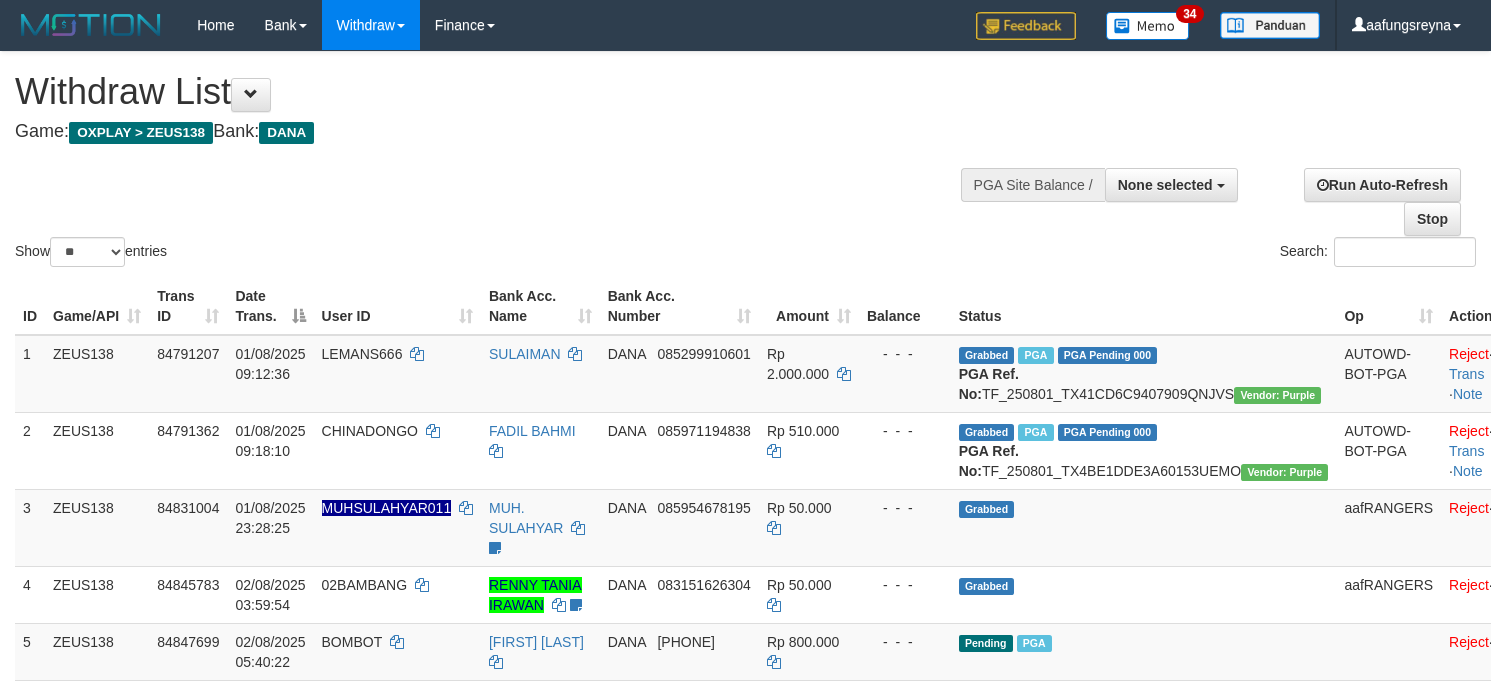 select 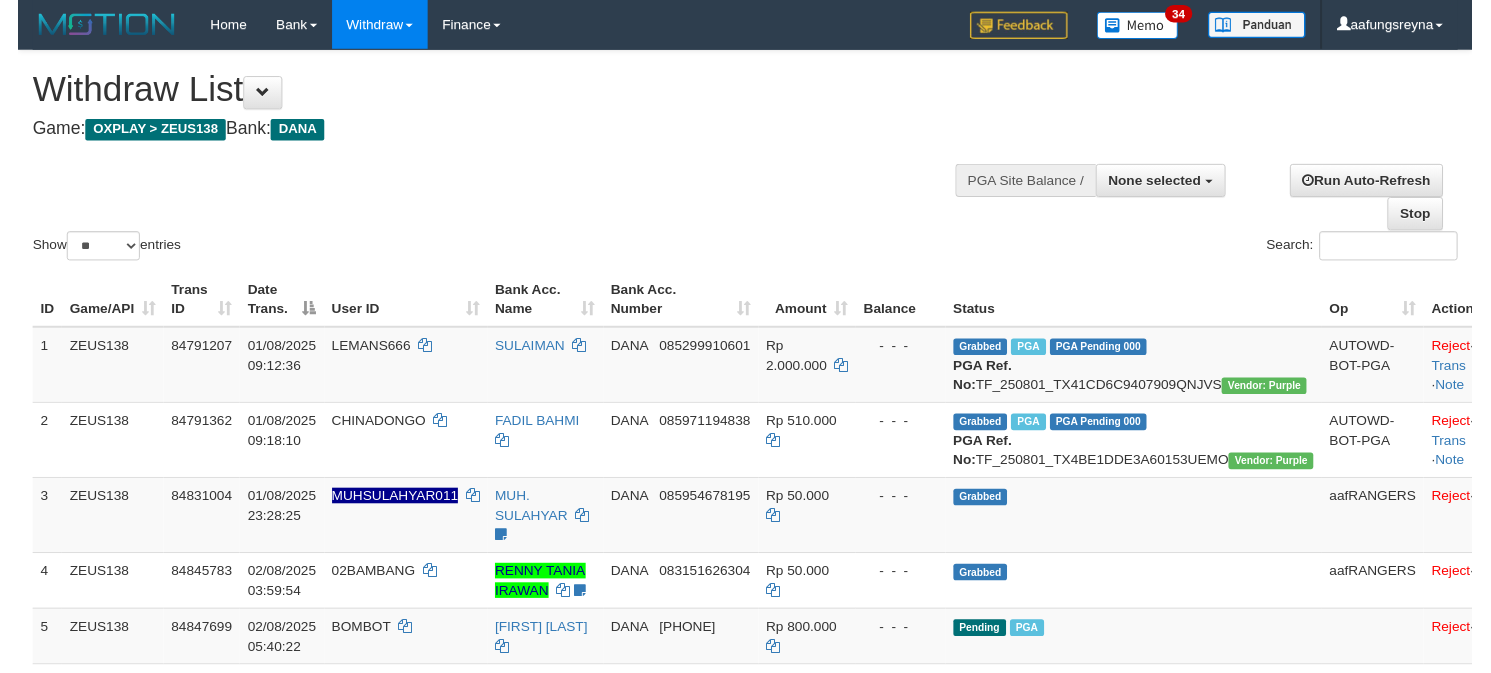 scroll, scrollTop: 0, scrollLeft: 0, axis: both 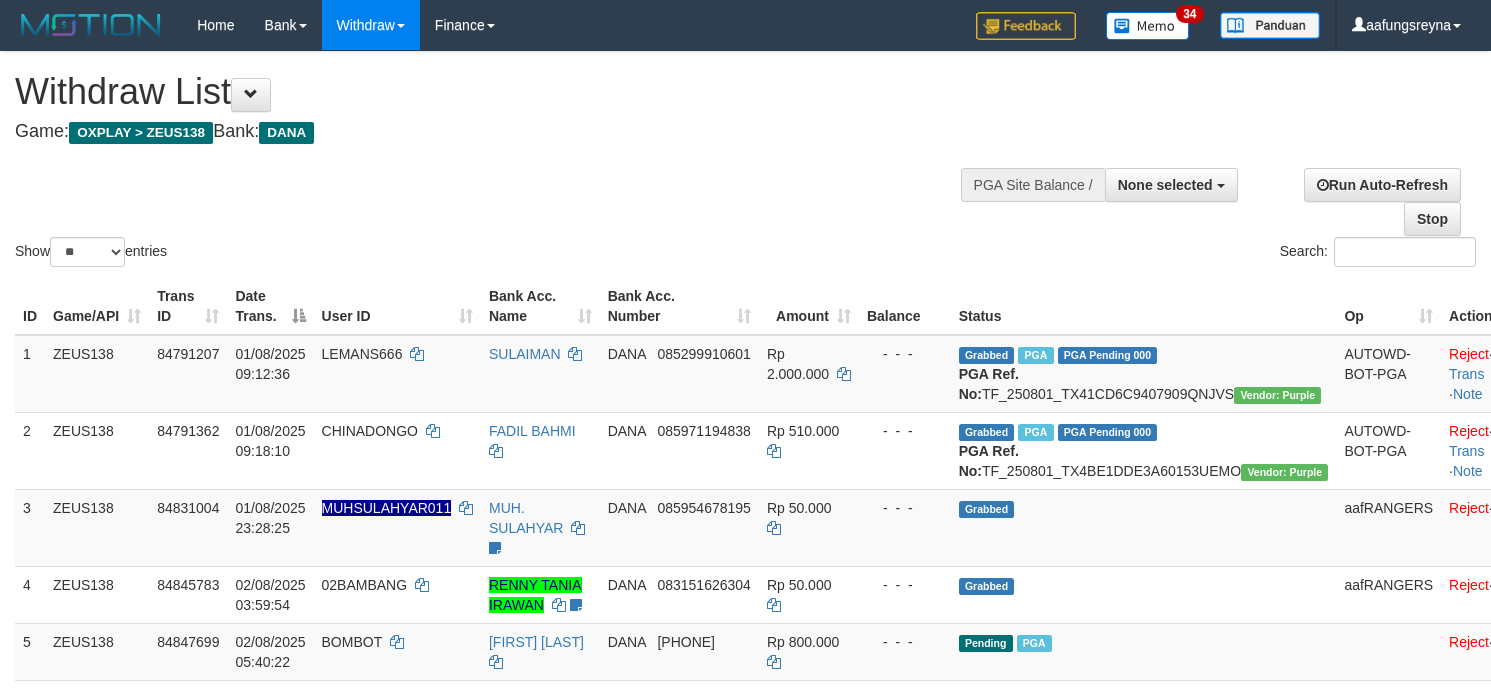 select 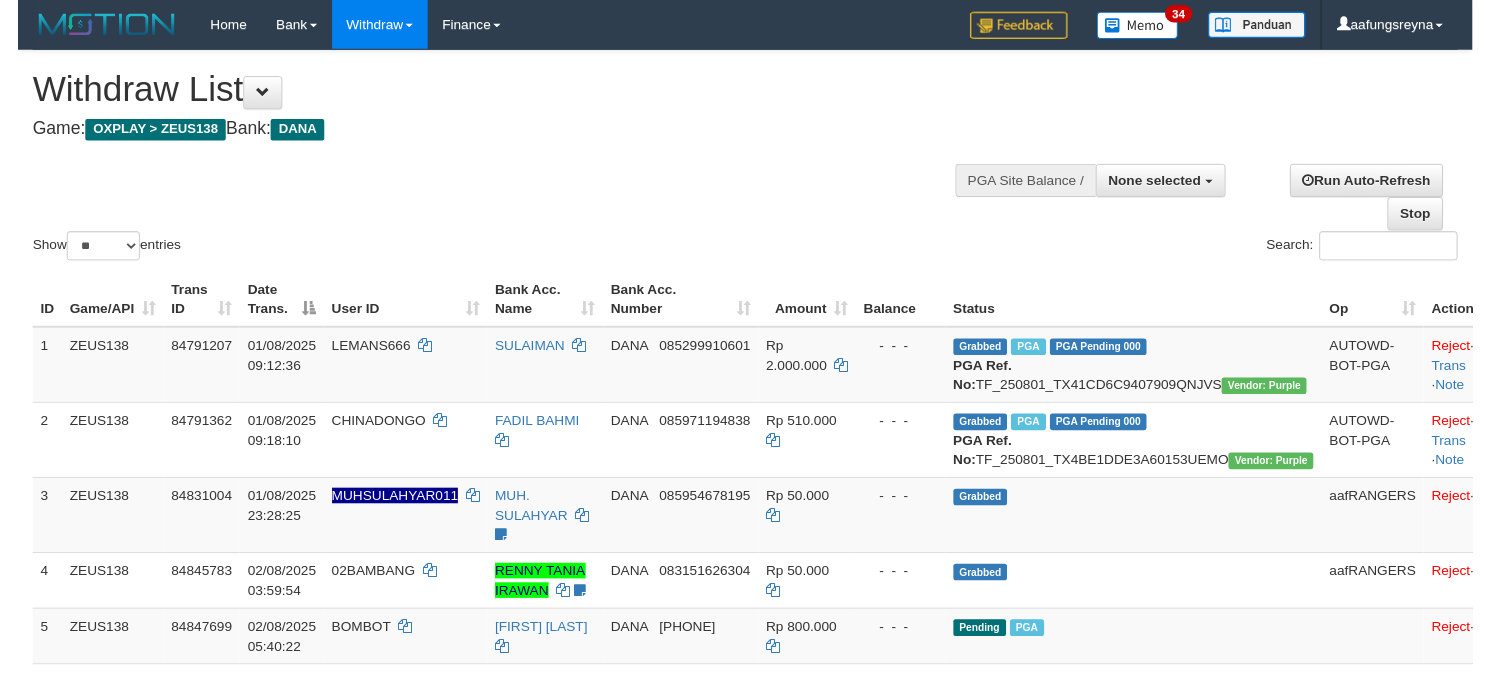 scroll, scrollTop: 0, scrollLeft: 0, axis: both 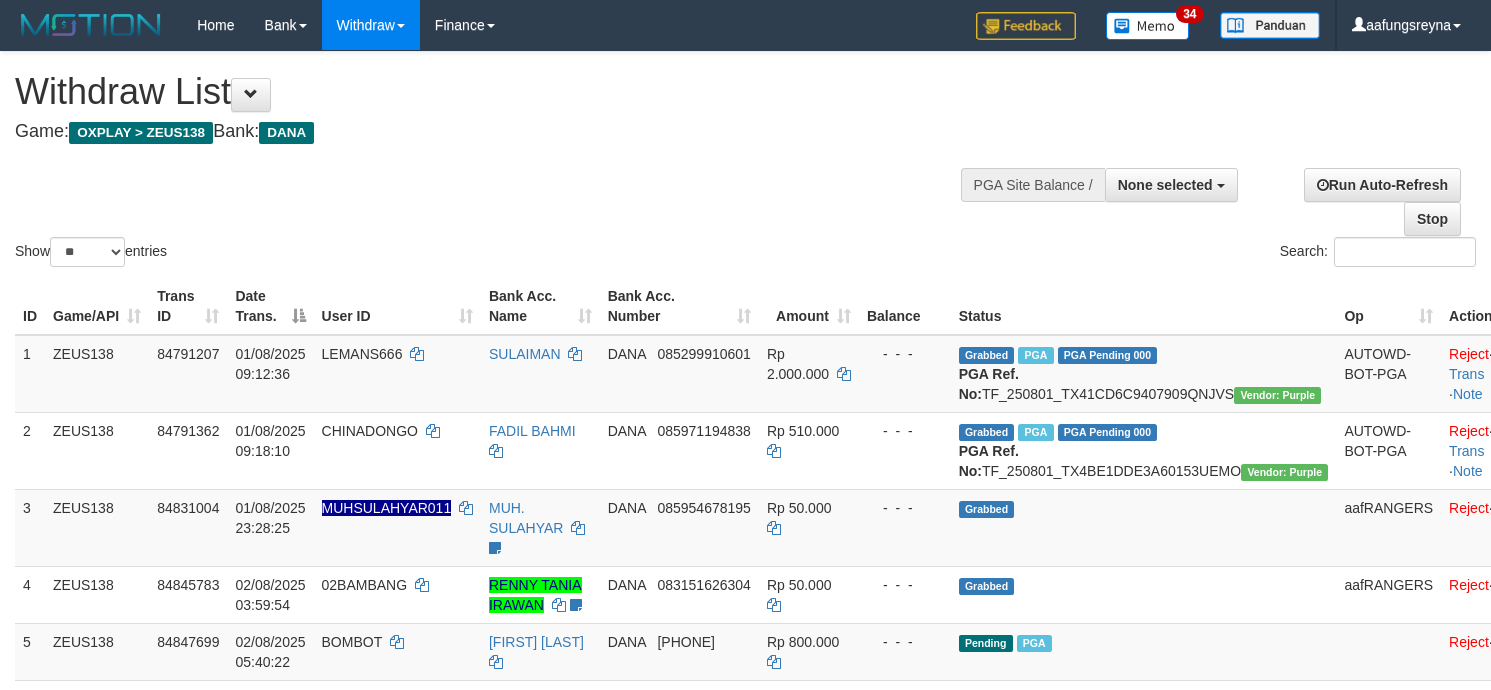 select 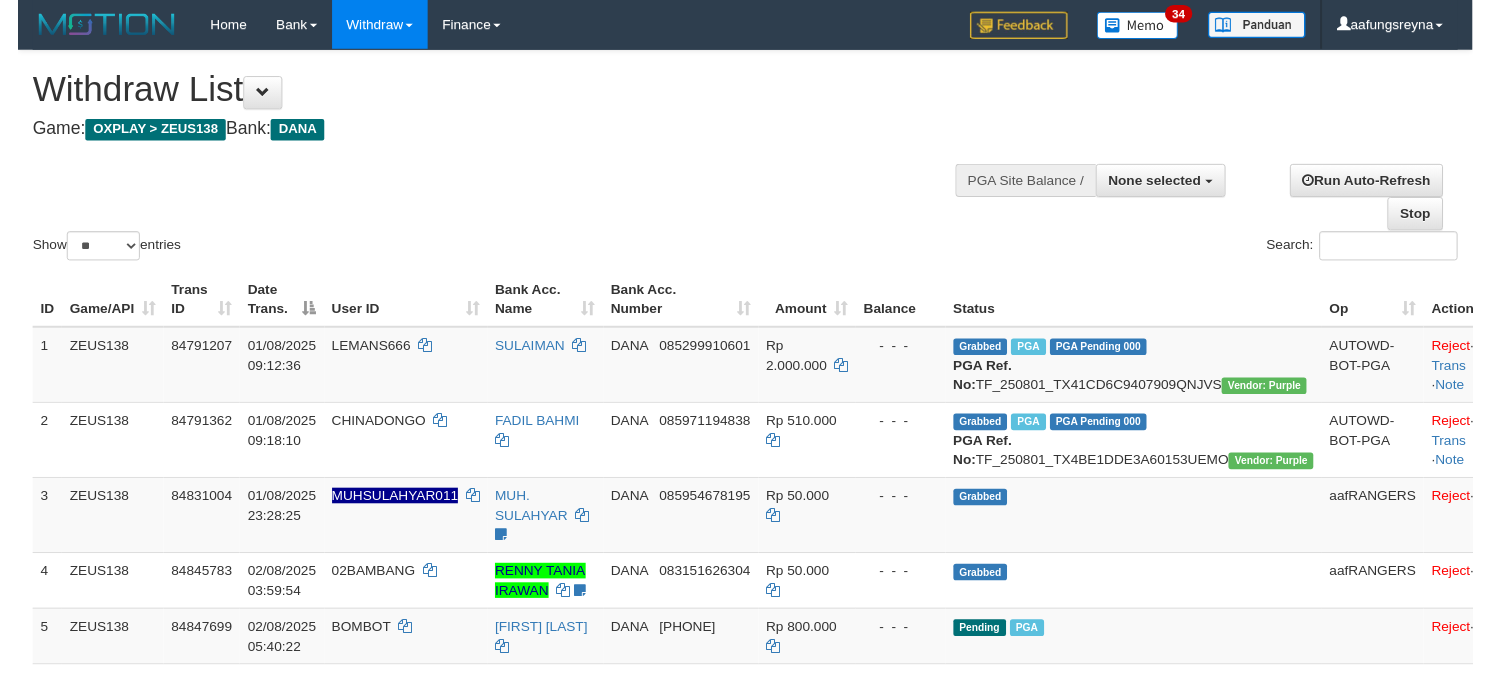 scroll, scrollTop: 0, scrollLeft: 0, axis: both 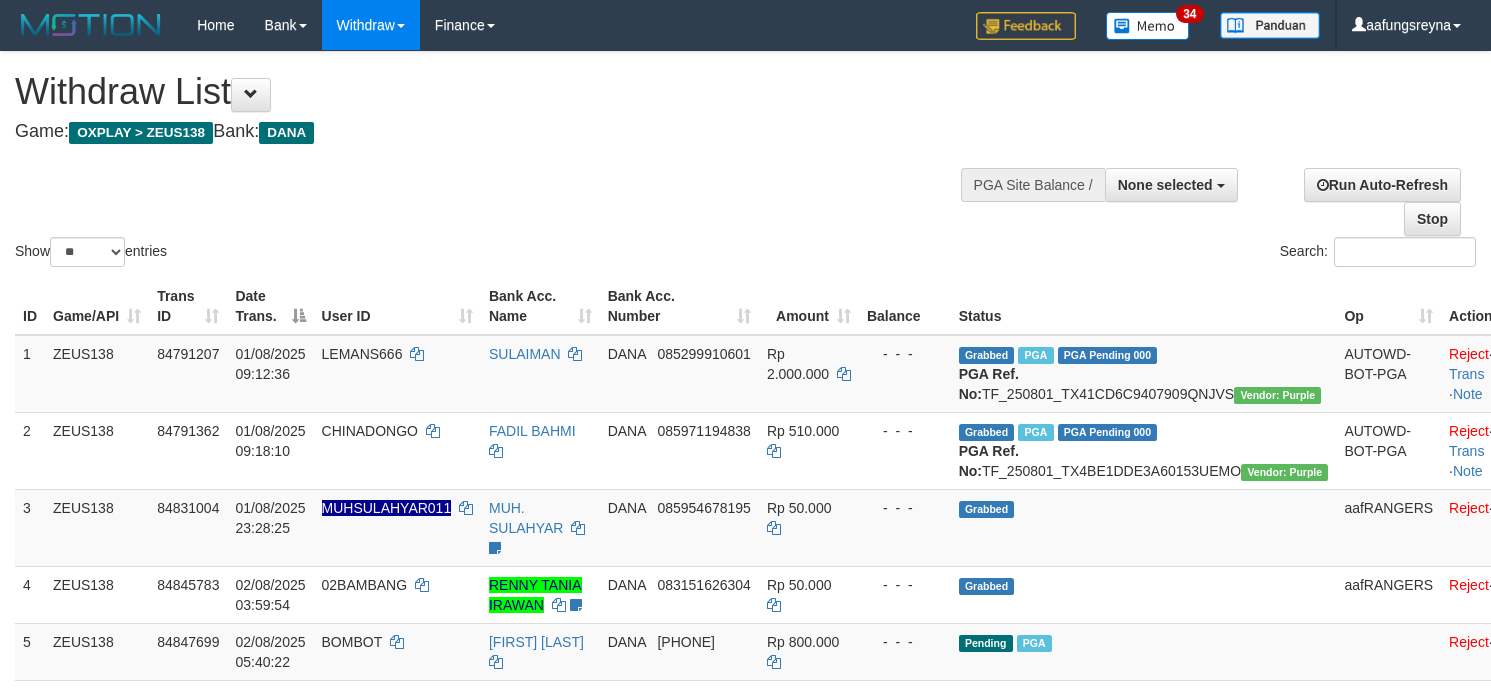 select 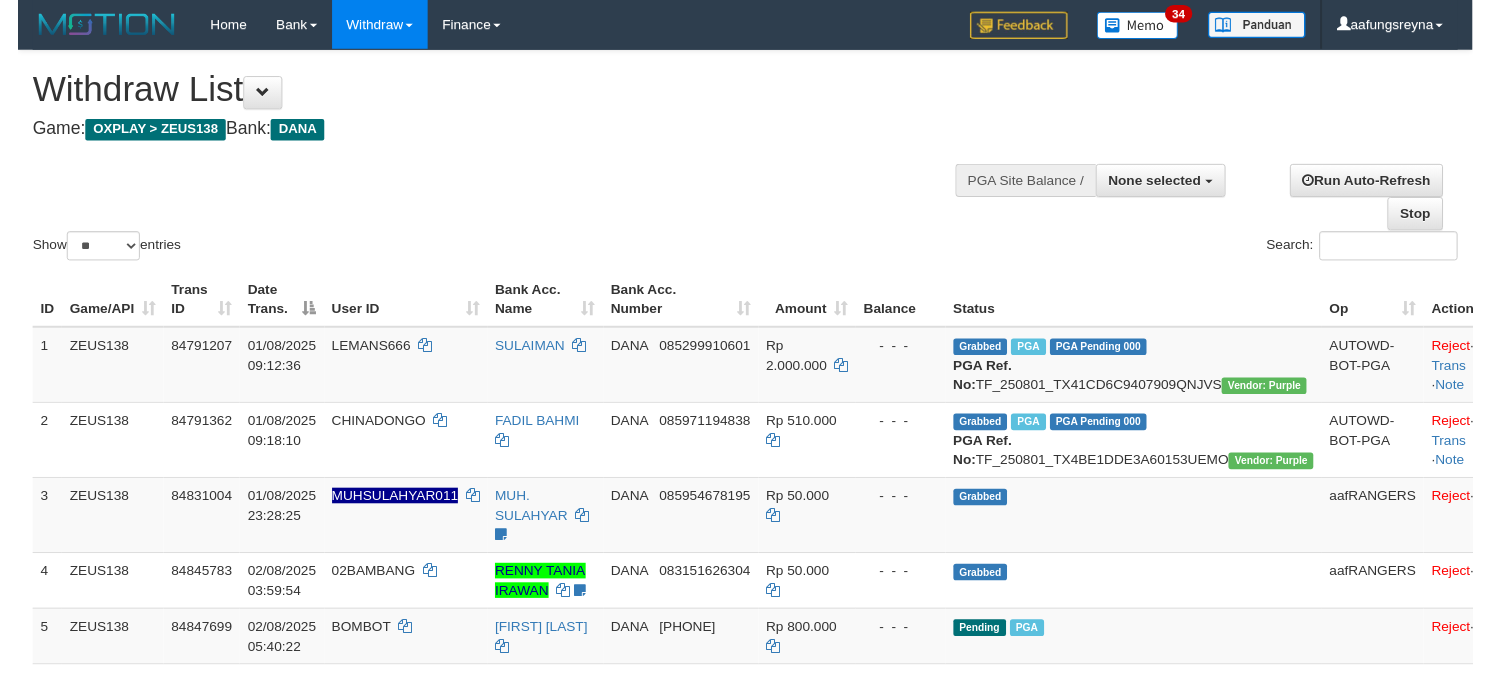 scroll, scrollTop: 0, scrollLeft: 0, axis: both 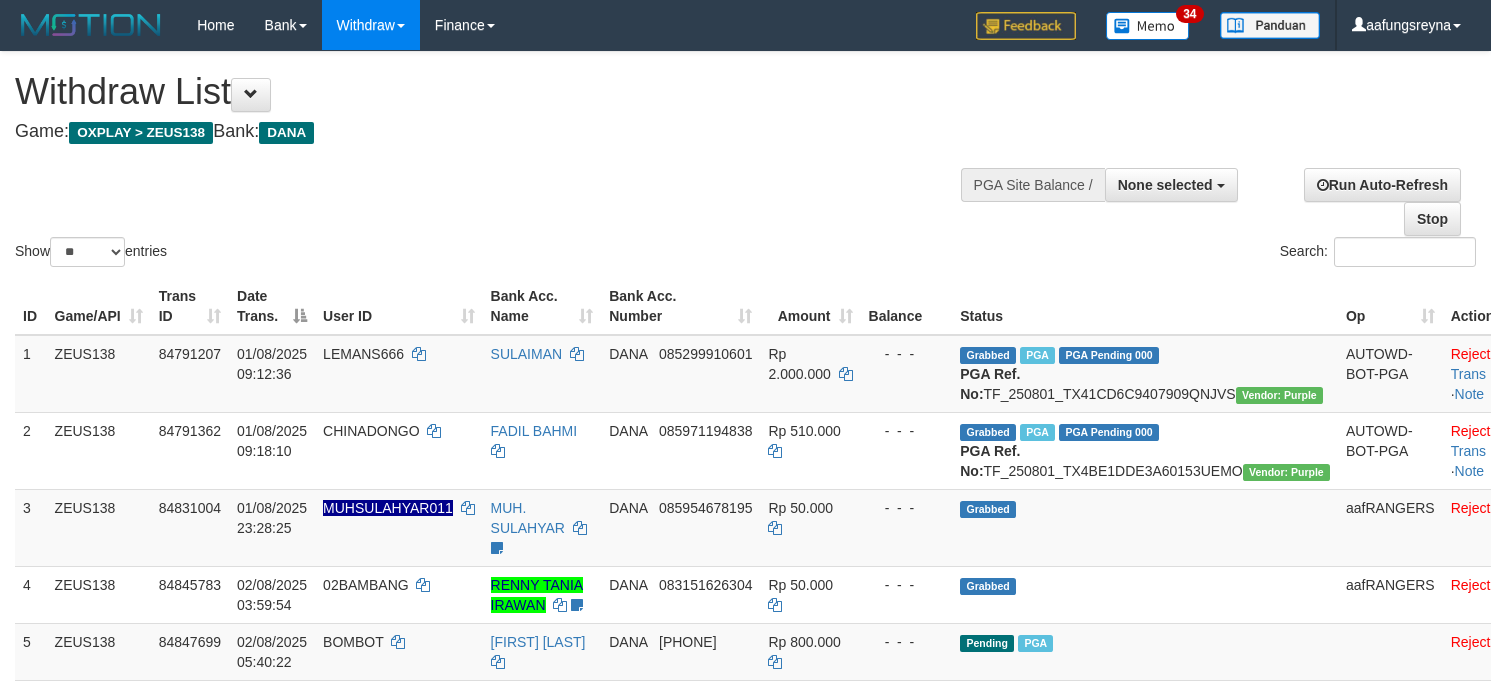 select 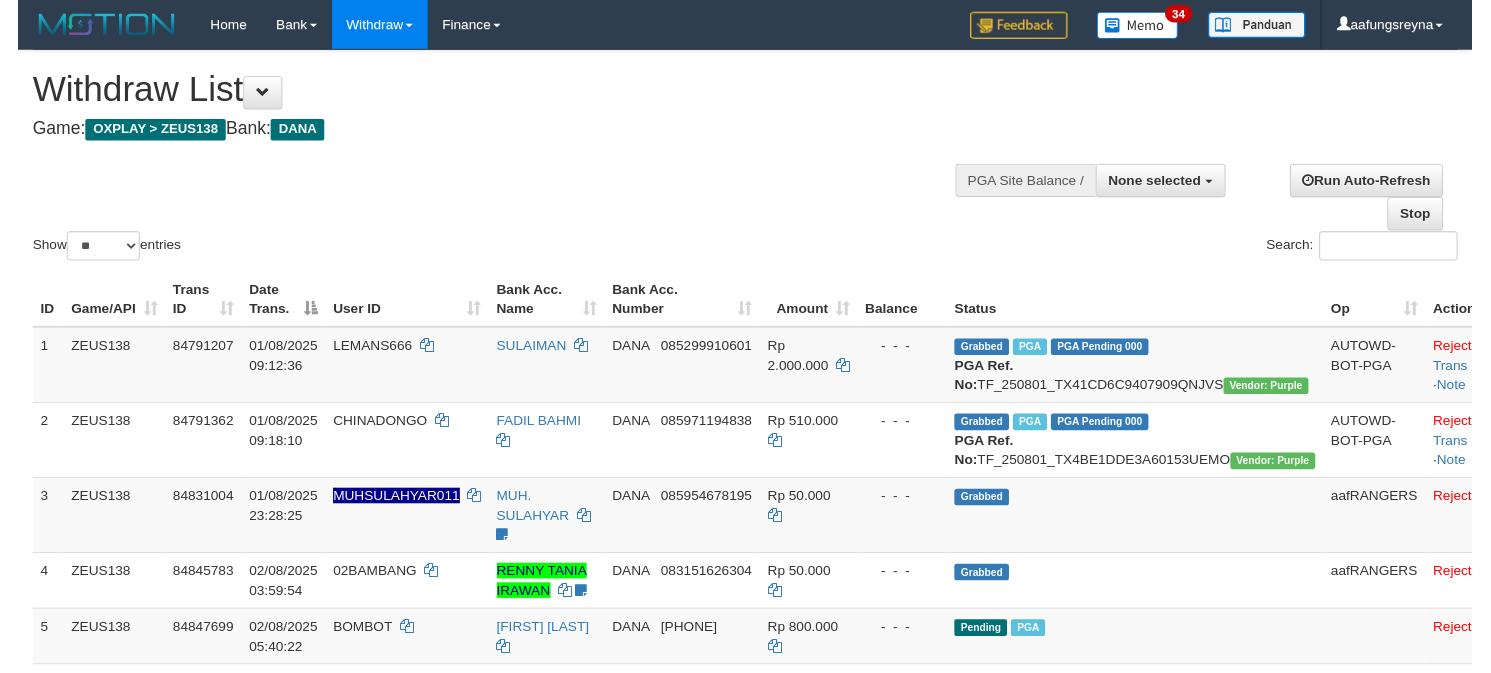 scroll, scrollTop: 0, scrollLeft: 0, axis: both 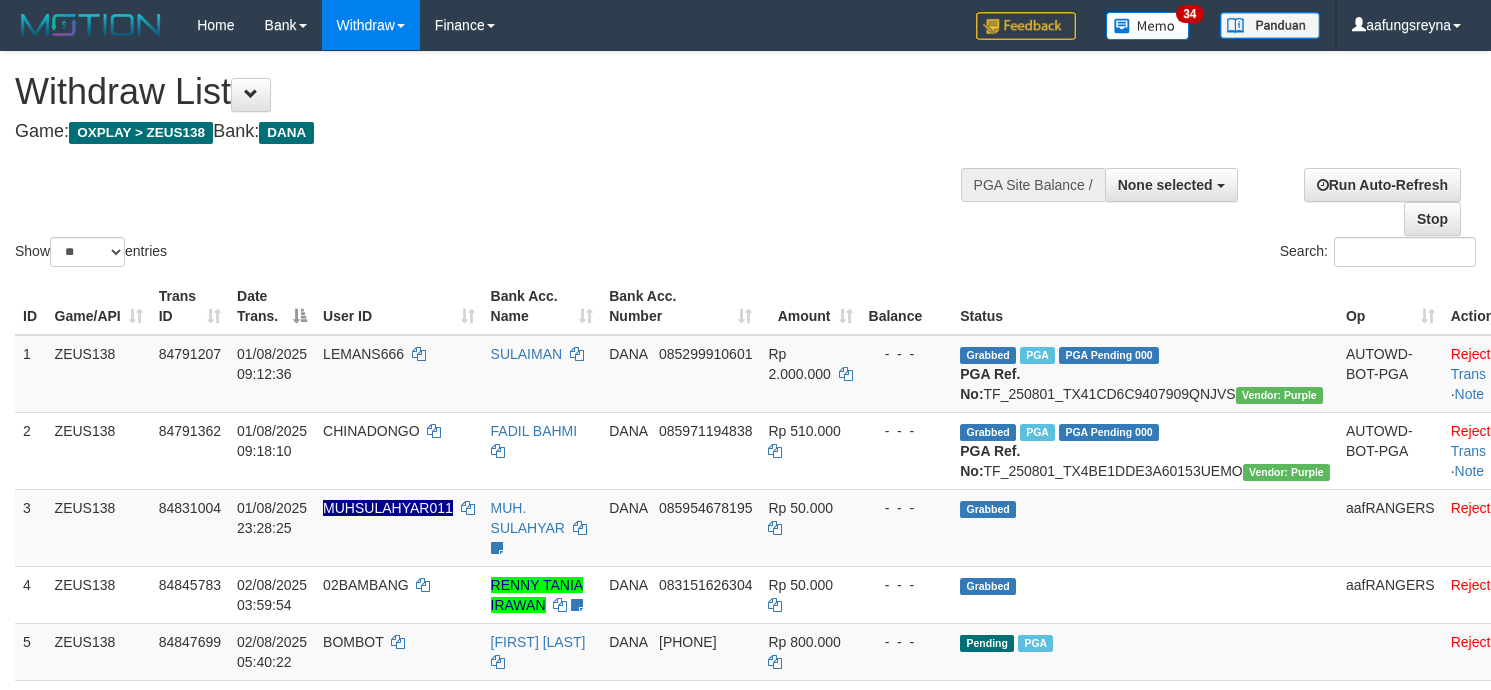 select 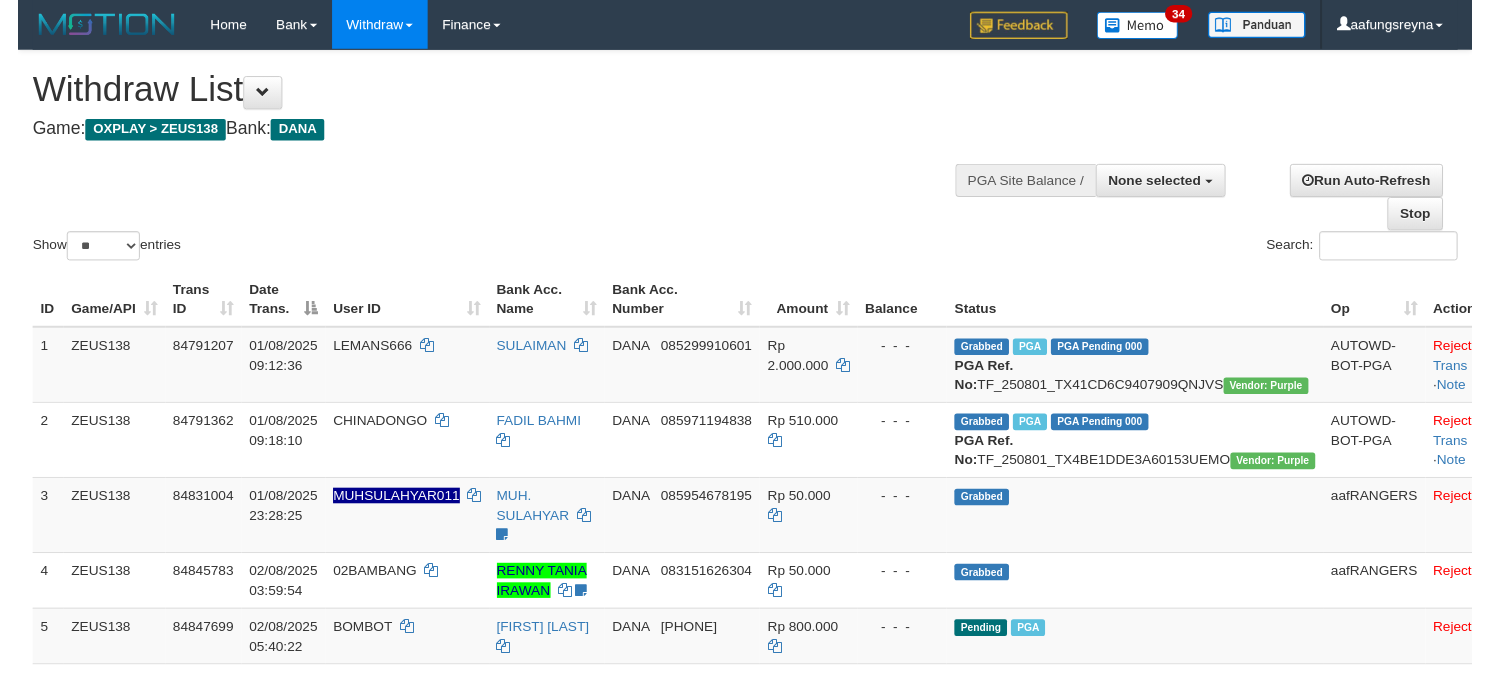 scroll, scrollTop: 0, scrollLeft: 0, axis: both 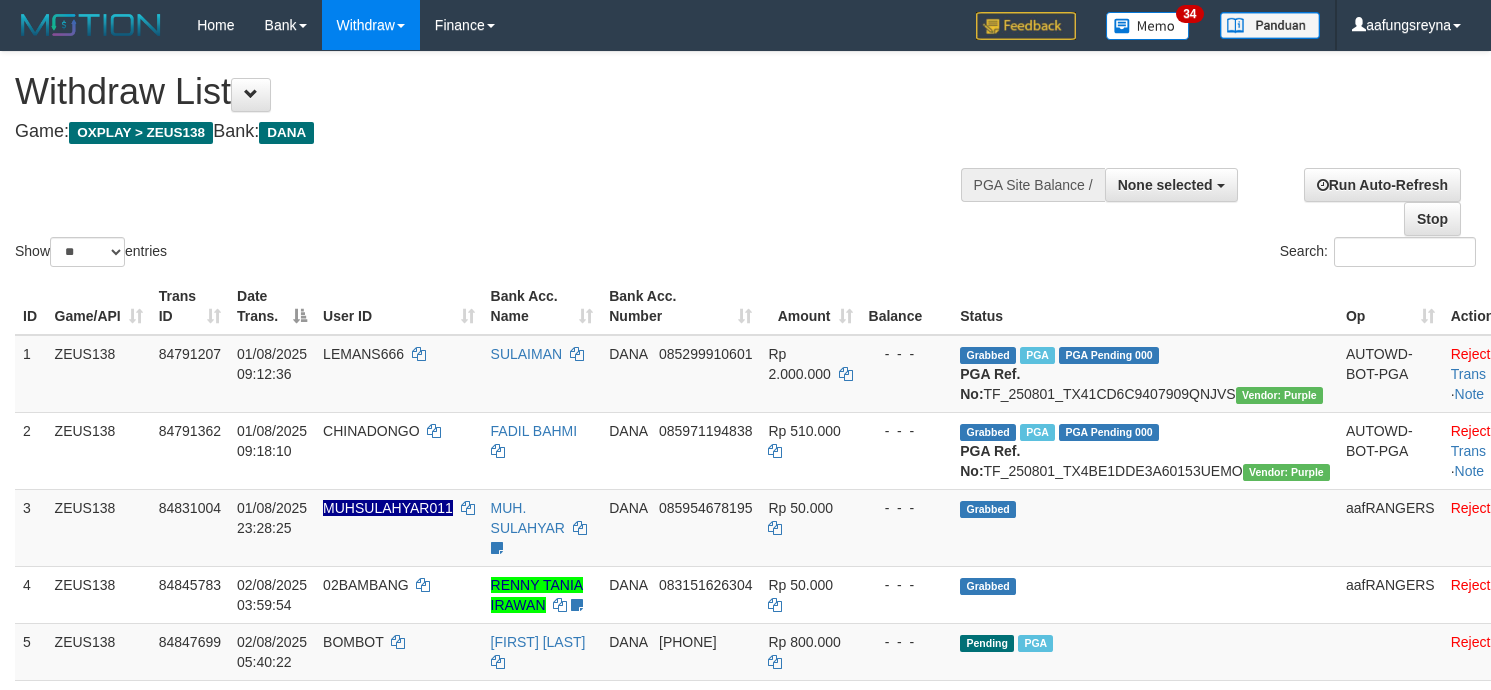 select 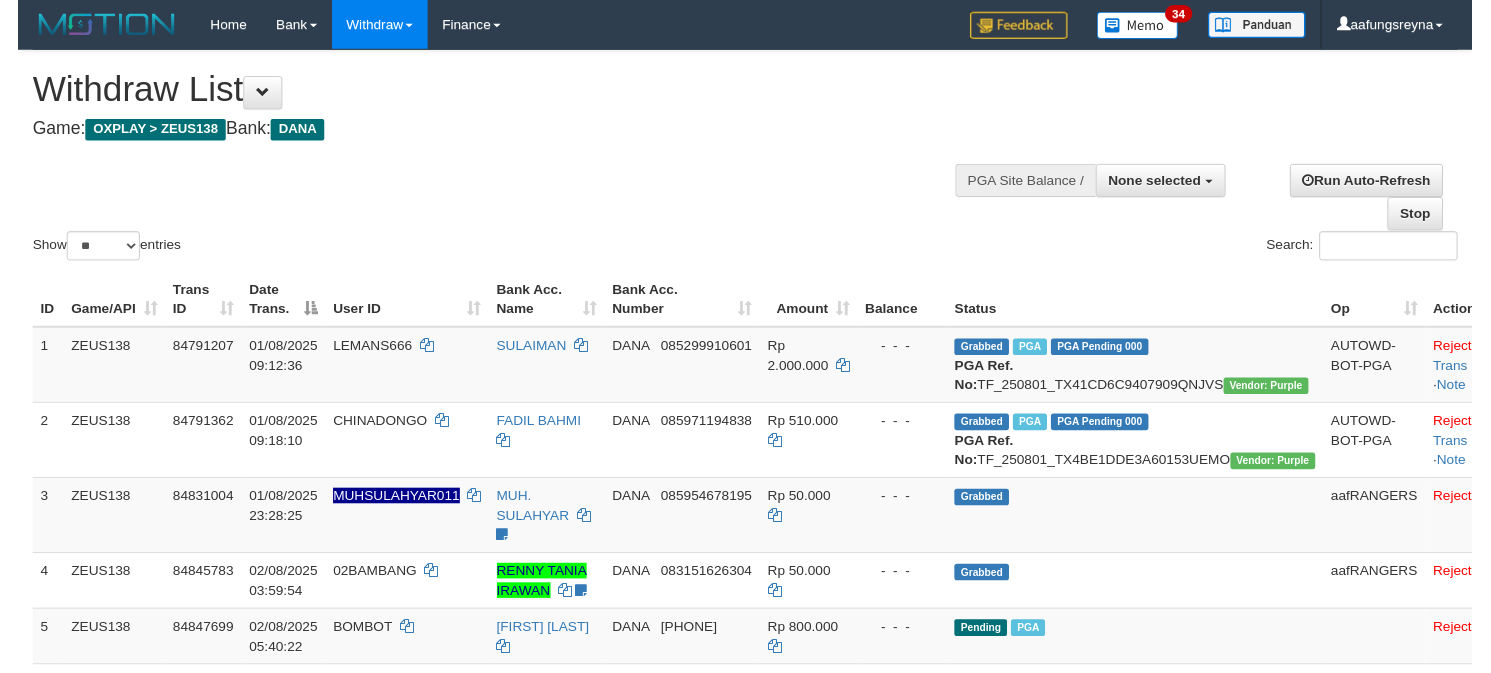 scroll, scrollTop: 0, scrollLeft: 0, axis: both 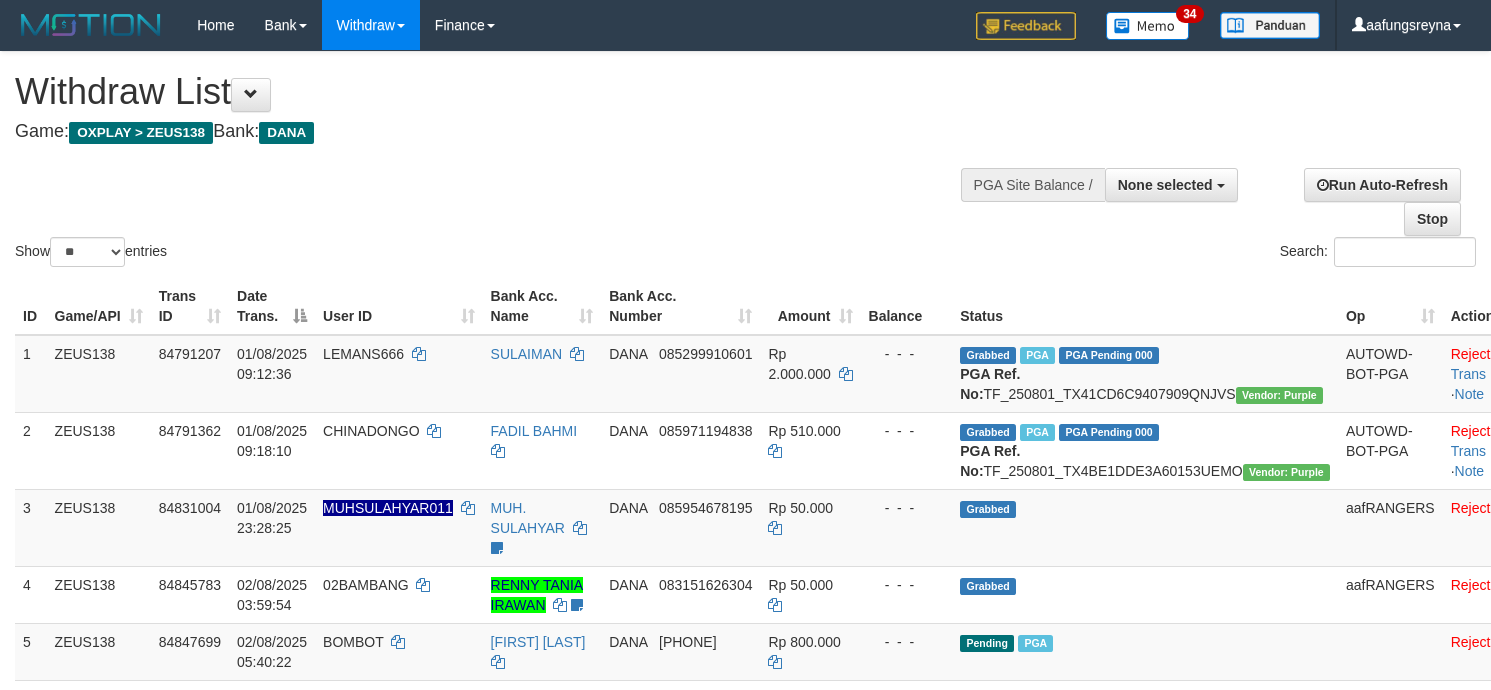select 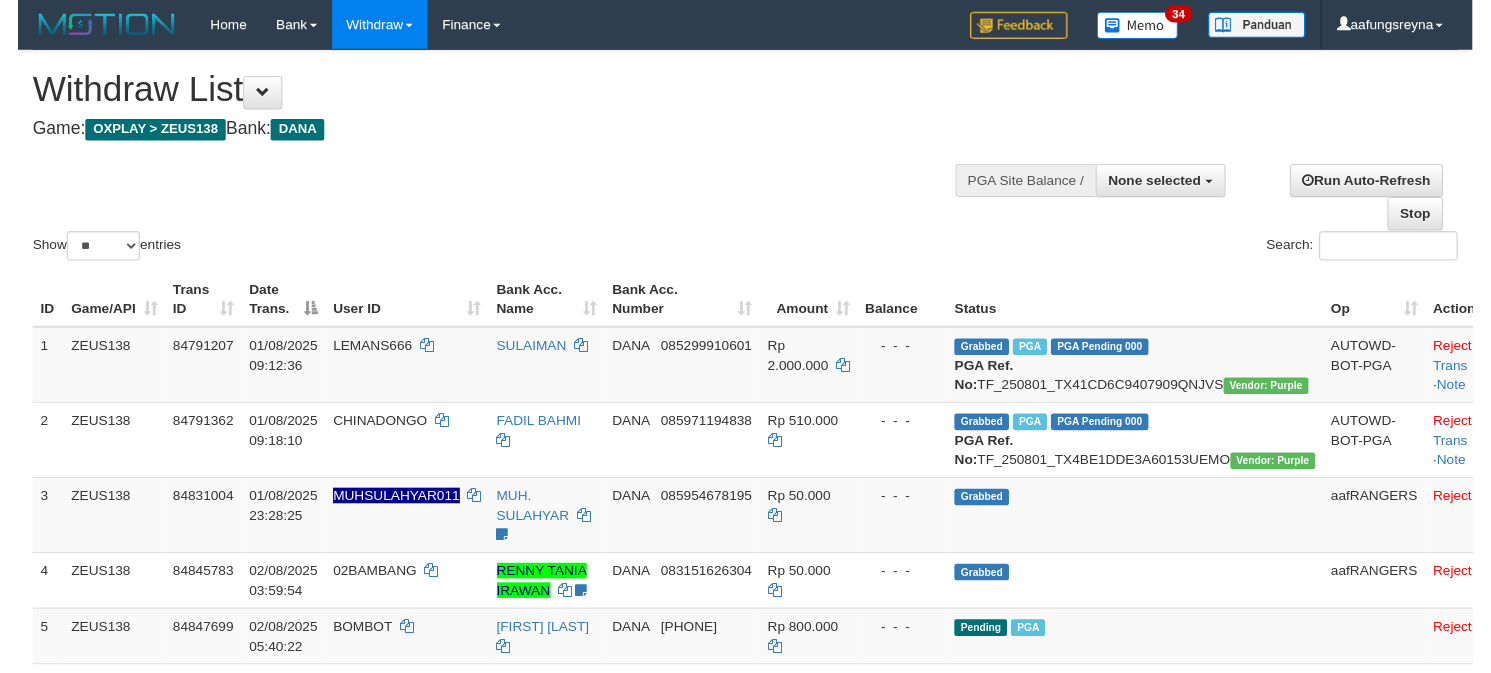 scroll, scrollTop: 0, scrollLeft: 0, axis: both 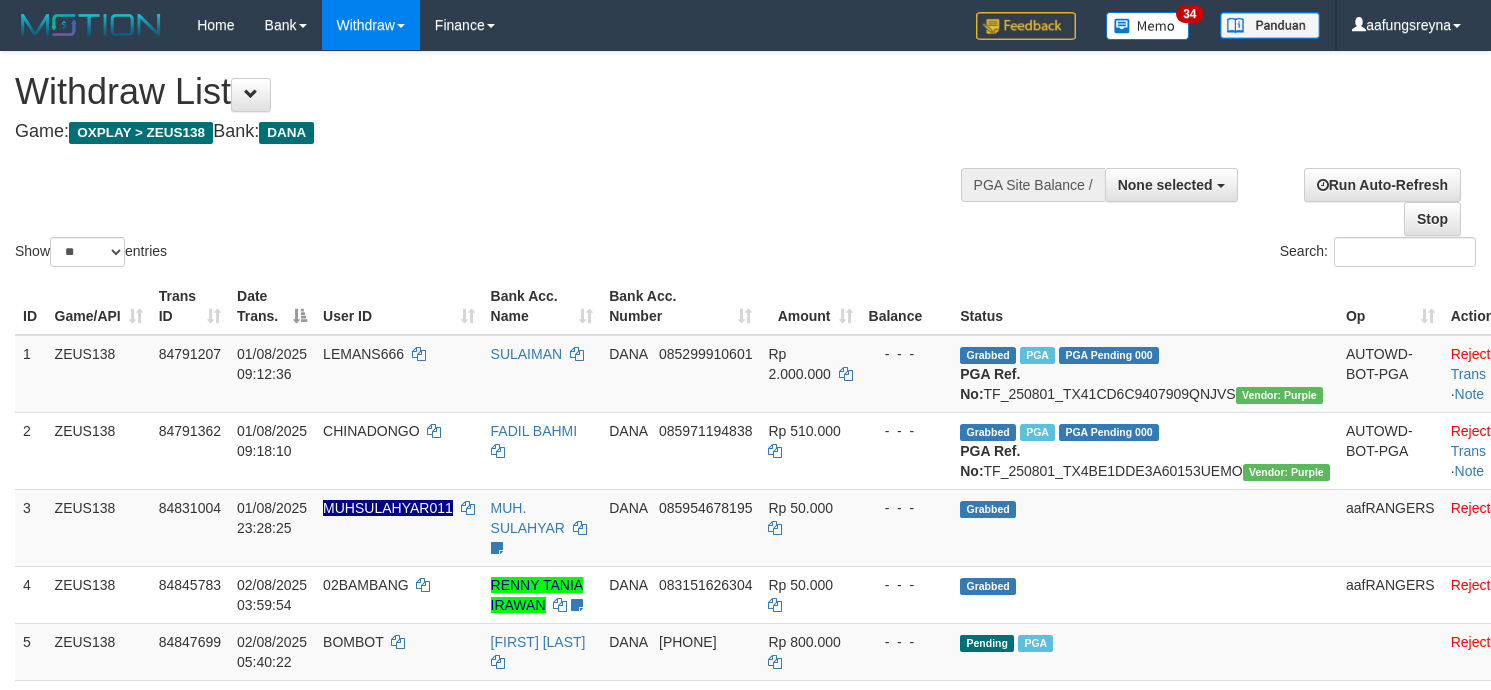 select 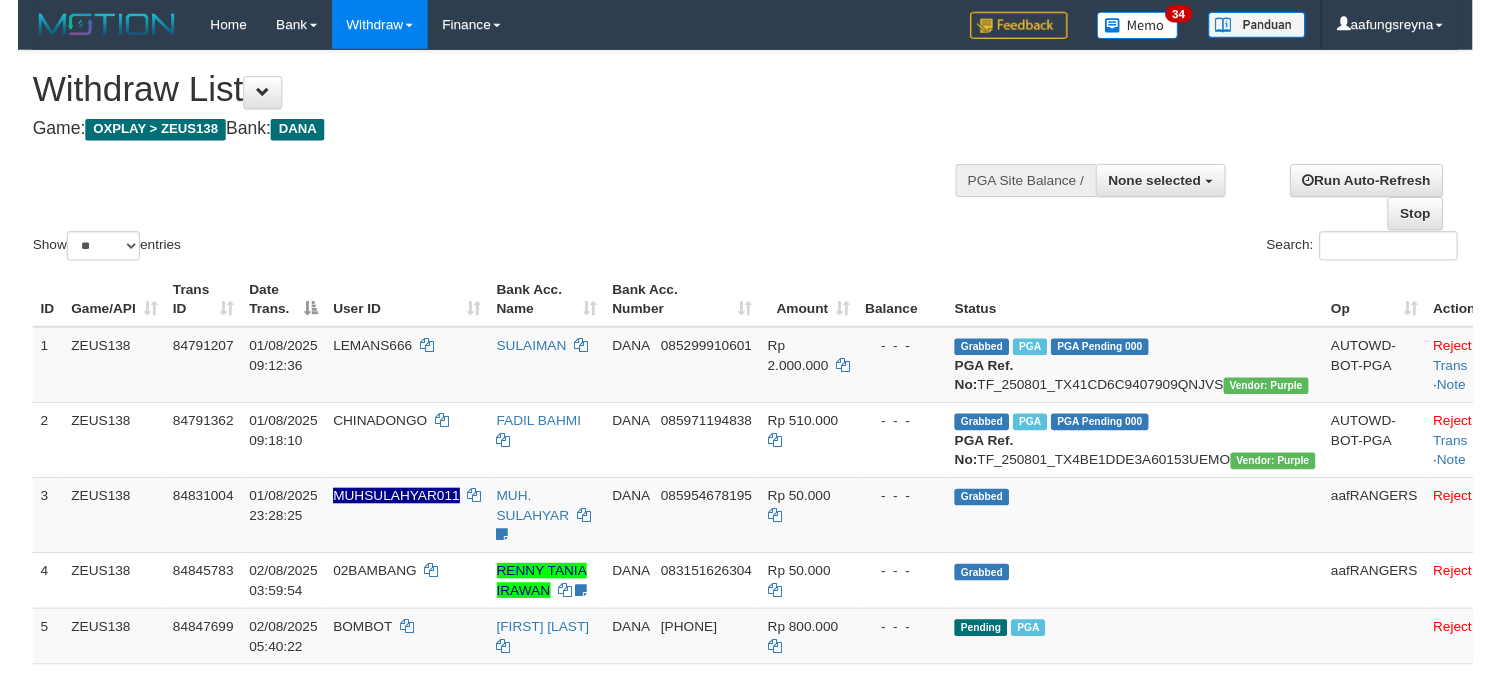 scroll, scrollTop: 0, scrollLeft: 0, axis: both 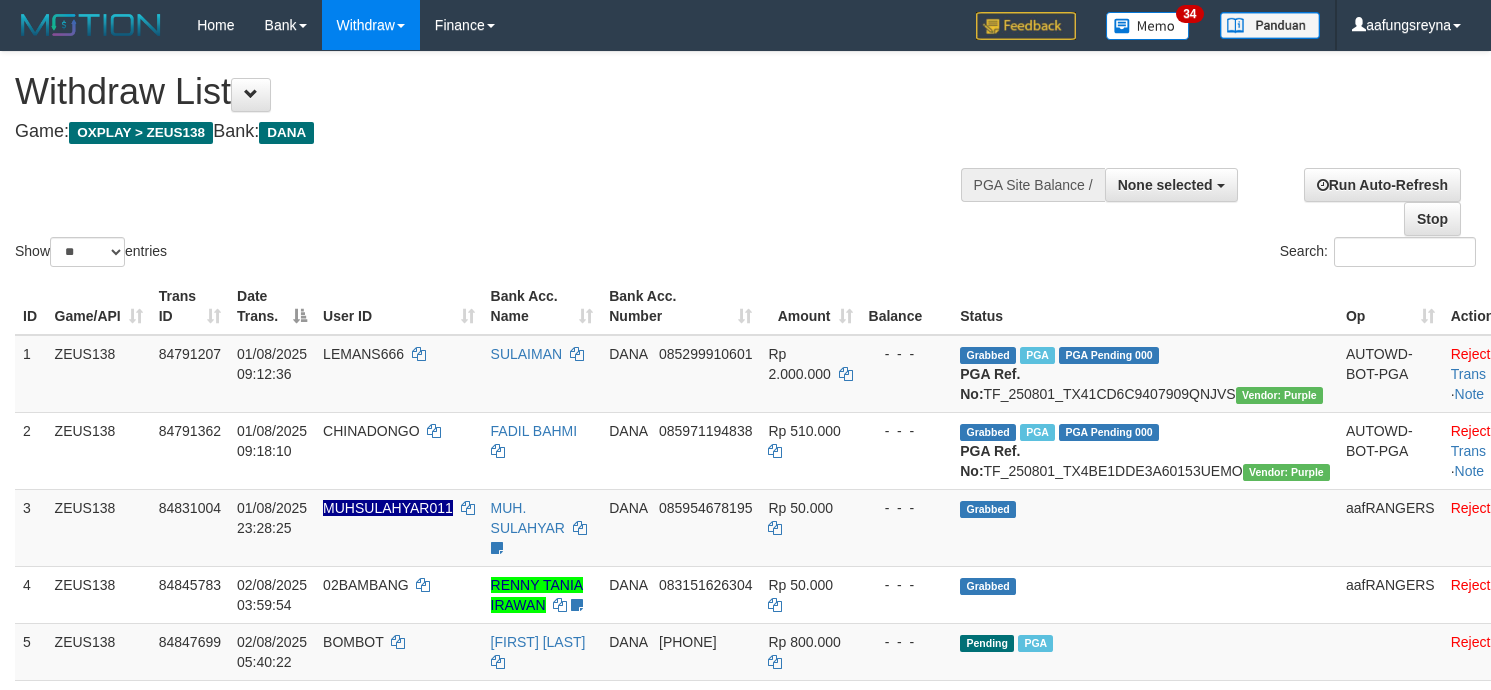 select 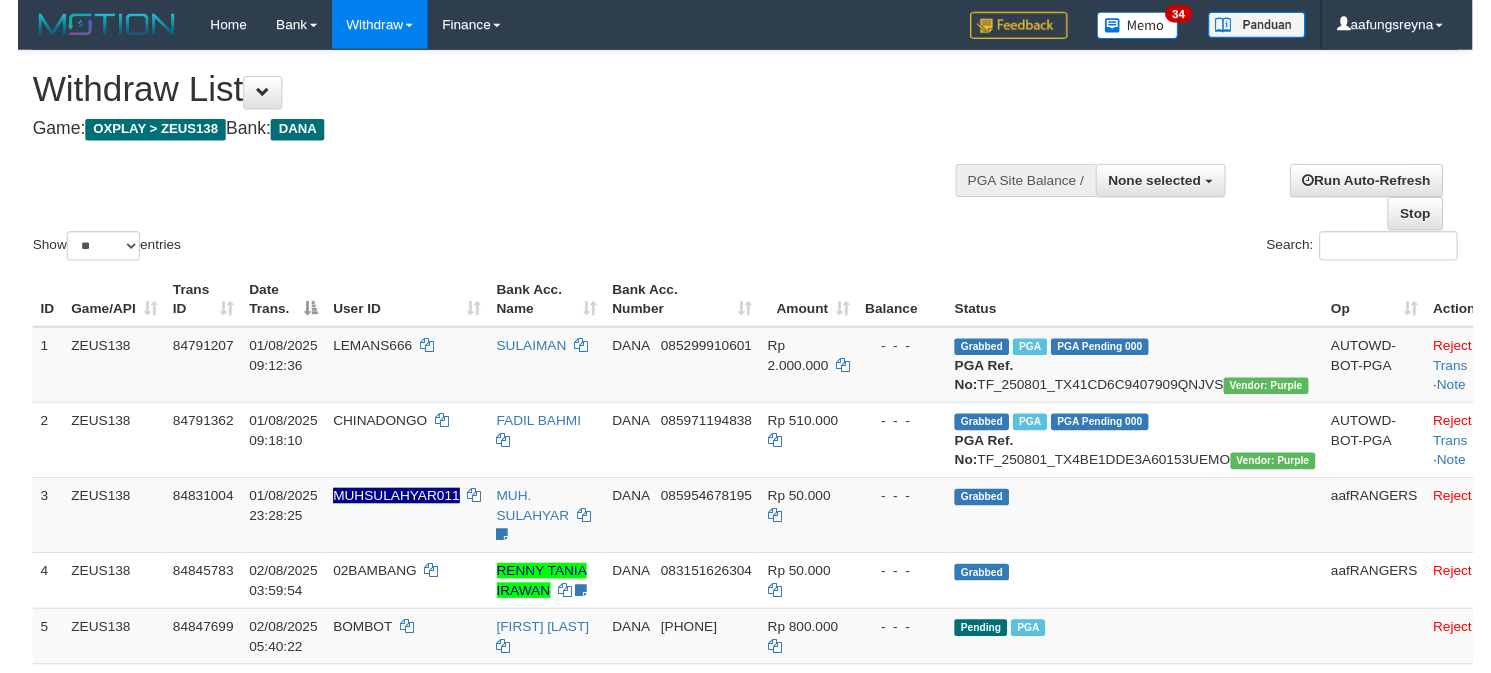 scroll, scrollTop: 0, scrollLeft: 0, axis: both 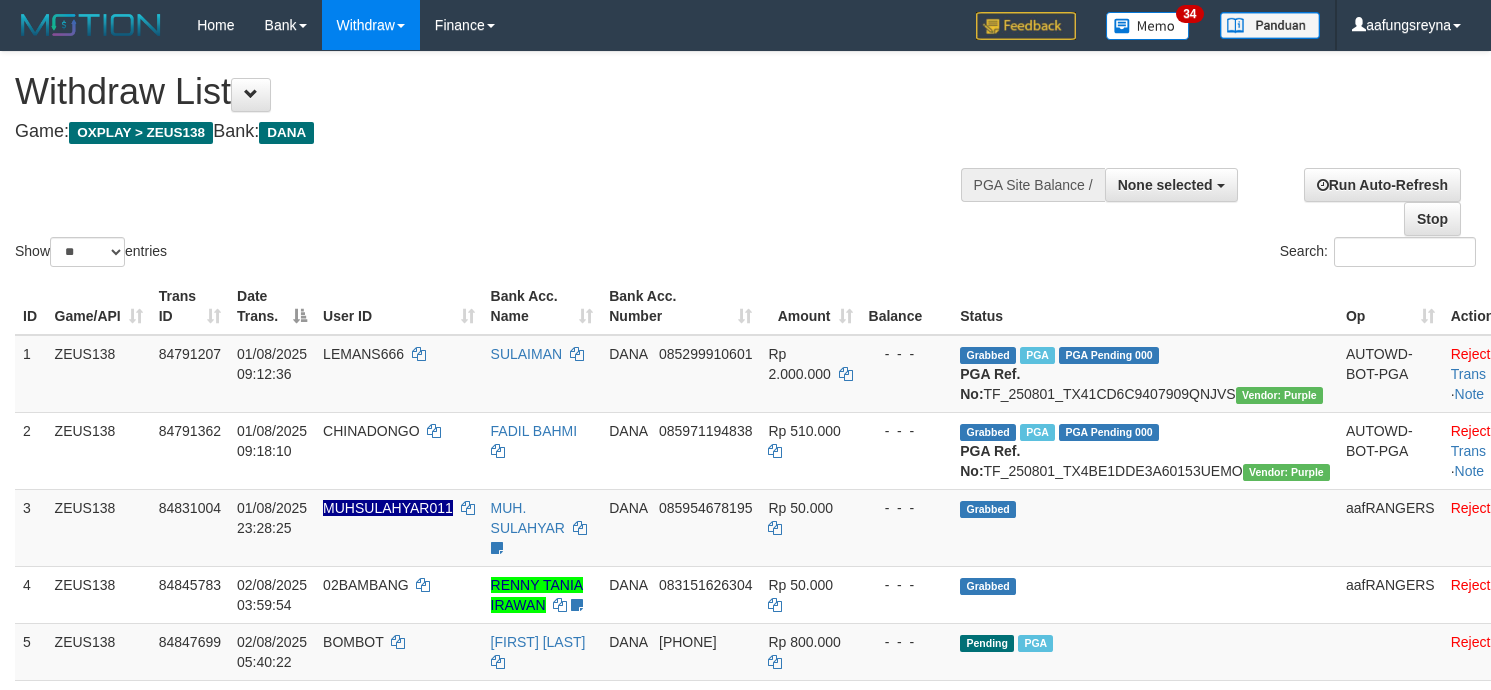 select 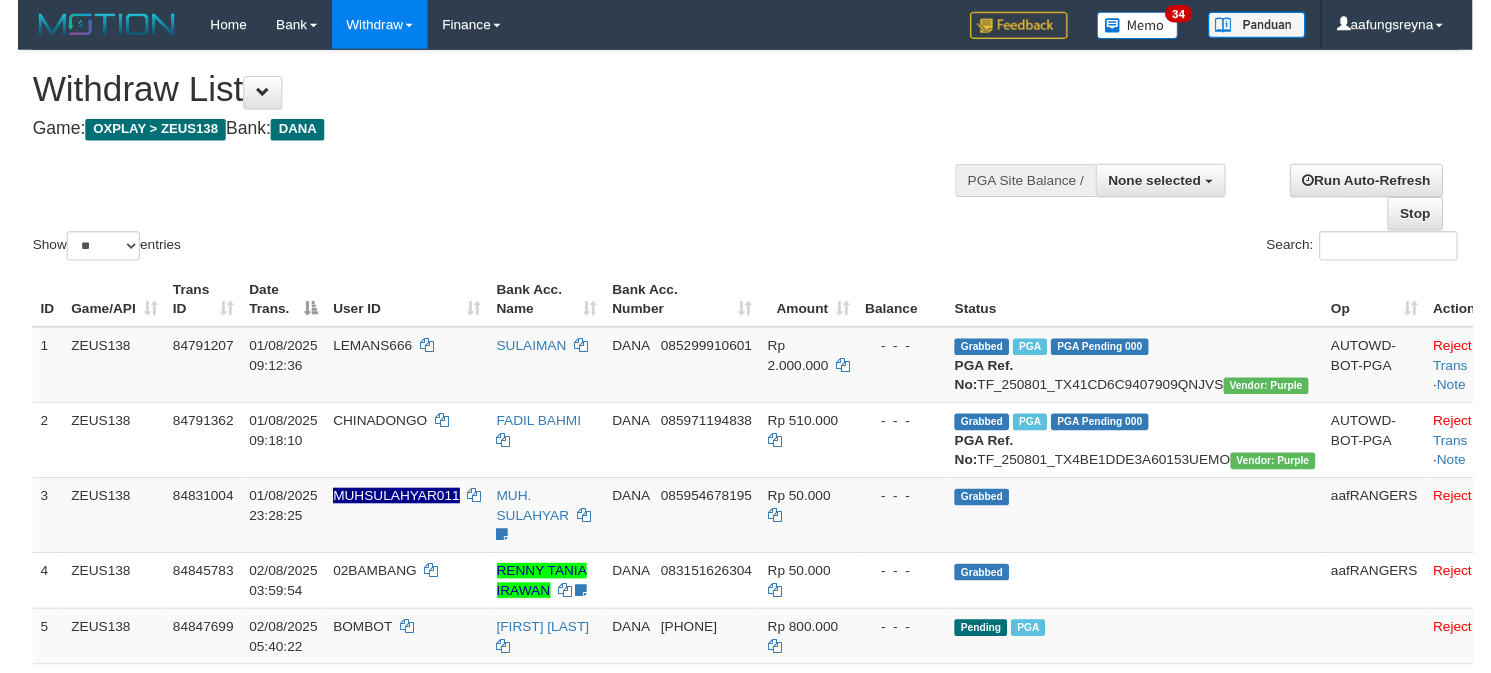 scroll, scrollTop: 0, scrollLeft: 0, axis: both 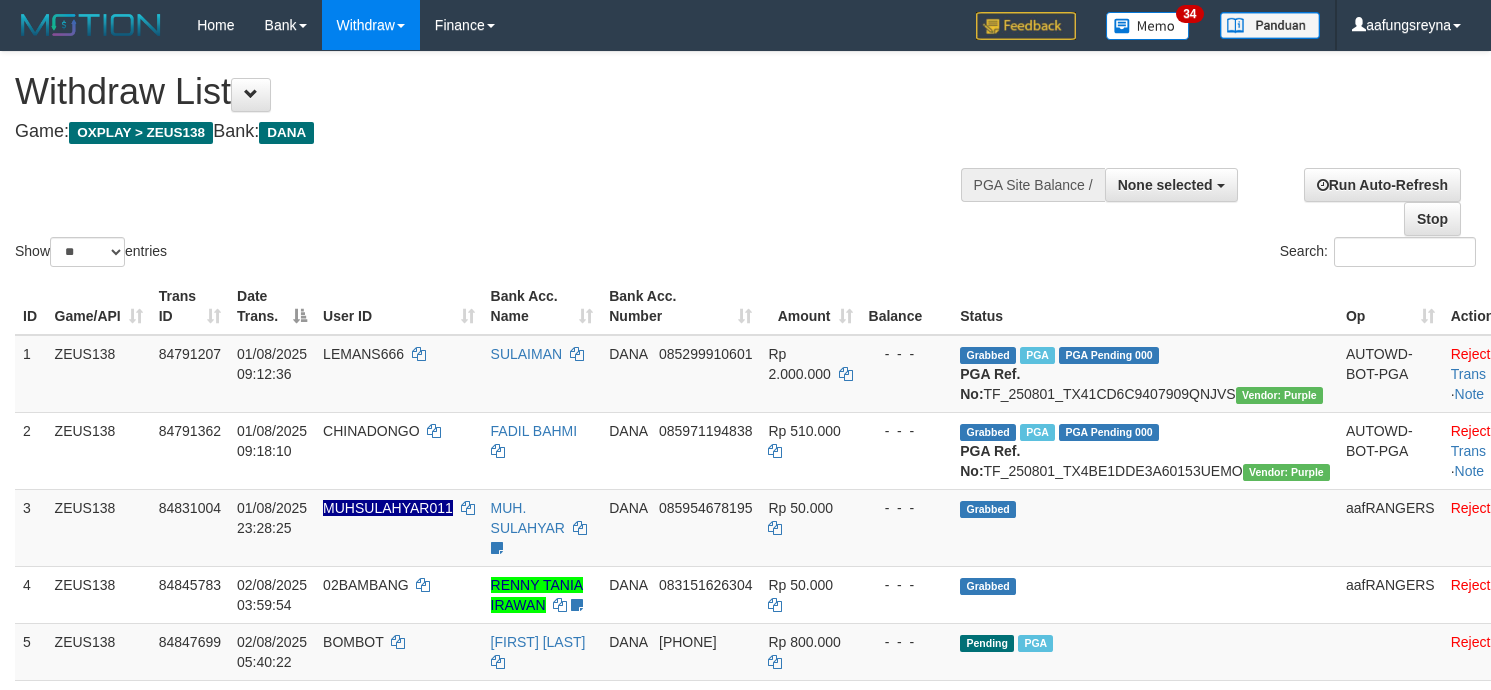 select 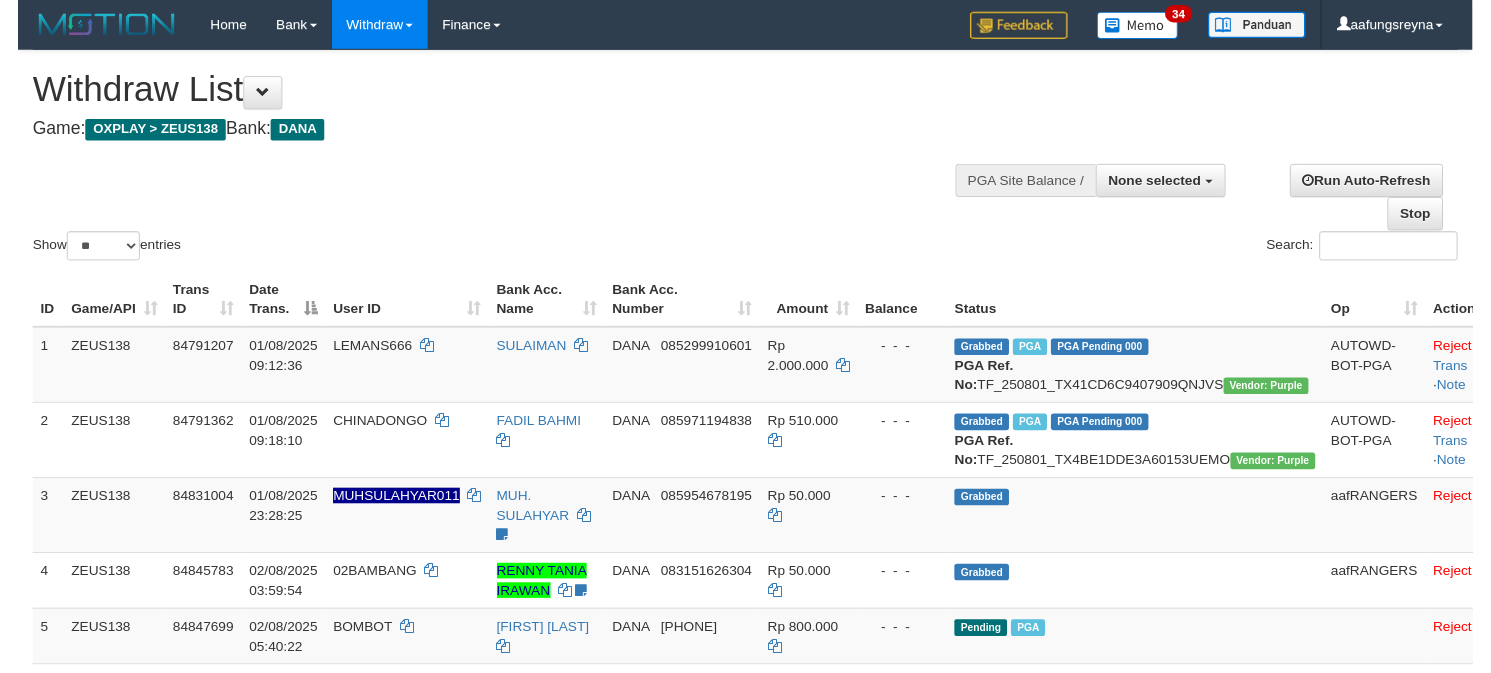 scroll, scrollTop: 0, scrollLeft: 0, axis: both 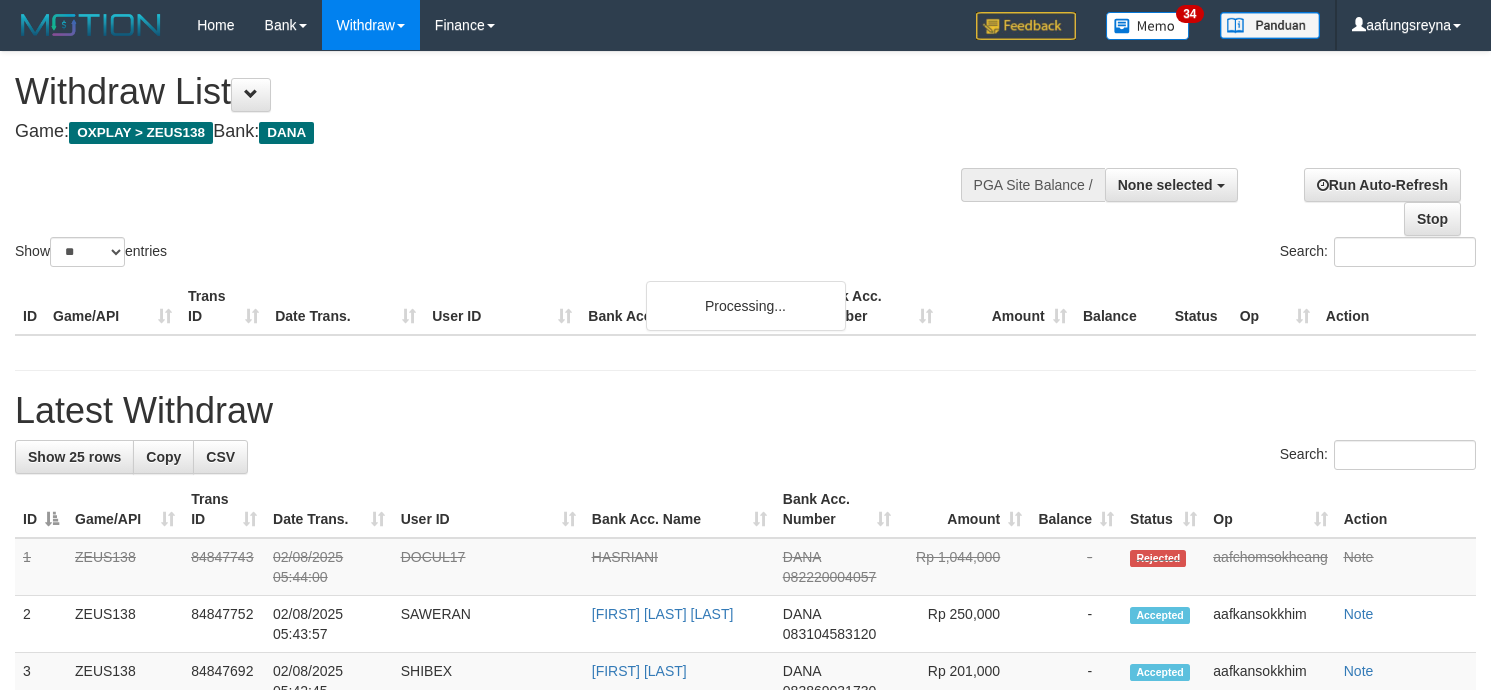 select 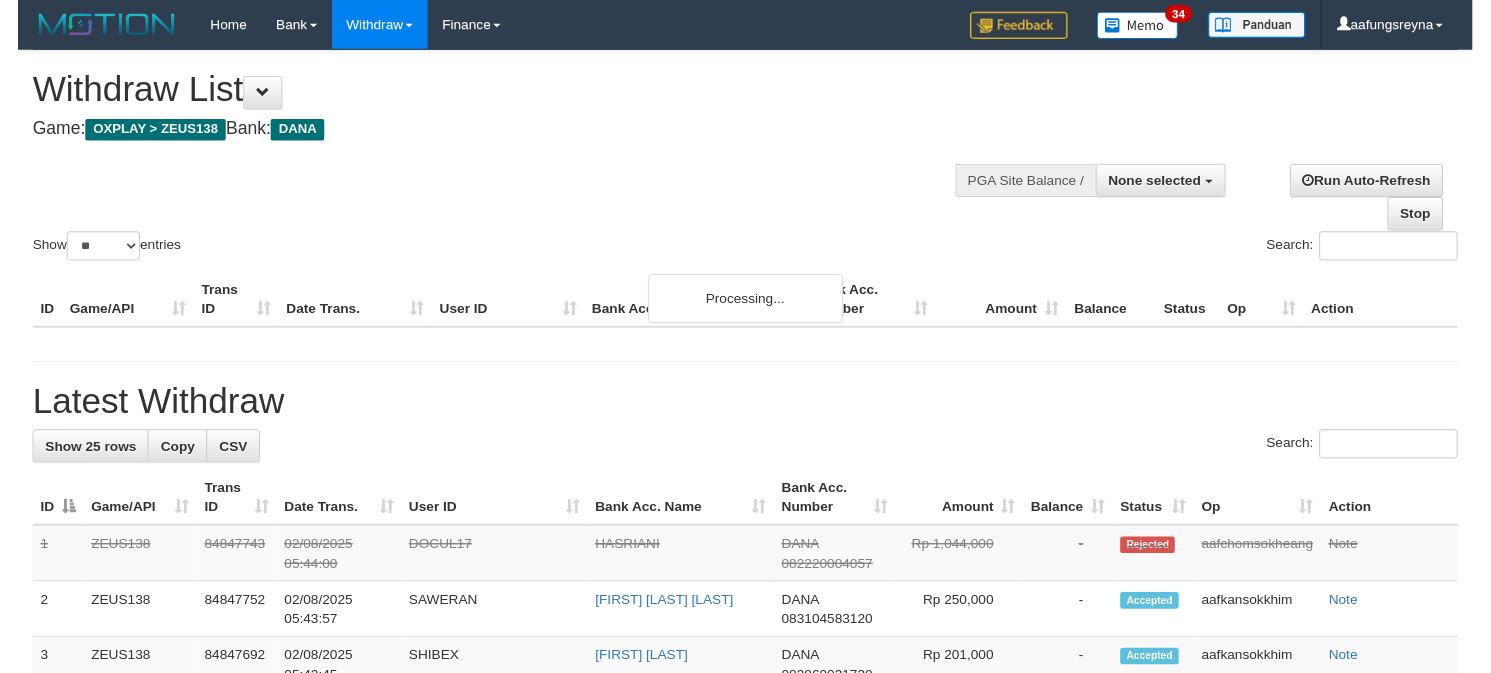 scroll, scrollTop: 0, scrollLeft: 0, axis: both 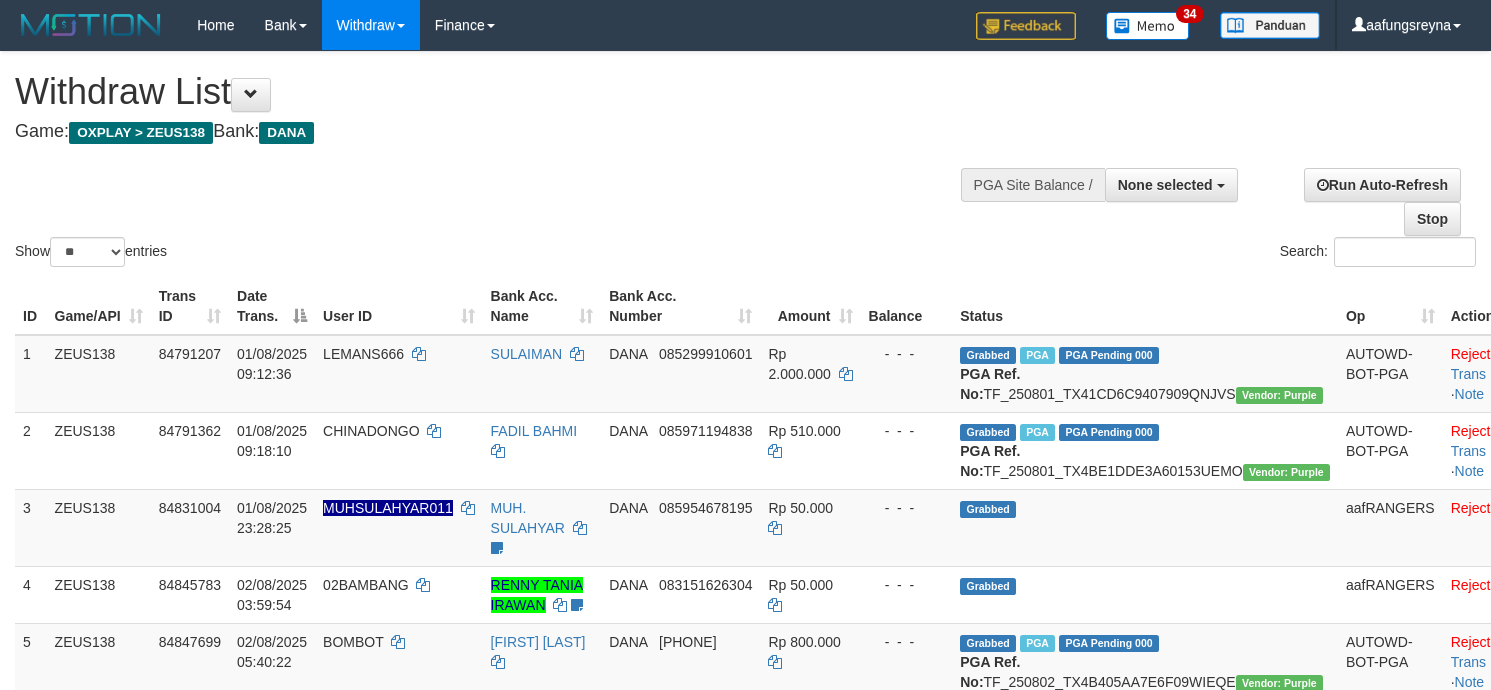 select 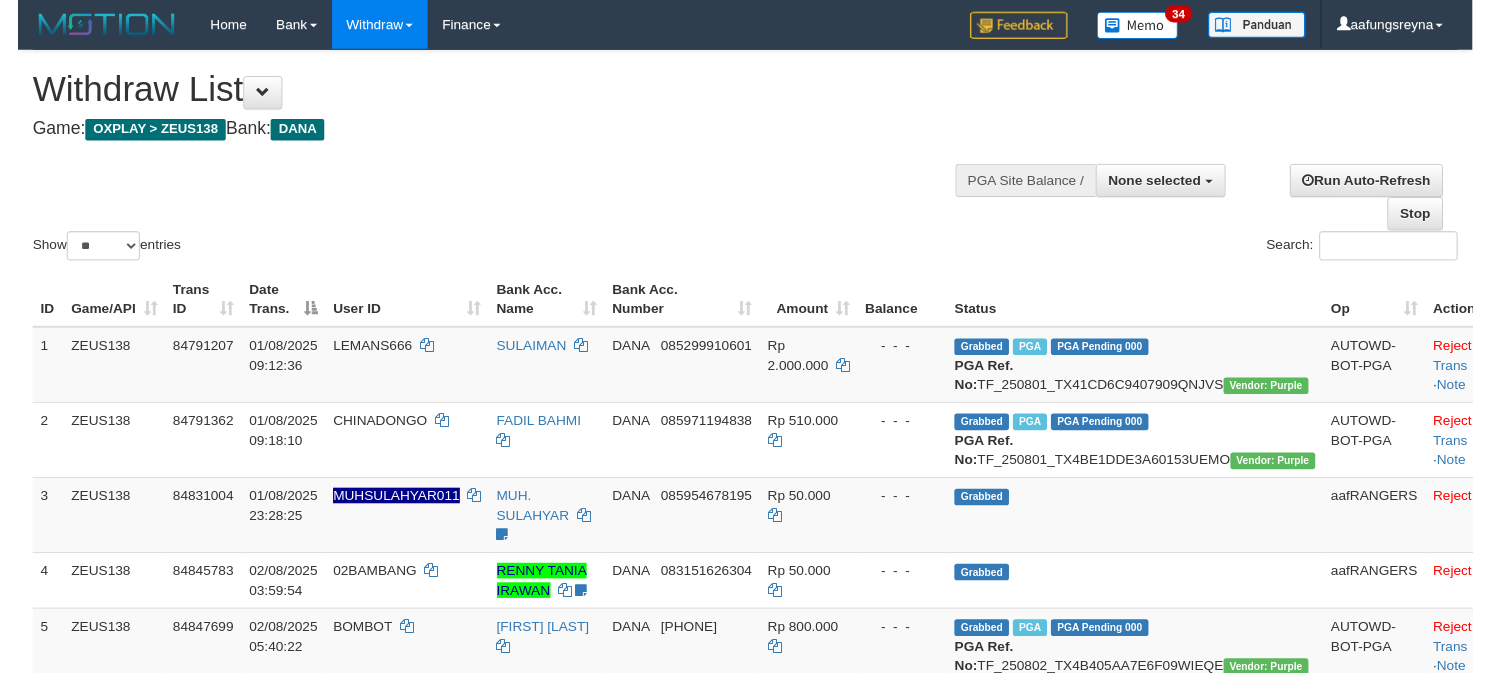 scroll, scrollTop: 0, scrollLeft: 0, axis: both 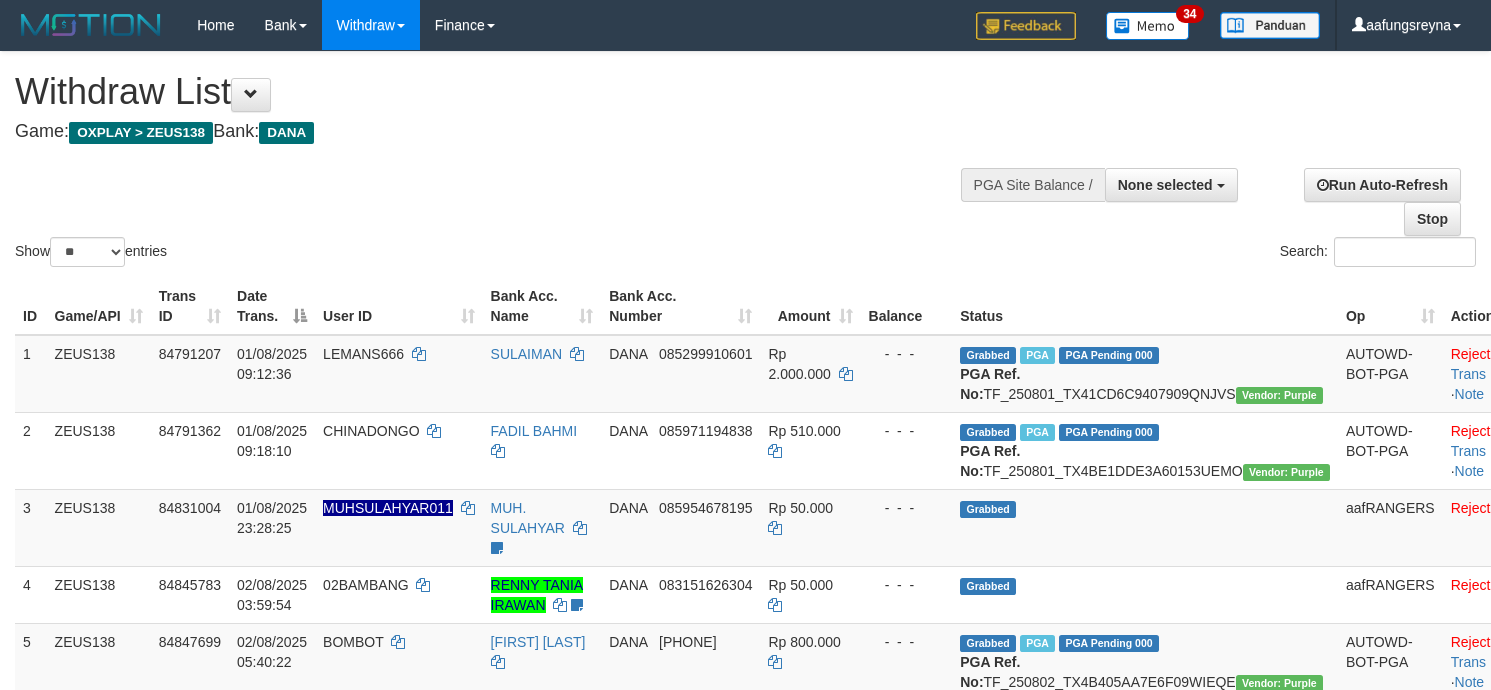 select 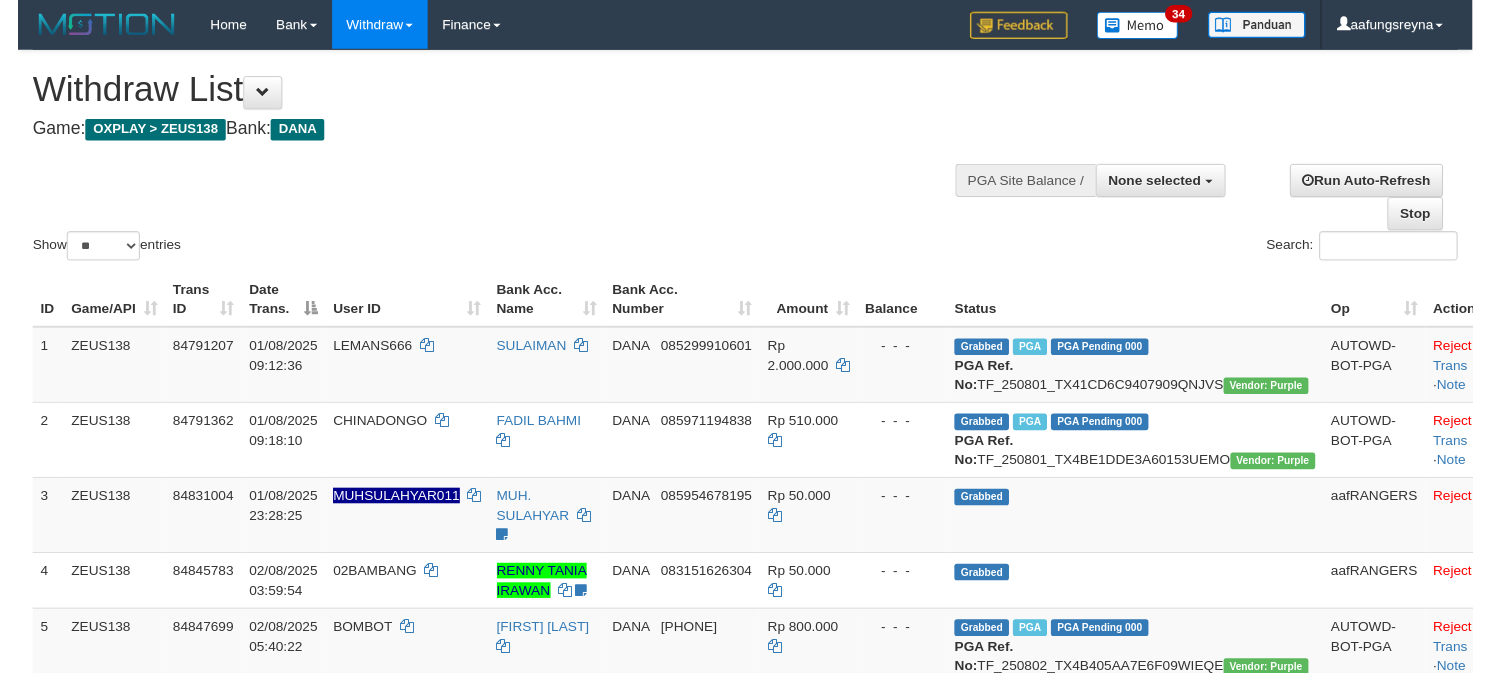scroll, scrollTop: 0, scrollLeft: 0, axis: both 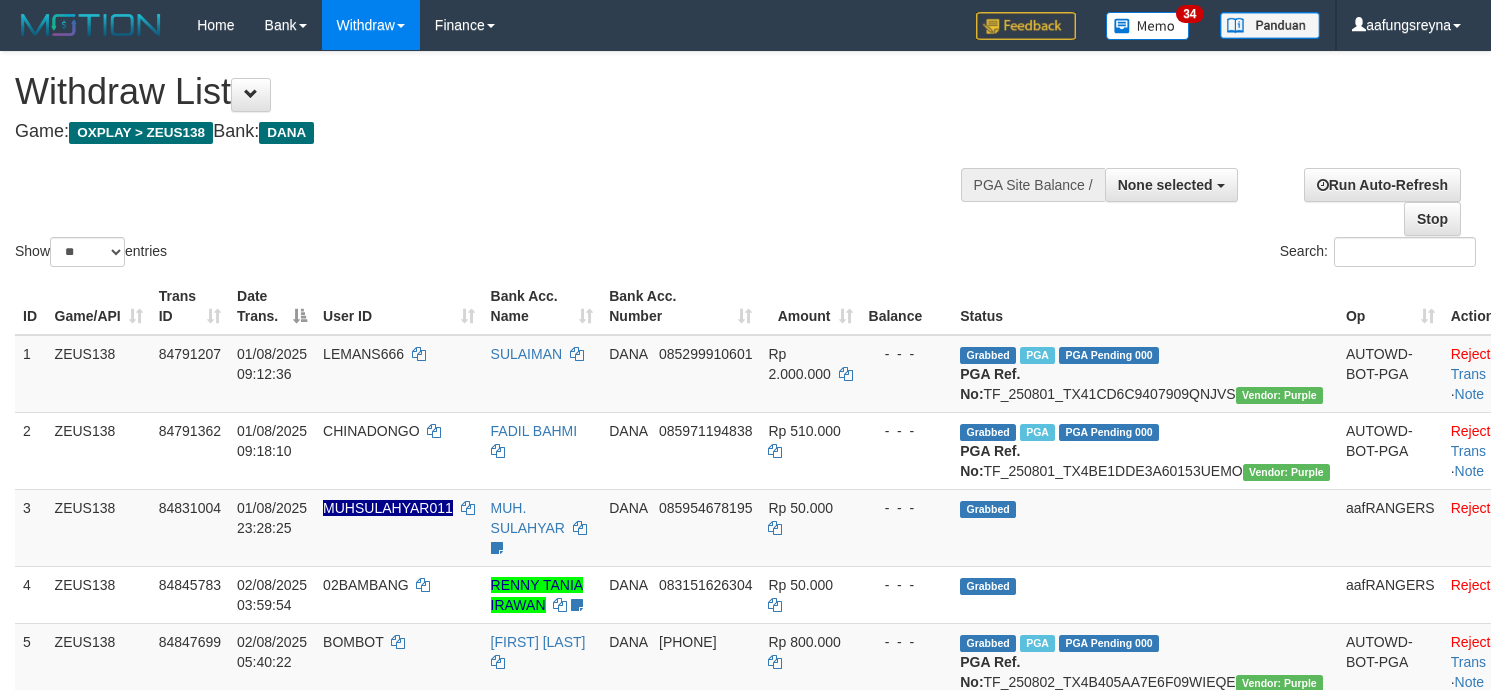 select 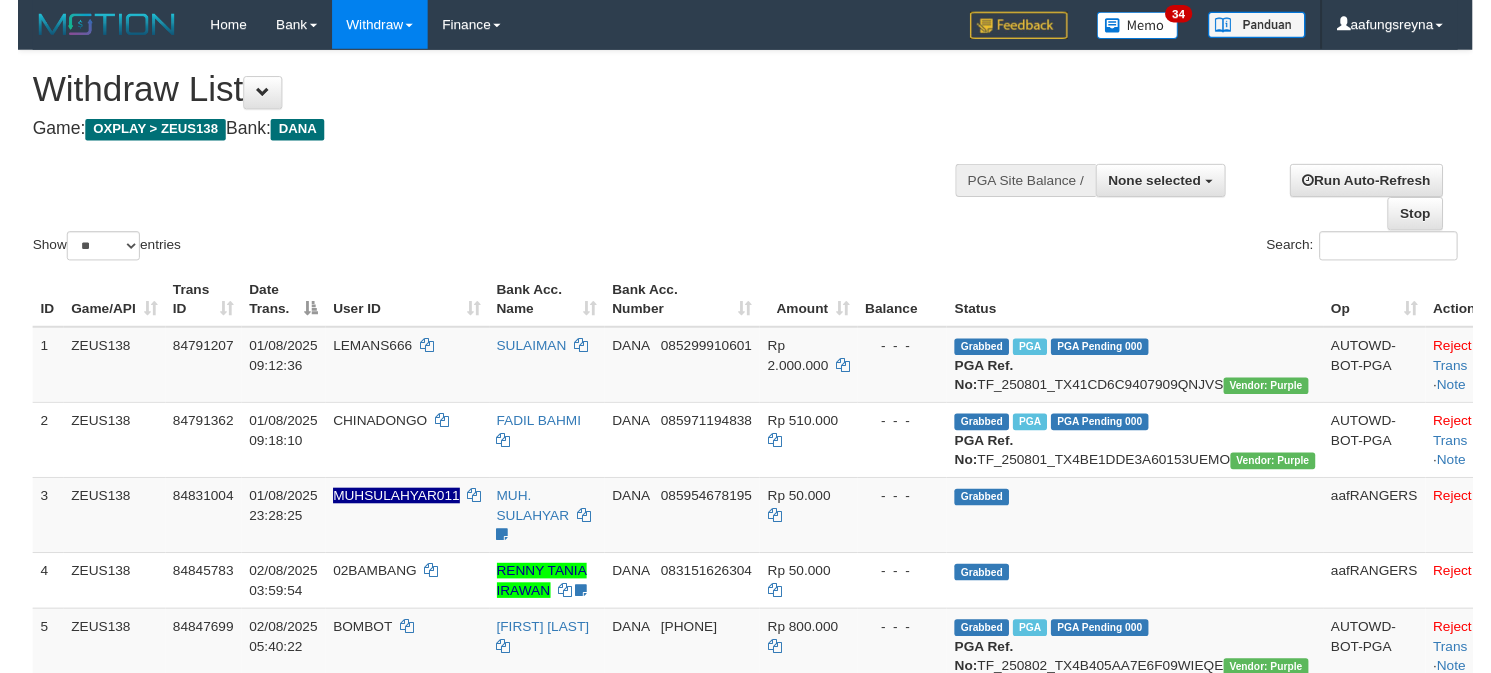 scroll, scrollTop: 0, scrollLeft: 0, axis: both 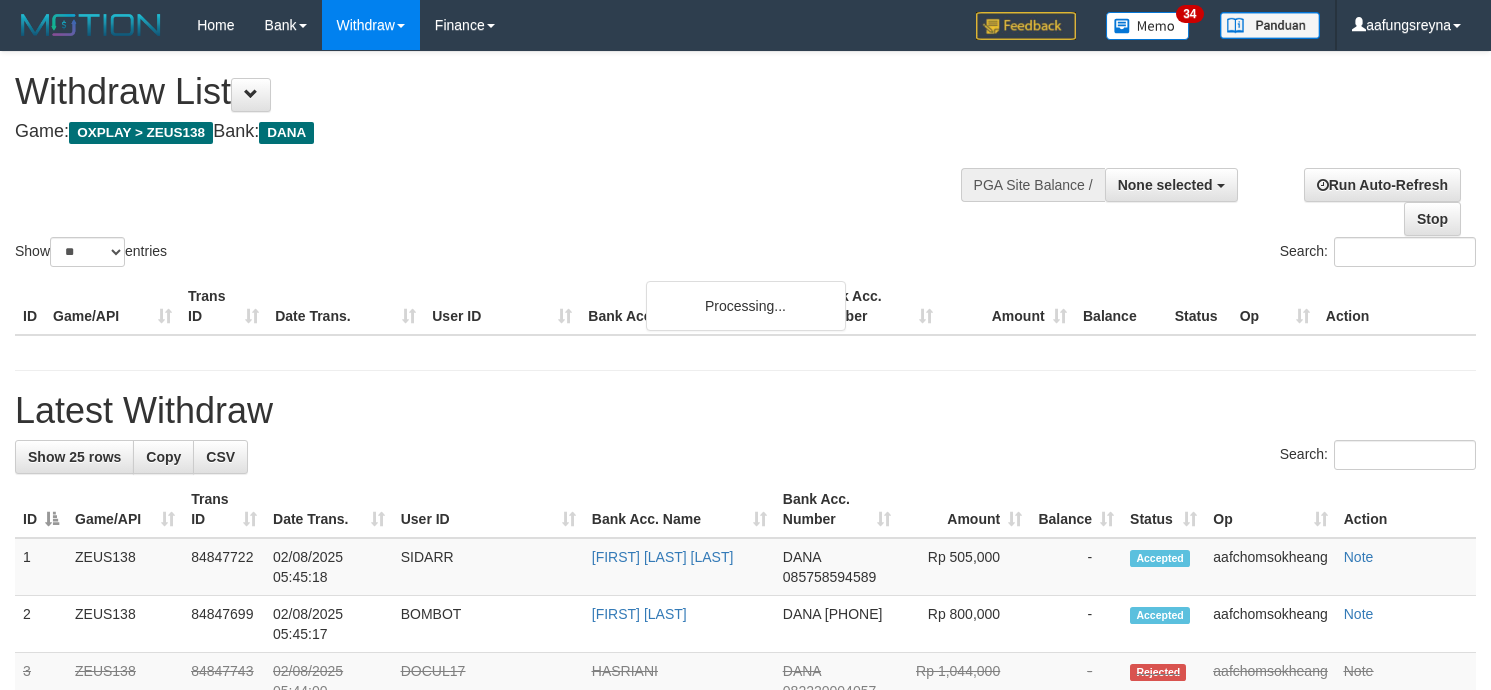 select 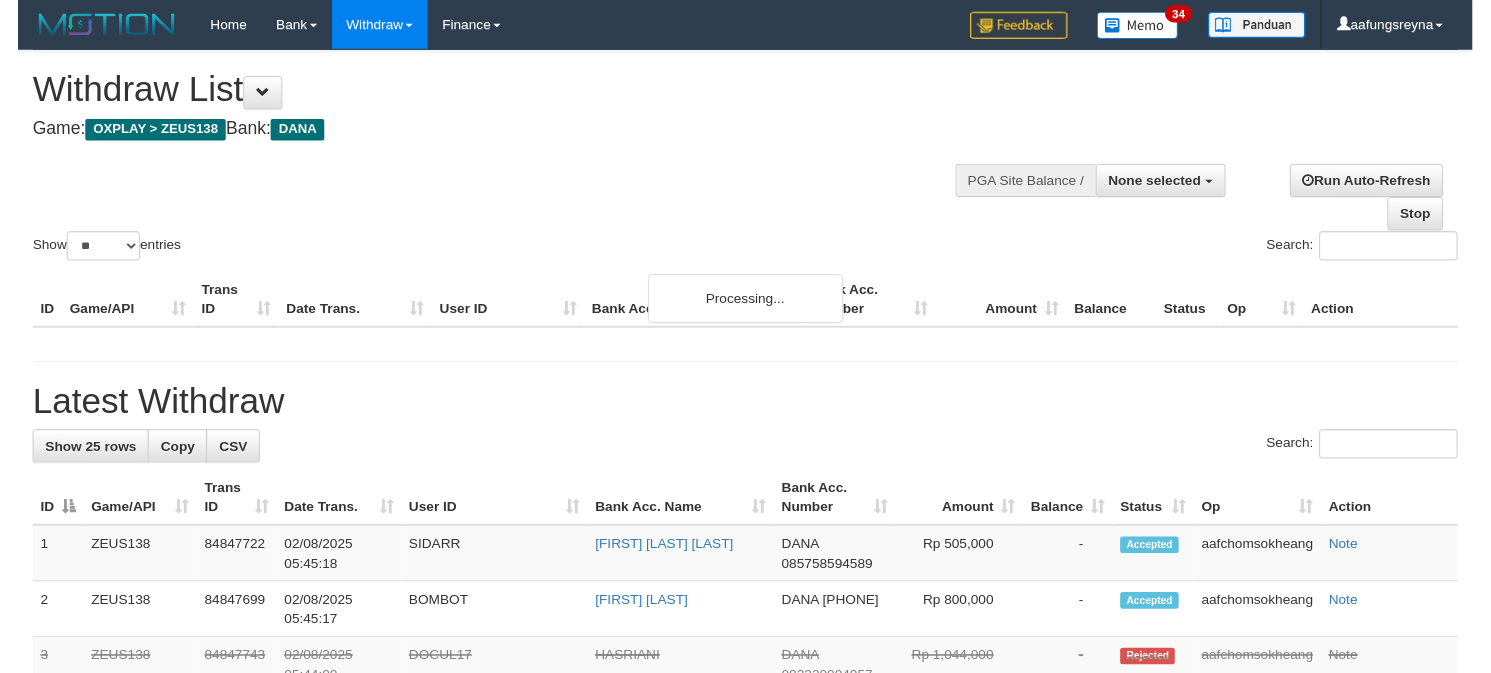 scroll, scrollTop: 0, scrollLeft: 0, axis: both 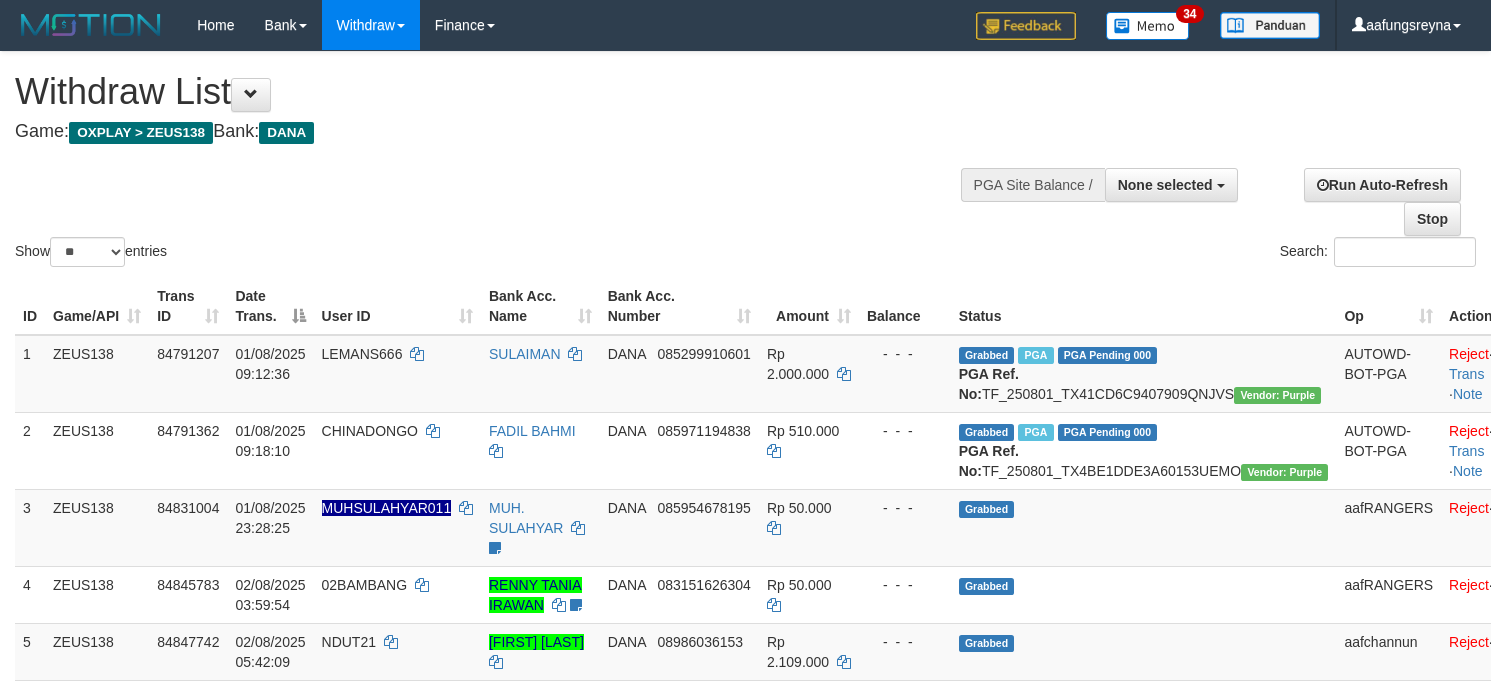 select 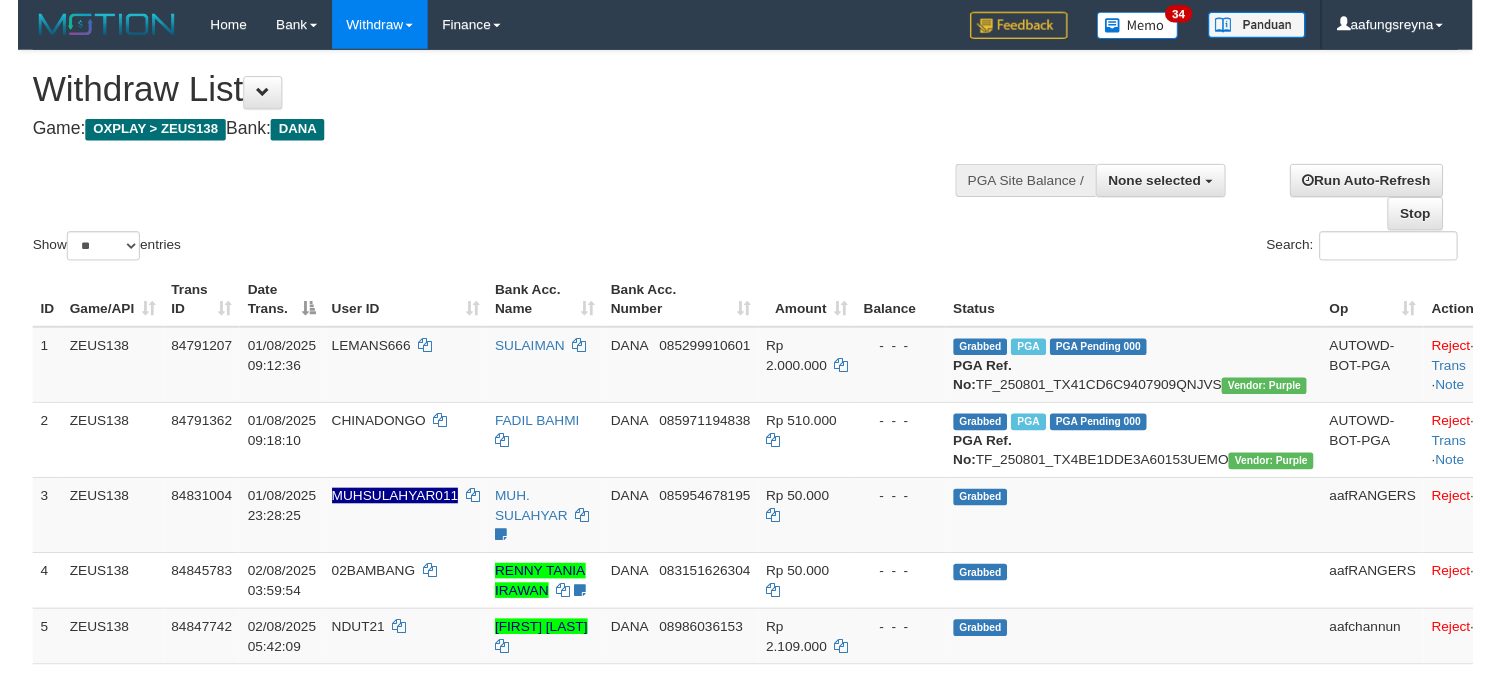 scroll, scrollTop: 0, scrollLeft: 0, axis: both 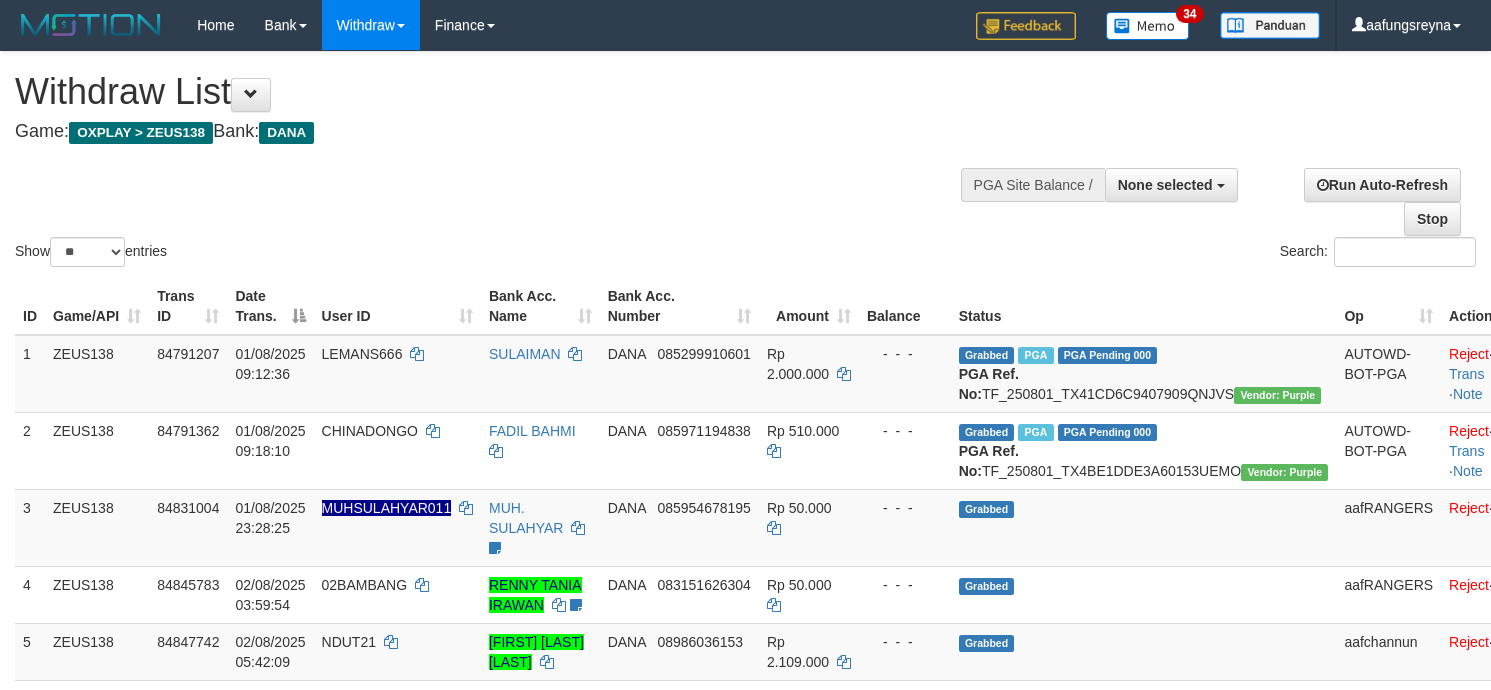 select 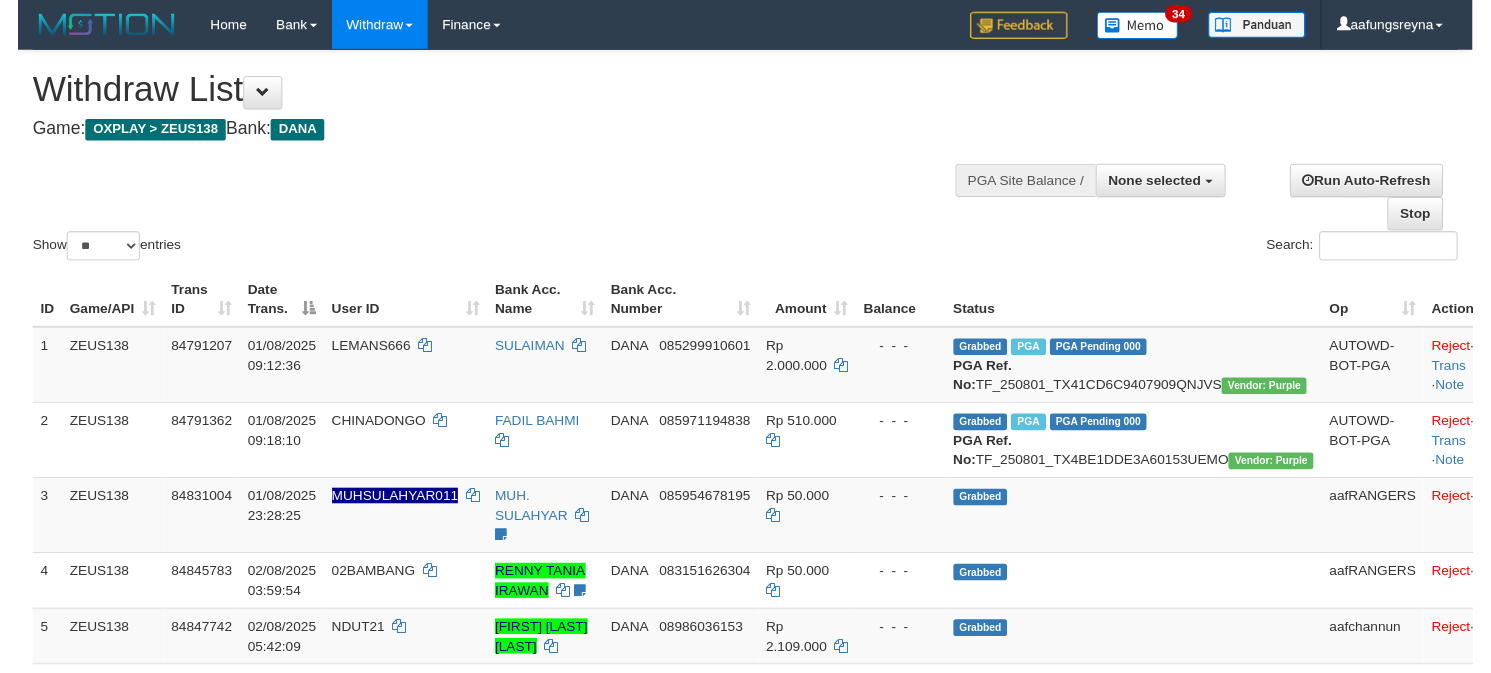 scroll, scrollTop: 0, scrollLeft: 0, axis: both 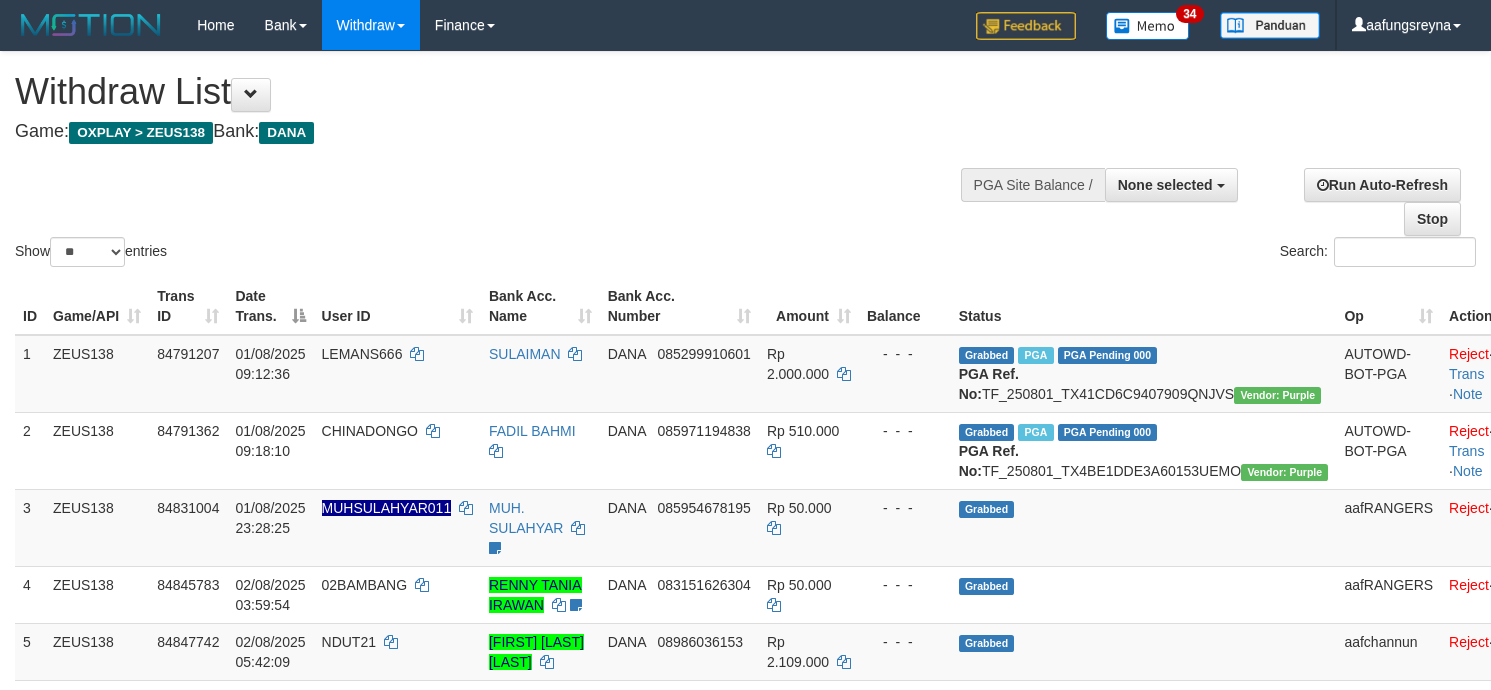 select 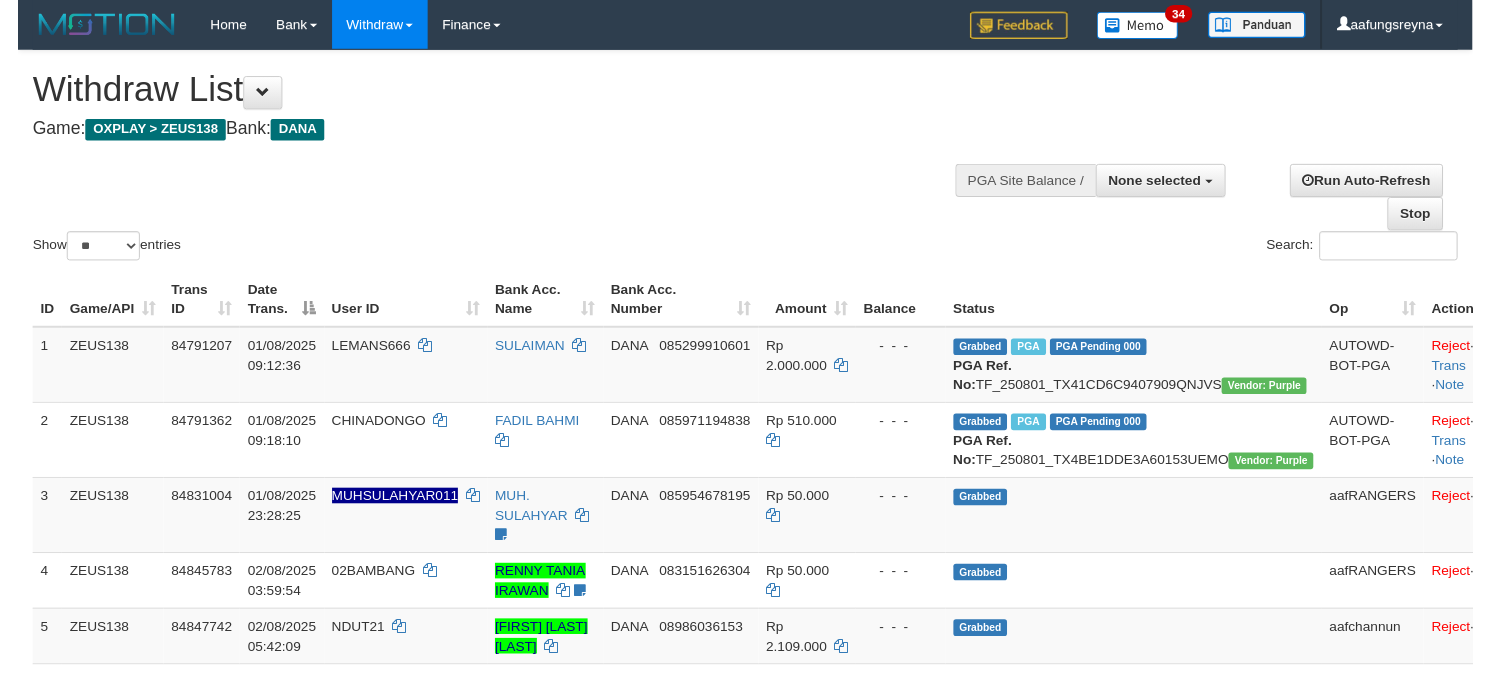 scroll, scrollTop: 0, scrollLeft: 0, axis: both 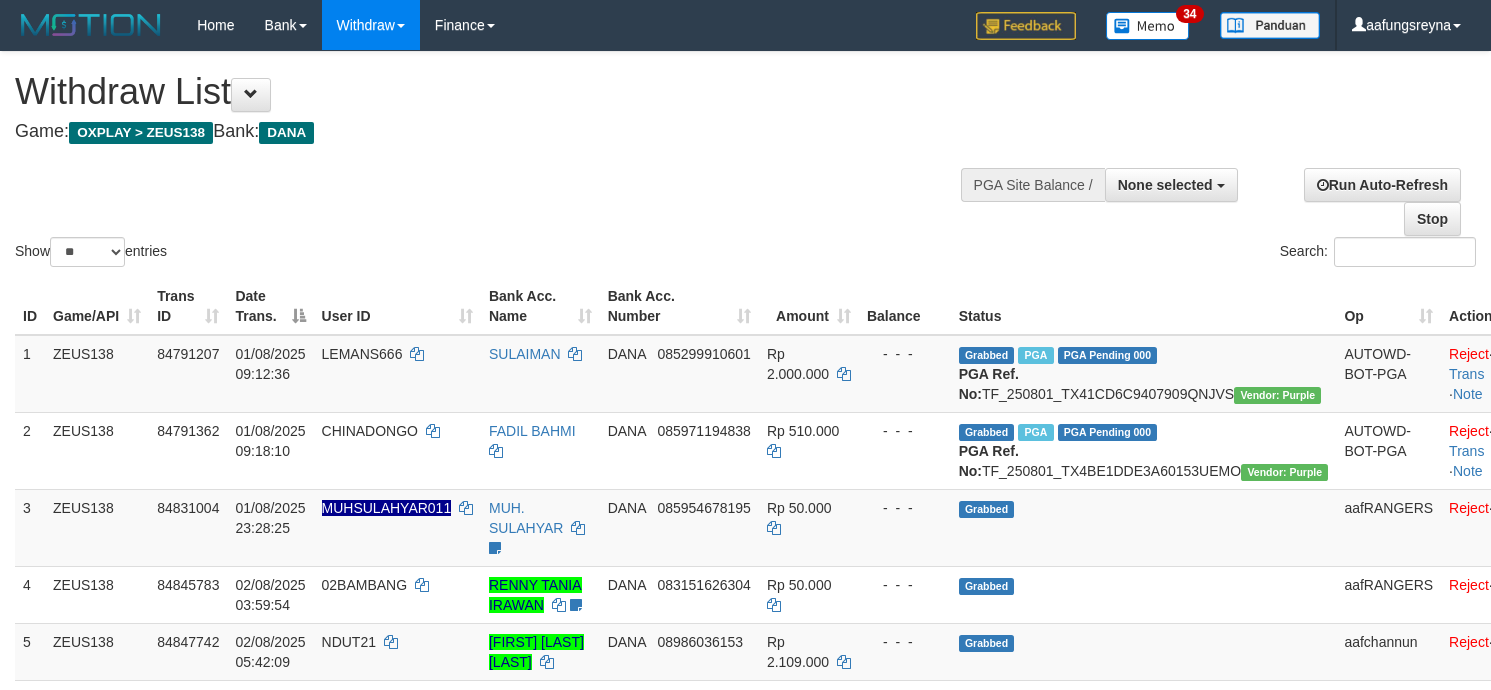 select 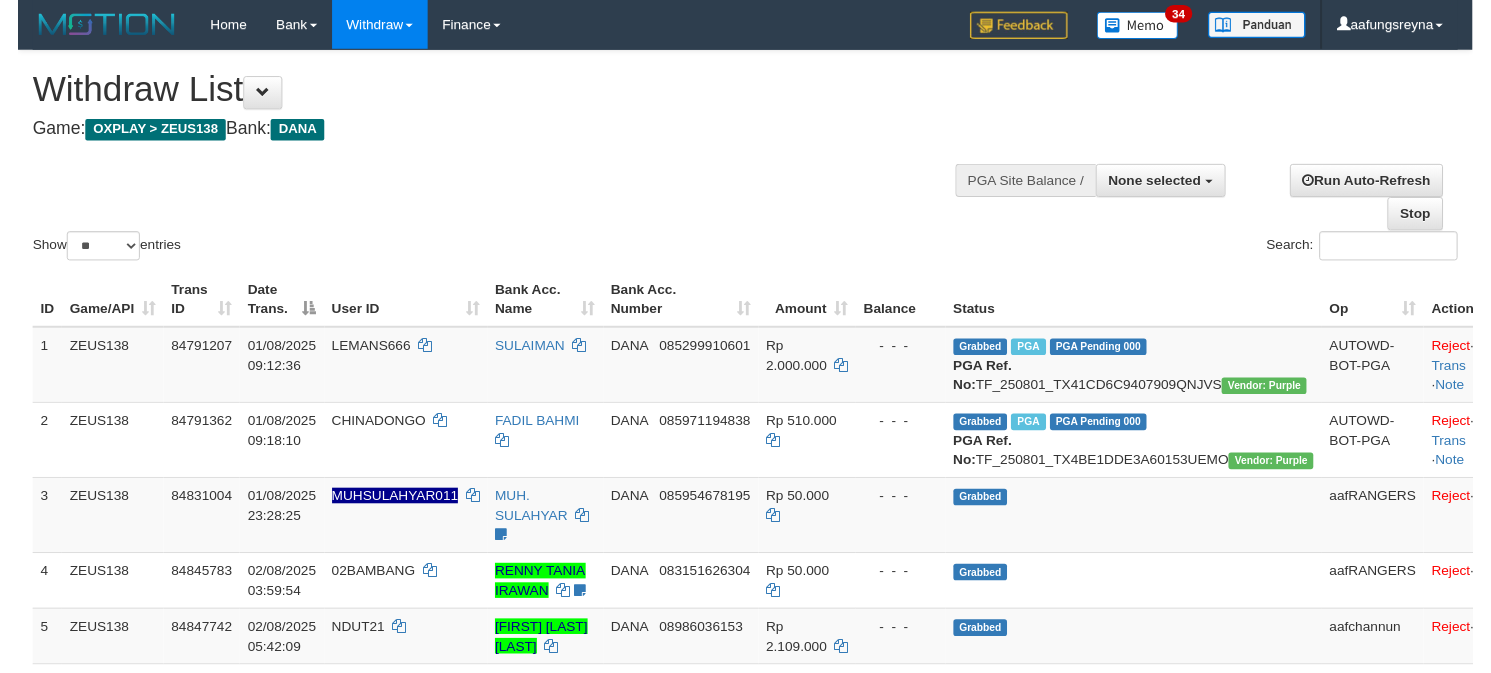 scroll, scrollTop: 0, scrollLeft: 0, axis: both 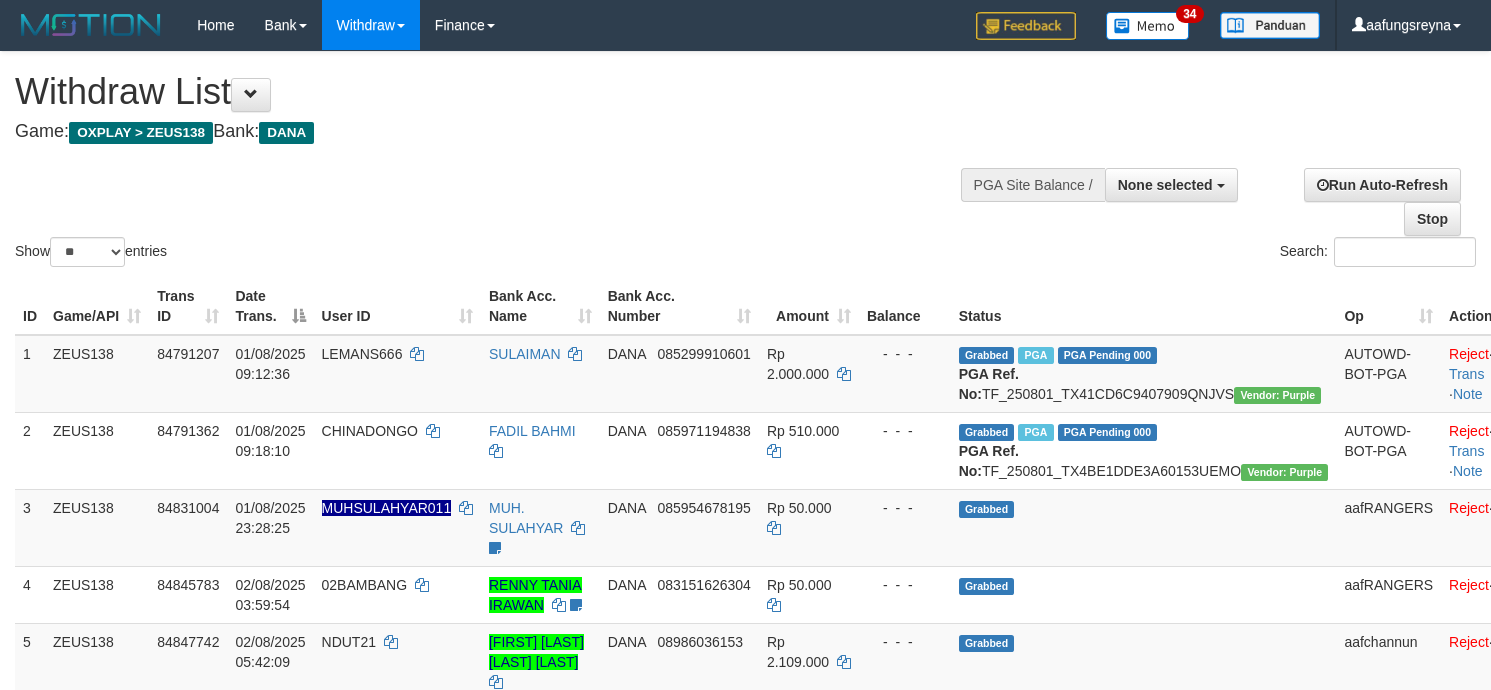 select 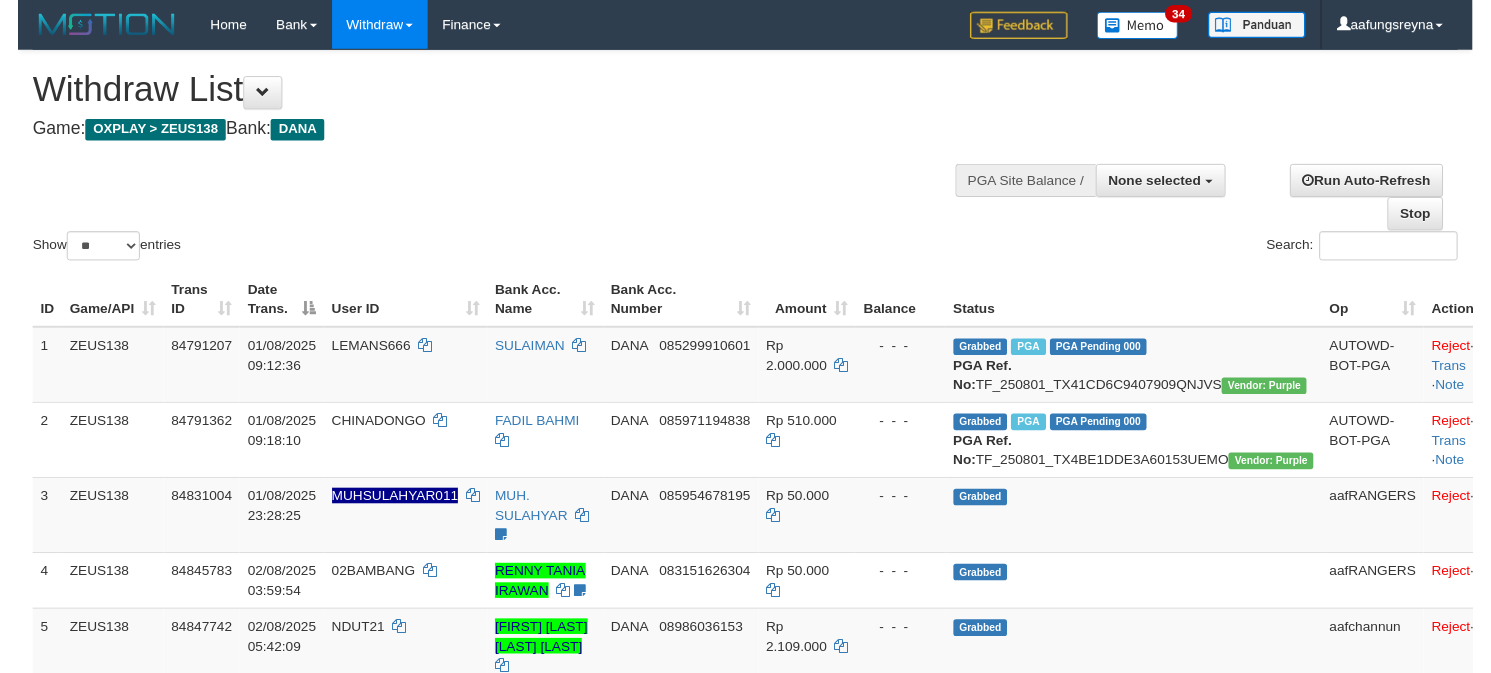scroll, scrollTop: 0, scrollLeft: 0, axis: both 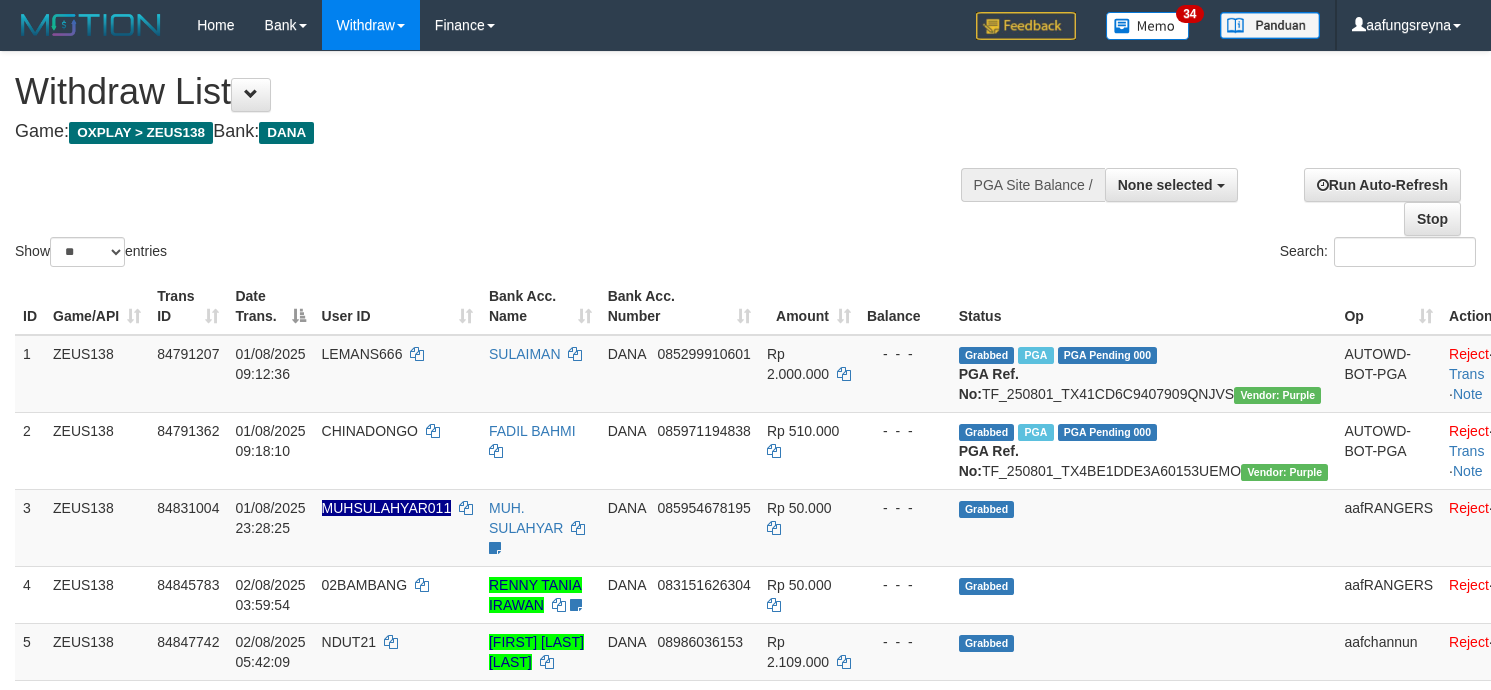 select 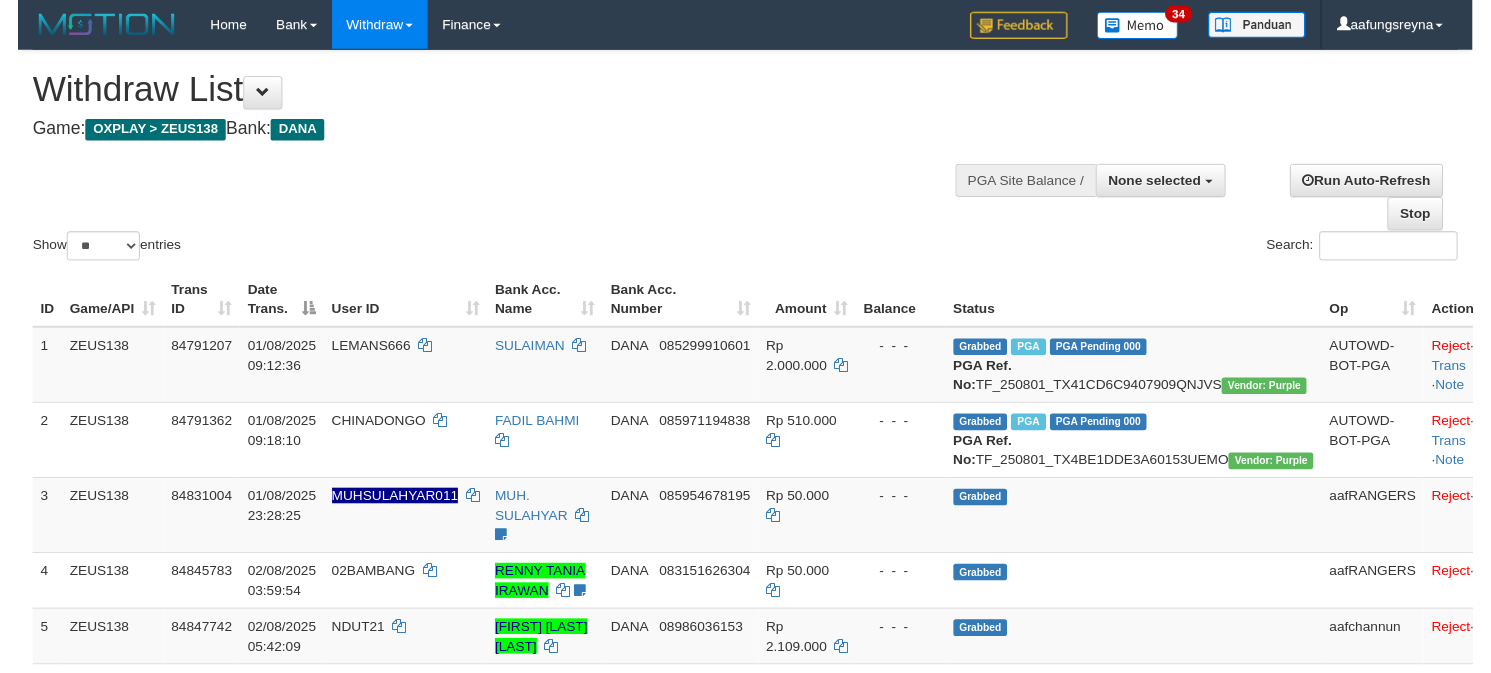 scroll, scrollTop: 0, scrollLeft: 0, axis: both 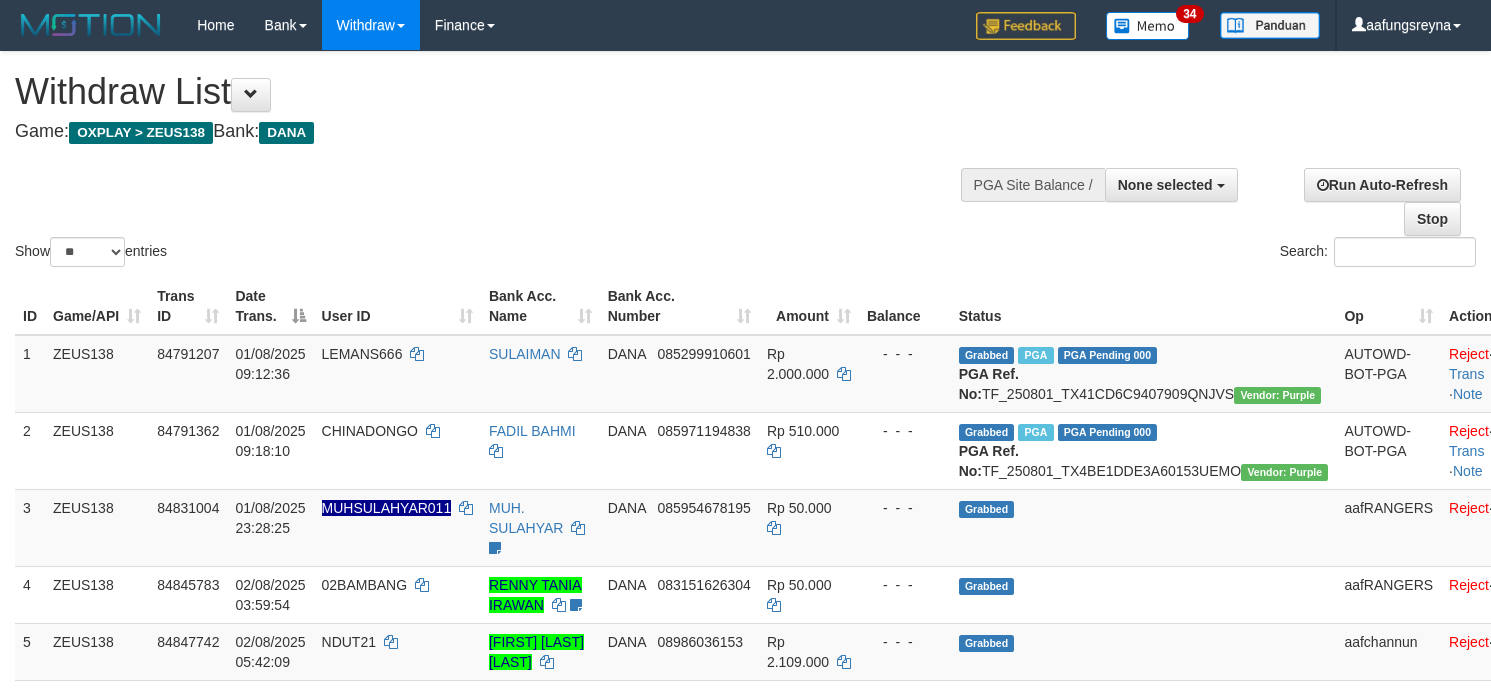select 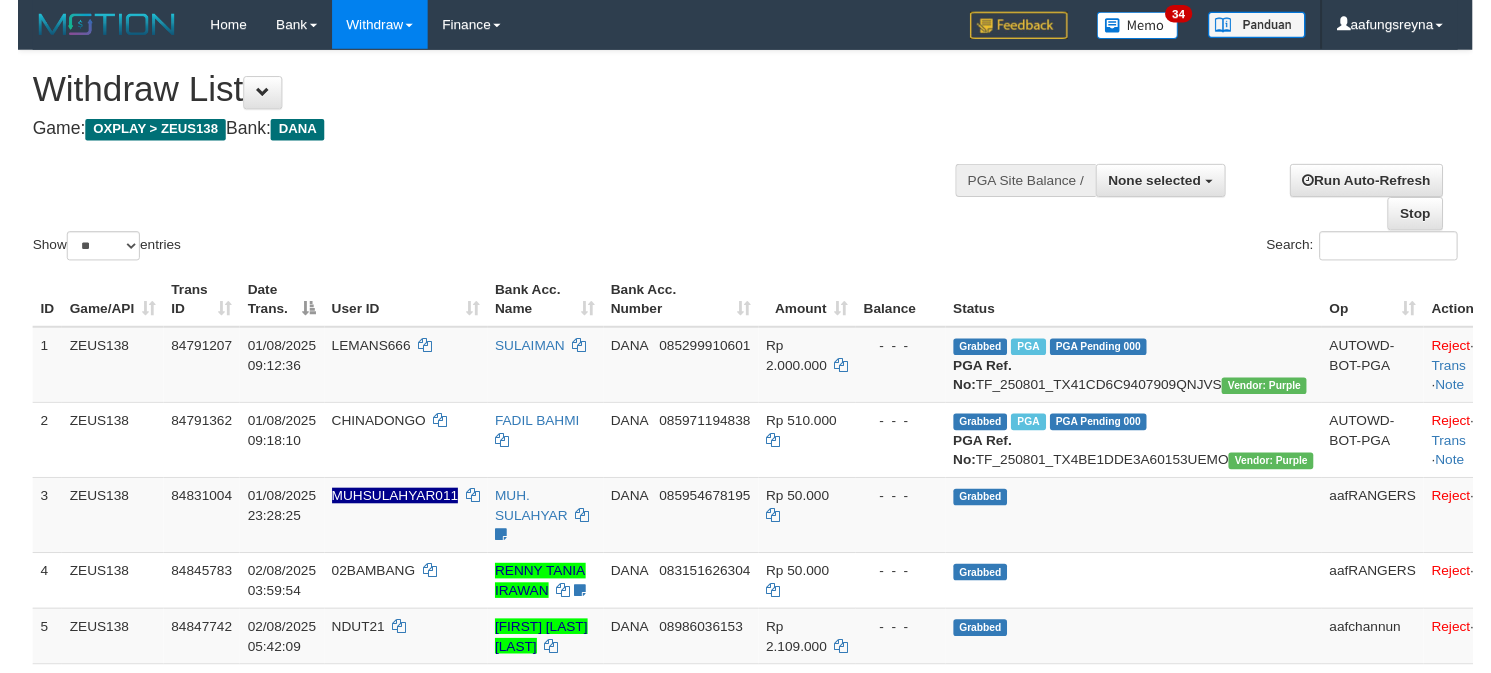 scroll, scrollTop: 0, scrollLeft: 0, axis: both 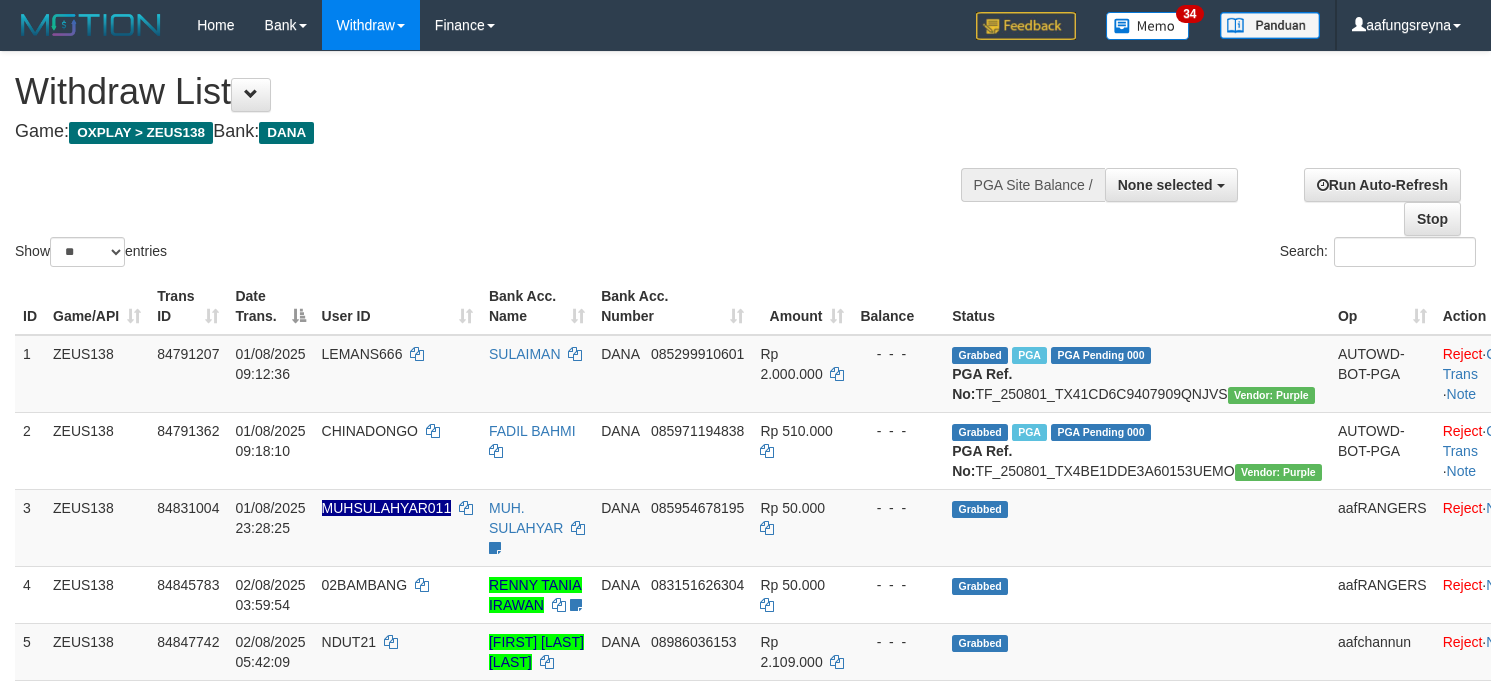 select 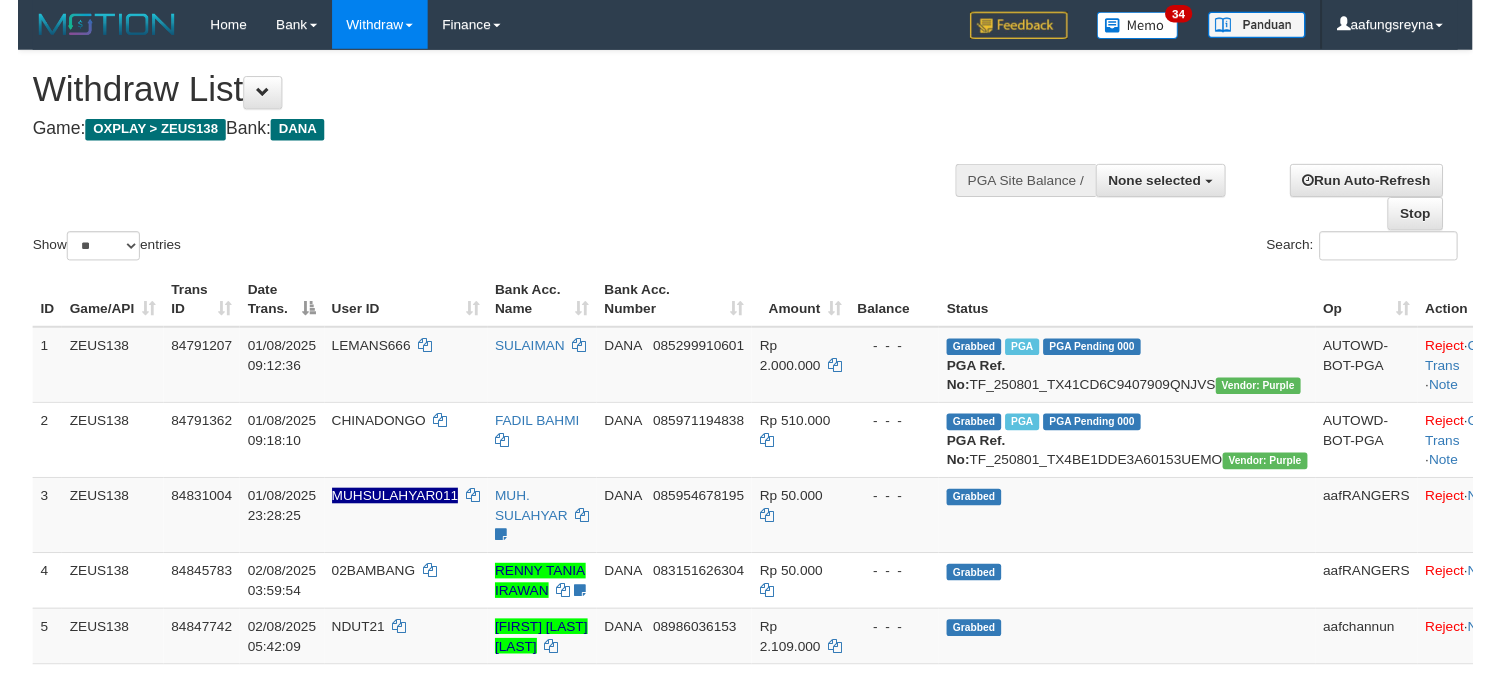 scroll, scrollTop: 0, scrollLeft: 0, axis: both 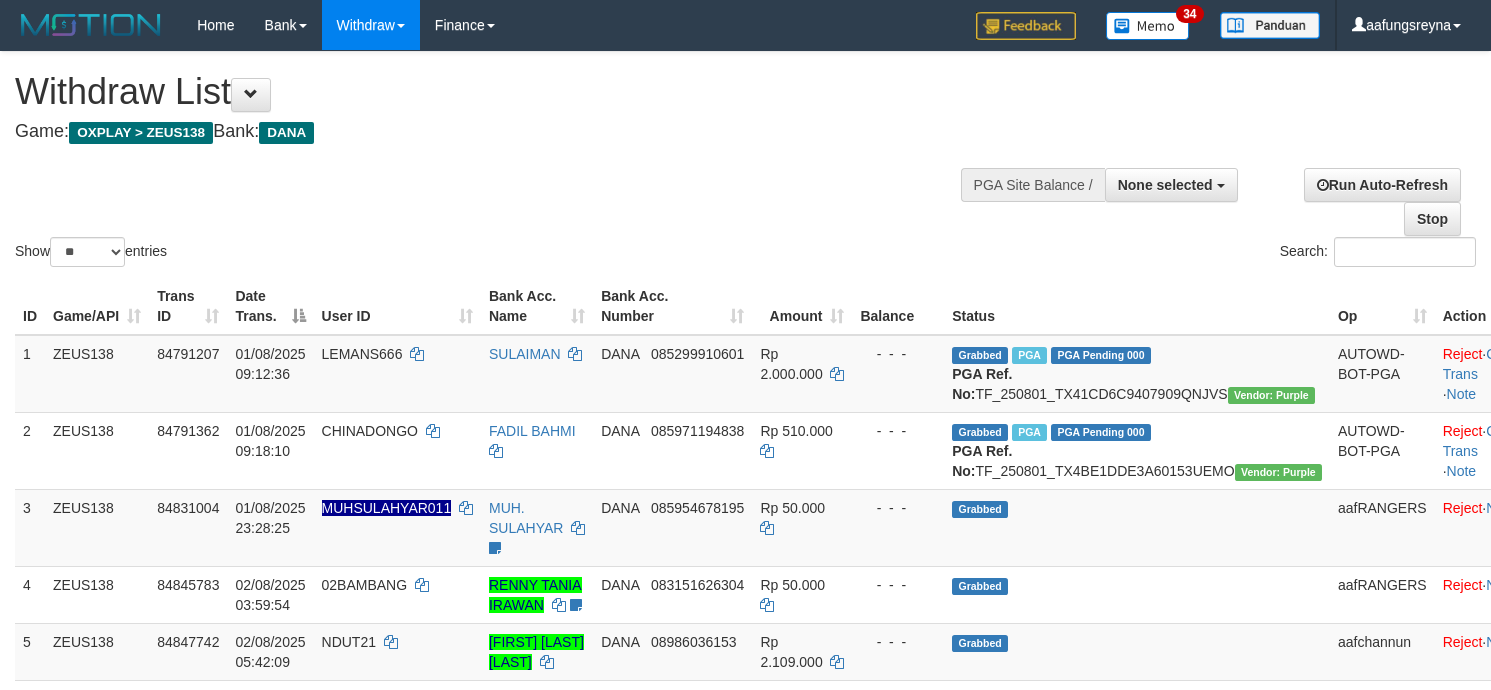 select 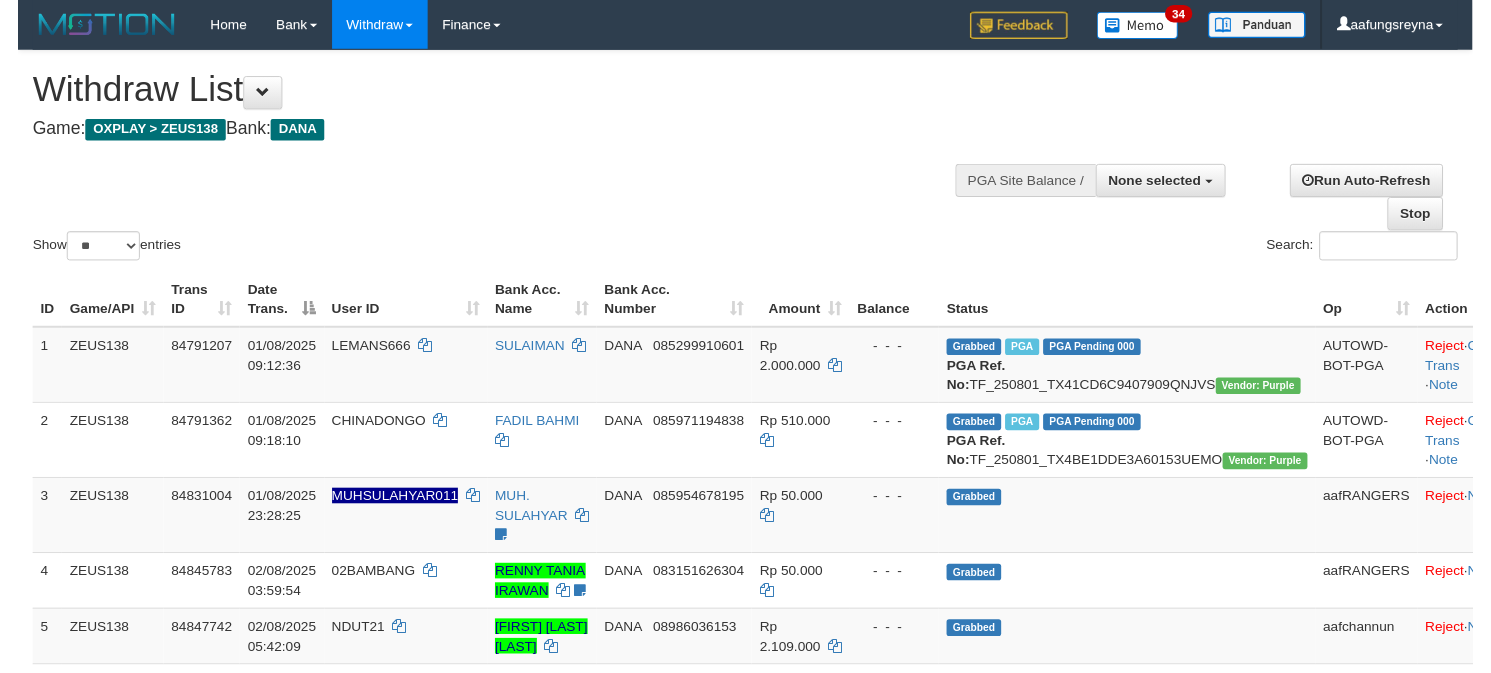 scroll, scrollTop: 0, scrollLeft: 0, axis: both 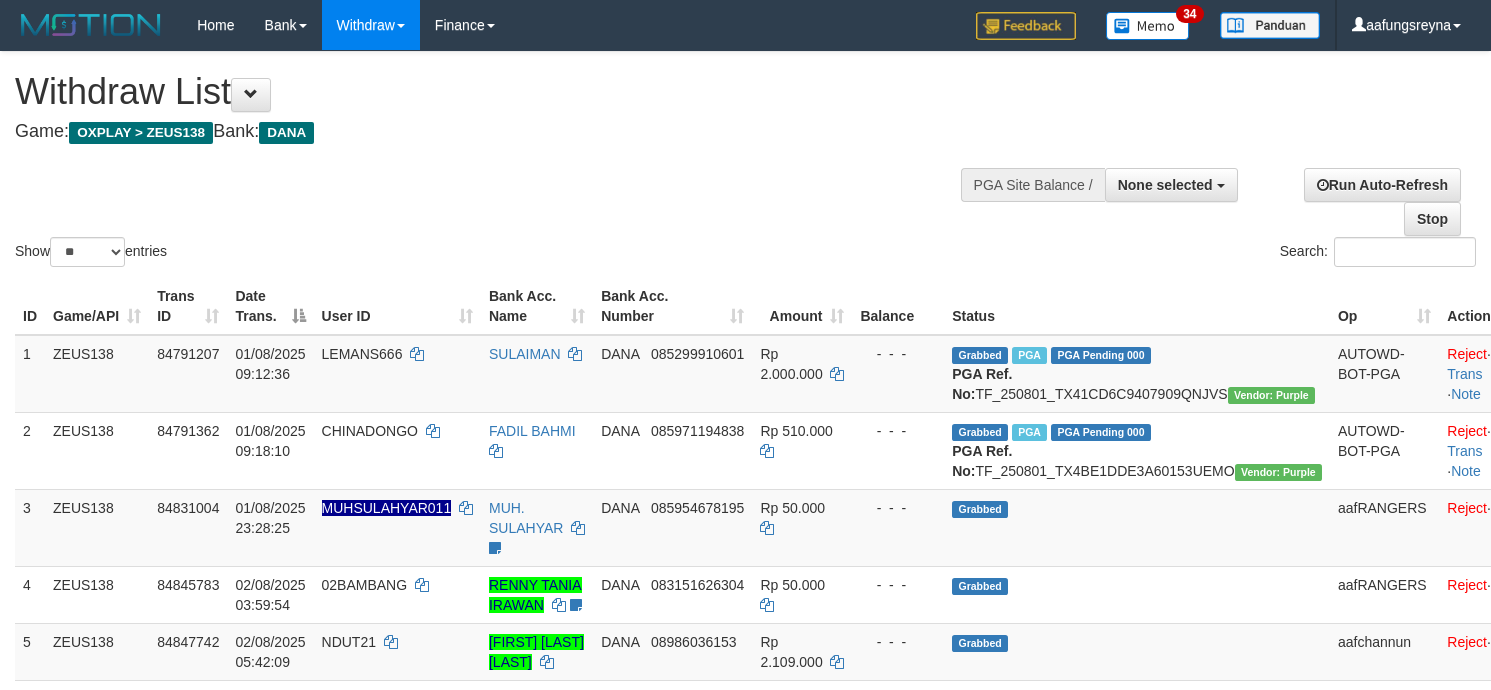 select 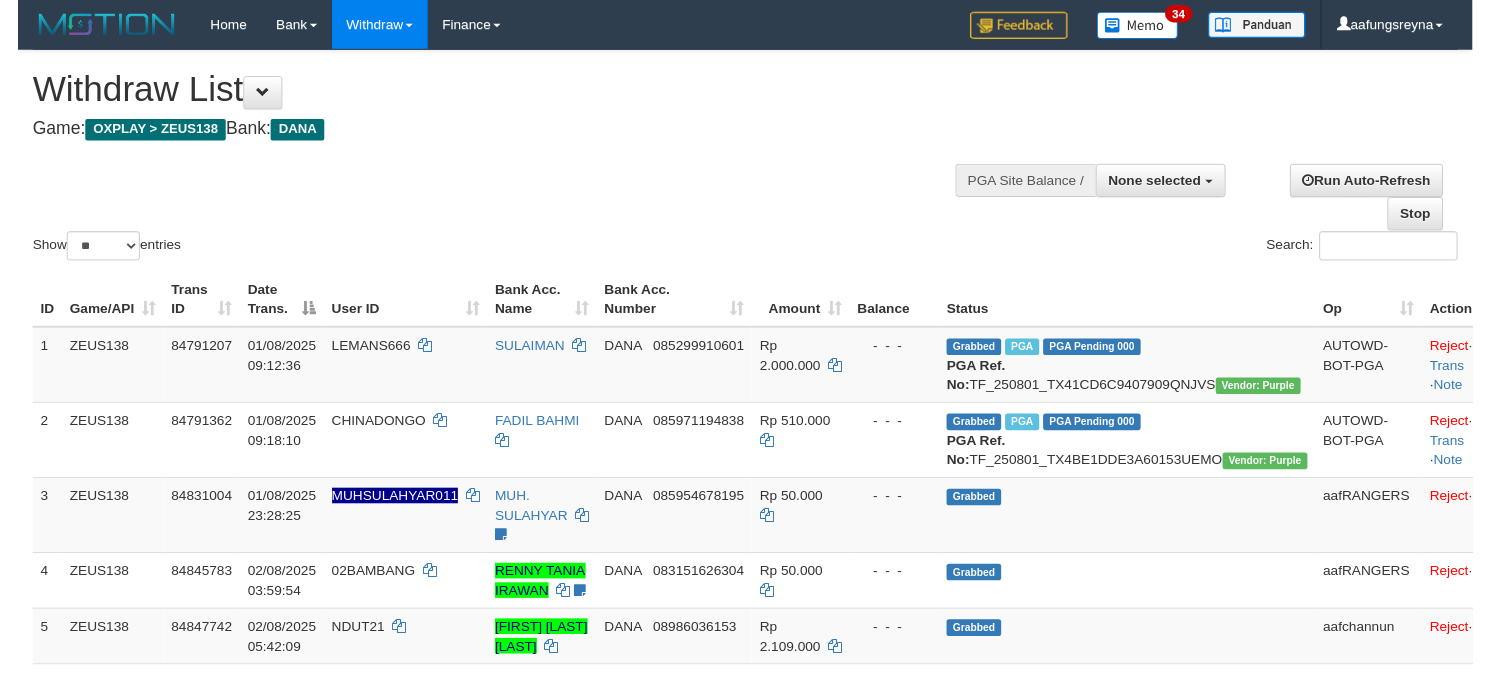 scroll, scrollTop: 0, scrollLeft: 0, axis: both 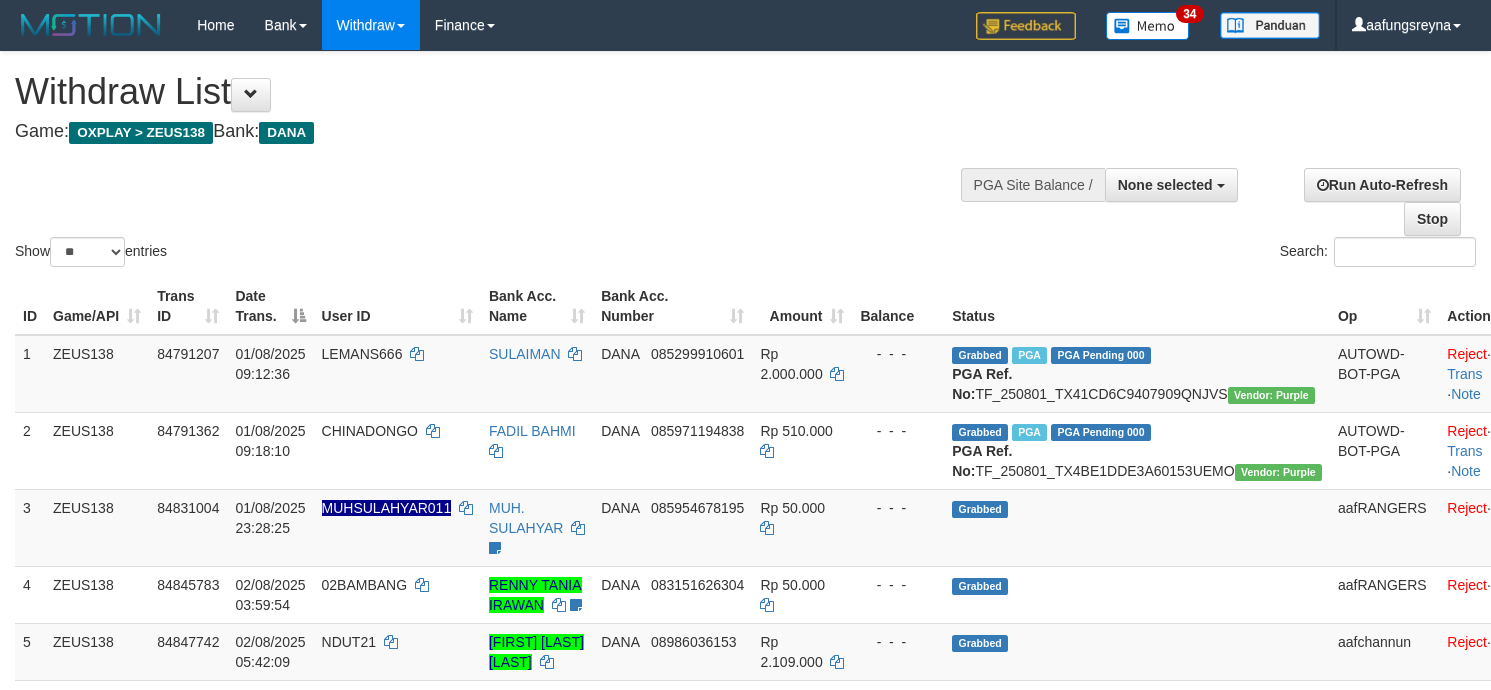 select 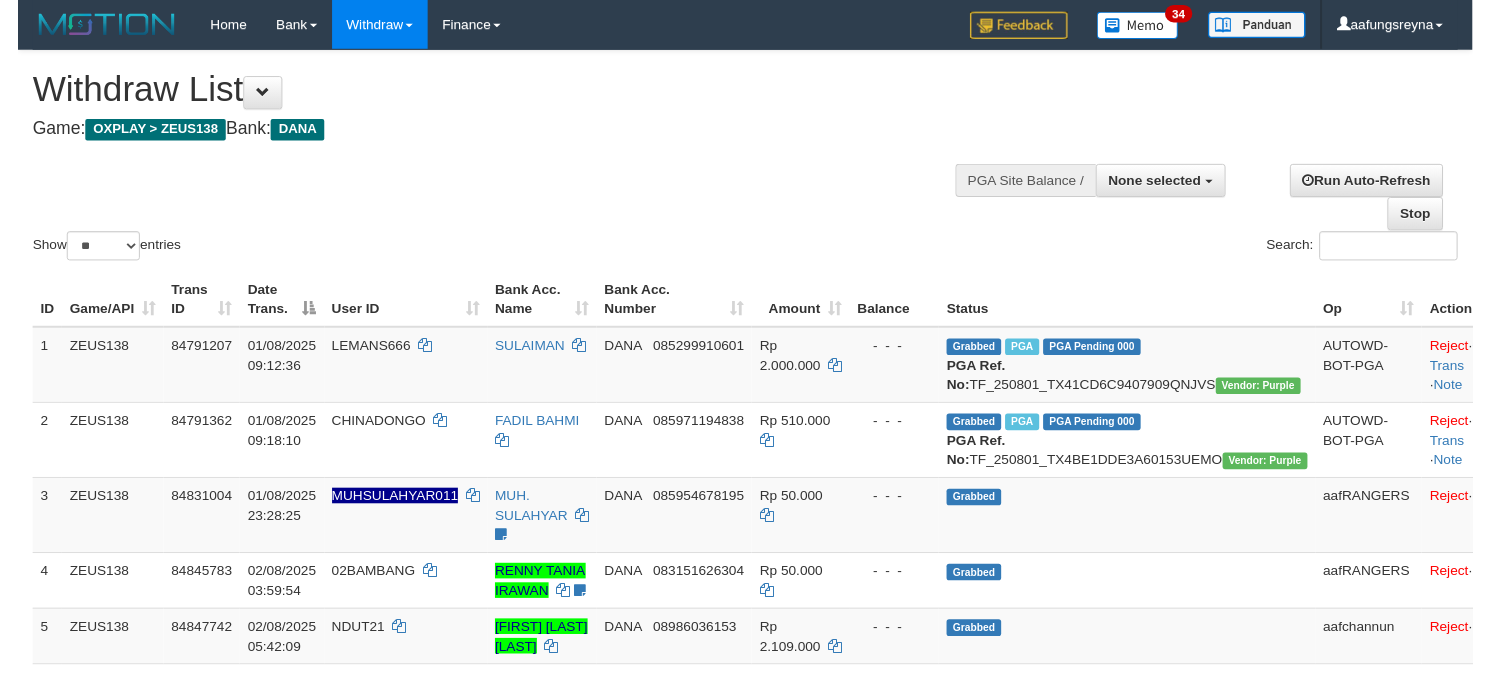 scroll, scrollTop: 0, scrollLeft: 0, axis: both 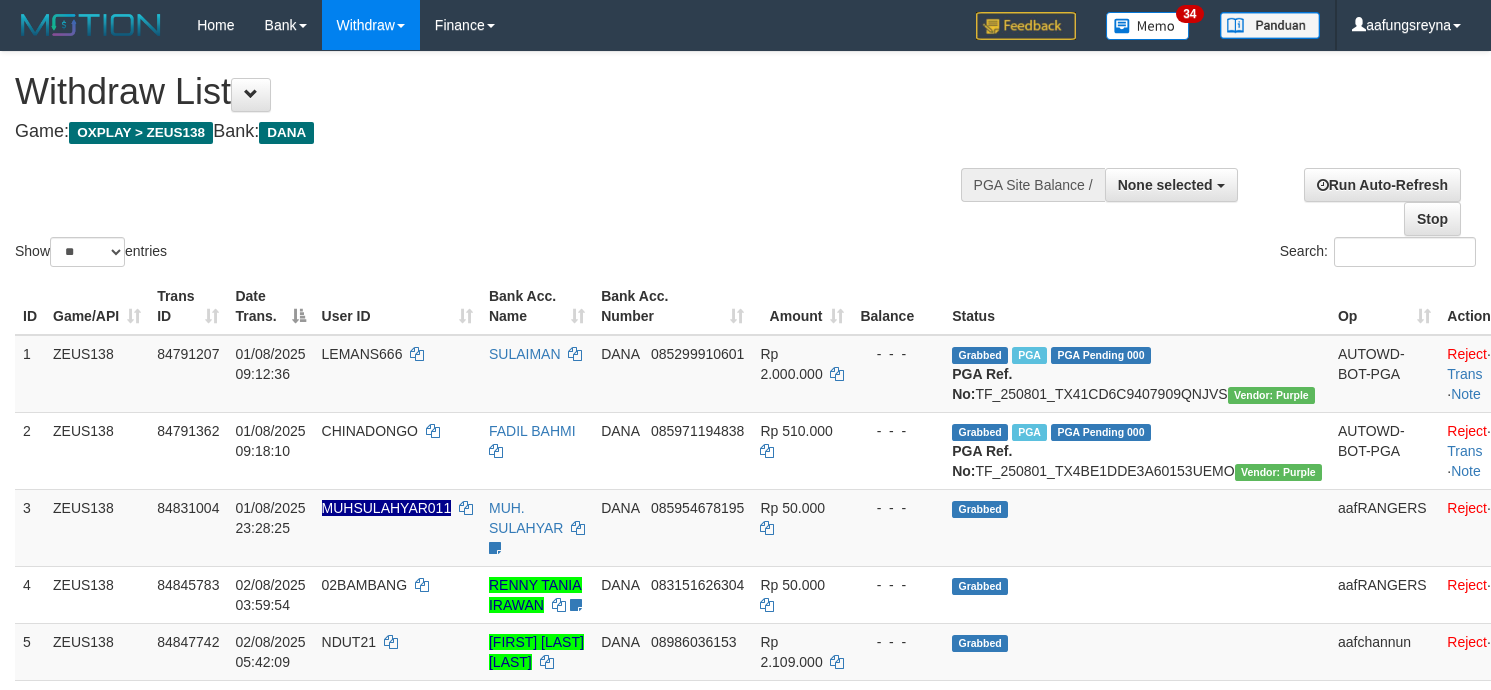 select 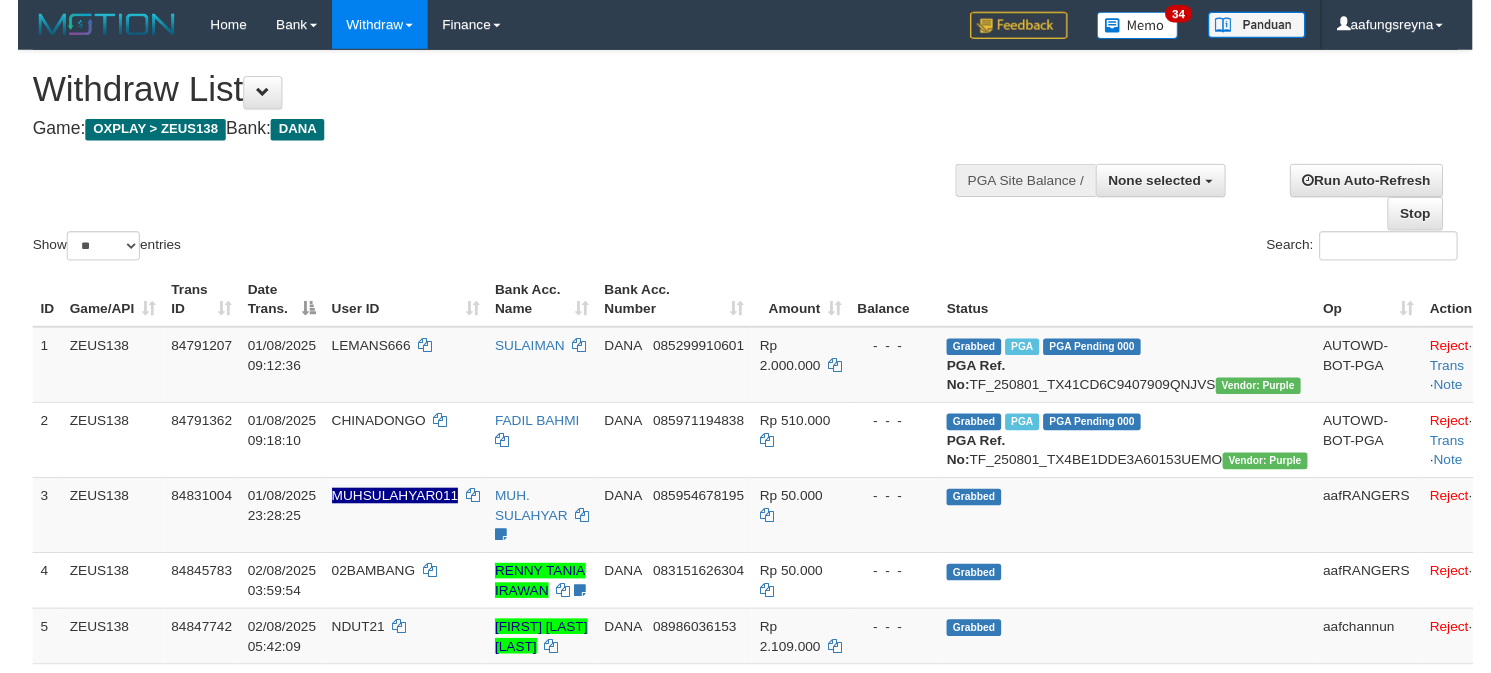scroll, scrollTop: 0, scrollLeft: 0, axis: both 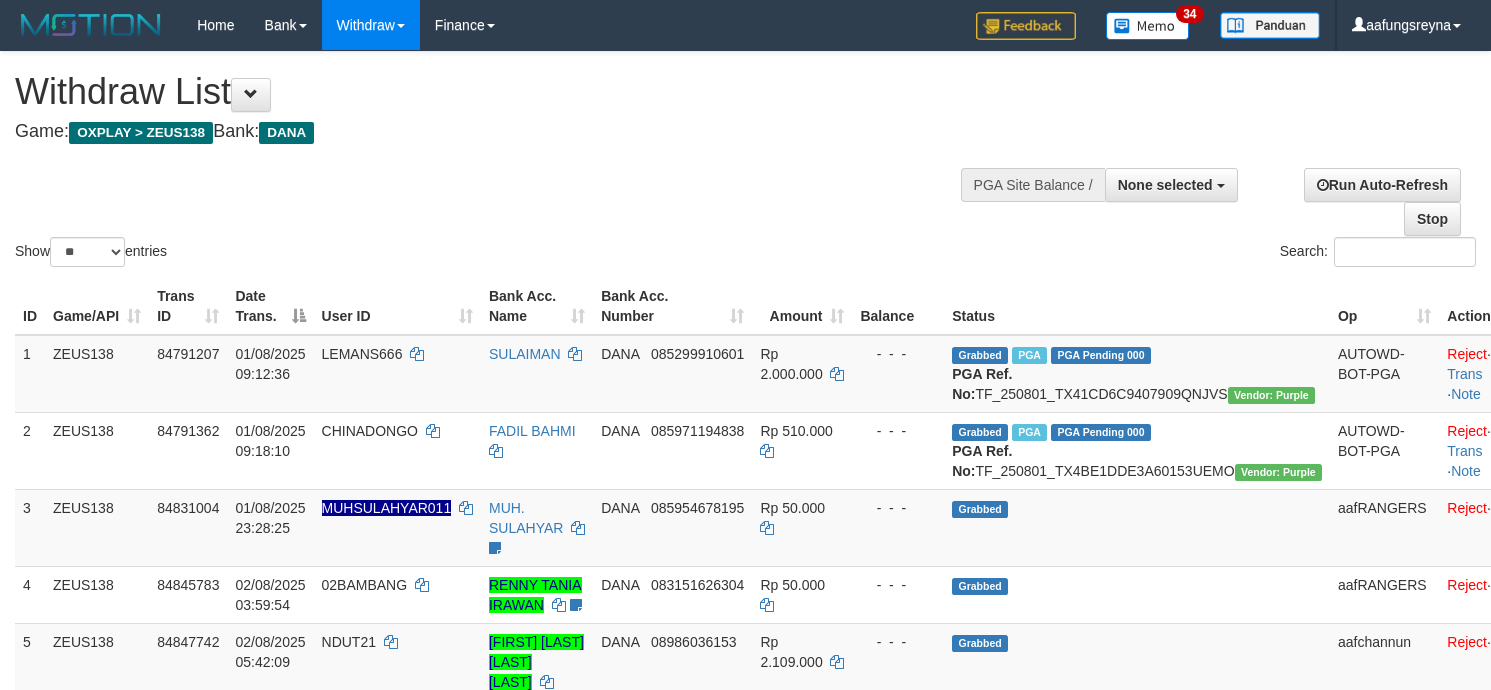select 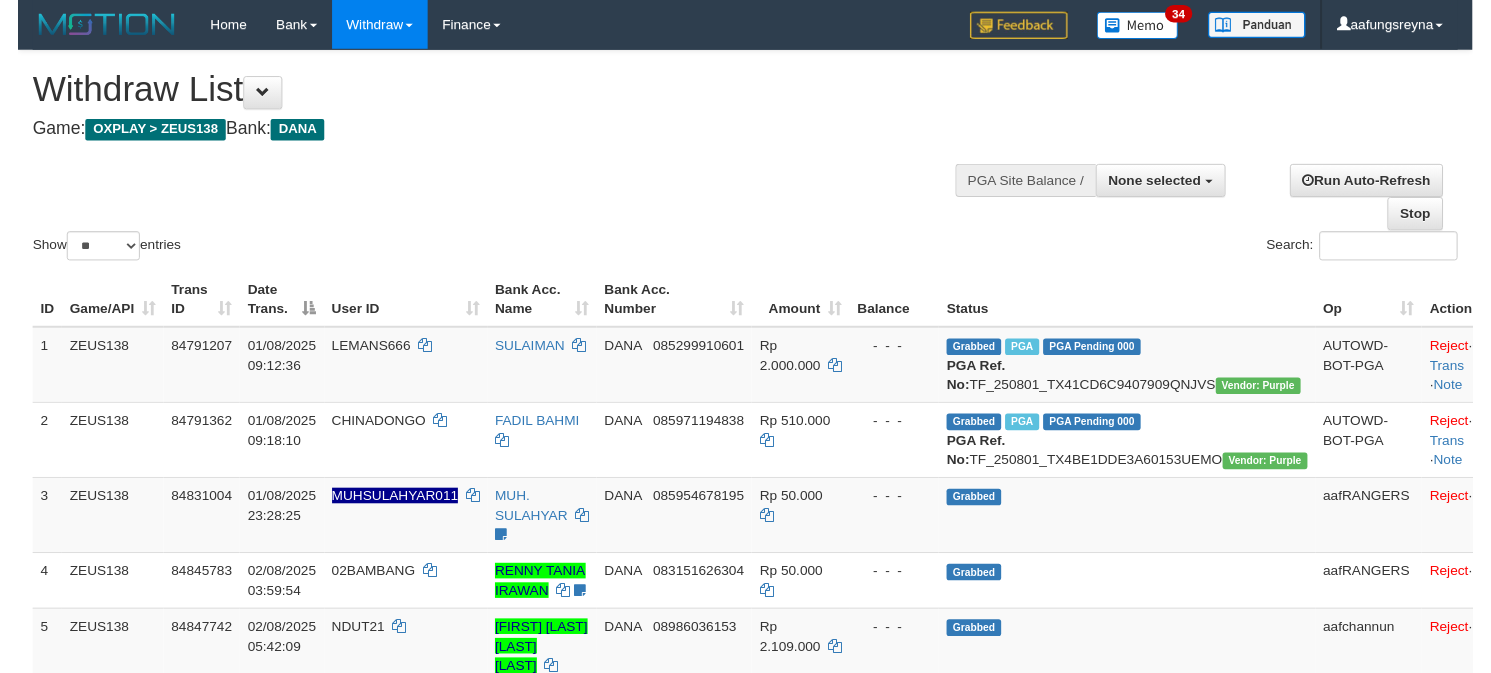 scroll, scrollTop: 0, scrollLeft: 0, axis: both 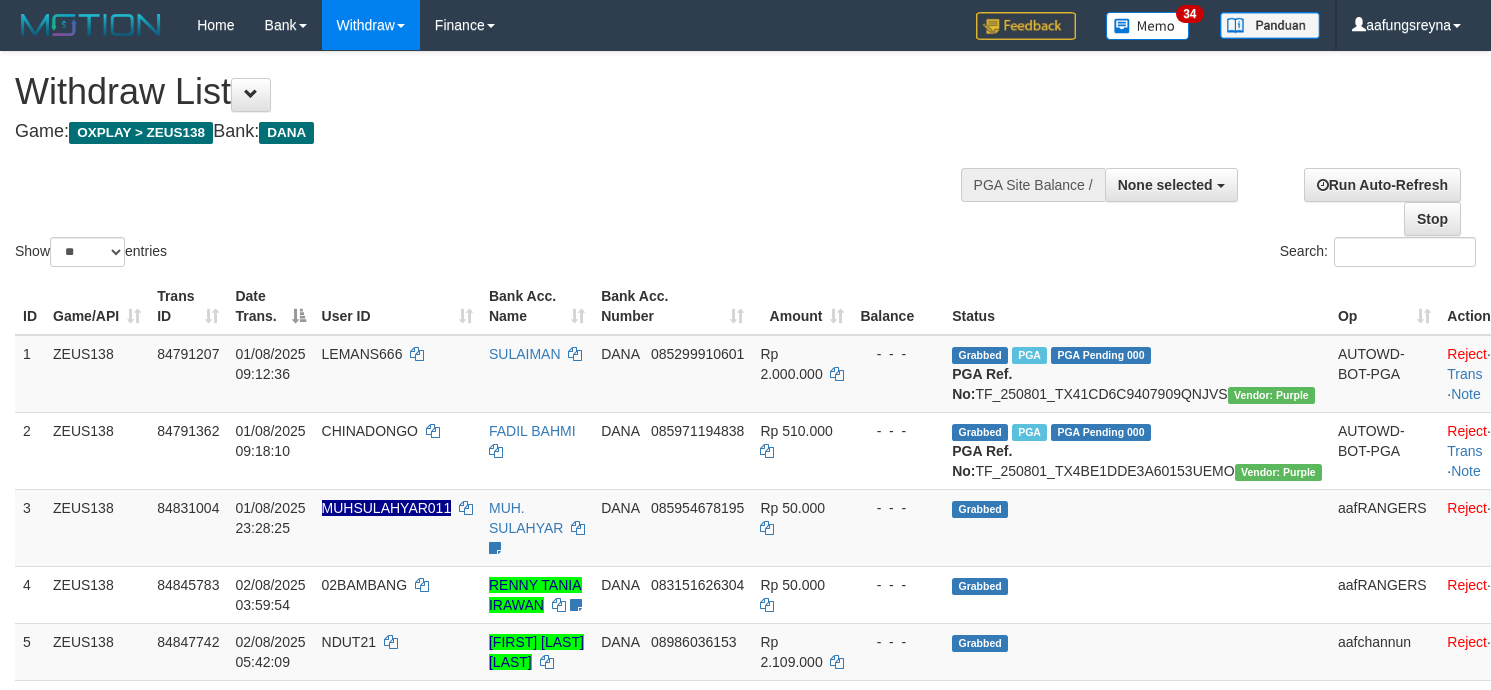select 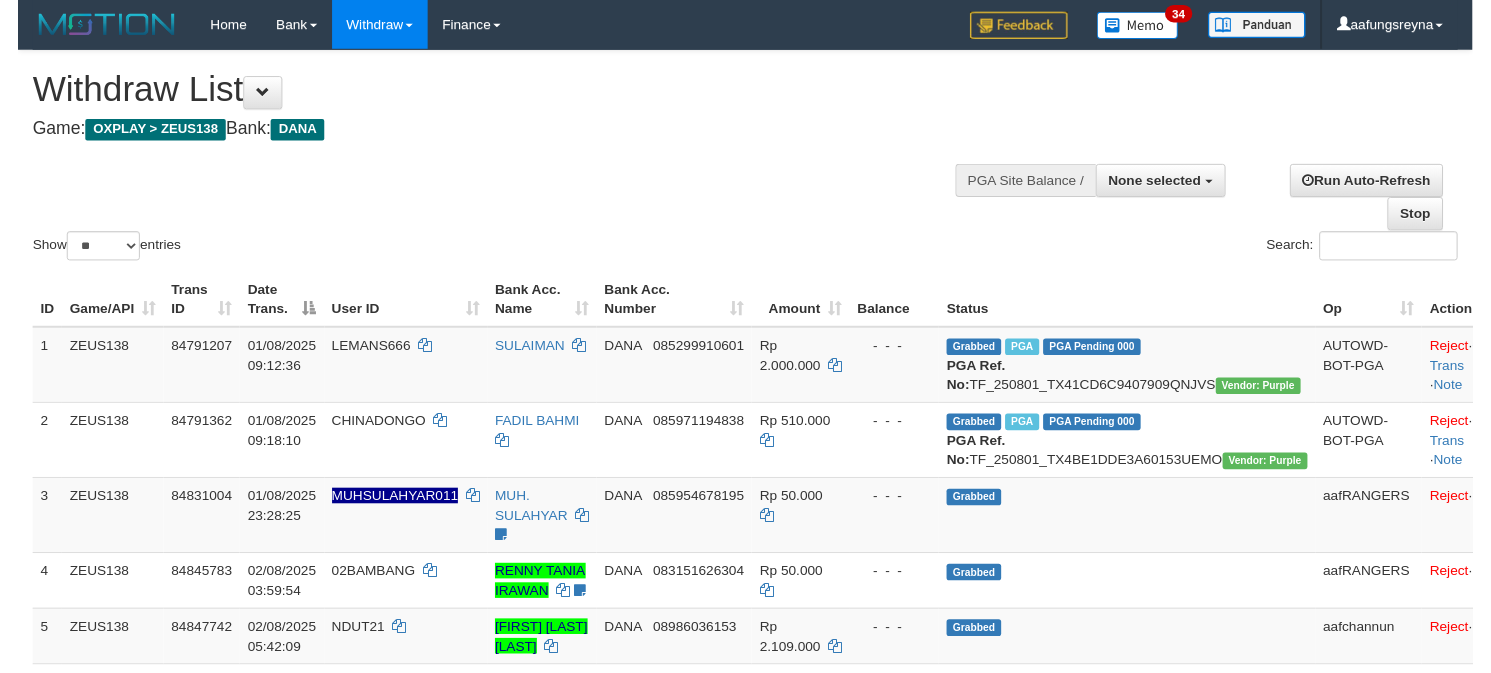 scroll, scrollTop: 0, scrollLeft: 0, axis: both 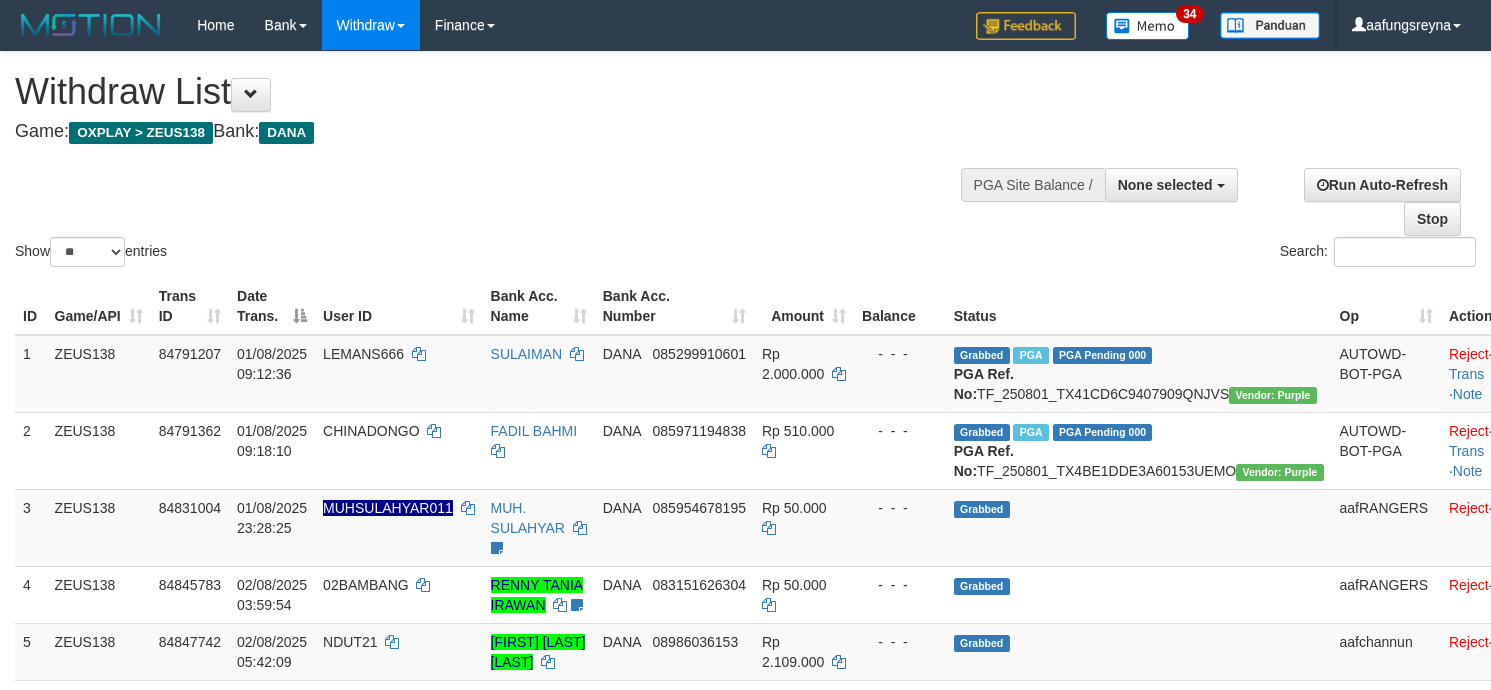 select 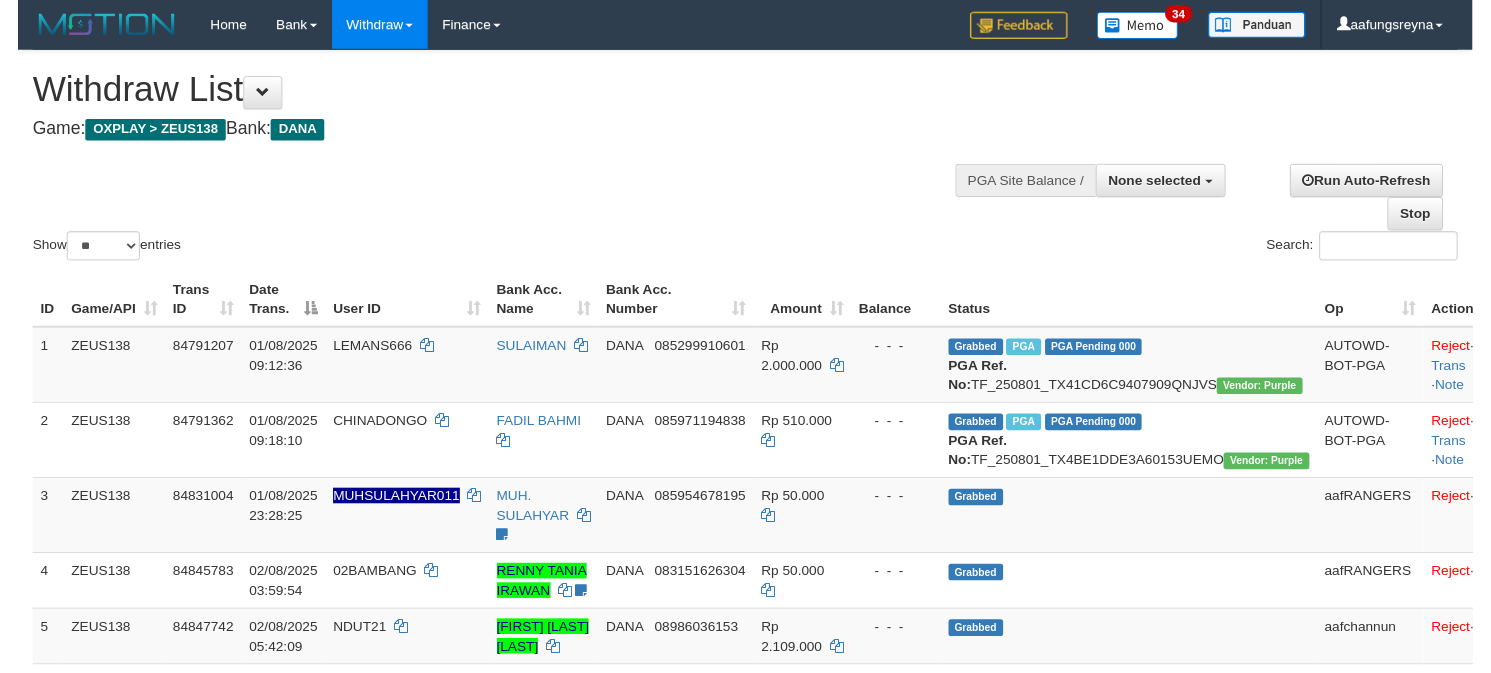 scroll, scrollTop: 0, scrollLeft: 0, axis: both 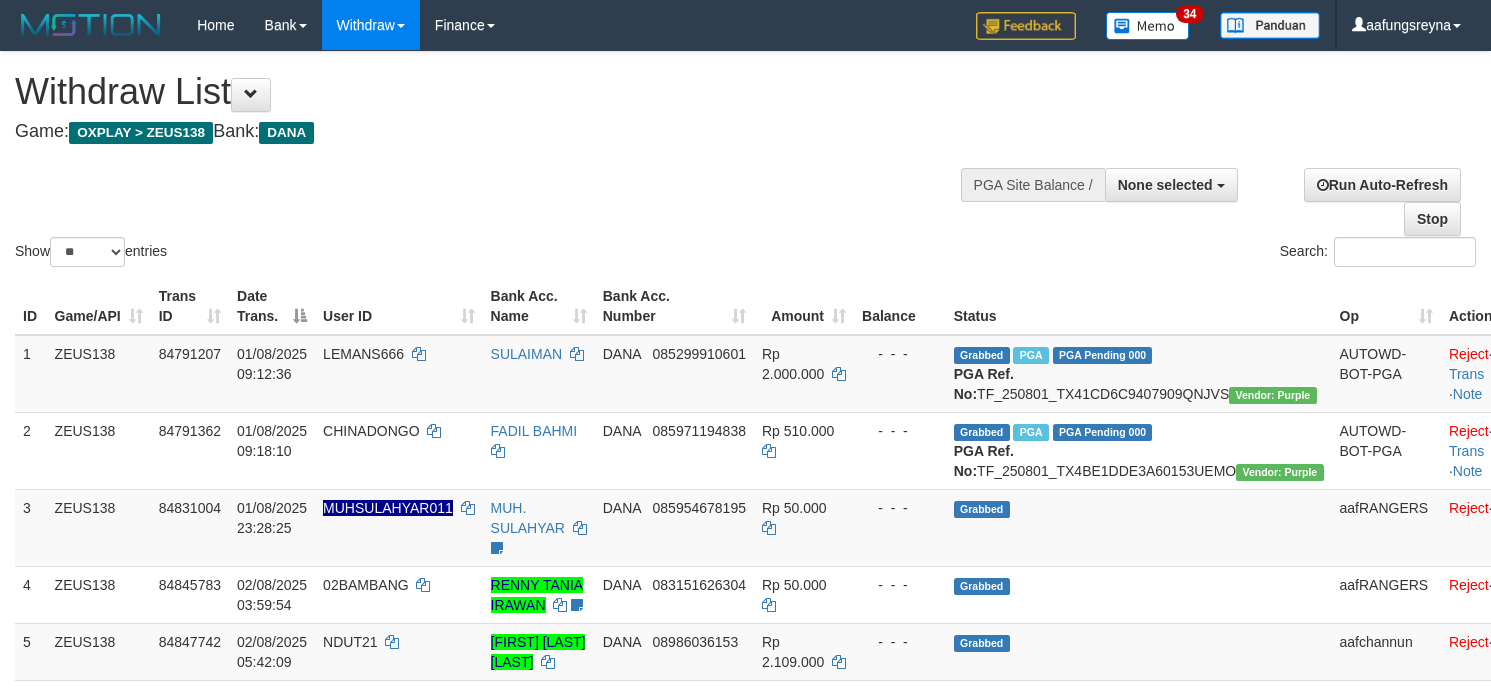 select 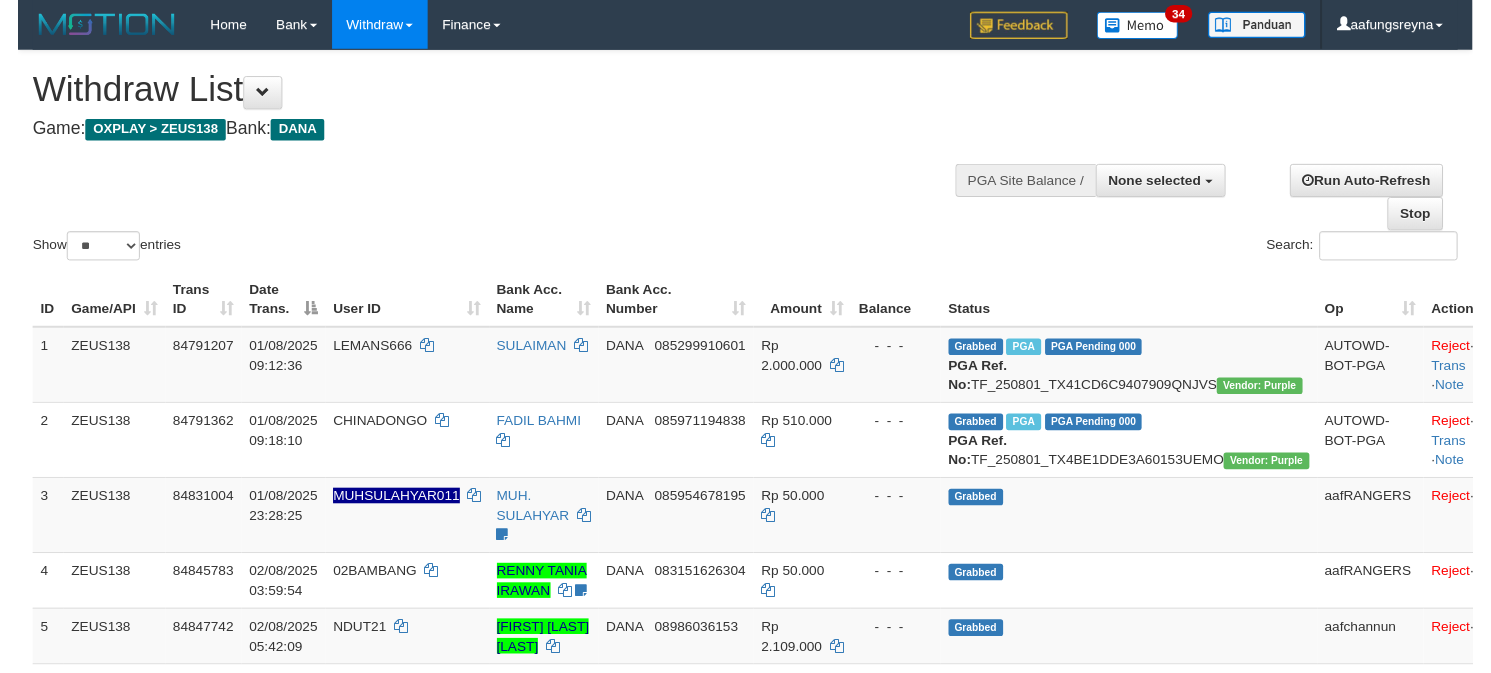 scroll, scrollTop: 0, scrollLeft: 0, axis: both 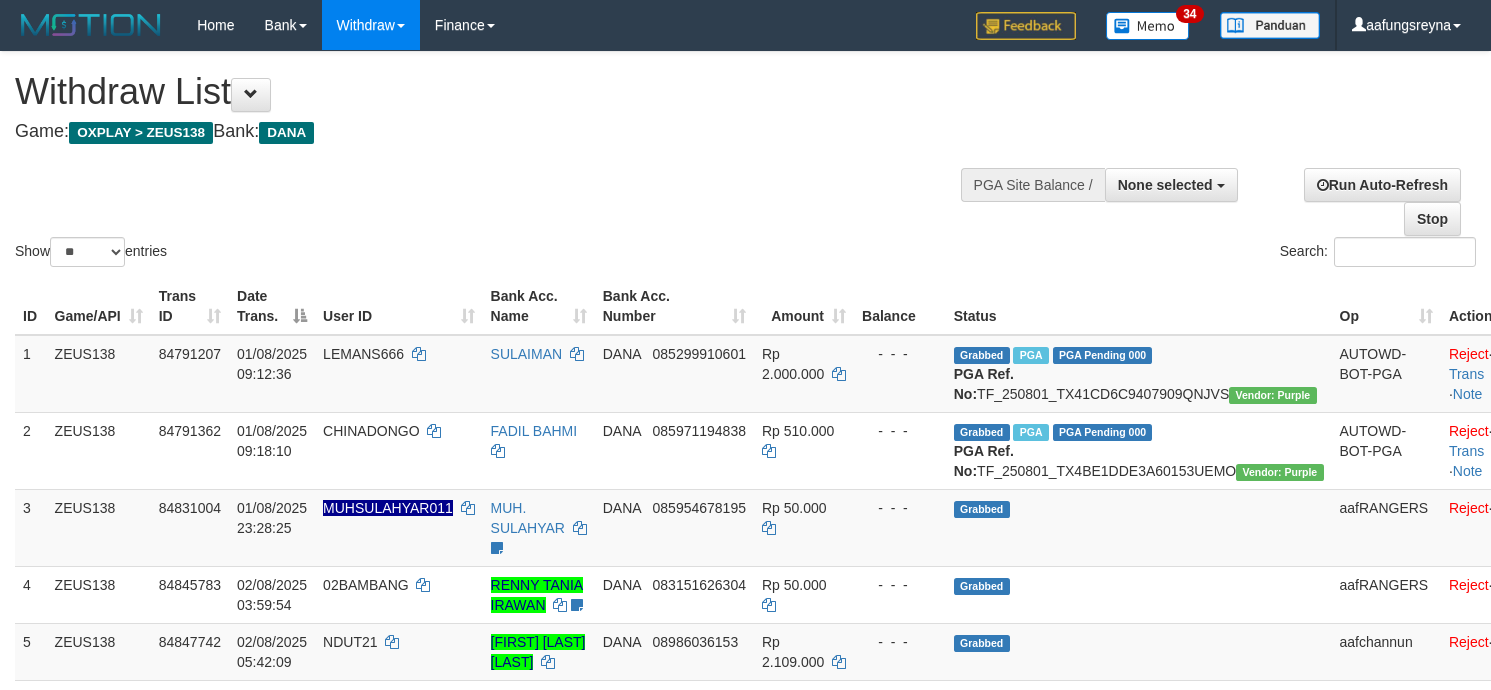 select 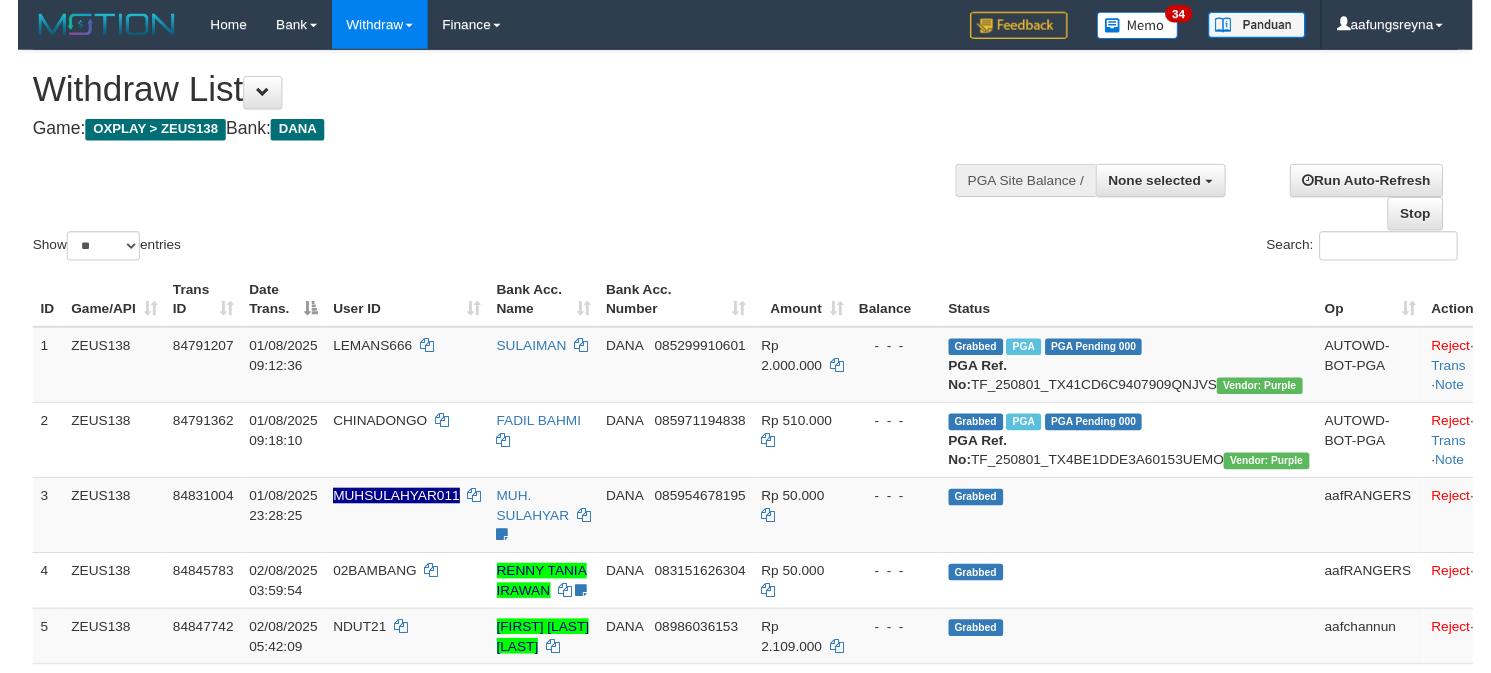 scroll, scrollTop: 0, scrollLeft: 0, axis: both 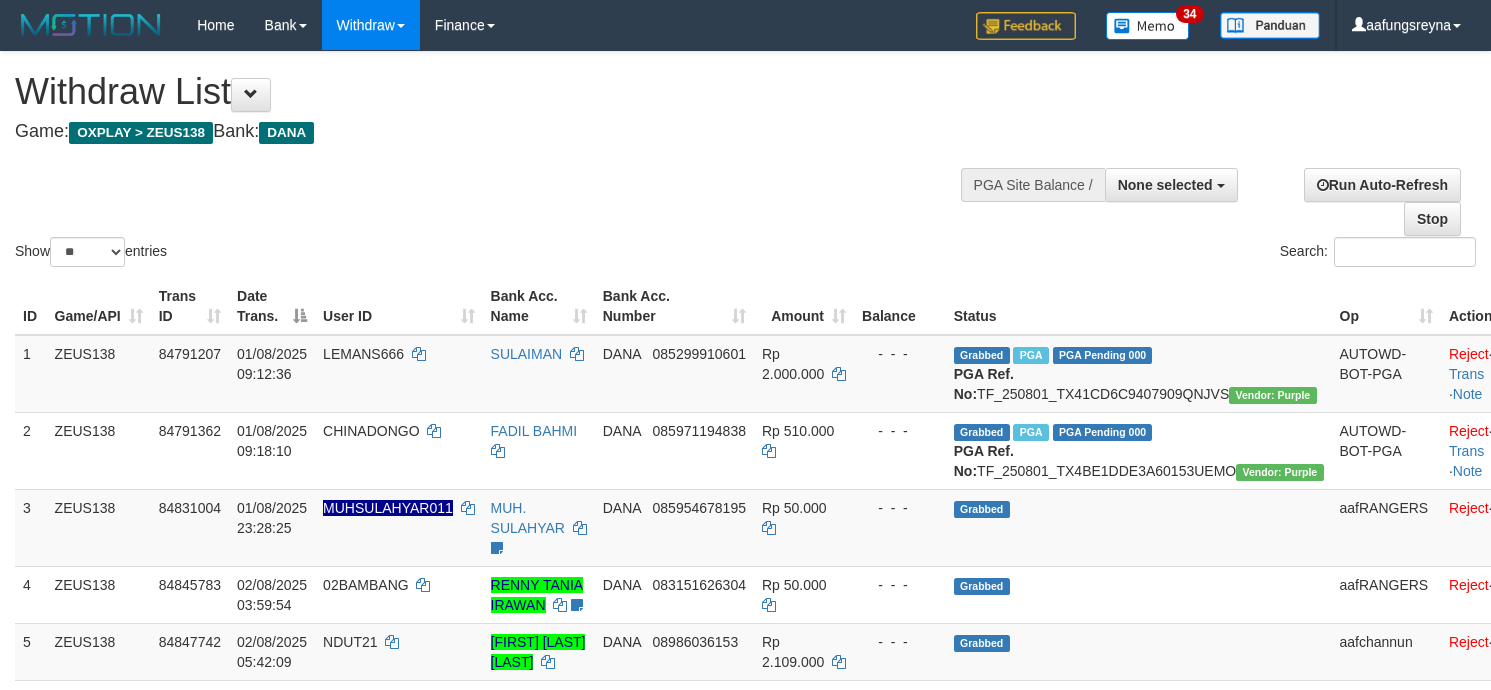 select 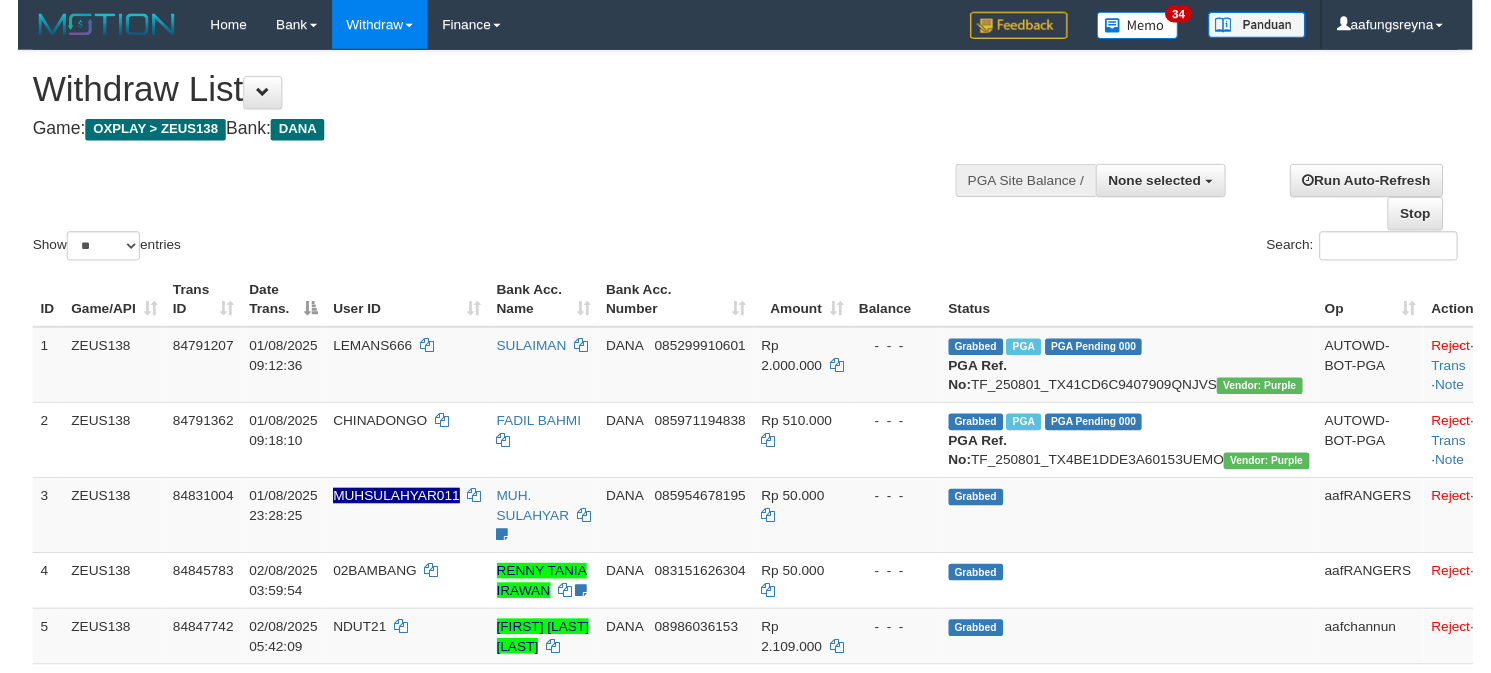 scroll, scrollTop: 0, scrollLeft: 0, axis: both 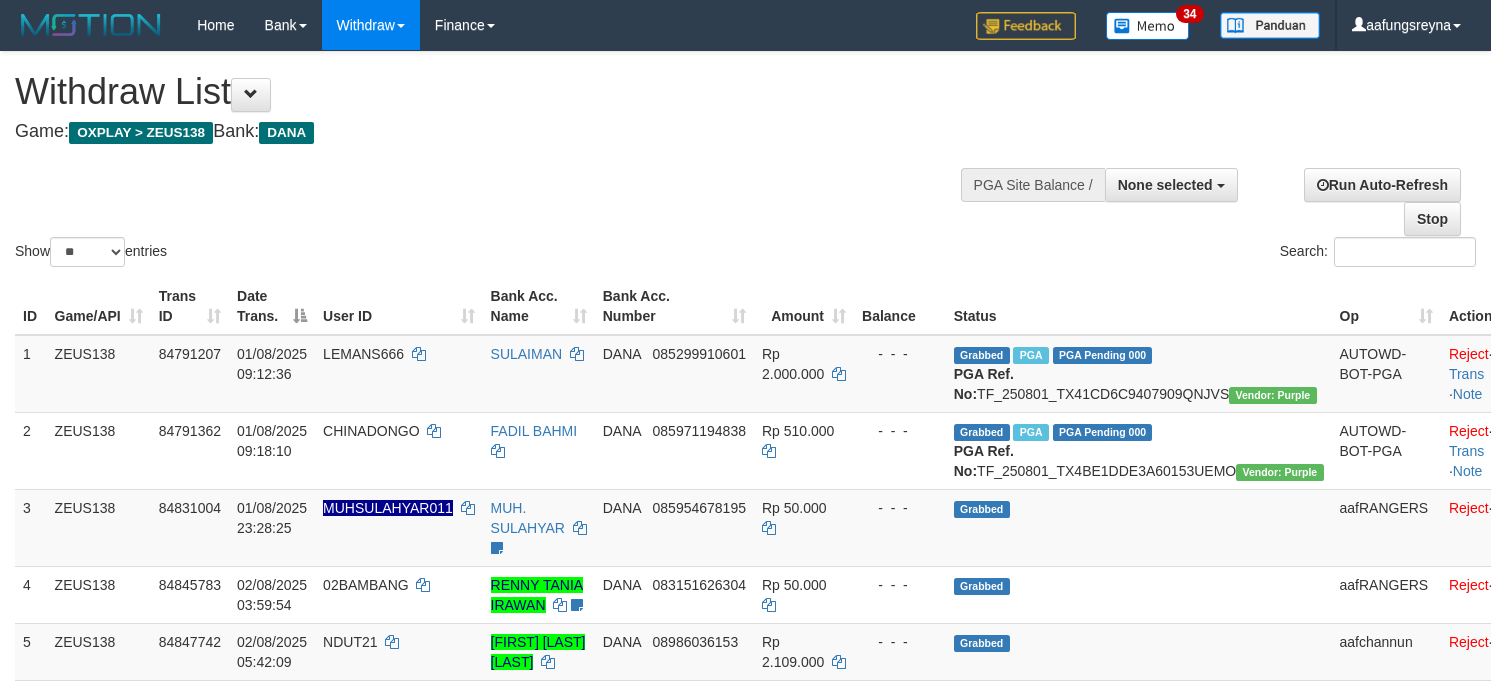 select 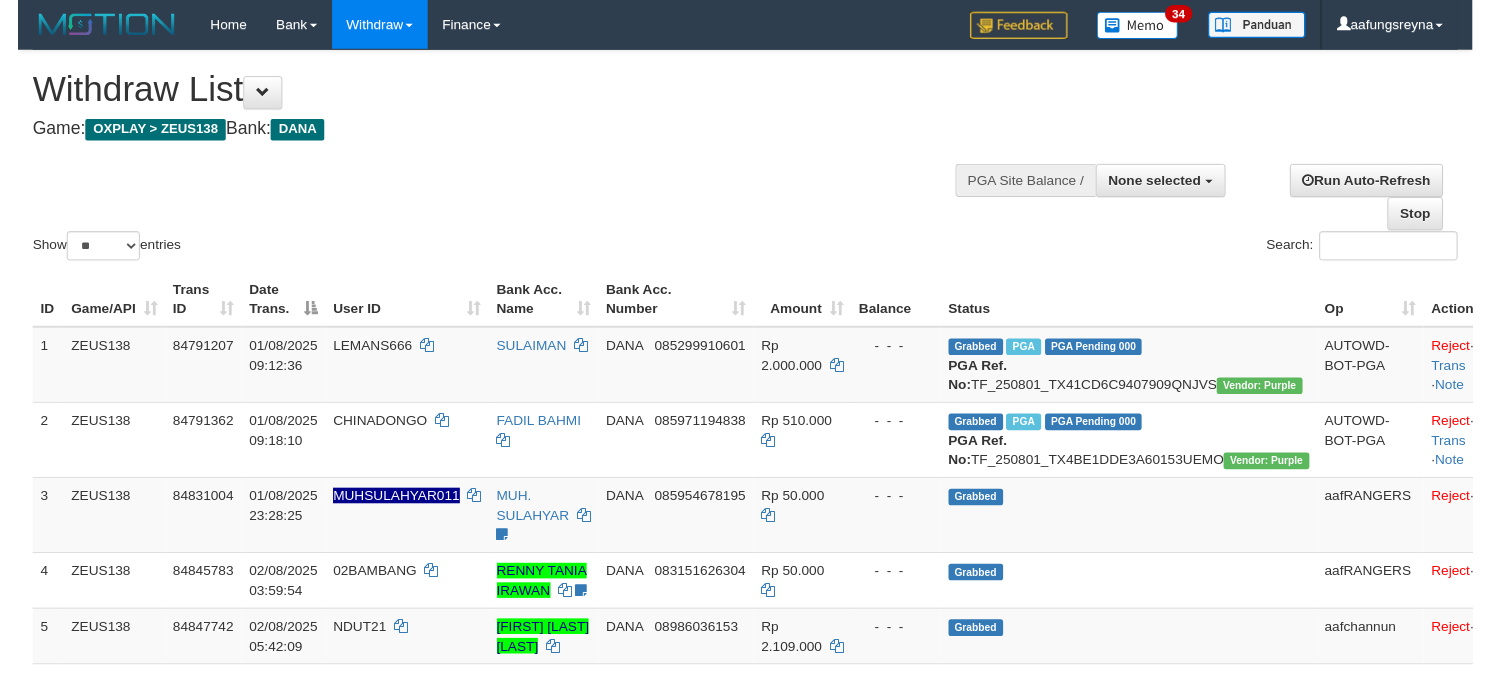 scroll, scrollTop: 0, scrollLeft: 0, axis: both 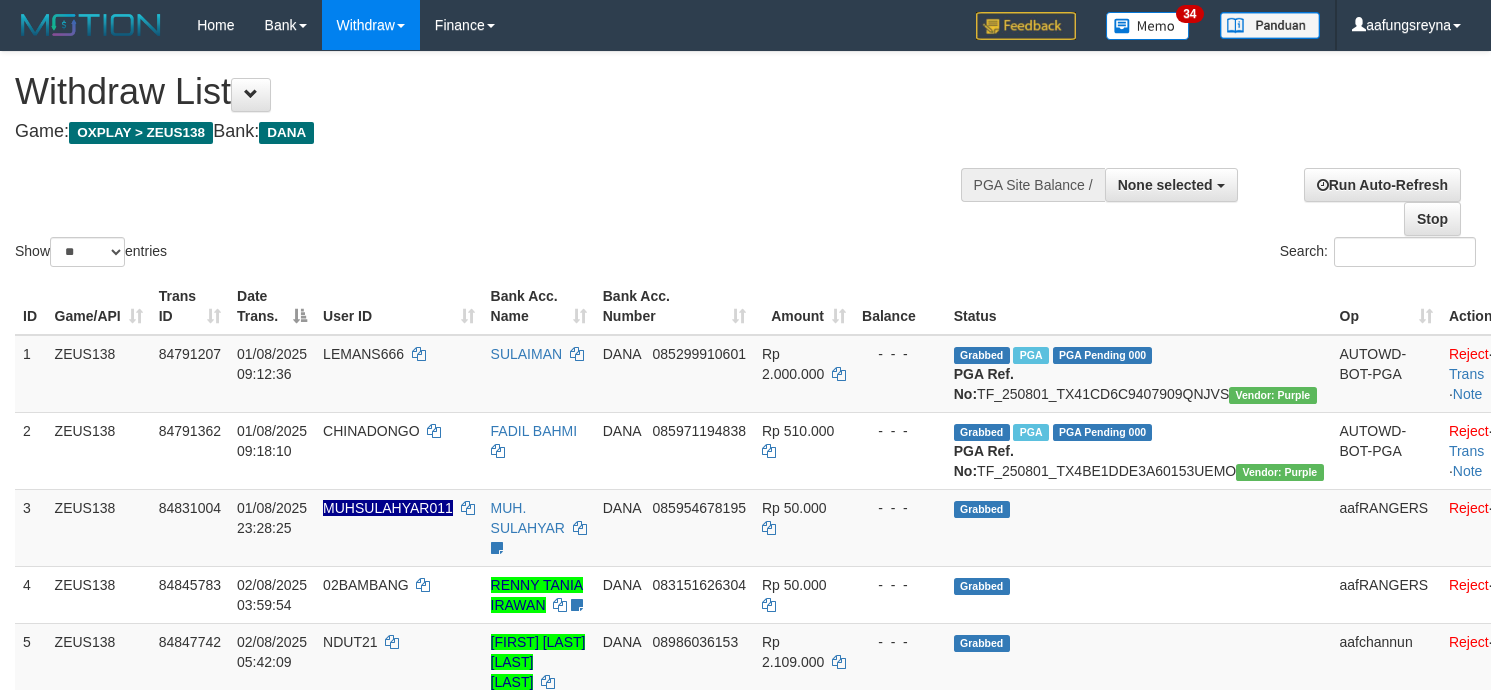 select 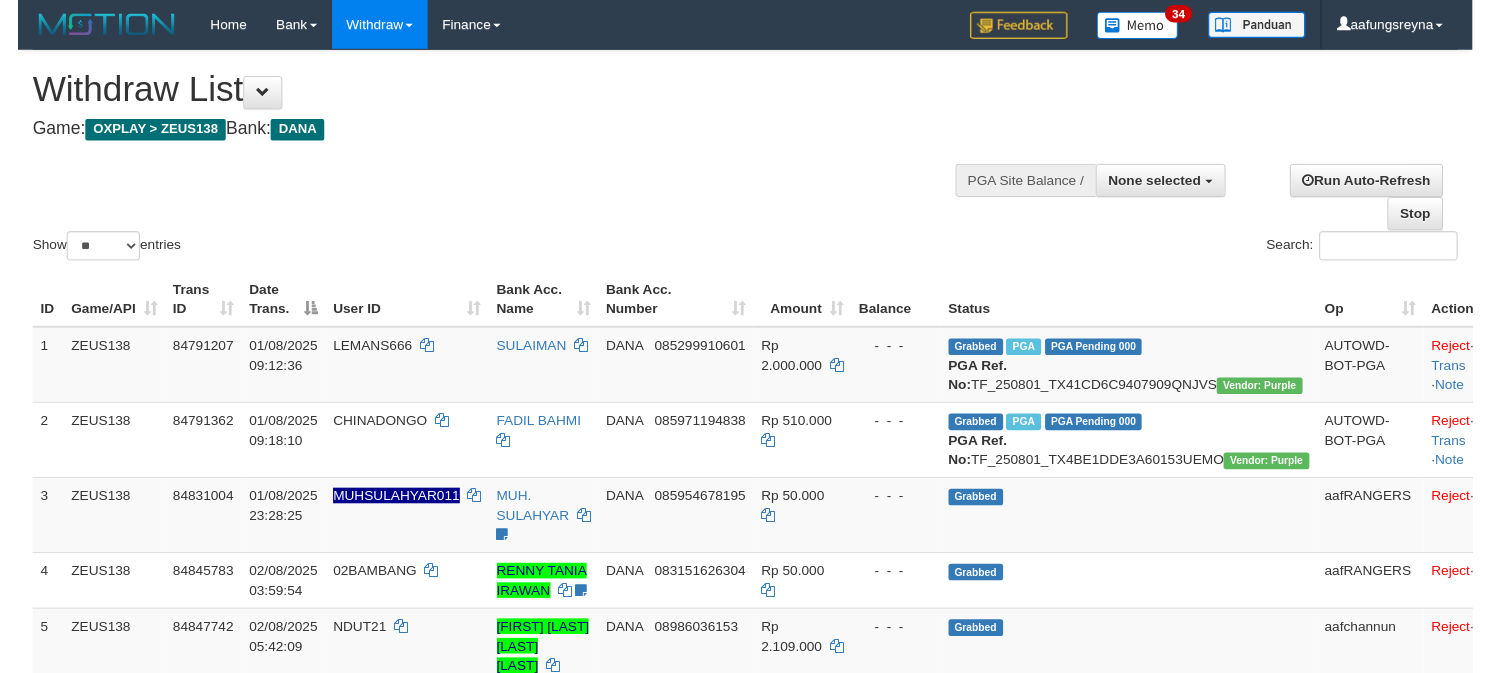 scroll, scrollTop: 0, scrollLeft: 0, axis: both 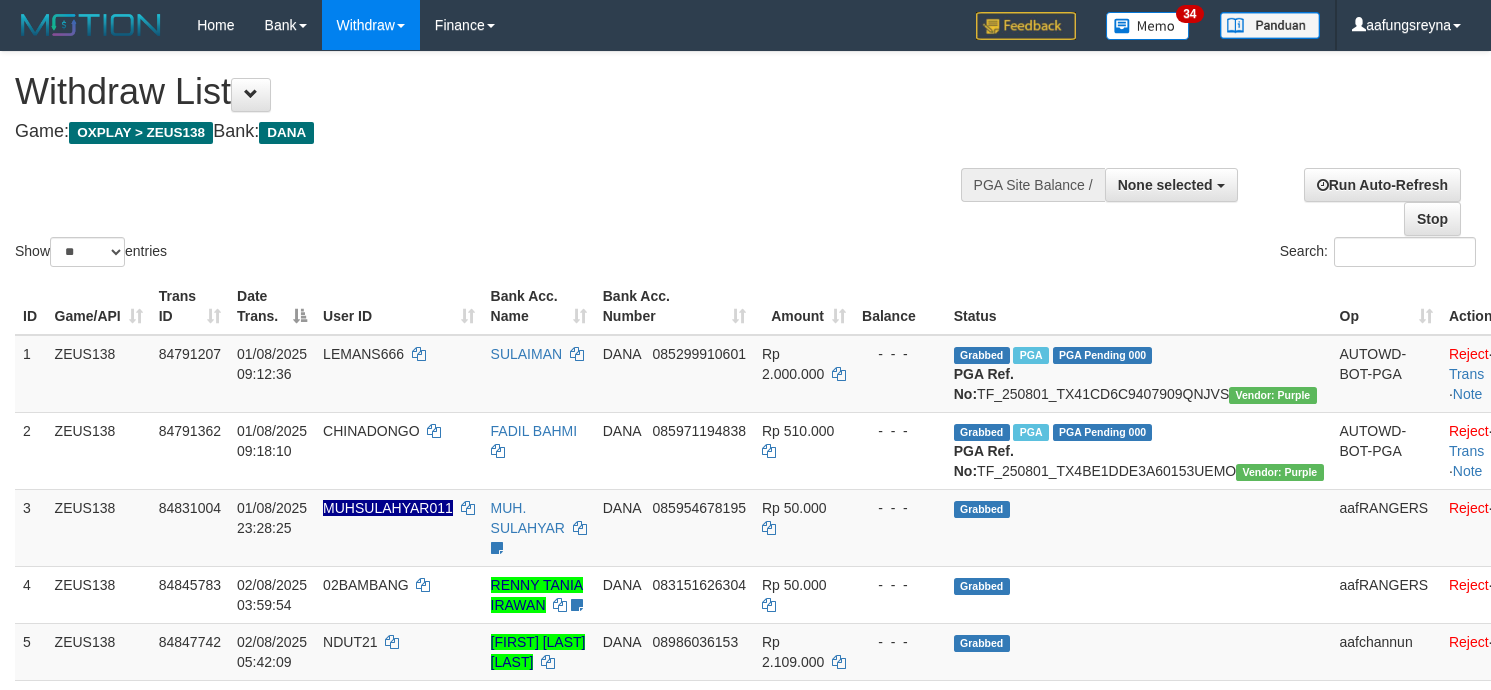 select 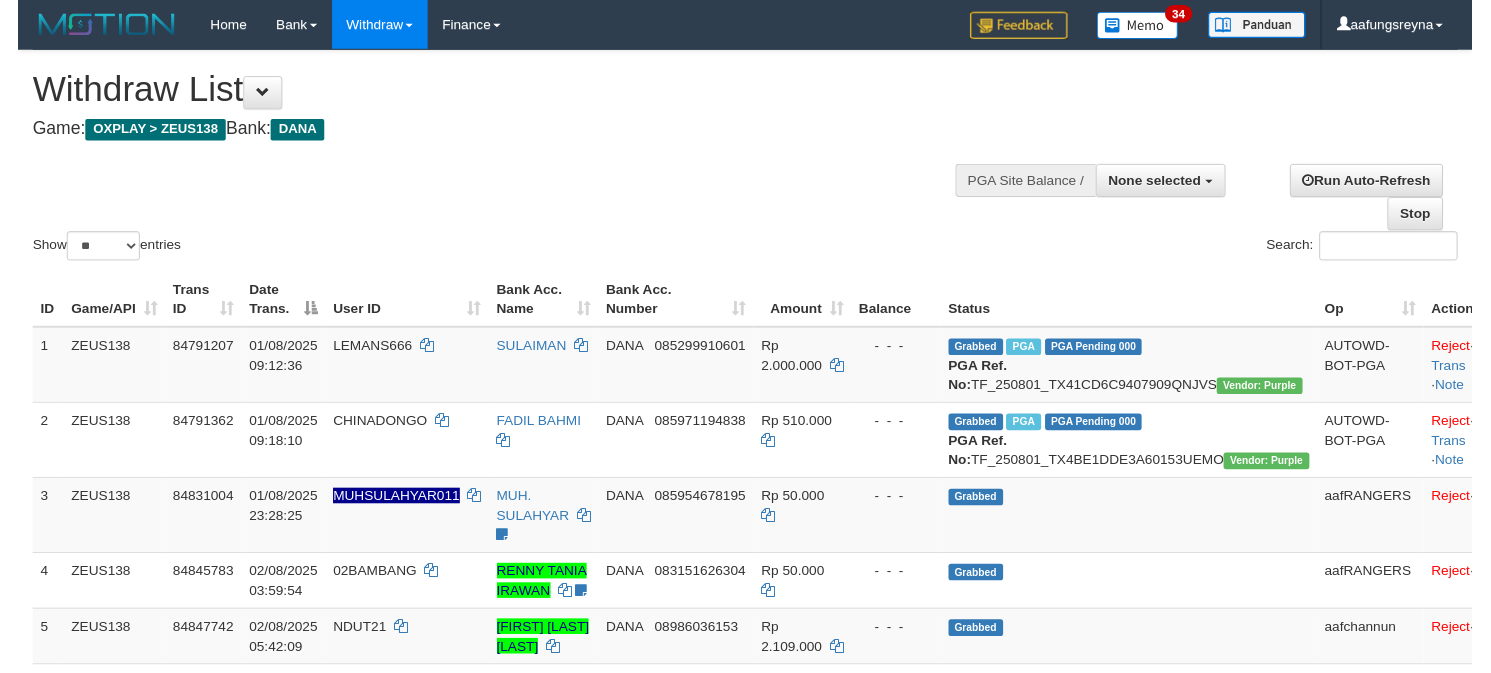 scroll, scrollTop: 0, scrollLeft: 0, axis: both 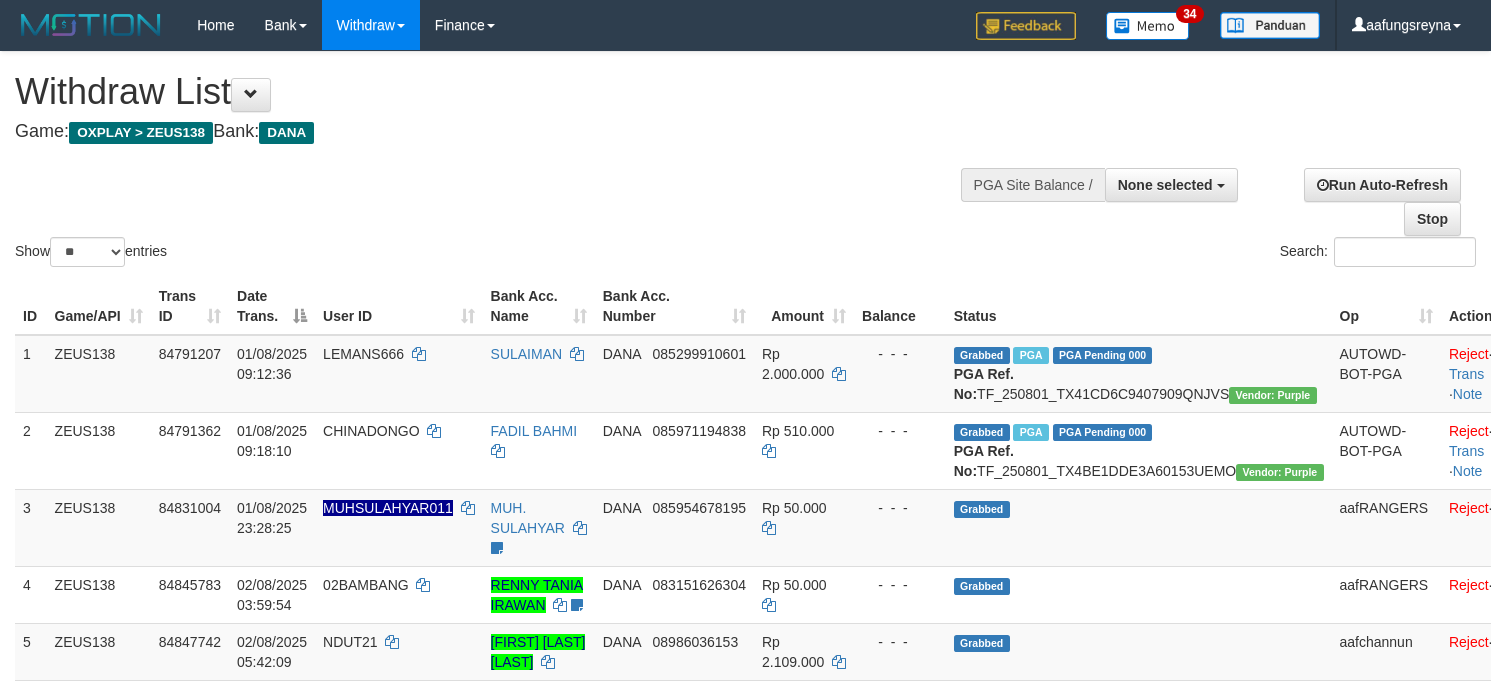 select 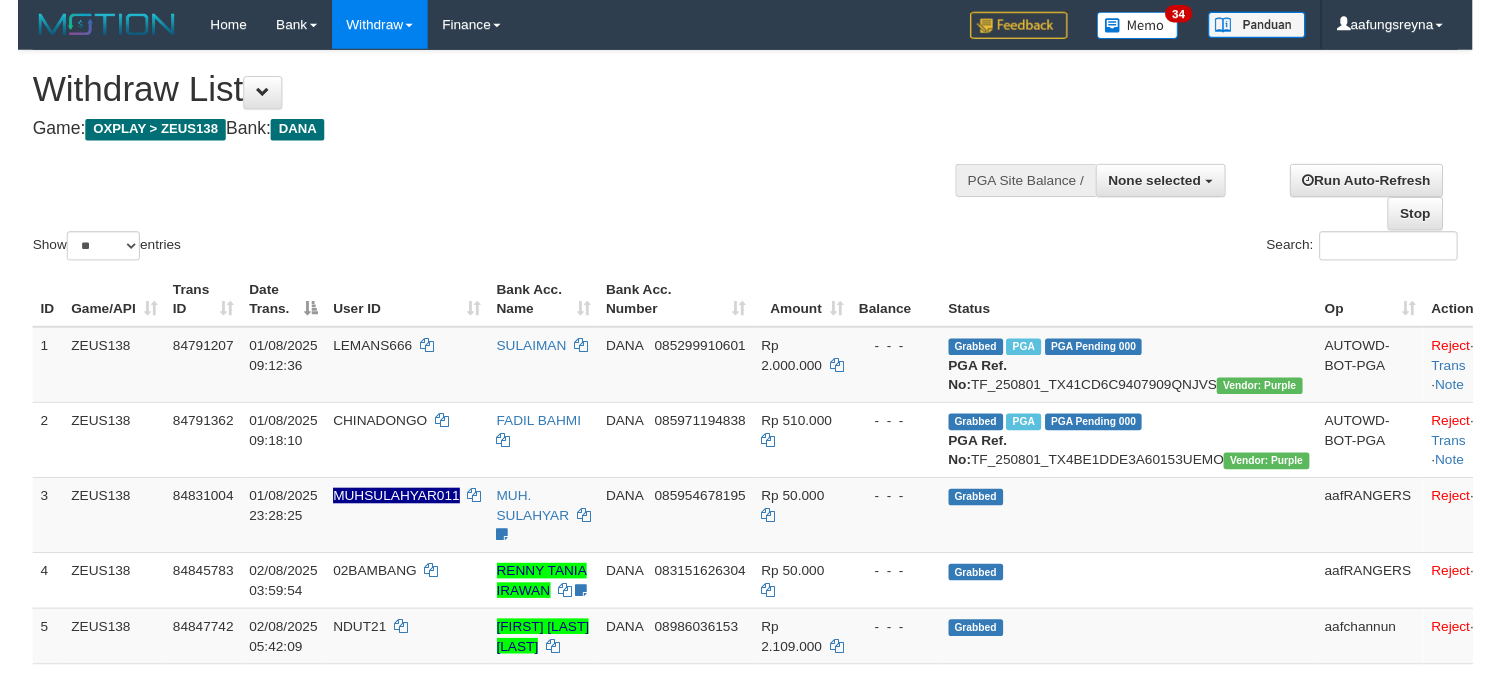 scroll, scrollTop: 0, scrollLeft: 0, axis: both 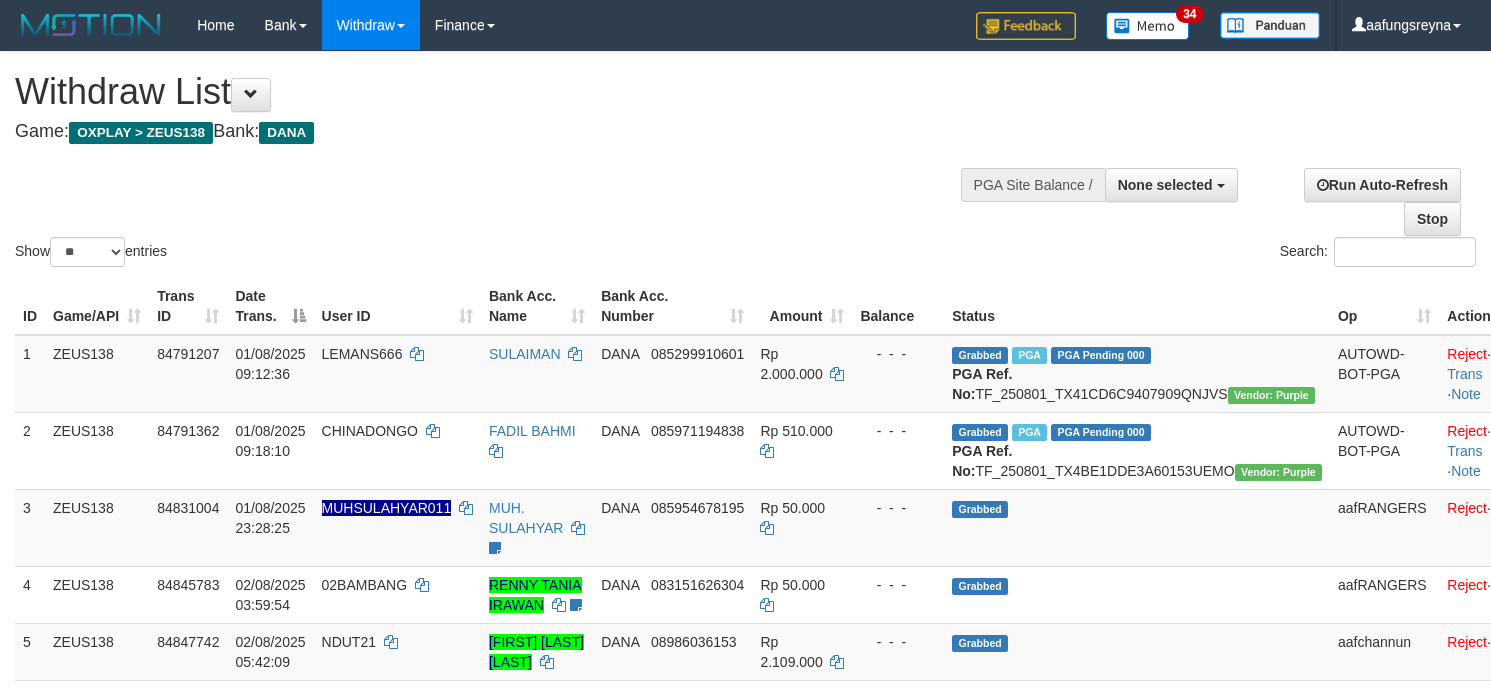 select 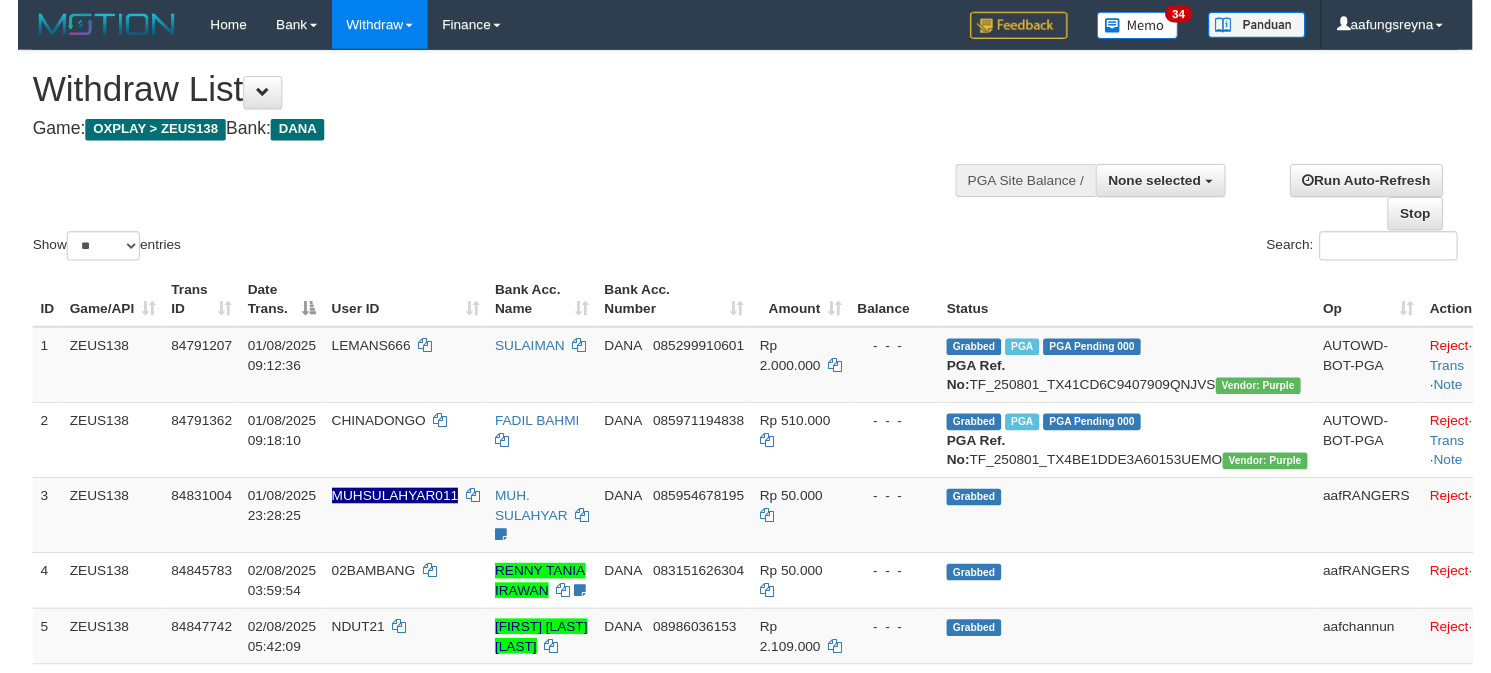 scroll, scrollTop: 0, scrollLeft: 0, axis: both 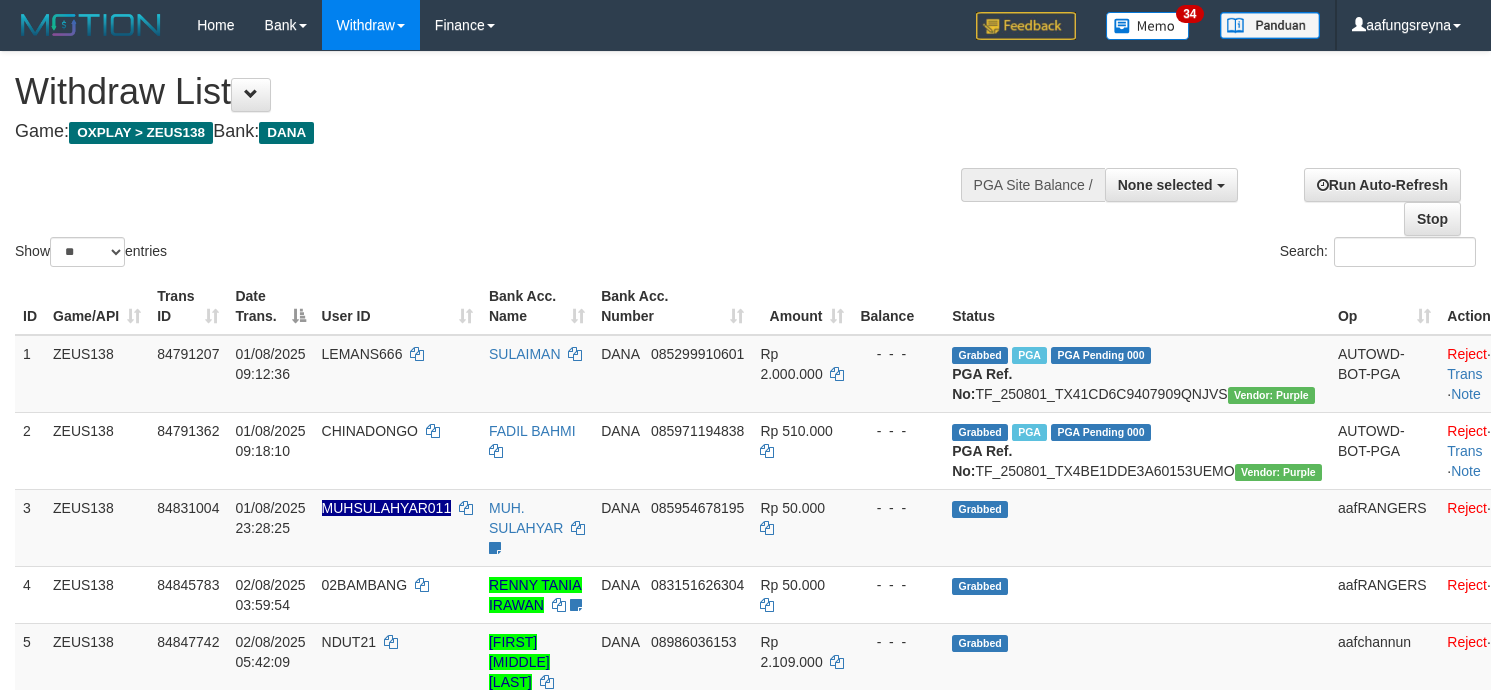 select 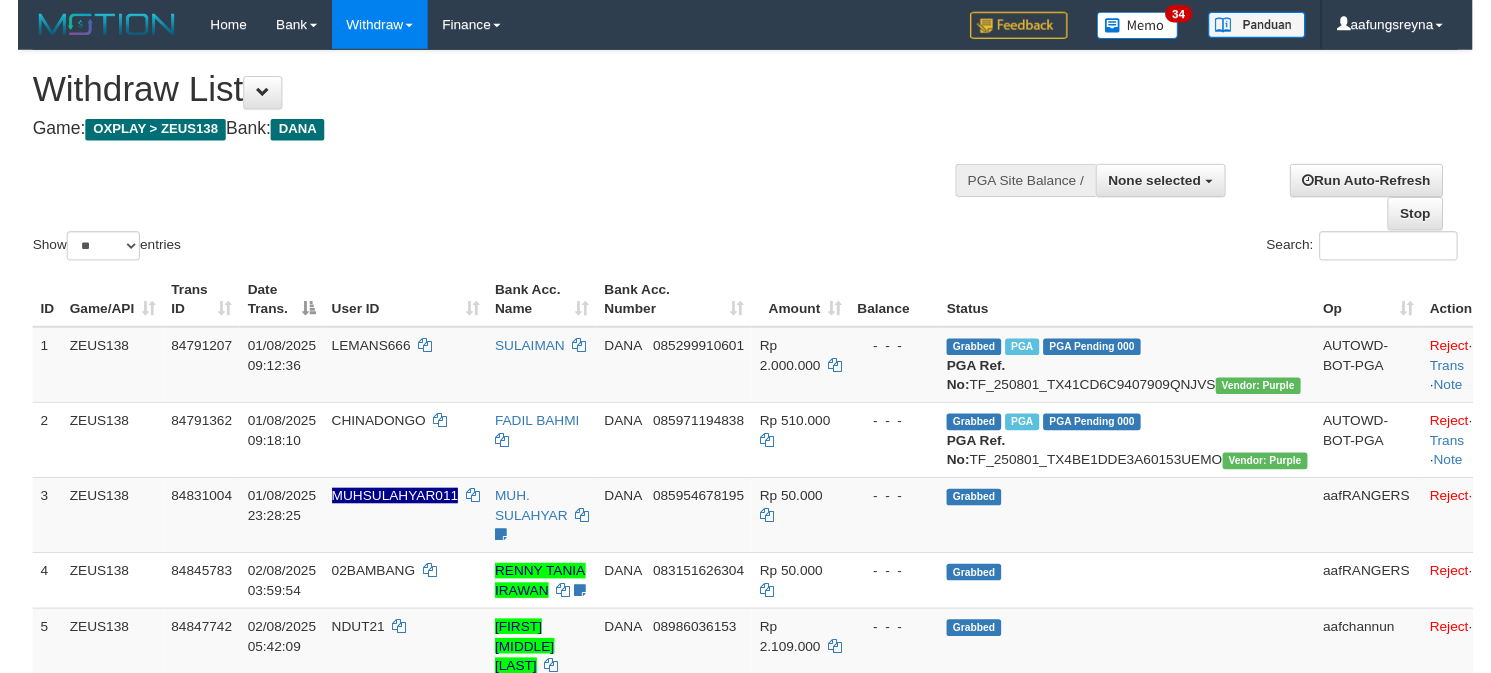 scroll, scrollTop: 0, scrollLeft: 0, axis: both 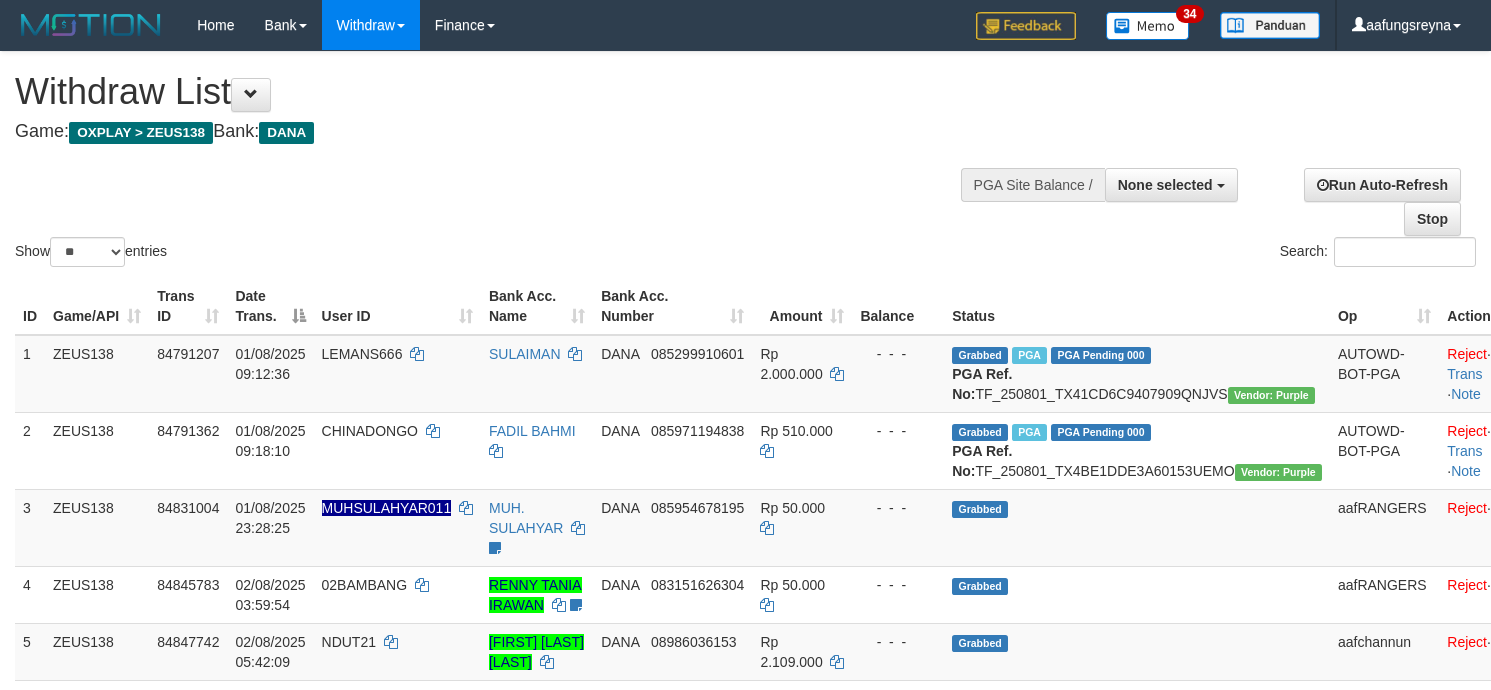 select 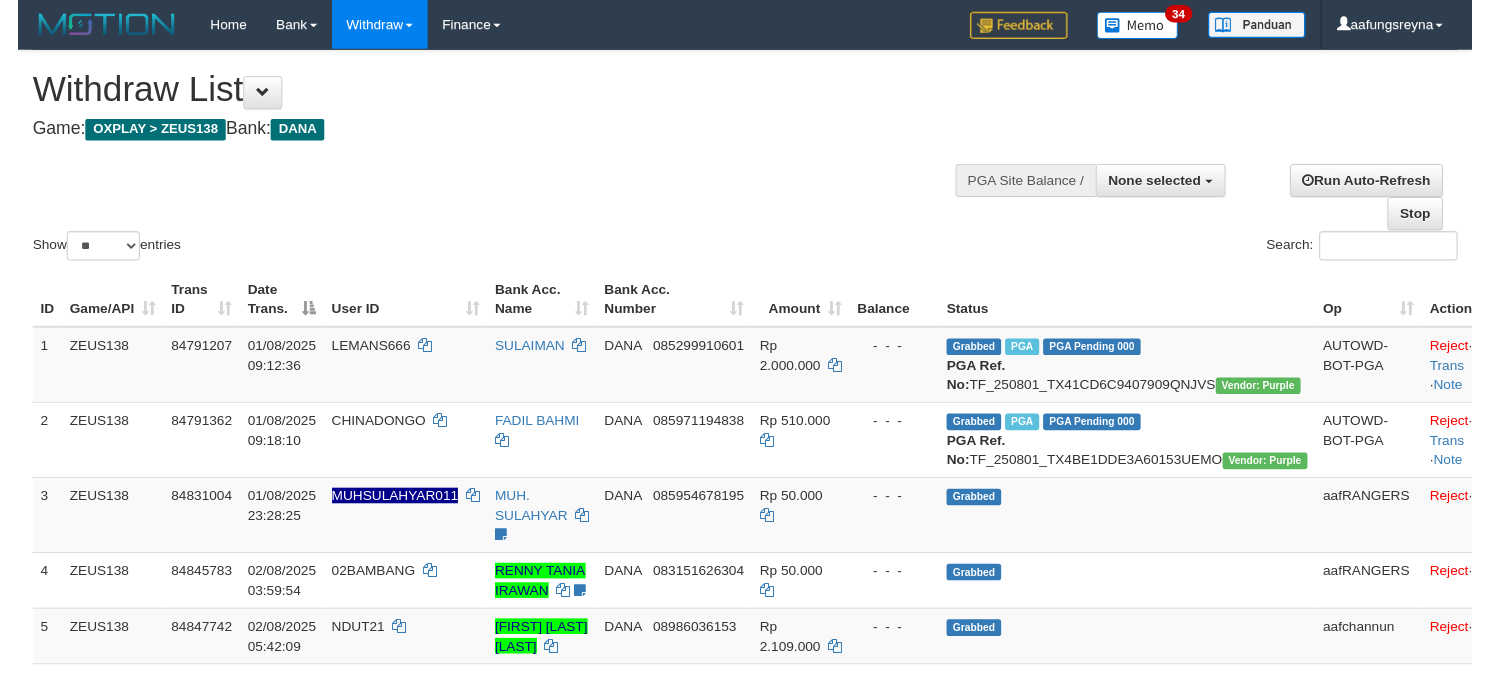 scroll, scrollTop: 0, scrollLeft: 0, axis: both 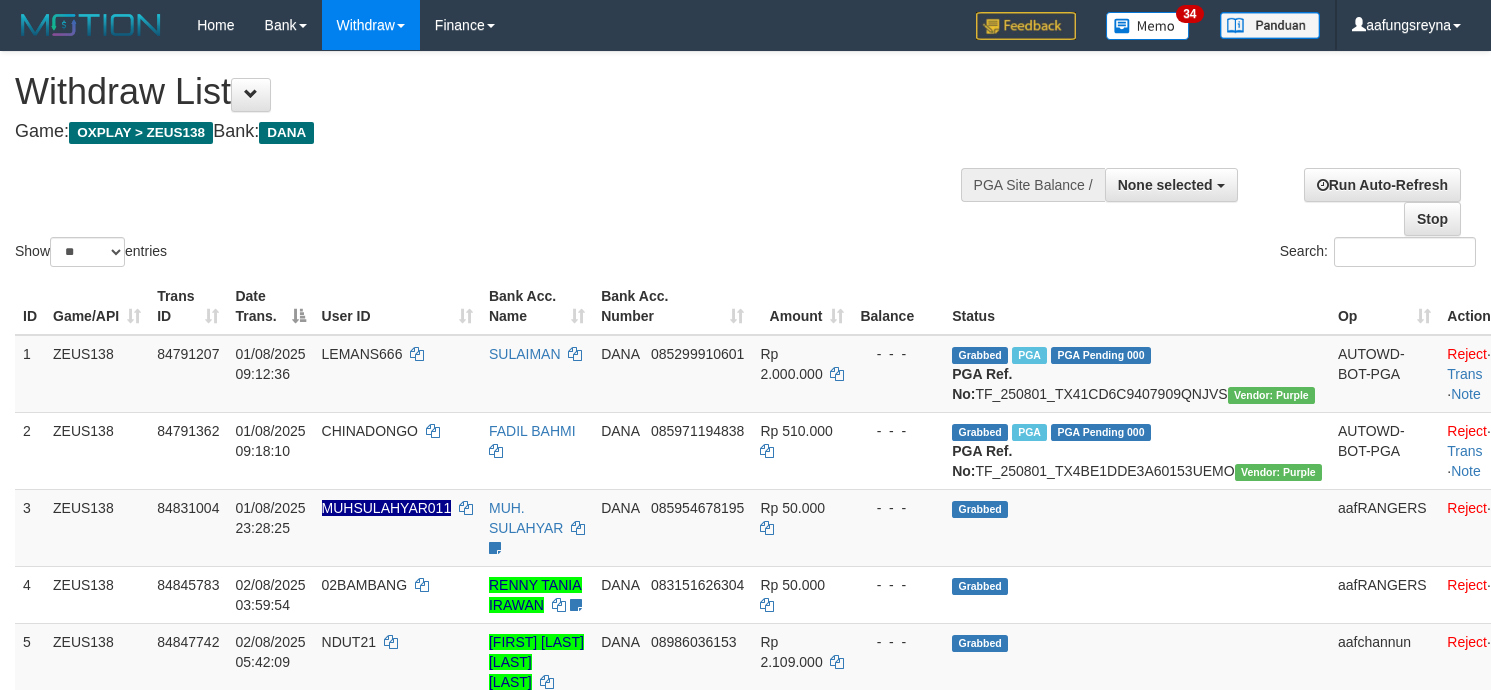 select 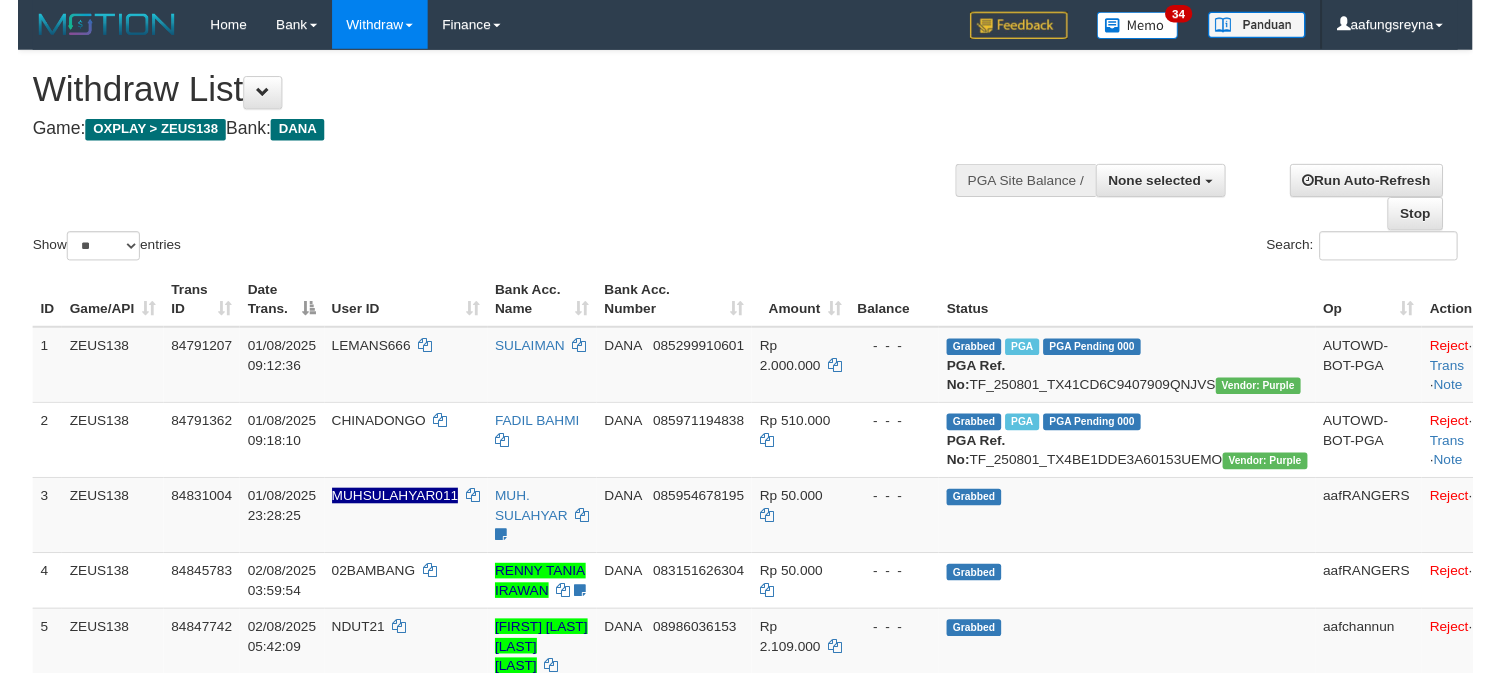 scroll, scrollTop: 0, scrollLeft: 0, axis: both 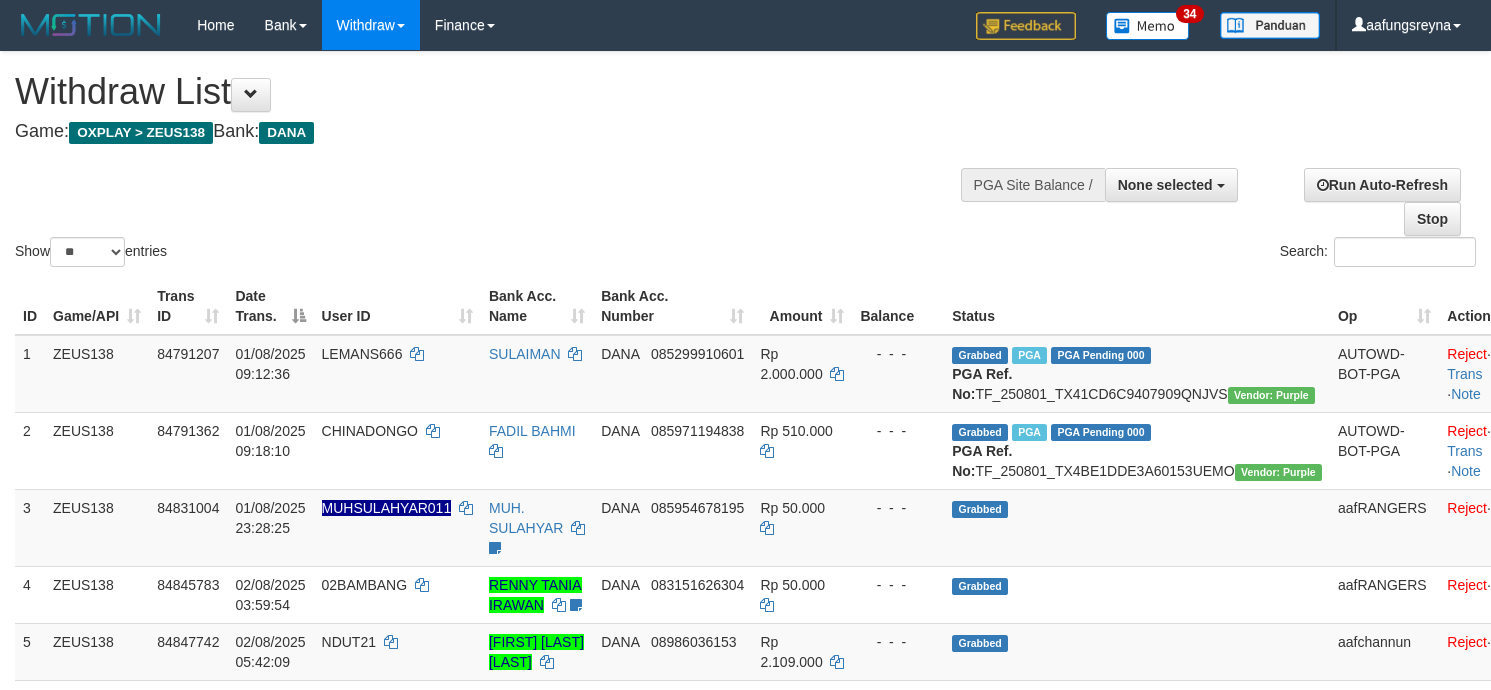 select 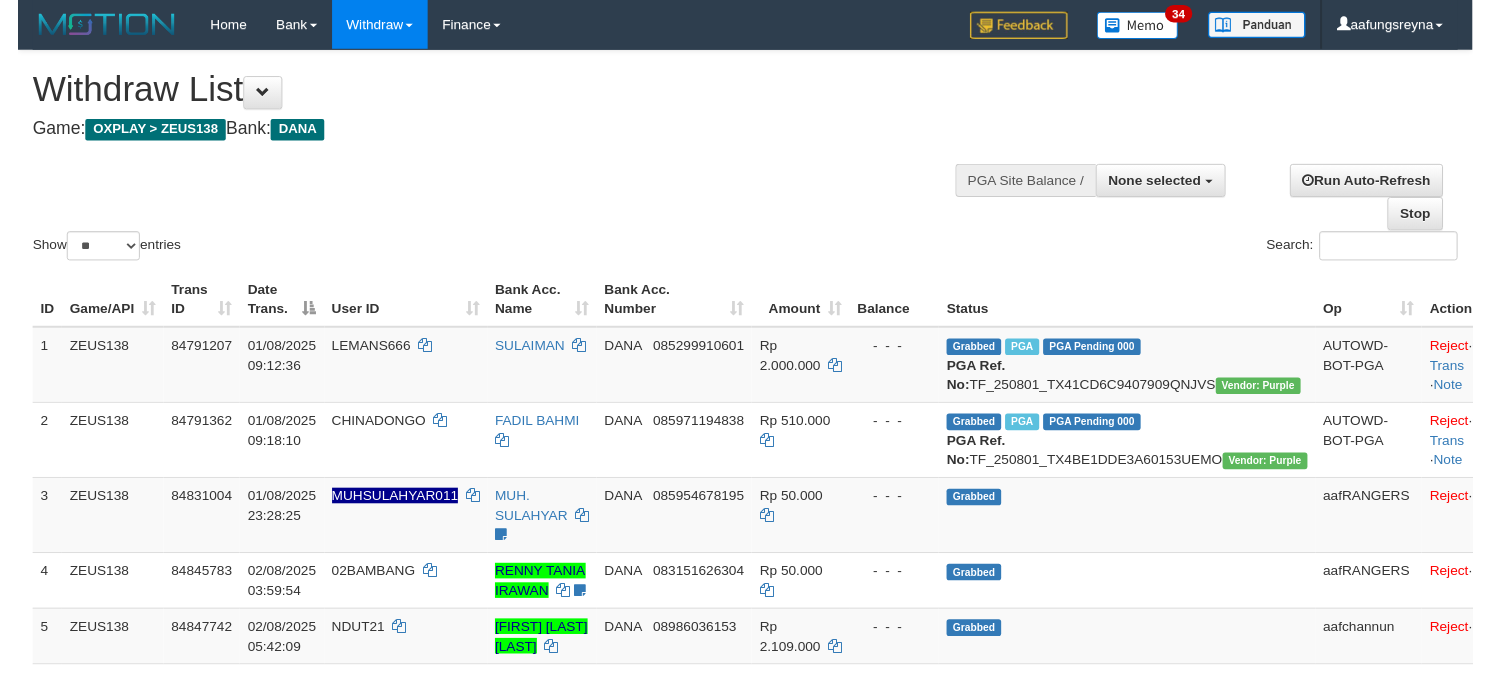 scroll, scrollTop: 0, scrollLeft: 0, axis: both 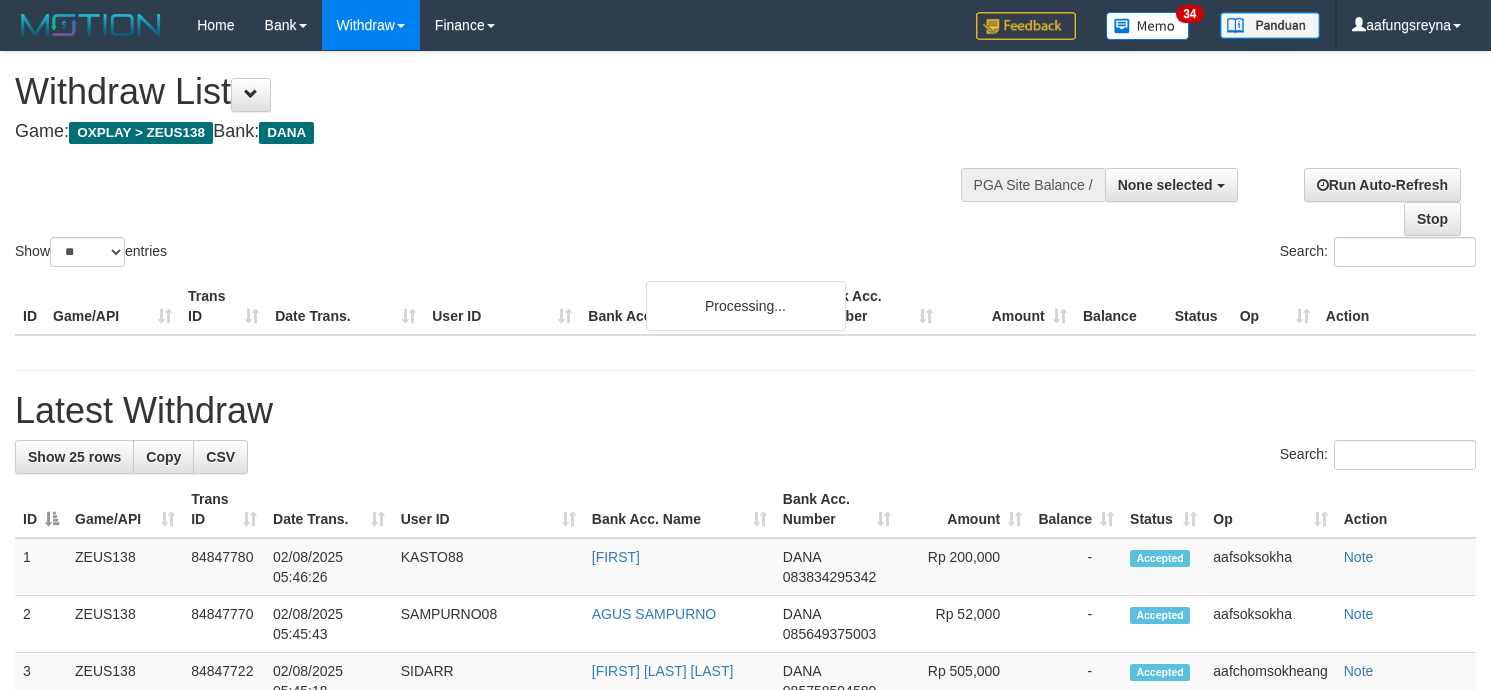 select 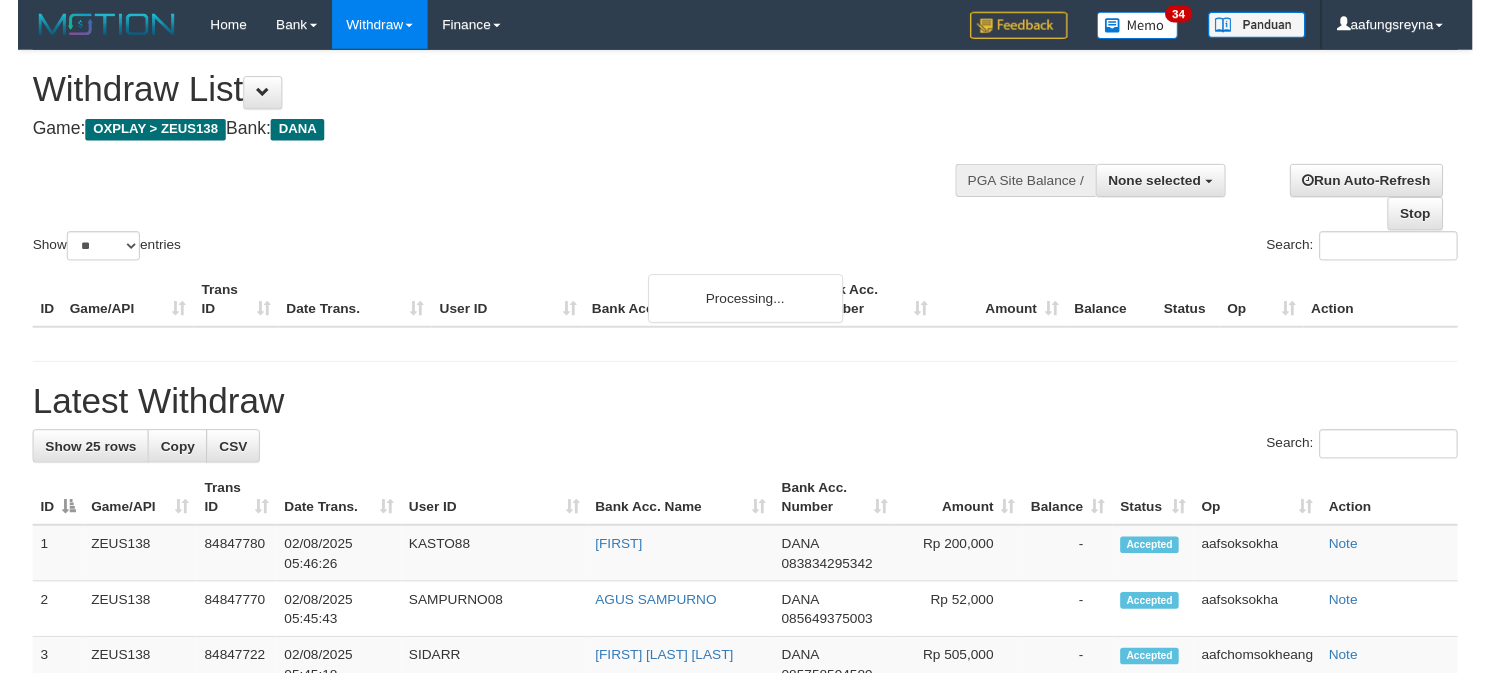 scroll, scrollTop: 0, scrollLeft: 0, axis: both 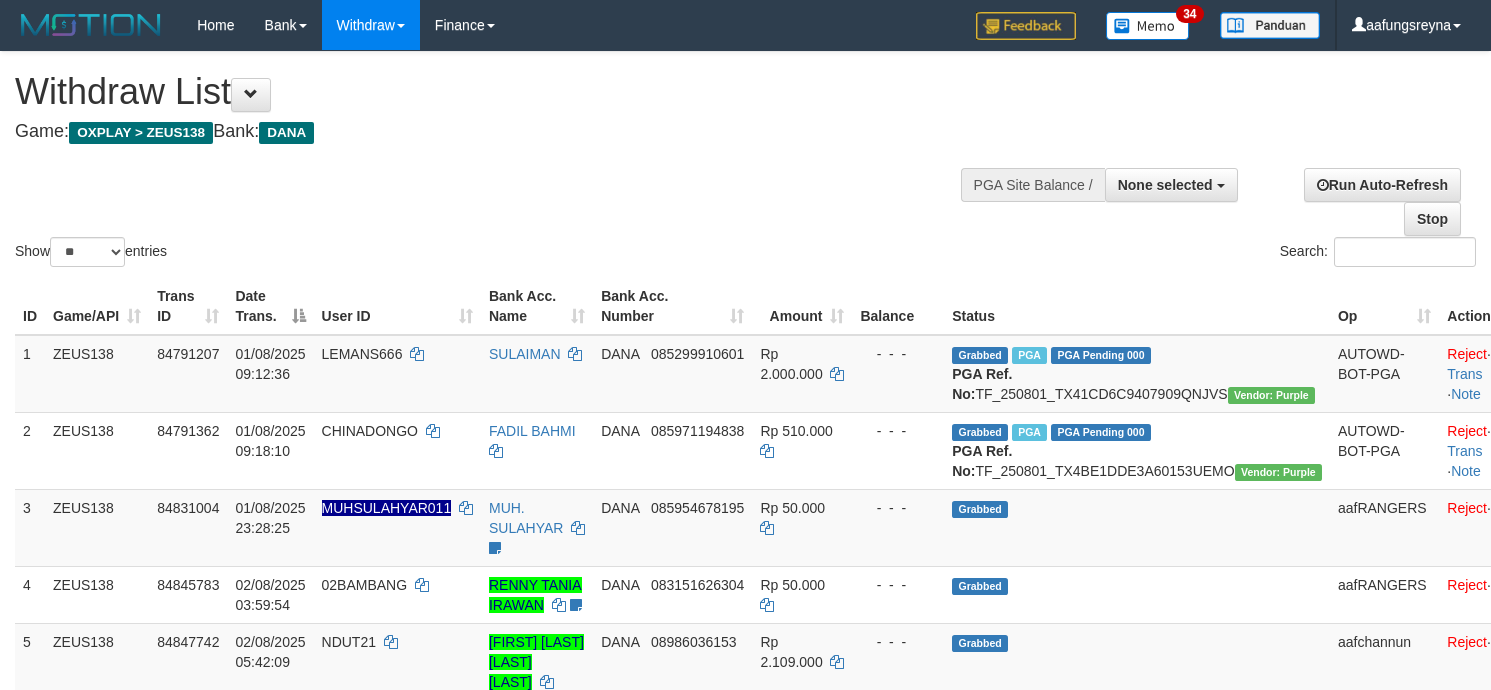 select 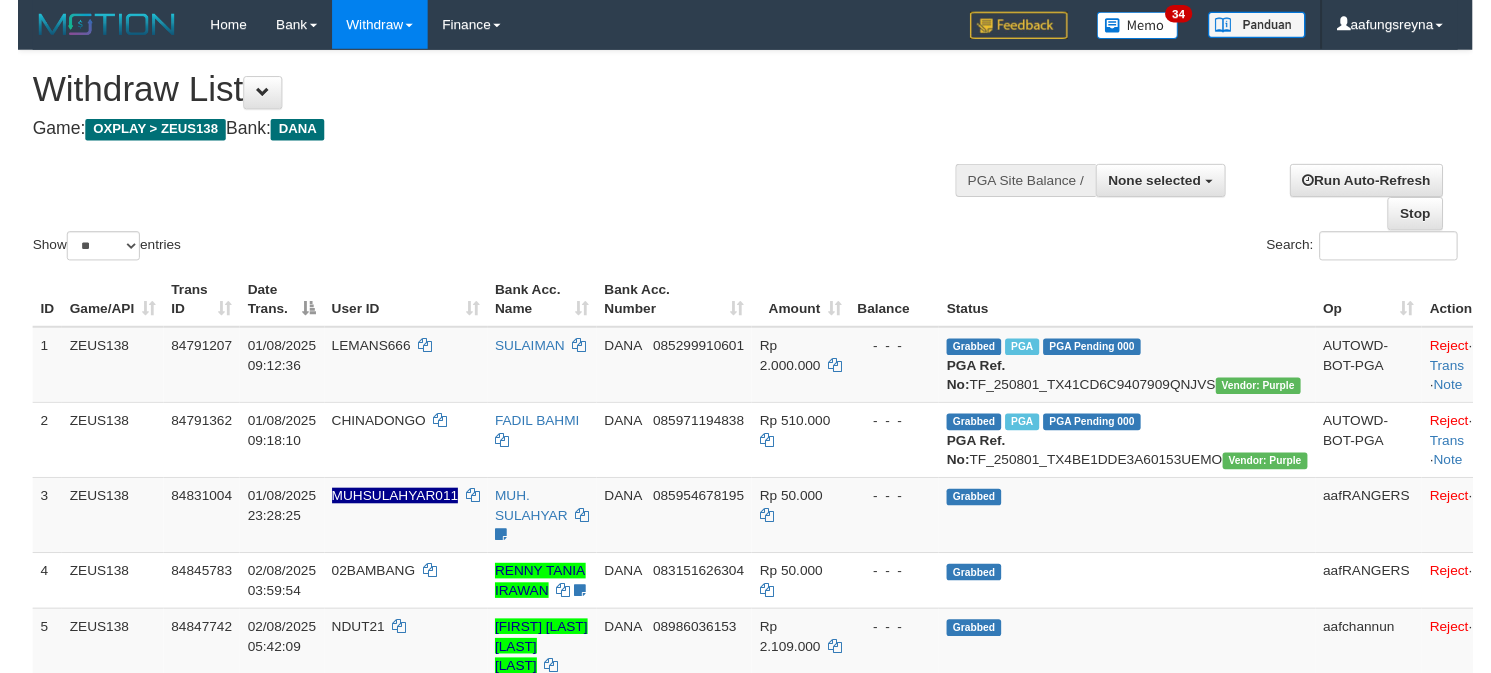 scroll, scrollTop: 0, scrollLeft: 0, axis: both 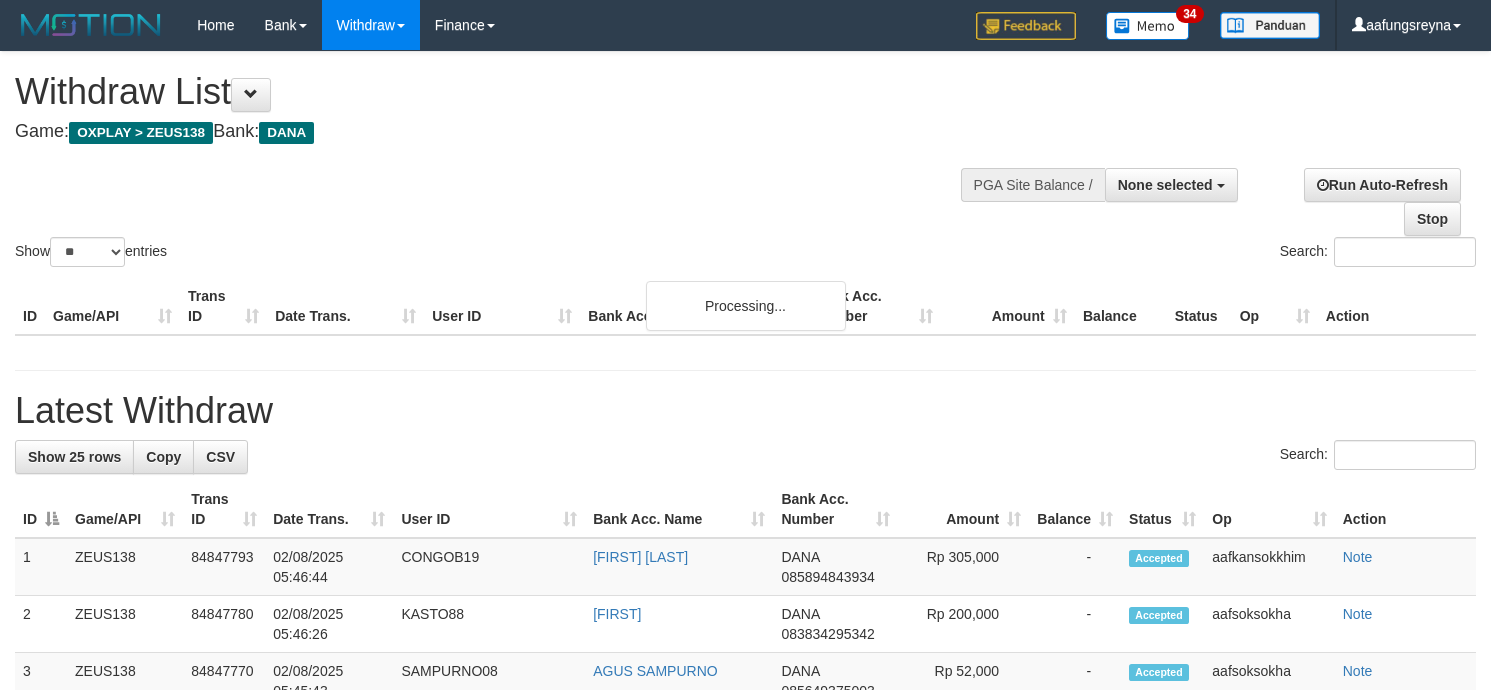 select 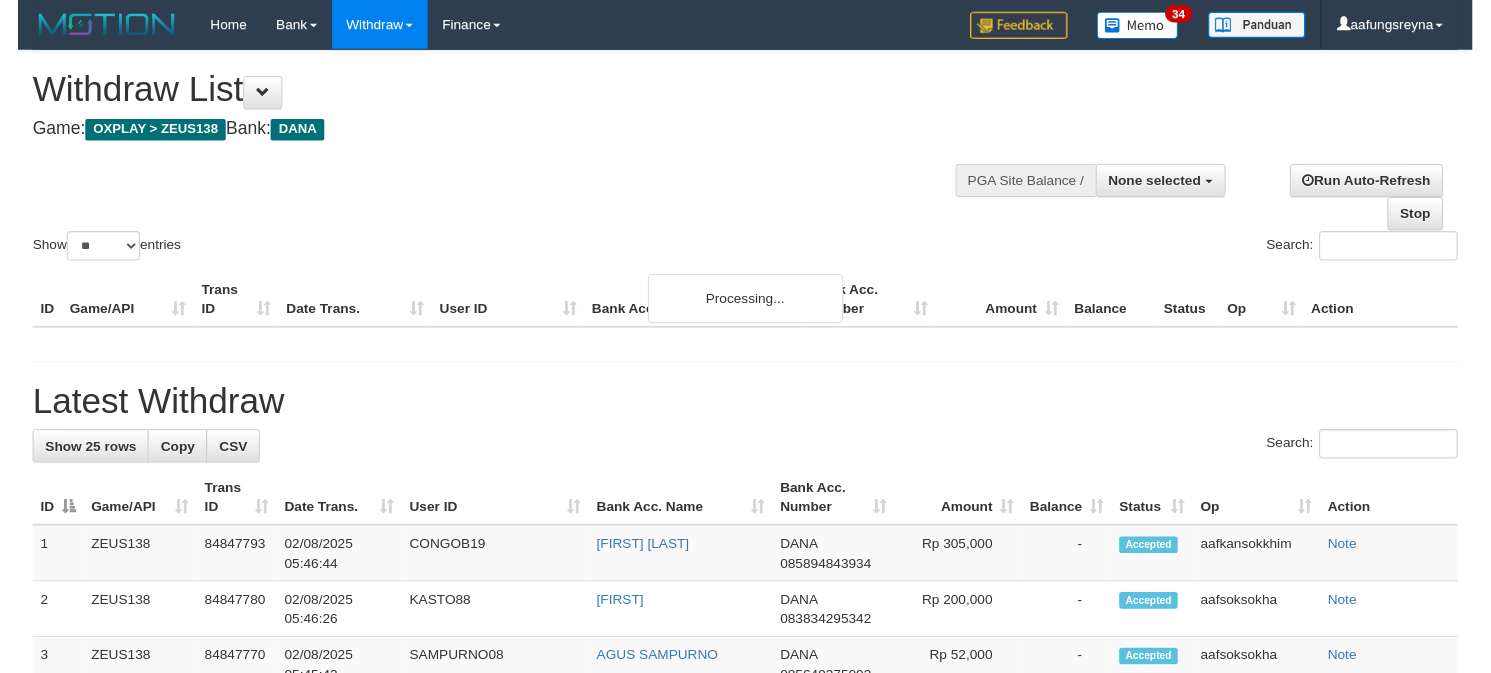scroll, scrollTop: 0, scrollLeft: 0, axis: both 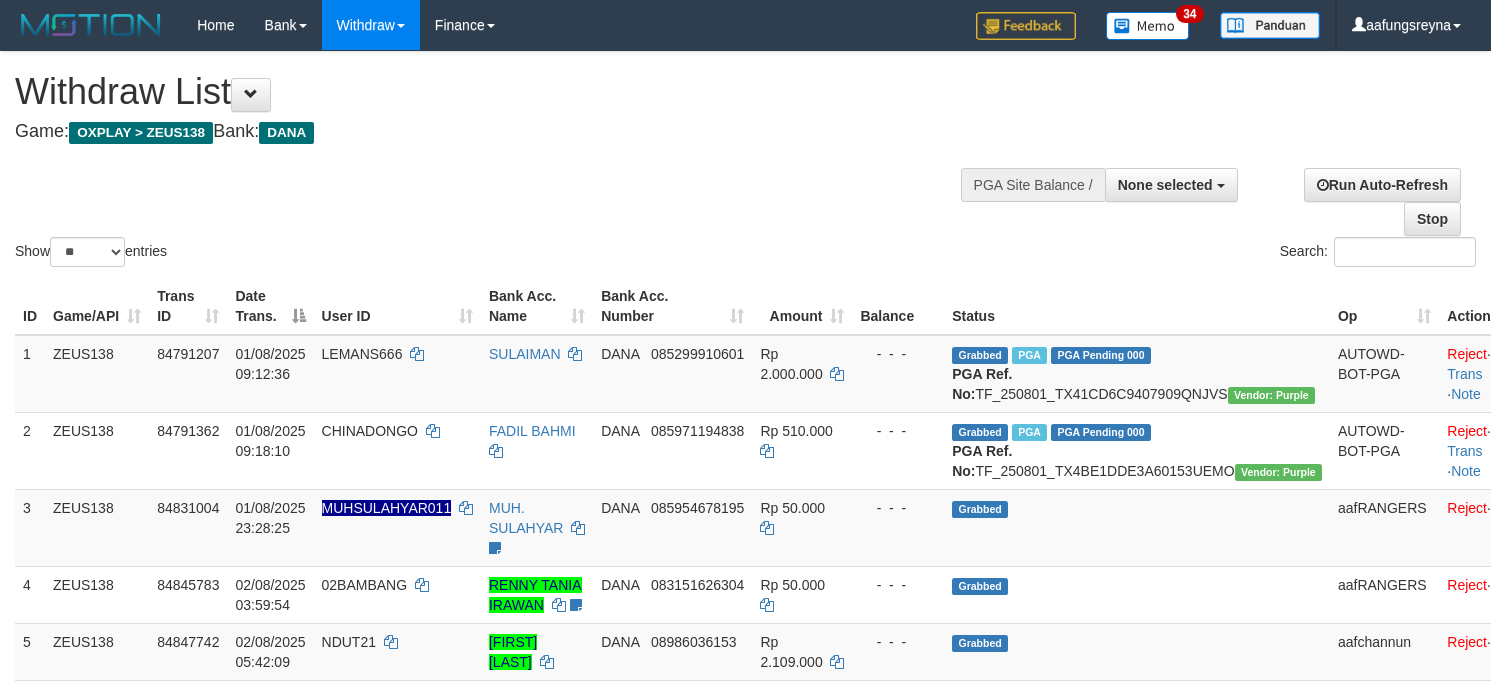 select 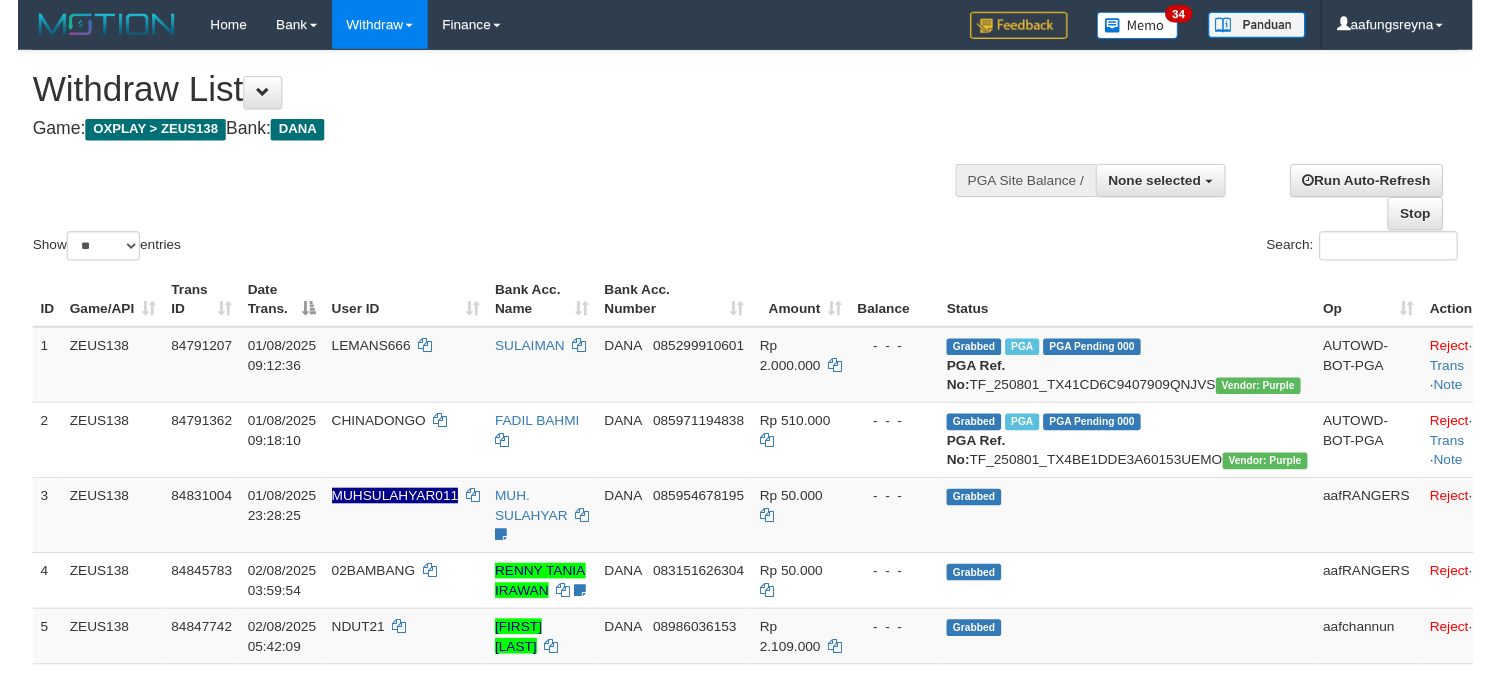 scroll, scrollTop: 0, scrollLeft: 0, axis: both 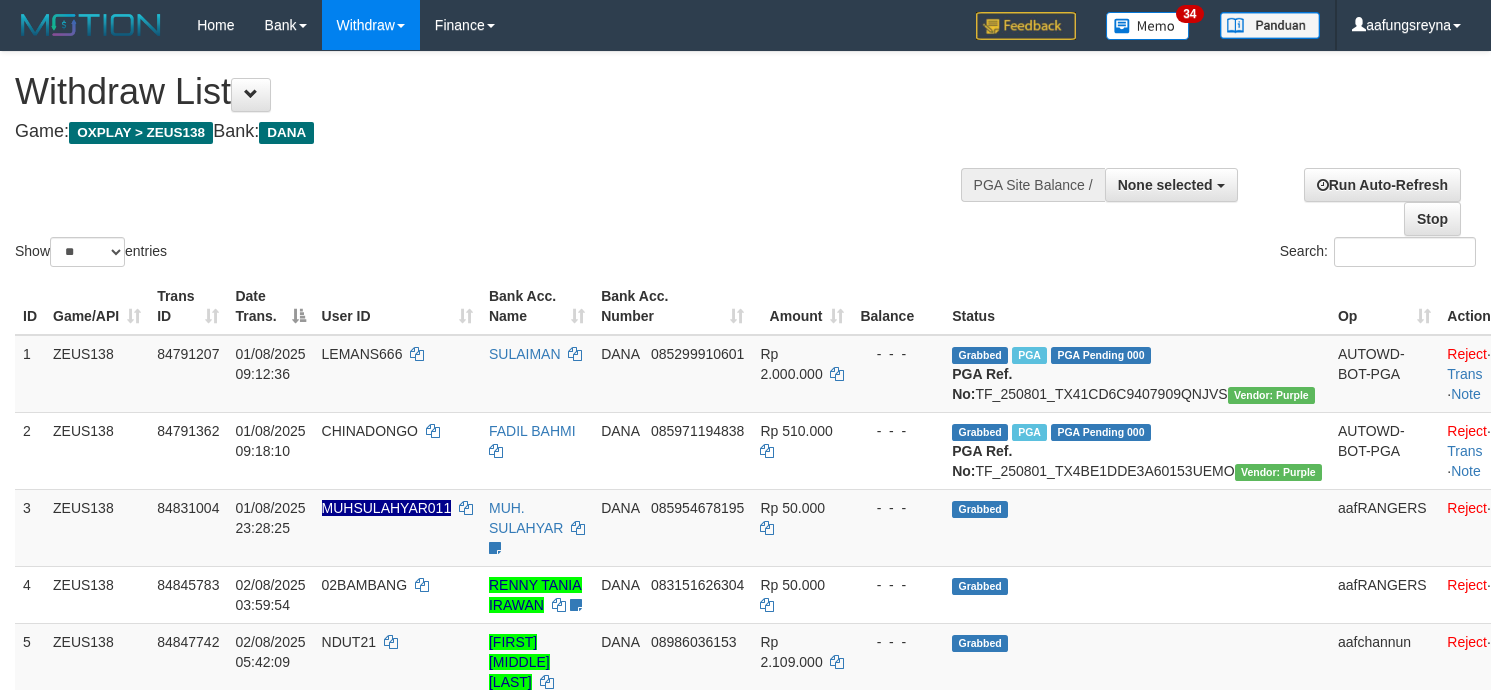 select 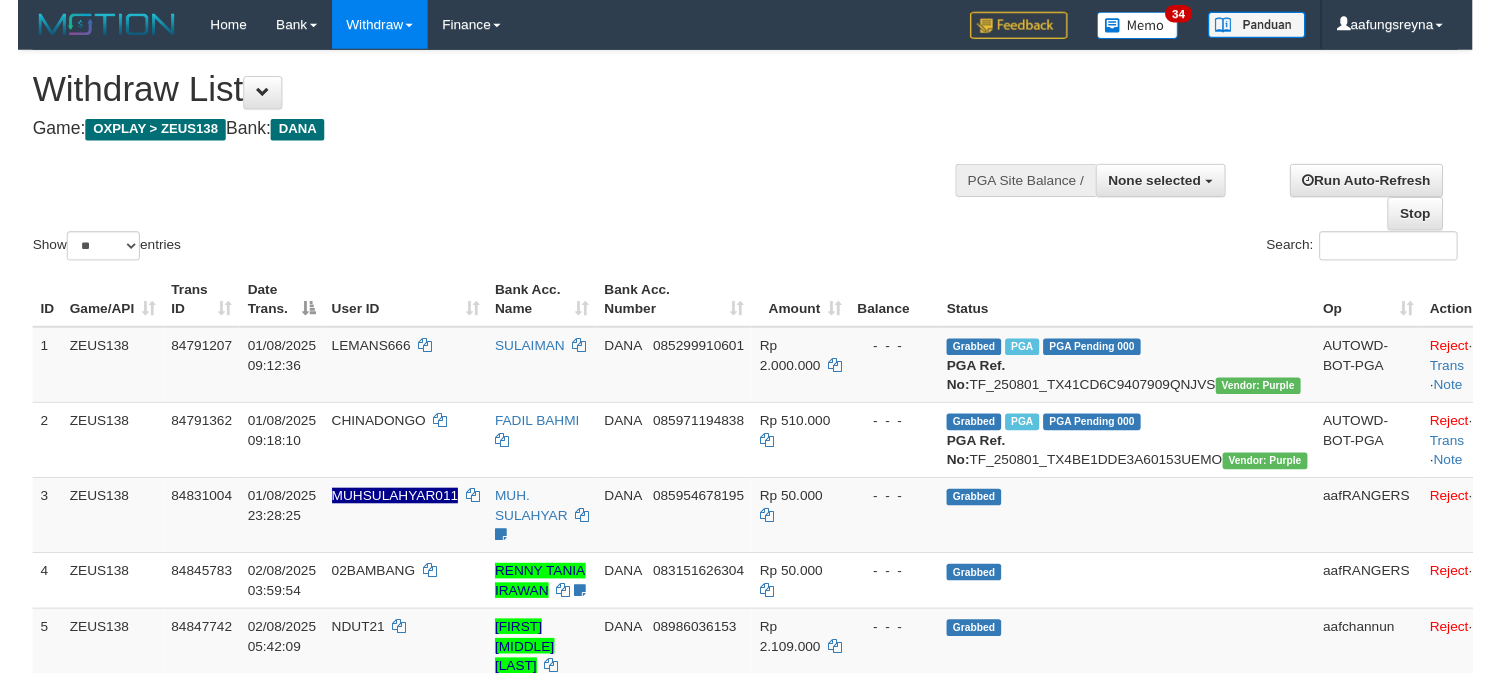 scroll, scrollTop: 0, scrollLeft: 0, axis: both 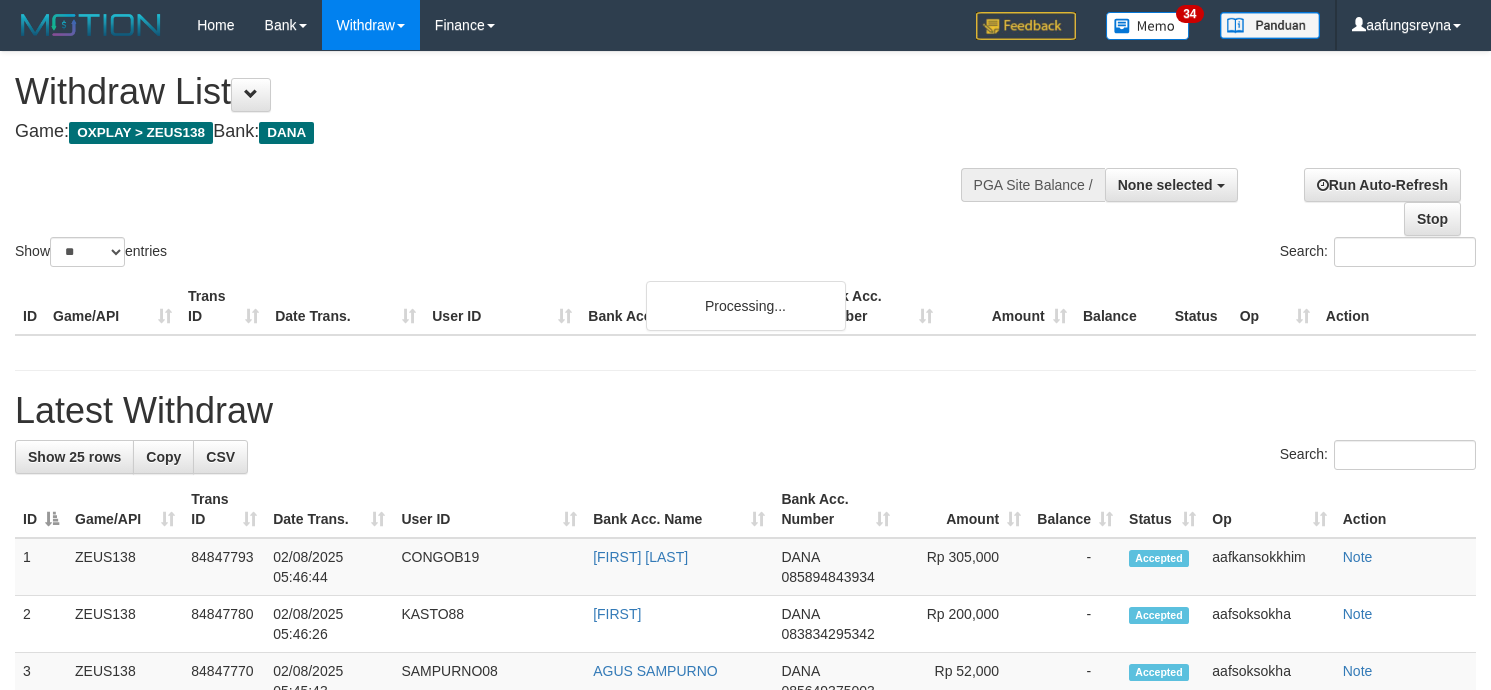select 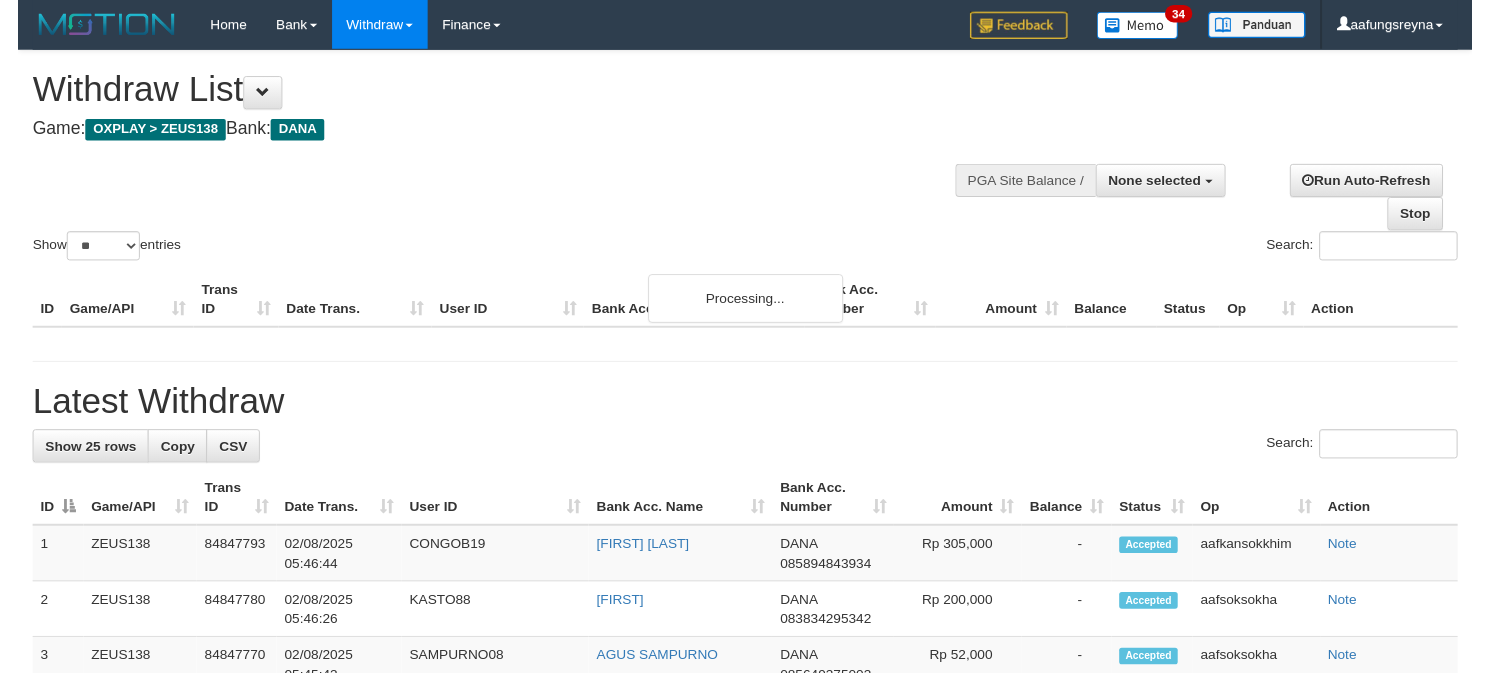 scroll, scrollTop: 0, scrollLeft: 0, axis: both 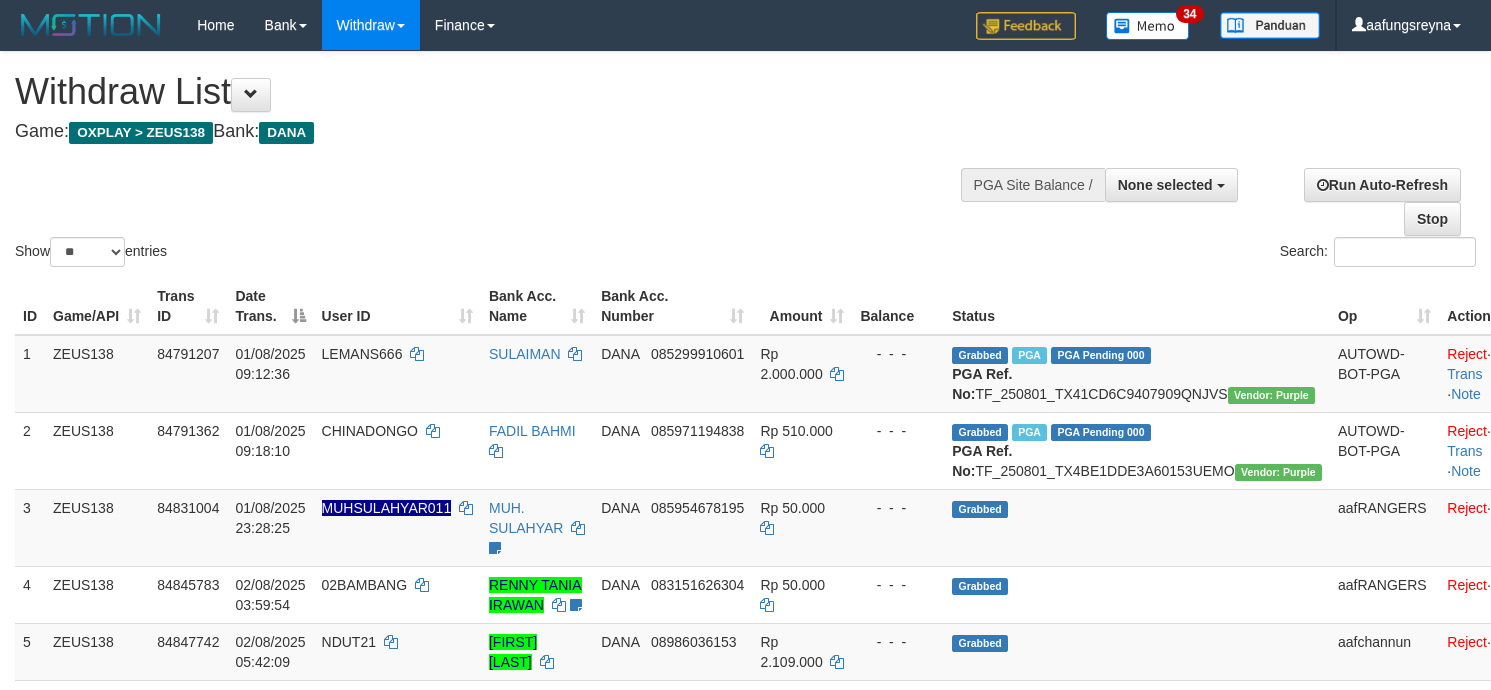 select 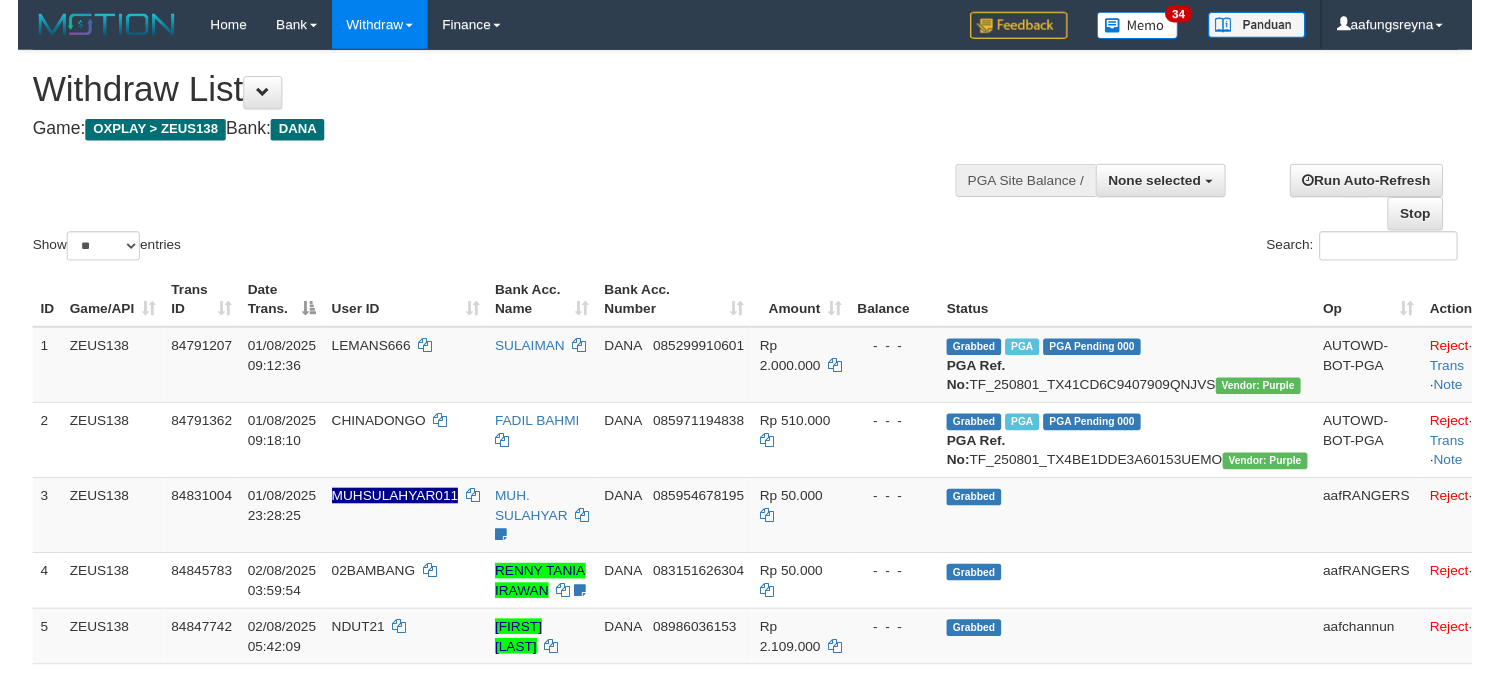 scroll, scrollTop: 0, scrollLeft: 0, axis: both 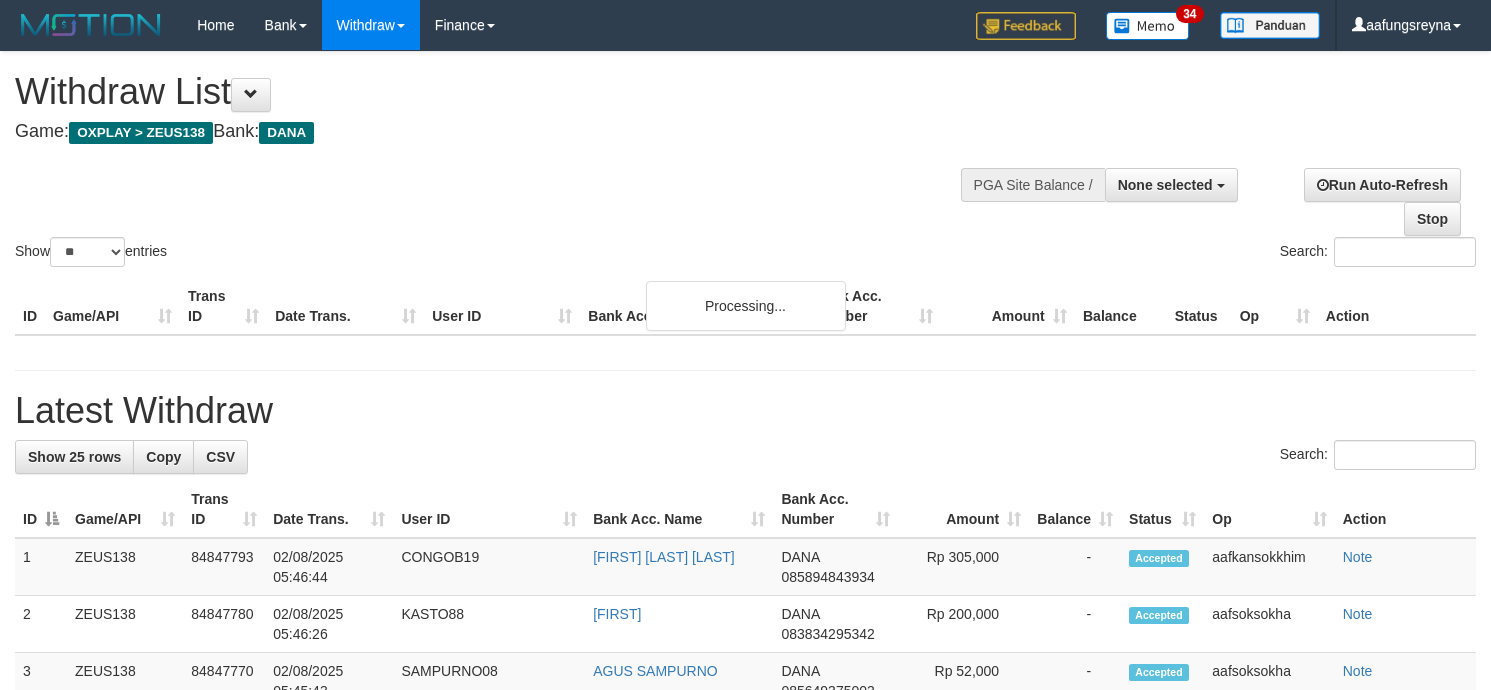 select 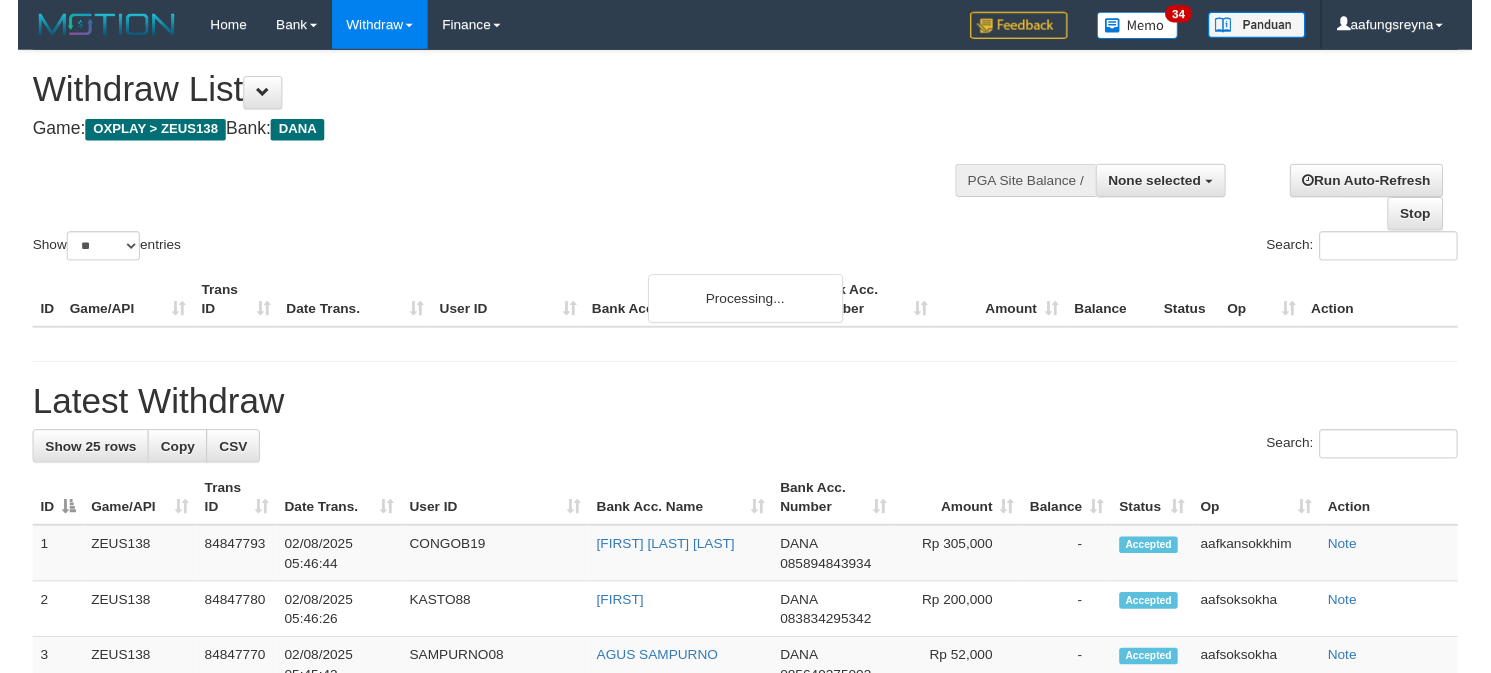 scroll, scrollTop: 0, scrollLeft: 0, axis: both 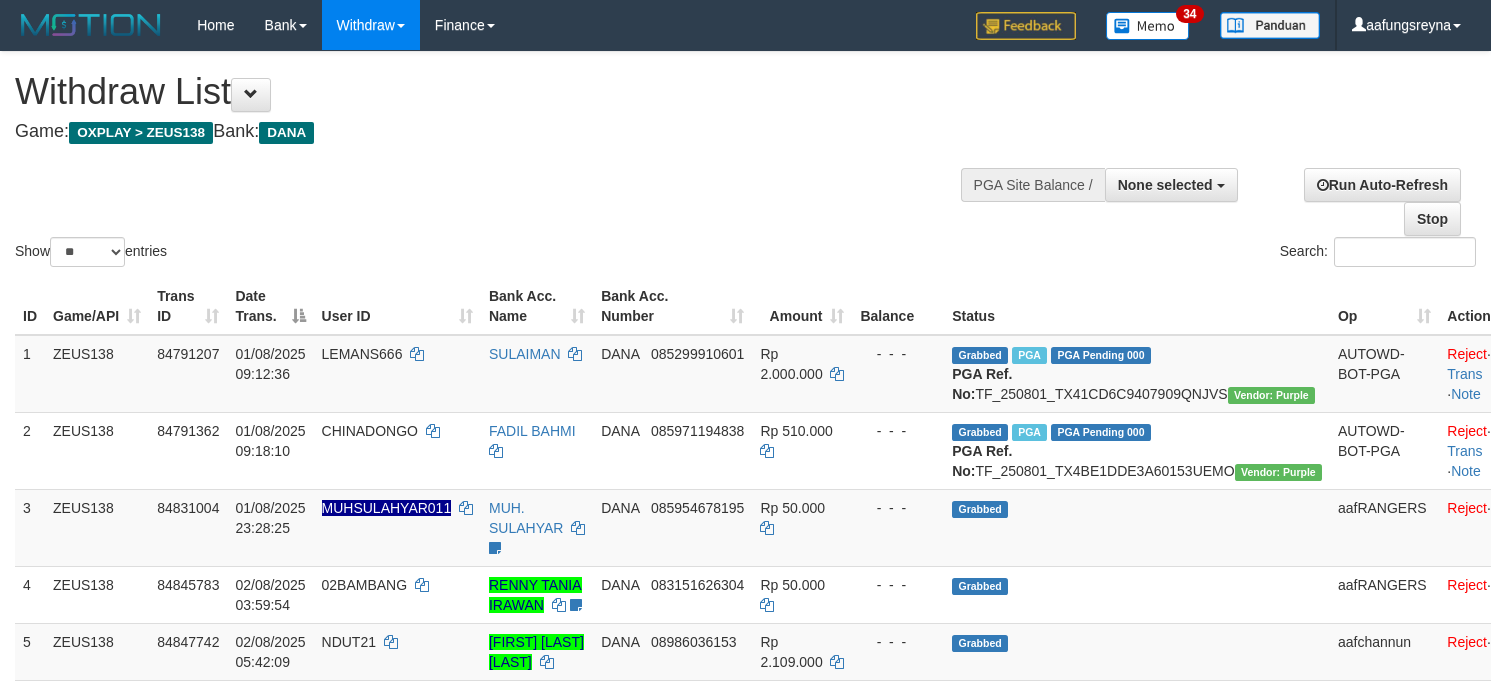 select 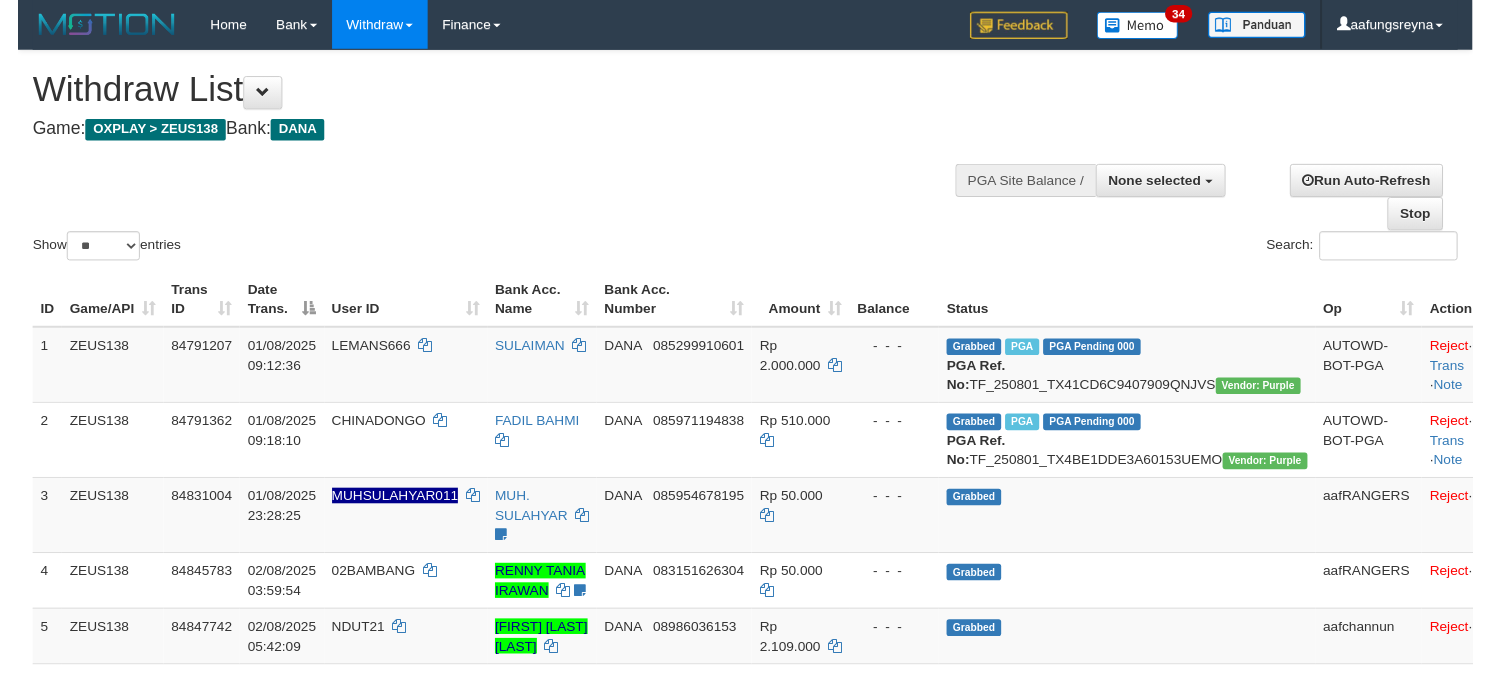 scroll, scrollTop: 0, scrollLeft: 0, axis: both 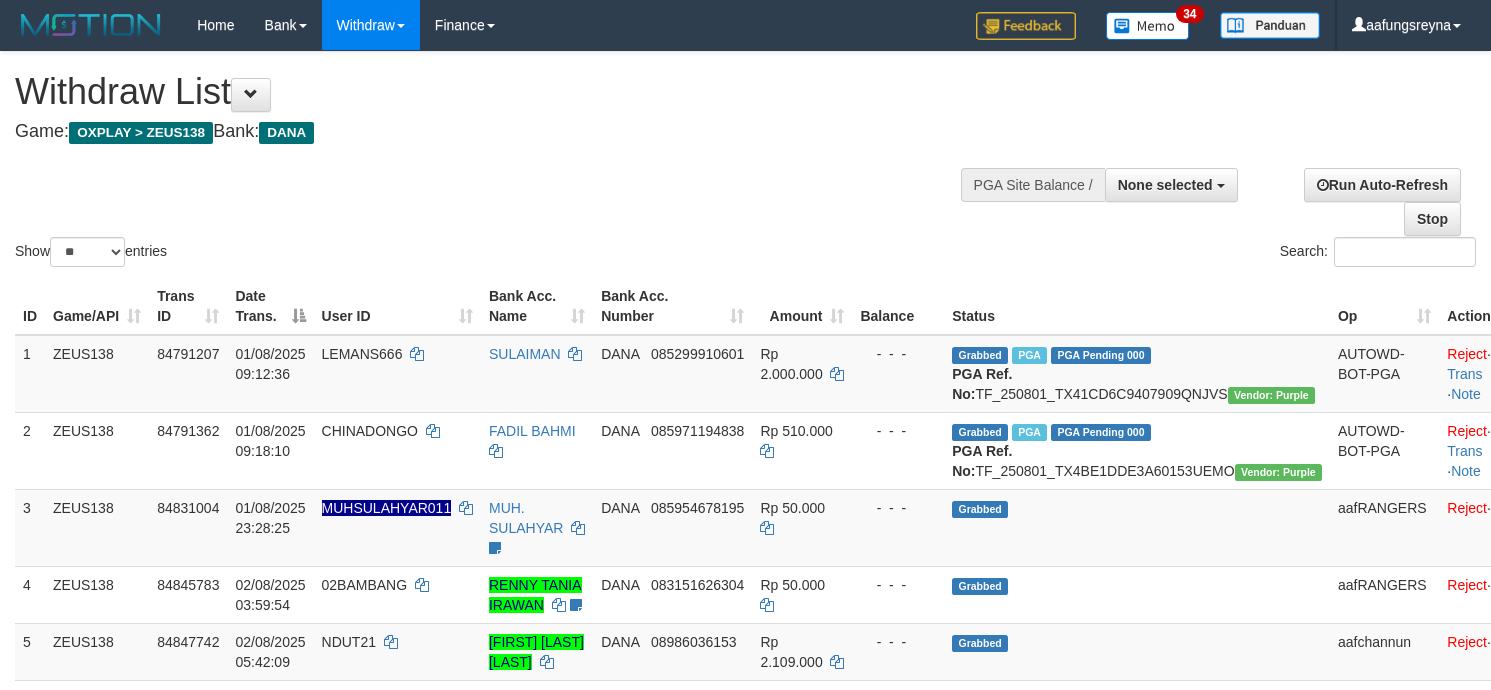 select 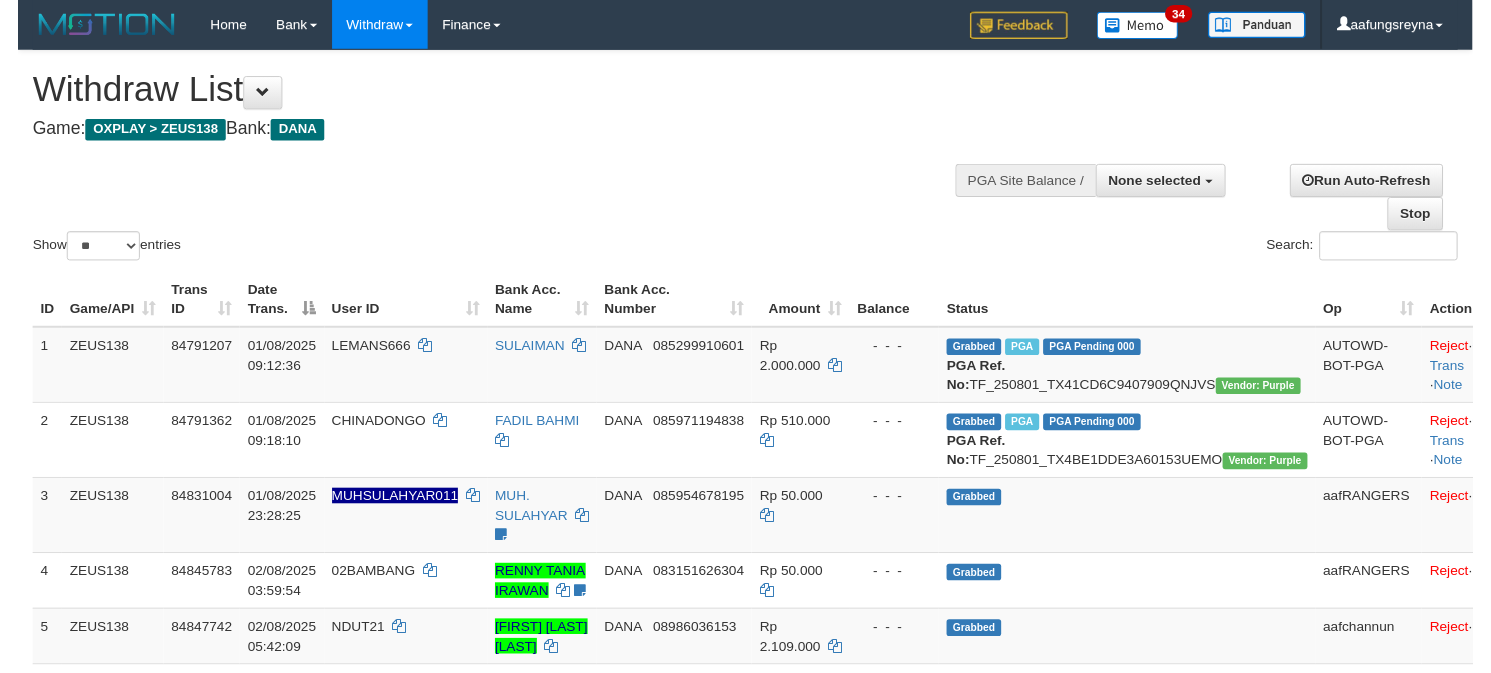 scroll, scrollTop: 0, scrollLeft: 0, axis: both 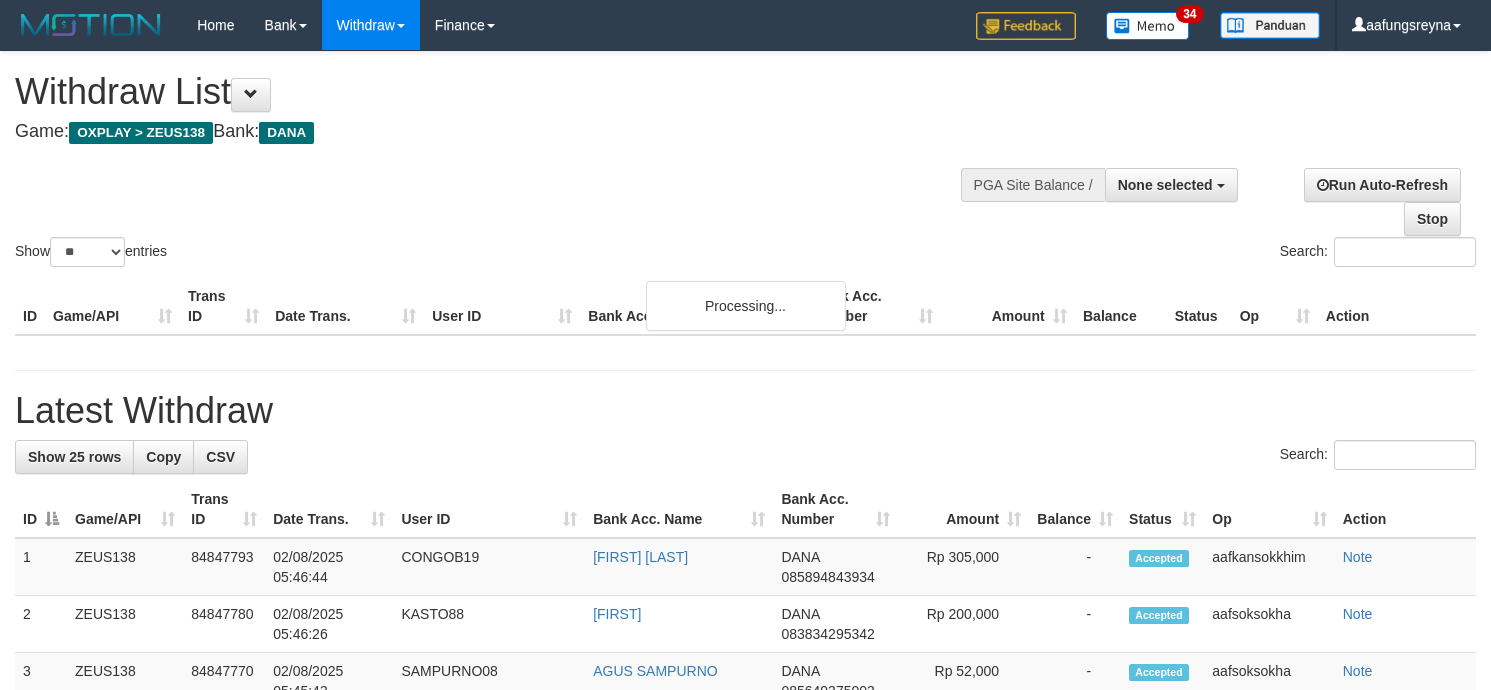 select 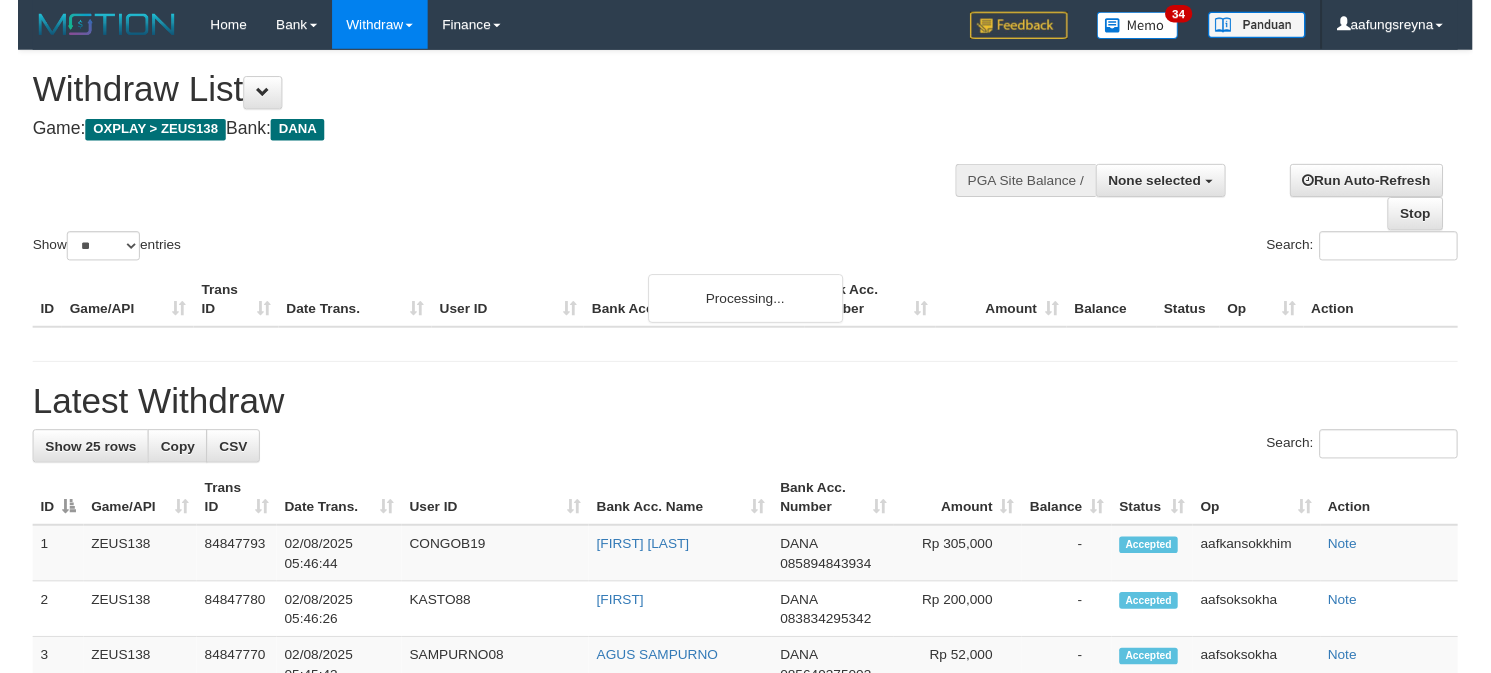 scroll, scrollTop: 0, scrollLeft: 0, axis: both 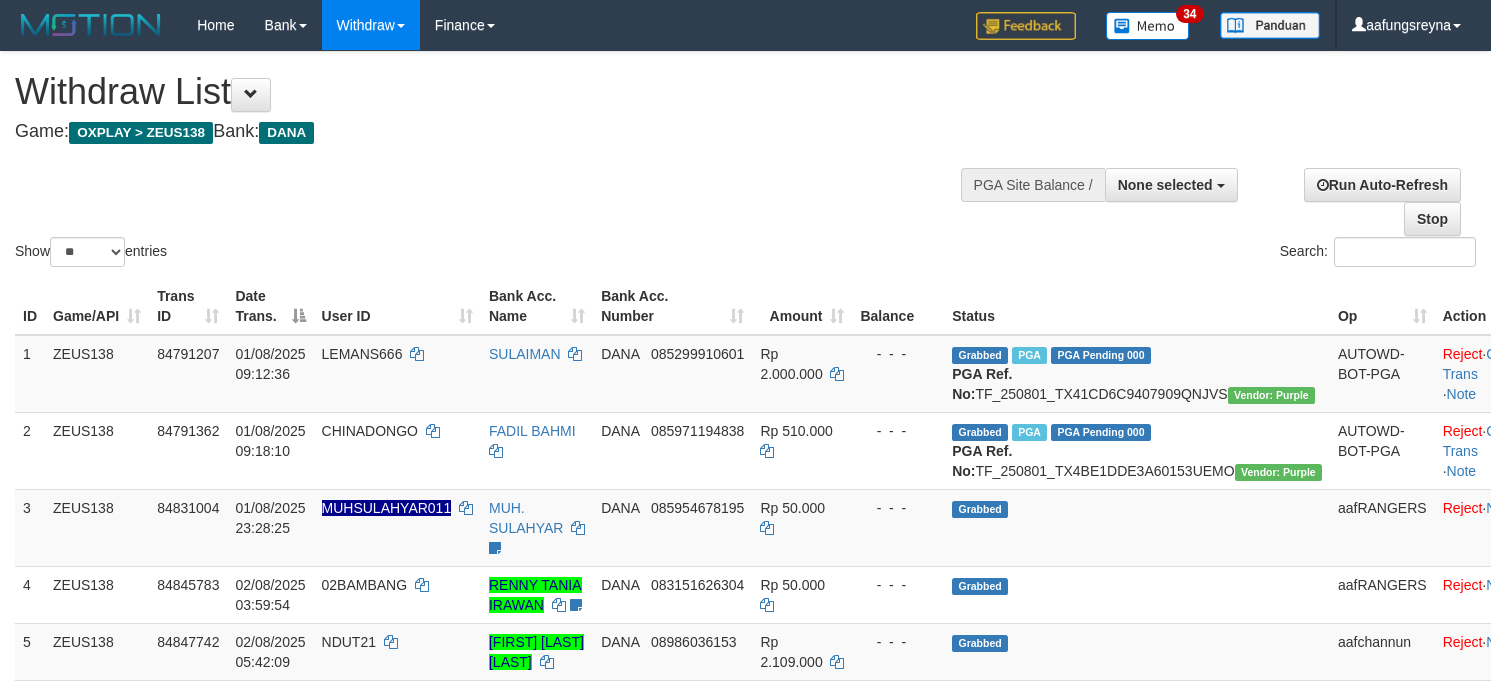 select 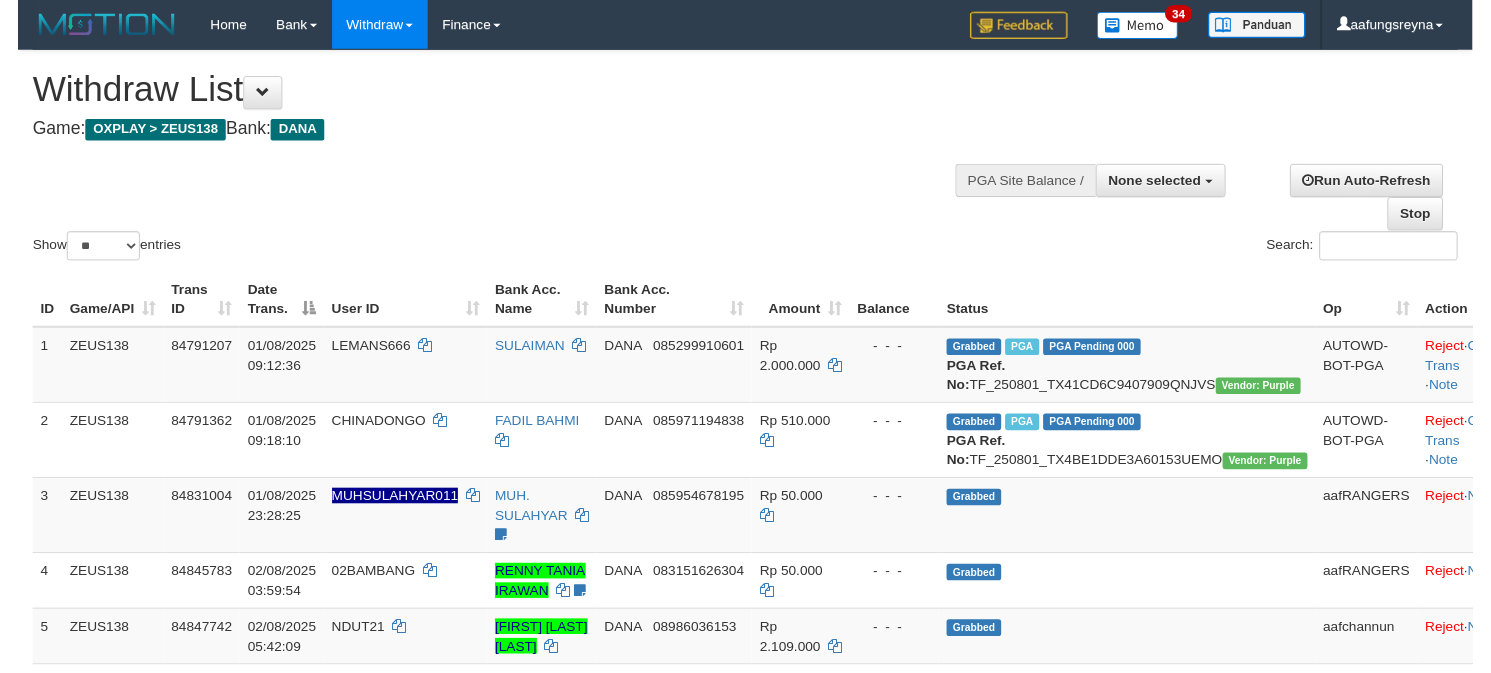 scroll, scrollTop: 0, scrollLeft: 0, axis: both 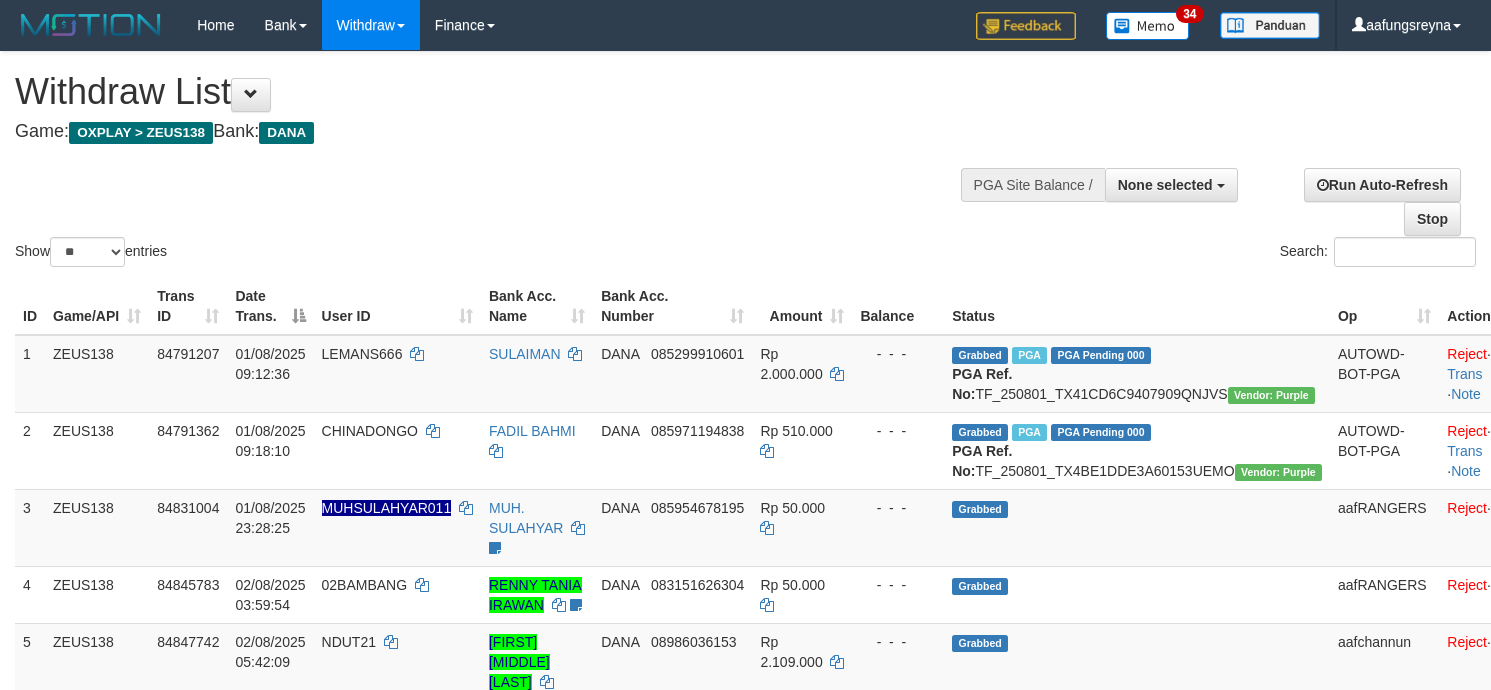 select 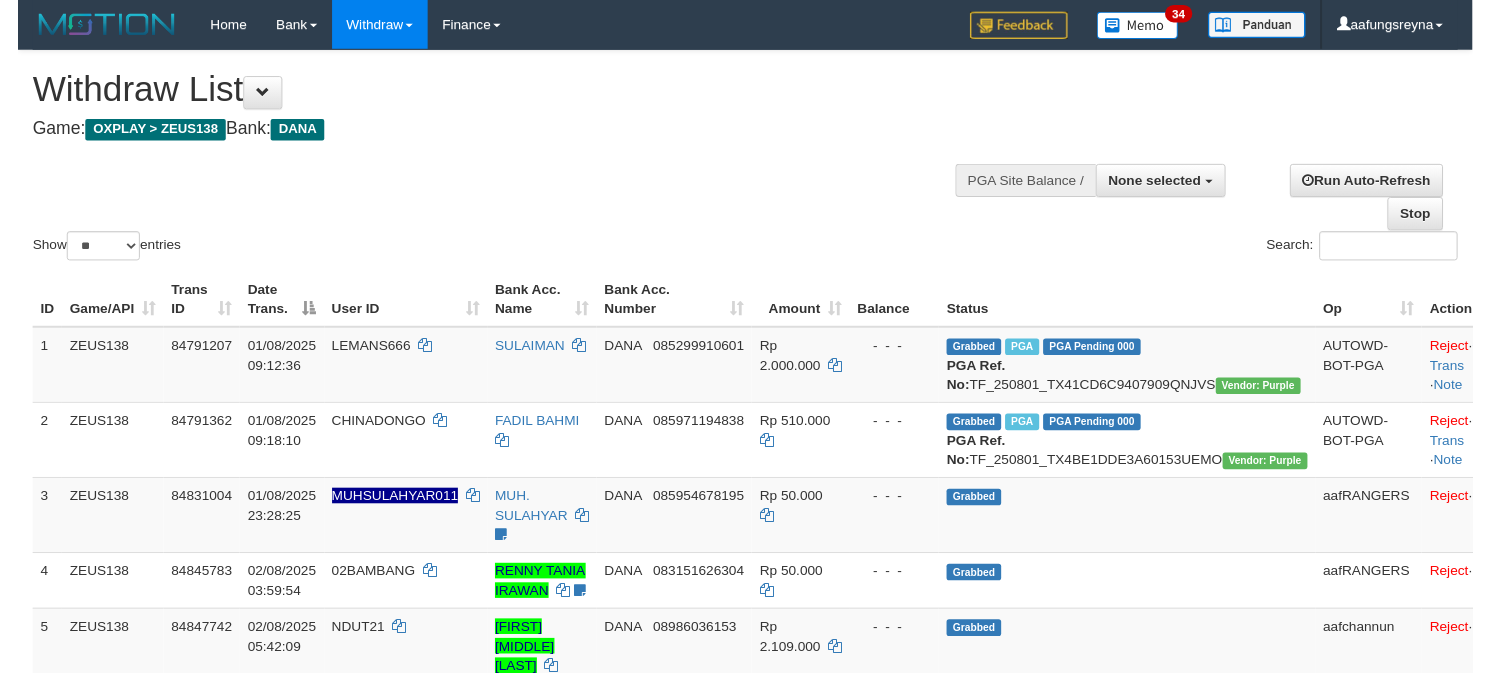 scroll, scrollTop: 0, scrollLeft: 0, axis: both 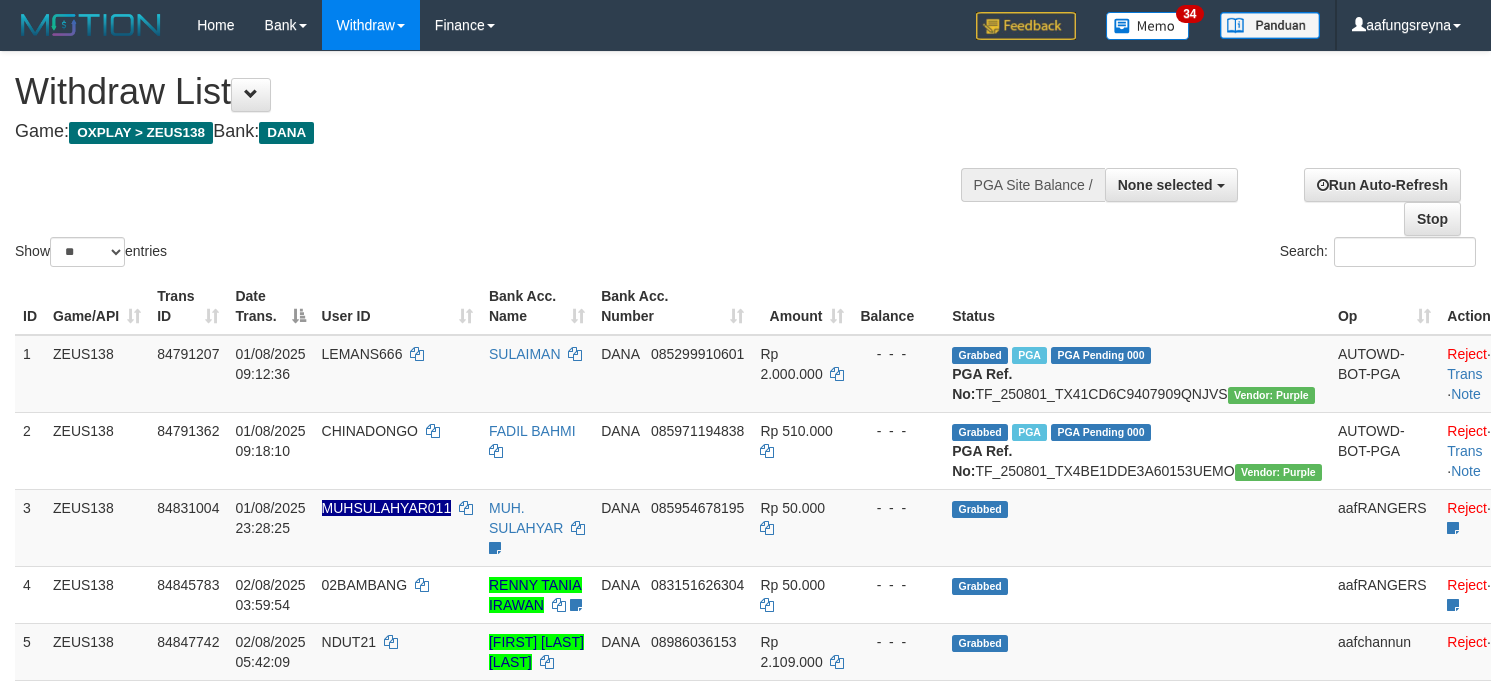 select 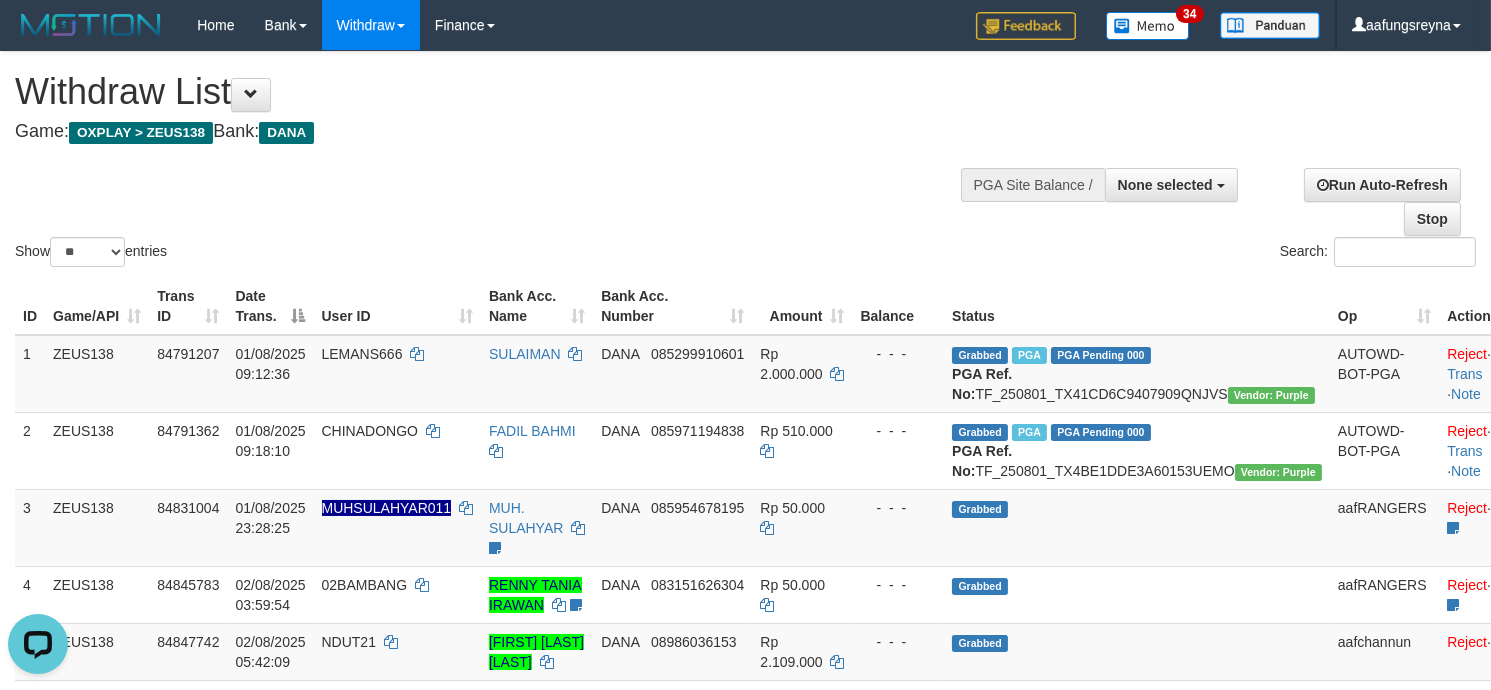 scroll, scrollTop: 0, scrollLeft: 0, axis: both 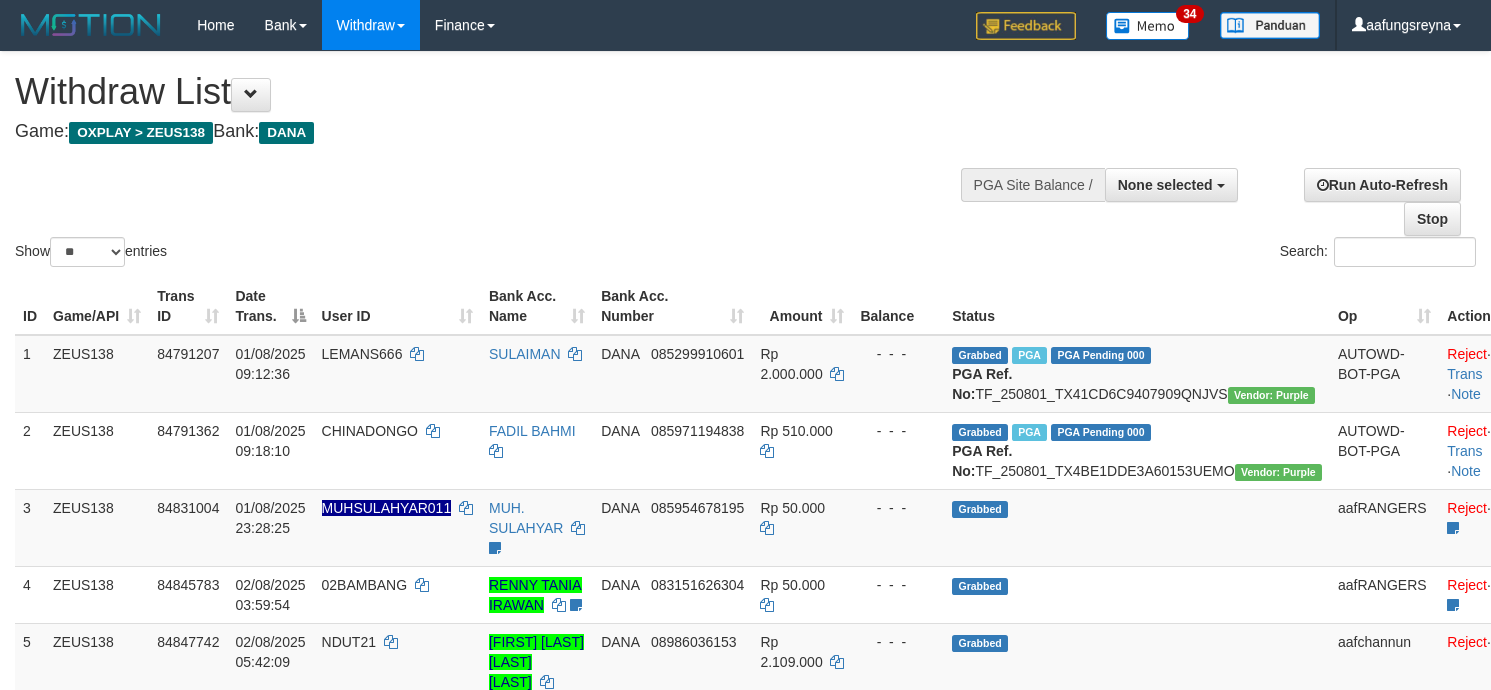 select 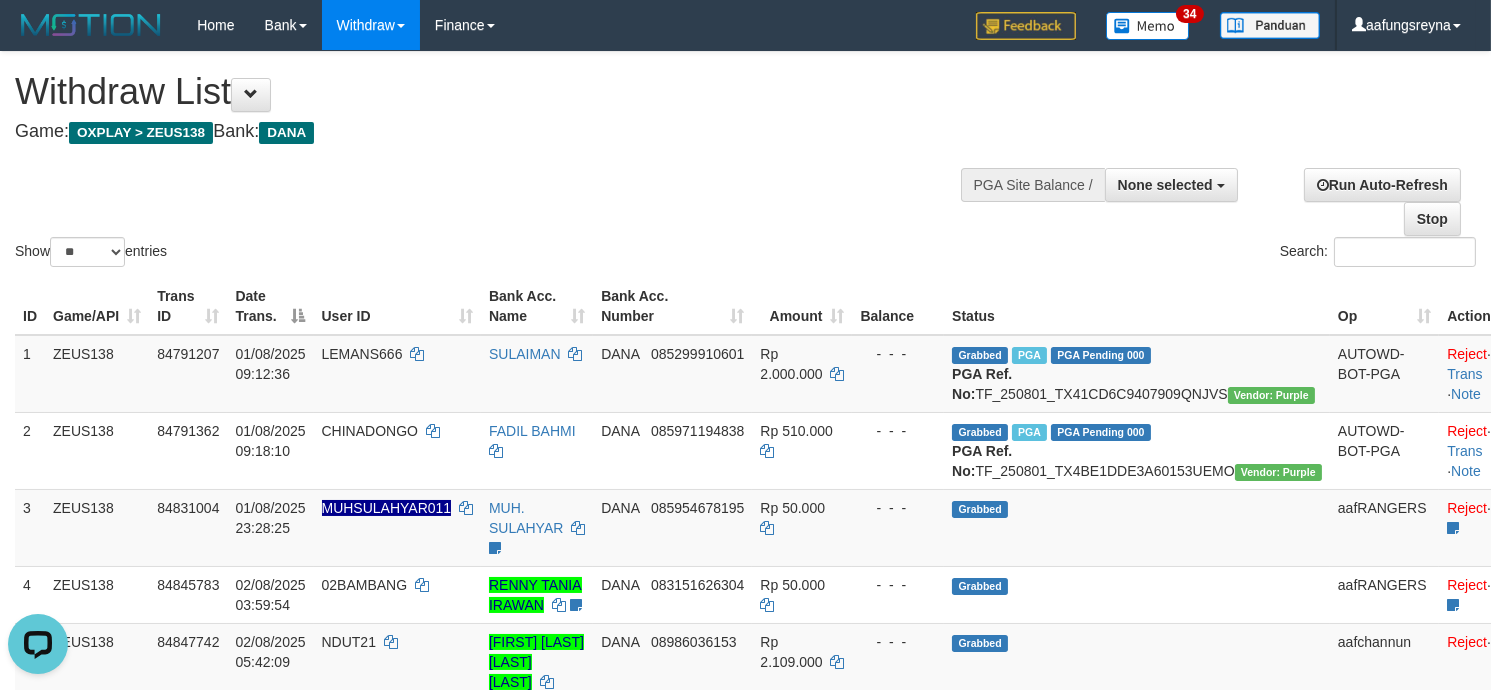 scroll, scrollTop: 0, scrollLeft: 0, axis: both 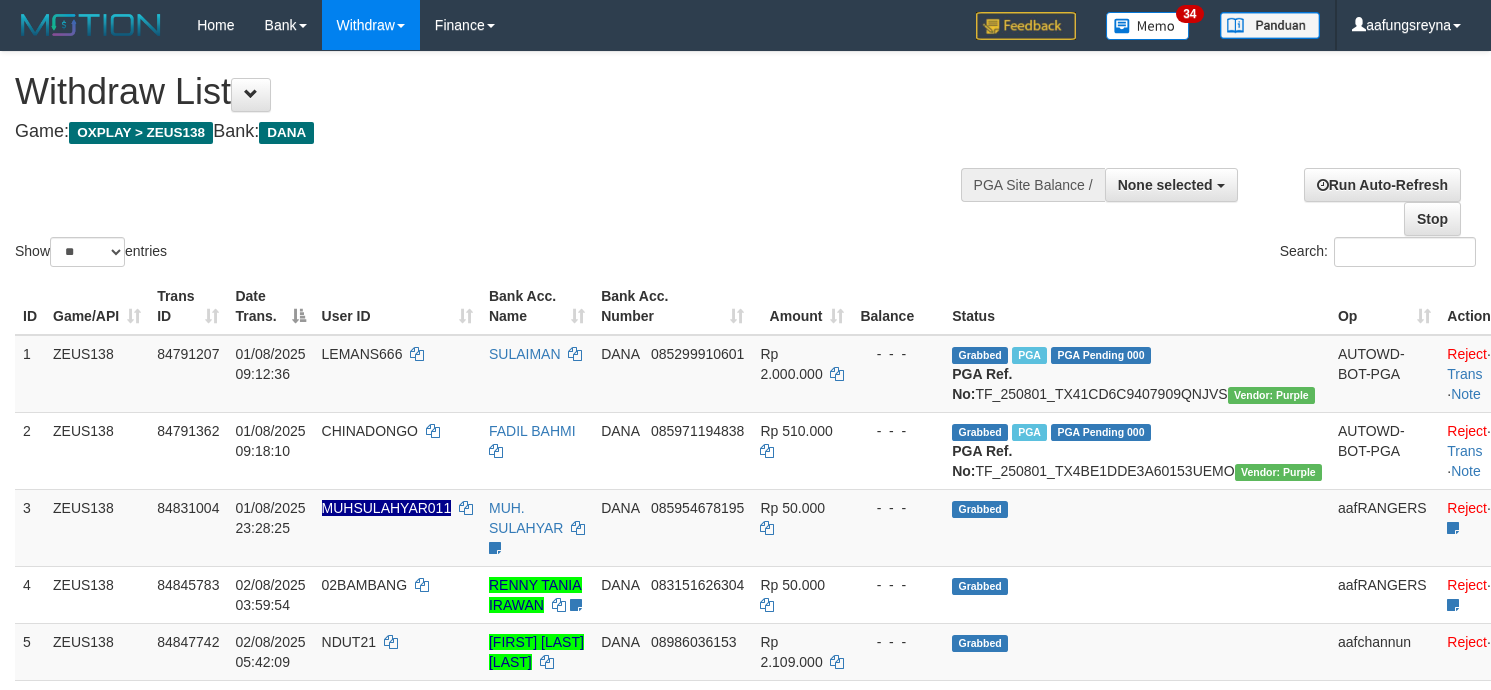 select 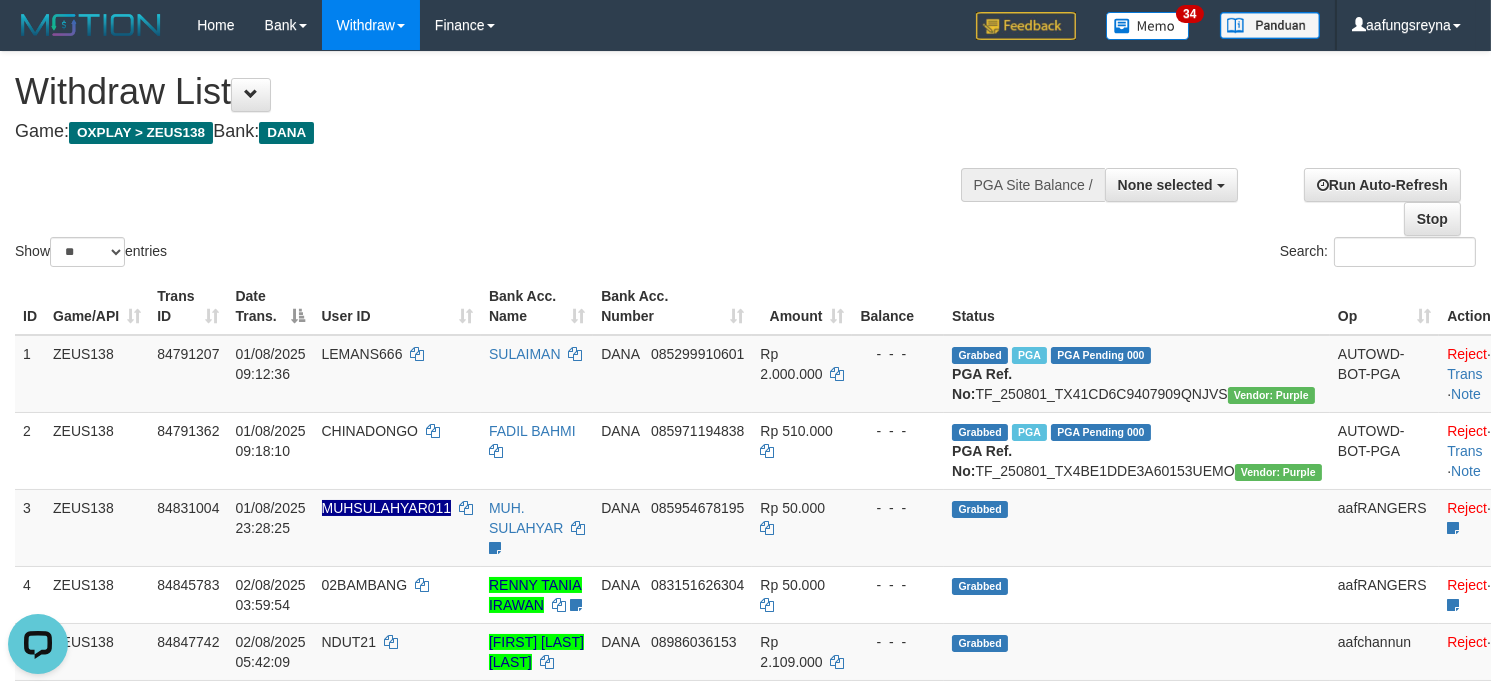 scroll, scrollTop: 0, scrollLeft: 0, axis: both 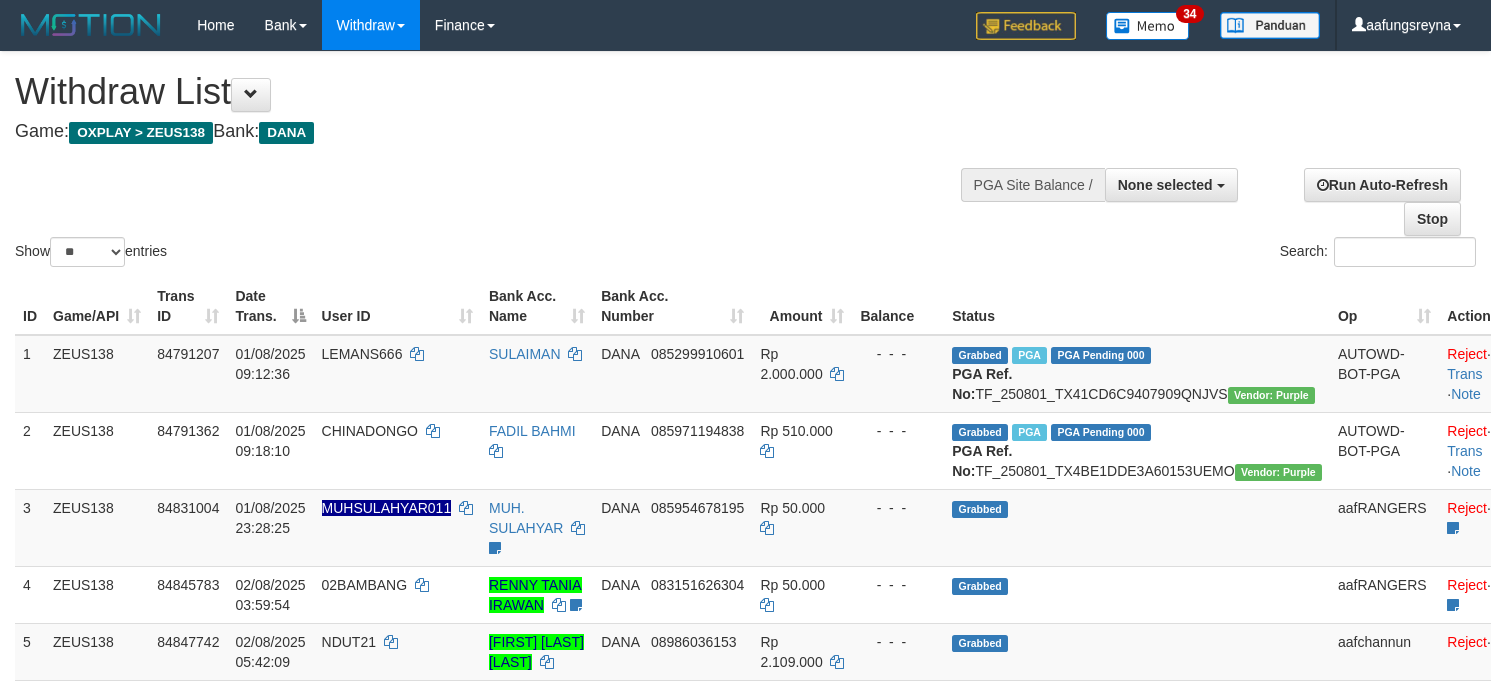 select 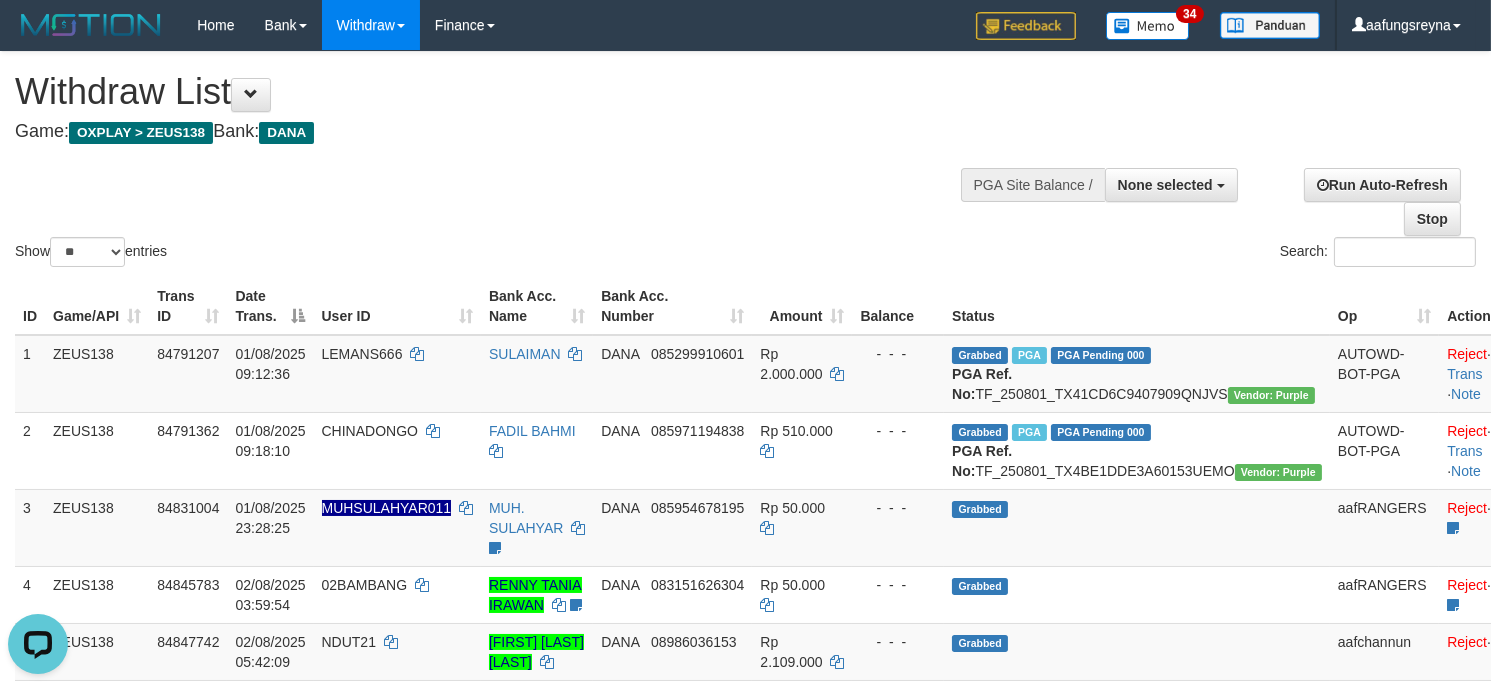 scroll, scrollTop: 0, scrollLeft: 0, axis: both 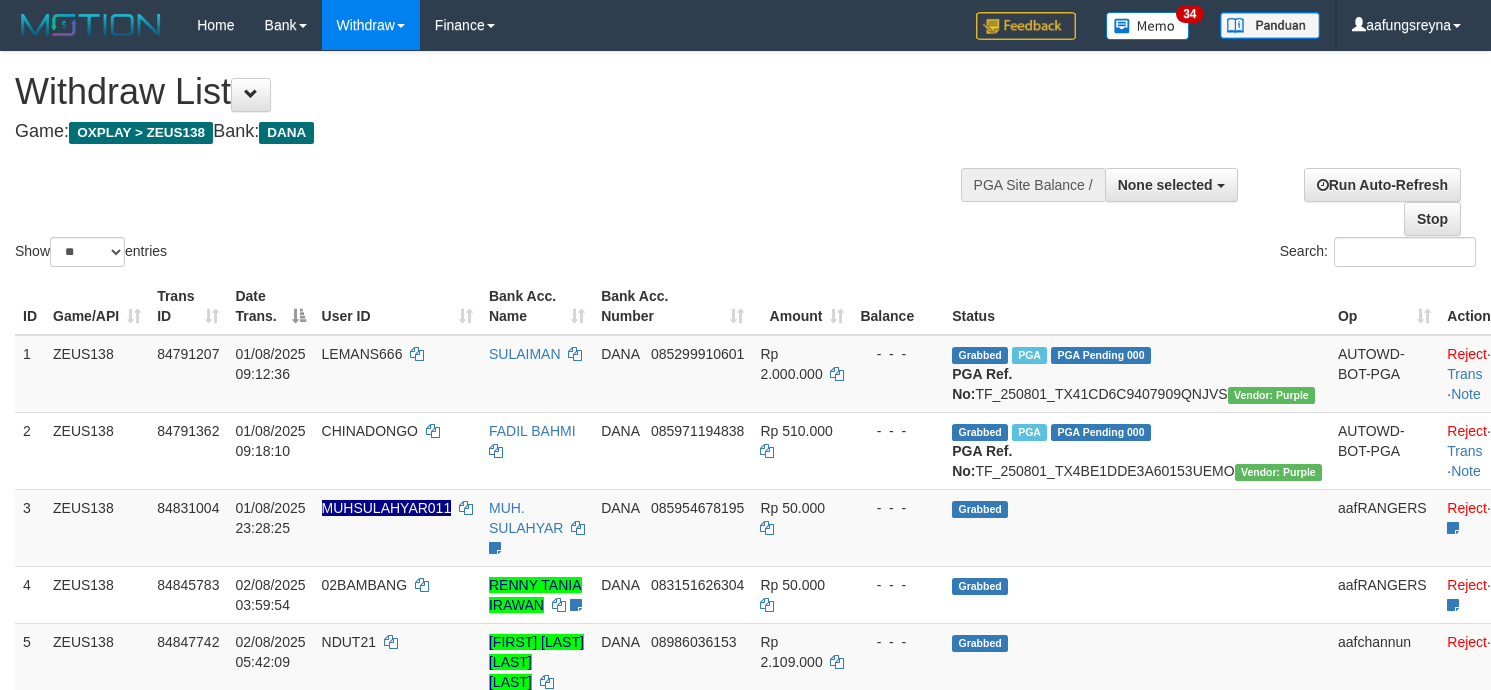select 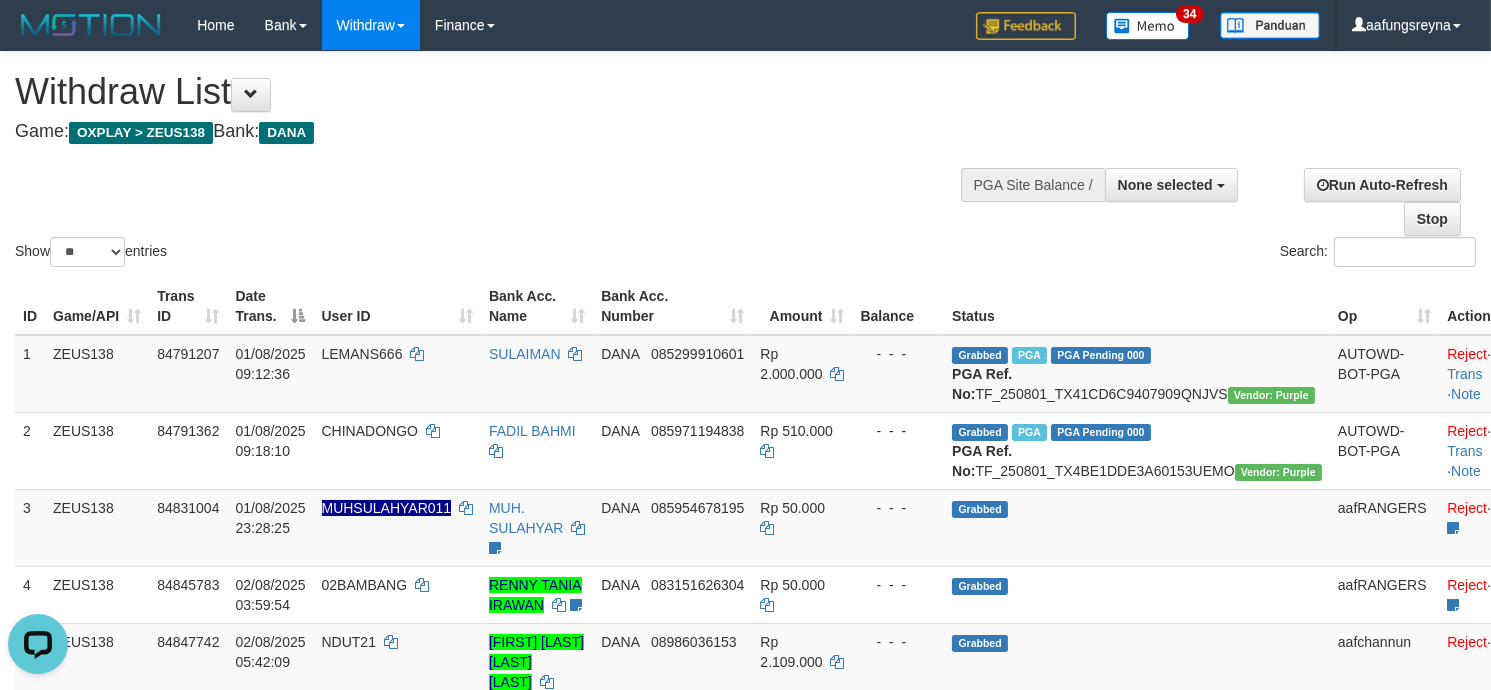 scroll, scrollTop: 0, scrollLeft: 0, axis: both 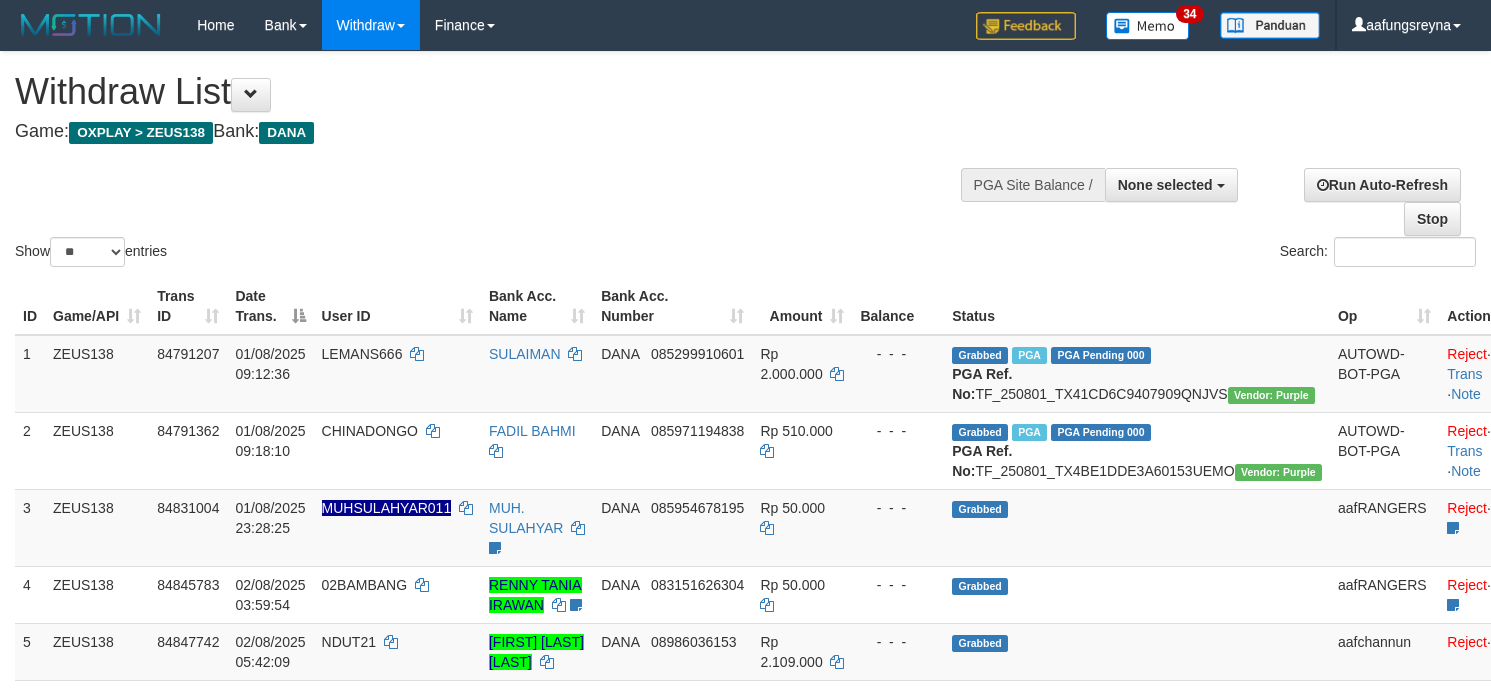 select 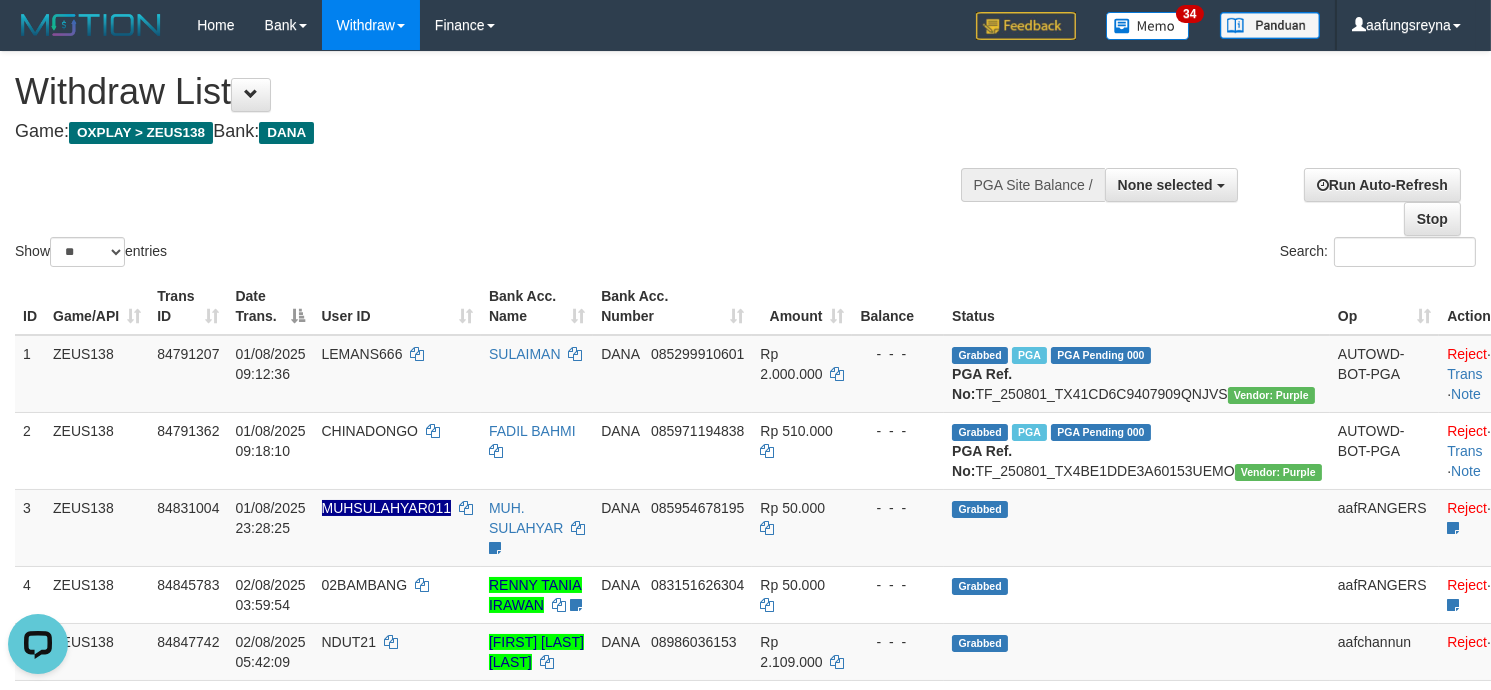 scroll, scrollTop: 0, scrollLeft: 0, axis: both 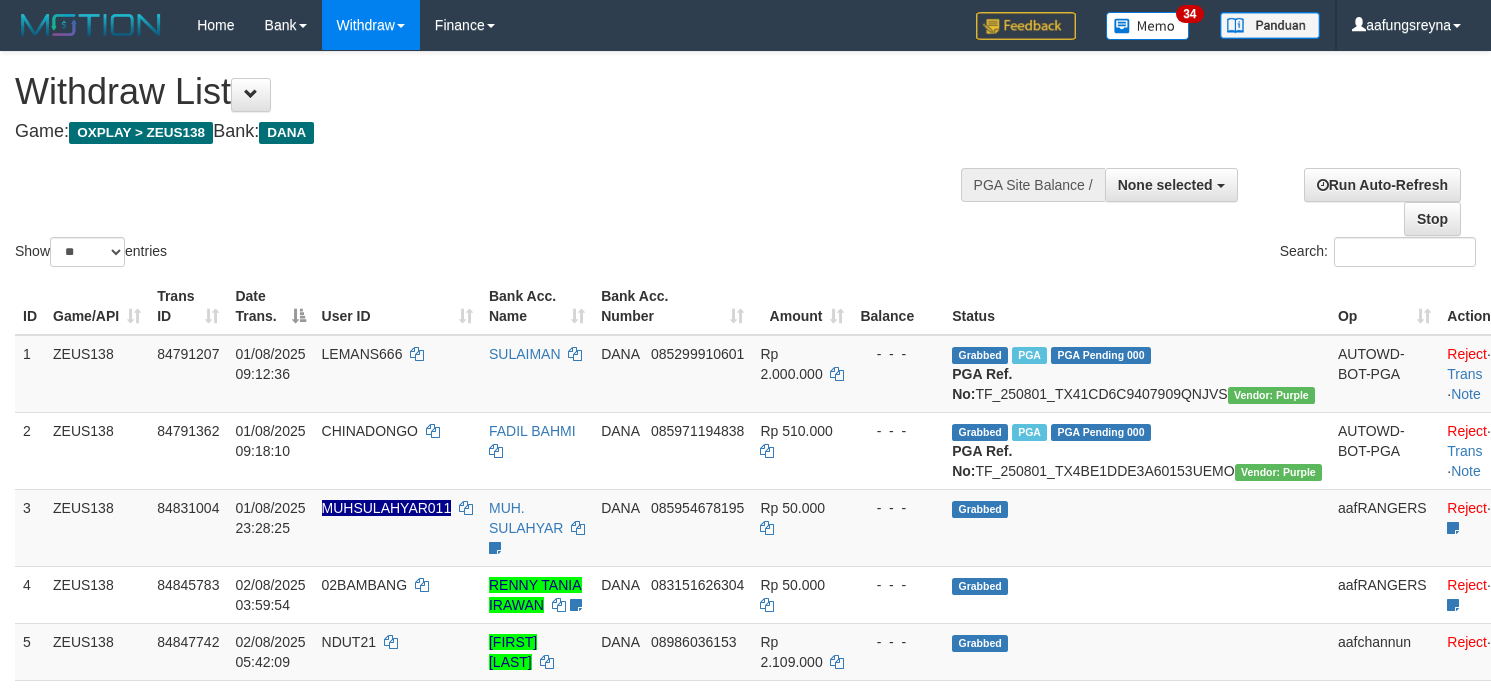 select 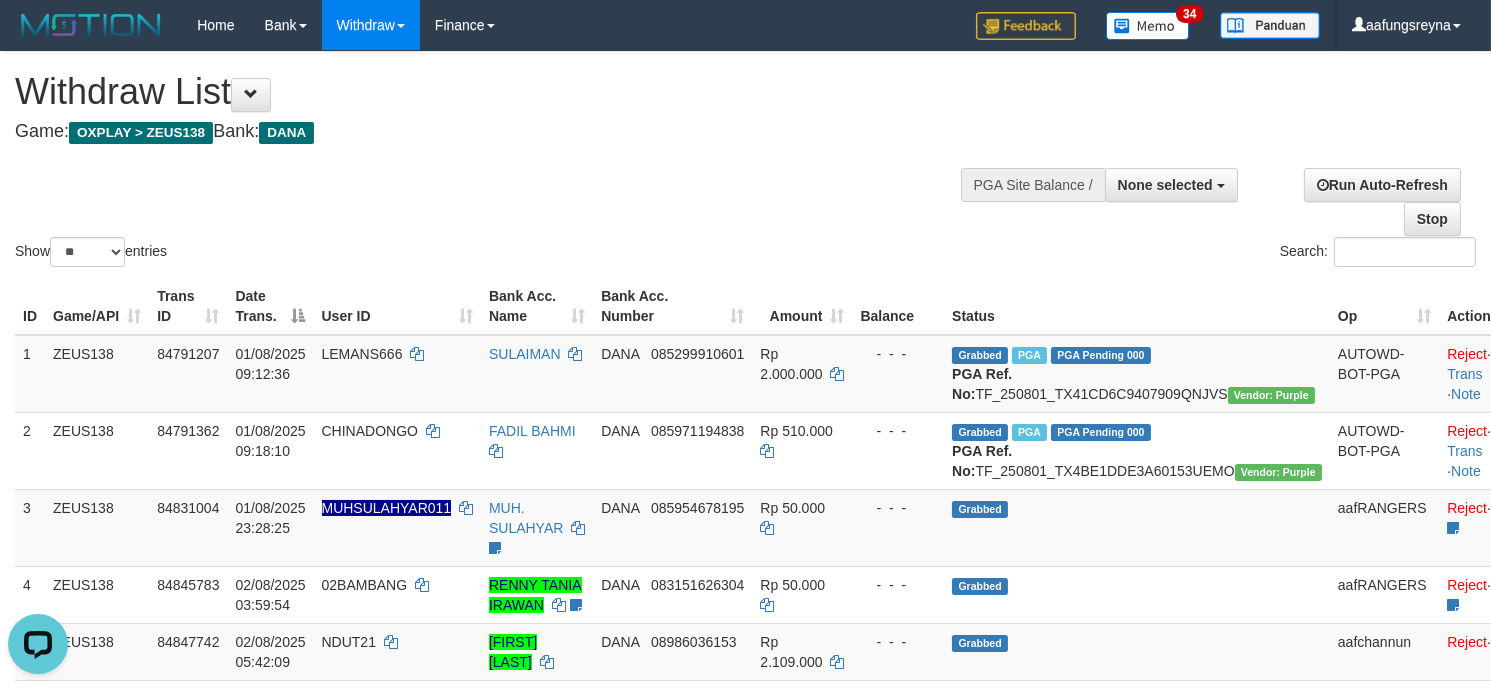 scroll, scrollTop: 0, scrollLeft: 0, axis: both 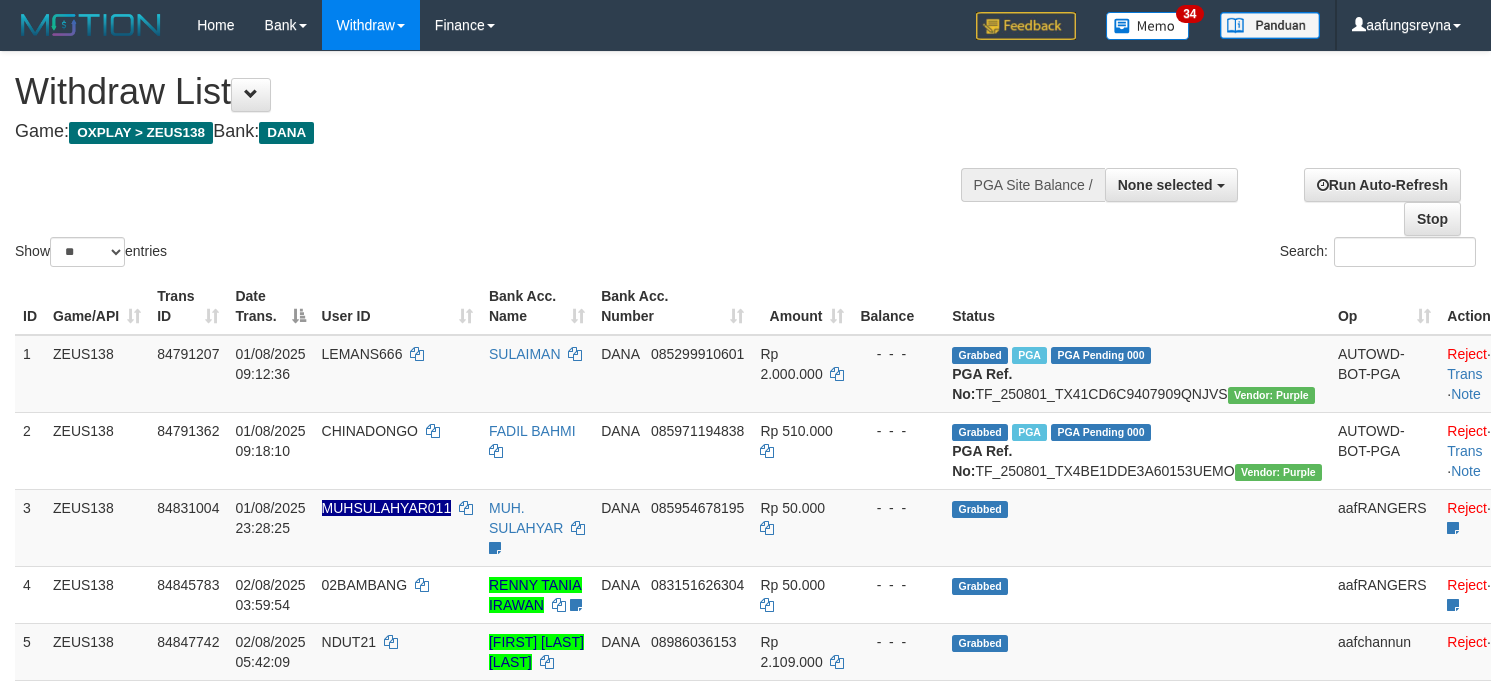 select 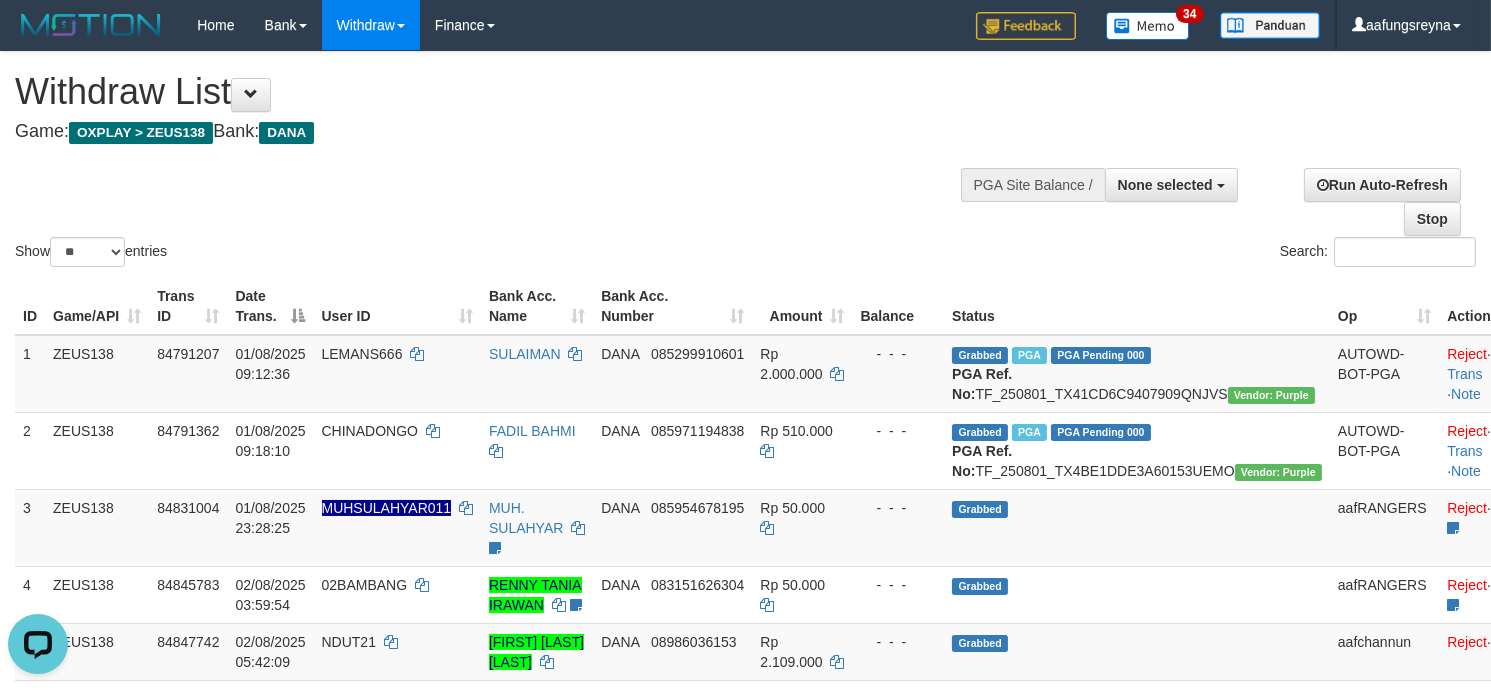 scroll, scrollTop: 0, scrollLeft: 0, axis: both 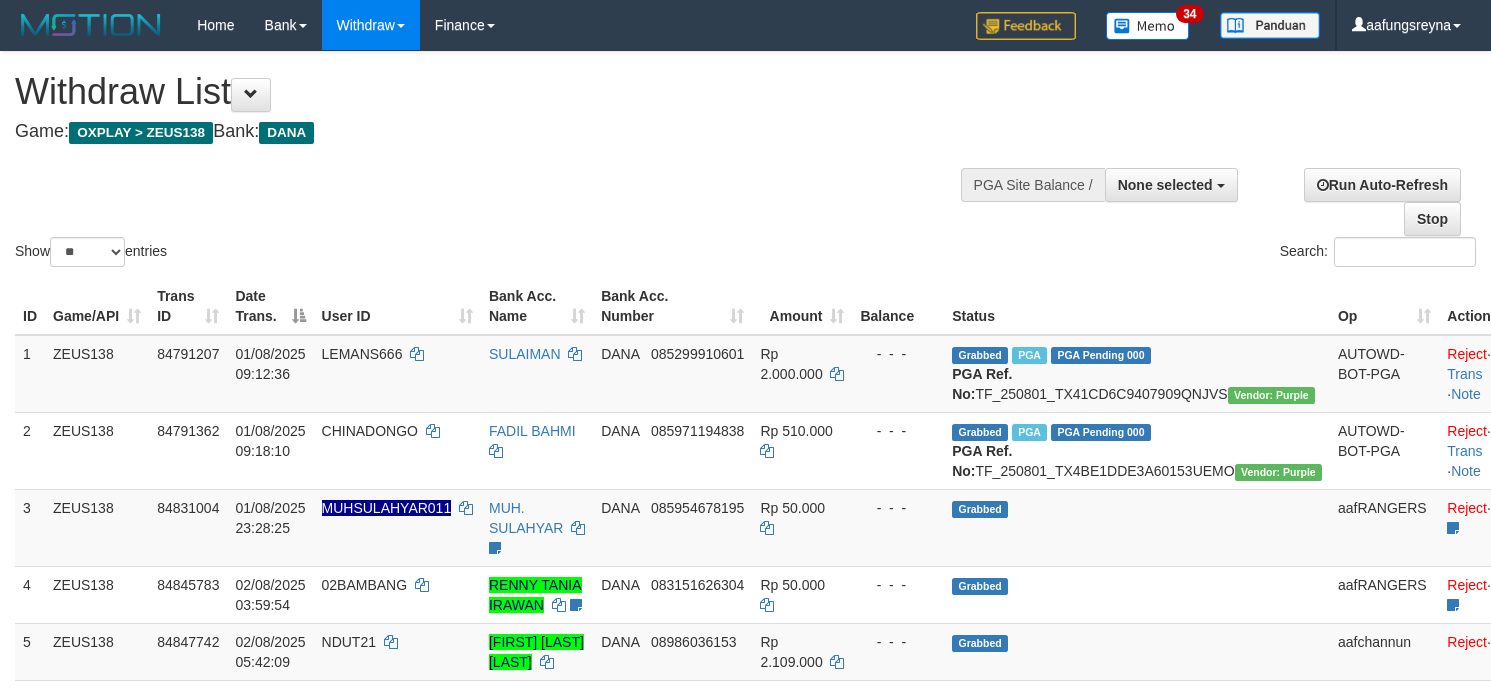 select 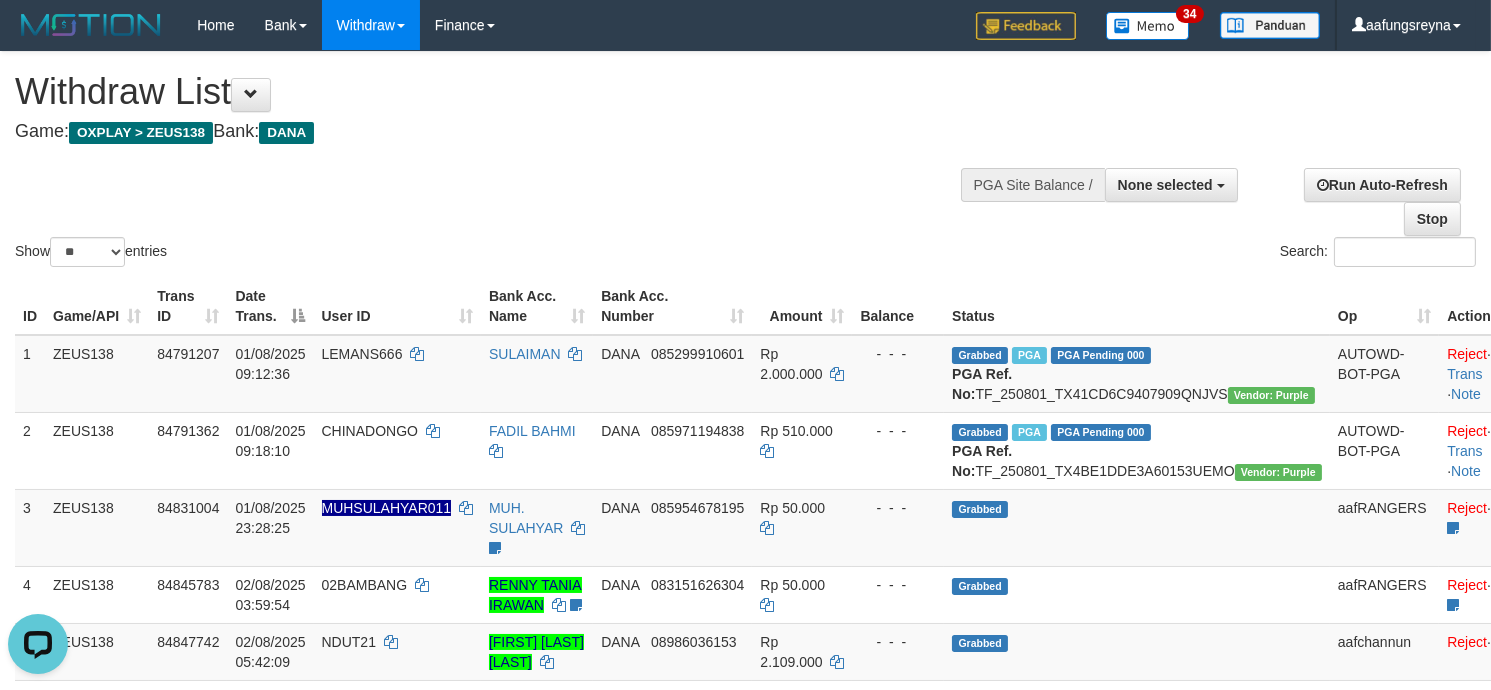 scroll, scrollTop: 0, scrollLeft: 0, axis: both 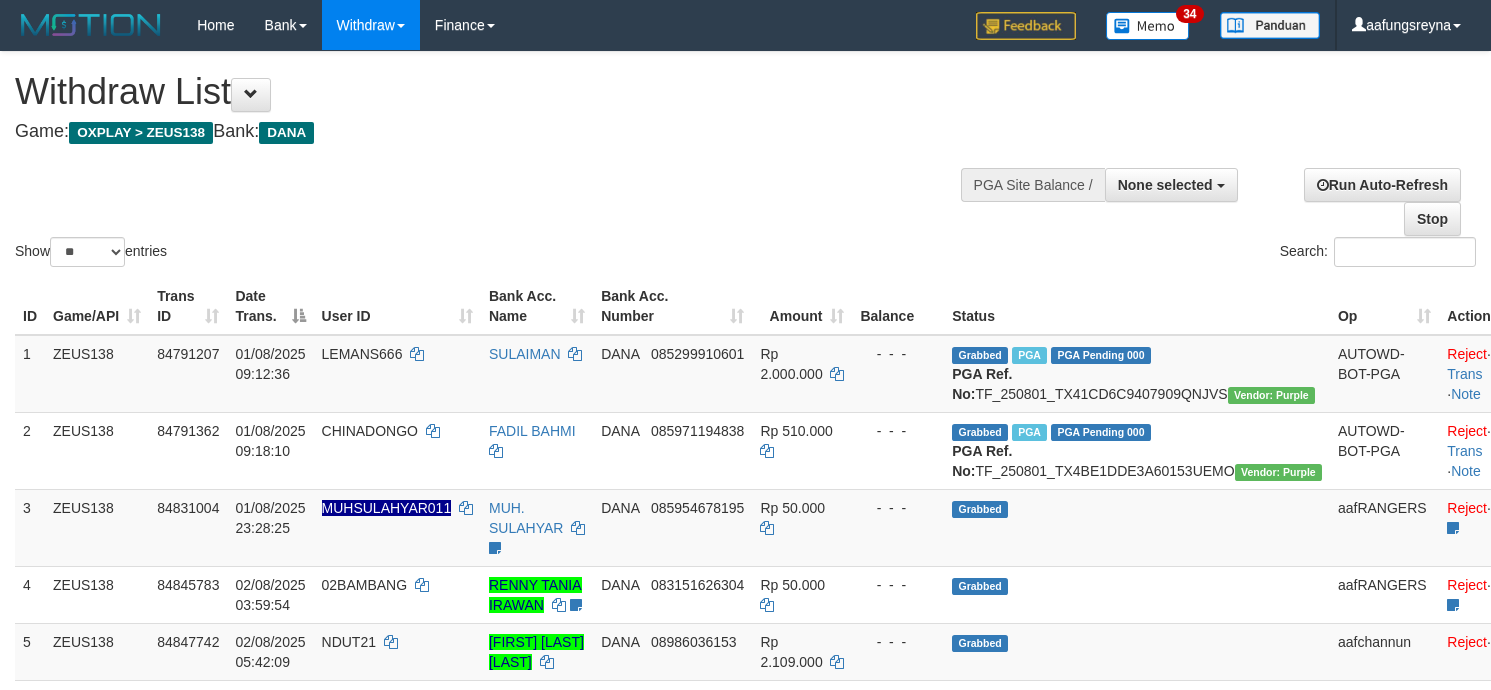 select 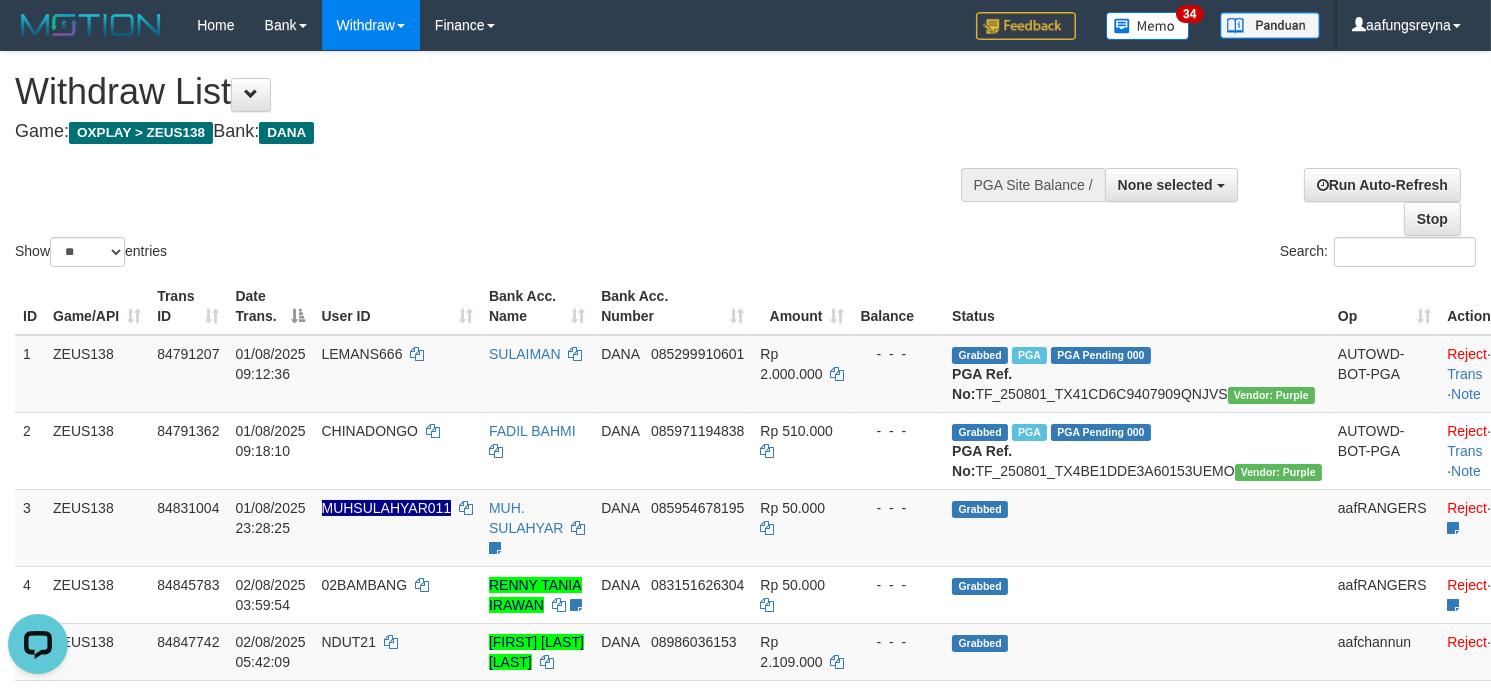 scroll, scrollTop: 0, scrollLeft: 0, axis: both 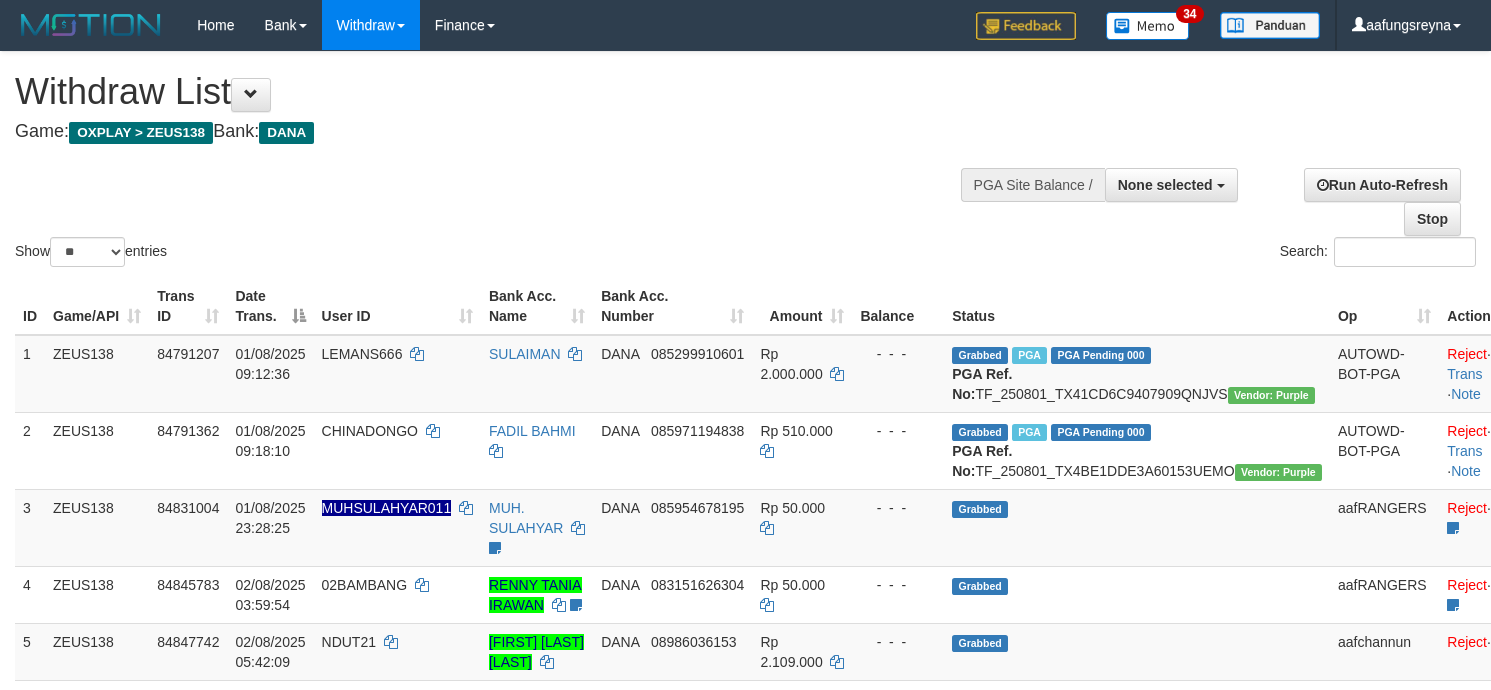 select 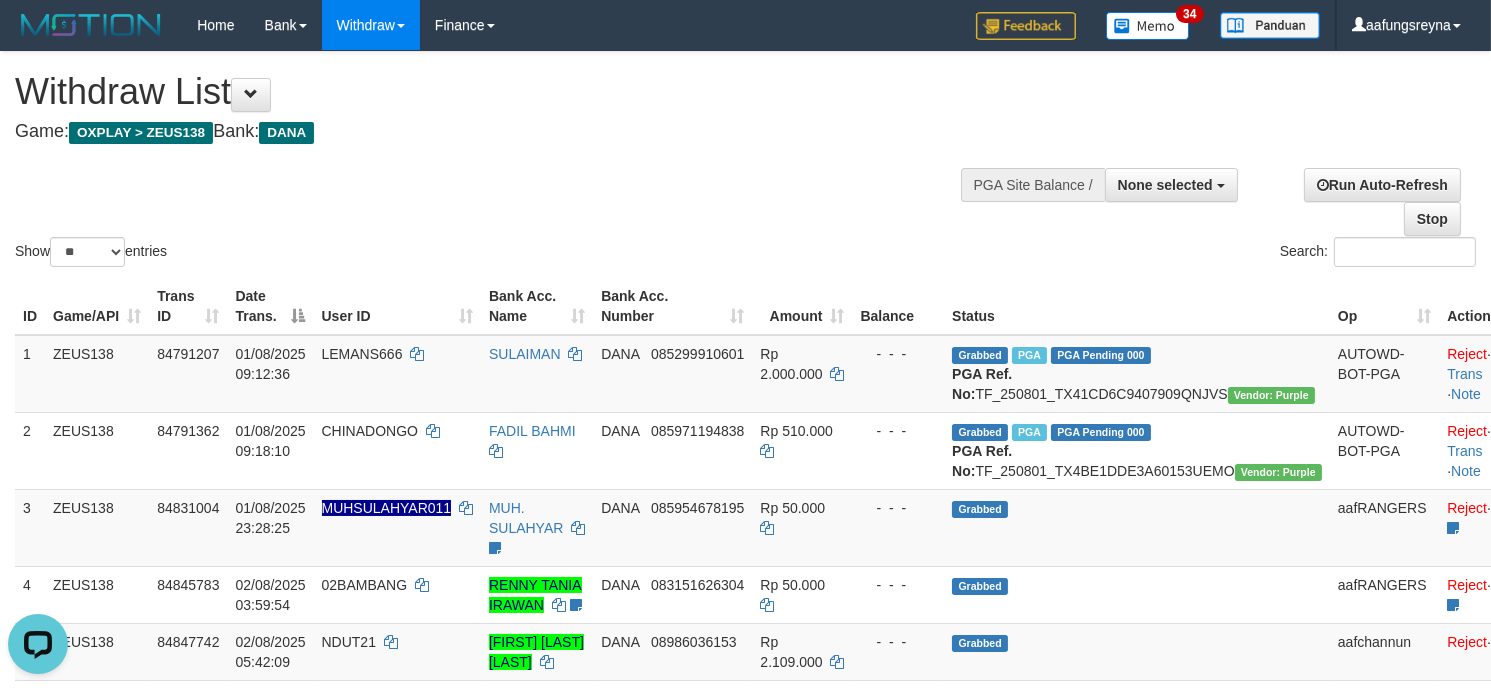 scroll, scrollTop: 0, scrollLeft: 0, axis: both 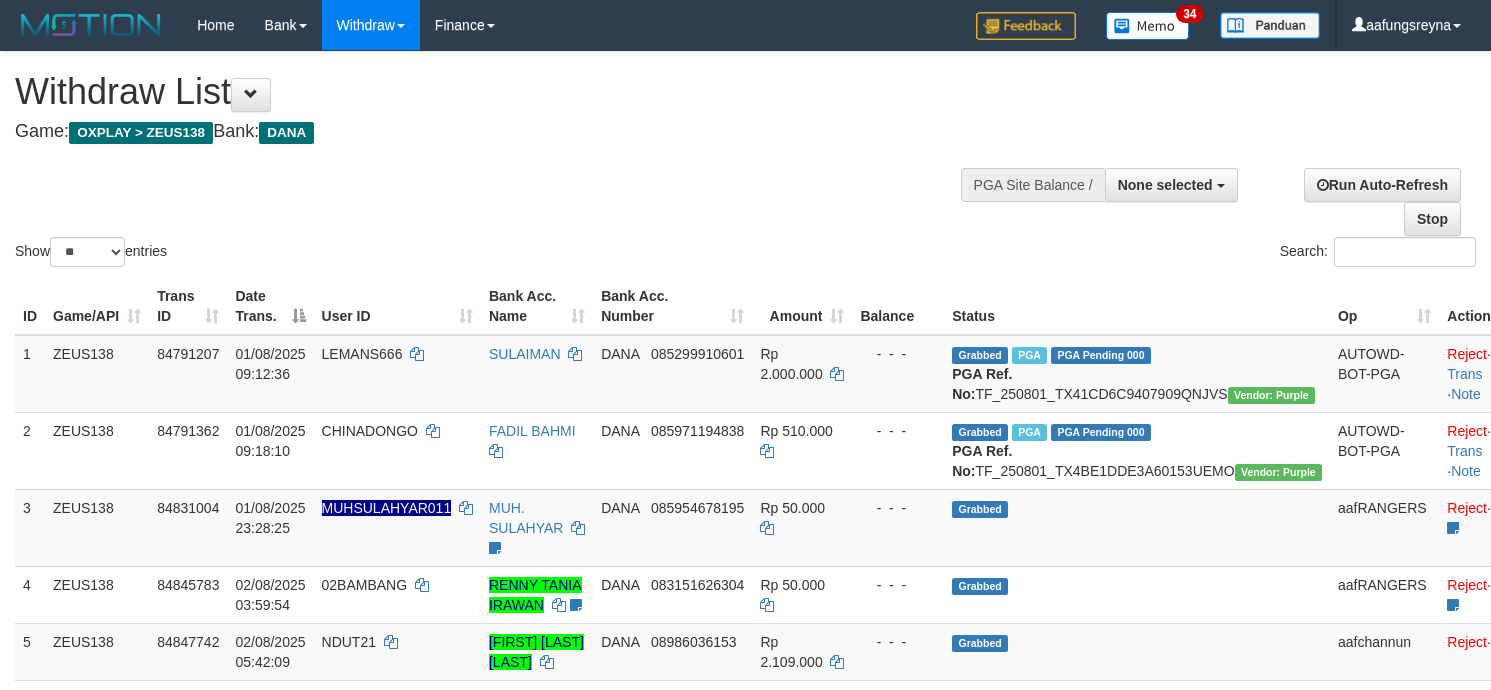 select 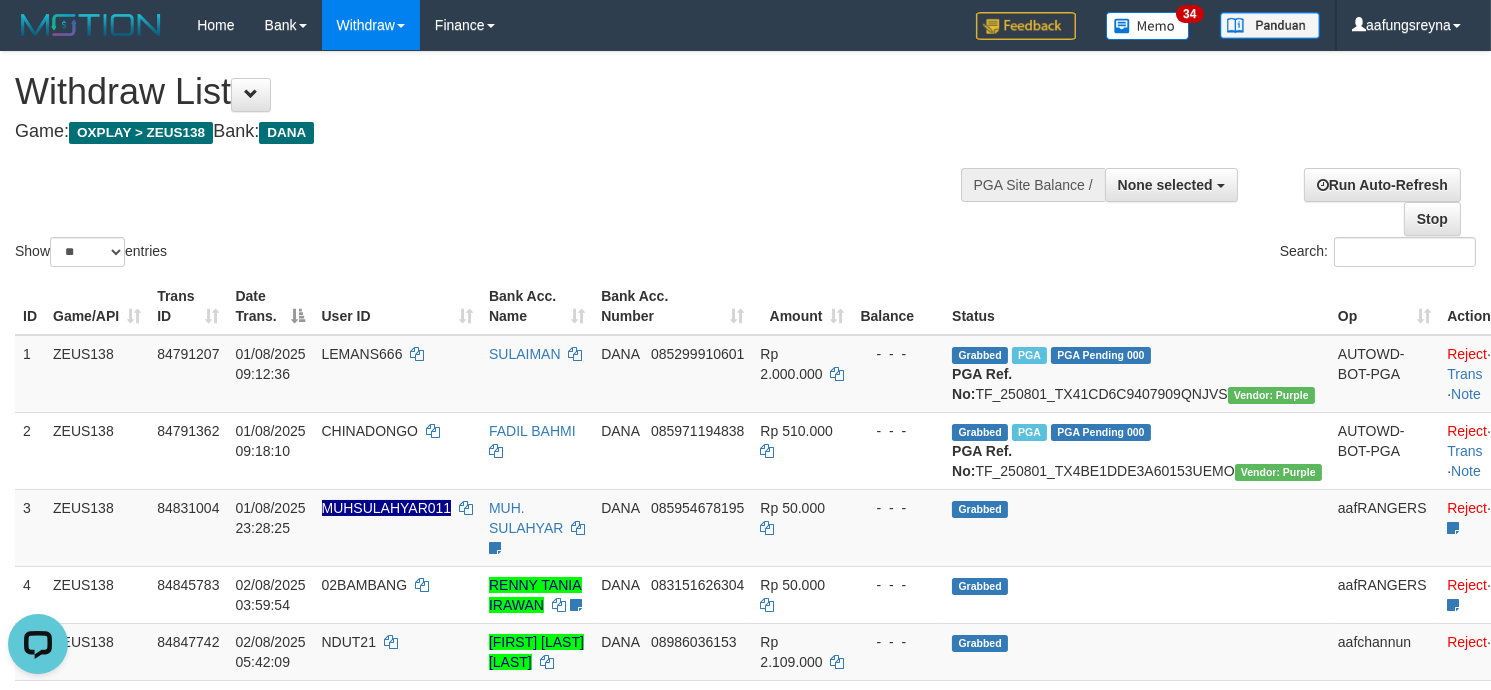 scroll, scrollTop: 0, scrollLeft: 0, axis: both 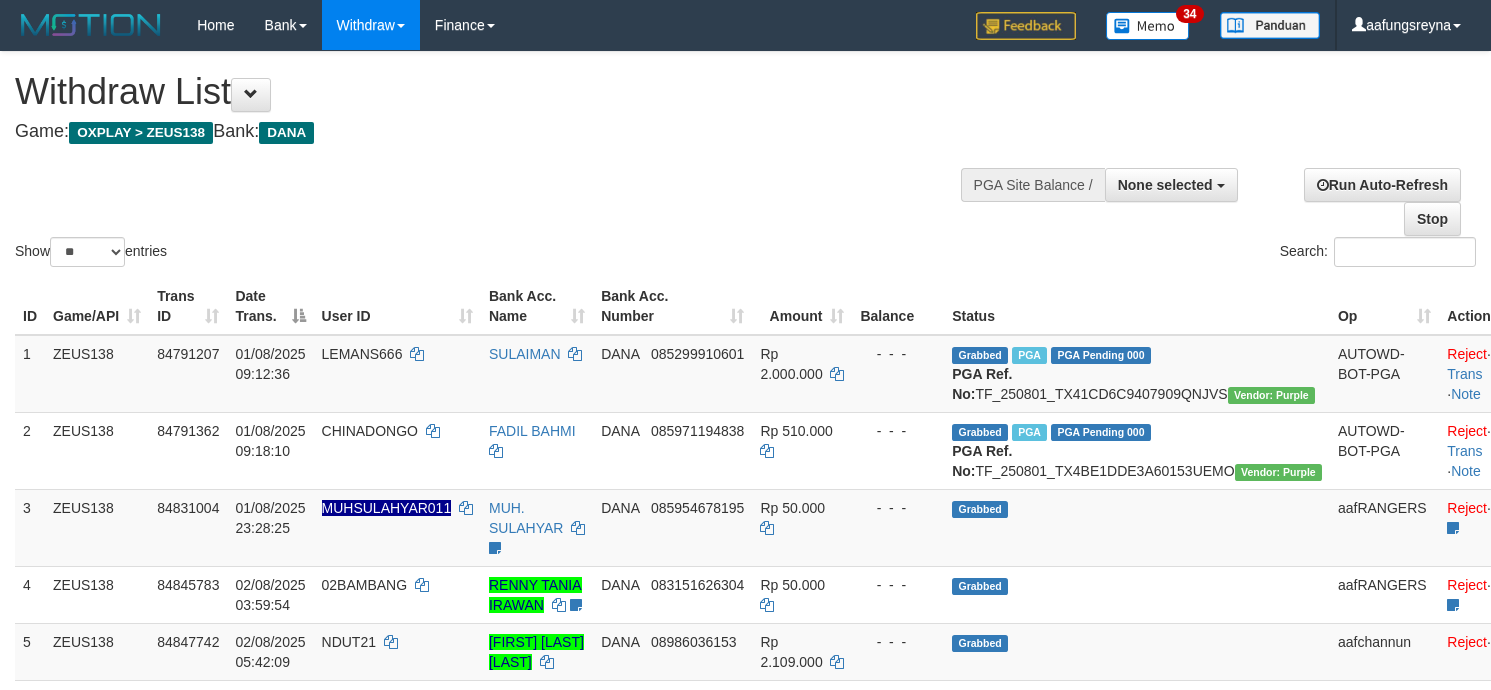 select 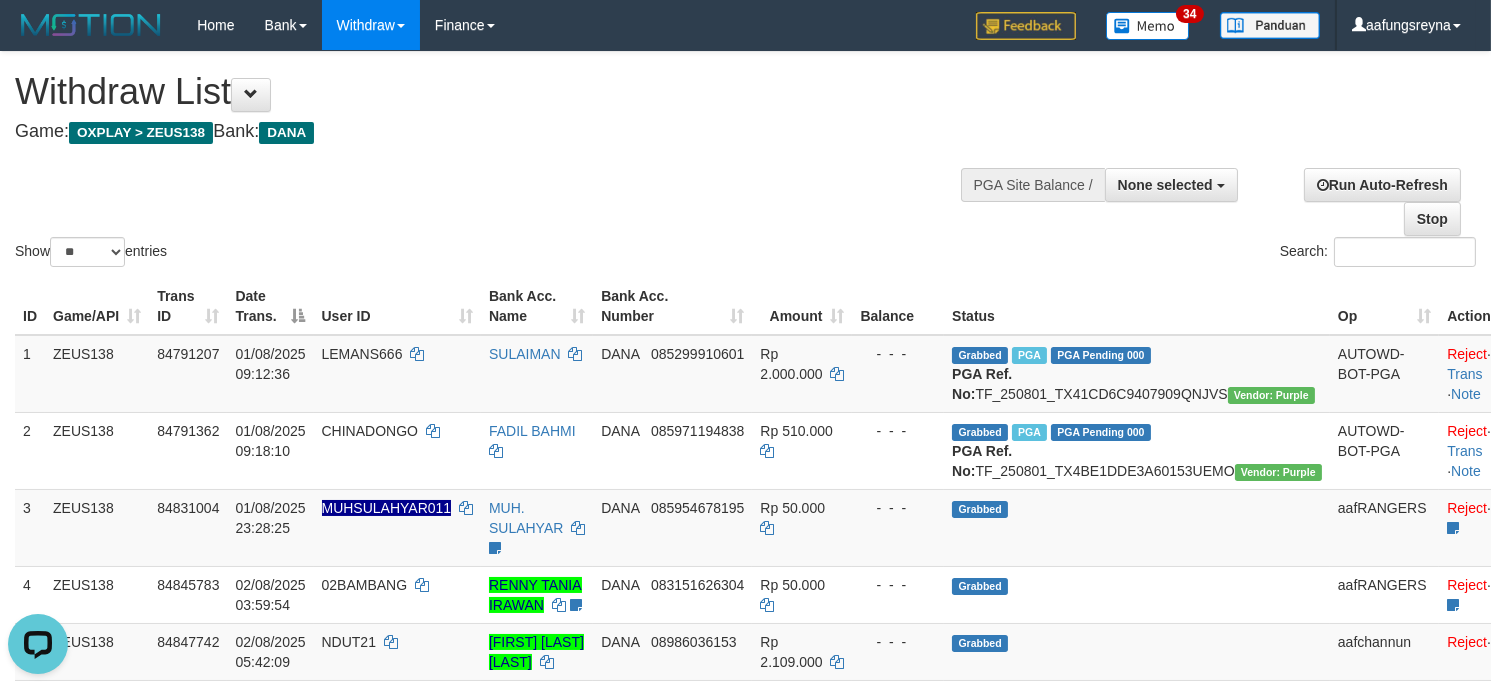 scroll, scrollTop: 0, scrollLeft: 0, axis: both 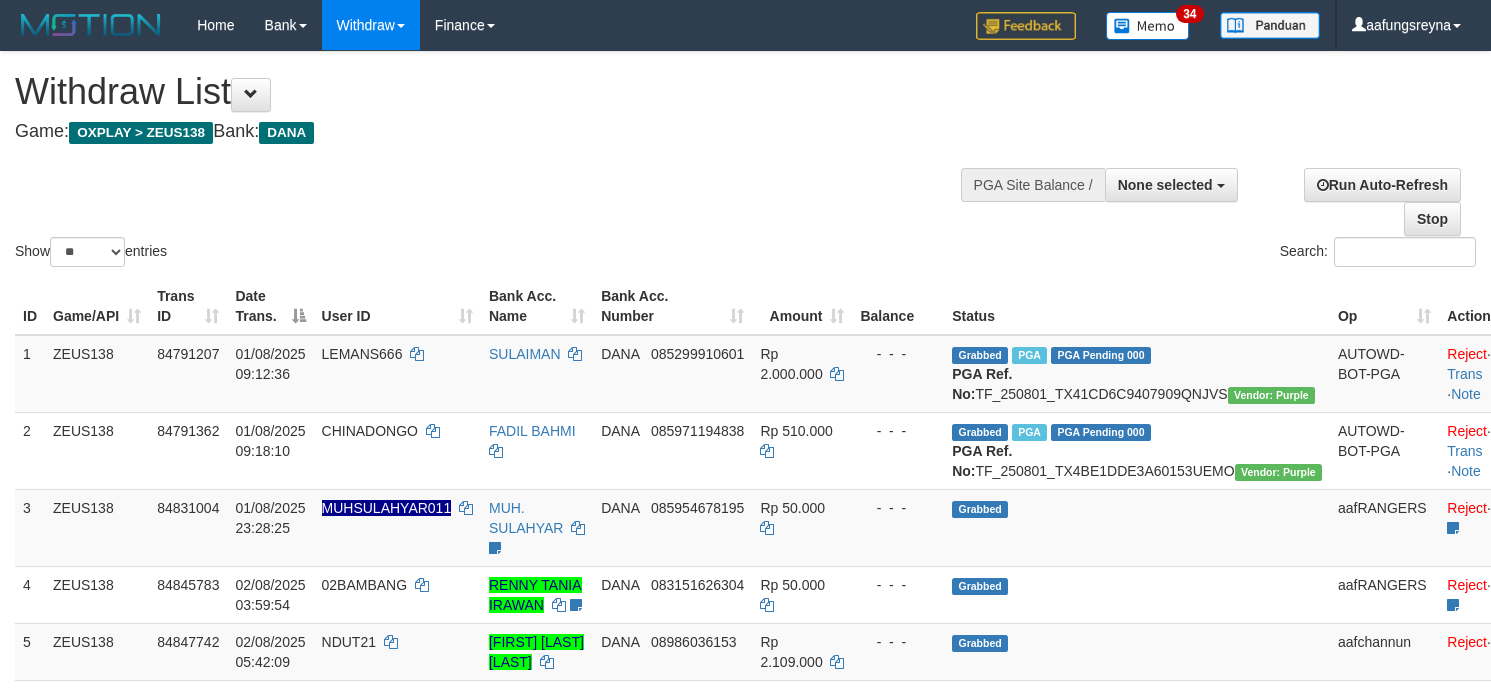 select 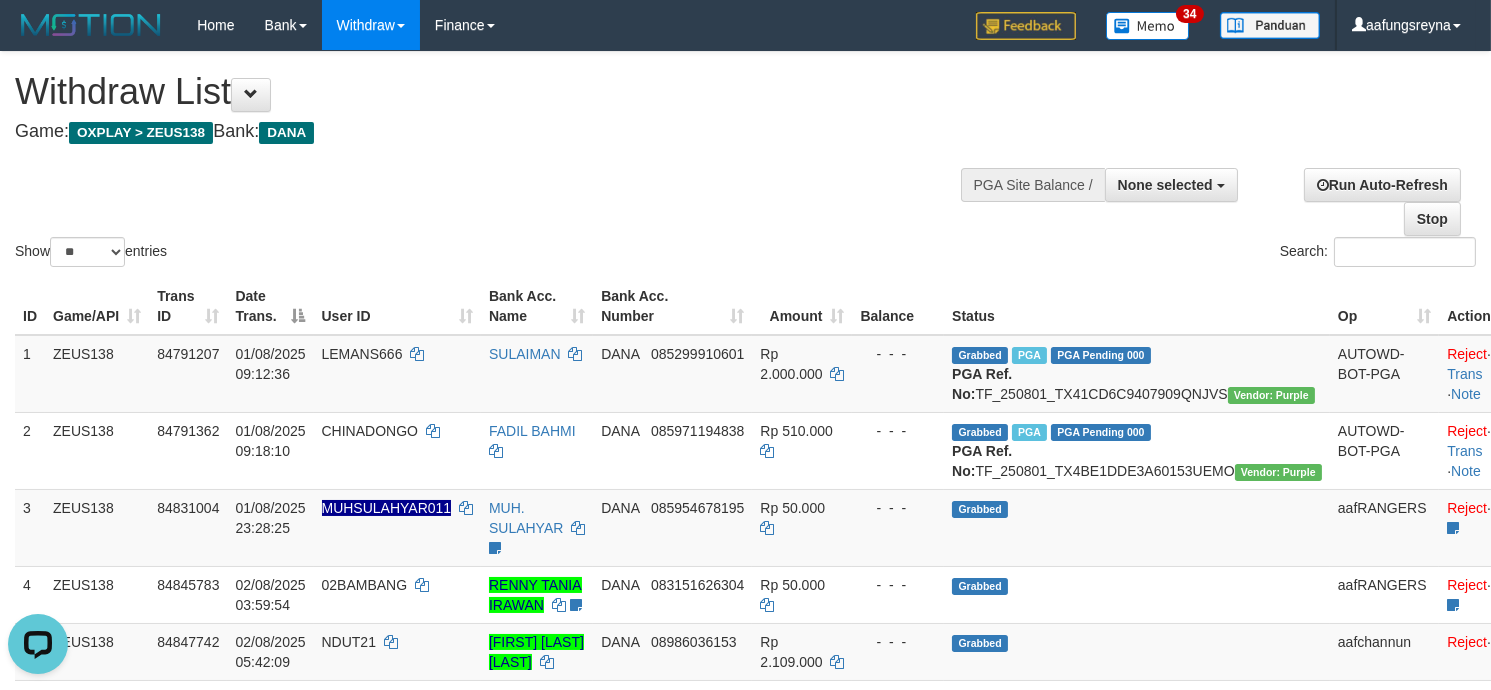 scroll, scrollTop: 0, scrollLeft: 0, axis: both 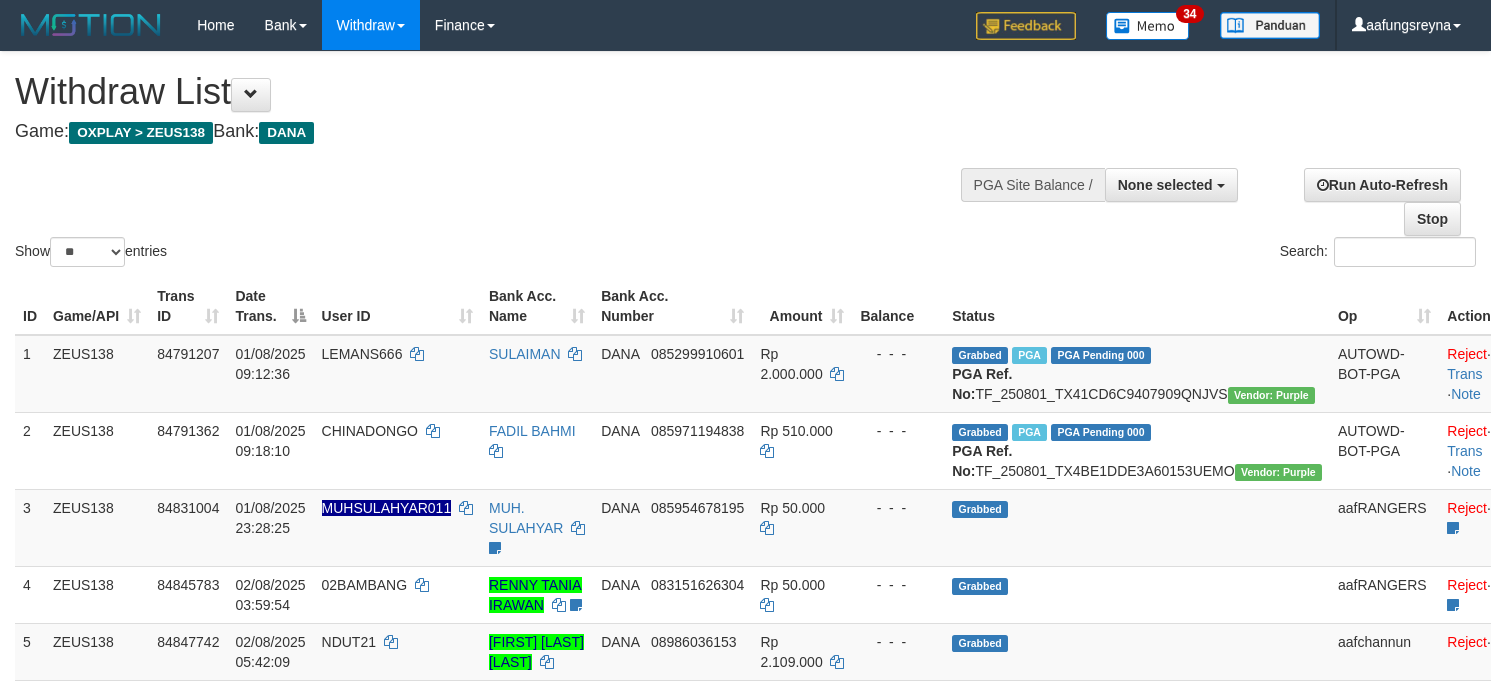 select 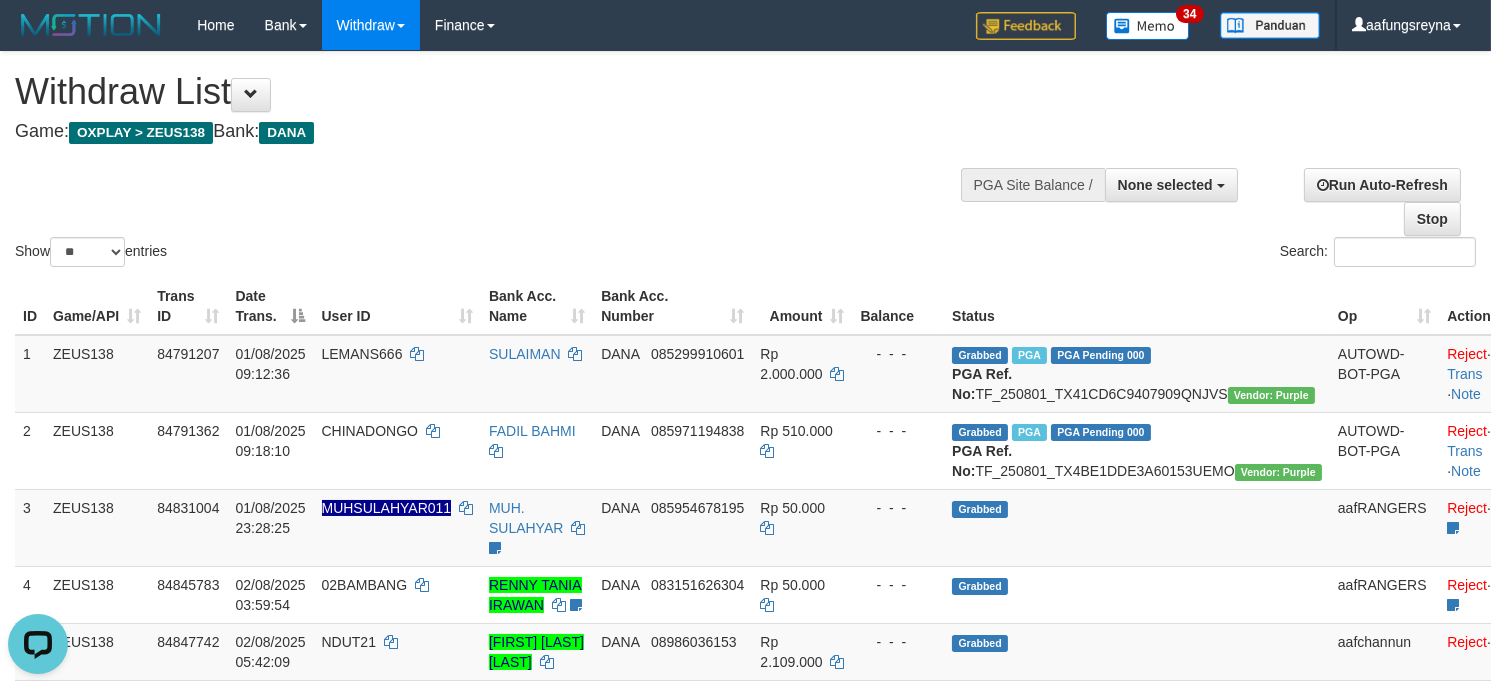 scroll, scrollTop: 0, scrollLeft: 0, axis: both 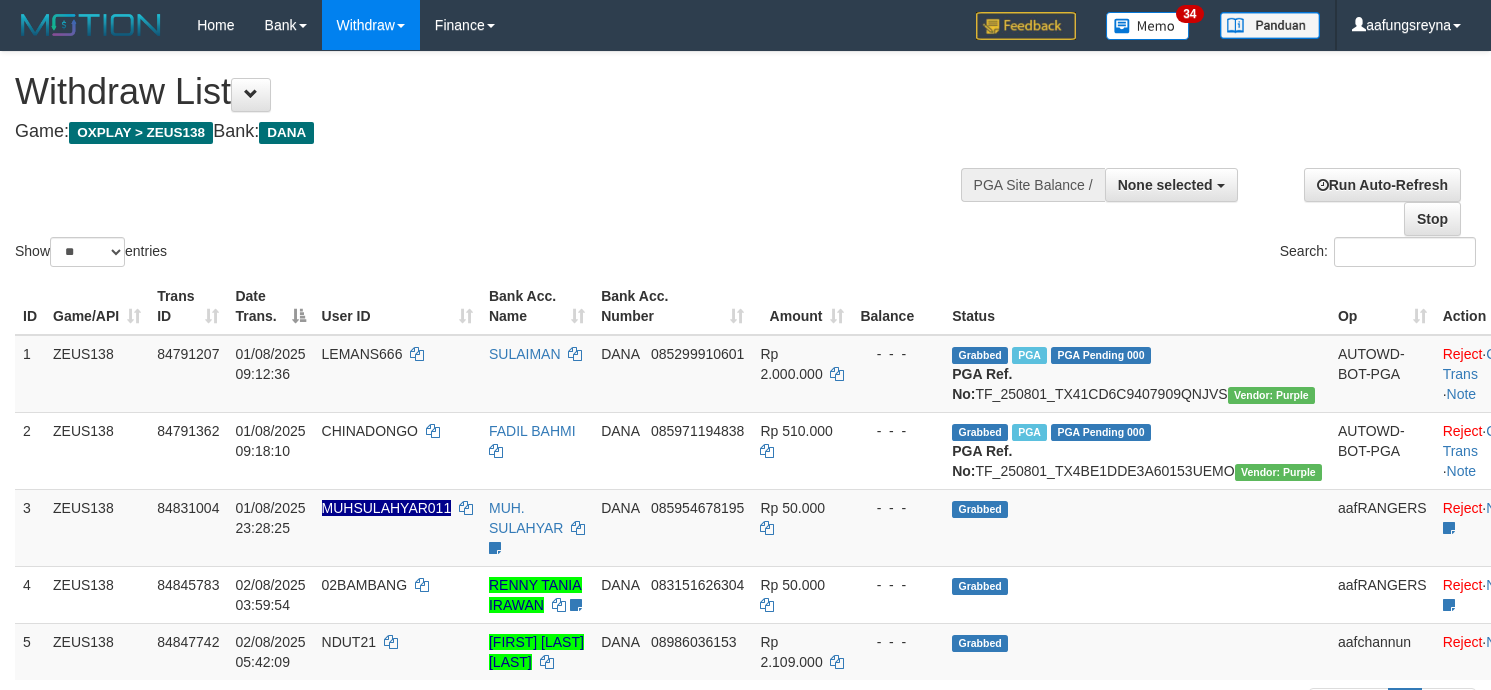 select 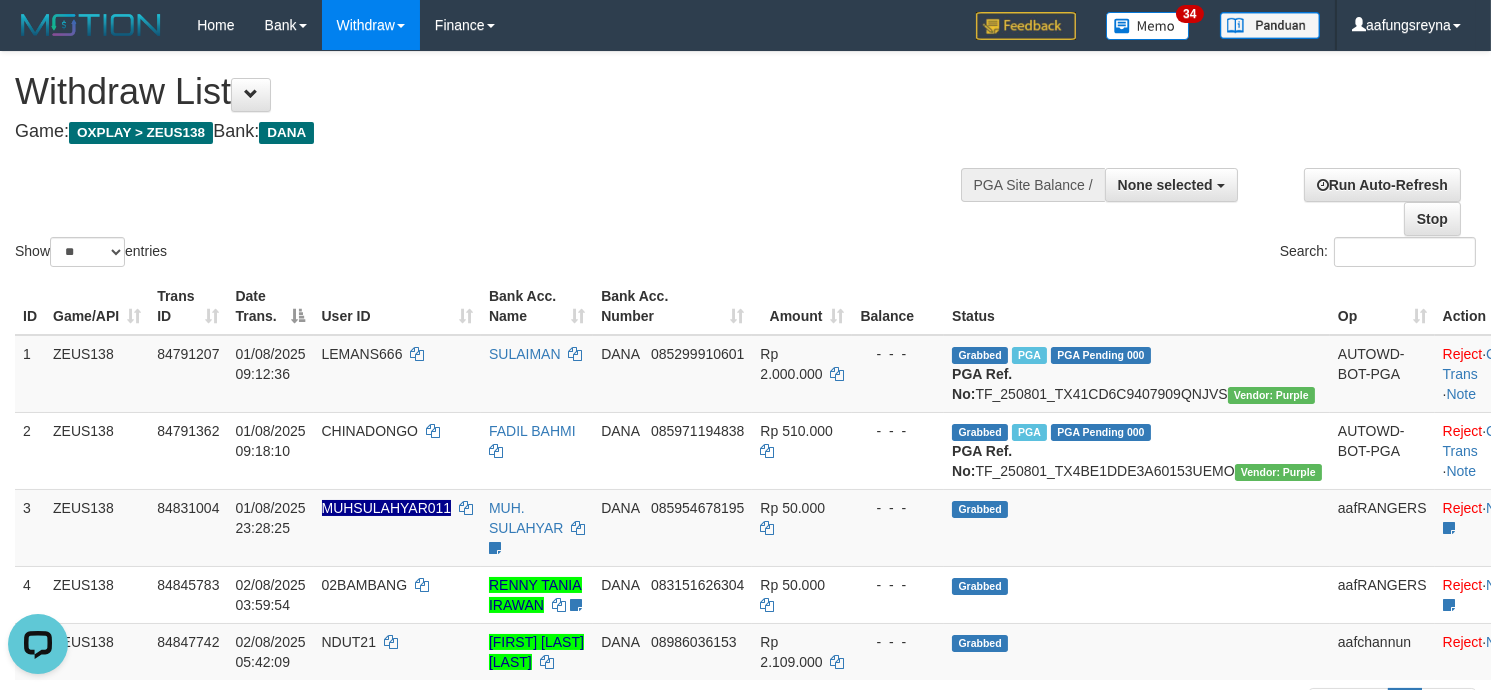 scroll, scrollTop: 0, scrollLeft: 0, axis: both 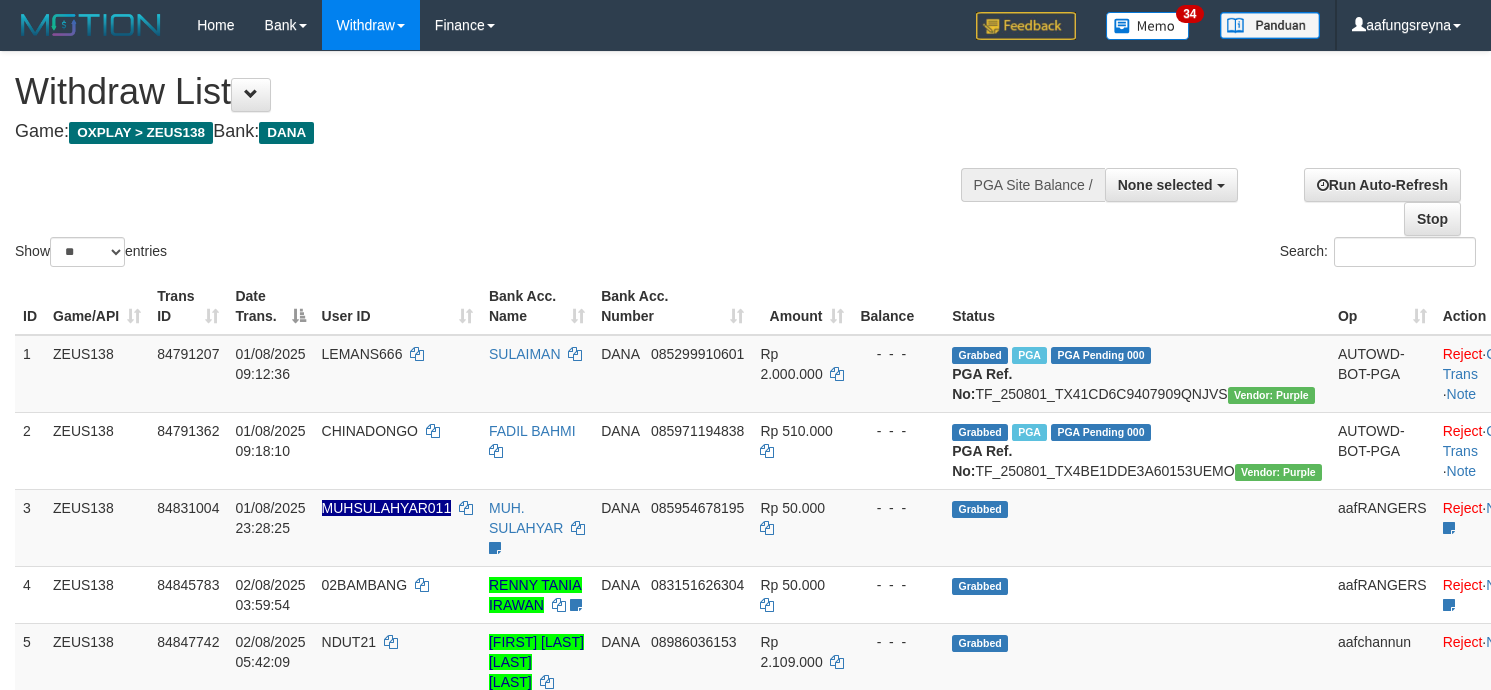 select 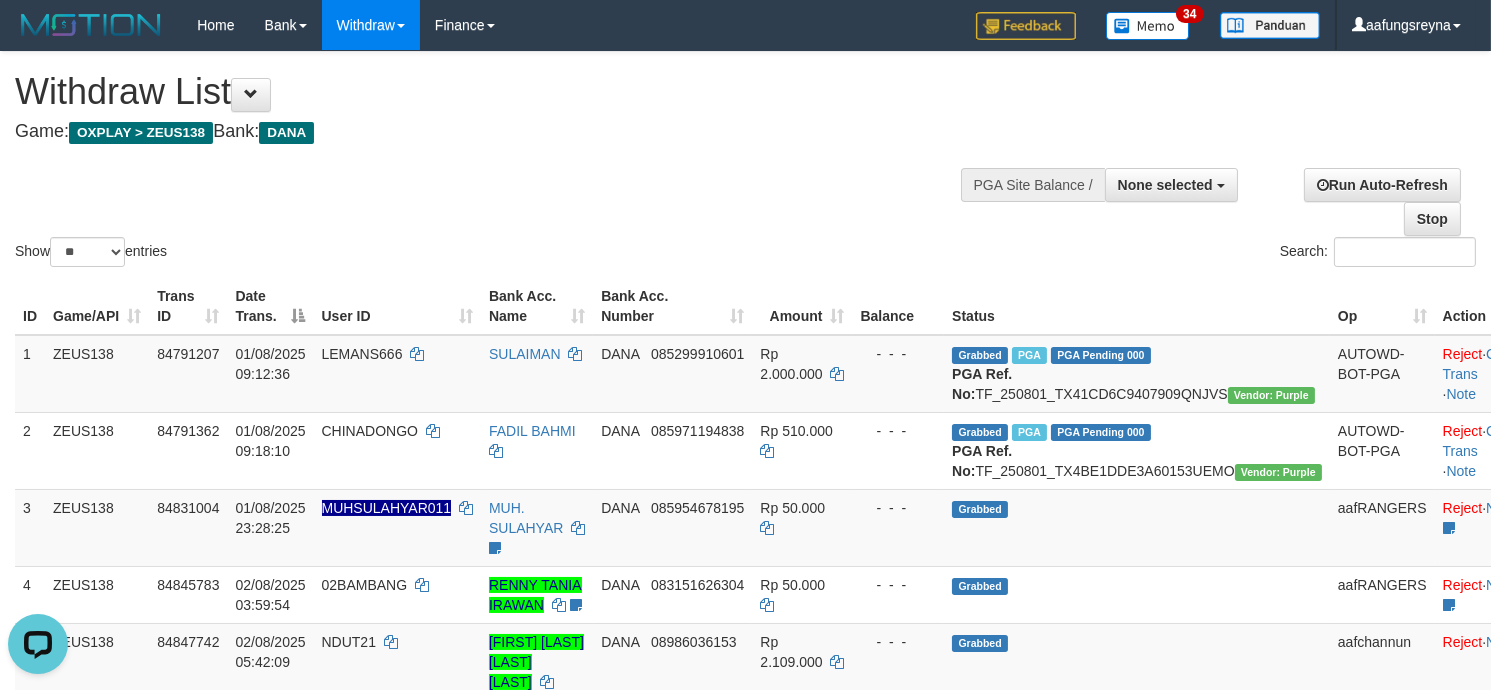 scroll, scrollTop: 0, scrollLeft: 0, axis: both 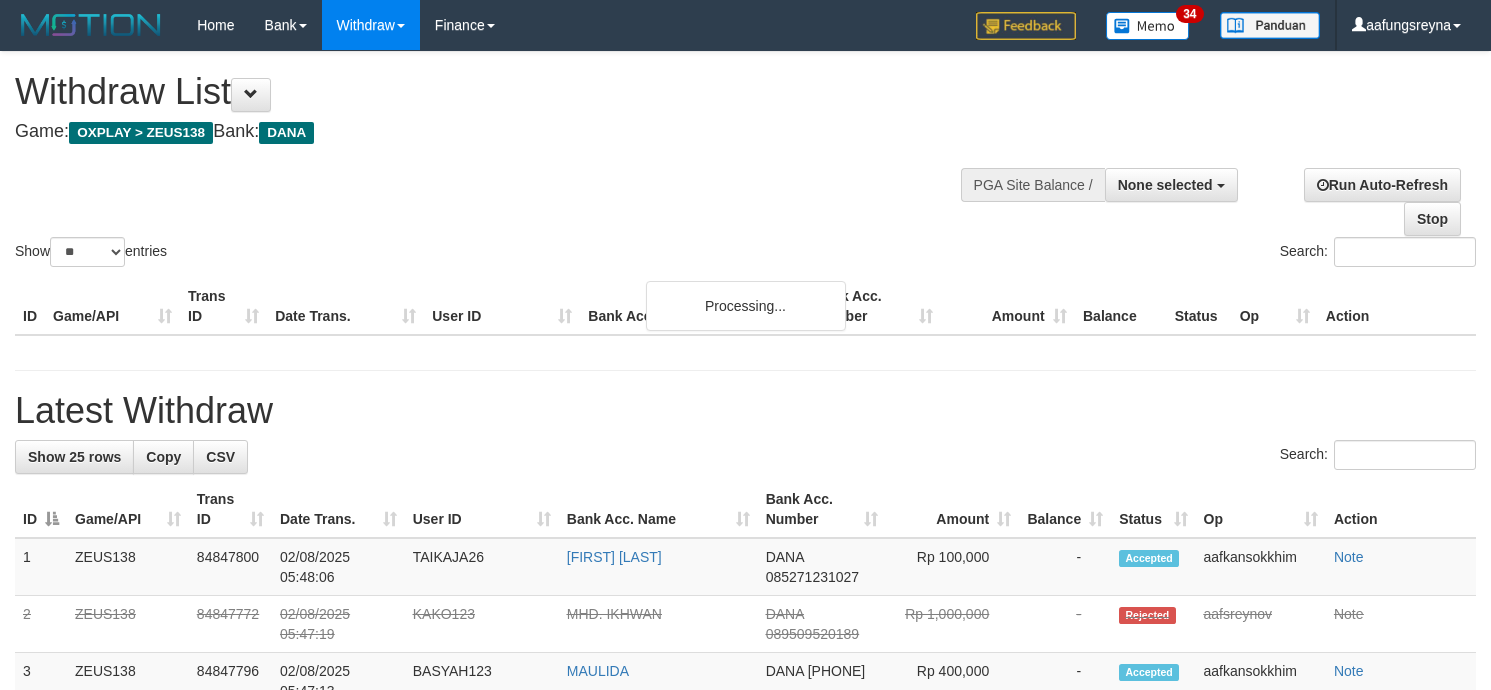 select 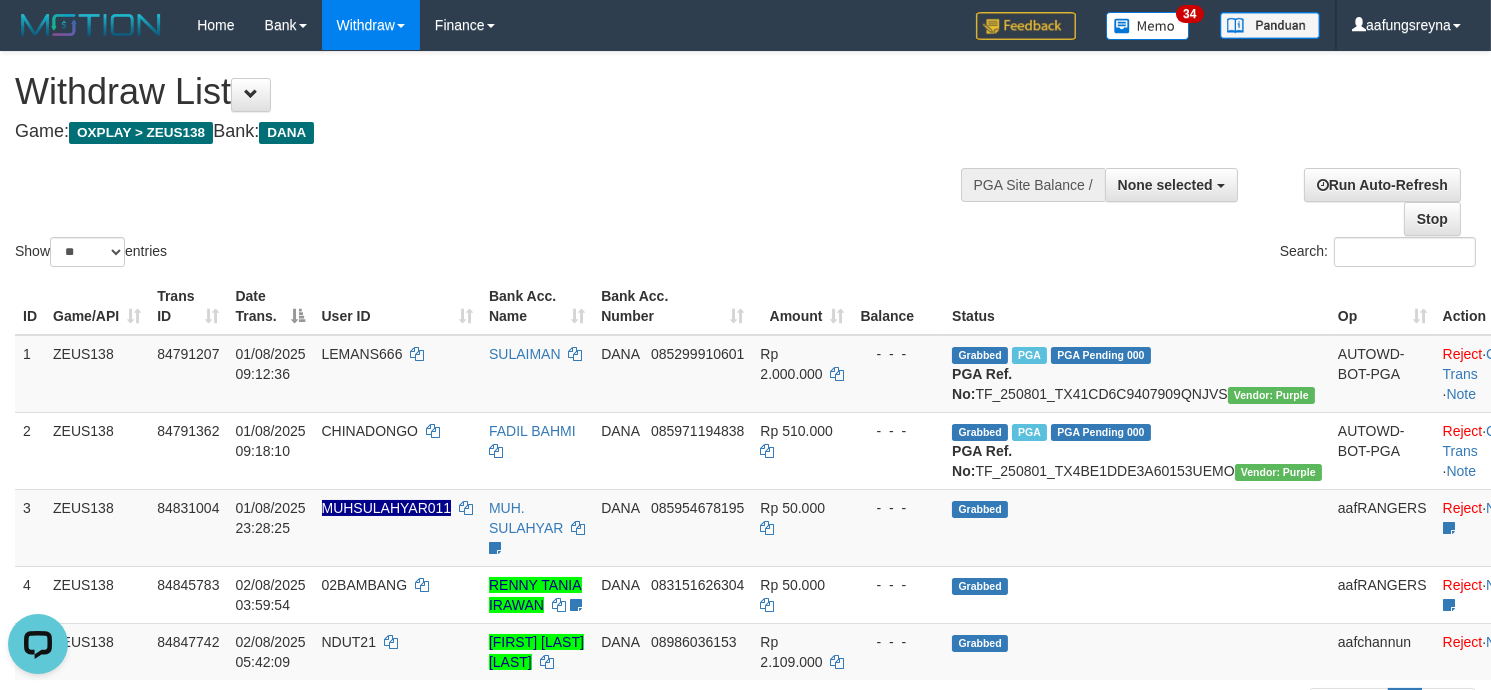 scroll, scrollTop: 0, scrollLeft: 0, axis: both 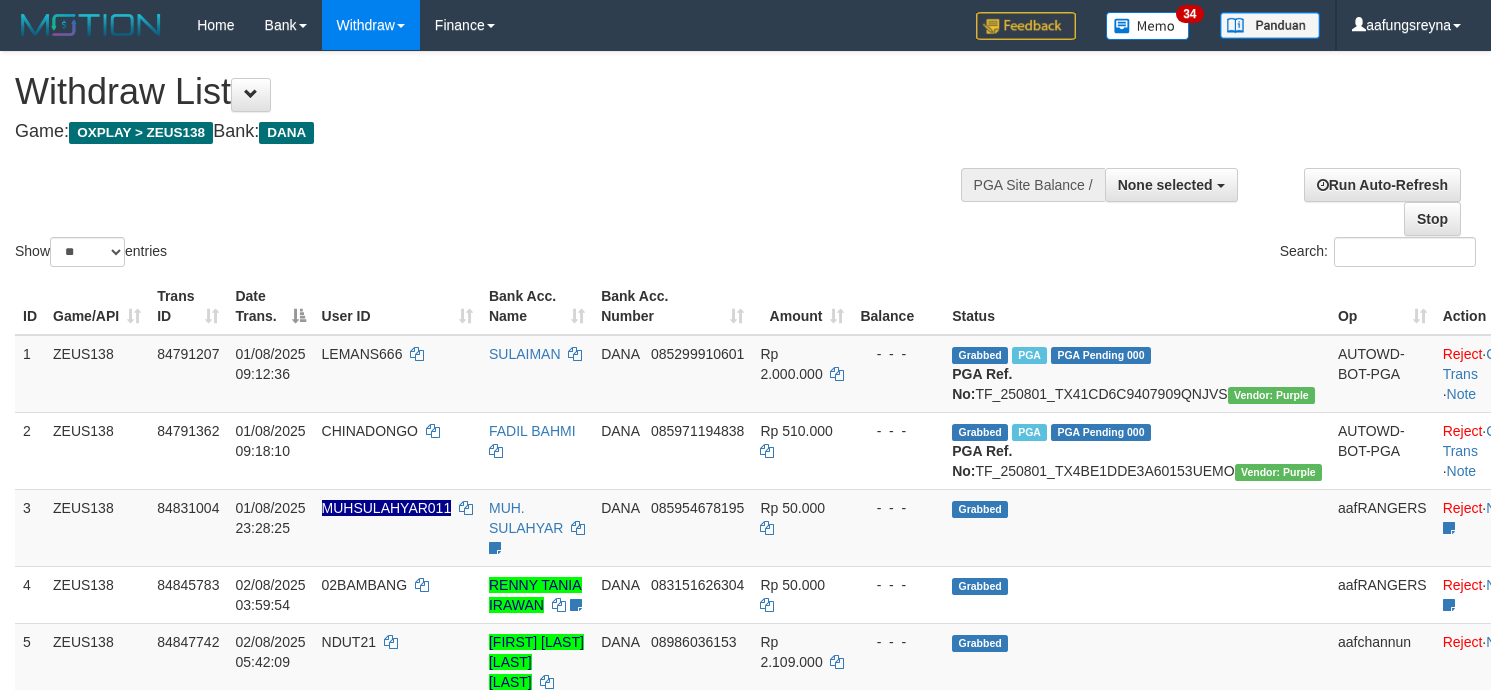 select 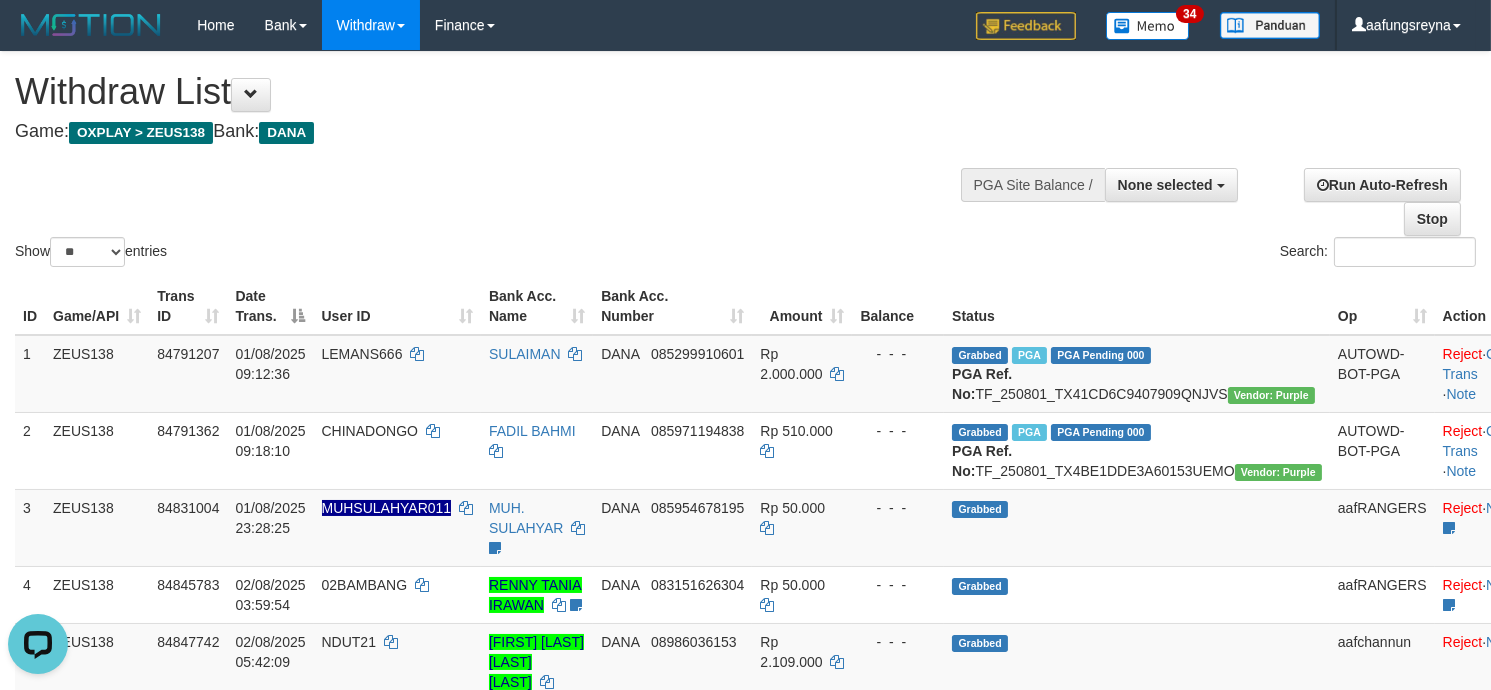 scroll, scrollTop: 0, scrollLeft: 0, axis: both 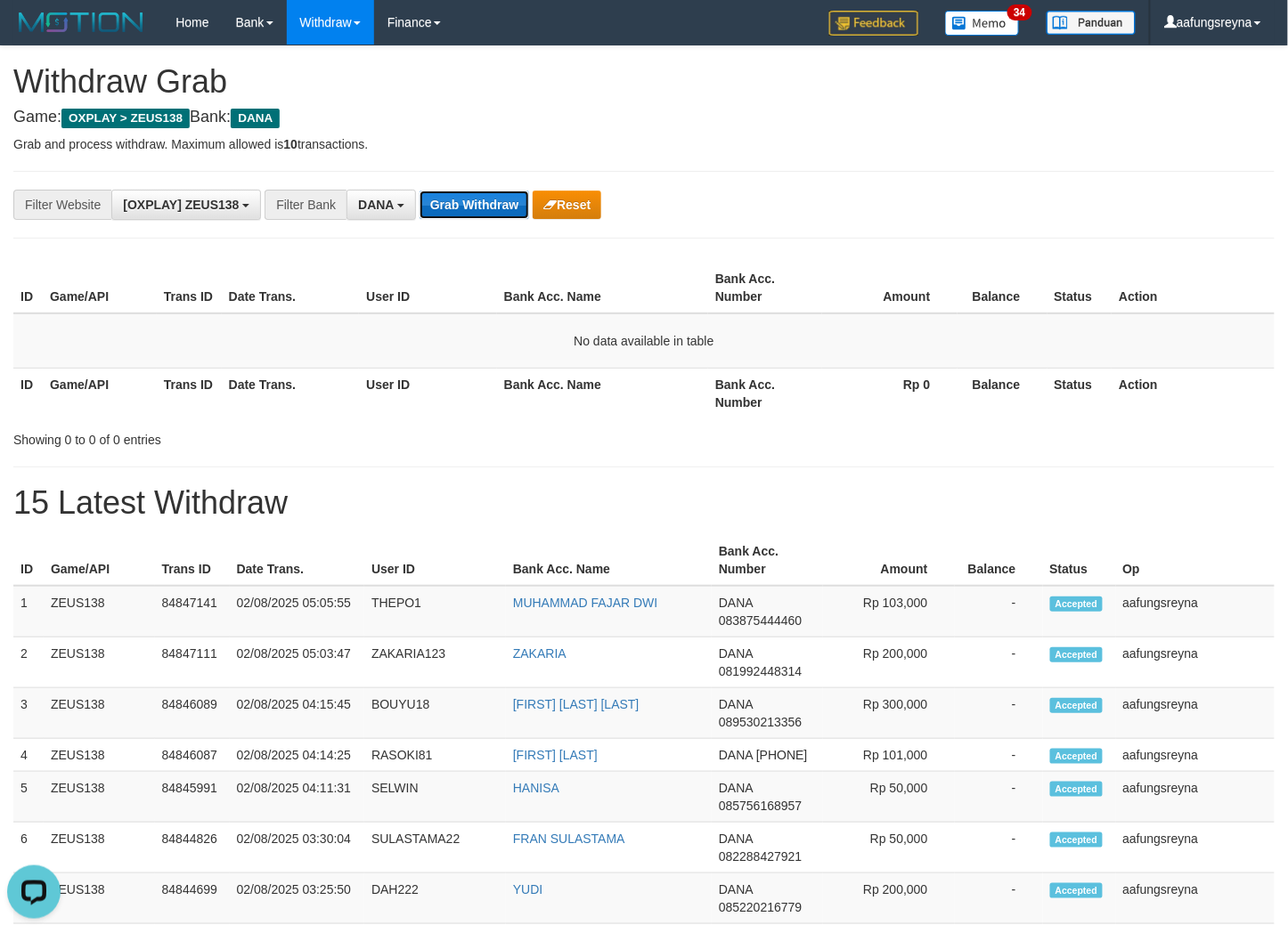 click on "Grab Withdraw" at bounding box center [474, 205] 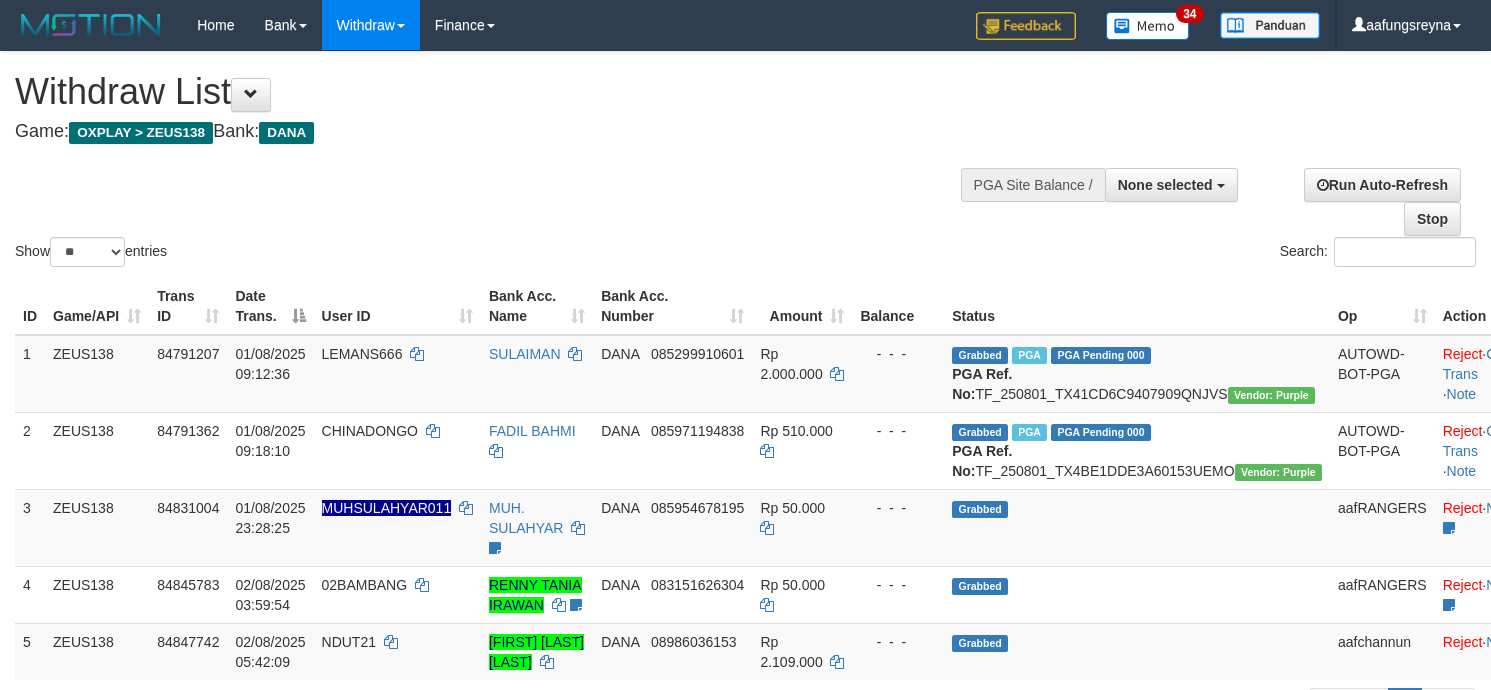 select 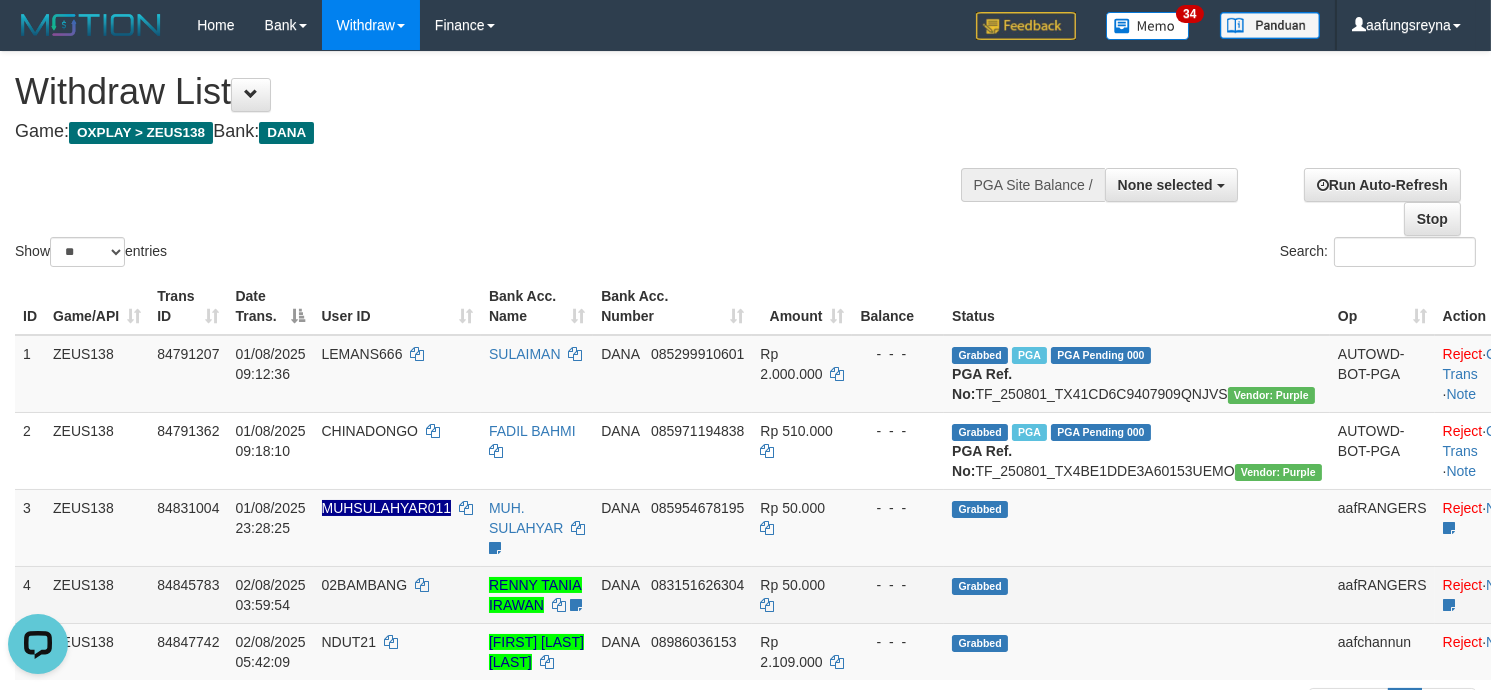 scroll, scrollTop: 0, scrollLeft: 0, axis: both 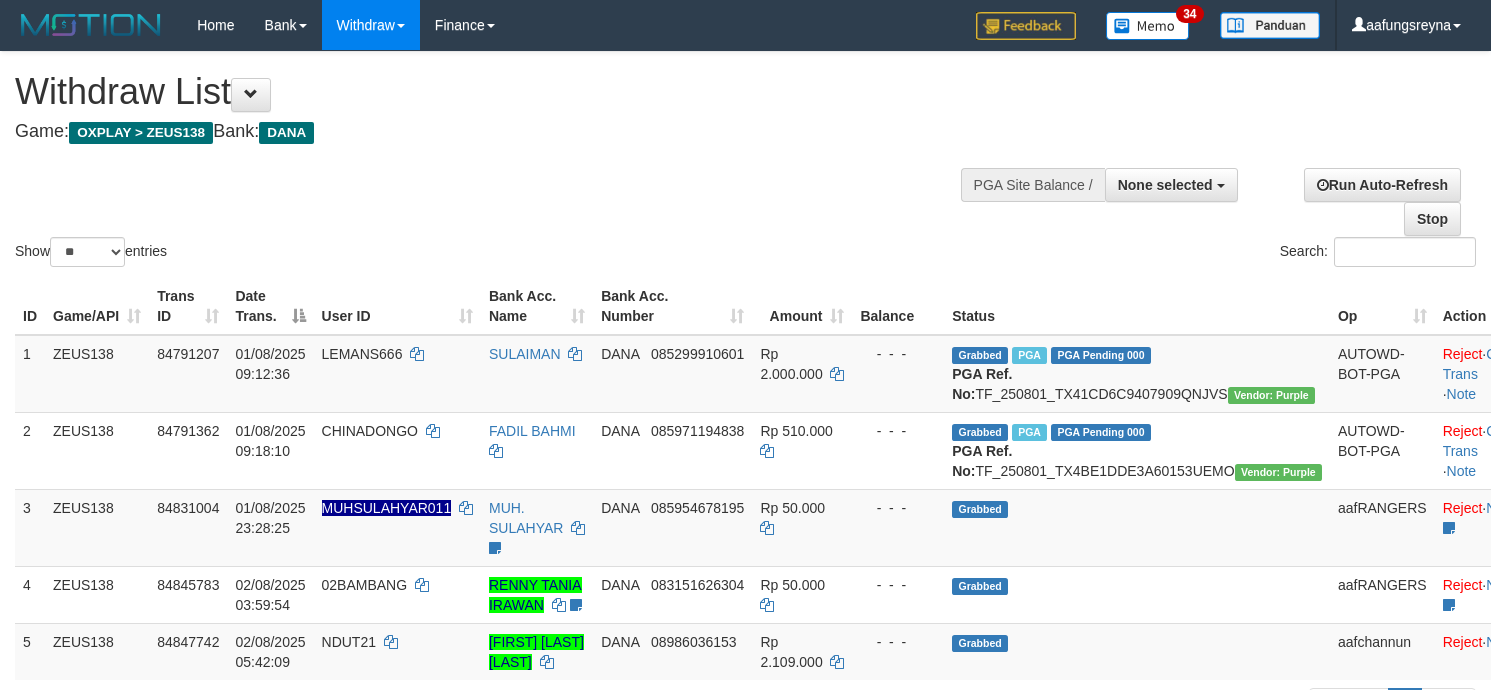 select 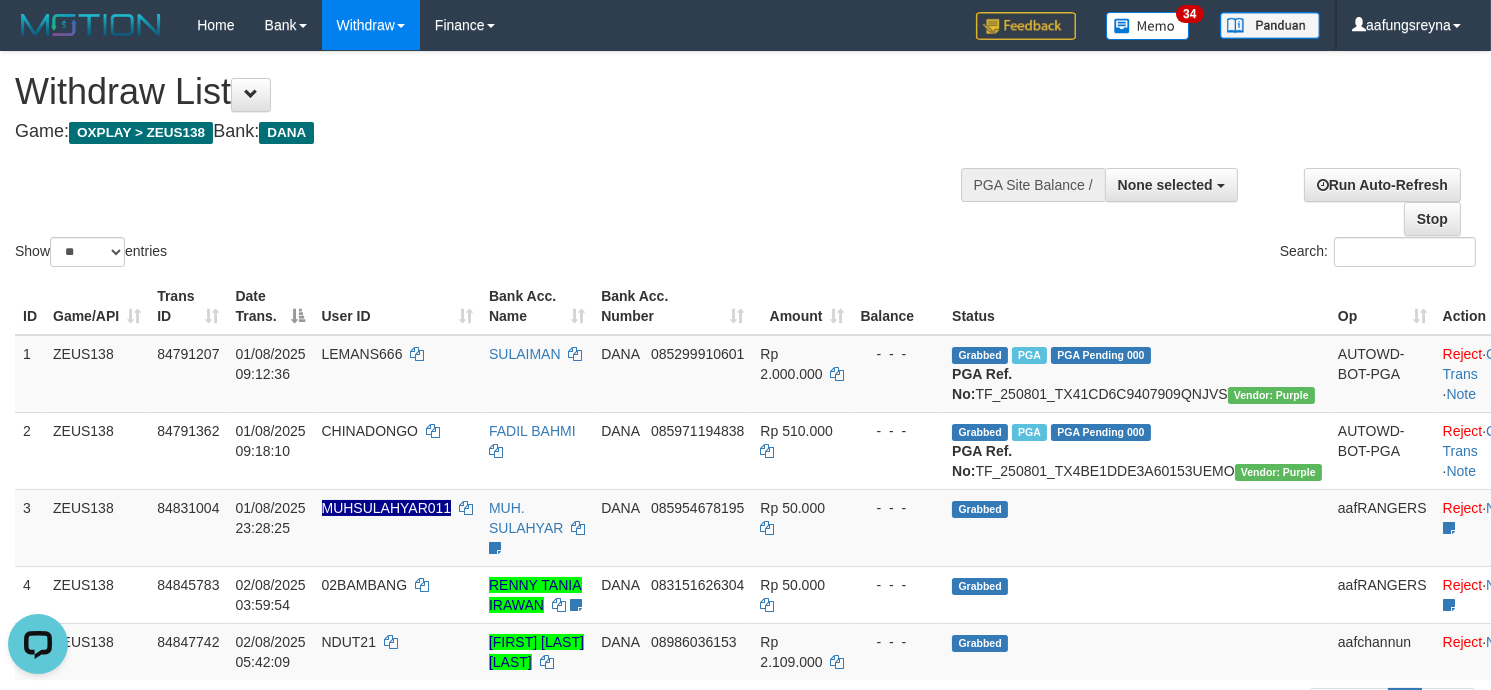 scroll, scrollTop: 0, scrollLeft: 0, axis: both 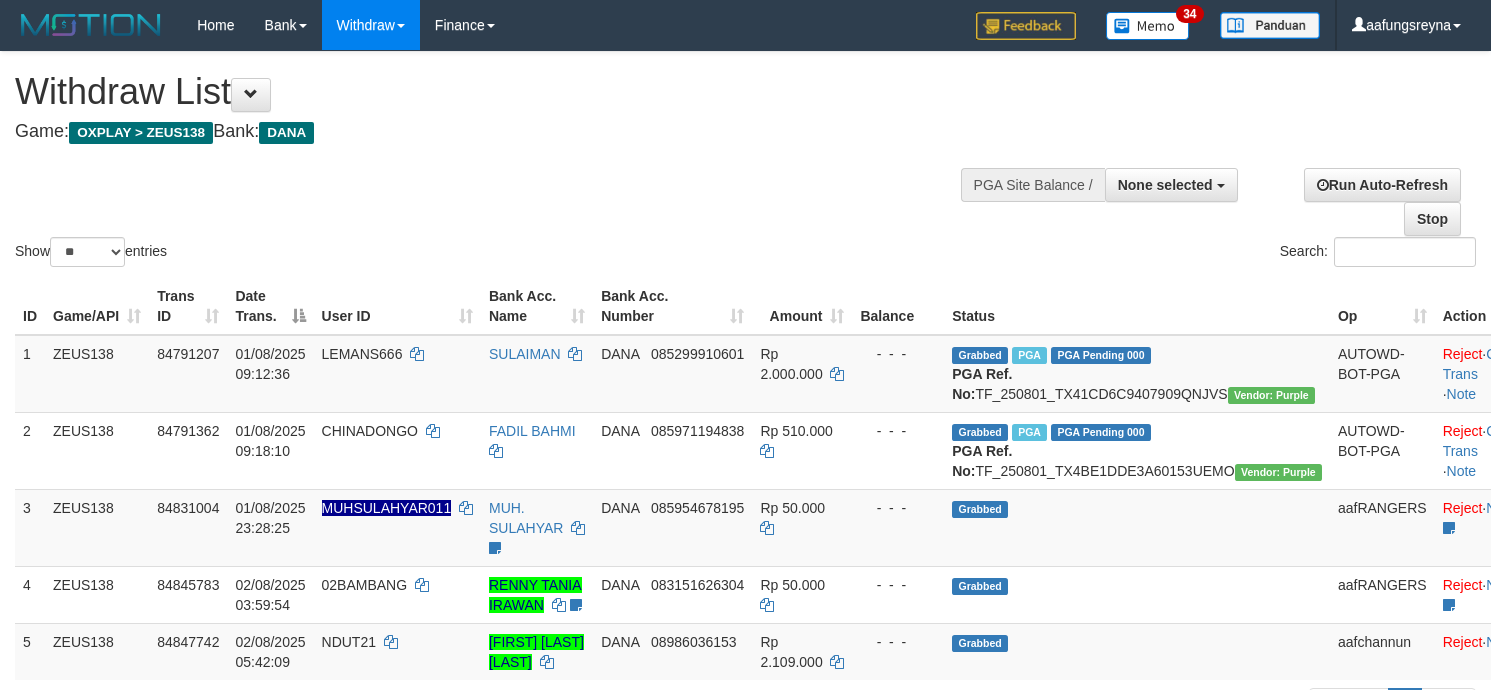 select 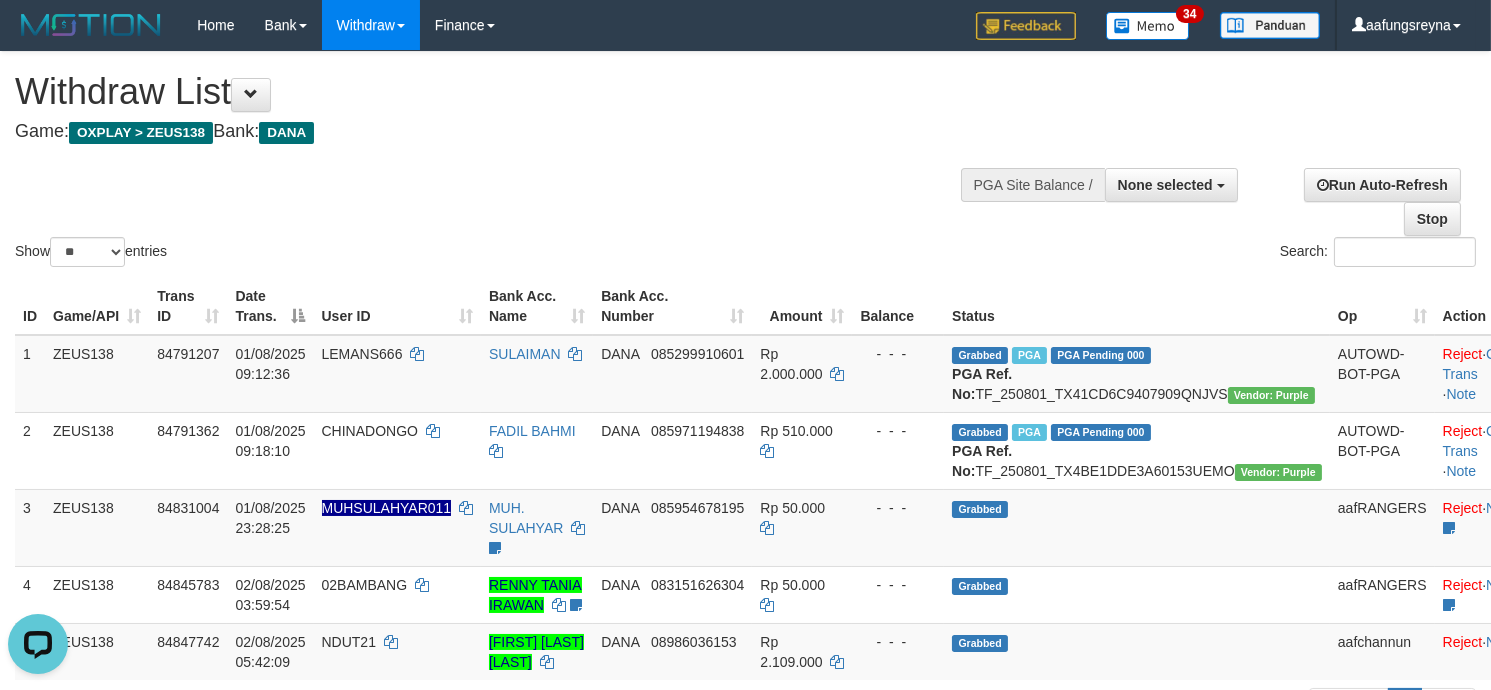 scroll, scrollTop: 0, scrollLeft: 0, axis: both 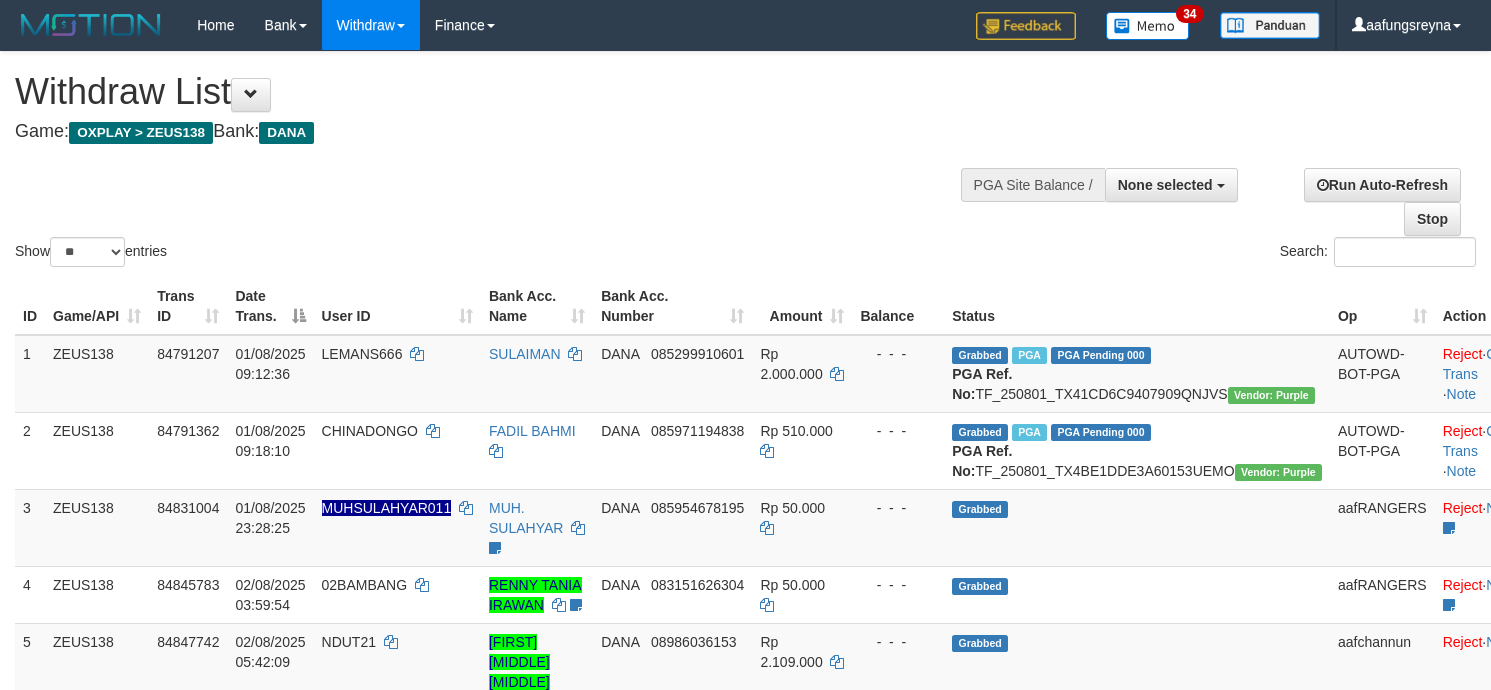 select 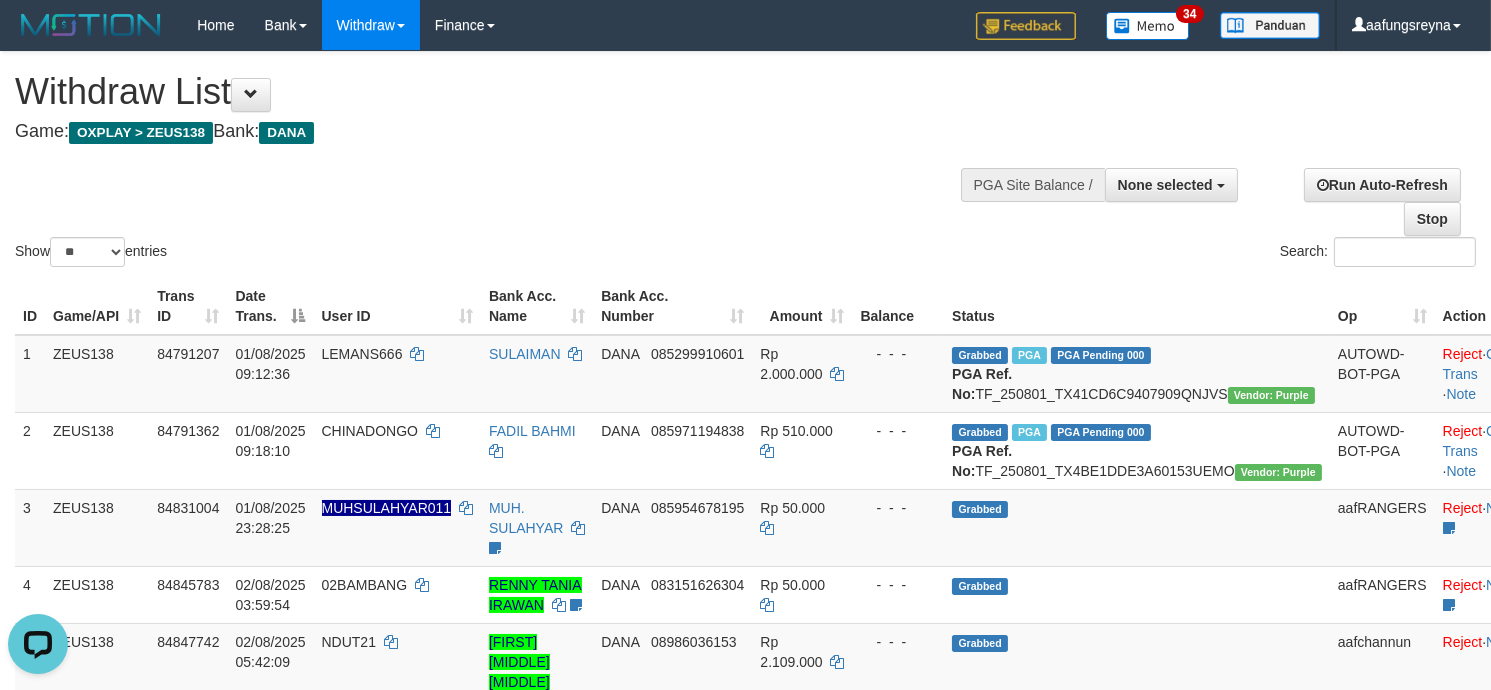 scroll, scrollTop: 0, scrollLeft: 0, axis: both 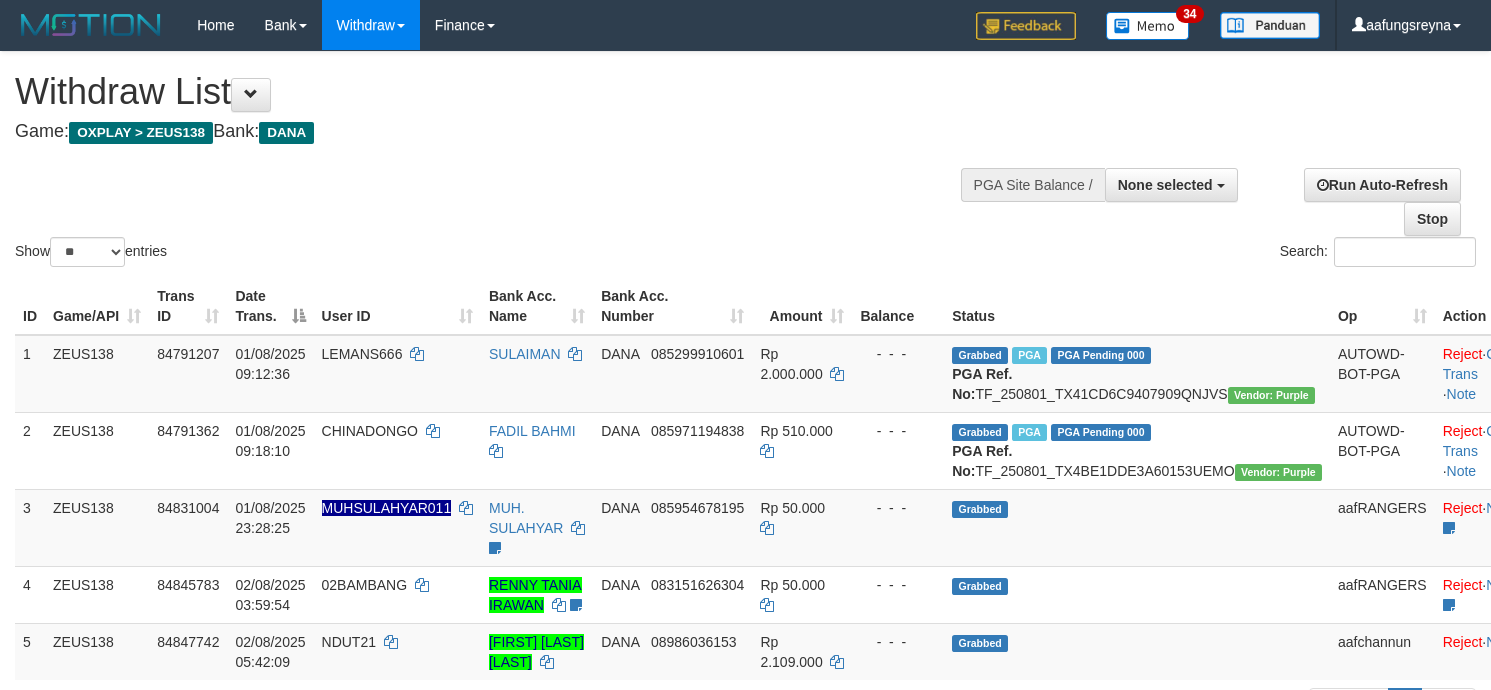 select 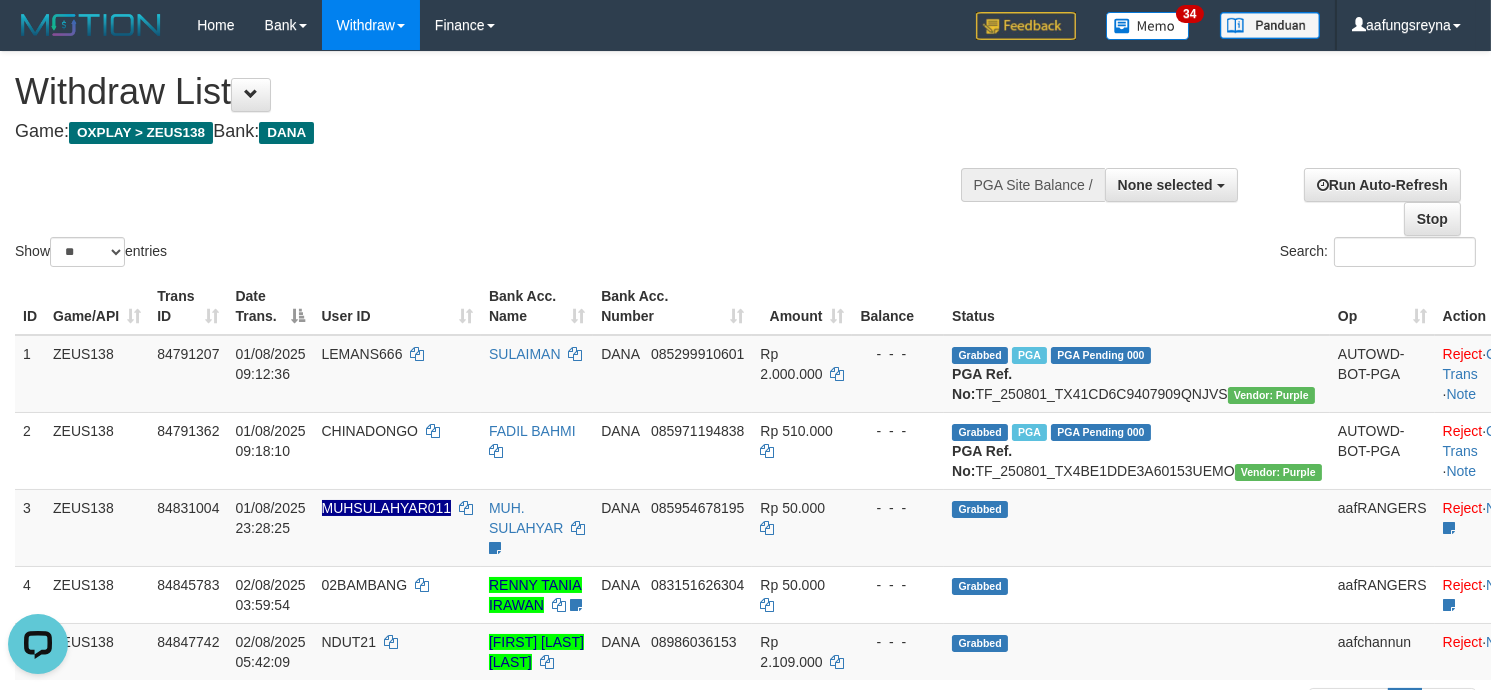 scroll, scrollTop: 0, scrollLeft: 0, axis: both 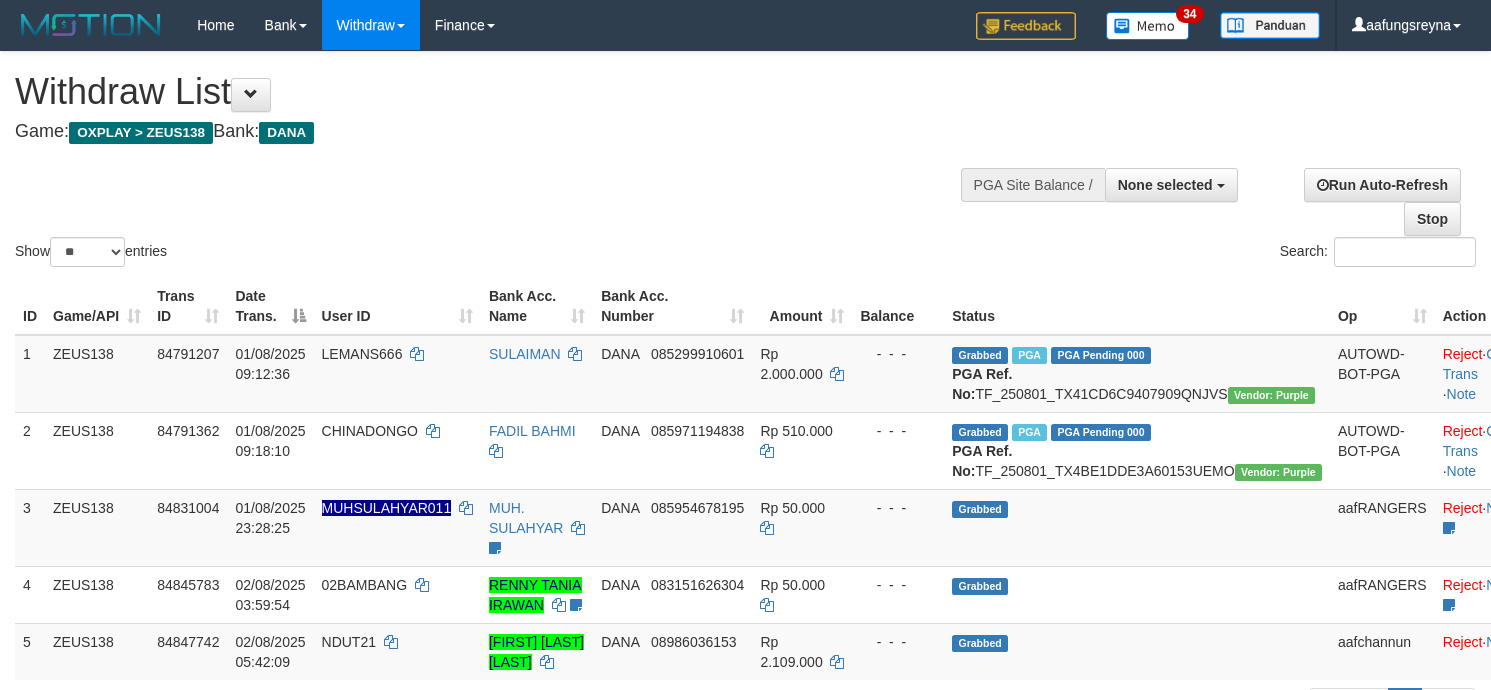 select 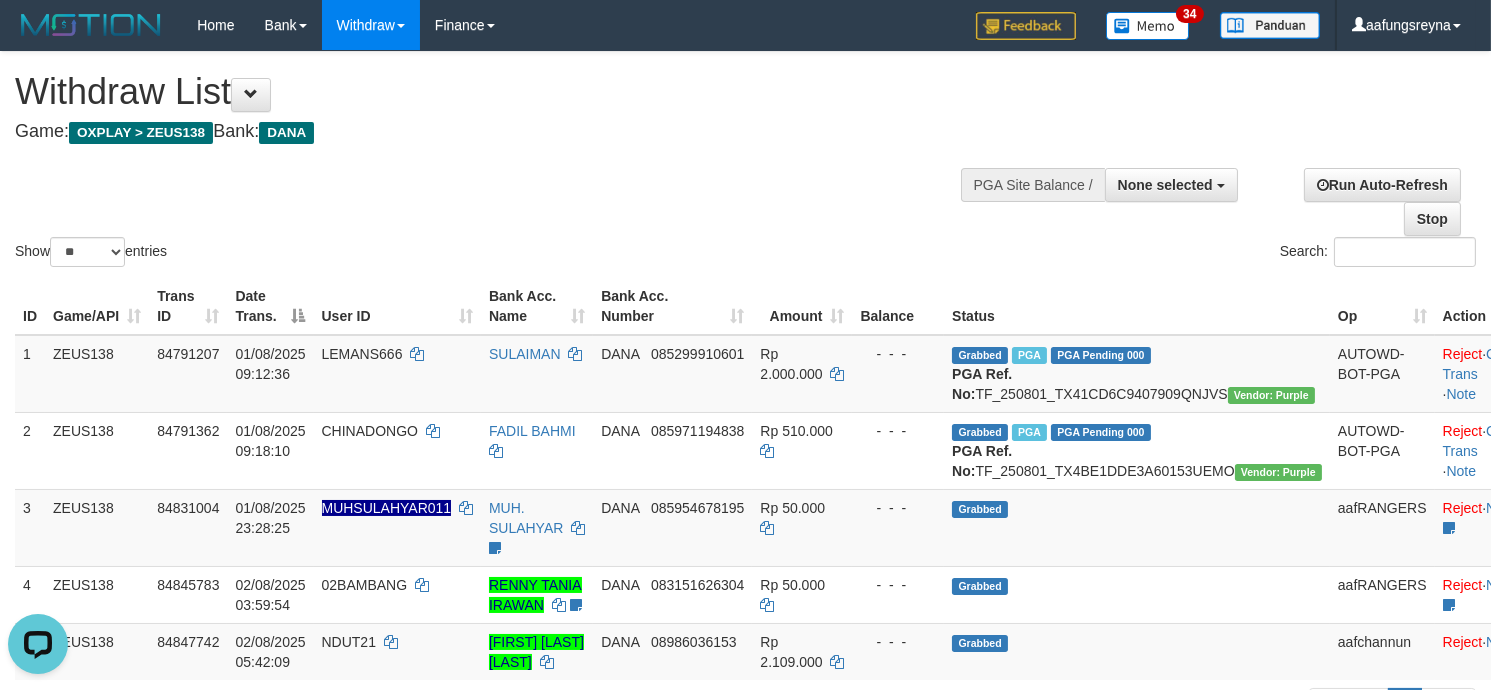 scroll, scrollTop: 0, scrollLeft: 0, axis: both 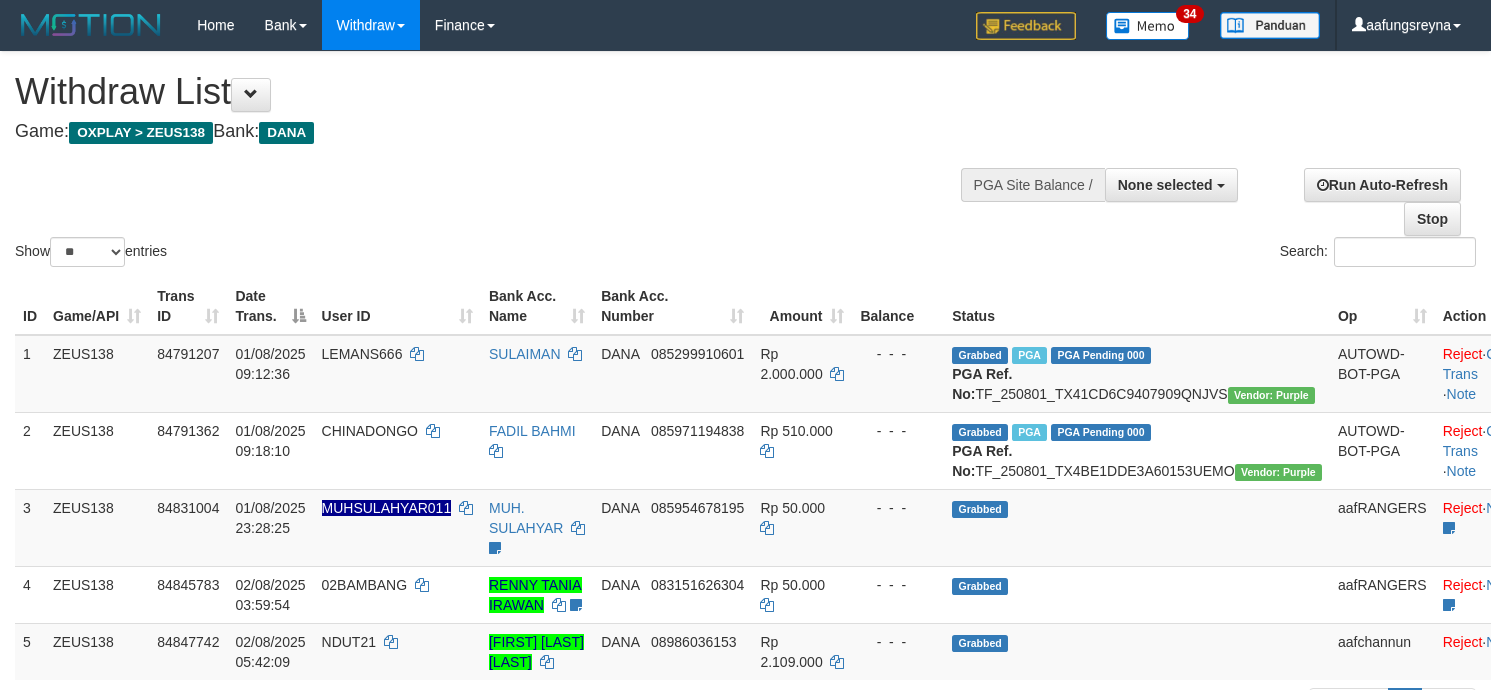 select 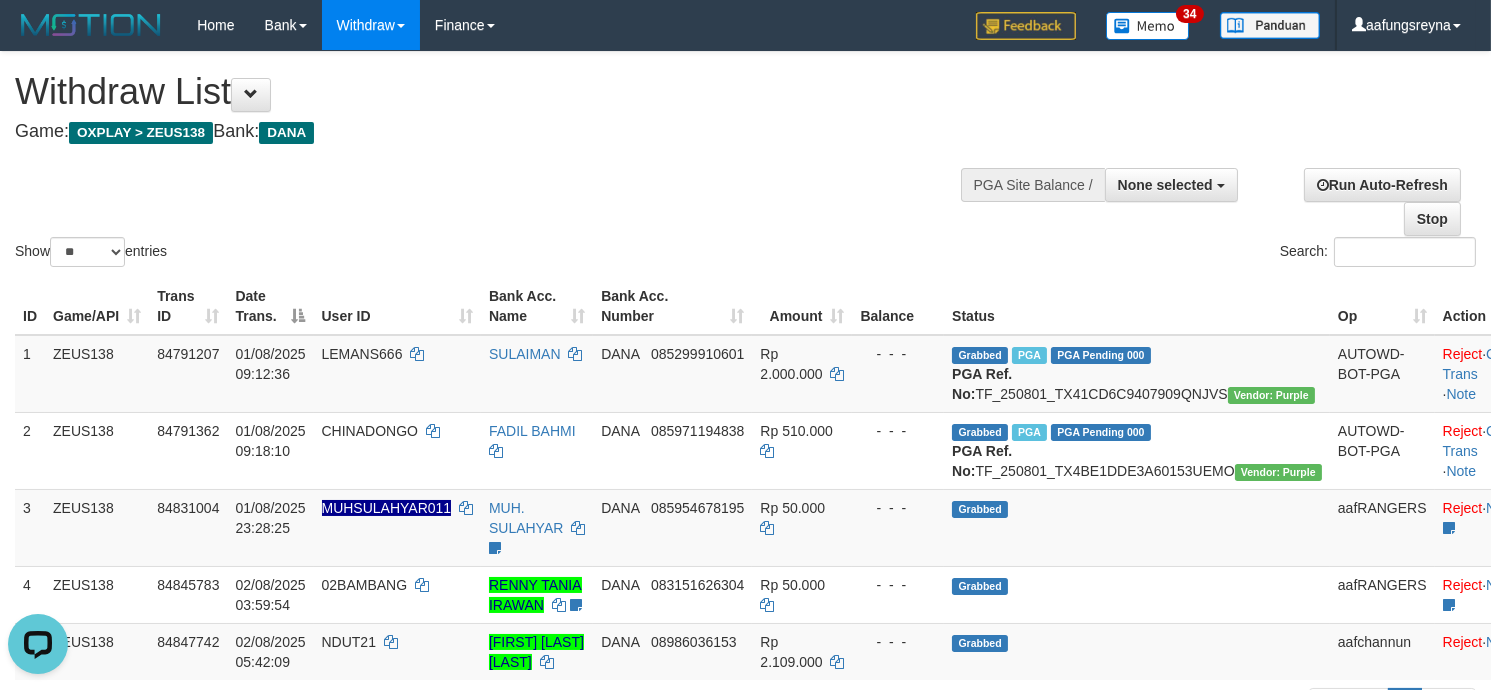 scroll, scrollTop: 0, scrollLeft: 0, axis: both 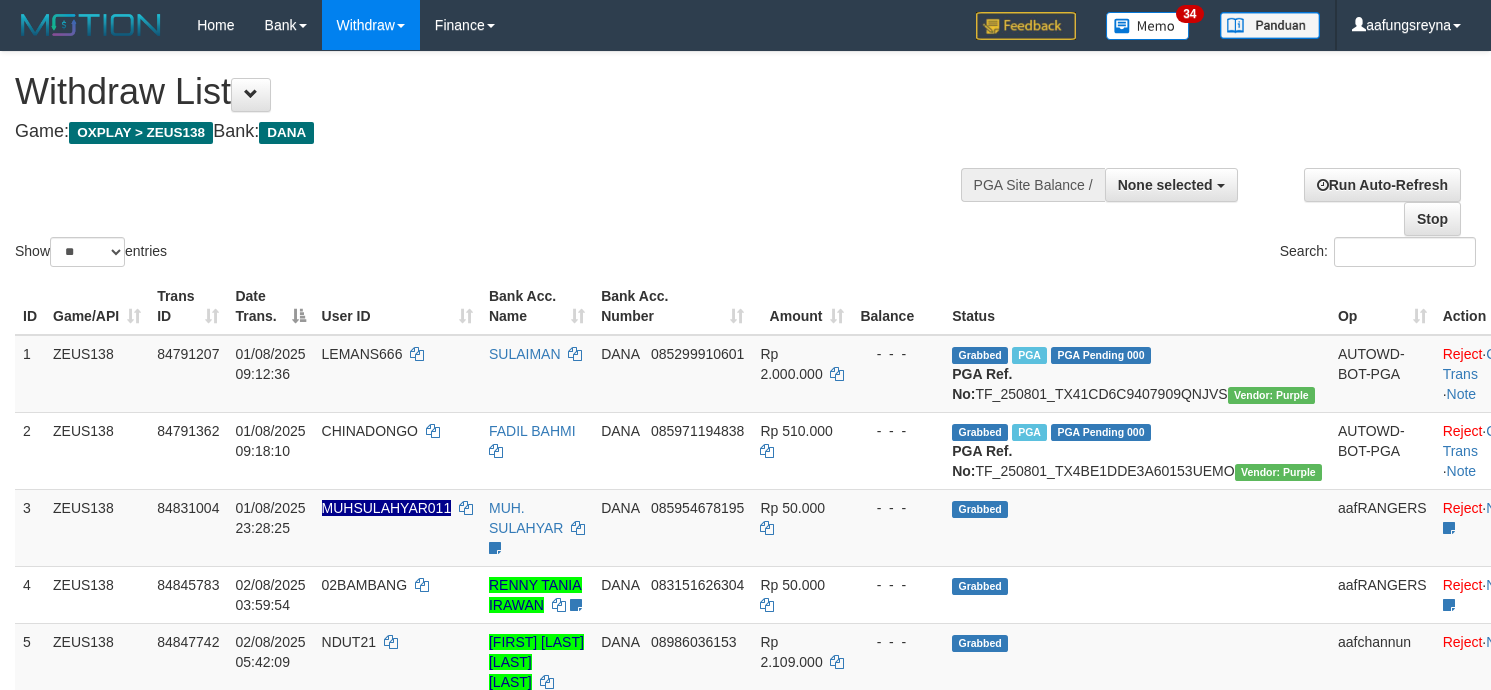 select 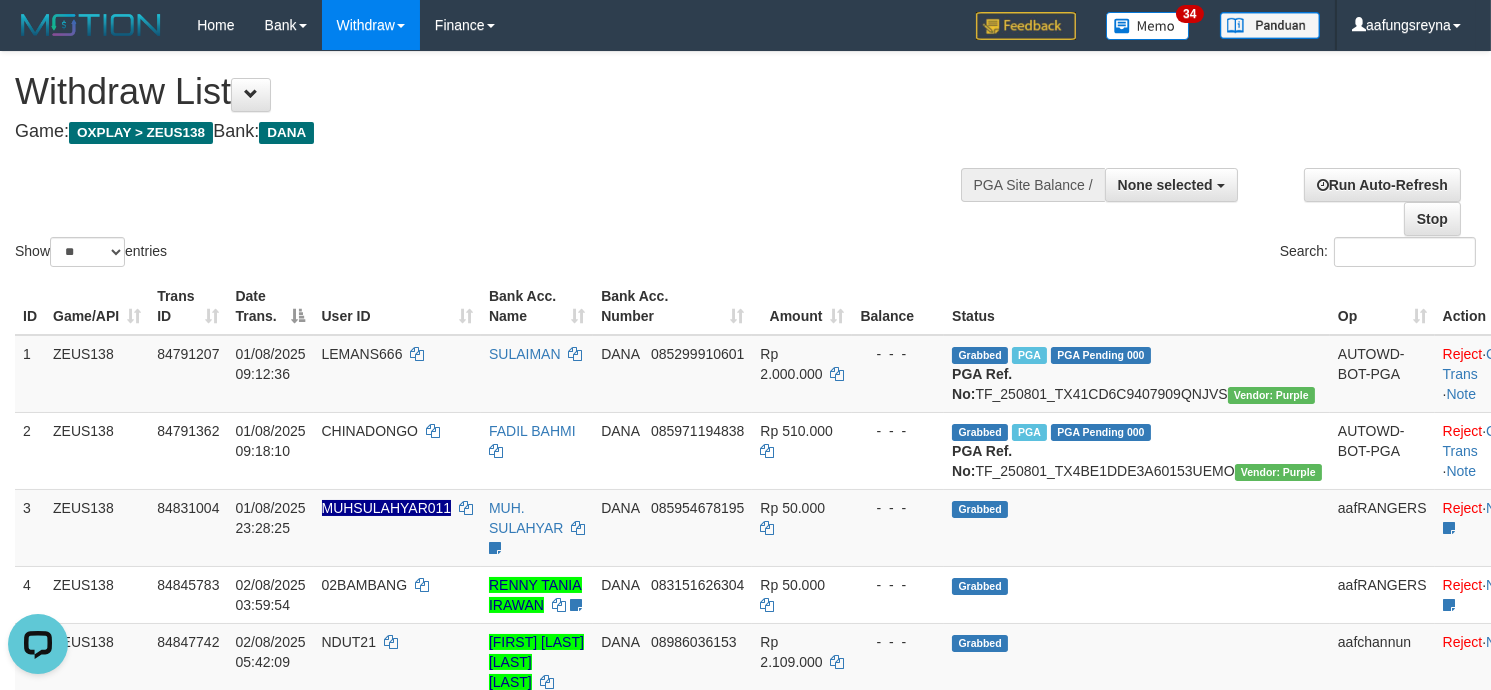 scroll, scrollTop: 0, scrollLeft: 0, axis: both 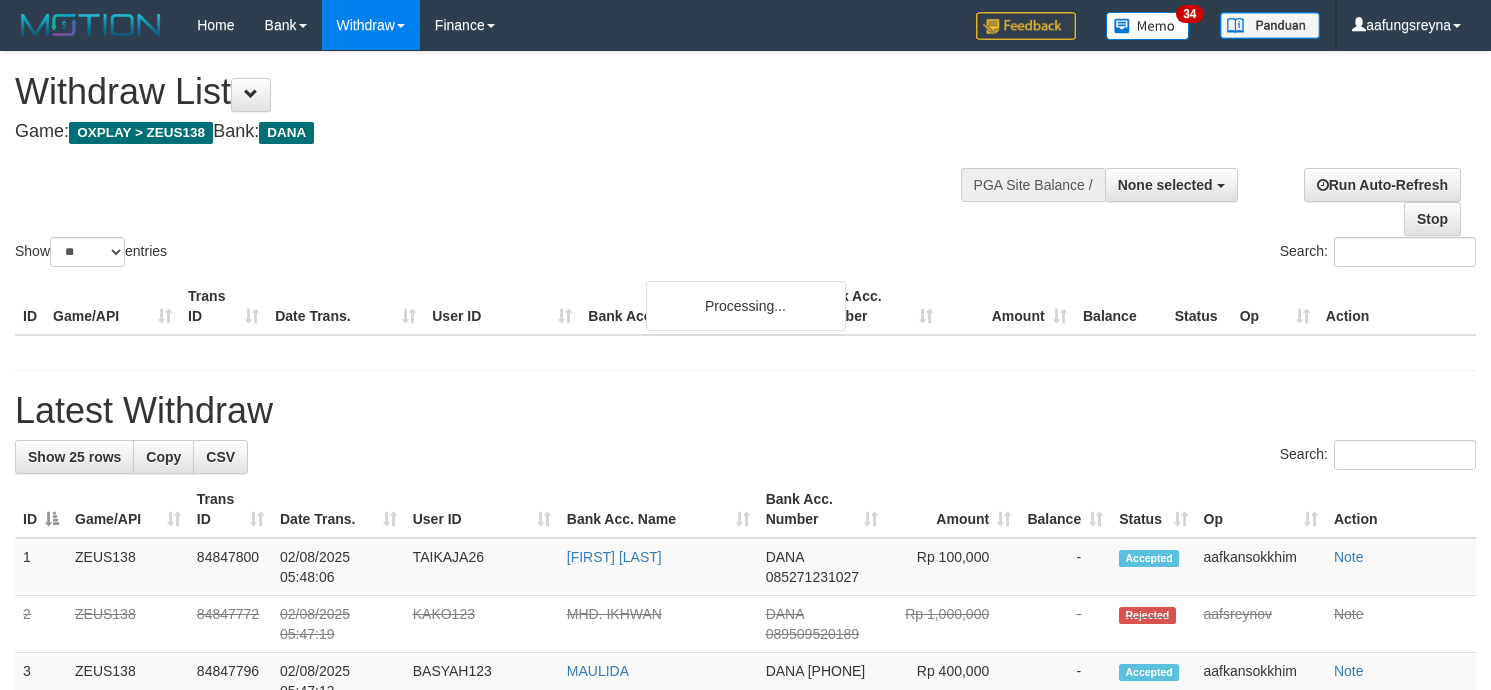 select 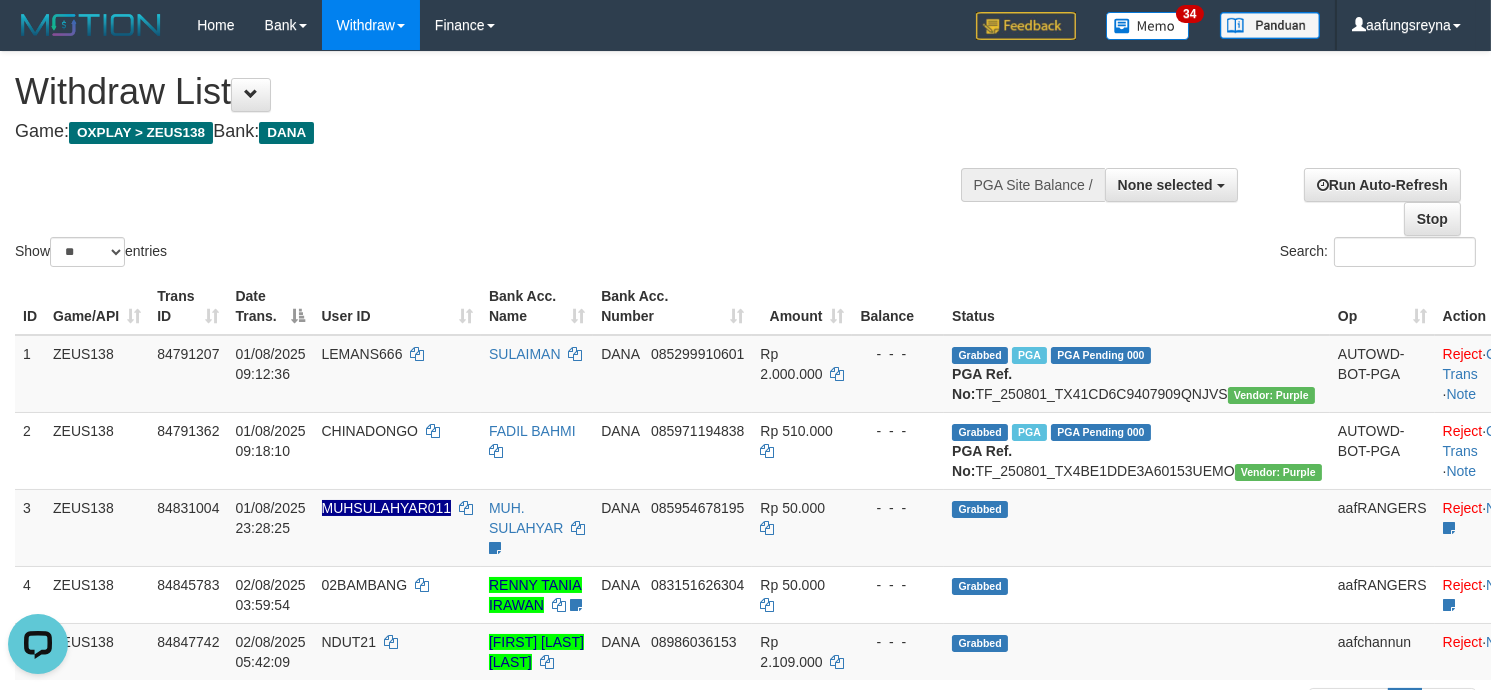 scroll, scrollTop: 0, scrollLeft: 0, axis: both 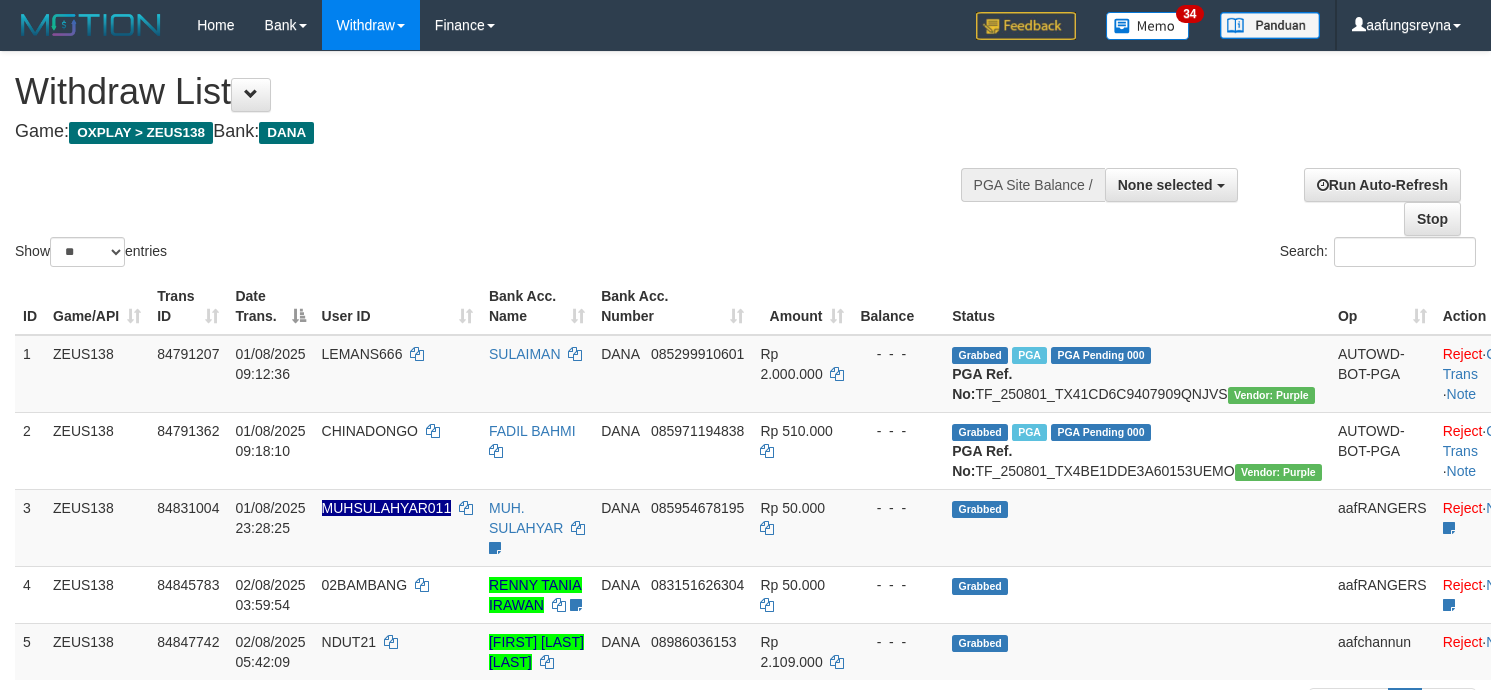 select 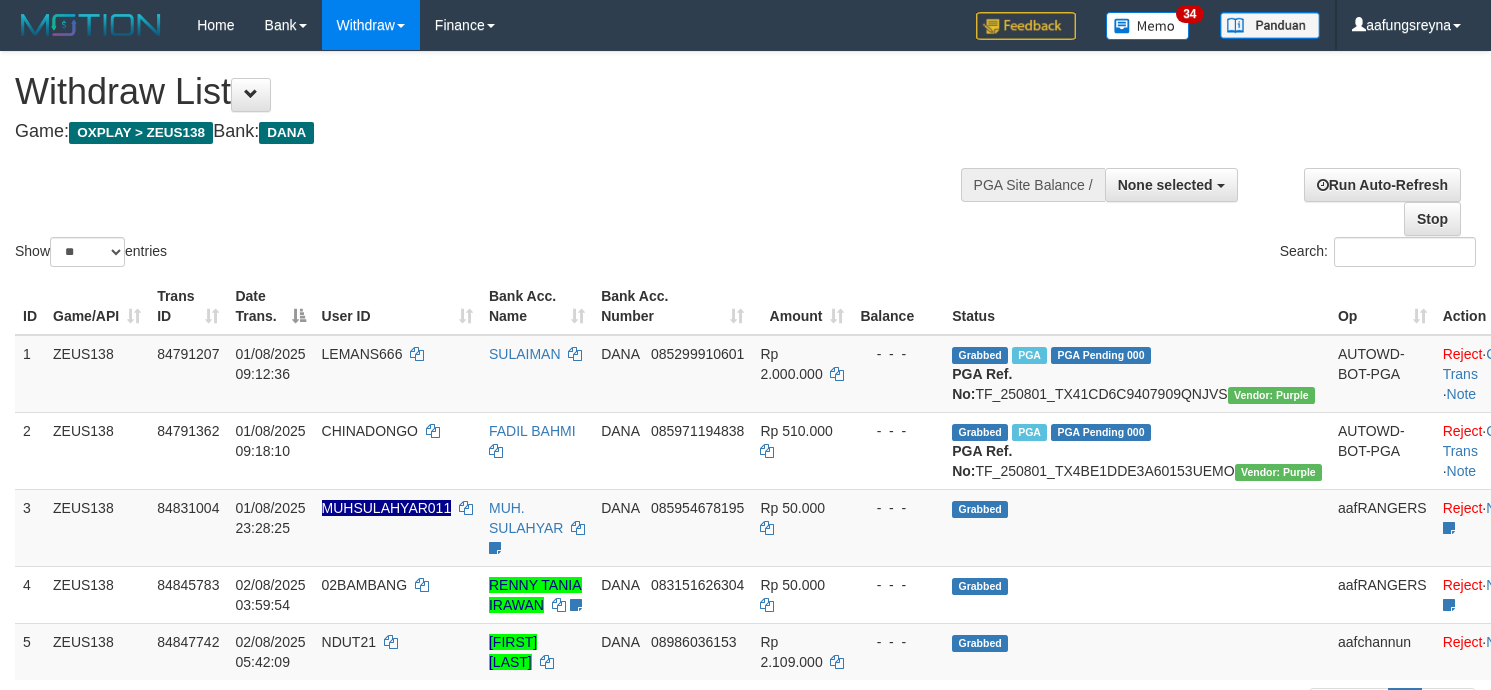 select 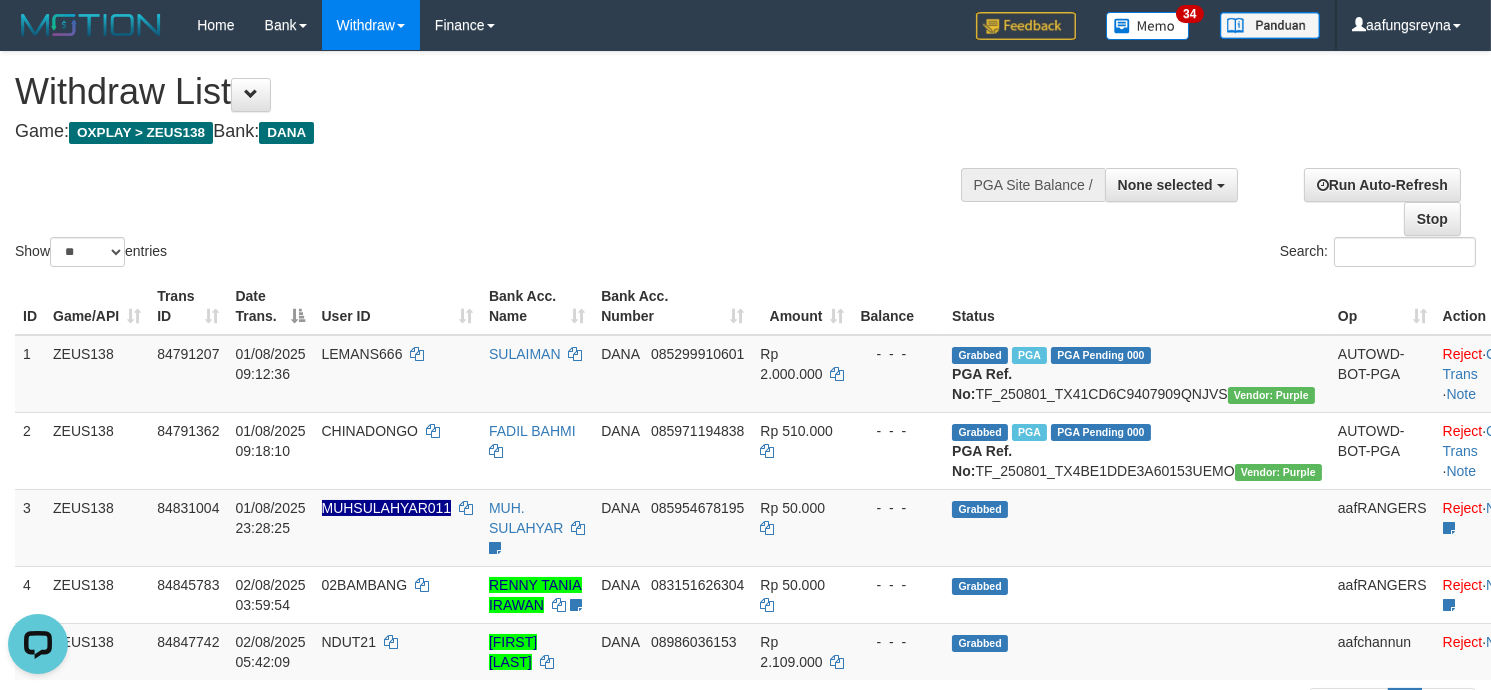 scroll, scrollTop: 0, scrollLeft: 0, axis: both 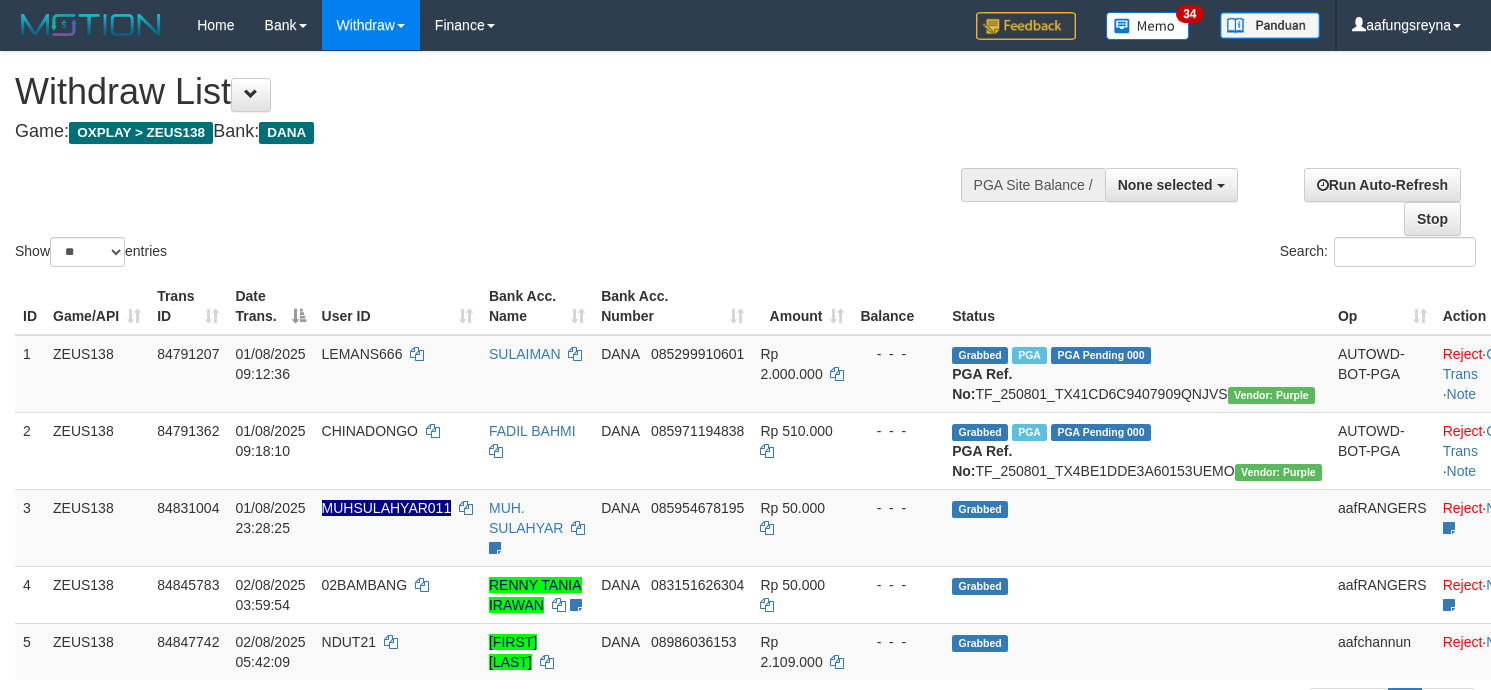 select 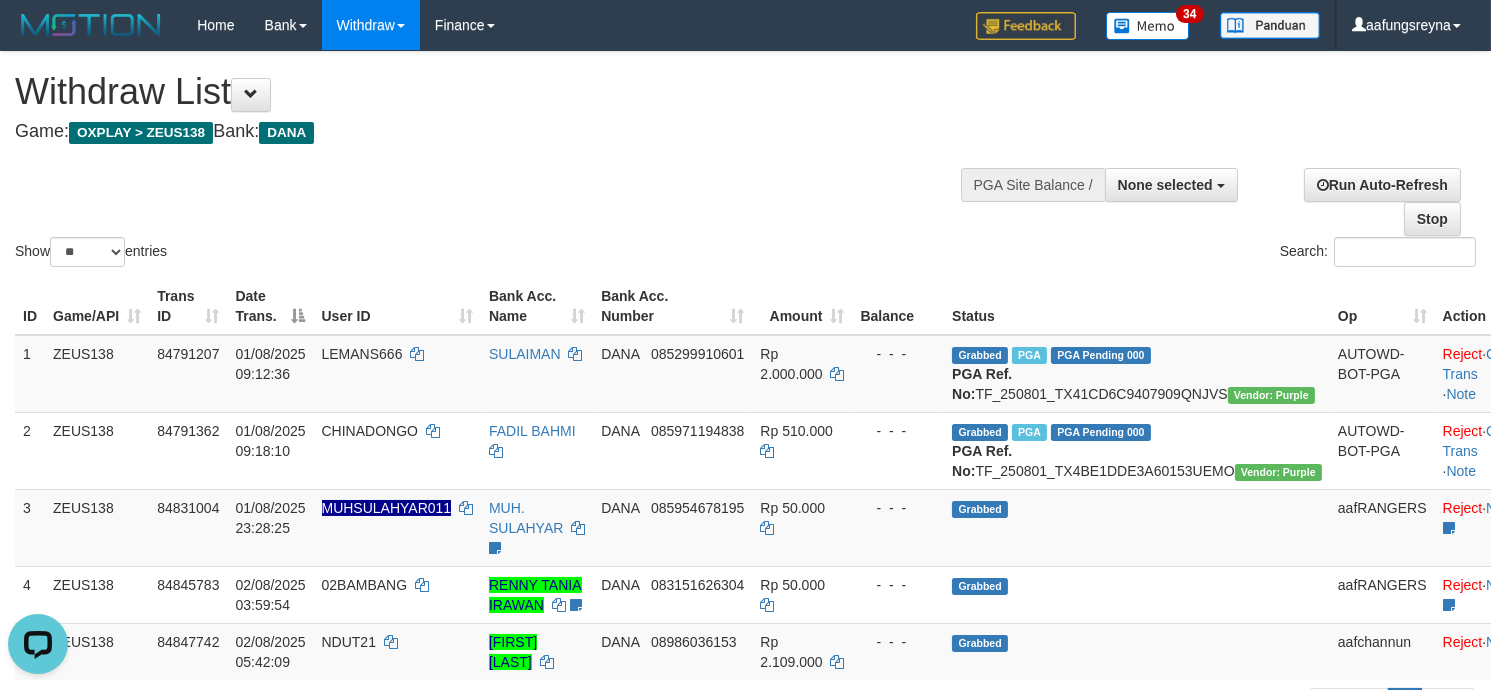 scroll, scrollTop: 0, scrollLeft: 0, axis: both 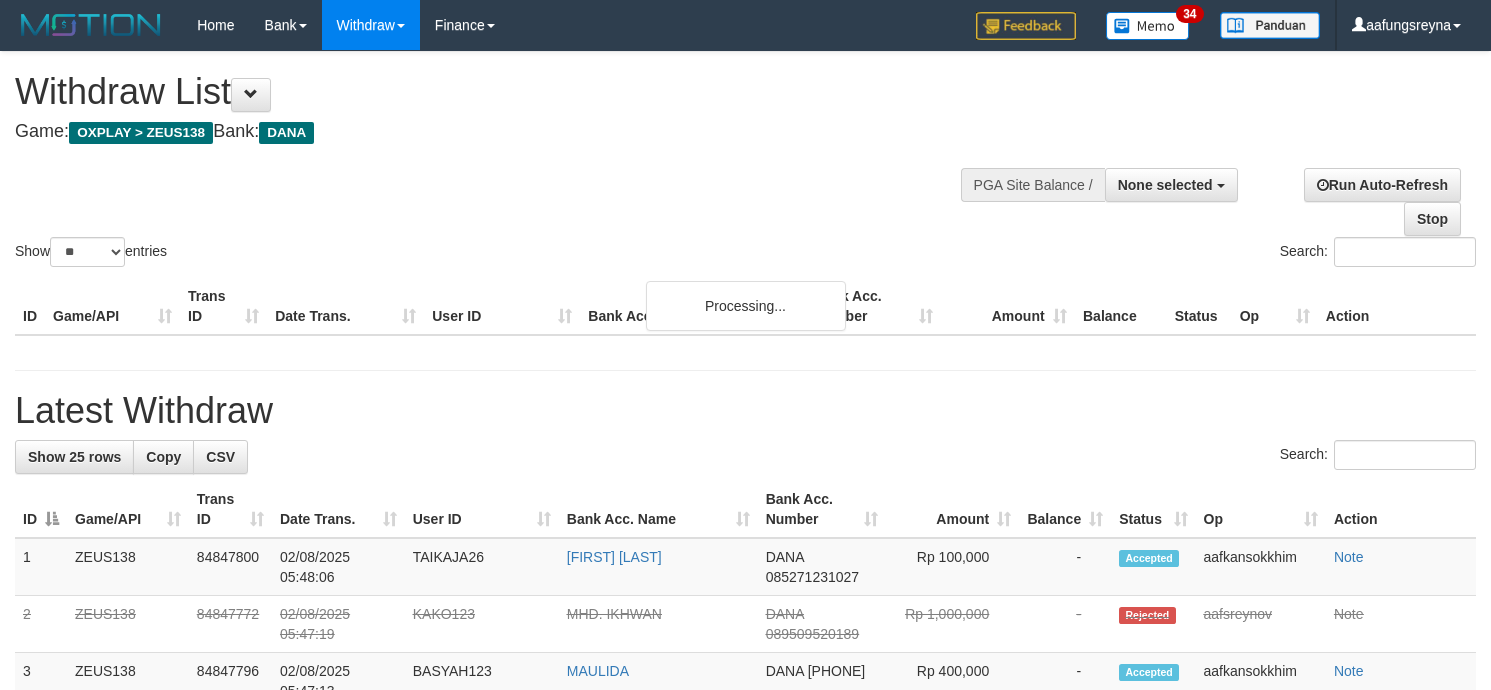 select 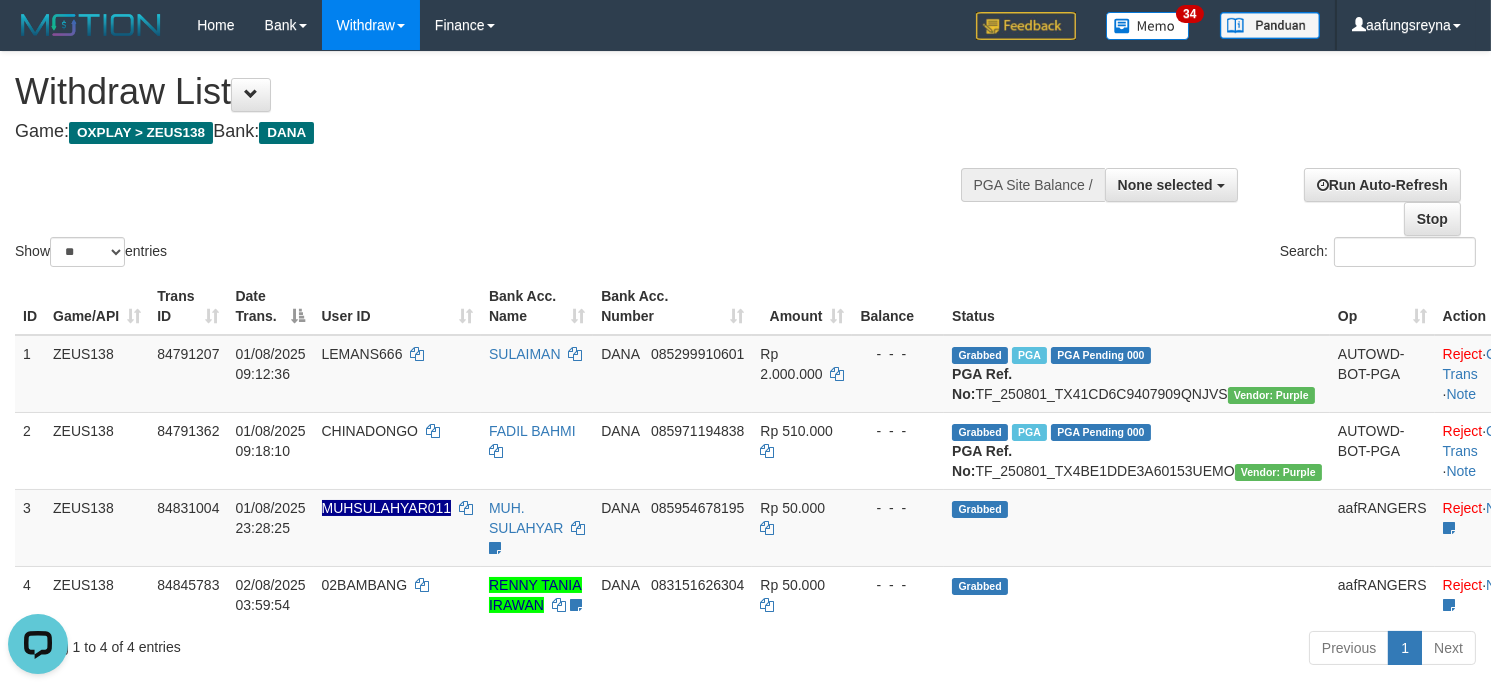 scroll, scrollTop: 0, scrollLeft: 0, axis: both 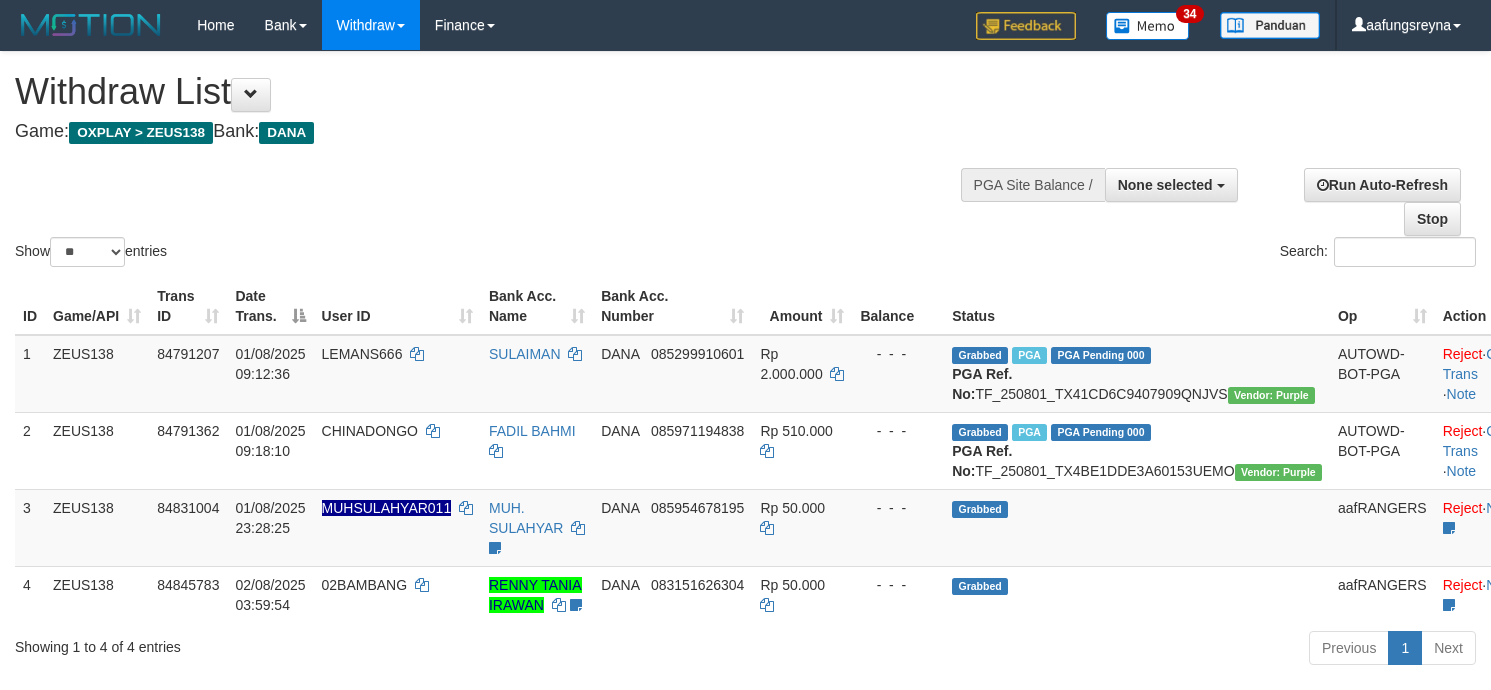 select 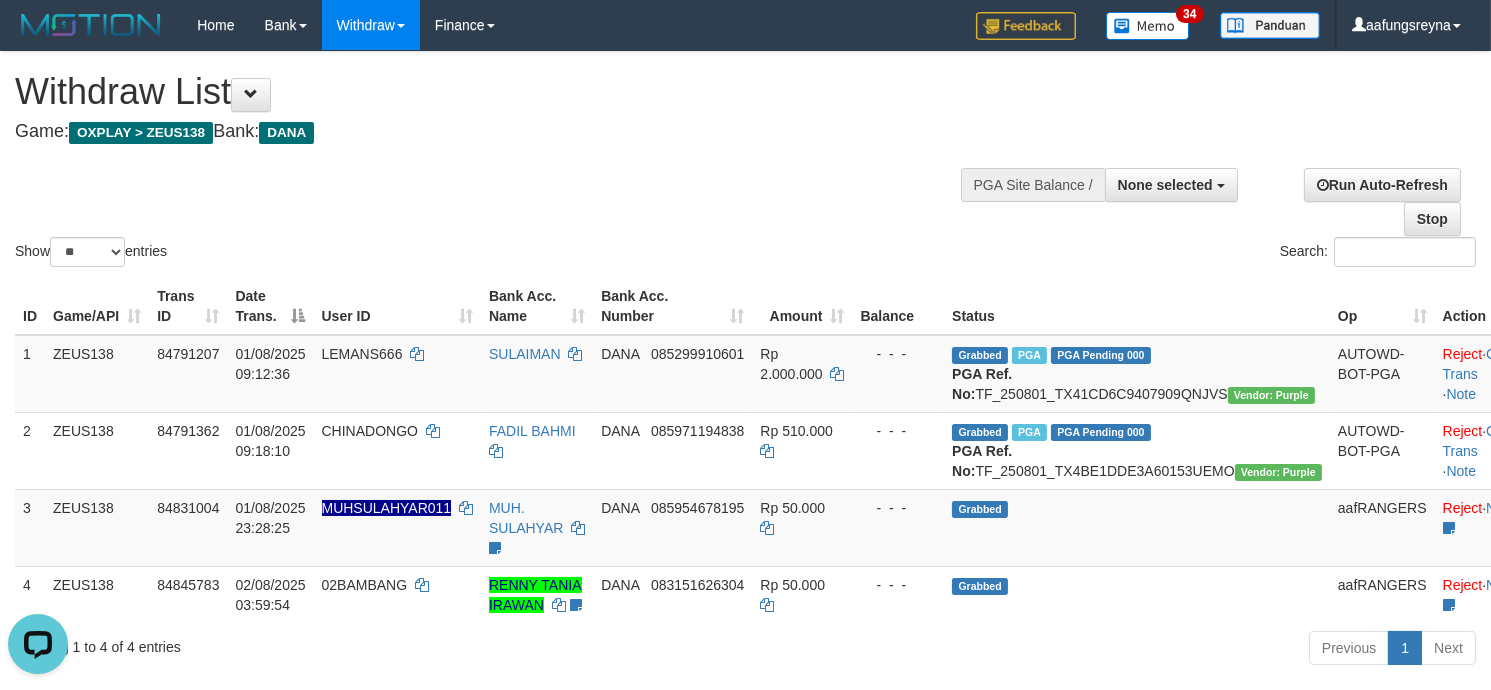 scroll, scrollTop: 0, scrollLeft: 0, axis: both 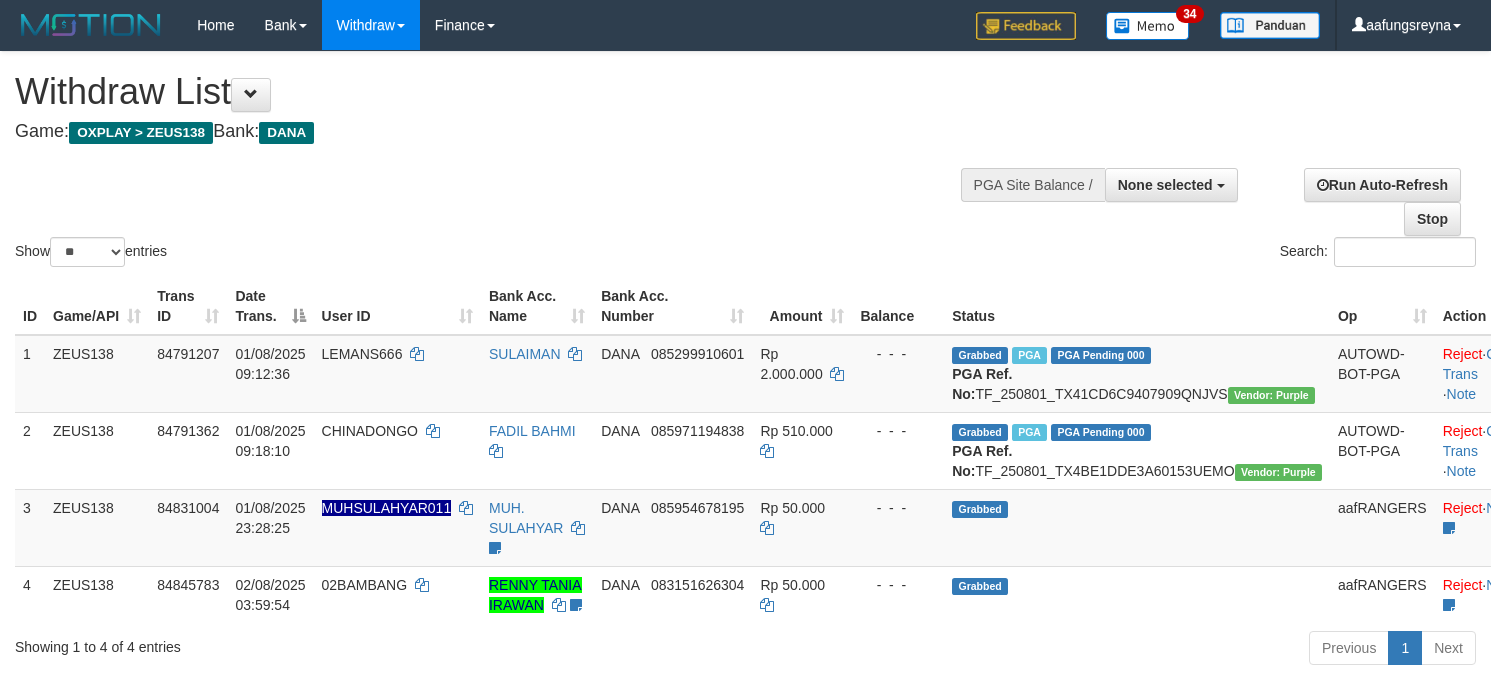 select 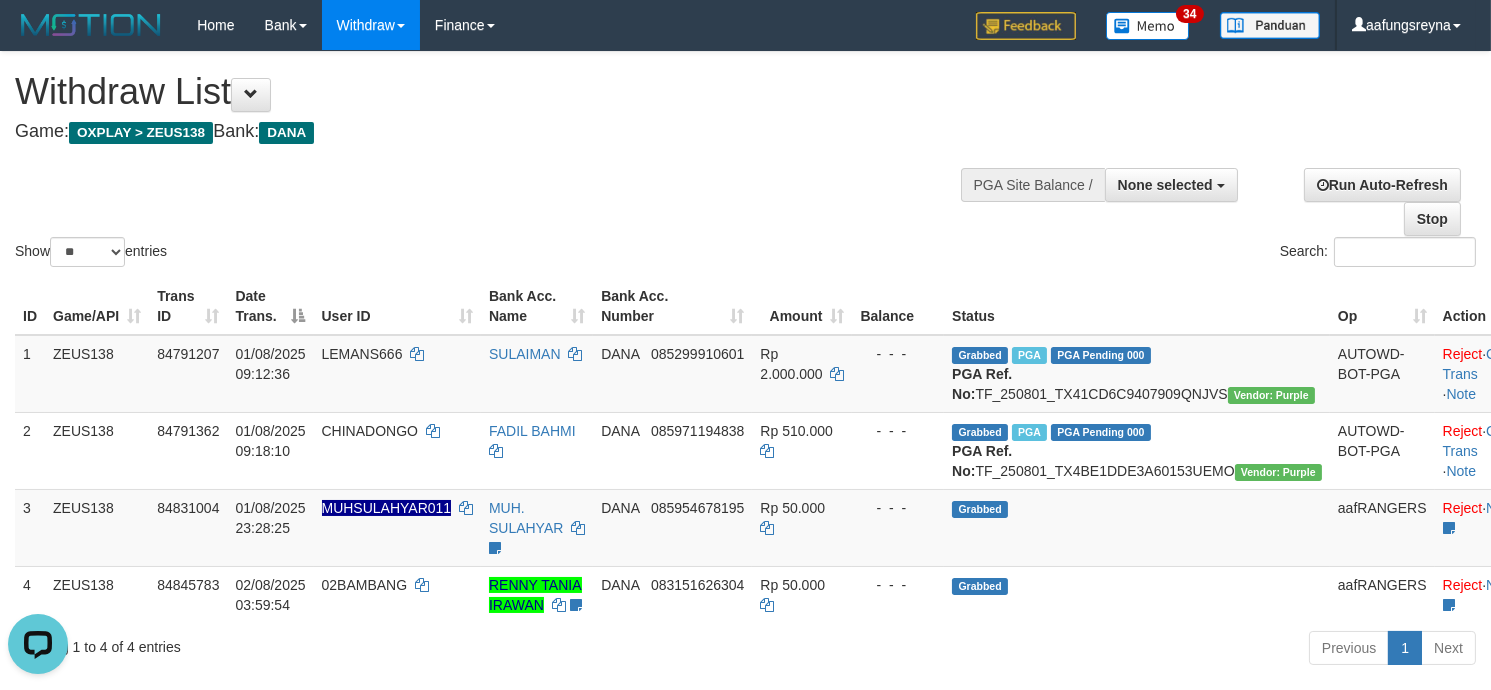 scroll, scrollTop: 0, scrollLeft: 0, axis: both 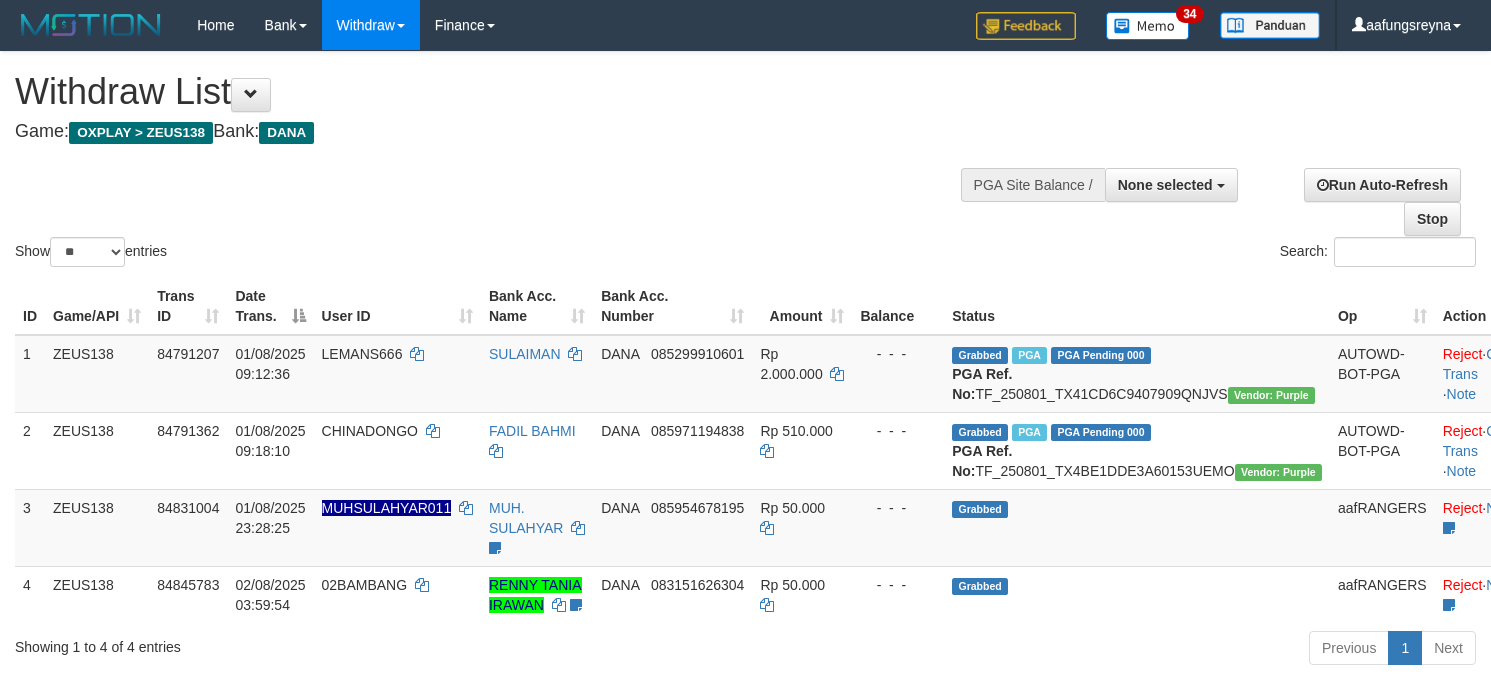 select 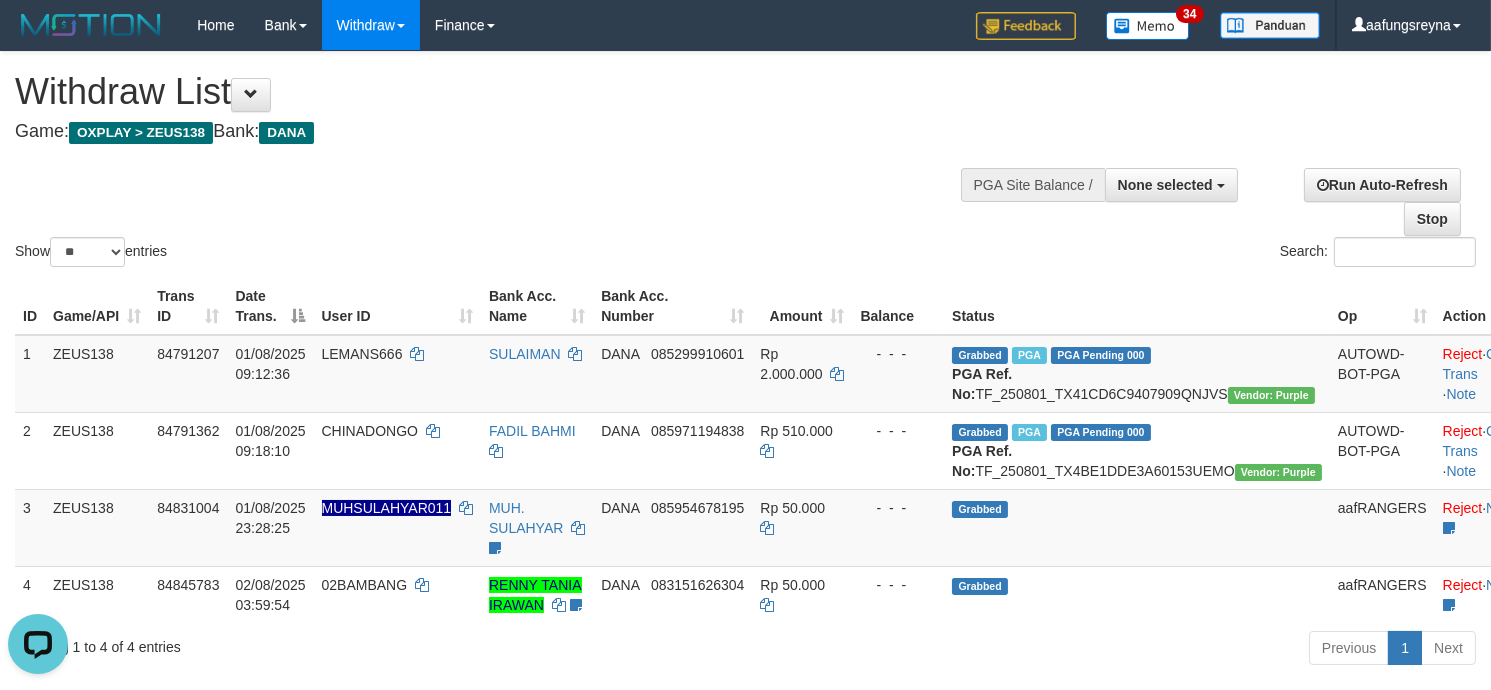 scroll, scrollTop: 0, scrollLeft: 0, axis: both 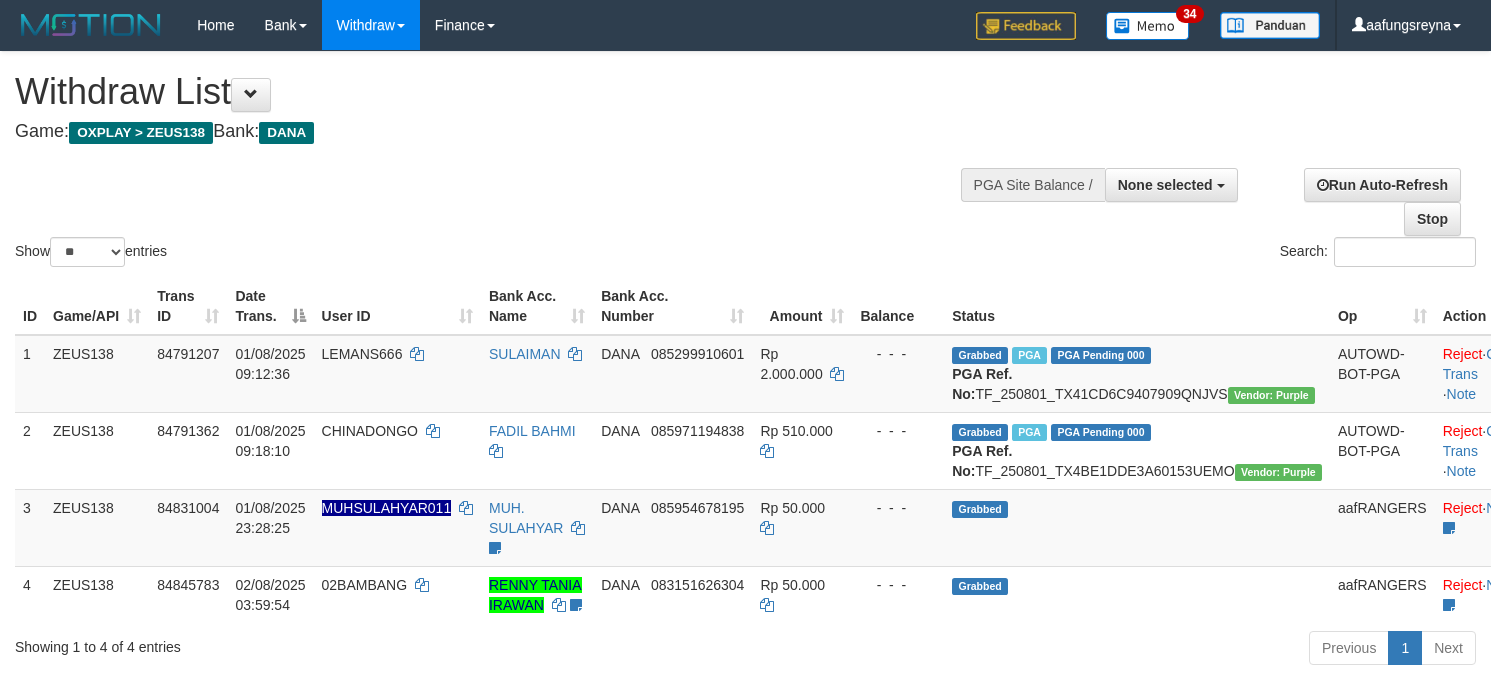 select 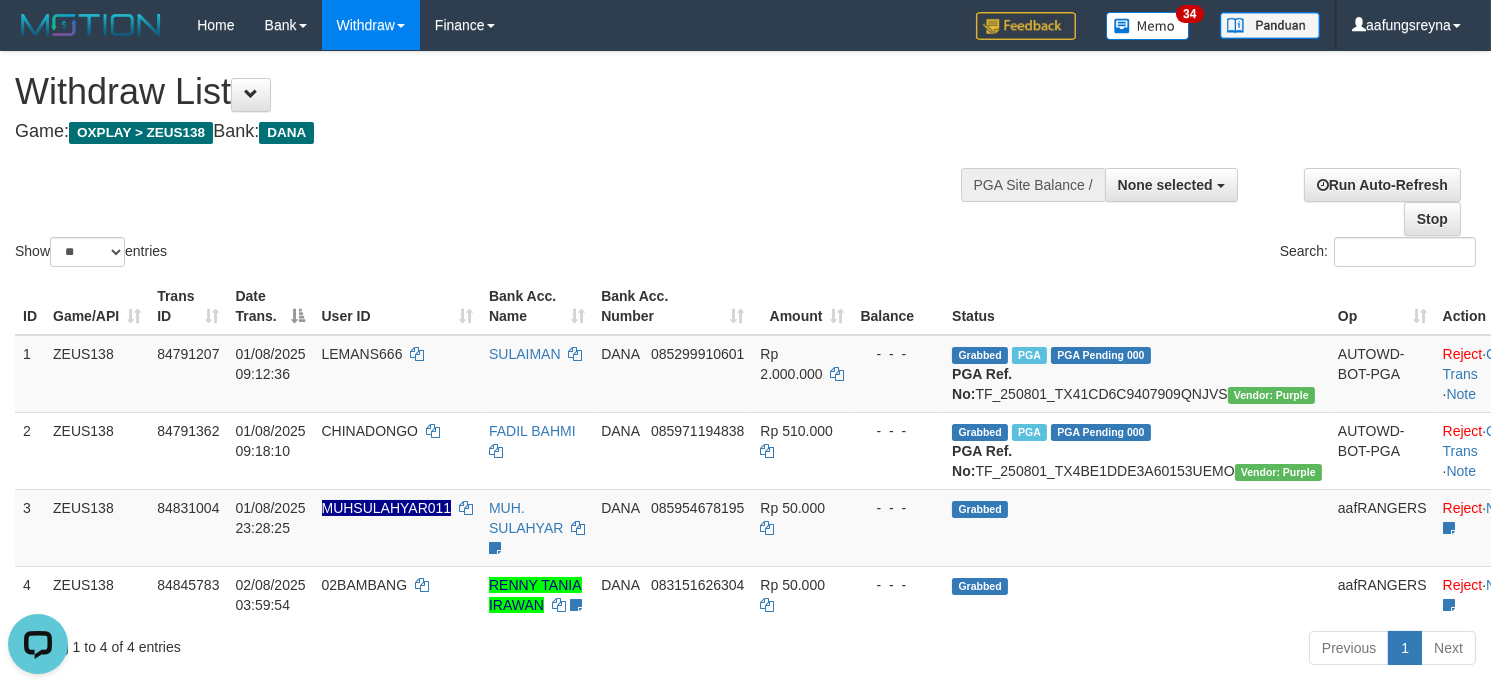 scroll, scrollTop: 0, scrollLeft: 0, axis: both 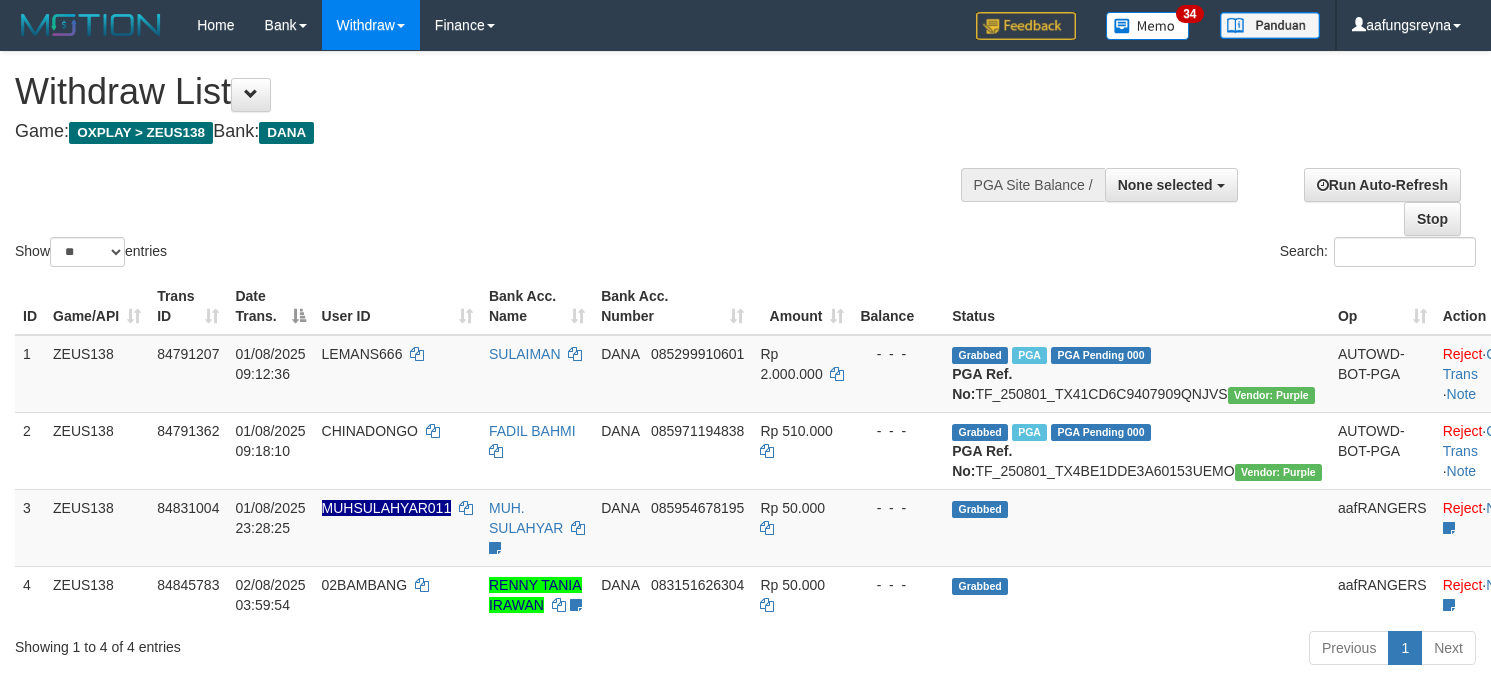 select 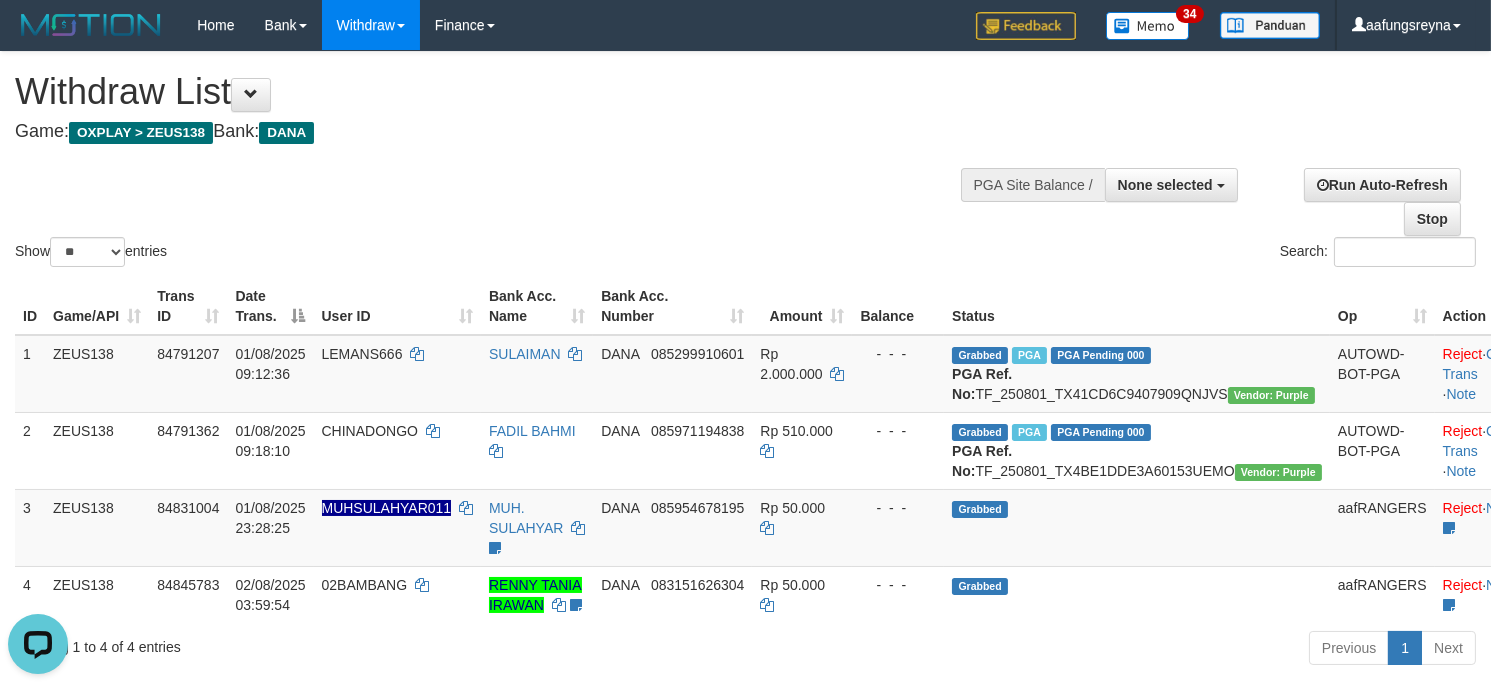 scroll, scrollTop: 0, scrollLeft: 0, axis: both 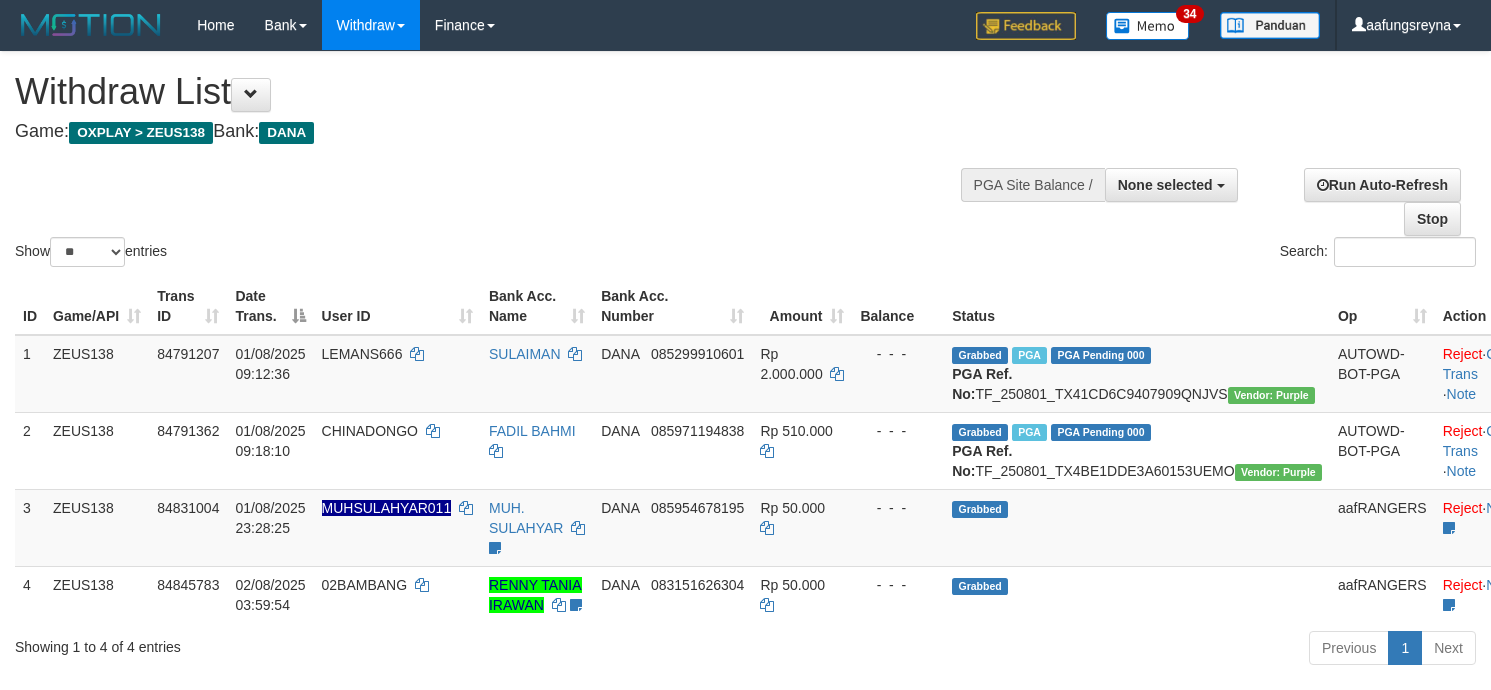 select 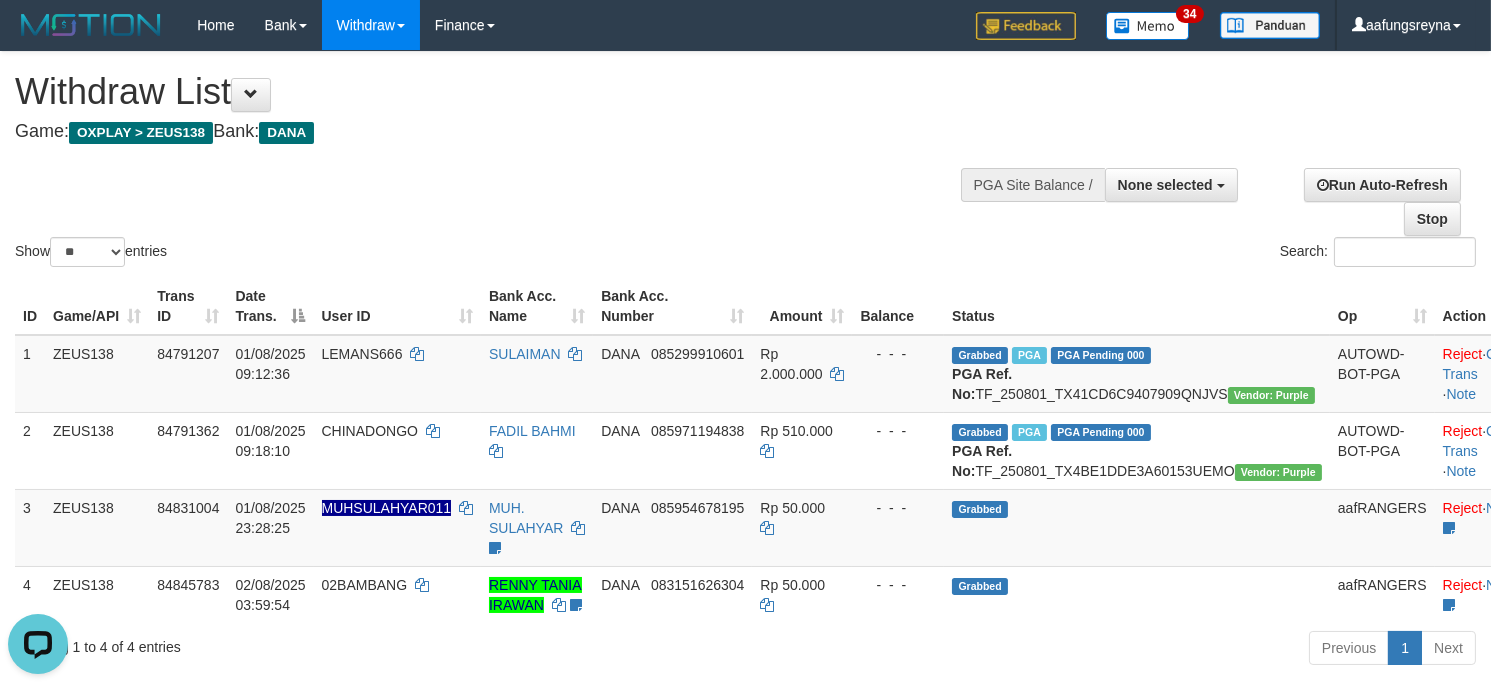 scroll, scrollTop: 0, scrollLeft: 0, axis: both 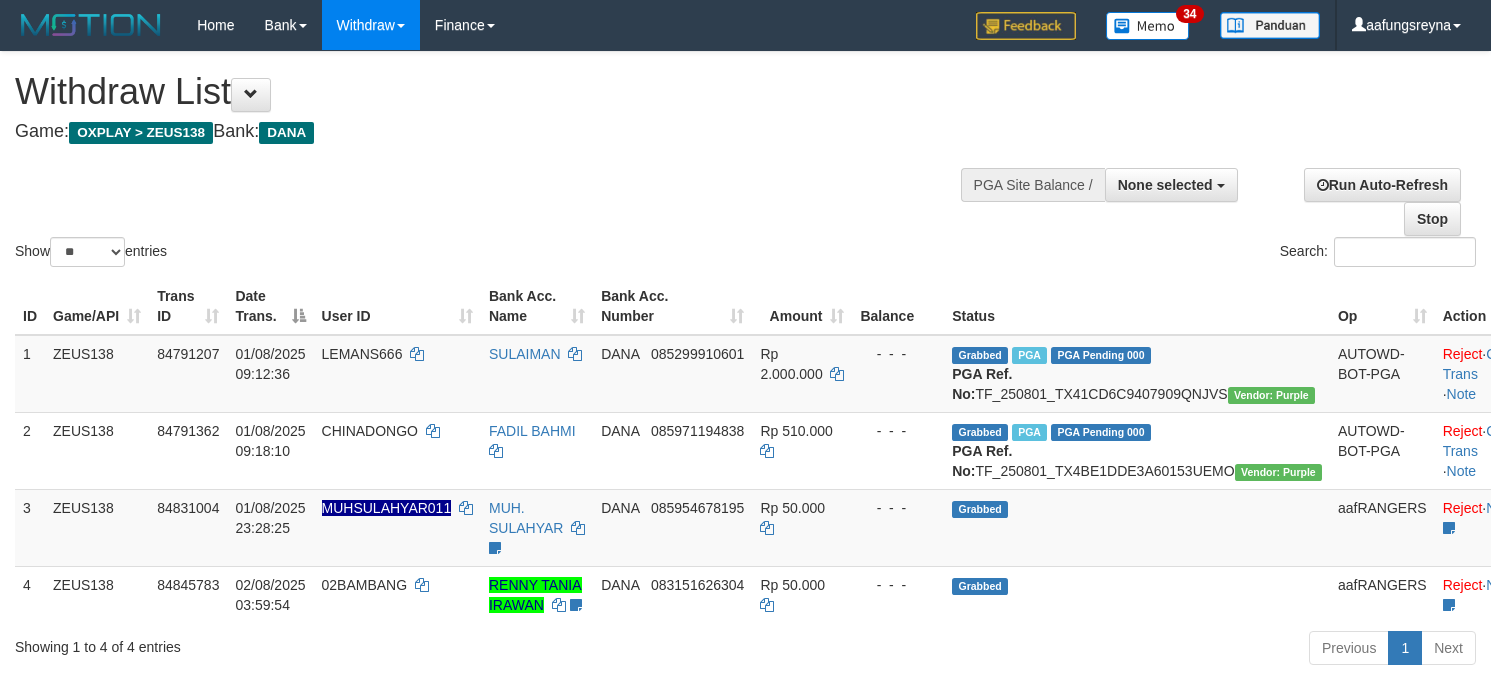 select 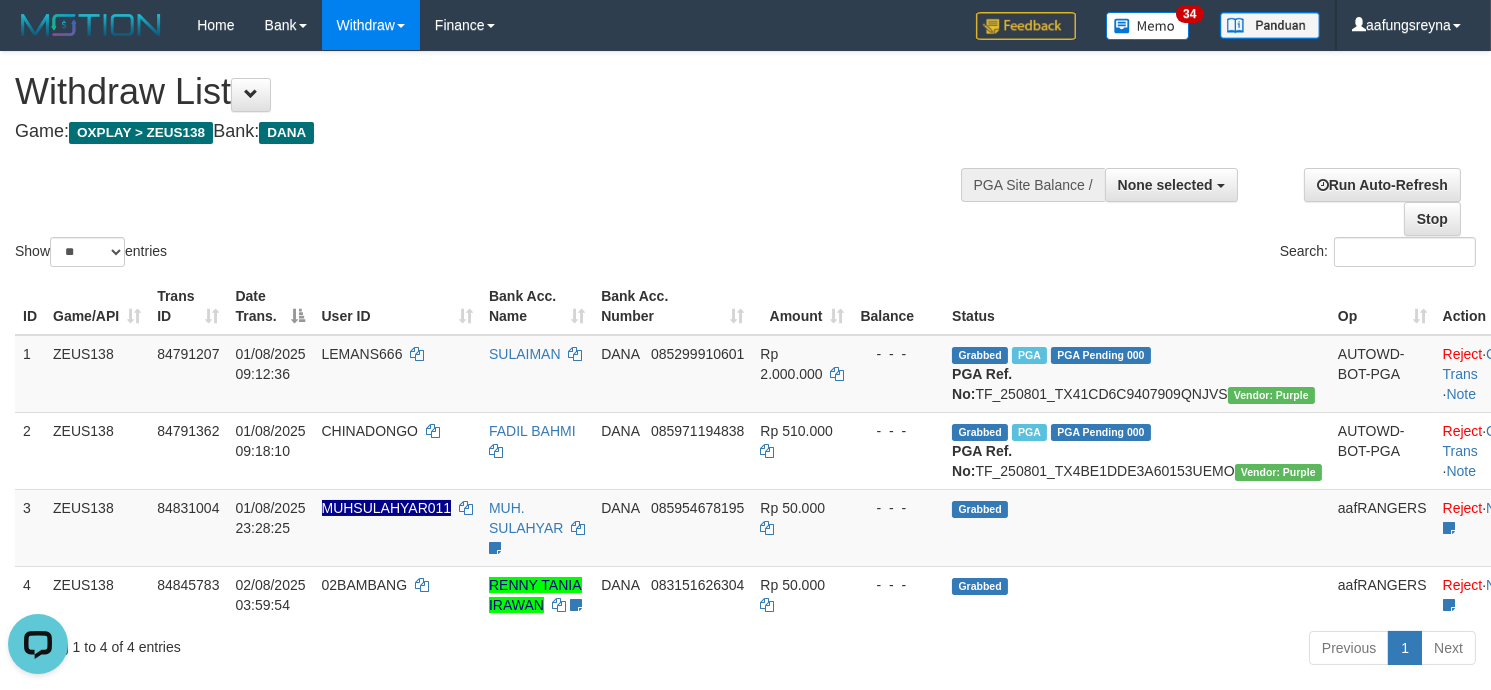 scroll, scrollTop: 0, scrollLeft: 0, axis: both 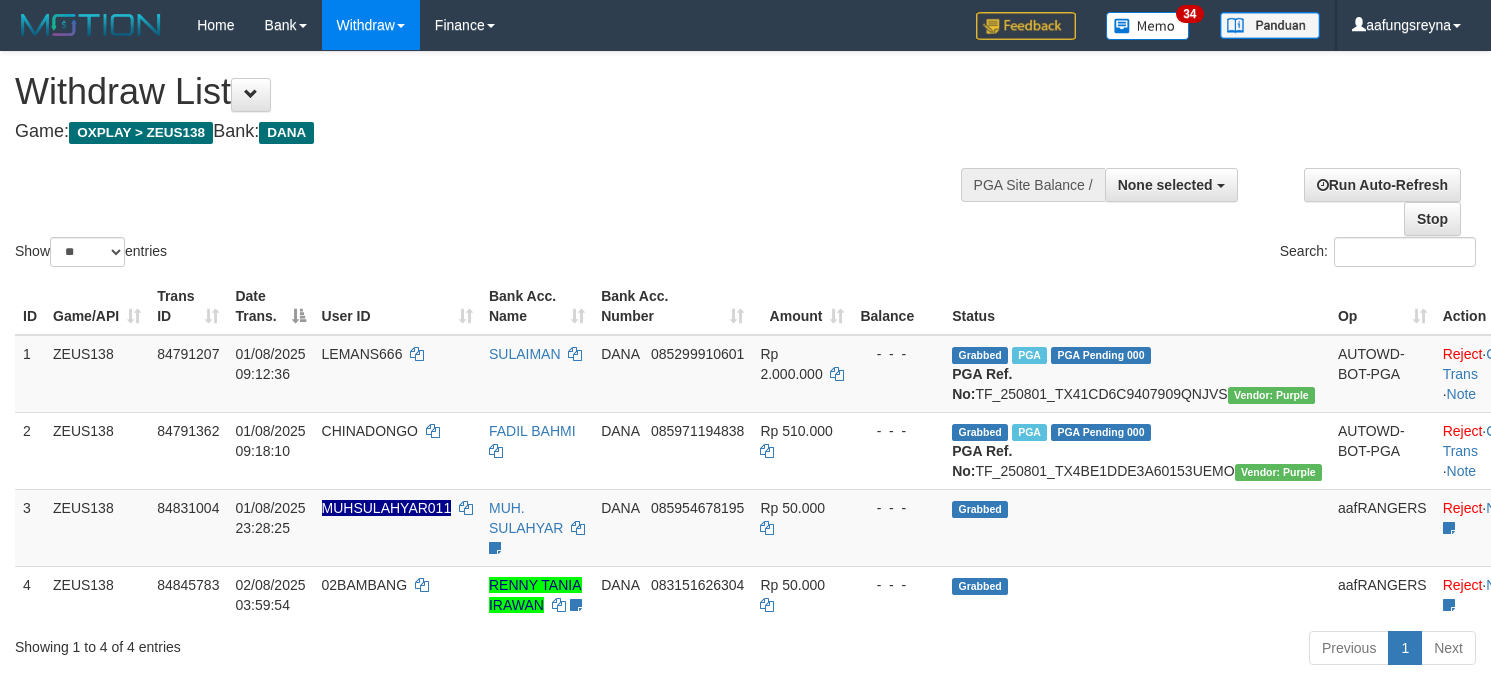 select 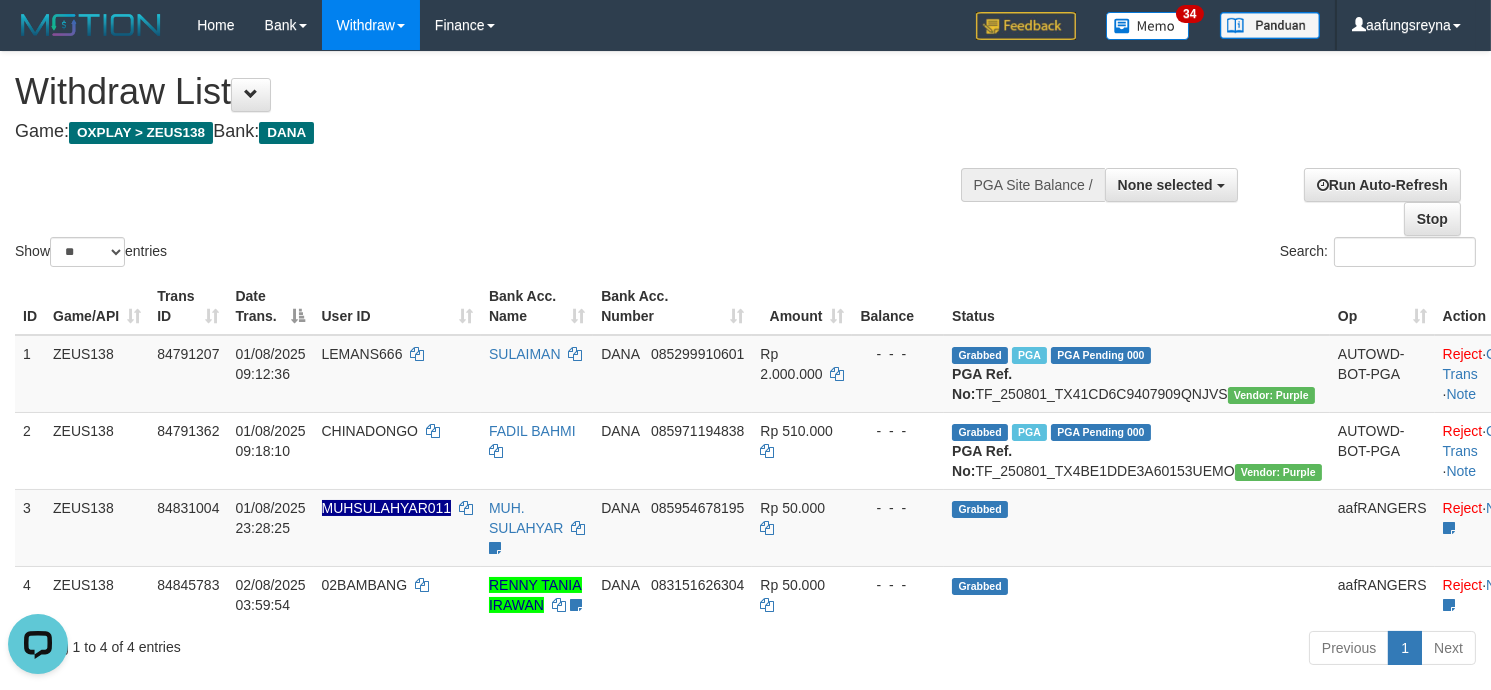 scroll, scrollTop: 0, scrollLeft: 0, axis: both 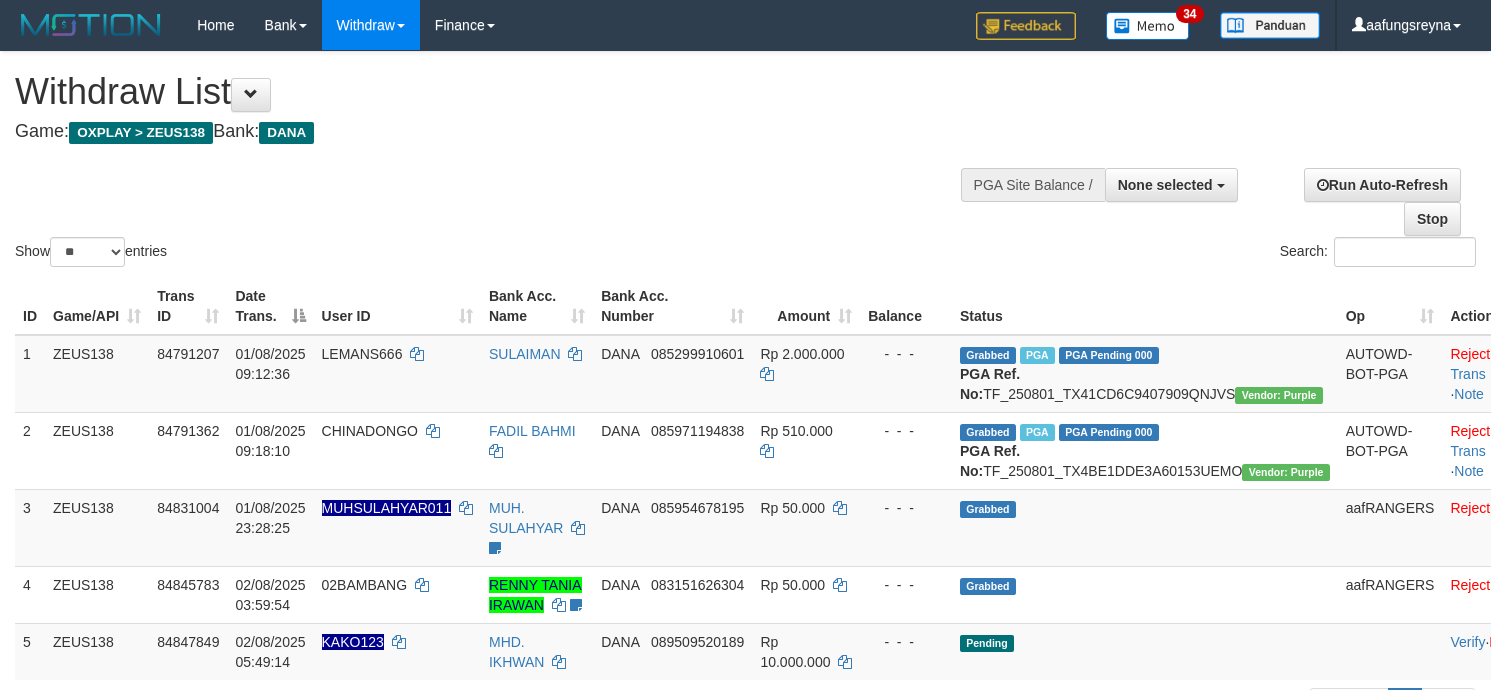 select 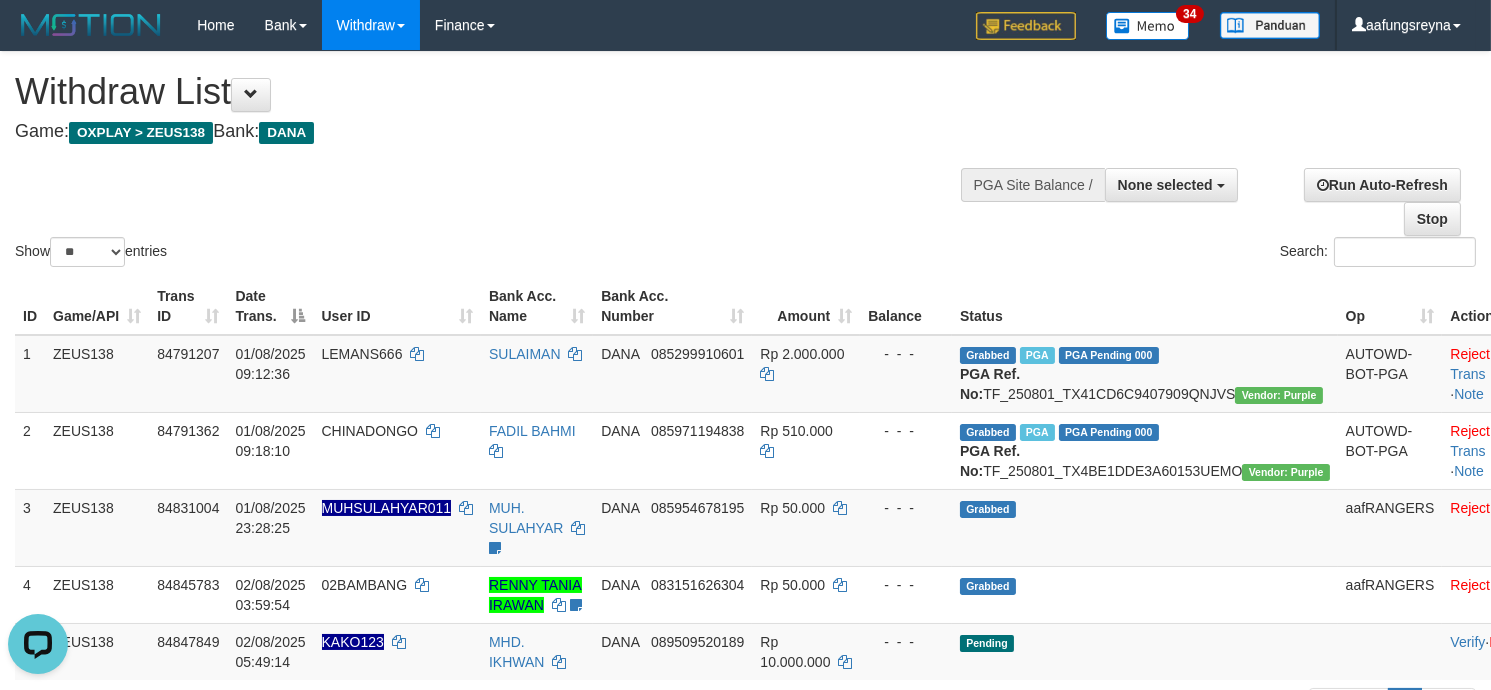 scroll, scrollTop: 0, scrollLeft: 0, axis: both 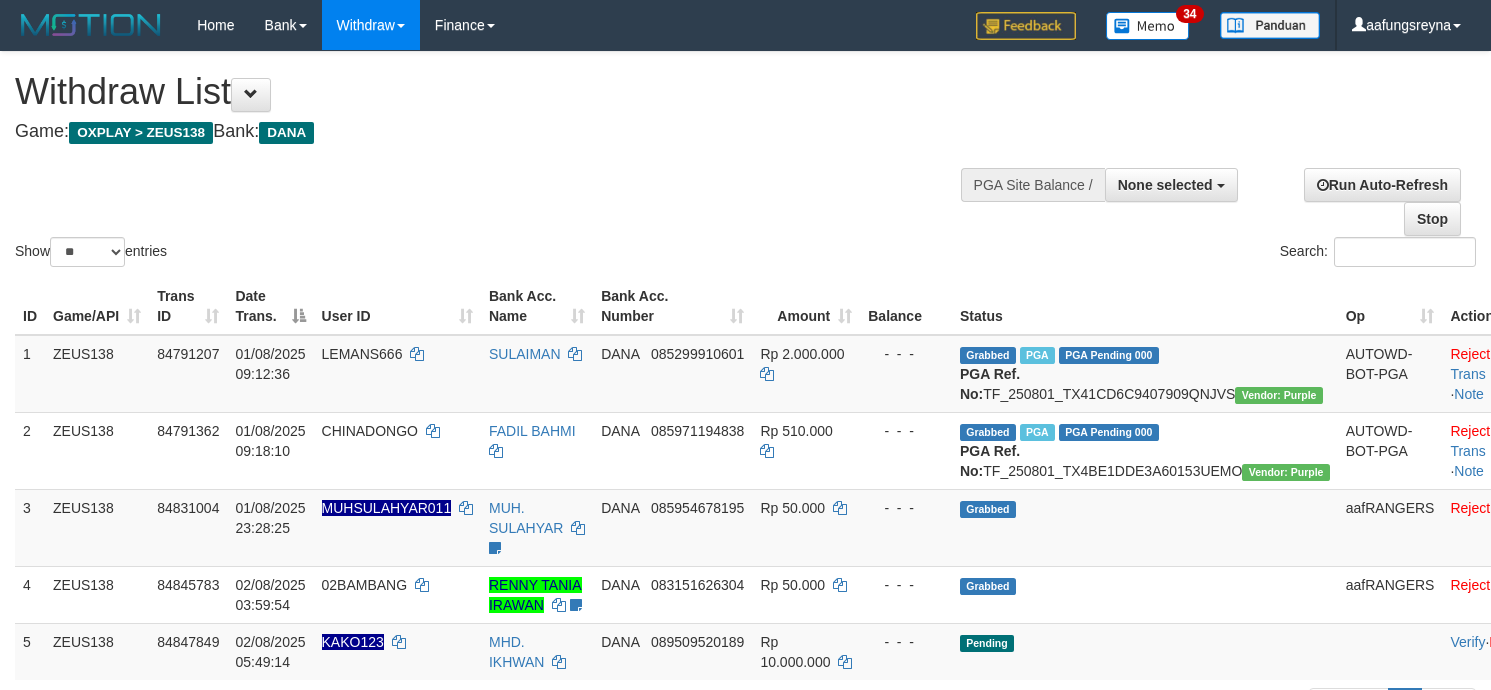 select 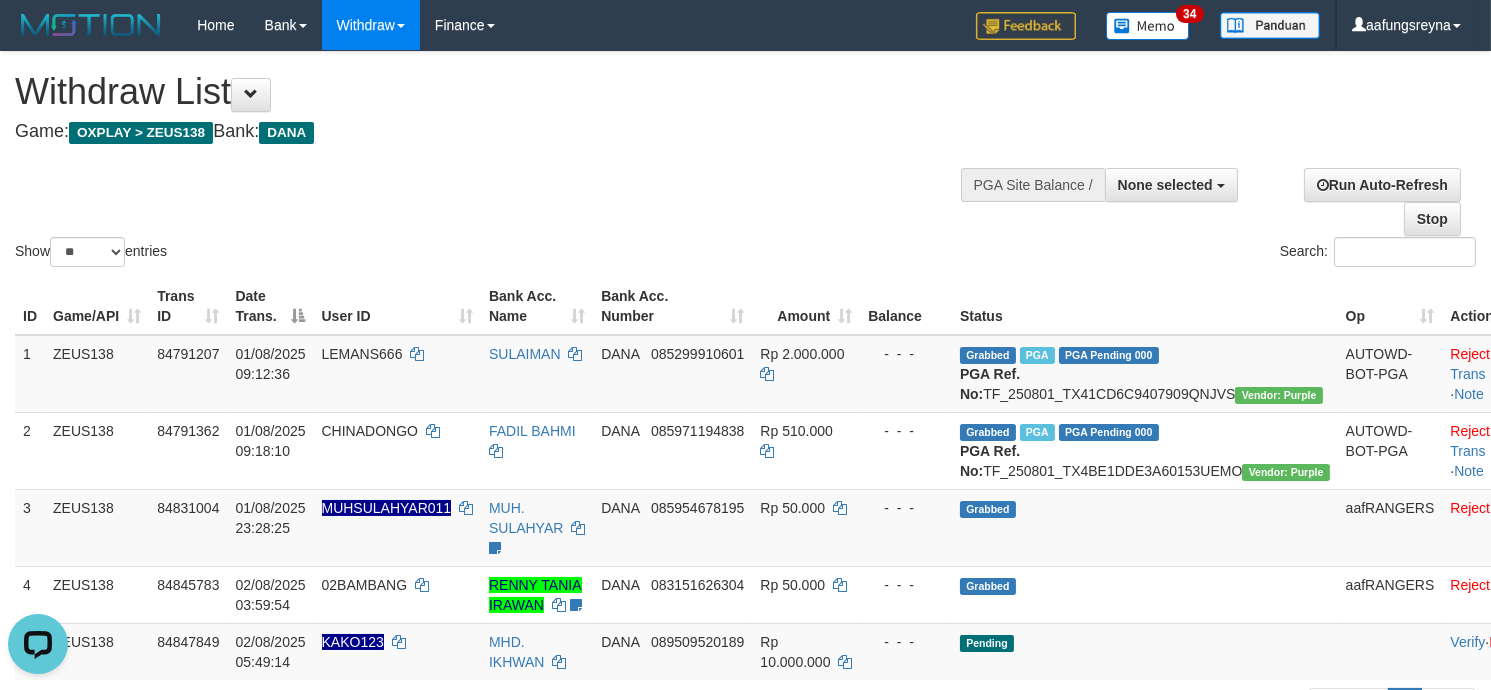 scroll, scrollTop: 0, scrollLeft: 0, axis: both 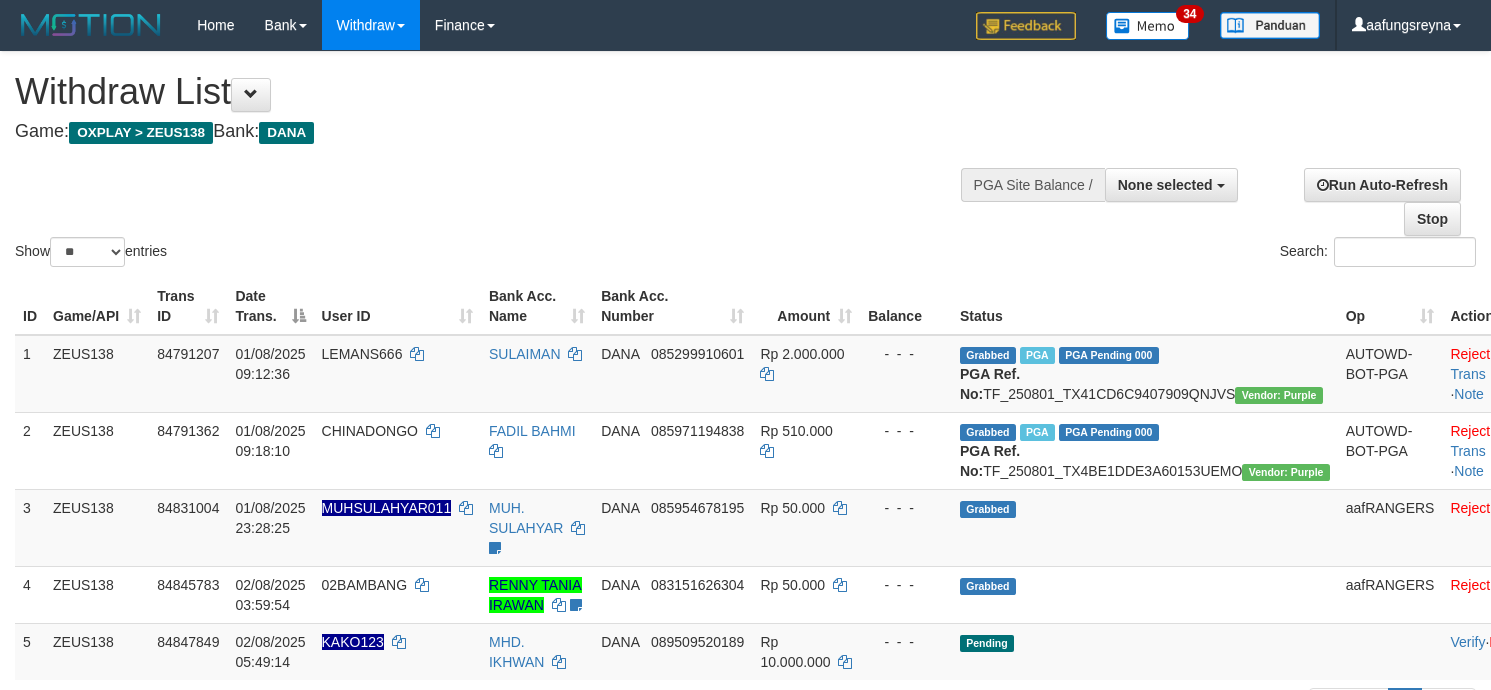 select 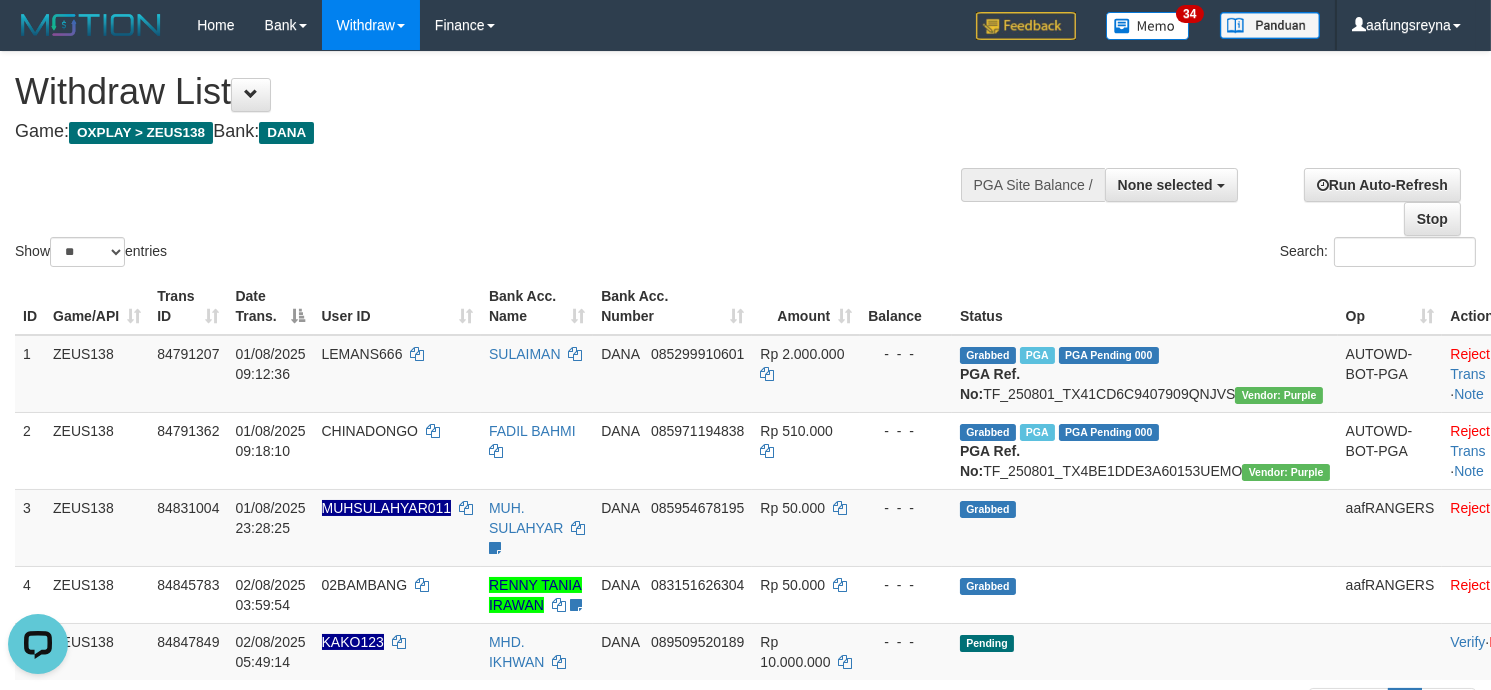 scroll, scrollTop: 0, scrollLeft: 0, axis: both 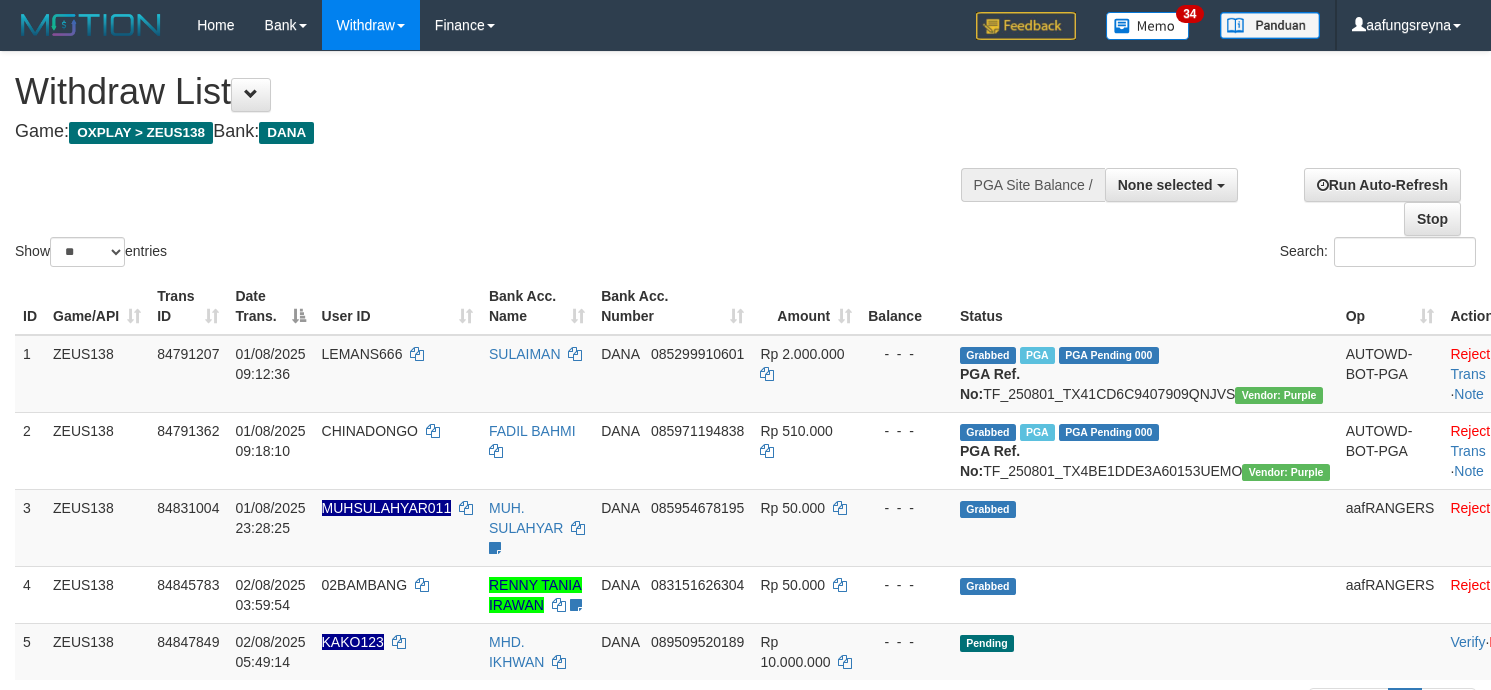 select 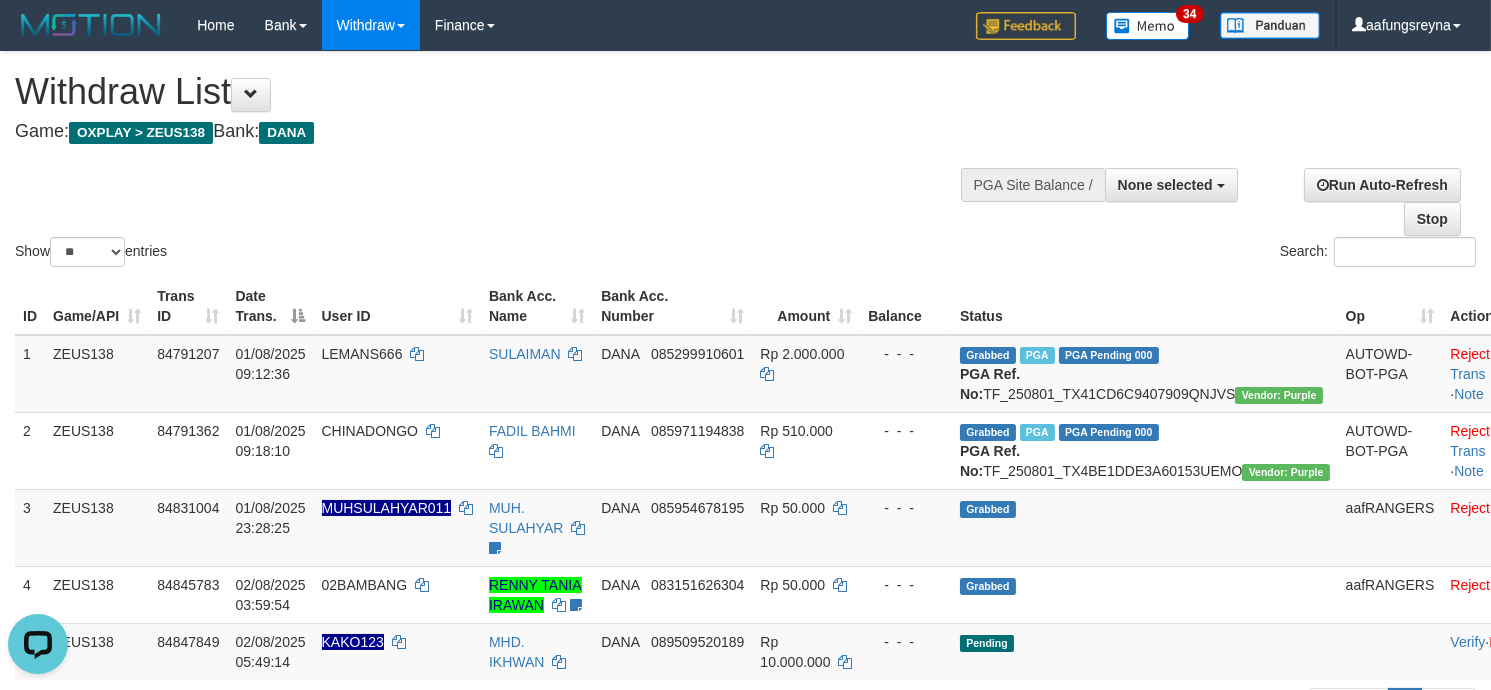 scroll, scrollTop: 0, scrollLeft: 0, axis: both 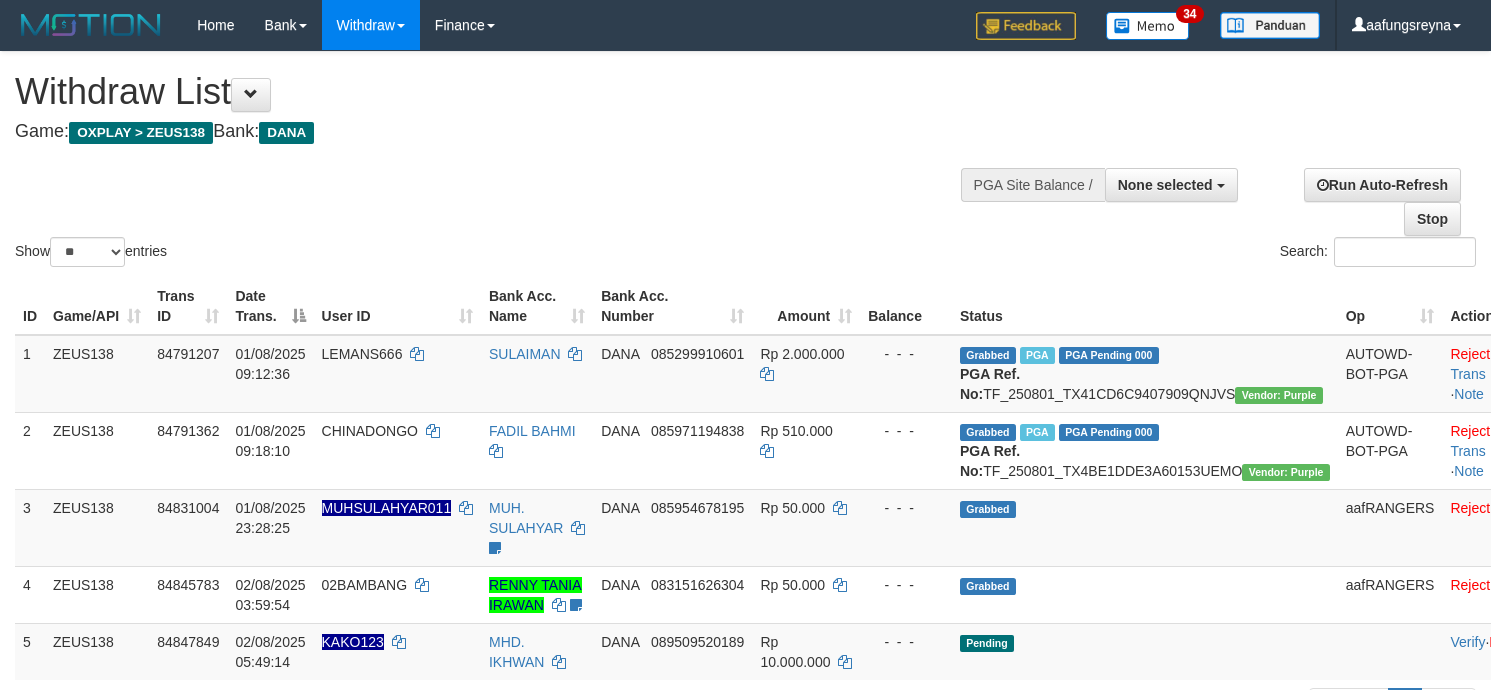 select 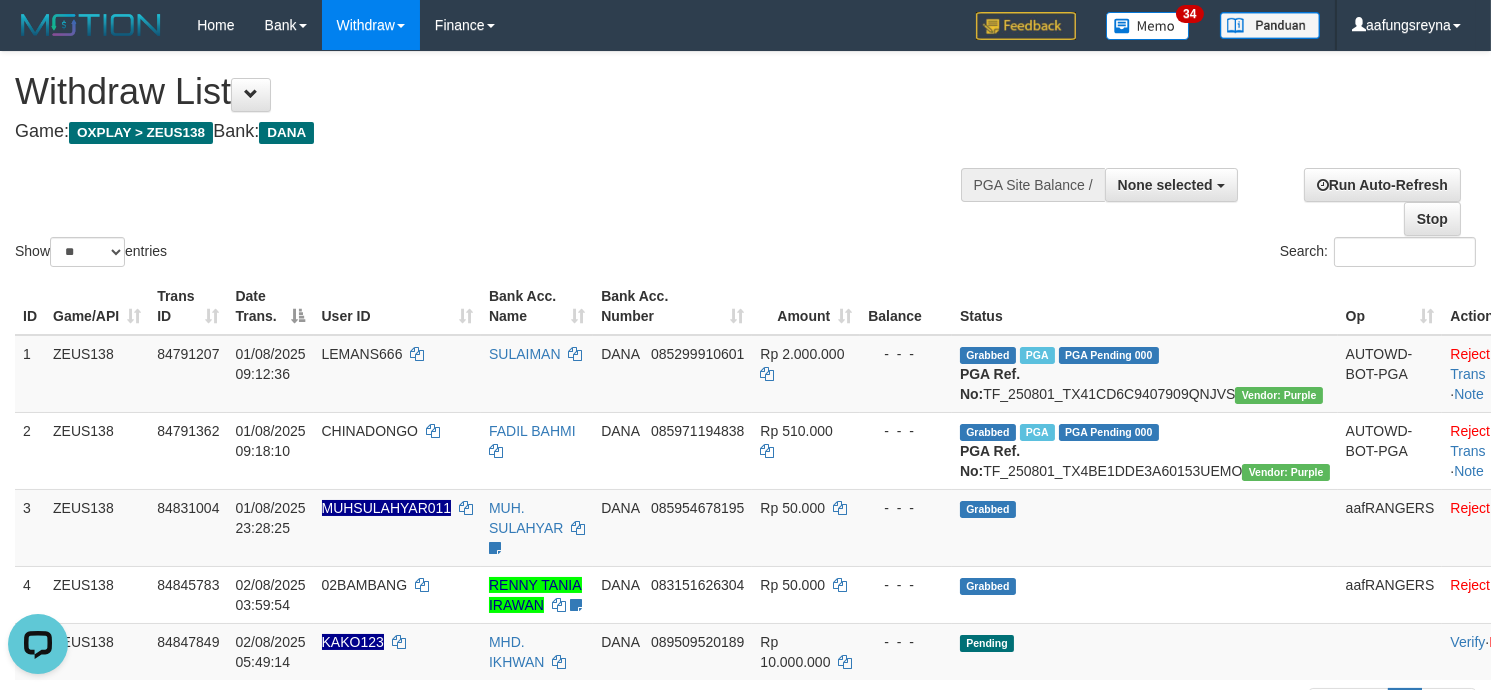 scroll, scrollTop: 0, scrollLeft: 0, axis: both 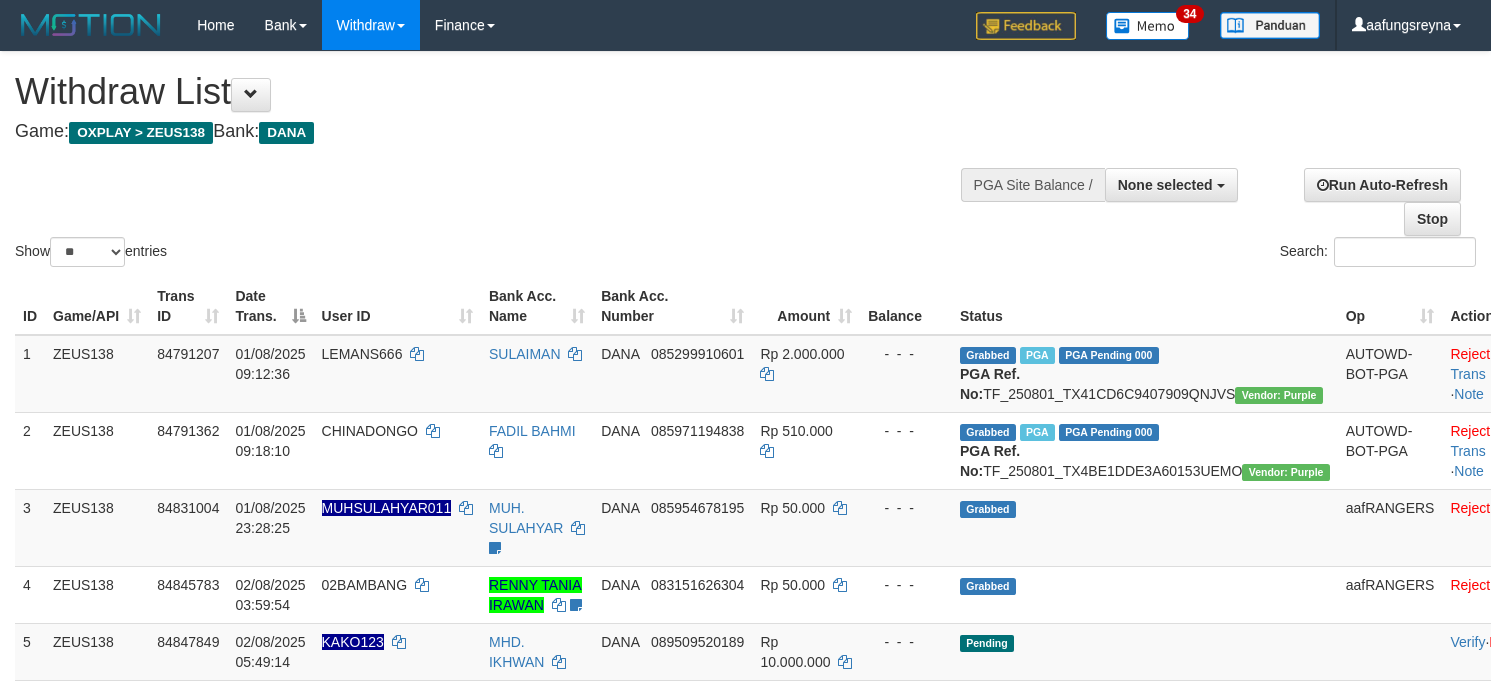 select 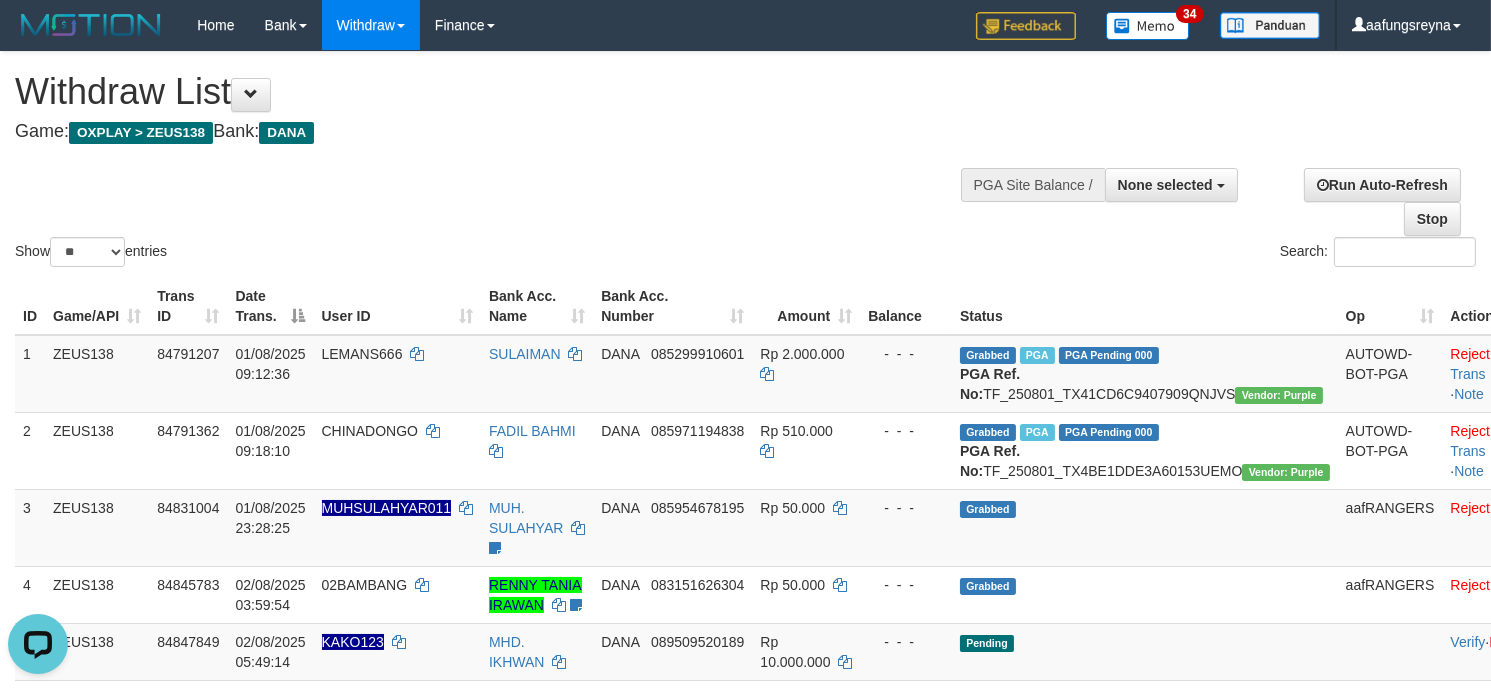 scroll, scrollTop: 0, scrollLeft: 0, axis: both 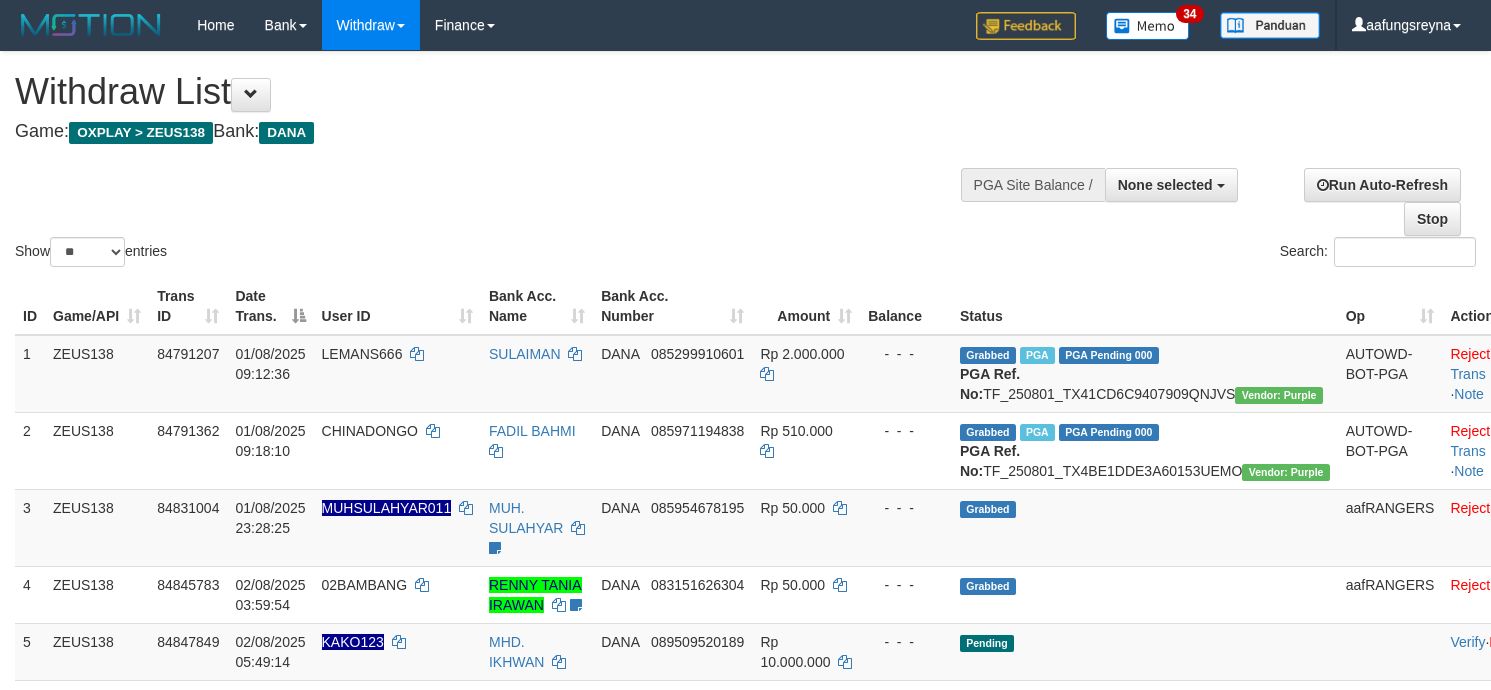 select 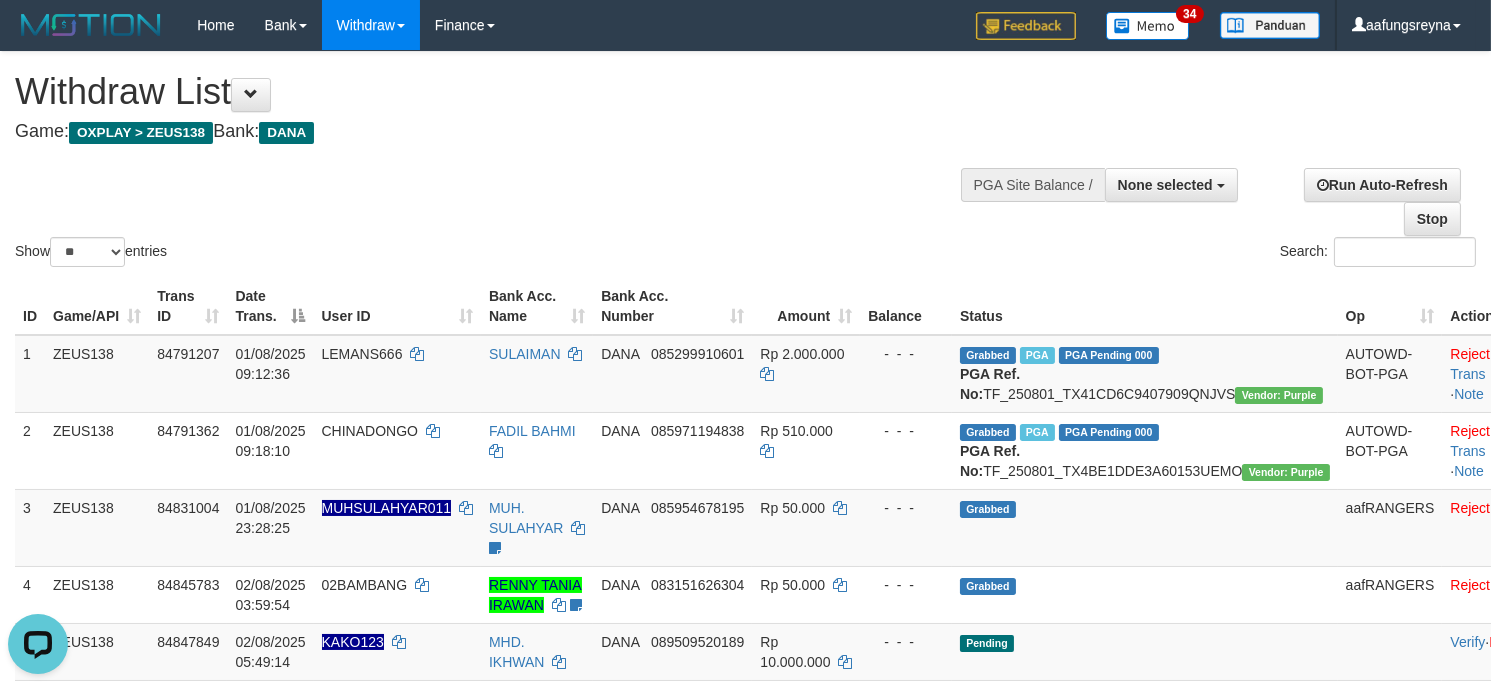 scroll, scrollTop: 0, scrollLeft: 0, axis: both 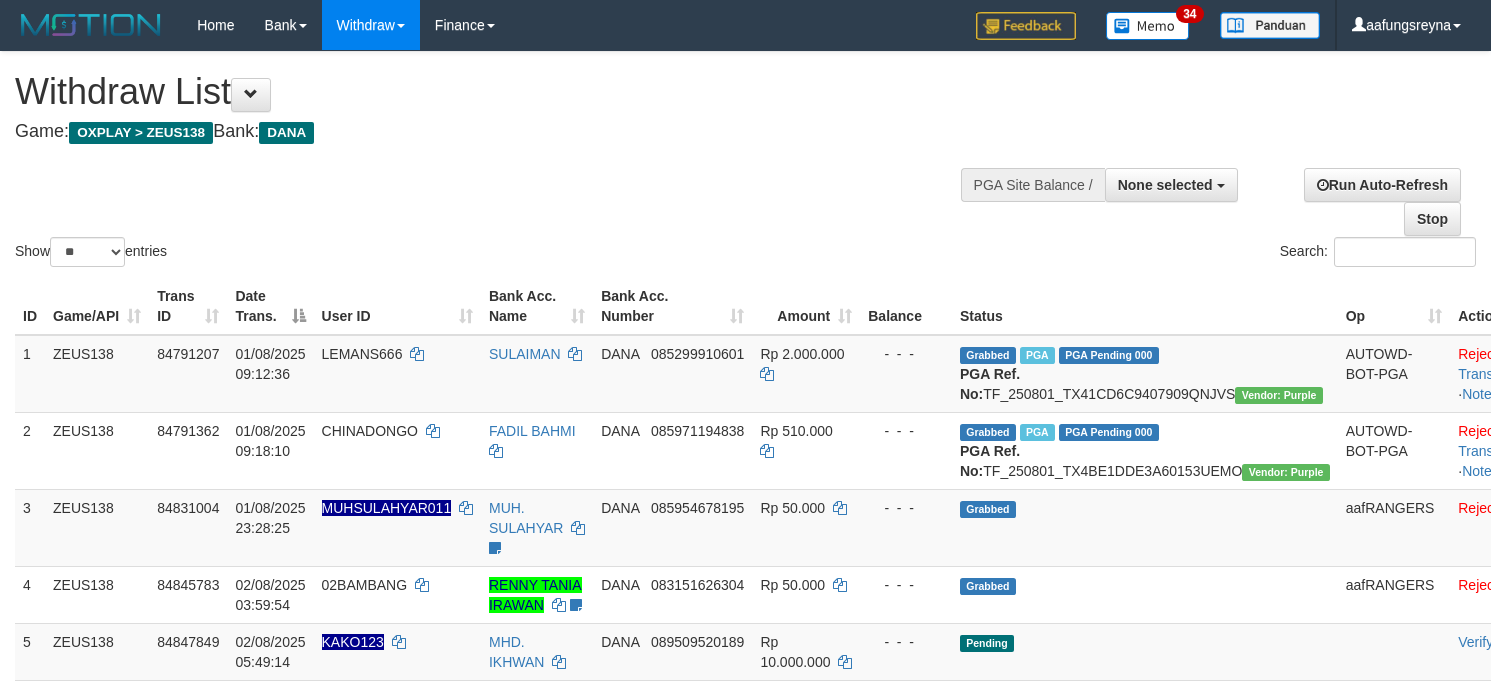 select 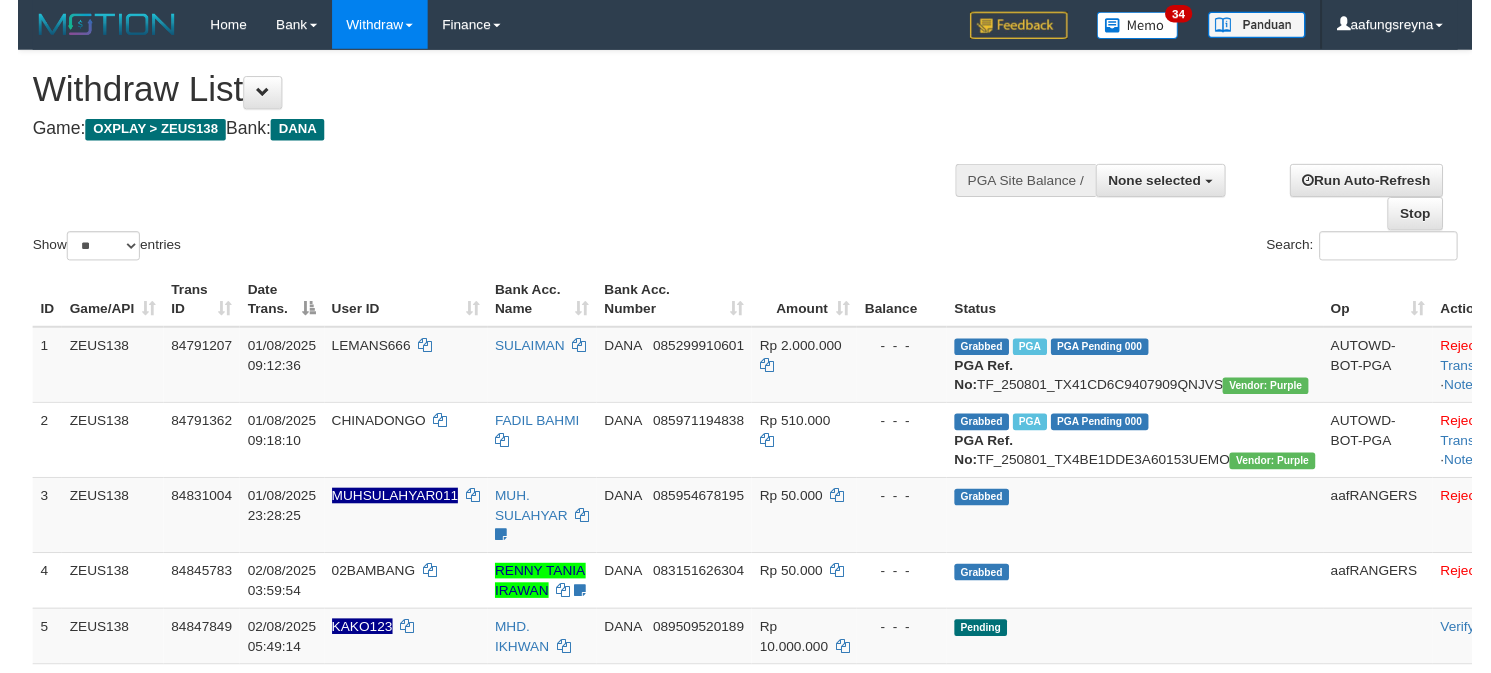 scroll, scrollTop: 0, scrollLeft: 0, axis: both 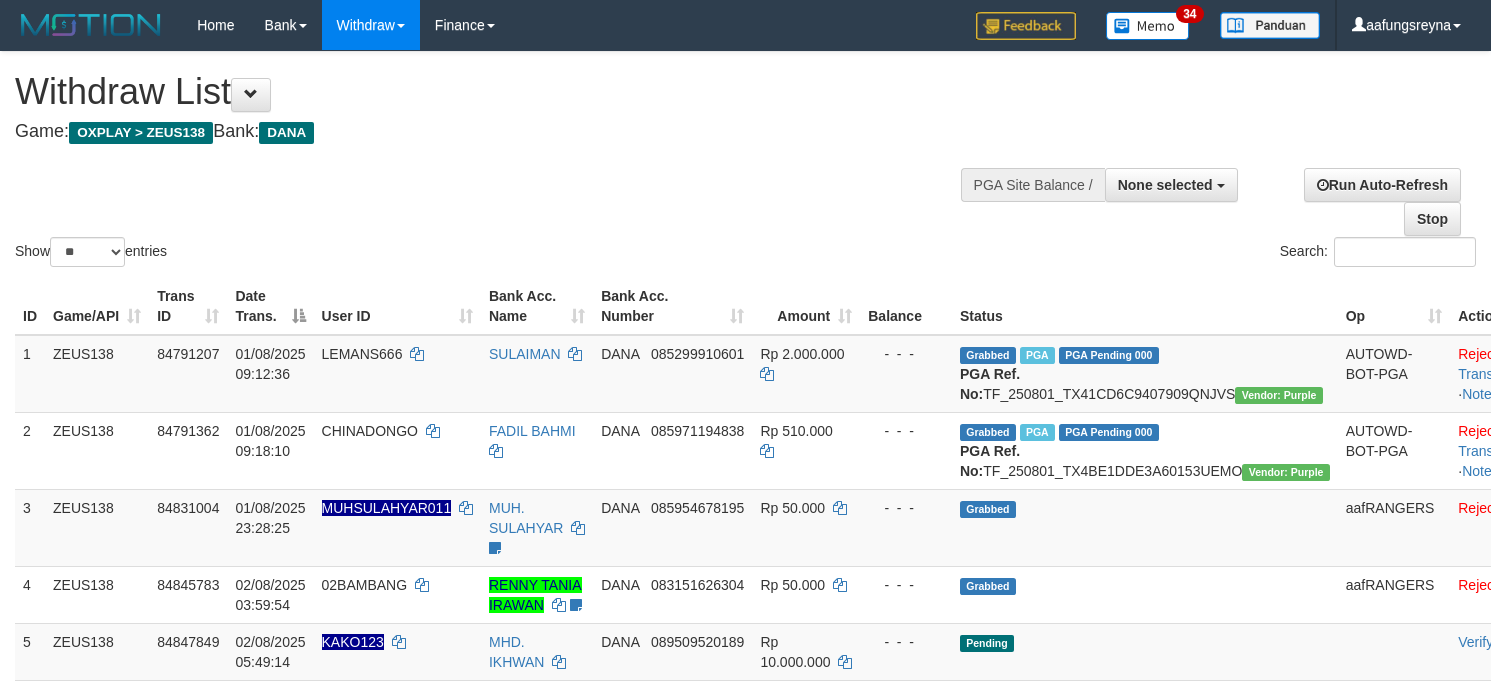 select 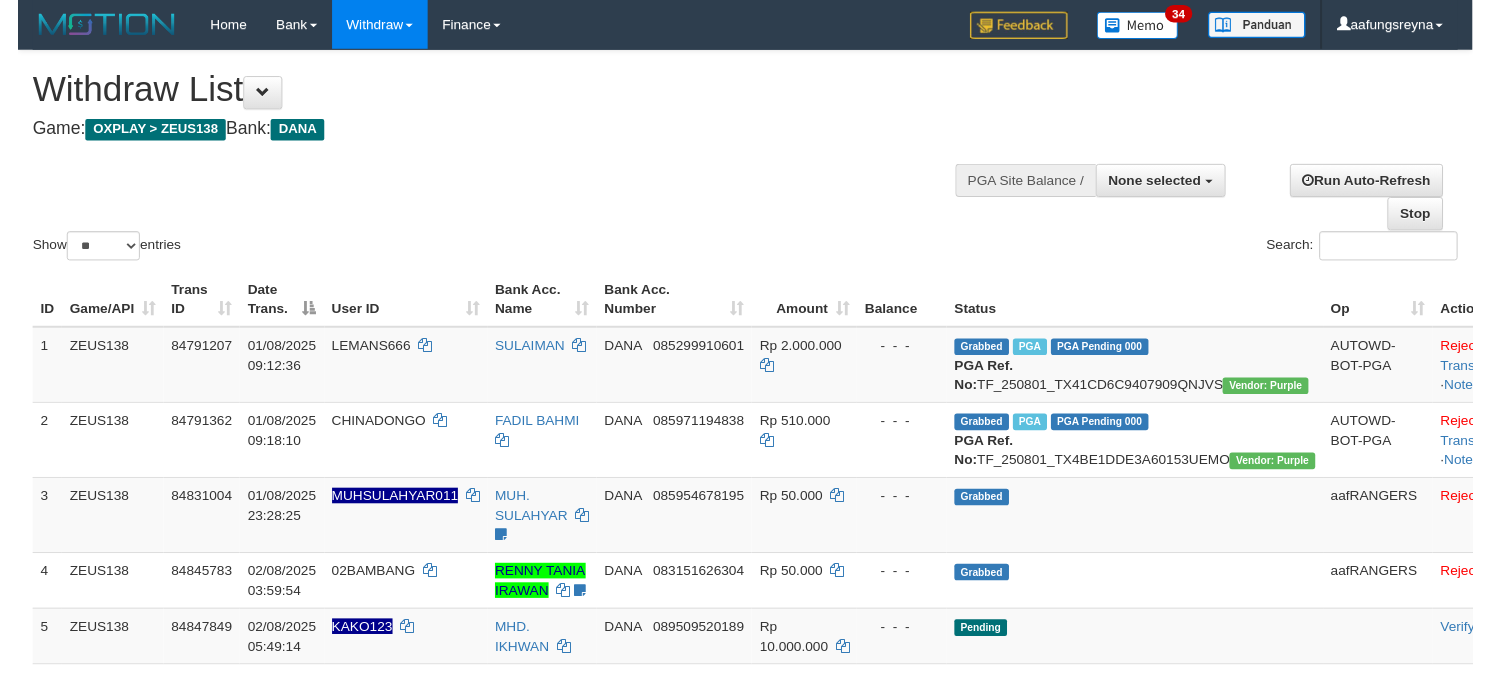 scroll, scrollTop: 0, scrollLeft: 0, axis: both 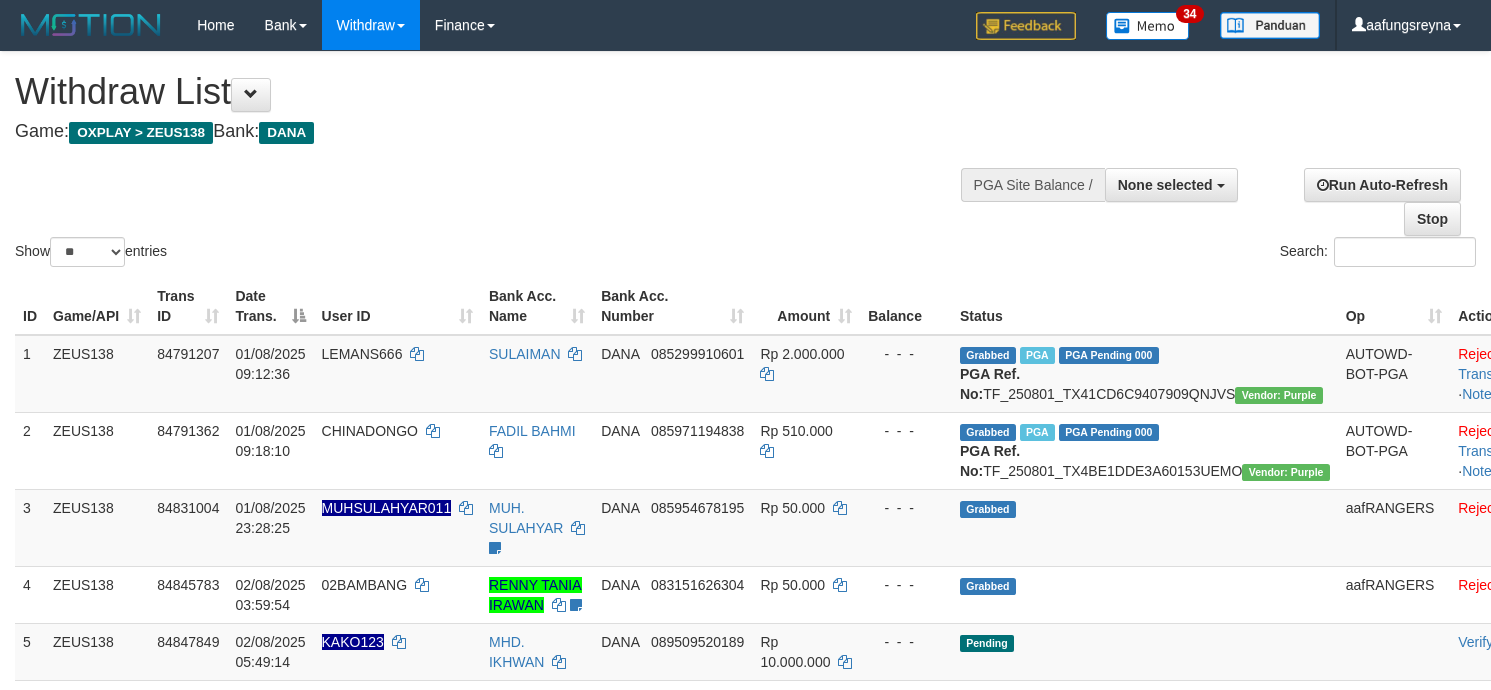 select 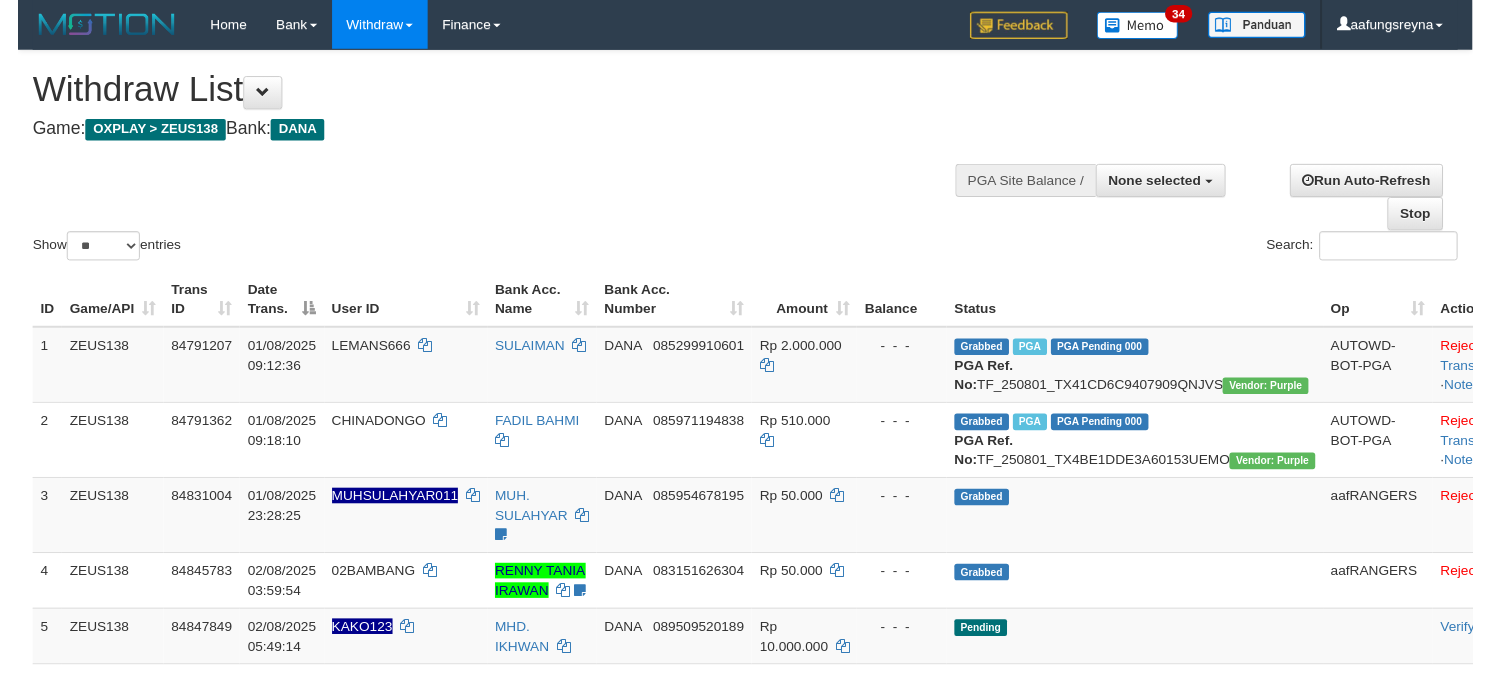 scroll, scrollTop: 0, scrollLeft: 0, axis: both 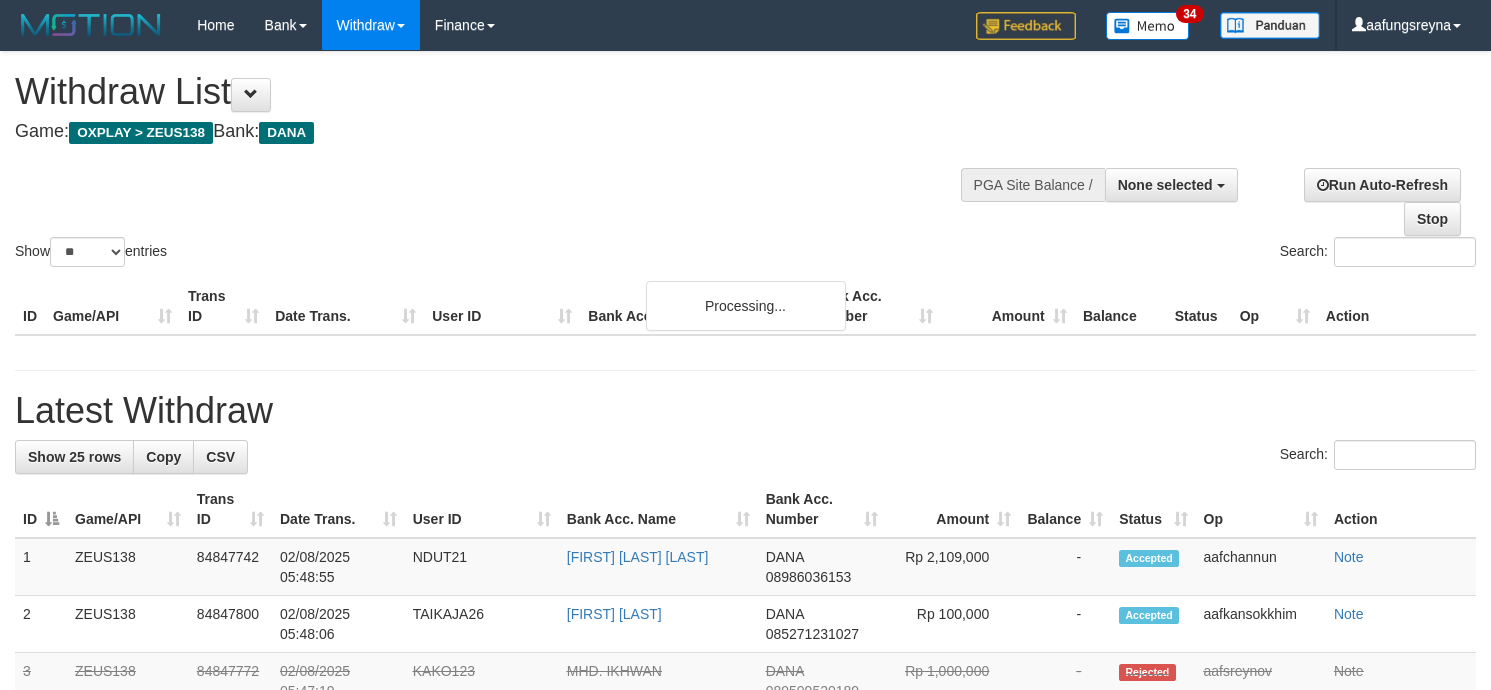 select 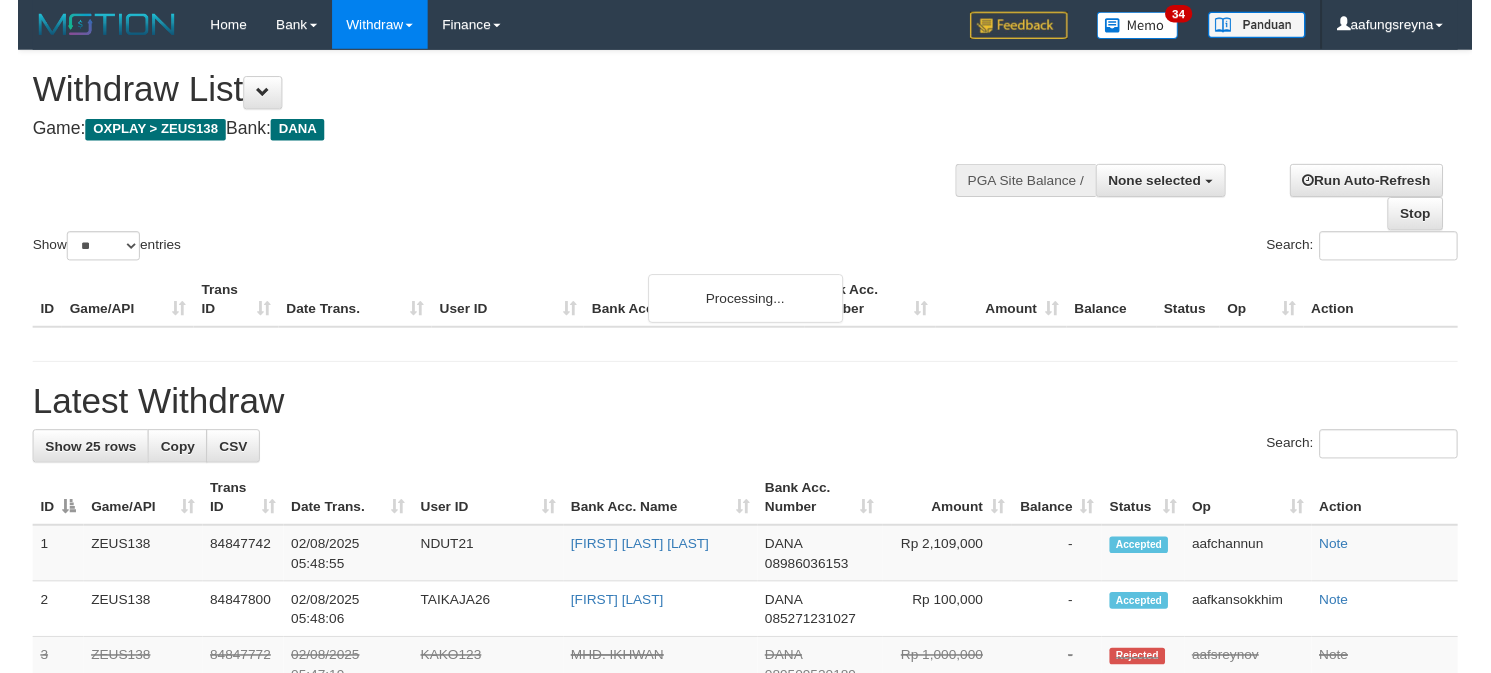 scroll, scrollTop: 0, scrollLeft: 0, axis: both 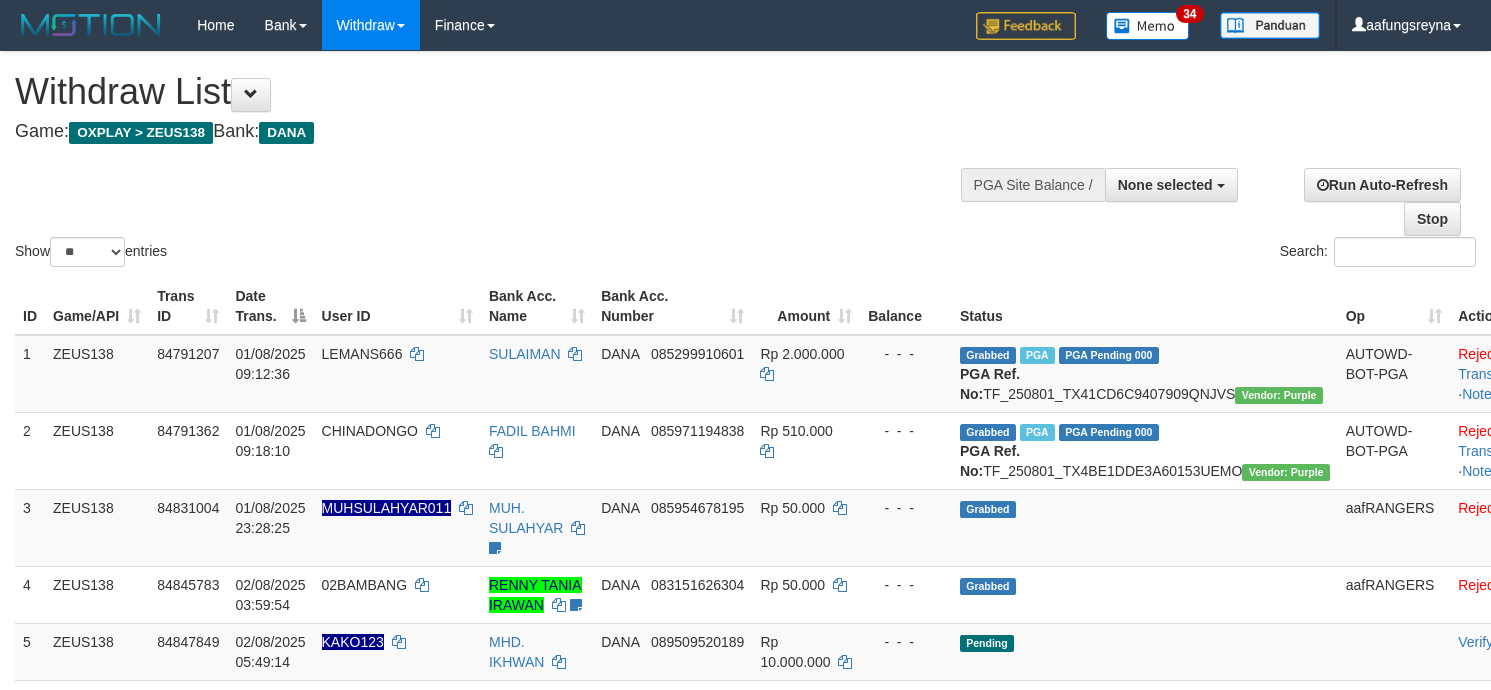 select 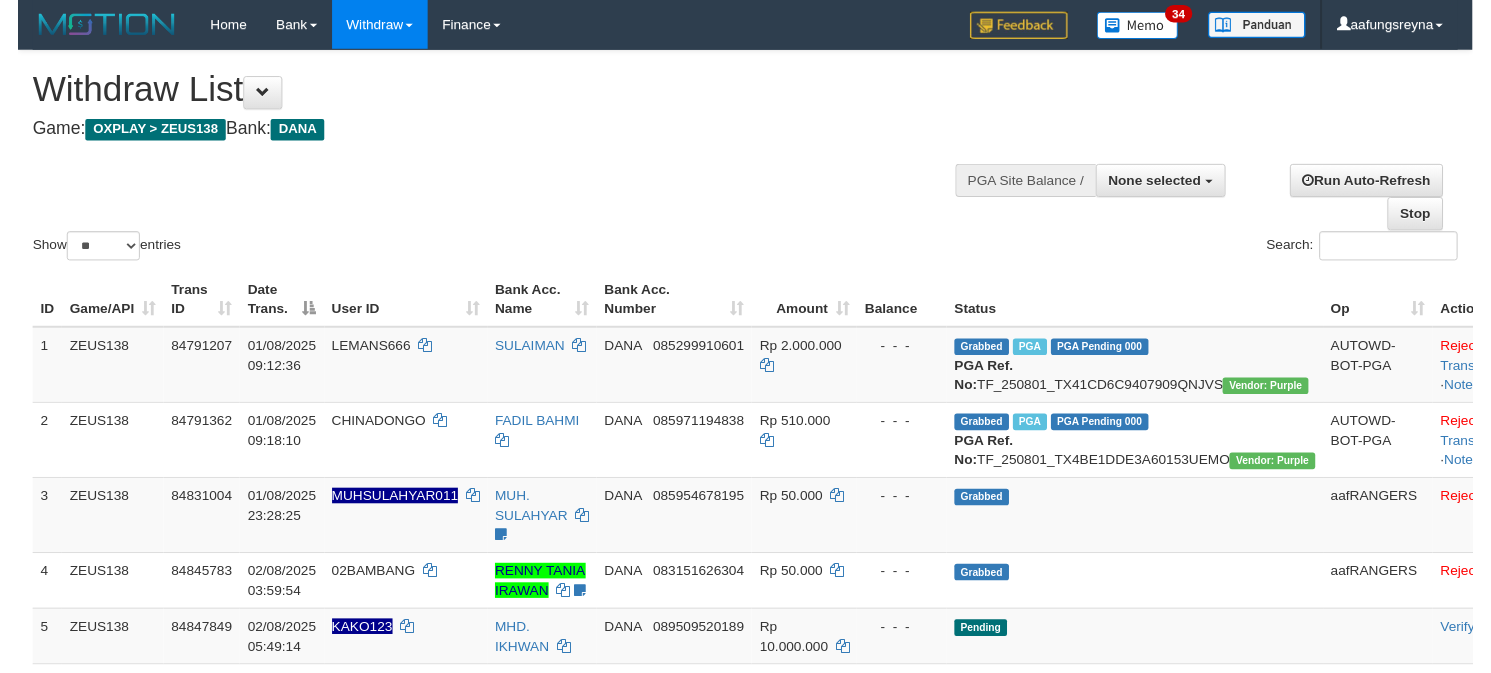 scroll, scrollTop: 0, scrollLeft: 0, axis: both 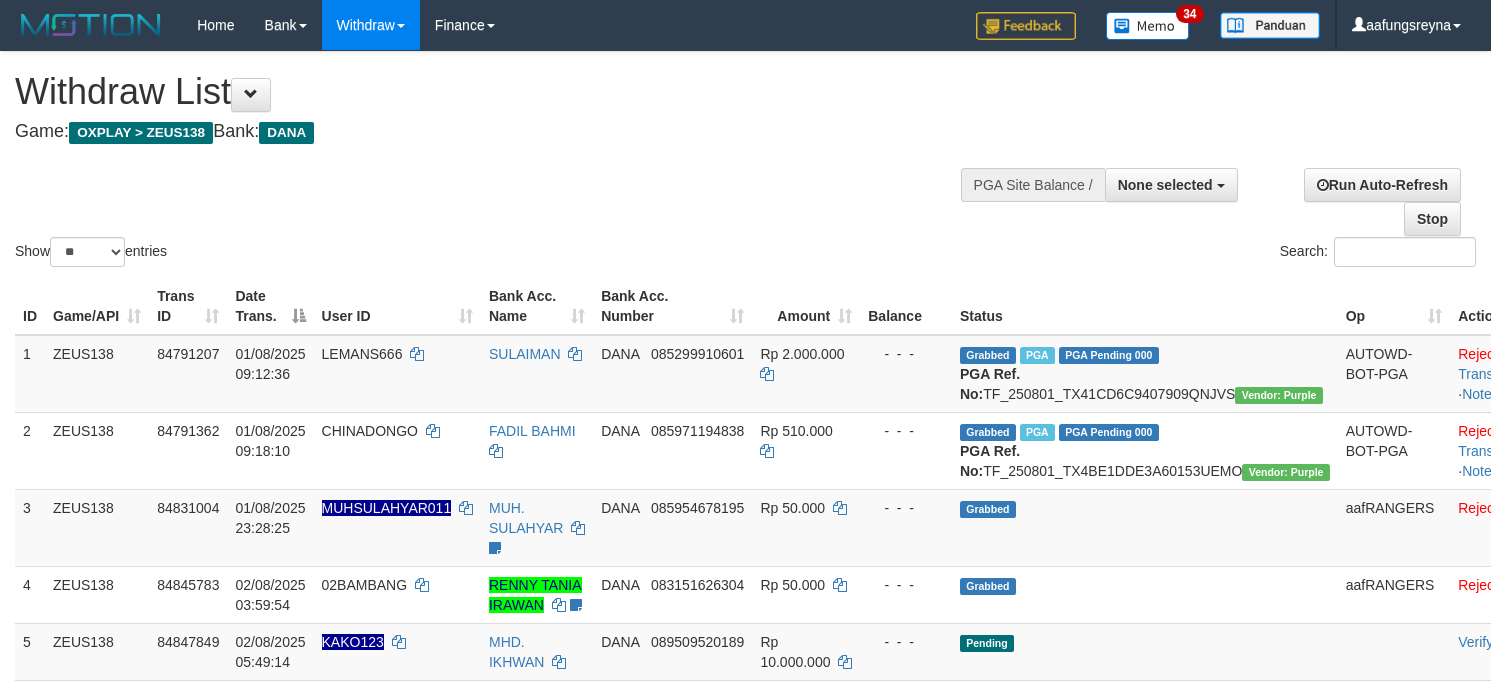 select 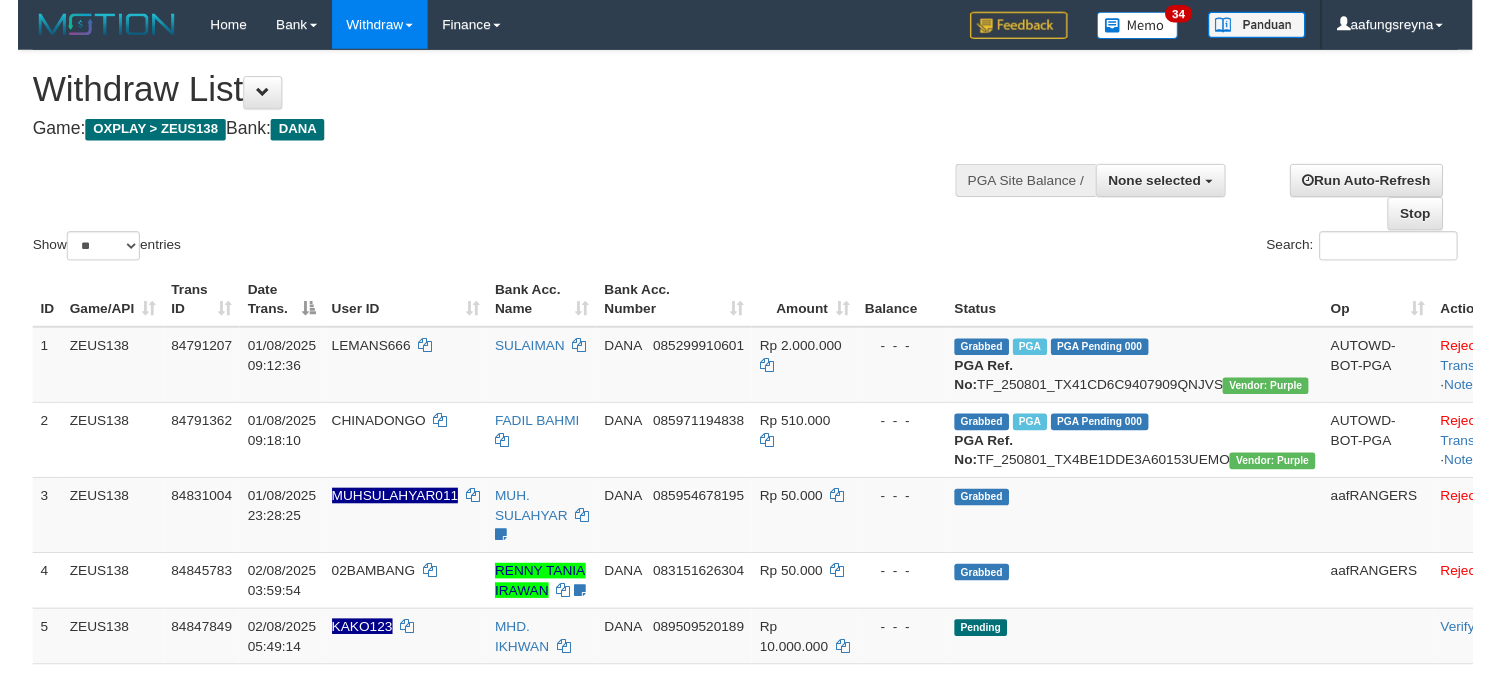 scroll, scrollTop: 0, scrollLeft: 0, axis: both 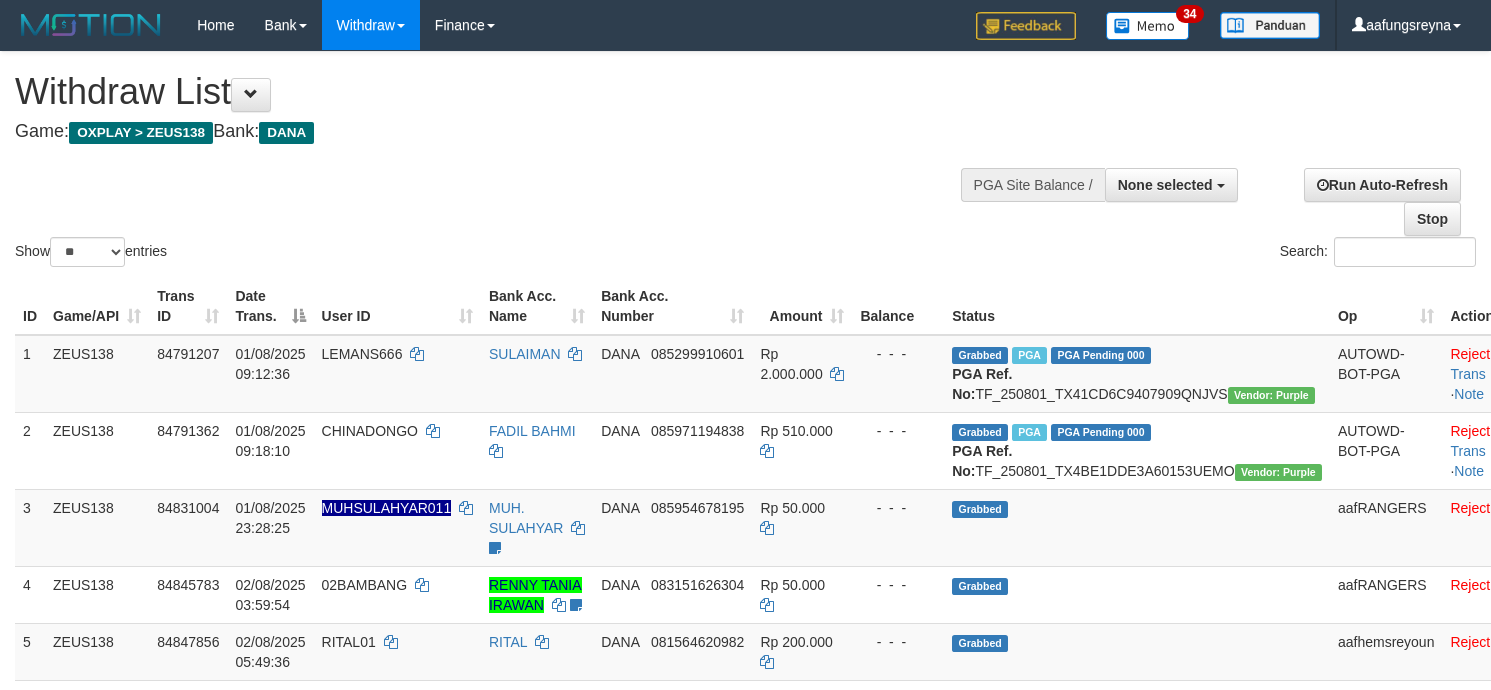 select 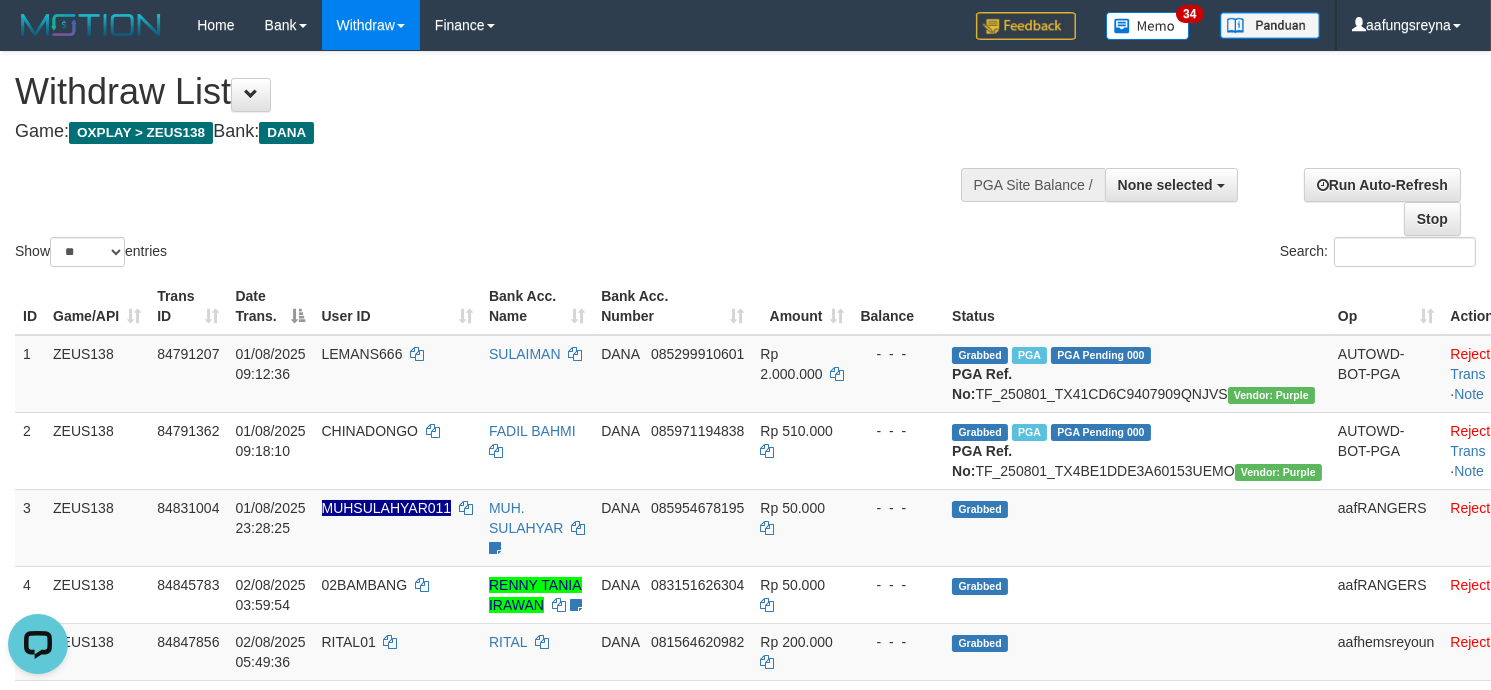 scroll, scrollTop: 0, scrollLeft: 0, axis: both 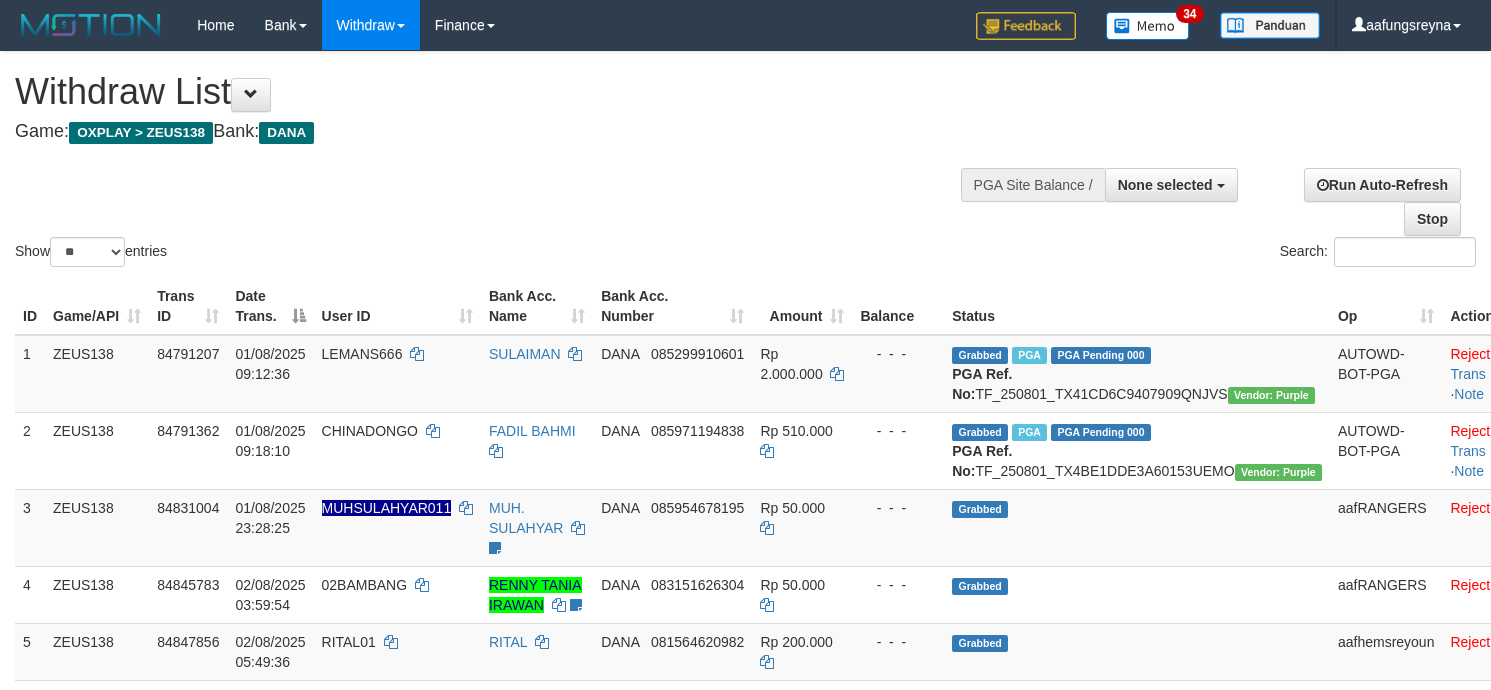 select 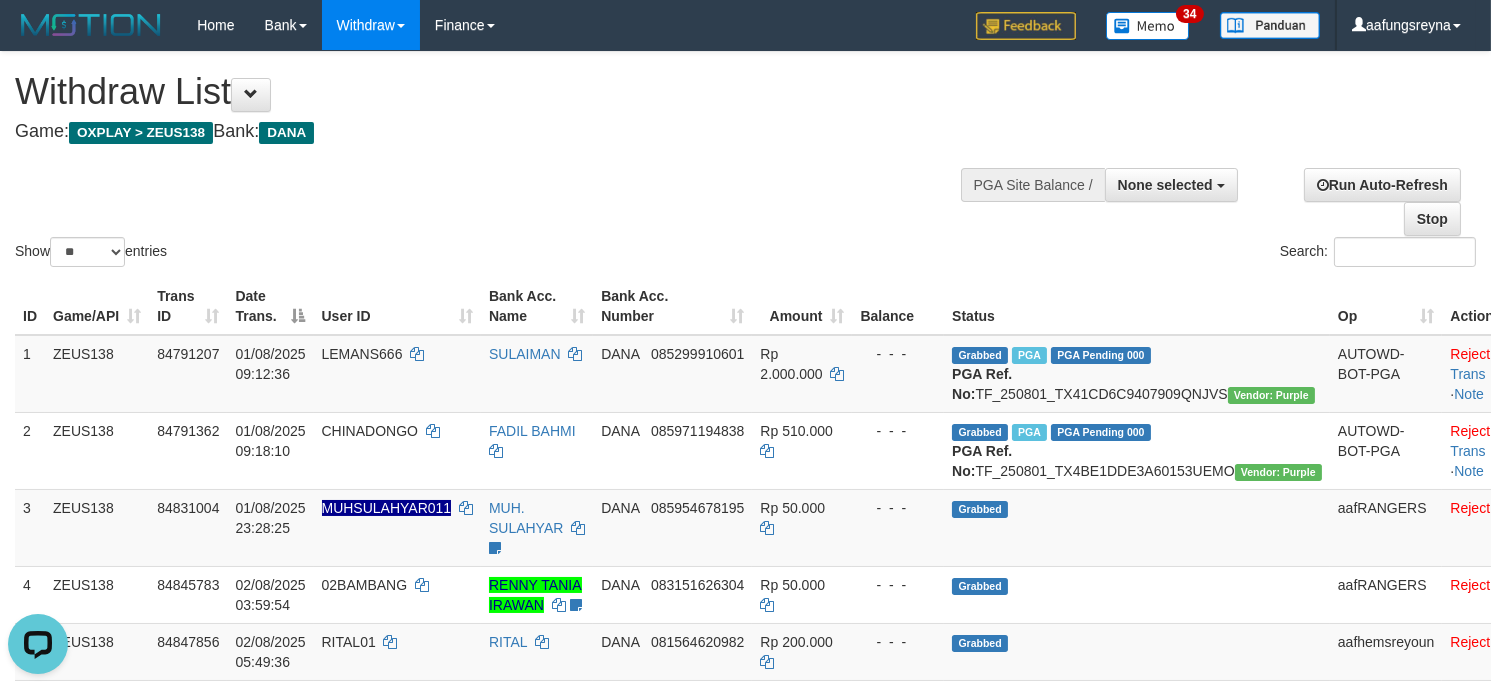 scroll, scrollTop: 0, scrollLeft: 0, axis: both 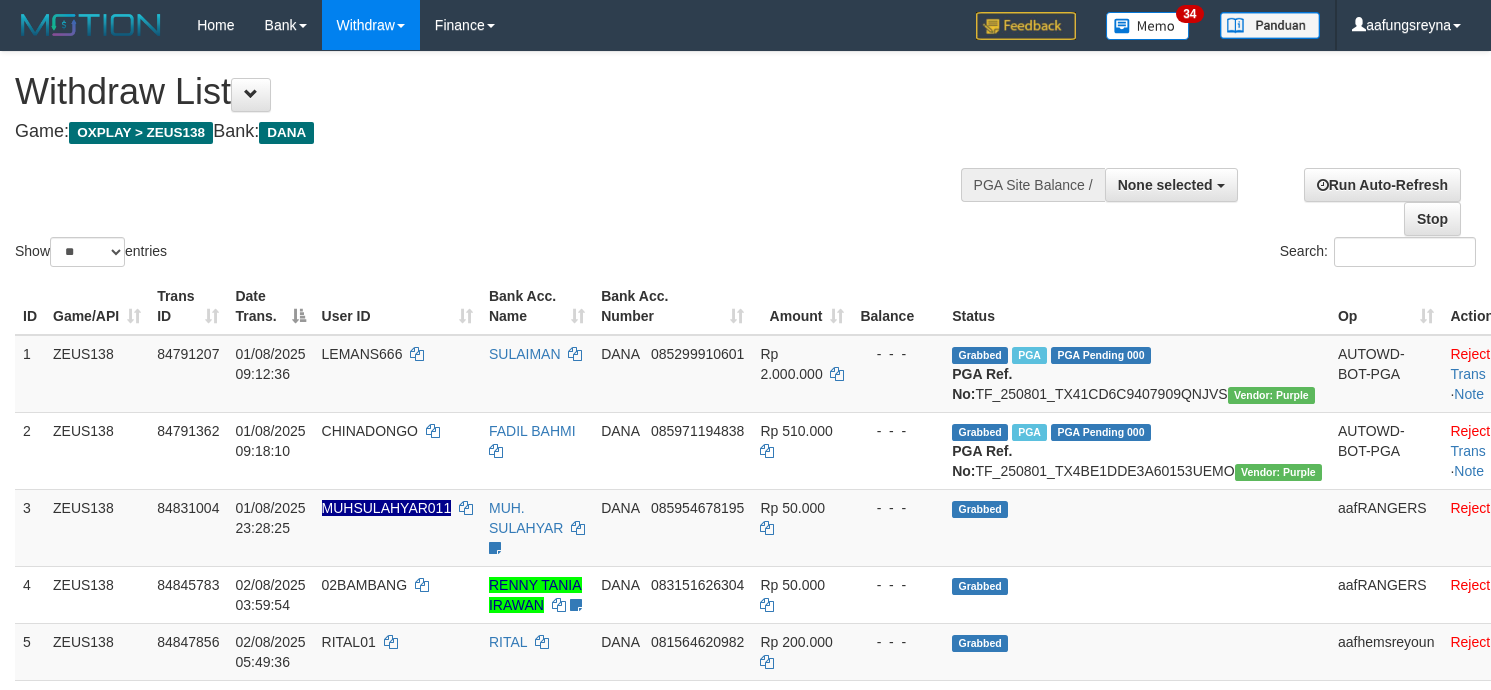 select 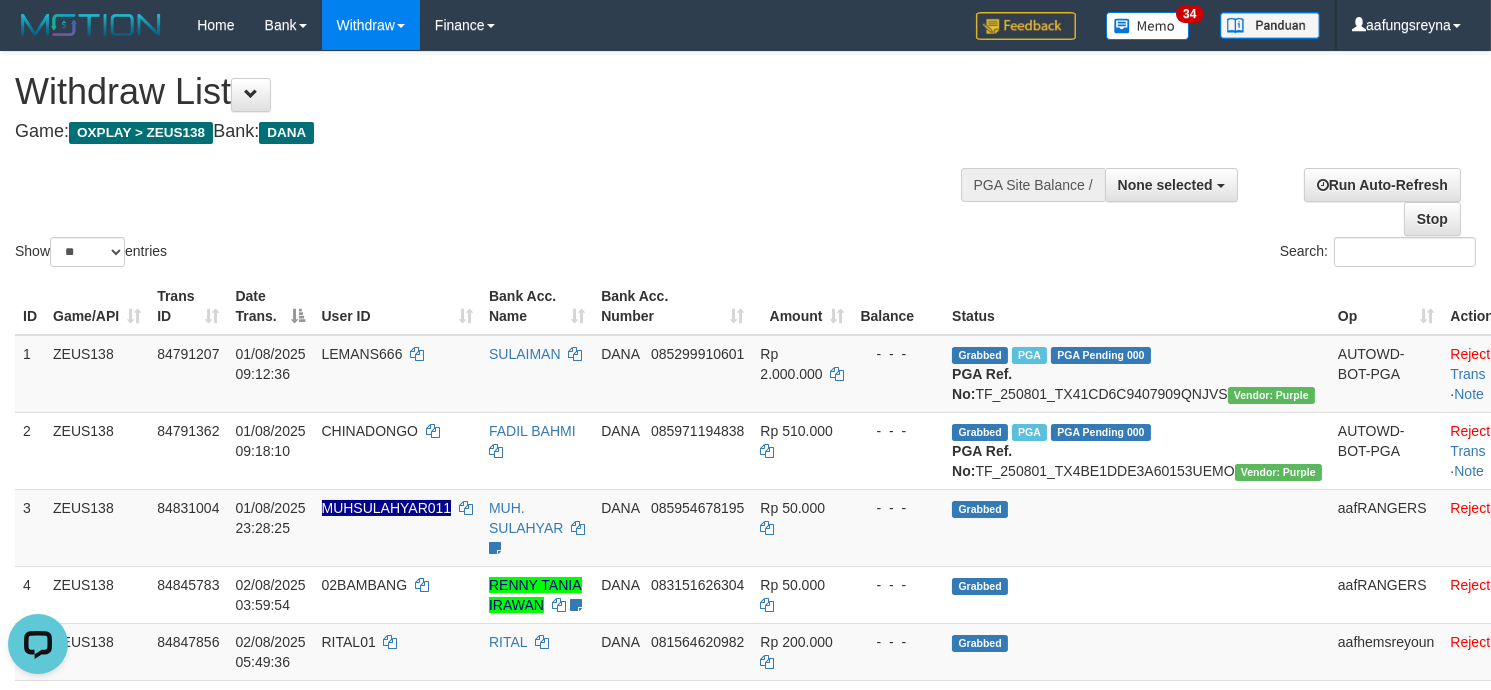 scroll, scrollTop: 0, scrollLeft: 0, axis: both 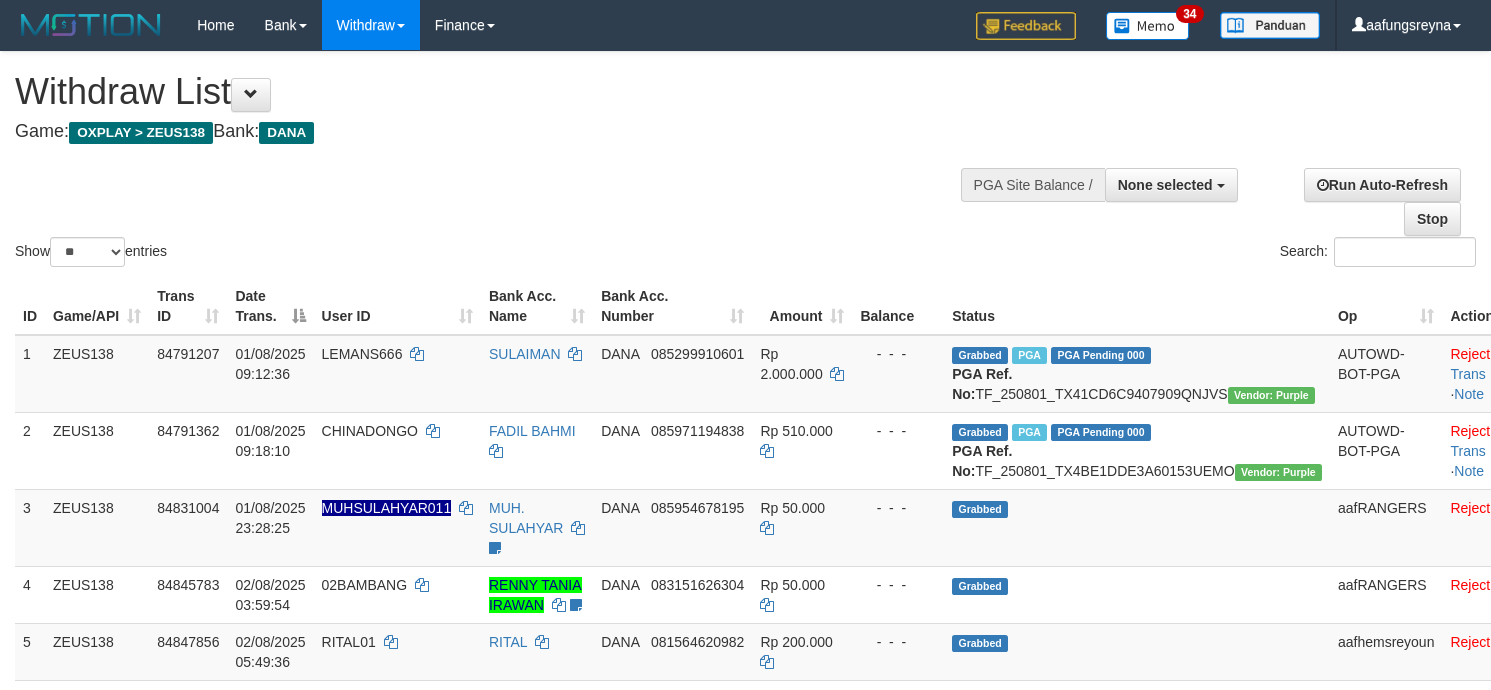 select 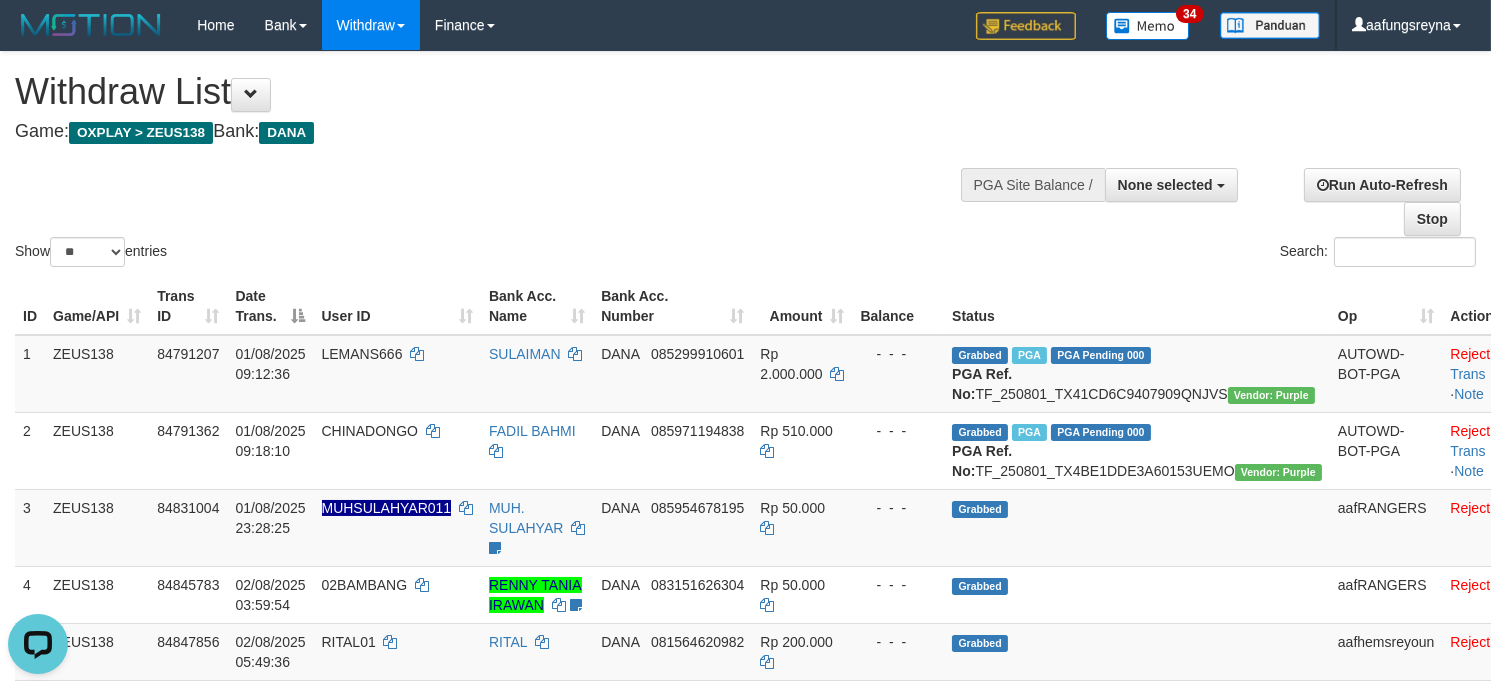 scroll, scrollTop: 0, scrollLeft: 0, axis: both 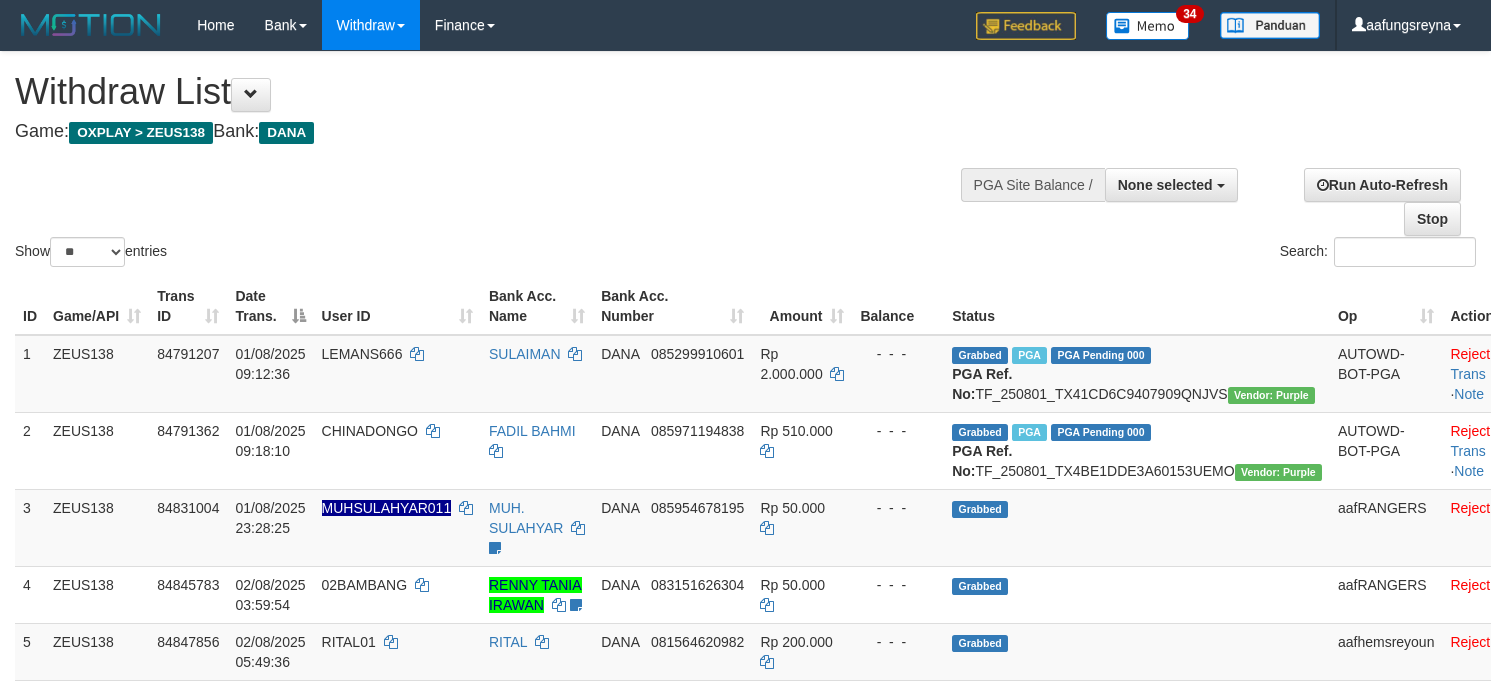 select 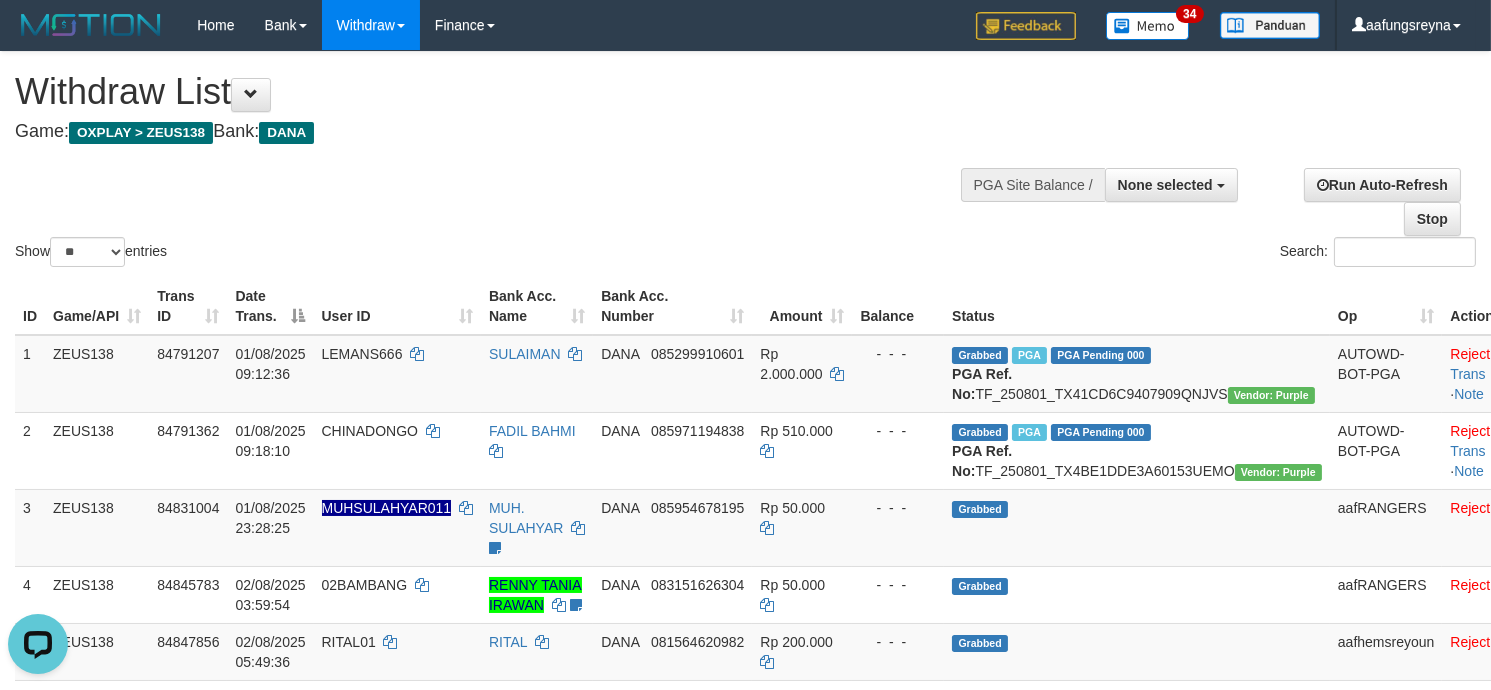 scroll, scrollTop: 0, scrollLeft: 0, axis: both 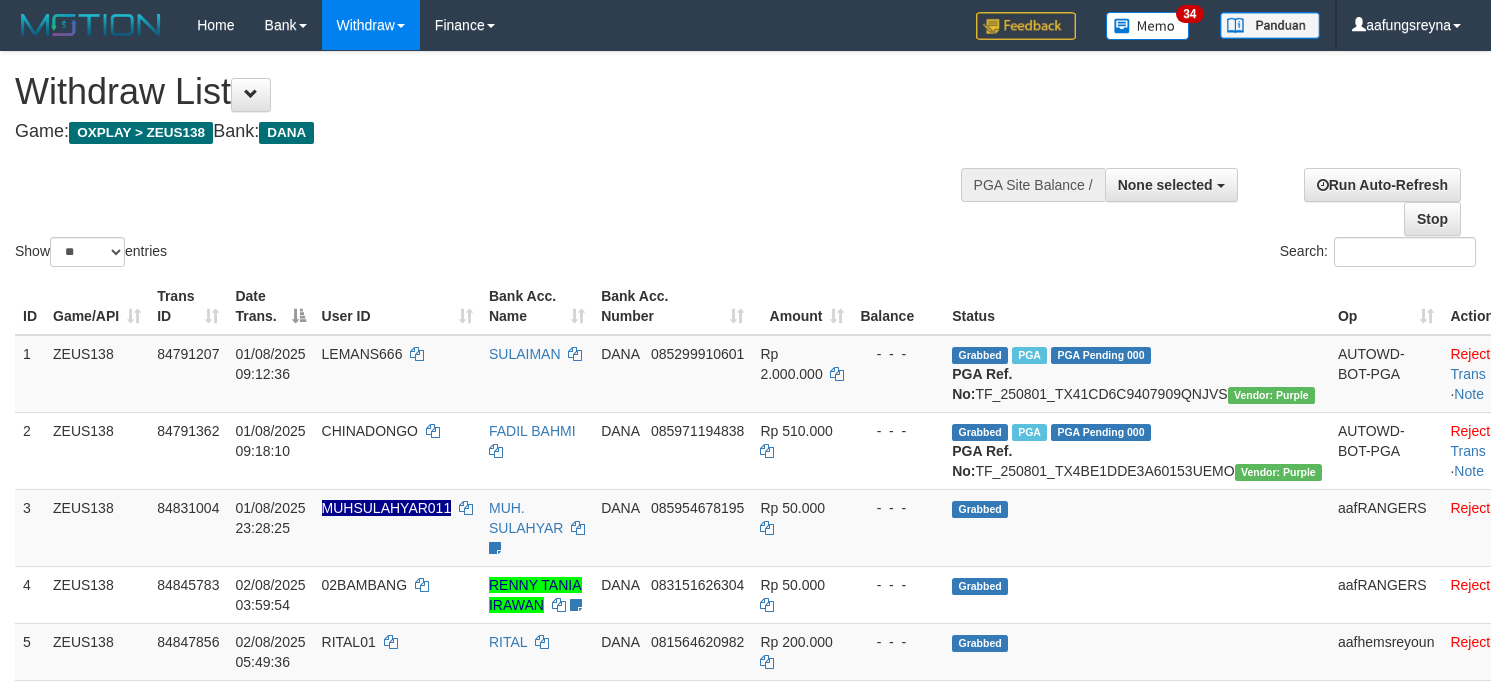 select 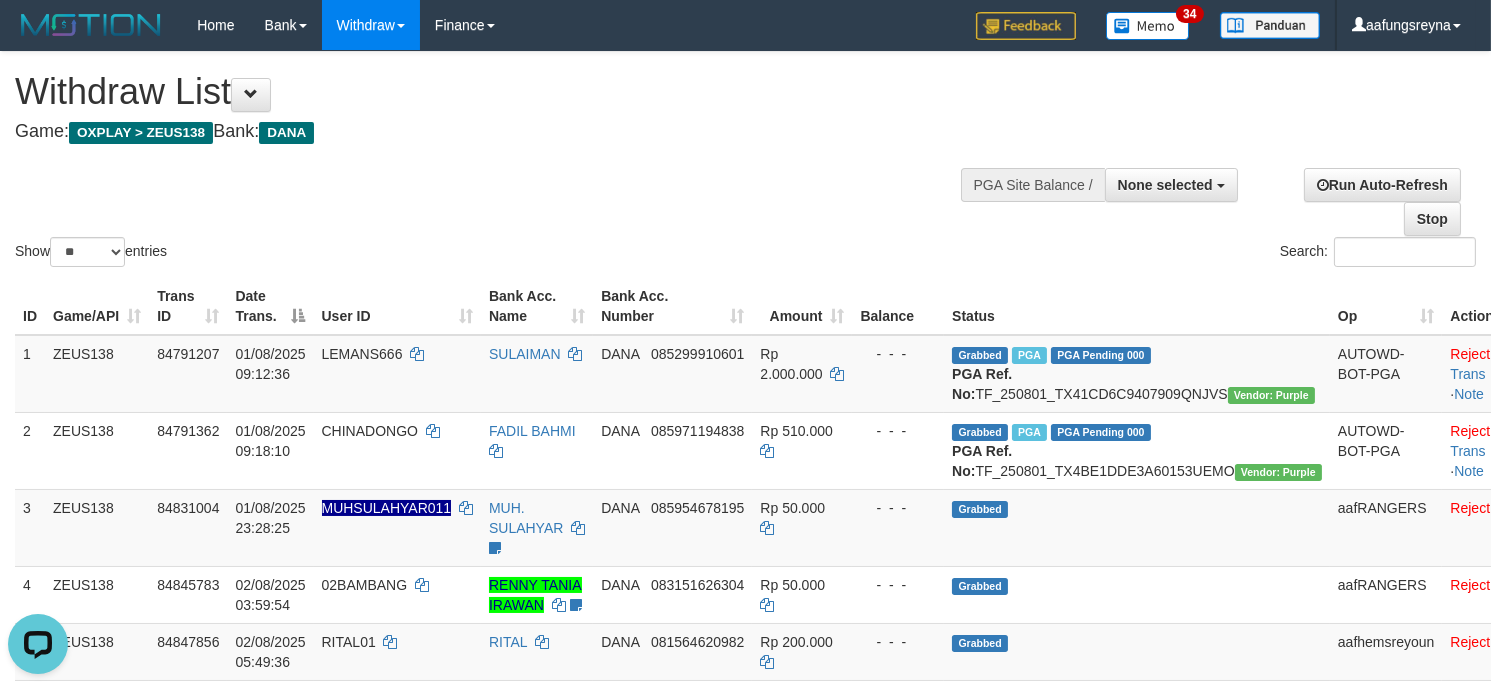scroll, scrollTop: 0, scrollLeft: 0, axis: both 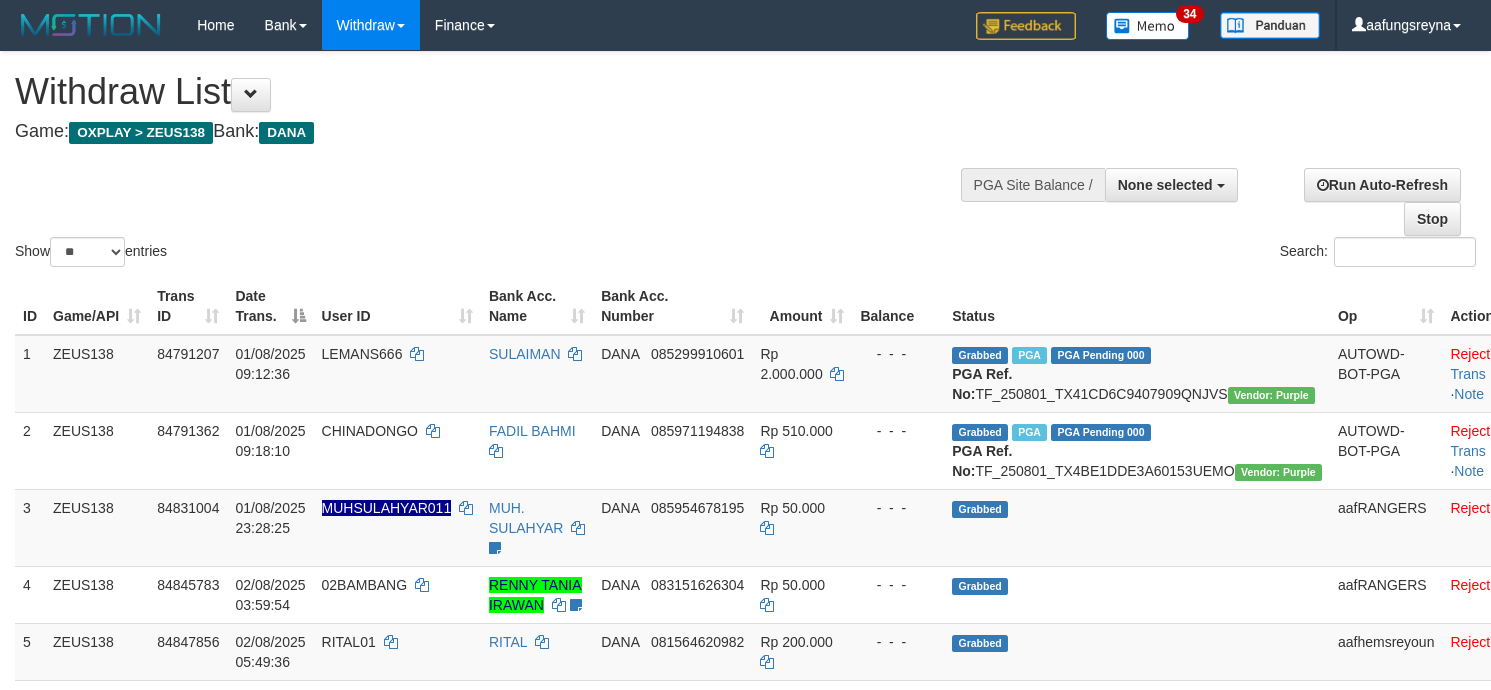 select 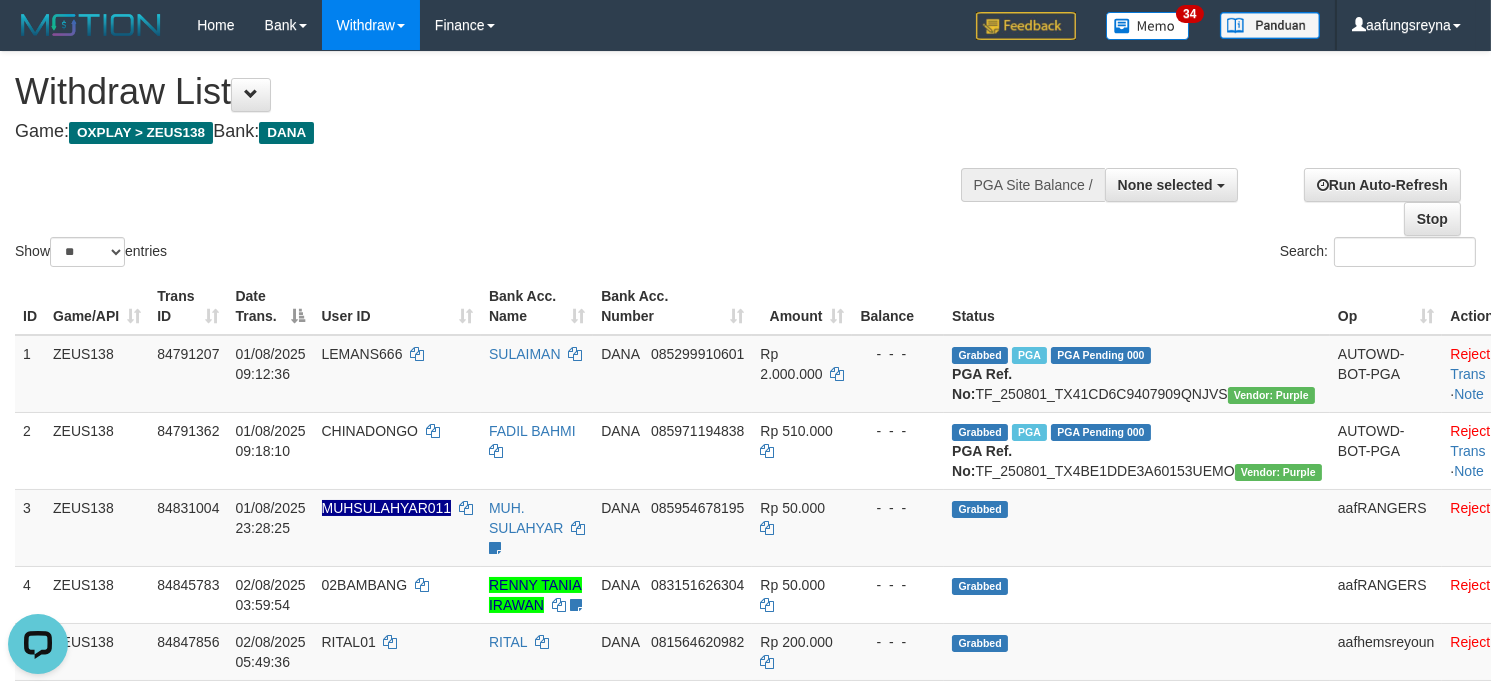 scroll, scrollTop: 0, scrollLeft: 0, axis: both 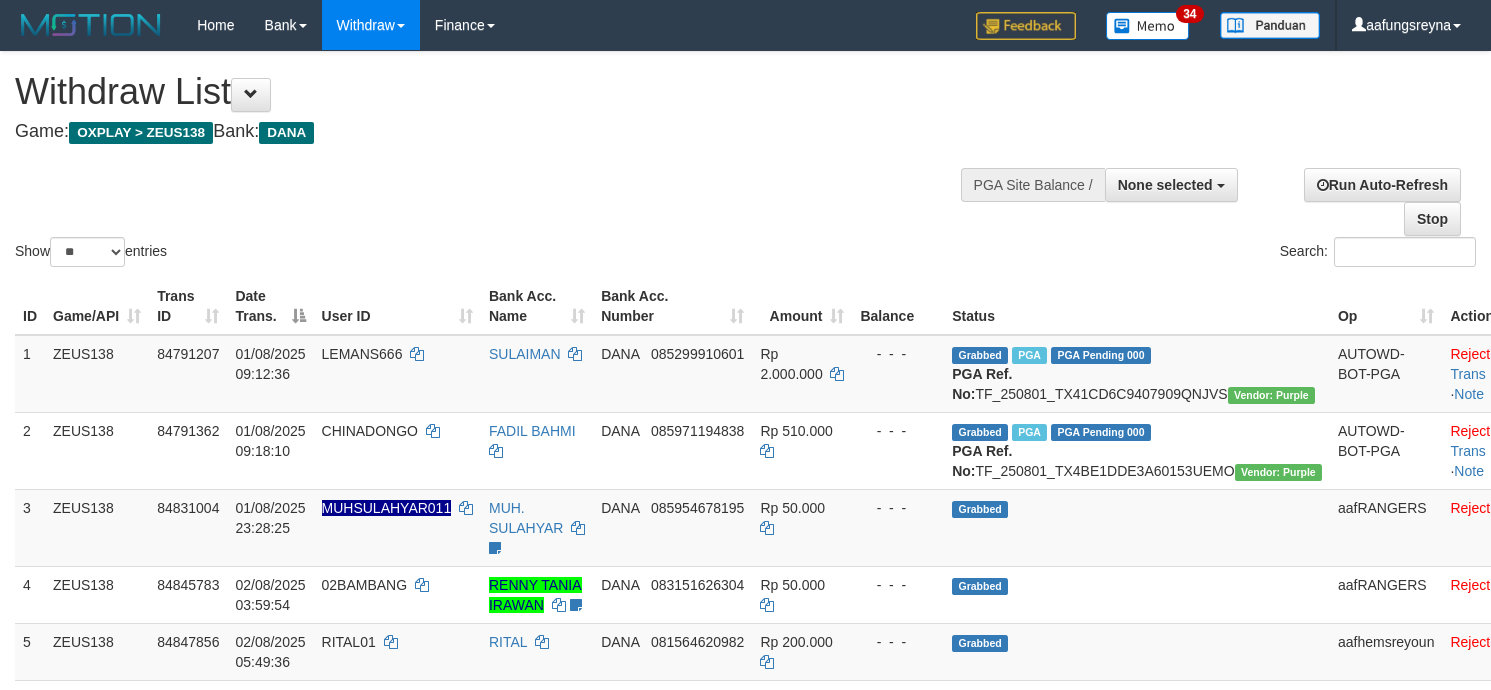 select 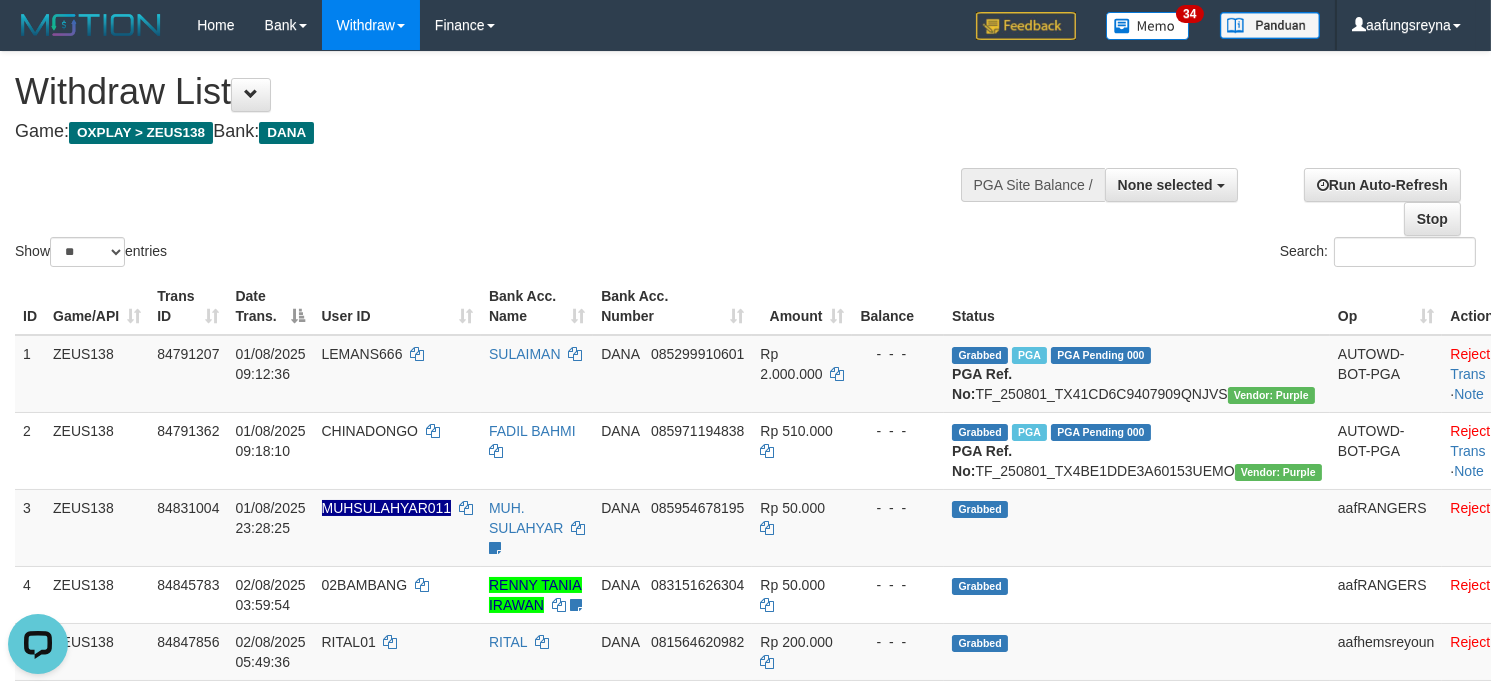 scroll, scrollTop: 0, scrollLeft: 0, axis: both 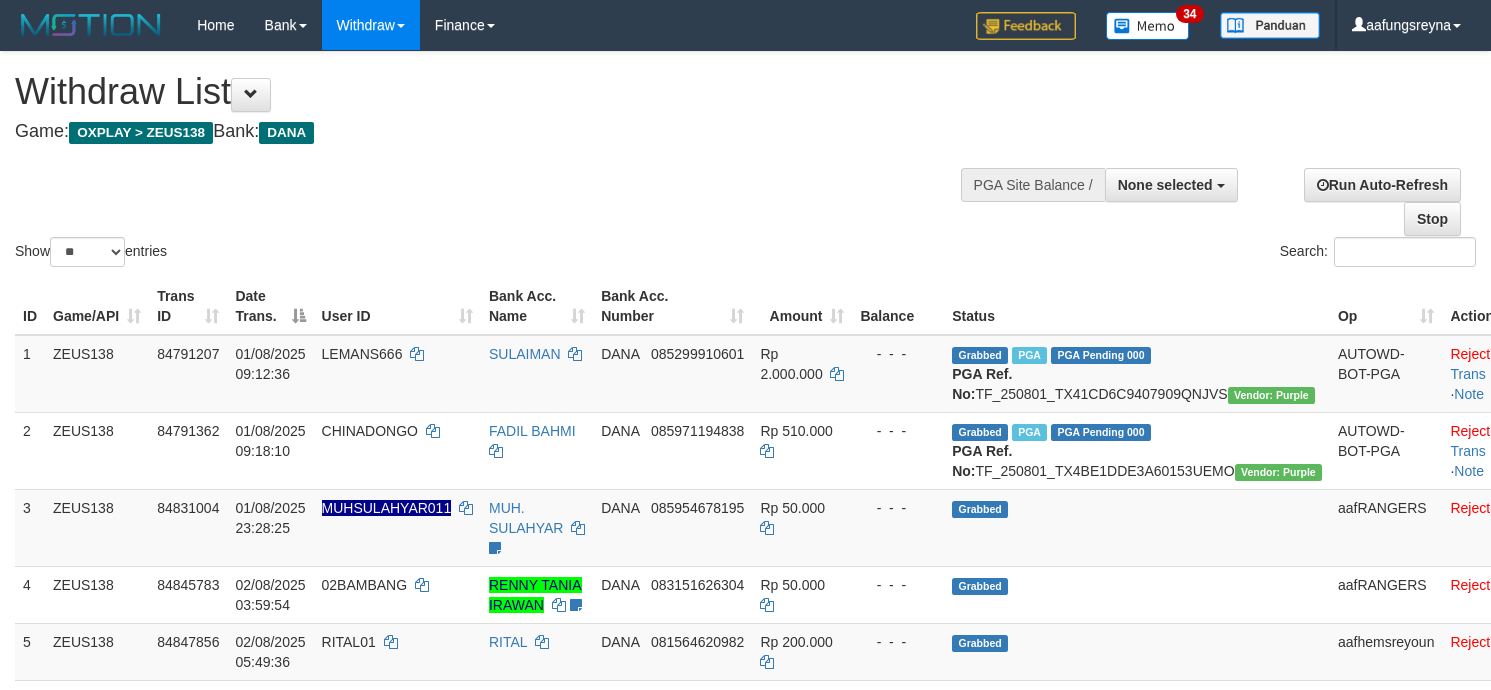 select 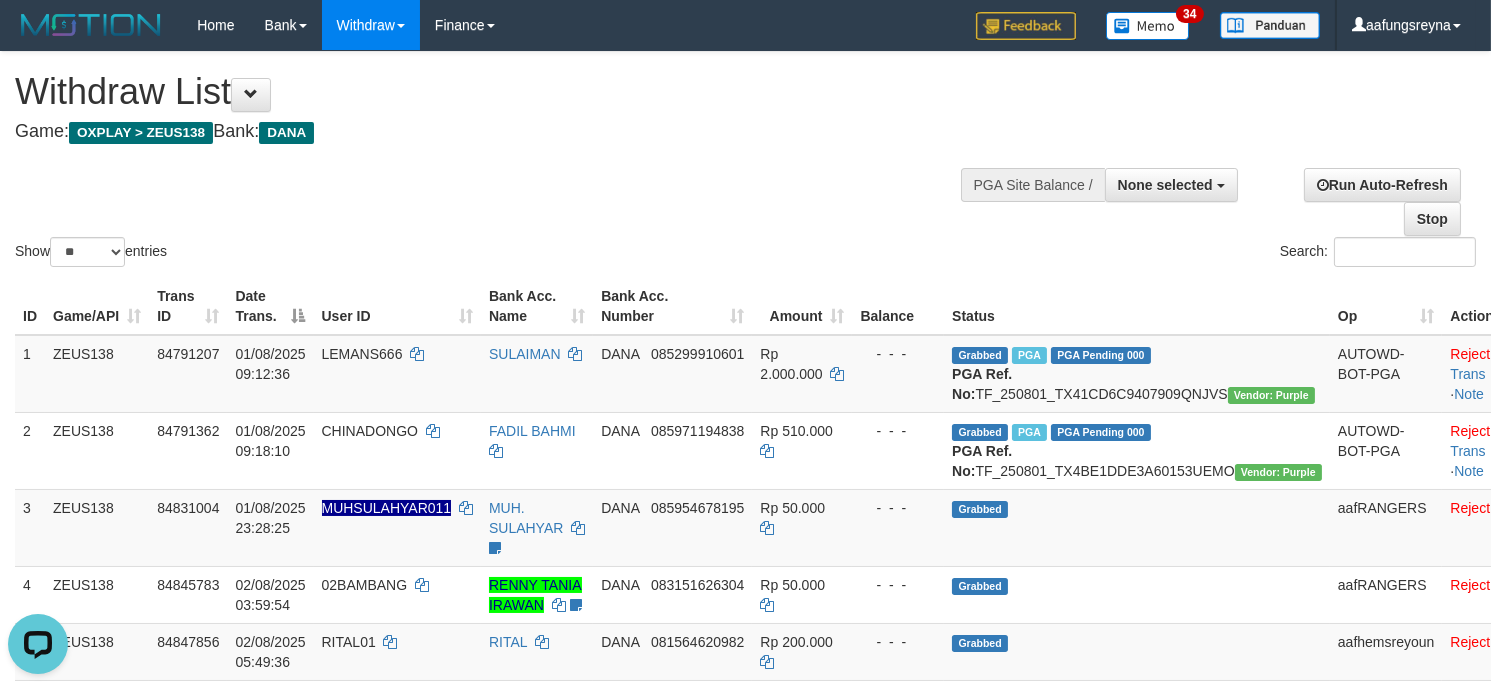 scroll, scrollTop: 0, scrollLeft: 0, axis: both 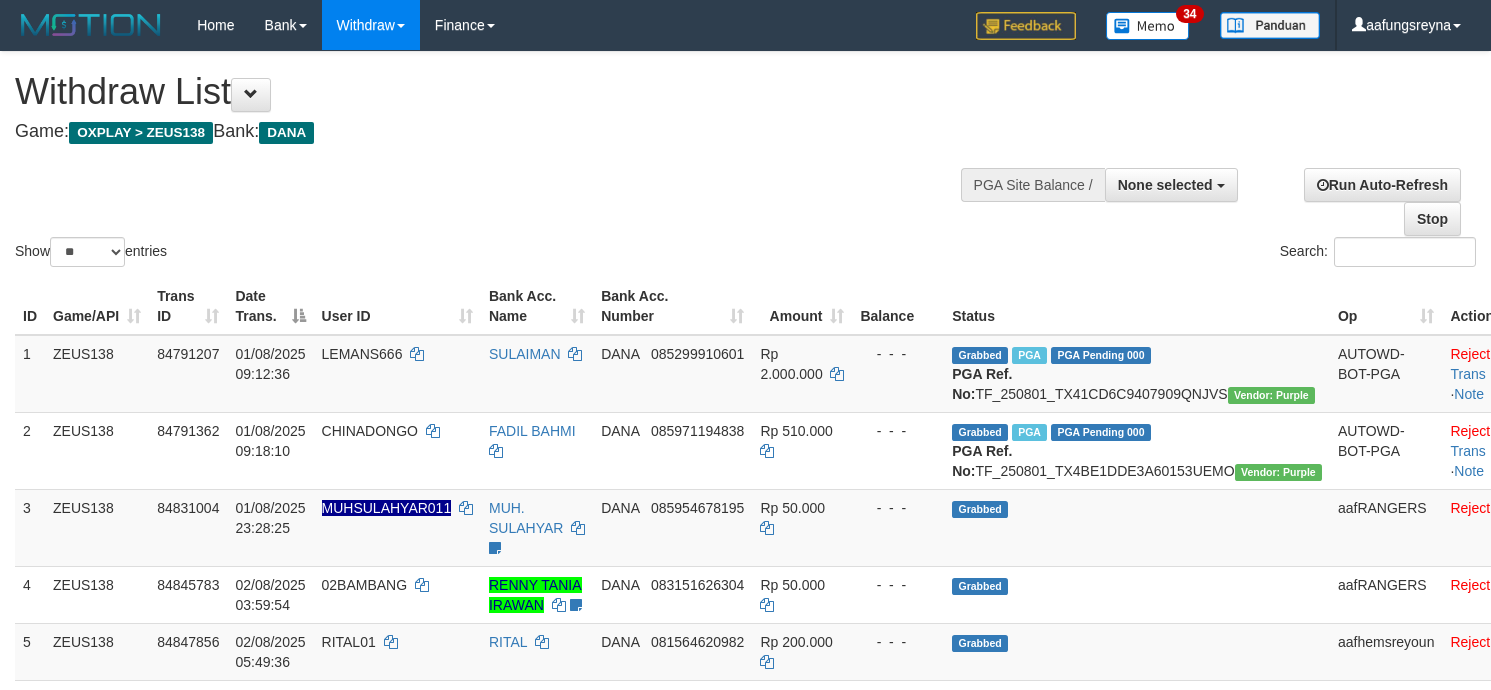 select 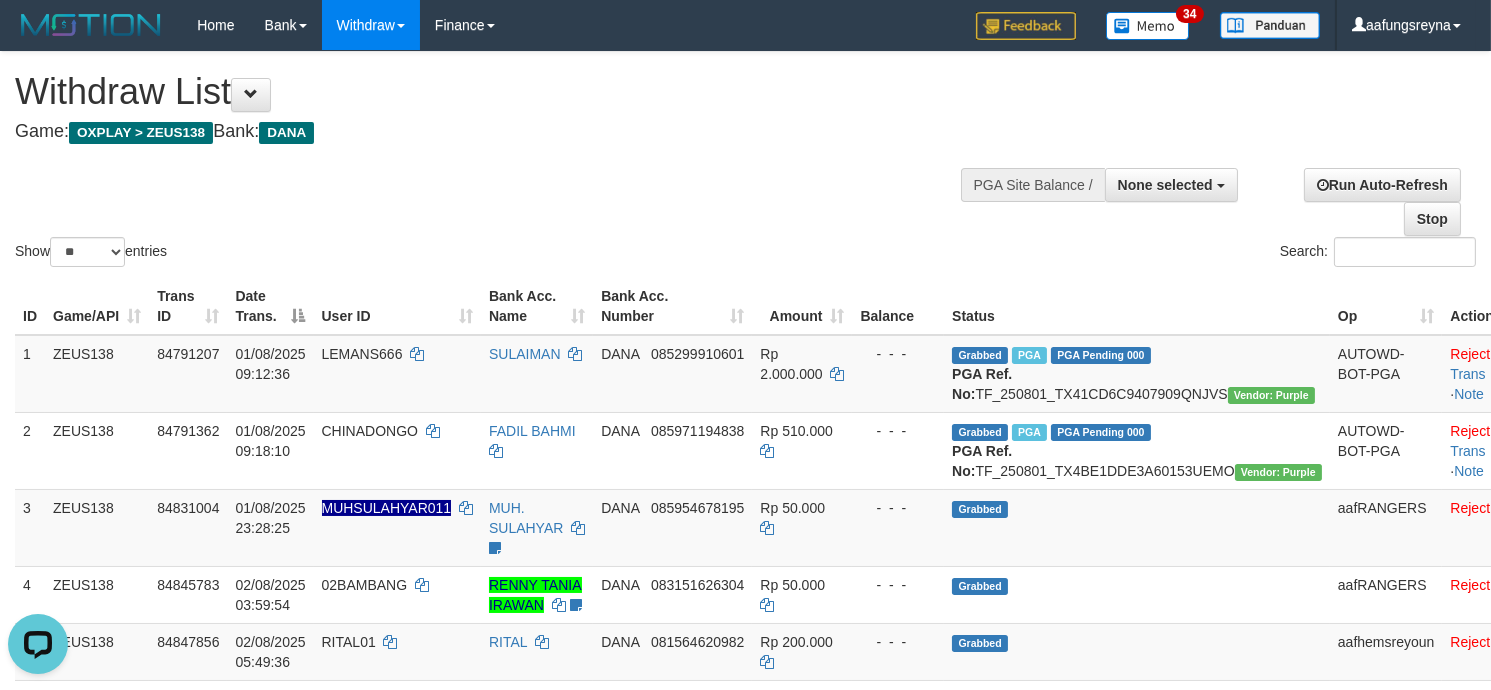 scroll, scrollTop: 0, scrollLeft: 0, axis: both 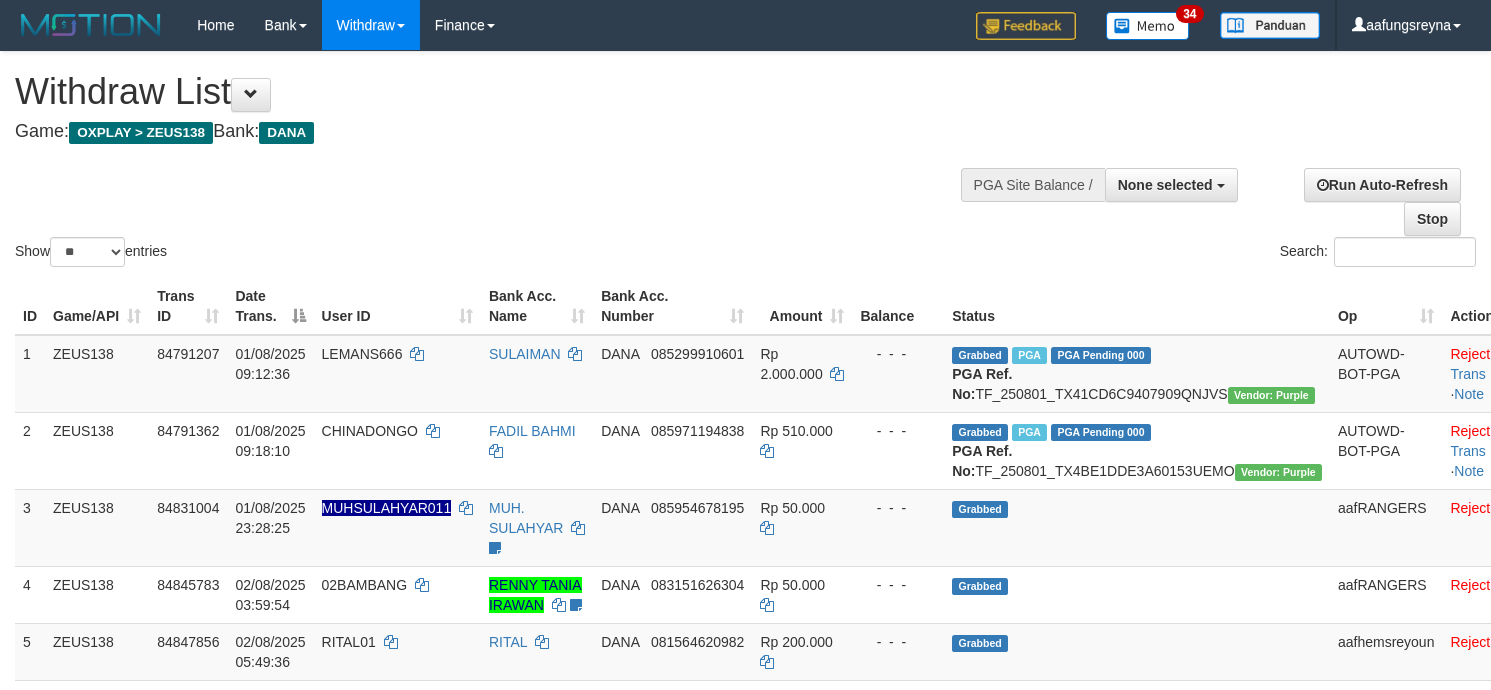 select 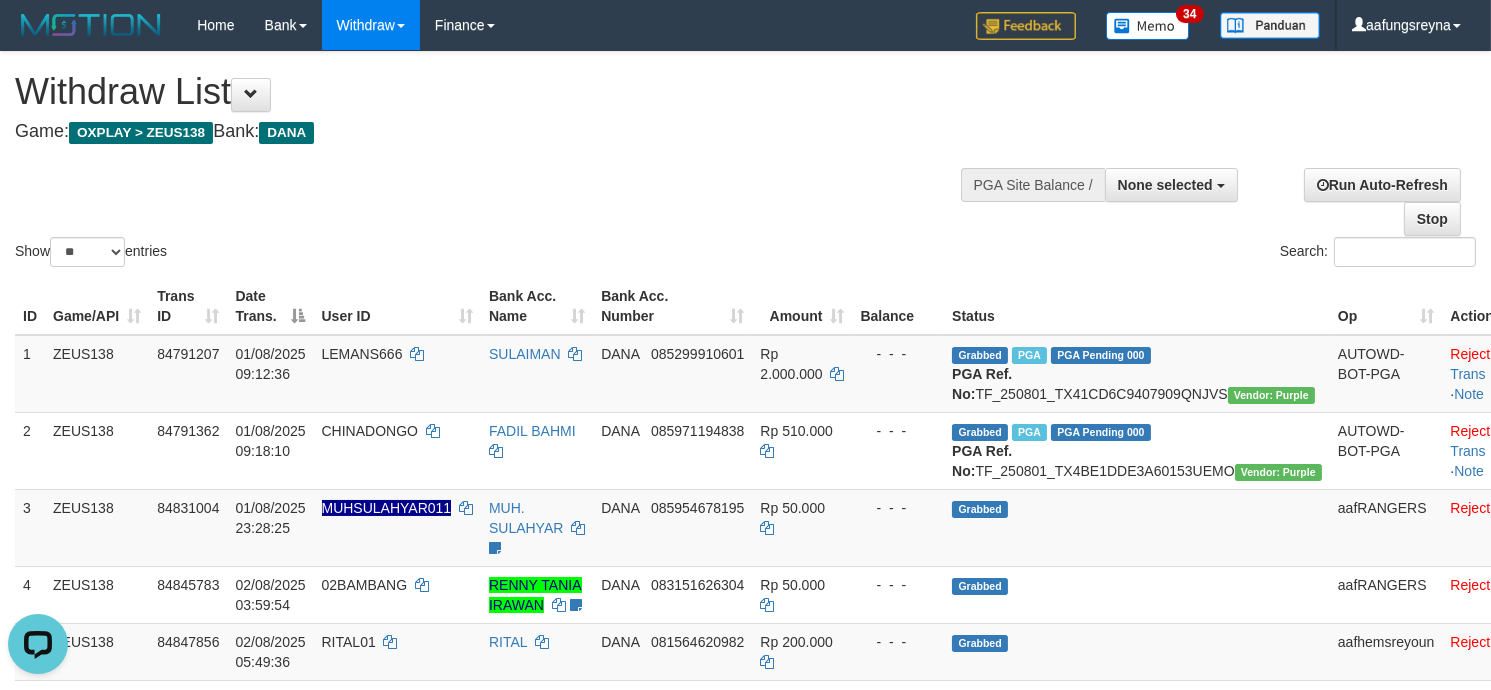 scroll, scrollTop: 0, scrollLeft: 0, axis: both 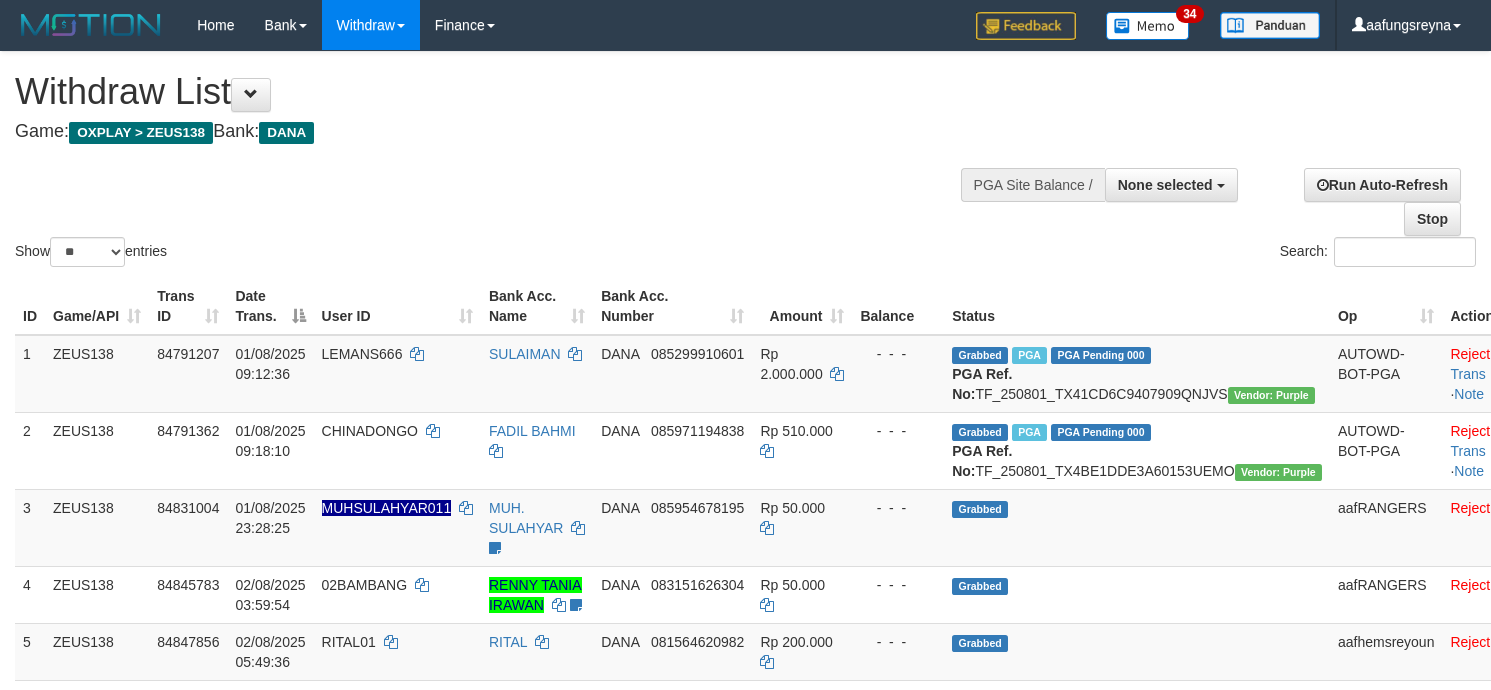select 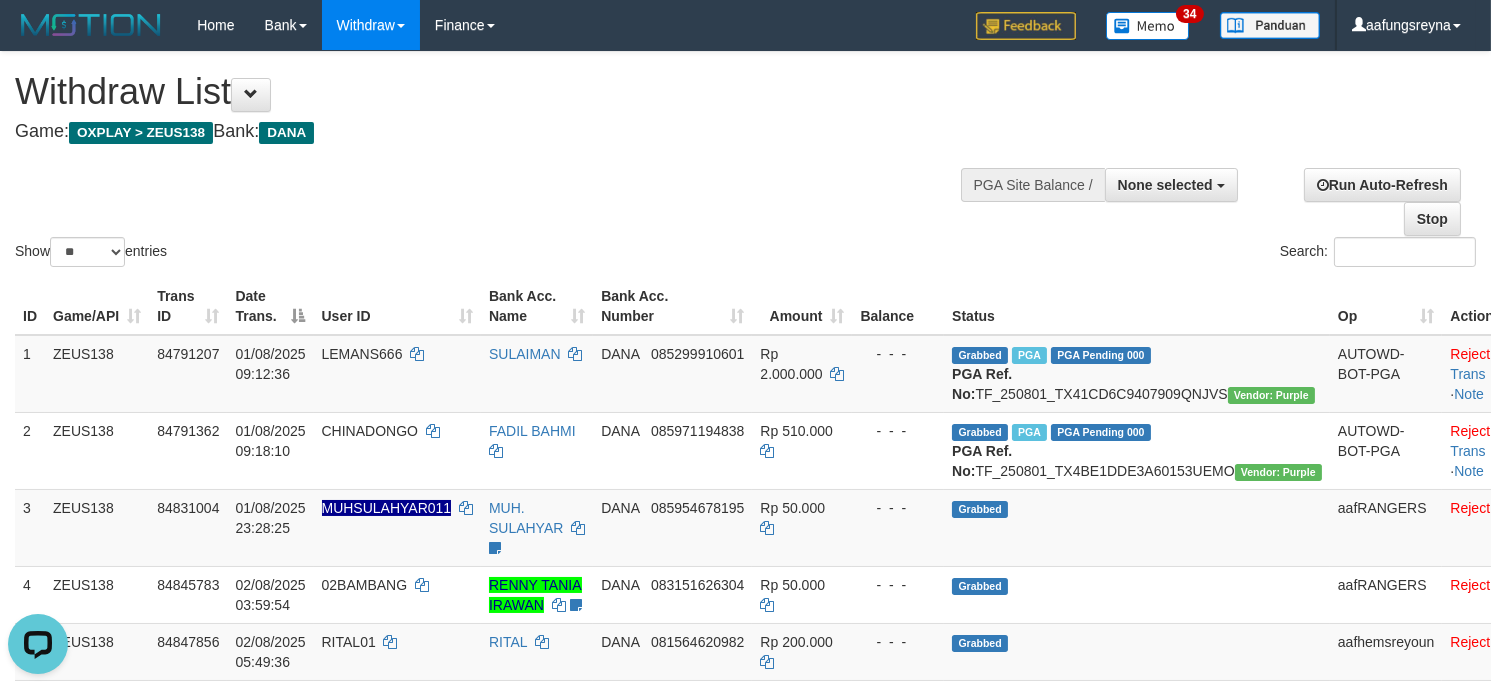 scroll, scrollTop: 0, scrollLeft: 0, axis: both 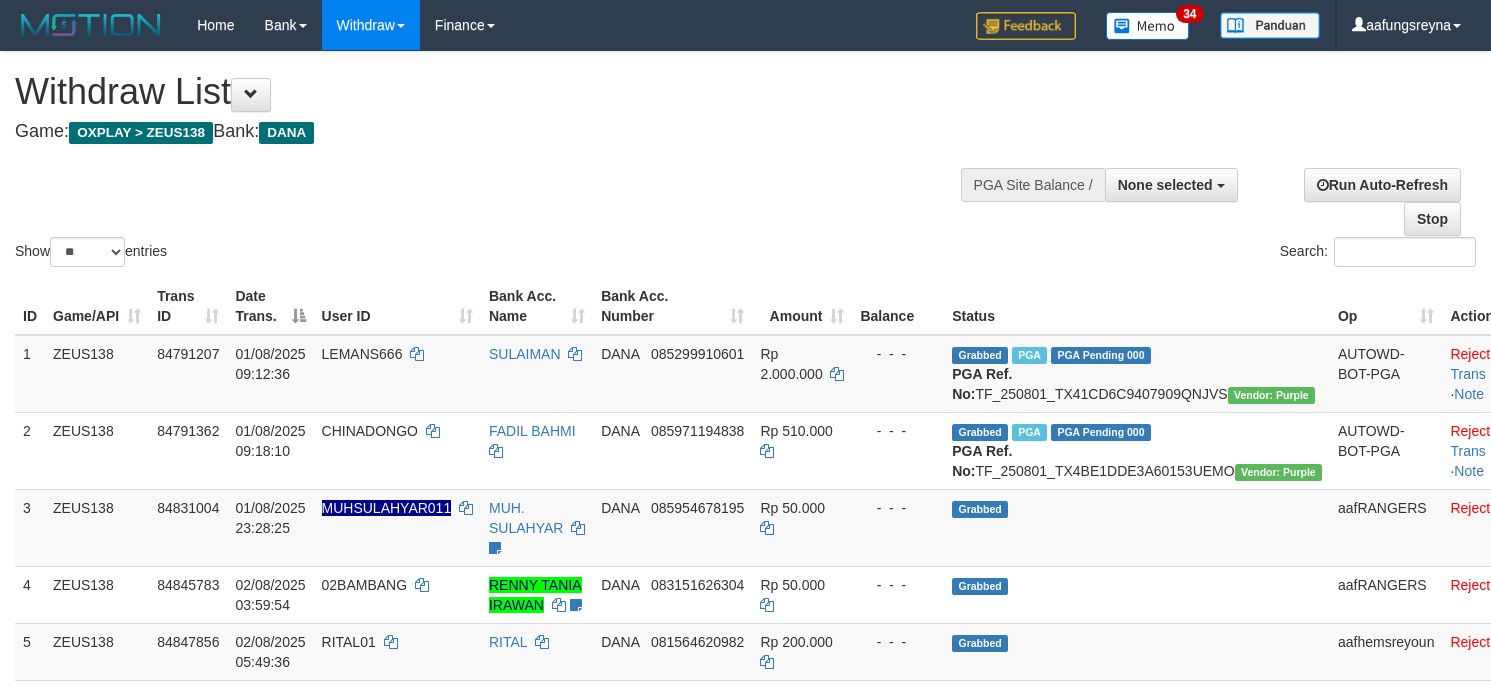 select 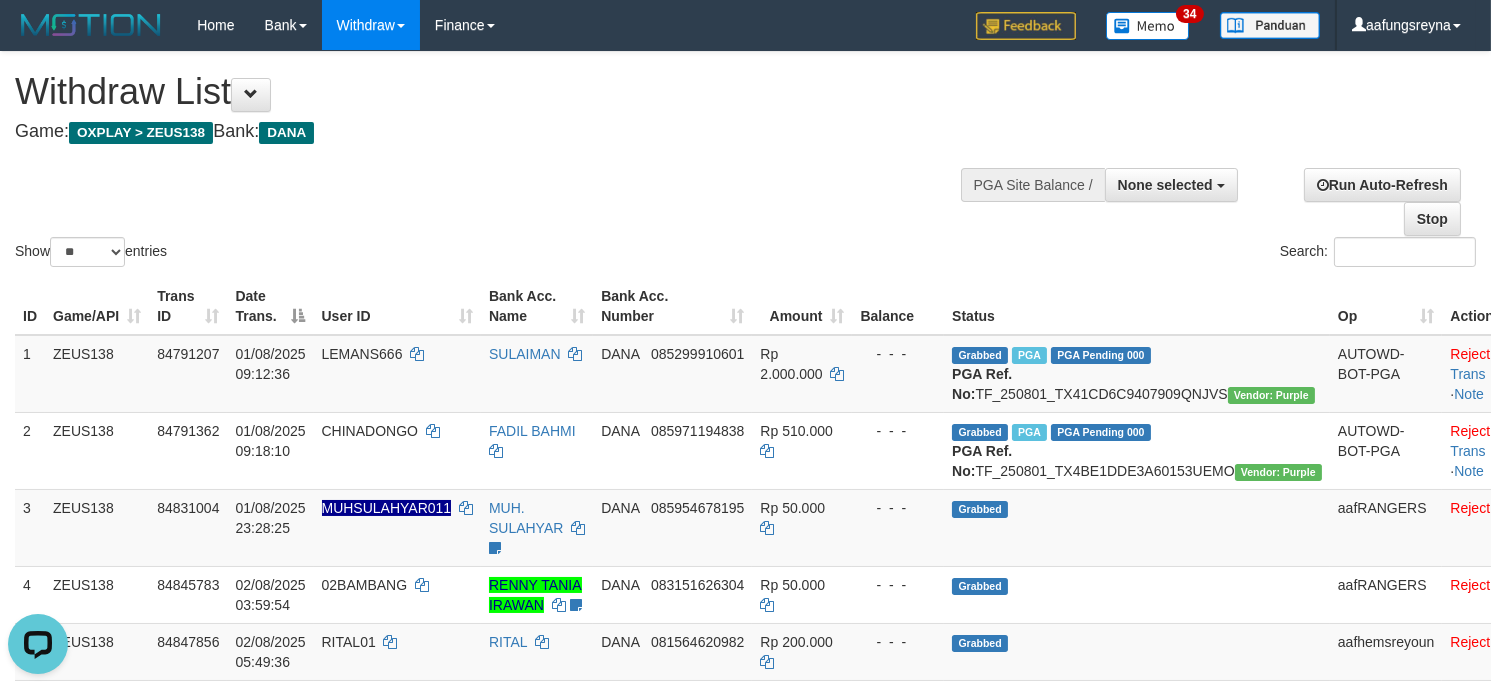 scroll, scrollTop: 0, scrollLeft: 0, axis: both 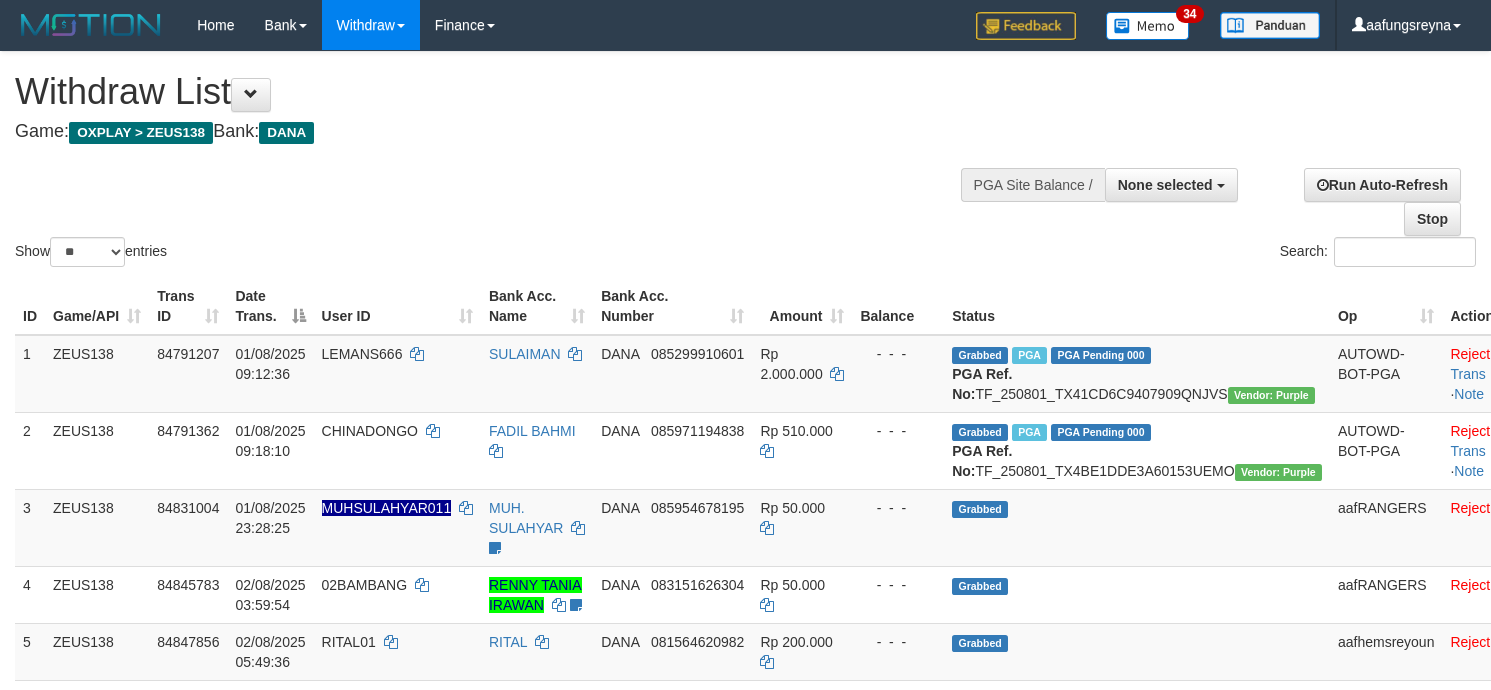 select 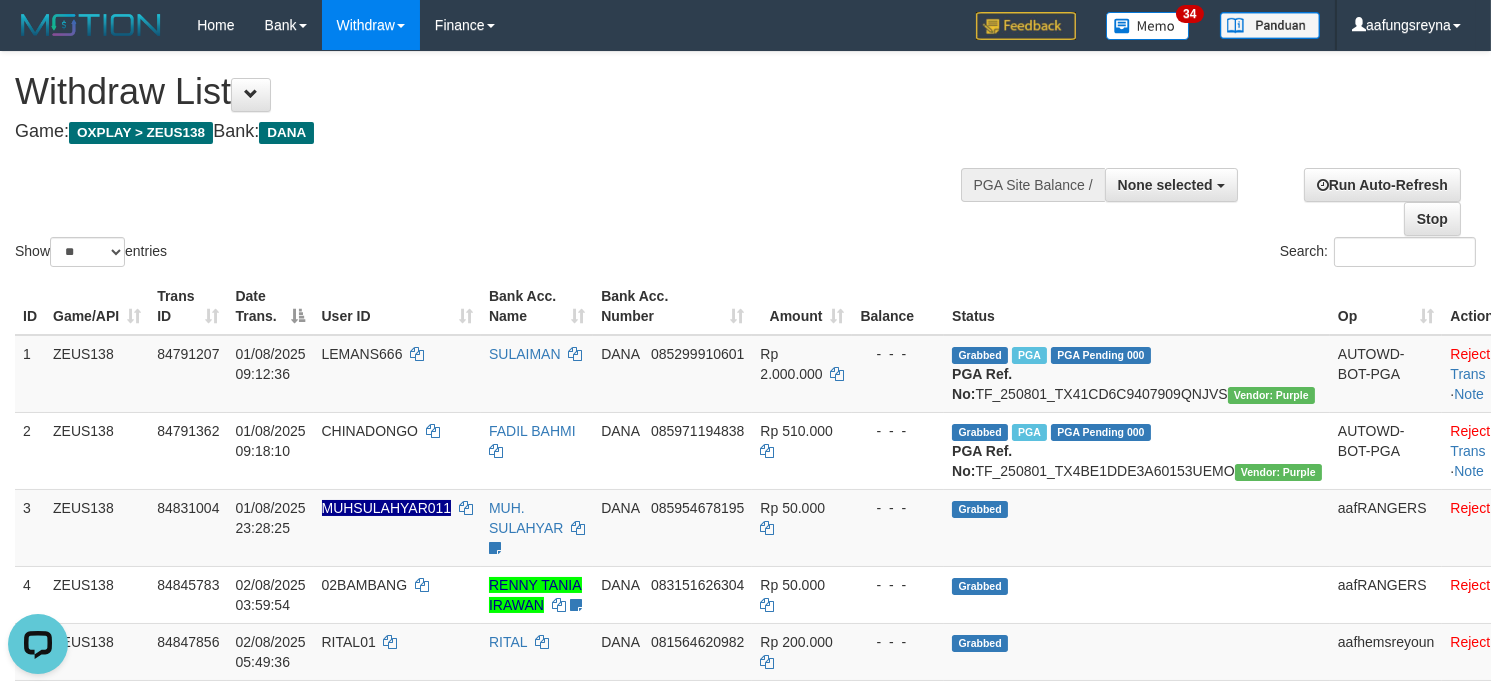 scroll, scrollTop: 0, scrollLeft: 0, axis: both 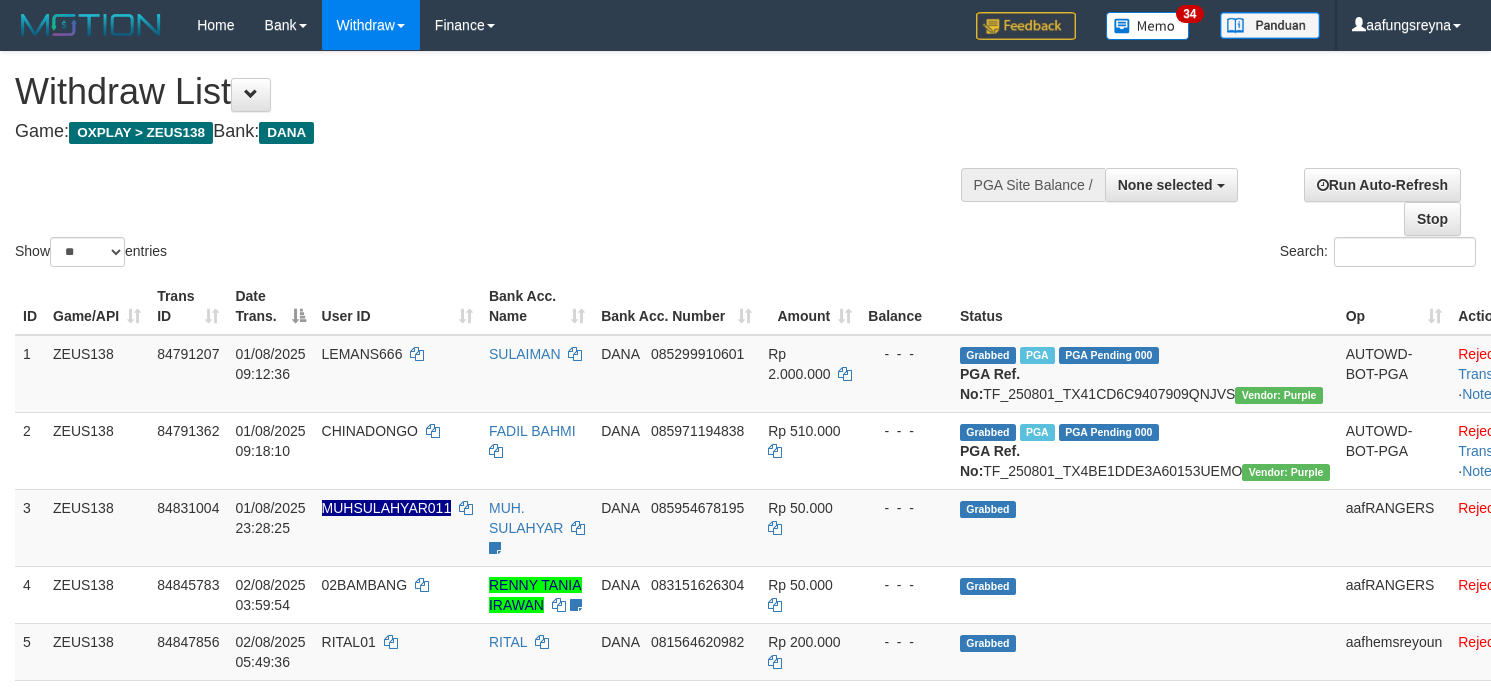 select 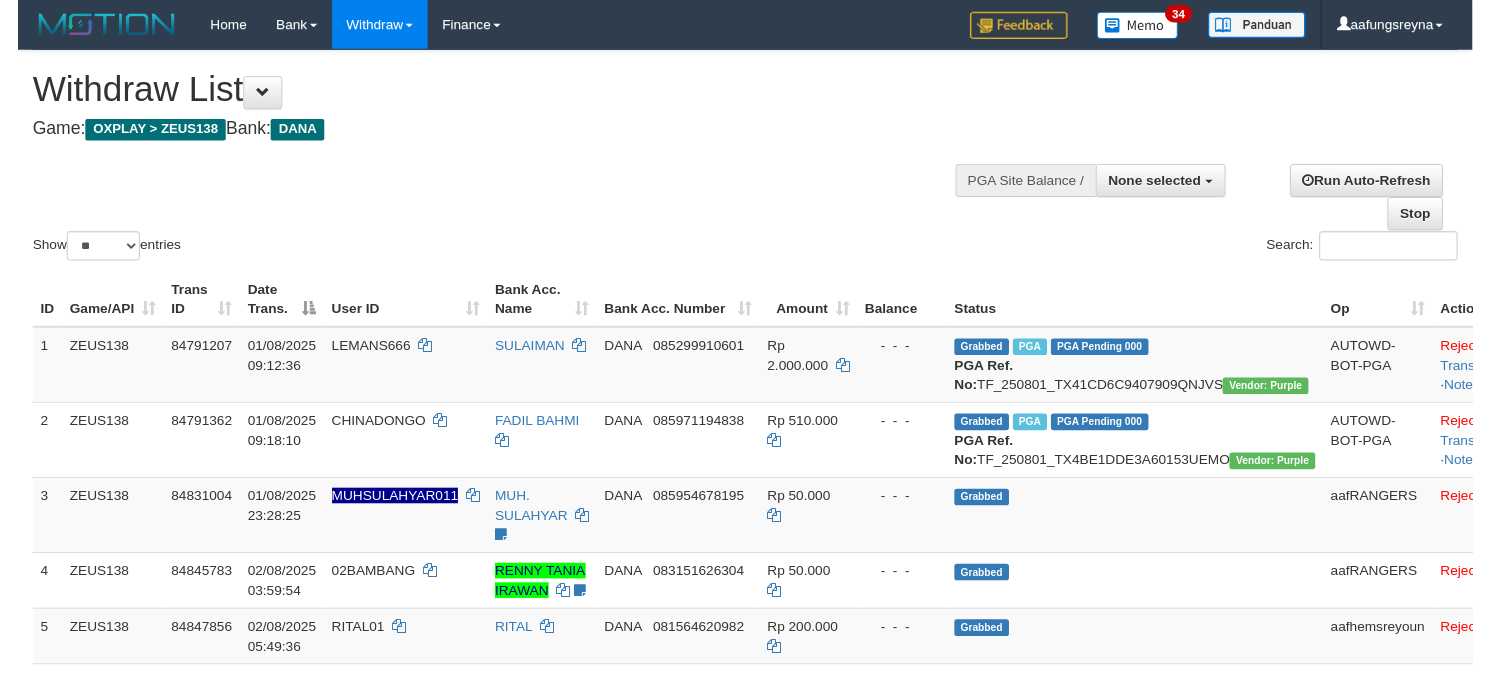 scroll, scrollTop: 0, scrollLeft: 0, axis: both 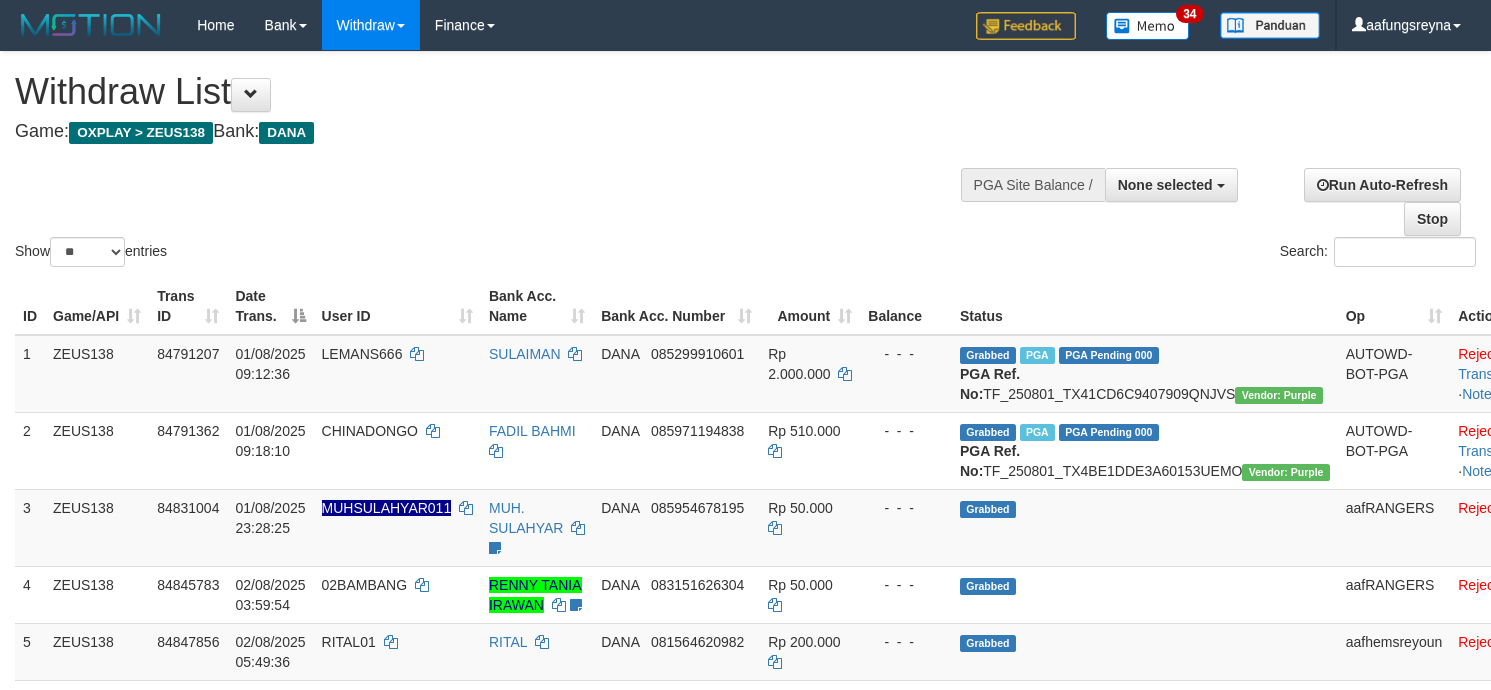 select 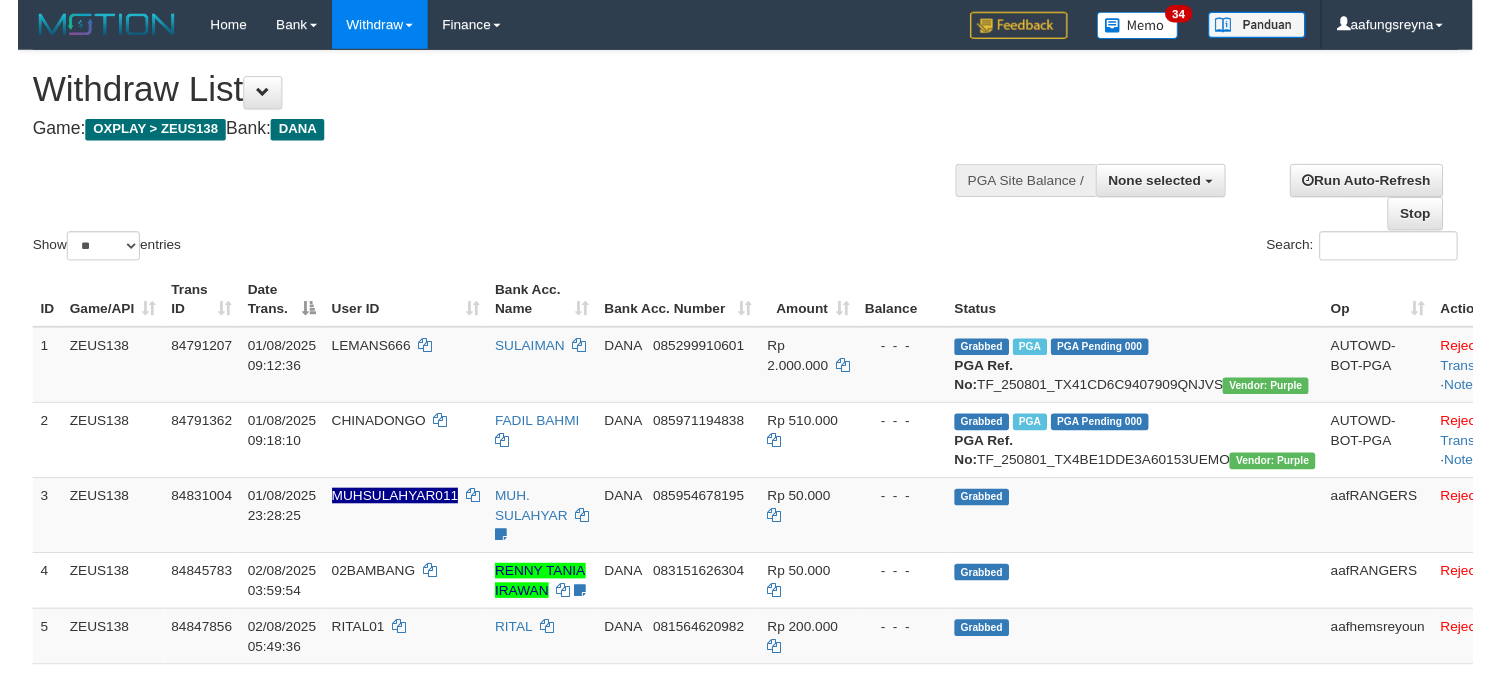 scroll, scrollTop: 0, scrollLeft: 0, axis: both 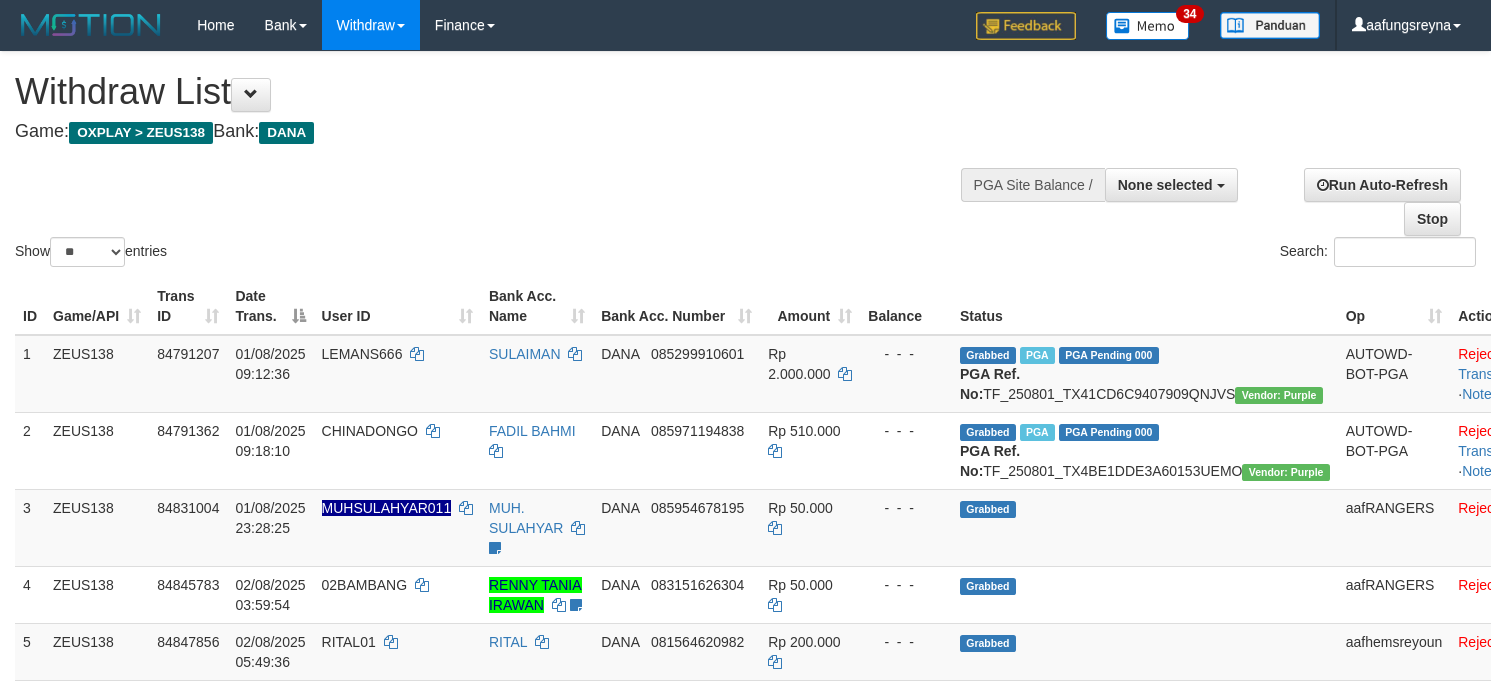 select 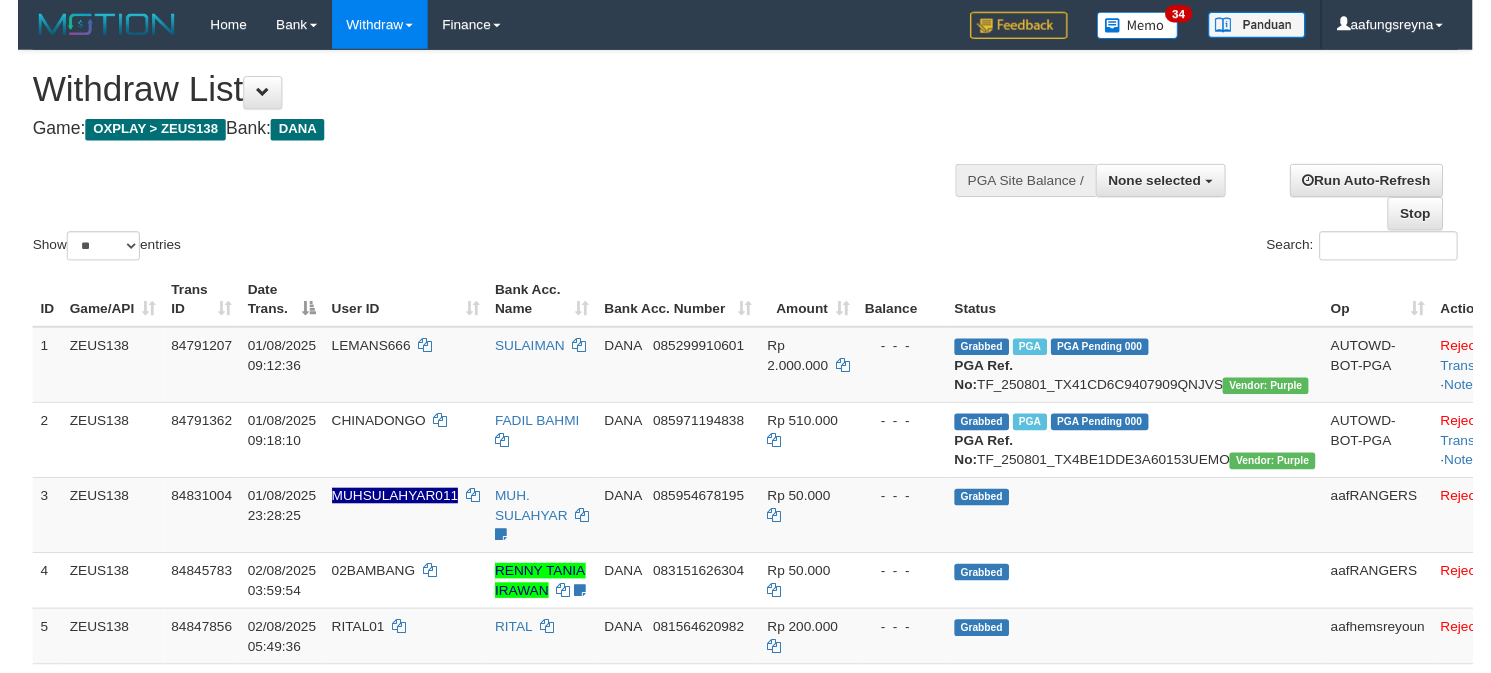 scroll, scrollTop: 0, scrollLeft: 0, axis: both 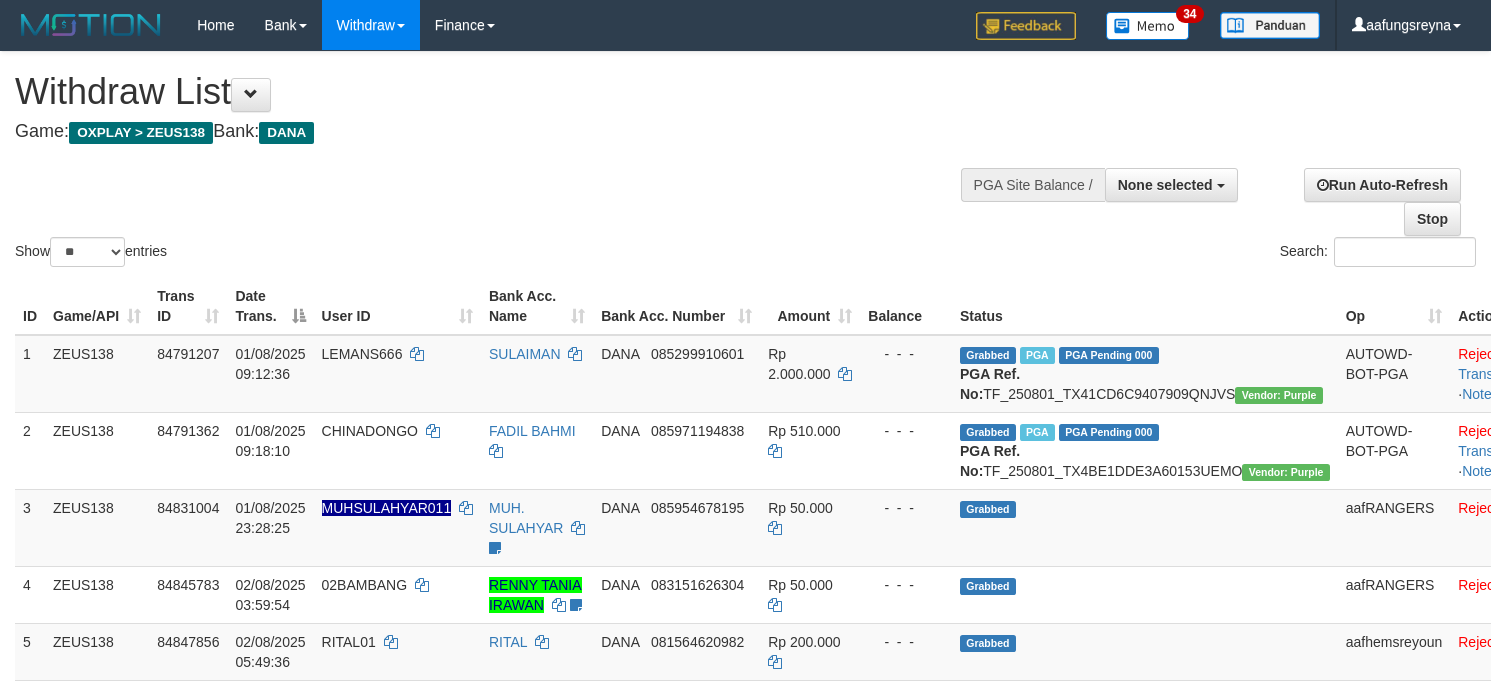 select 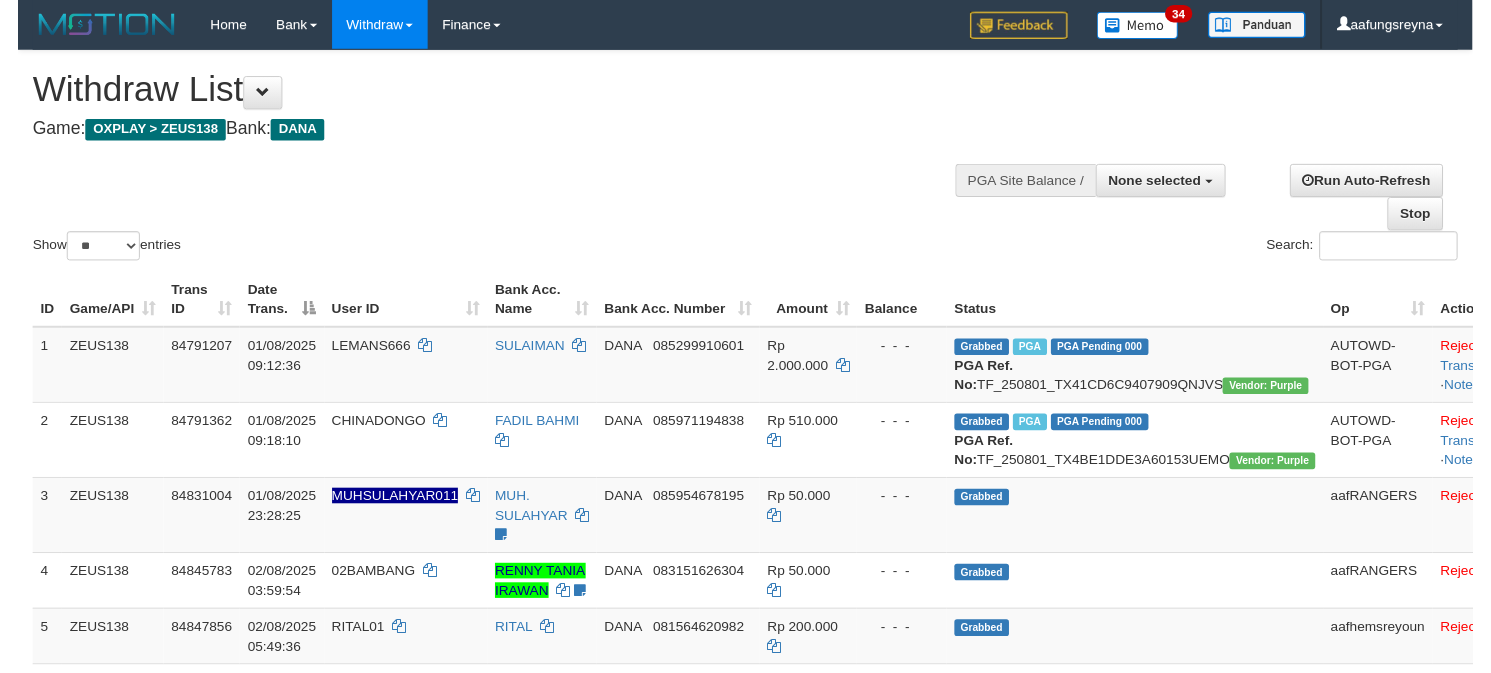 scroll, scrollTop: 0, scrollLeft: 0, axis: both 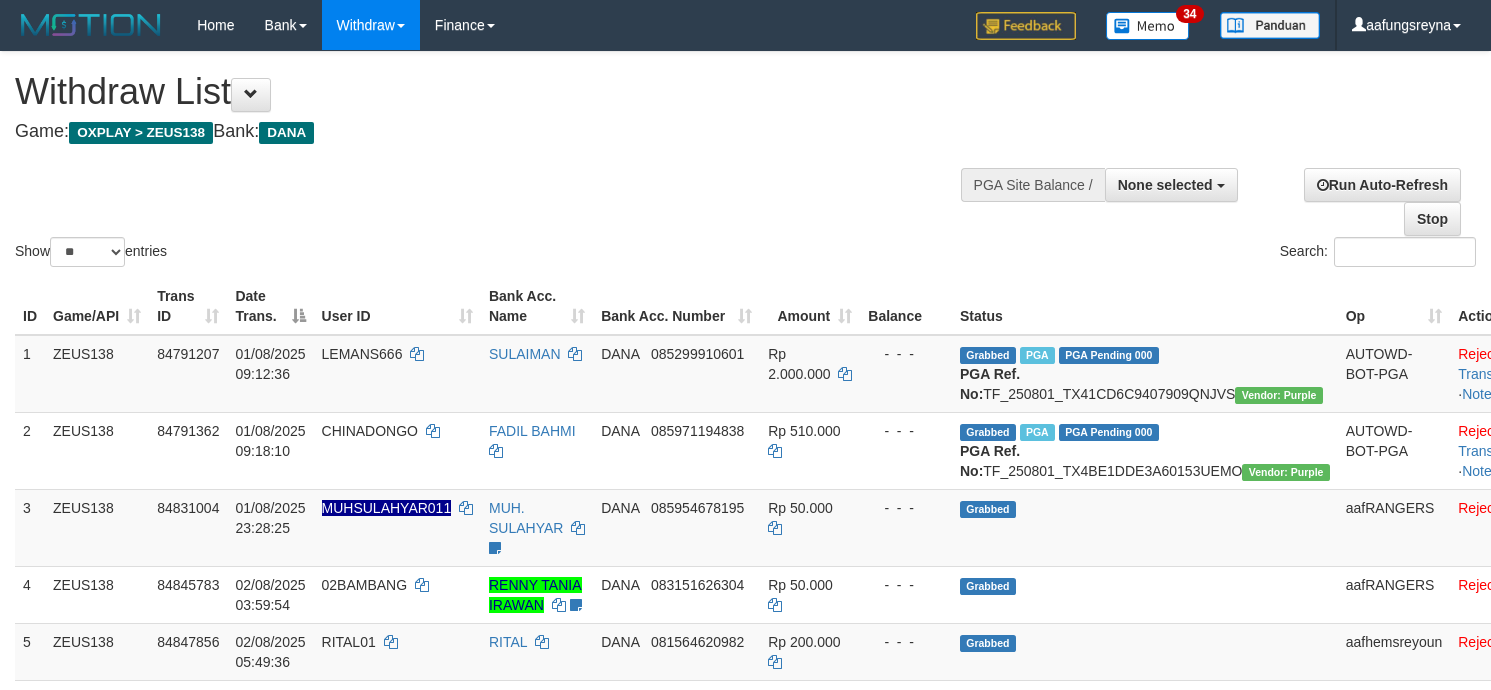 select 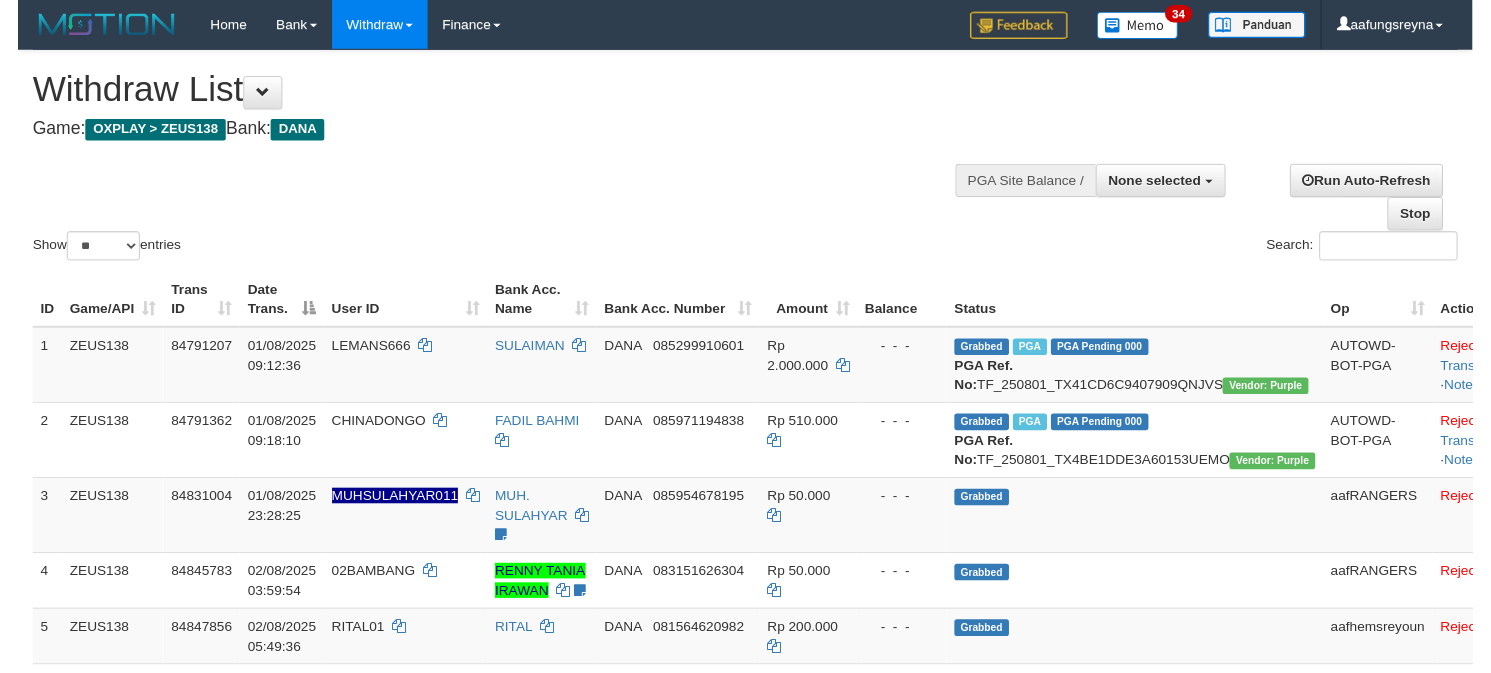 scroll, scrollTop: 0, scrollLeft: 0, axis: both 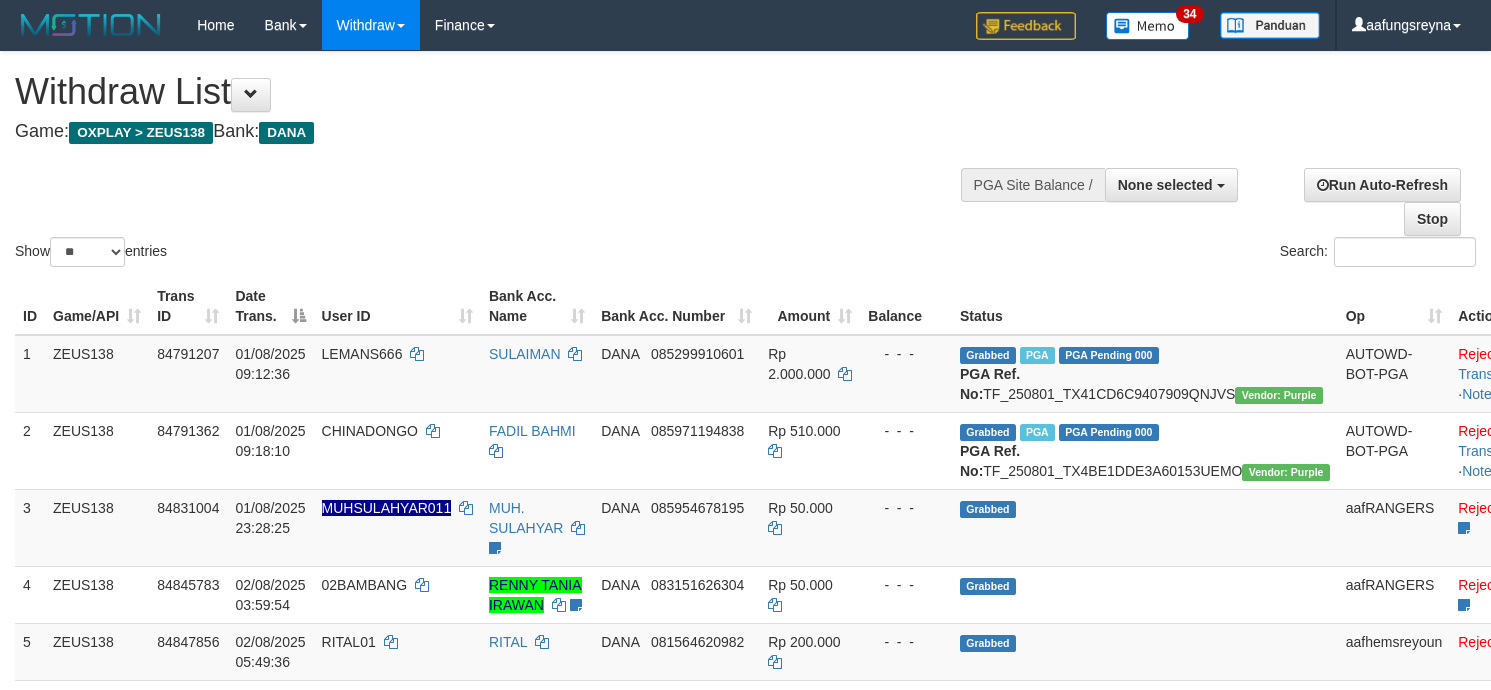 select 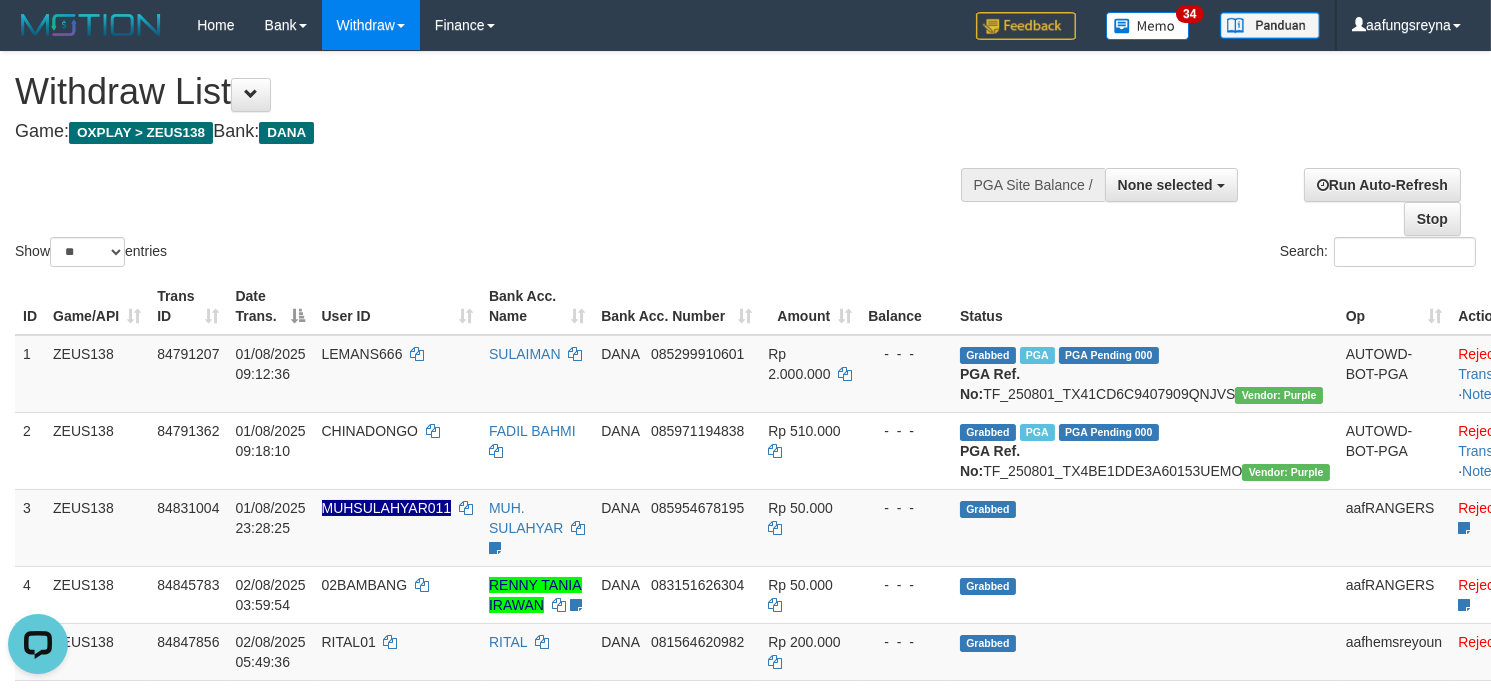 scroll, scrollTop: 0, scrollLeft: 0, axis: both 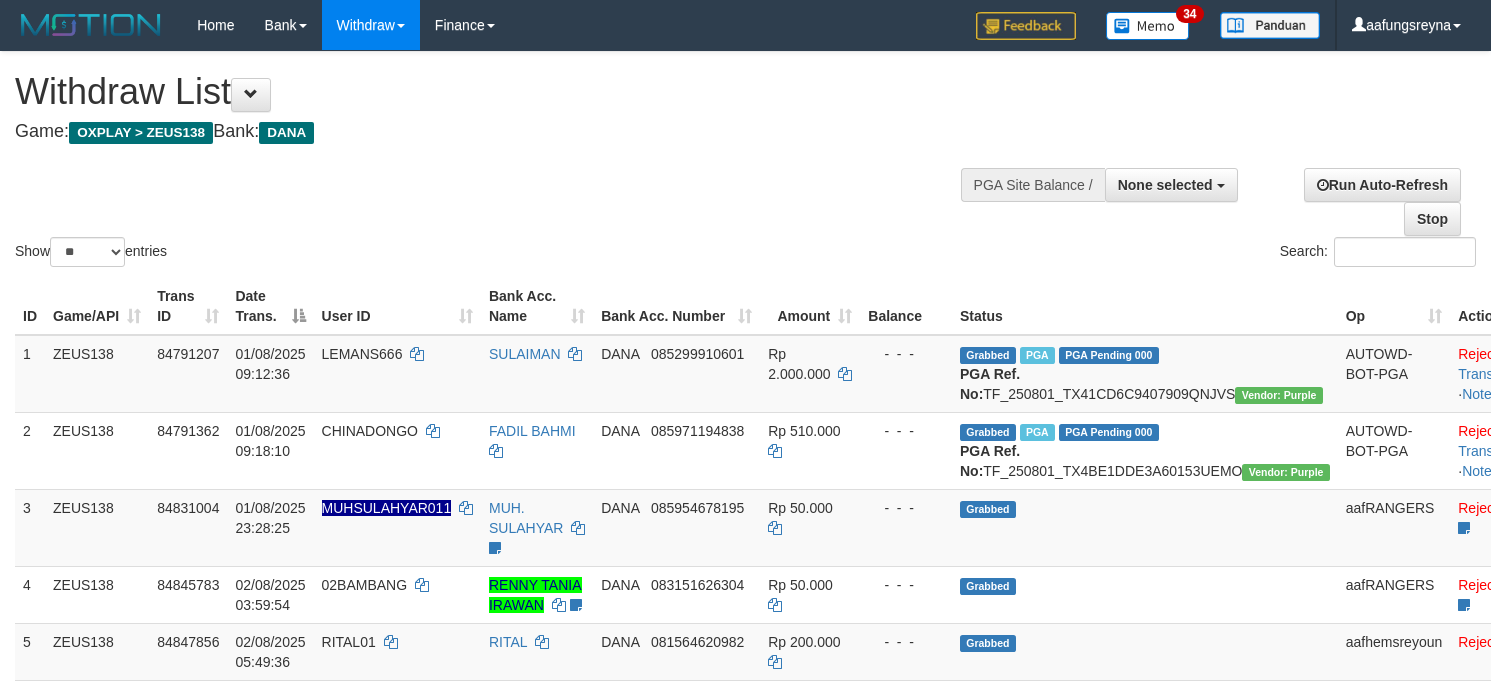 select 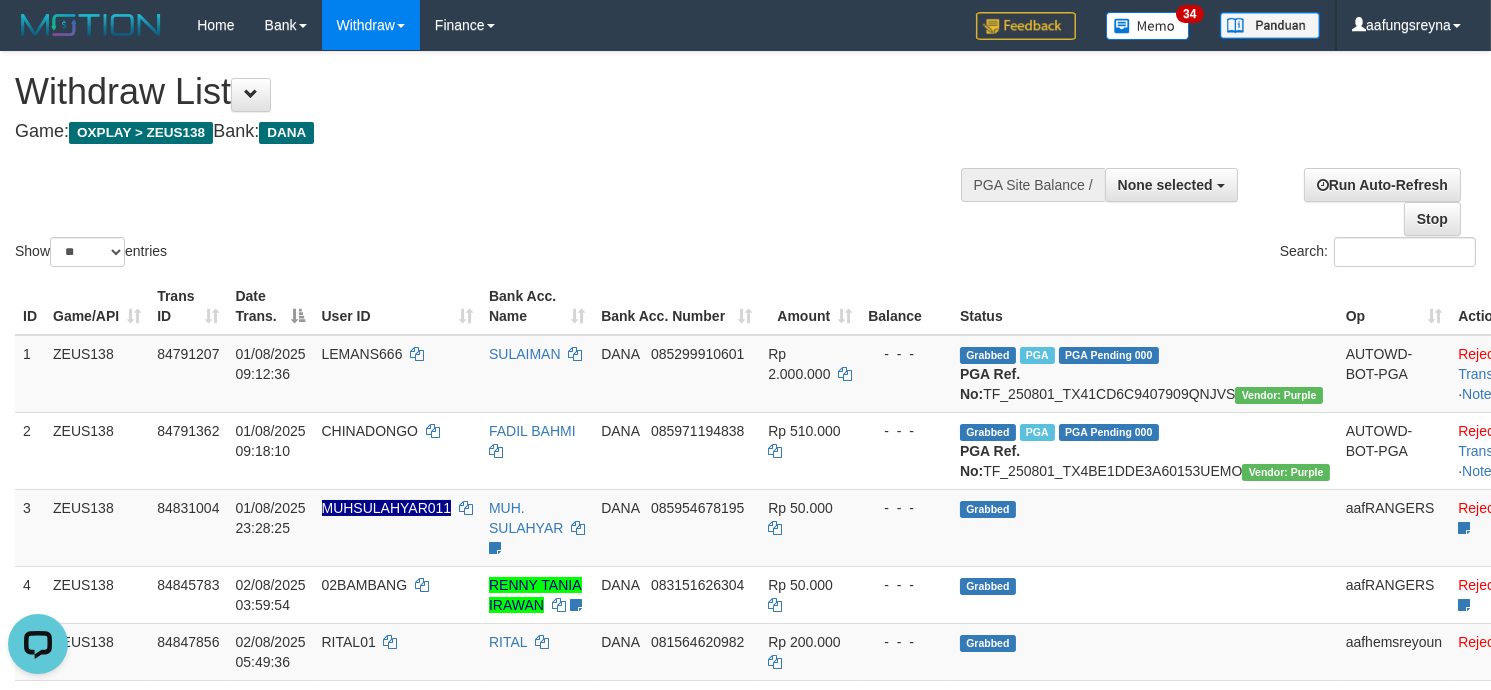 scroll, scrollTop: 0, scrollLeft: 0, axis: both 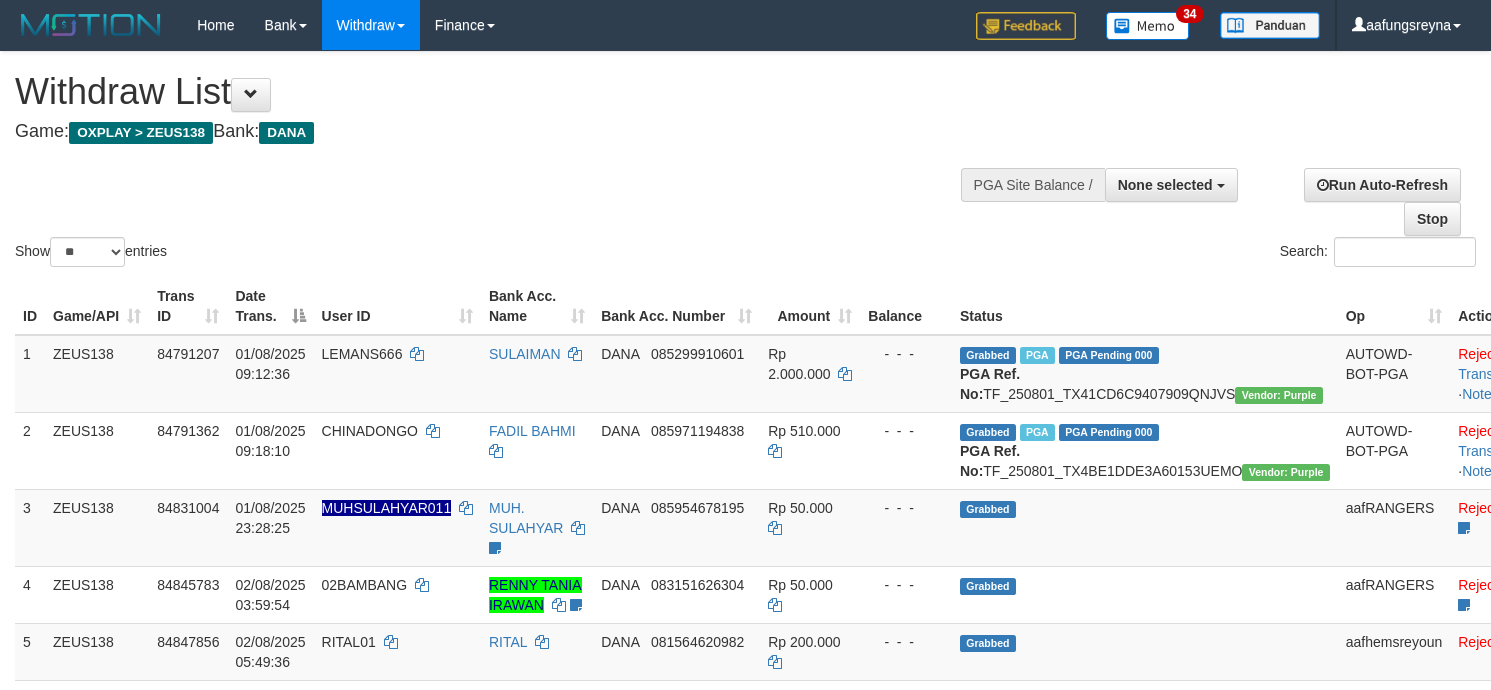 select 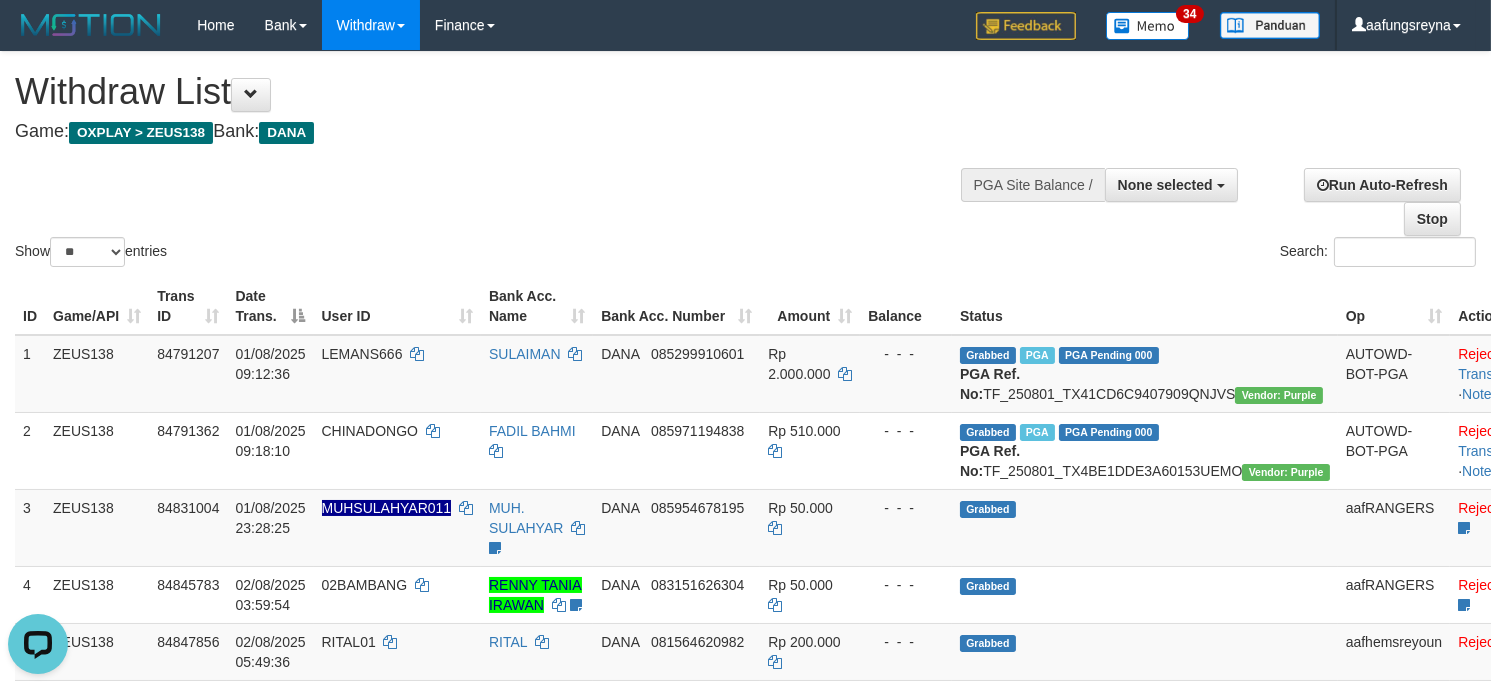 scroll, scrollTop: 0, scrollLeft: 0, axis: both 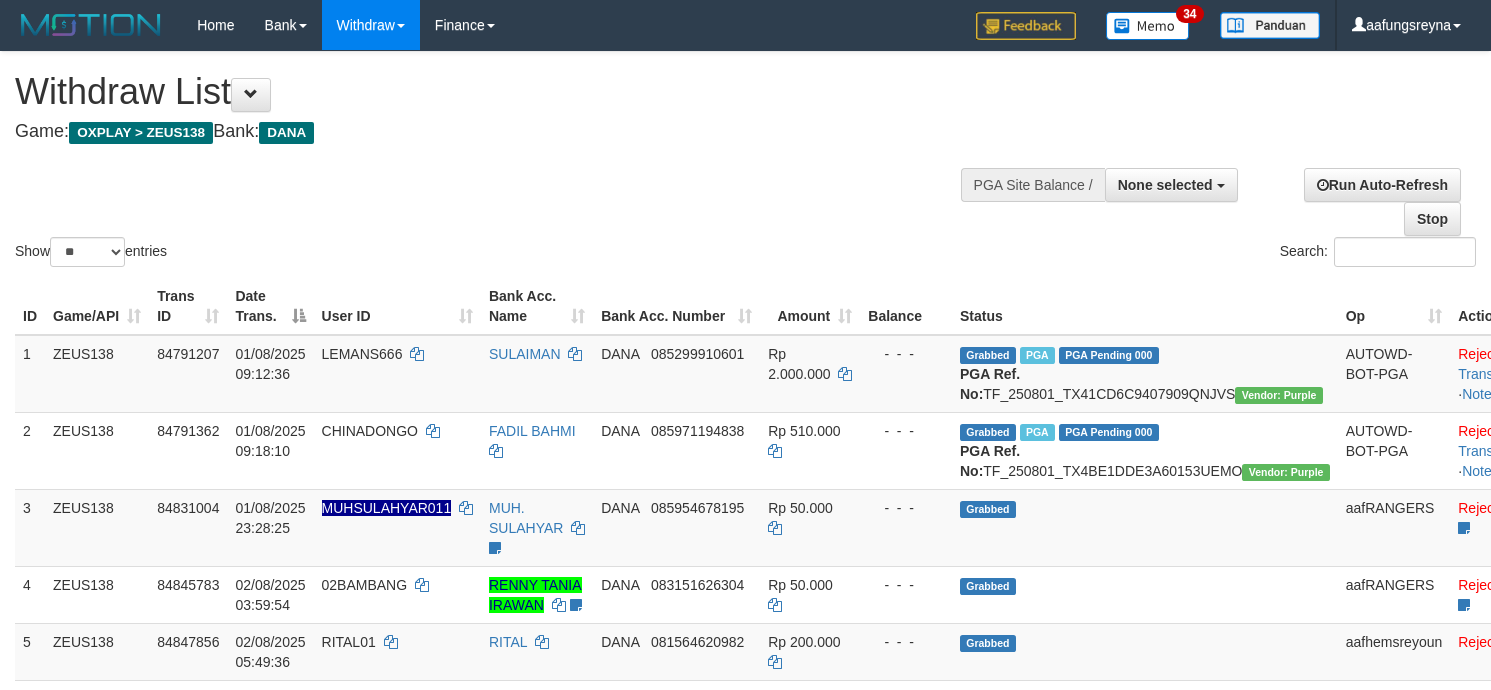 select 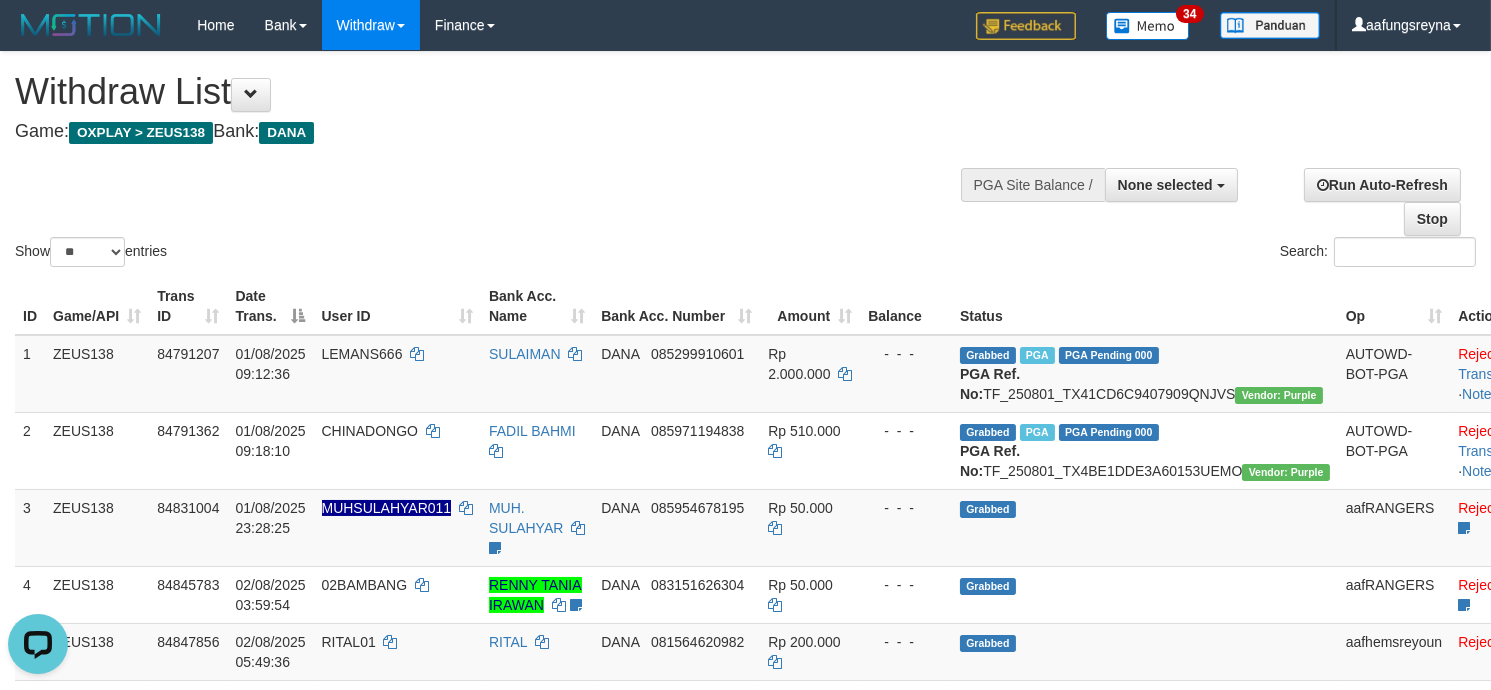 scroll, scrollTop: 0, scrollLeft: 0, axis: both 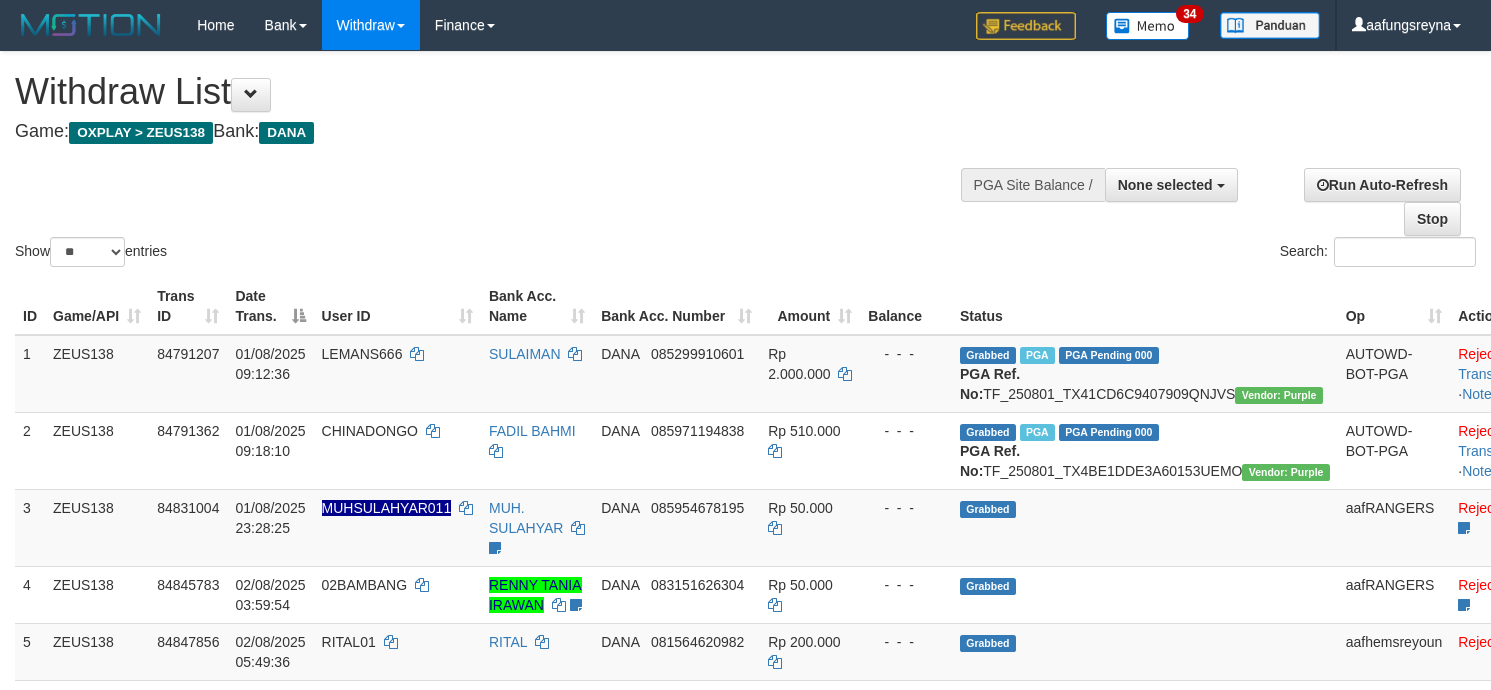 select 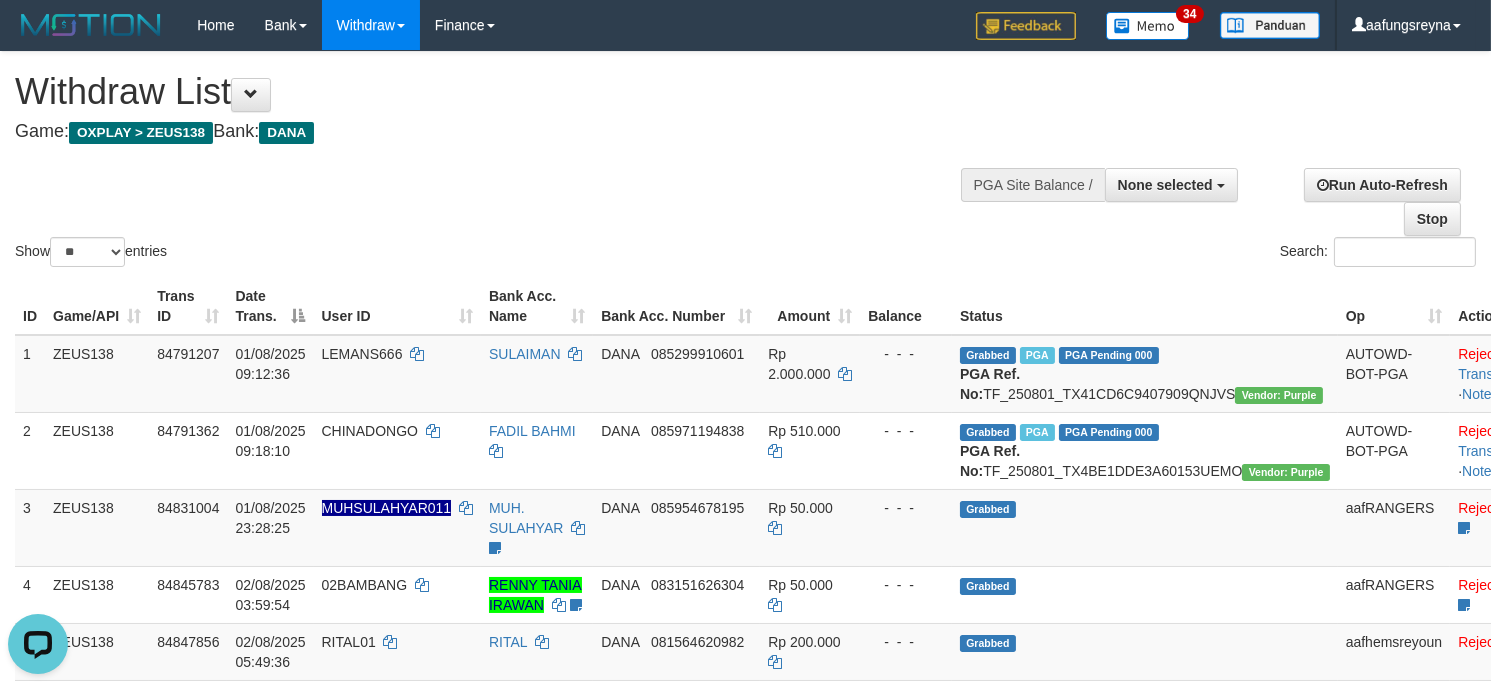 scroll, scrollTop: 0, scrollLeft: 0, axis: both 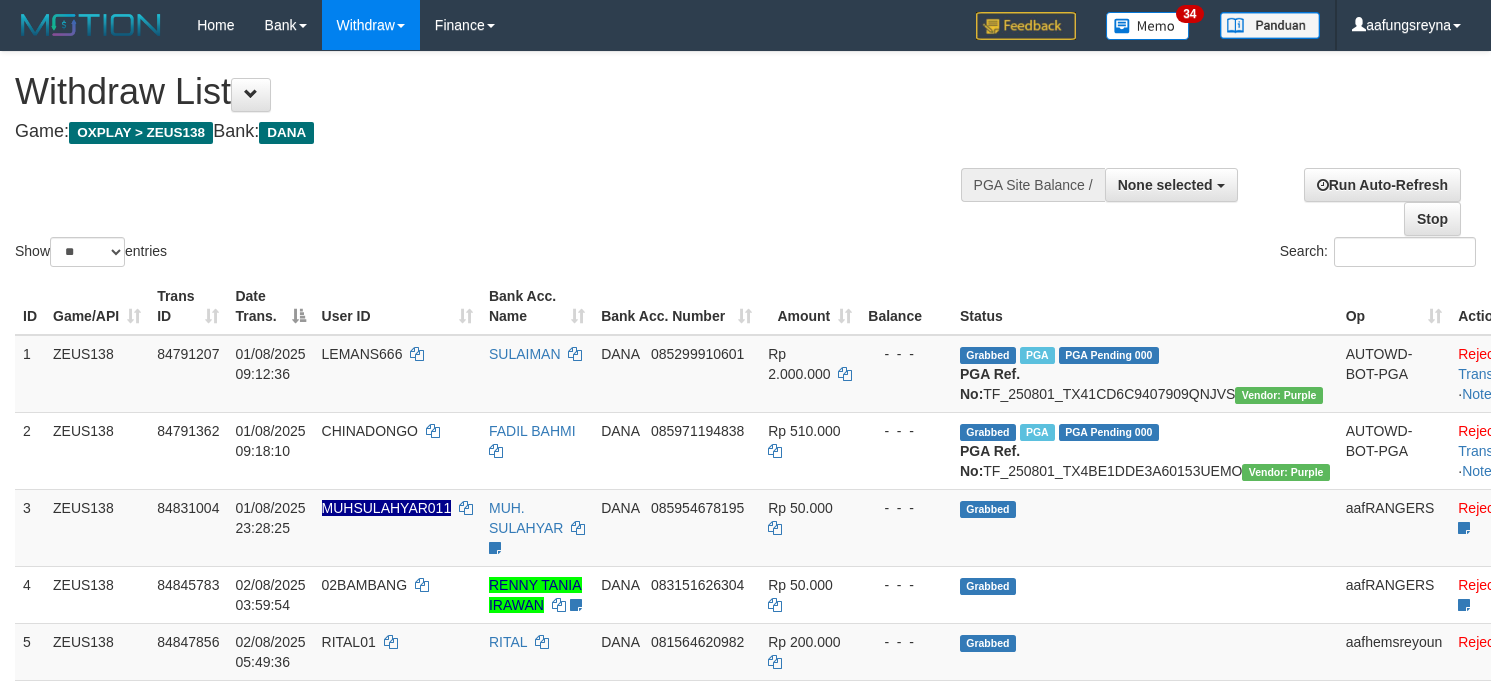 select 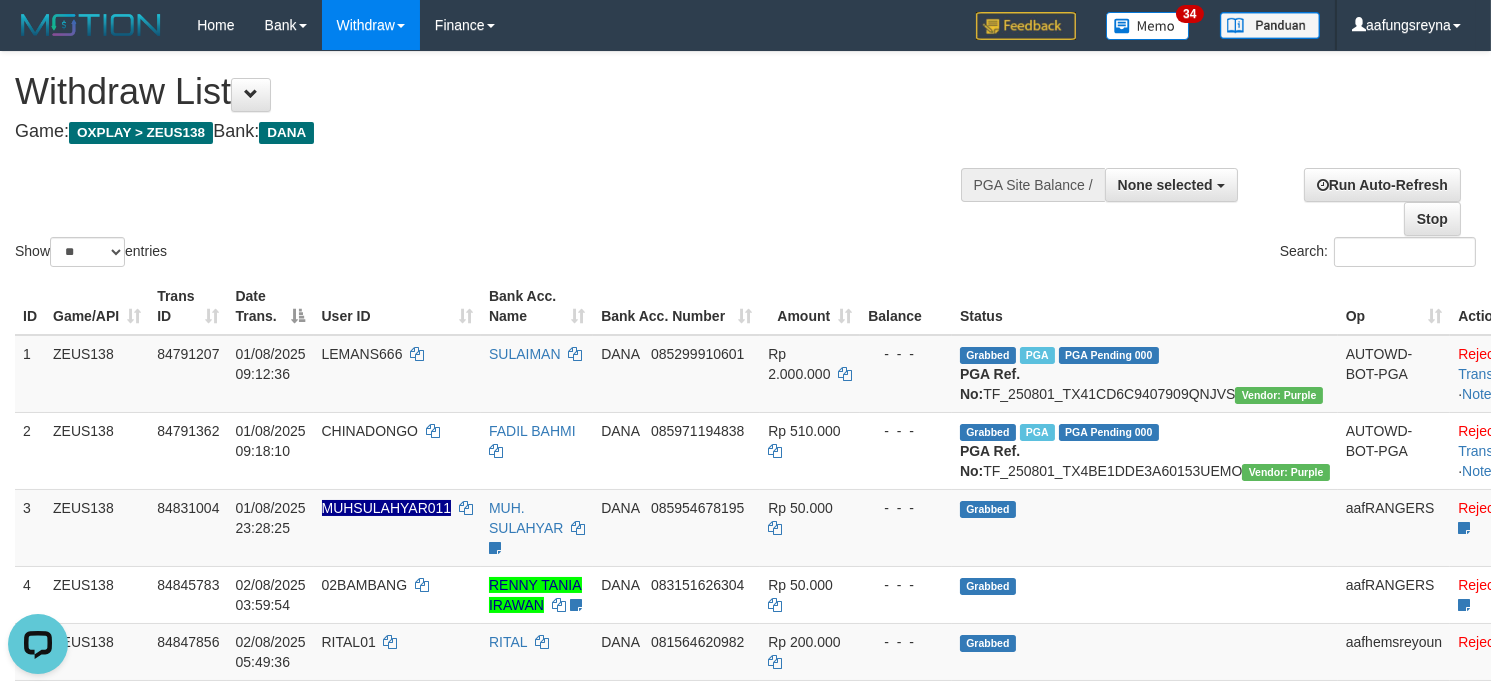 scroll, scrollTop: 0, scrollLeft: 0, axis: both 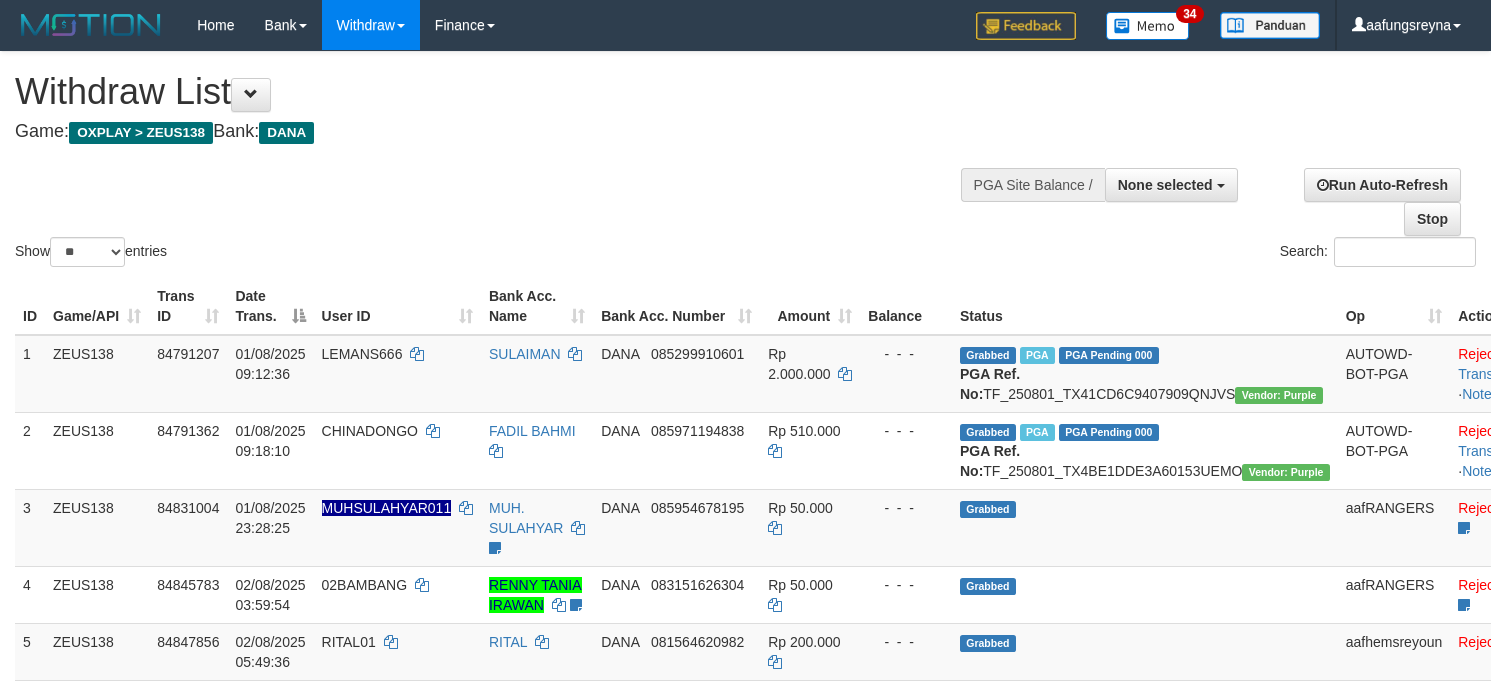 select 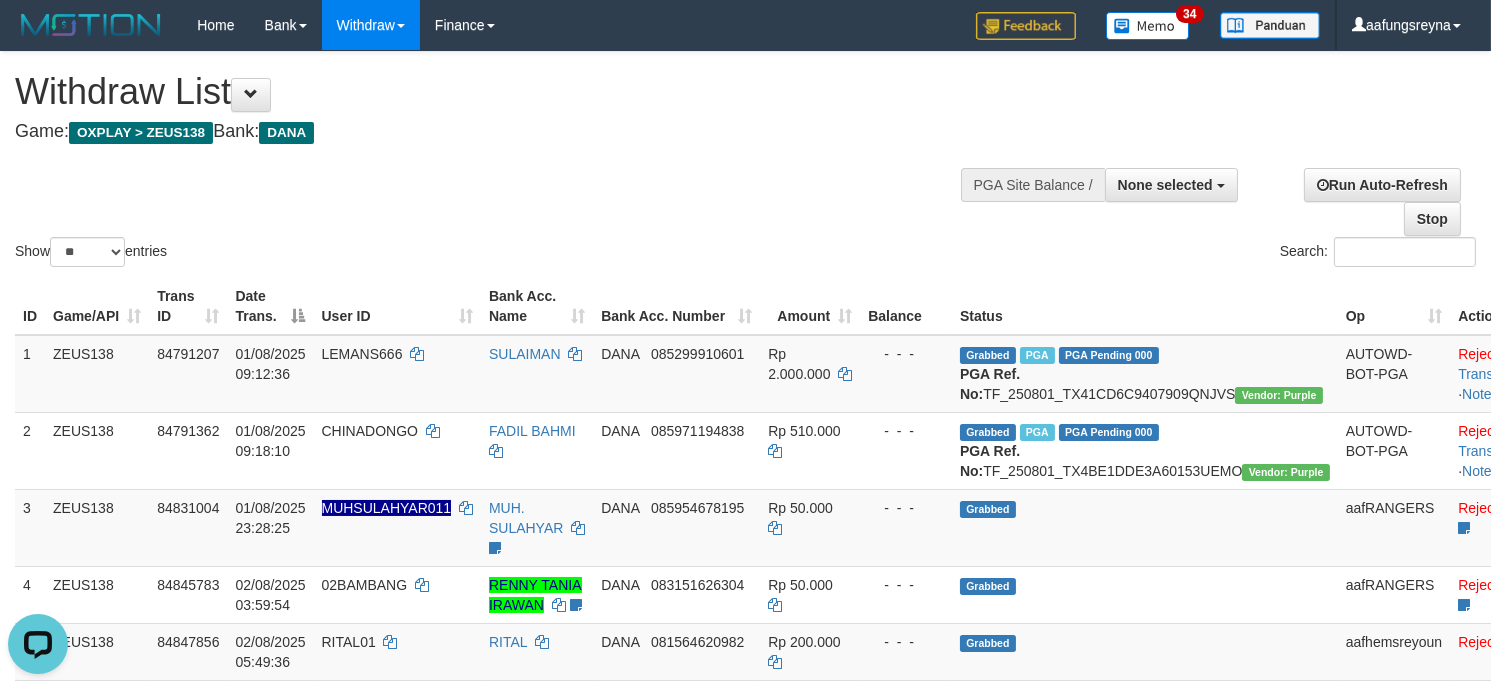 scroll, scrollTop: 0, scrollLeft: 0, axis: both 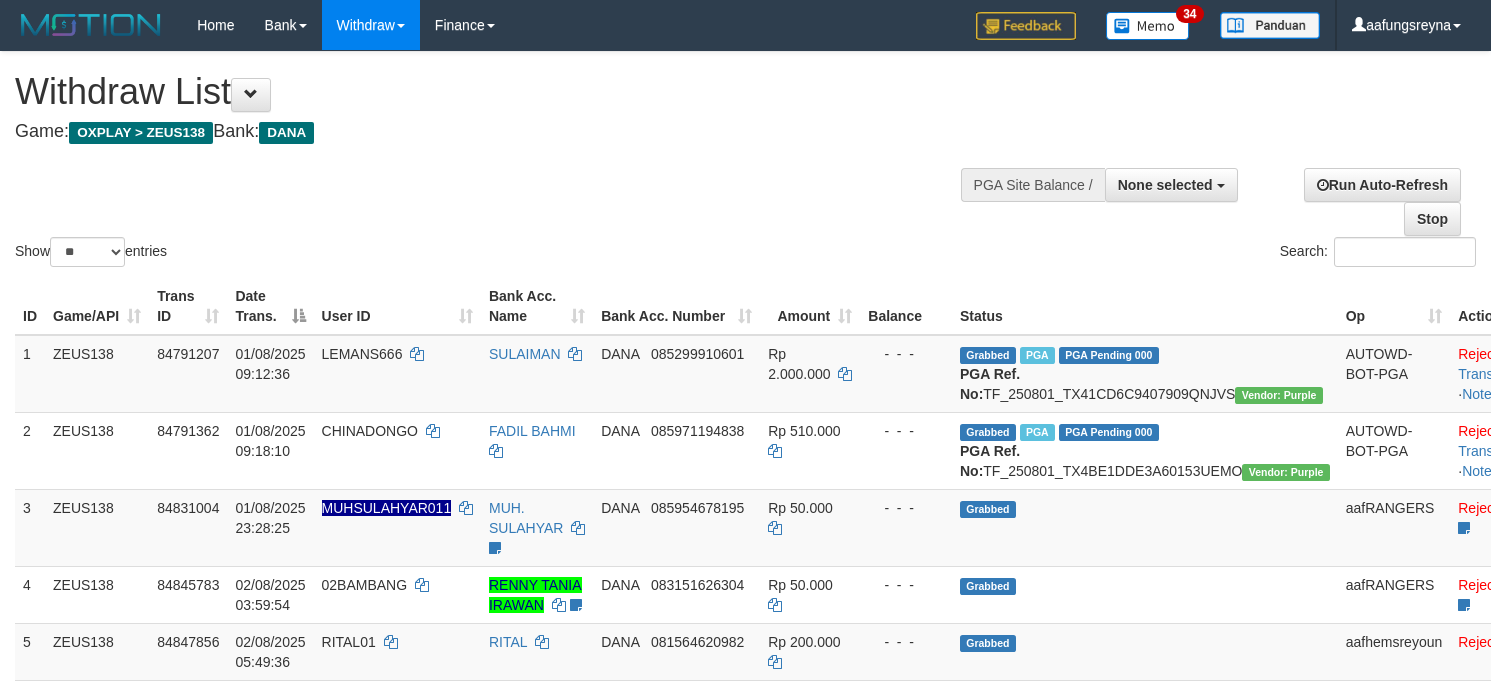 select 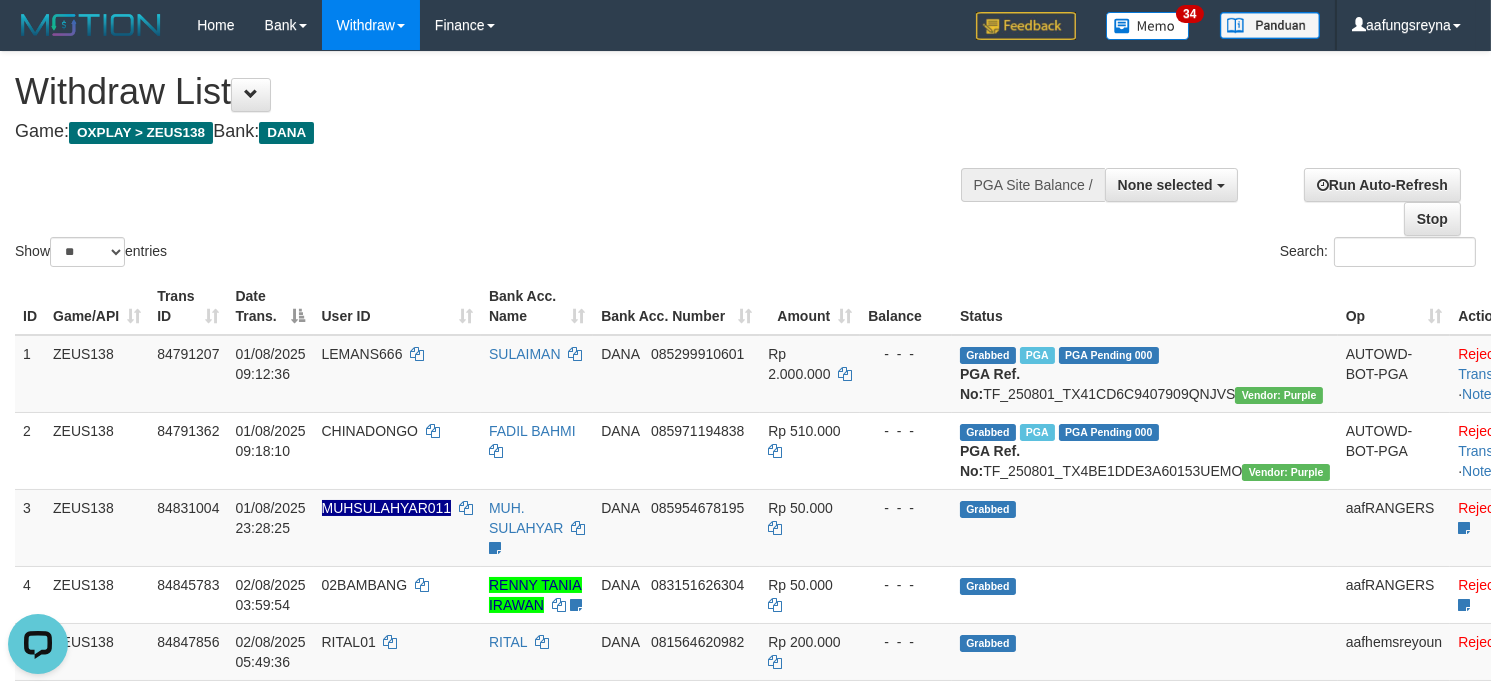 scroll, scrollTop: 0, scrollLeft: 0, axis: both 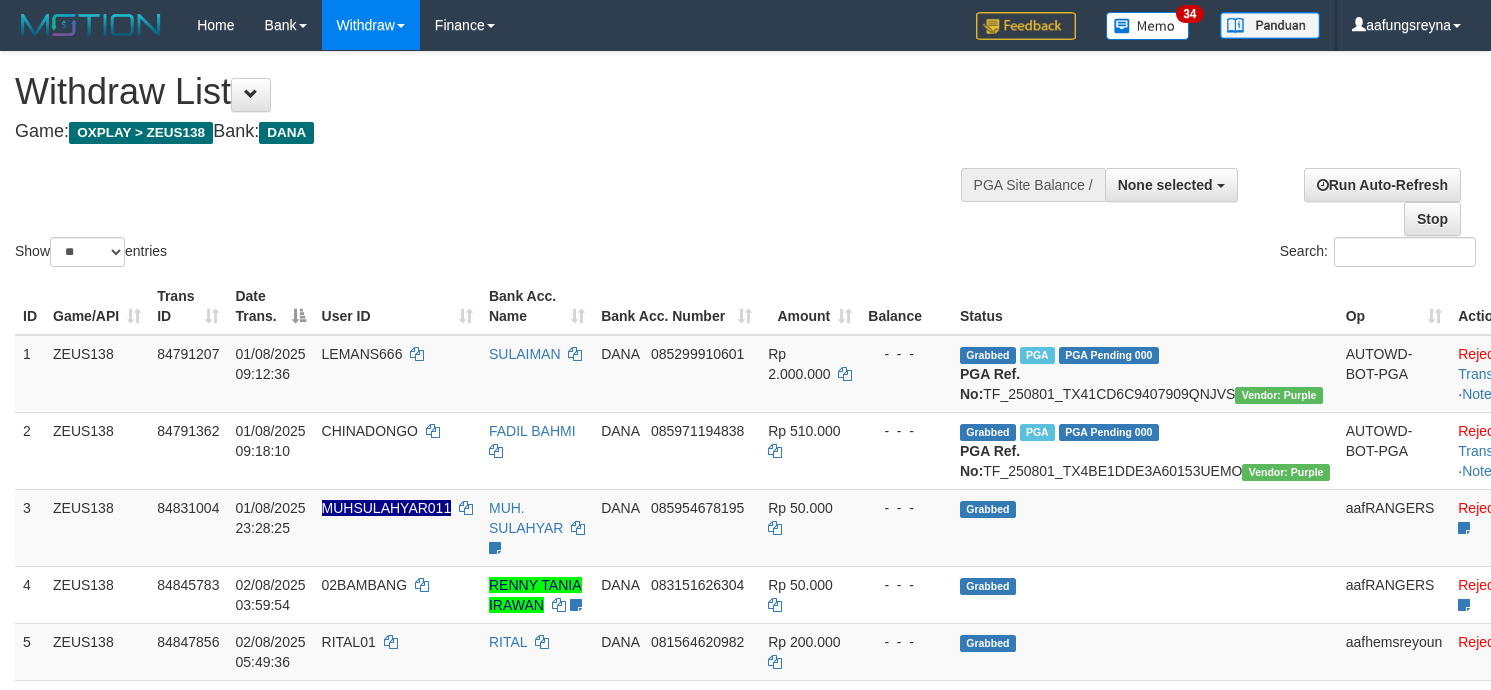 select 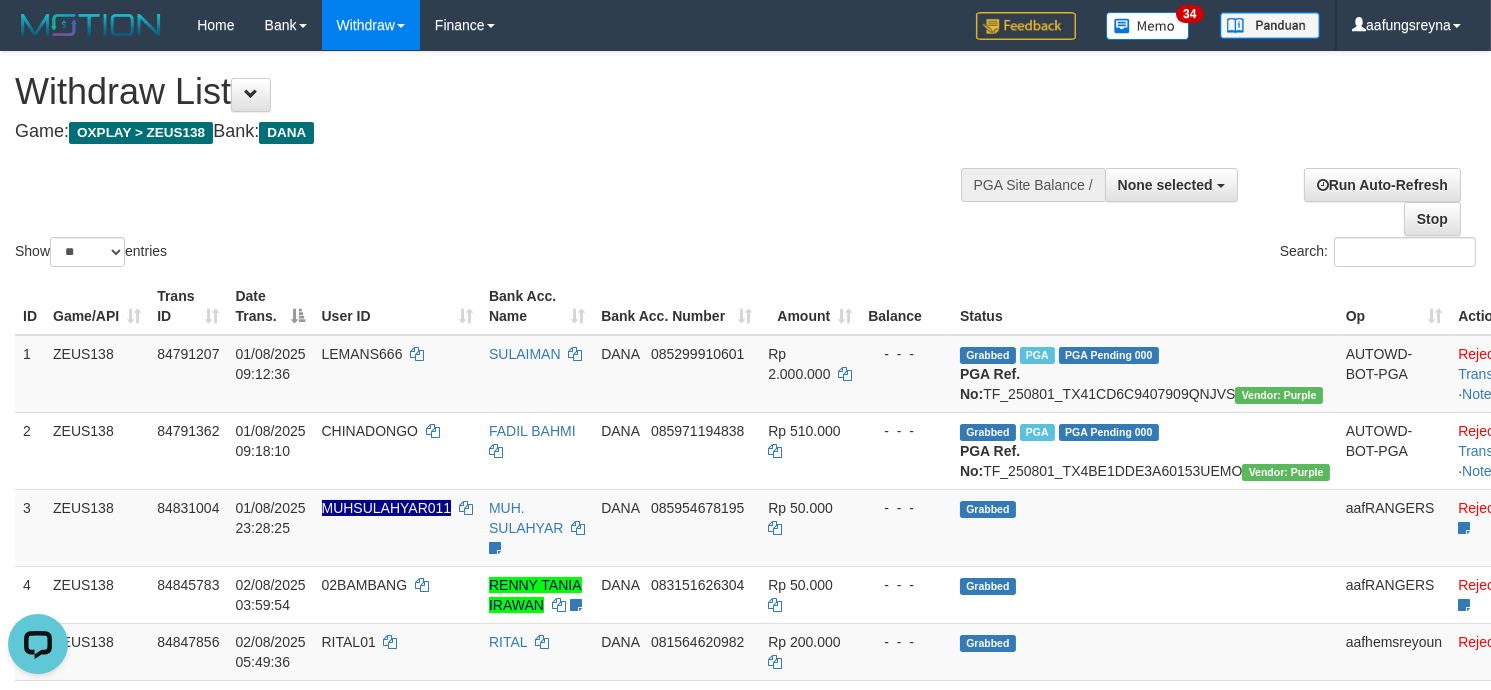 scroll, scrollTop: 0, scrollLeft: 0, axis: both 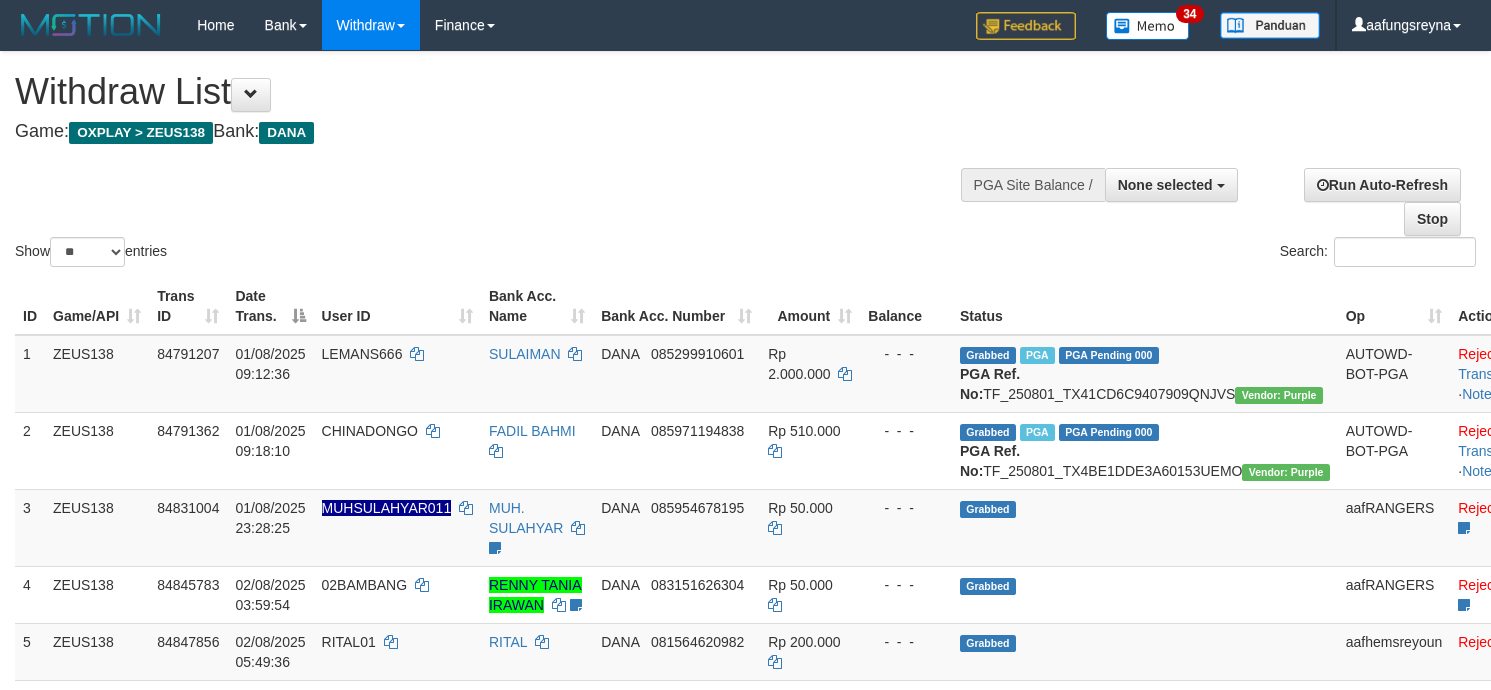 select 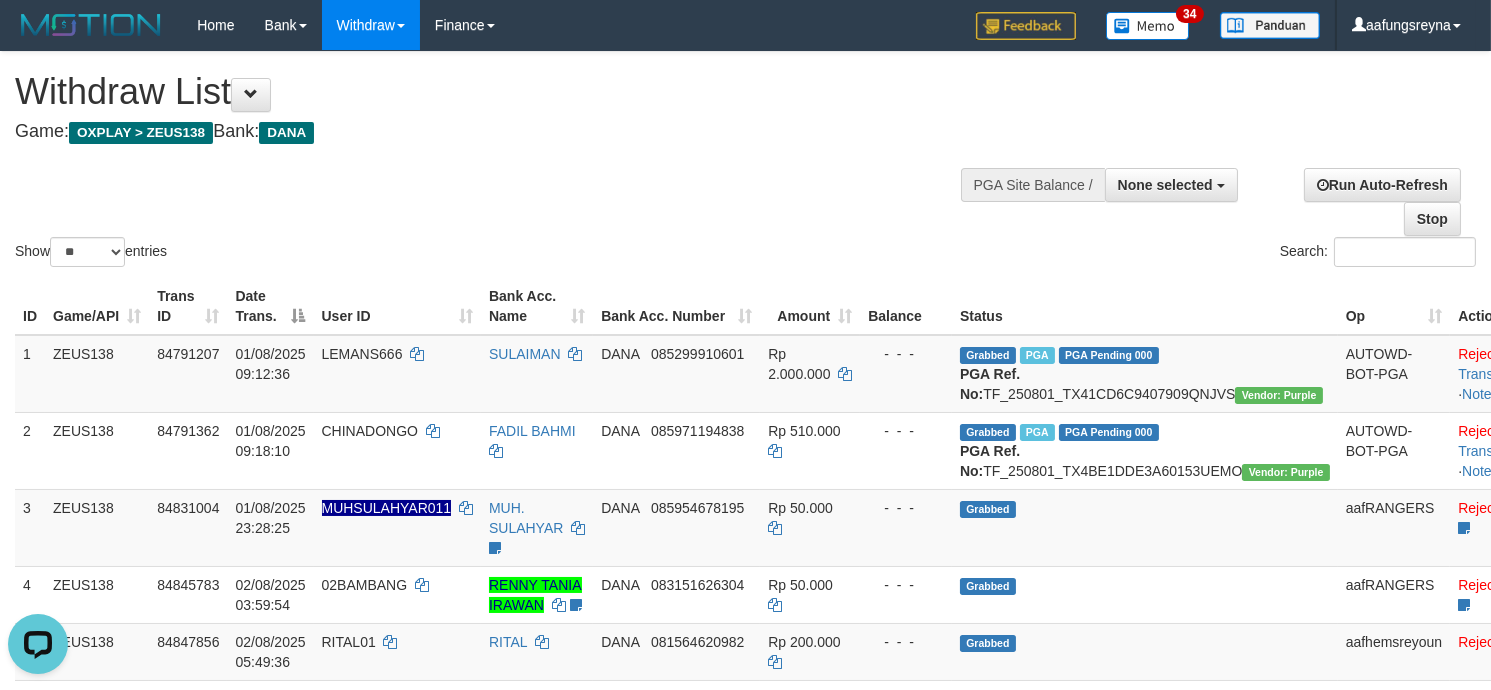 scroll, scrollTop: 0, scrollLeft: 0, axis: both 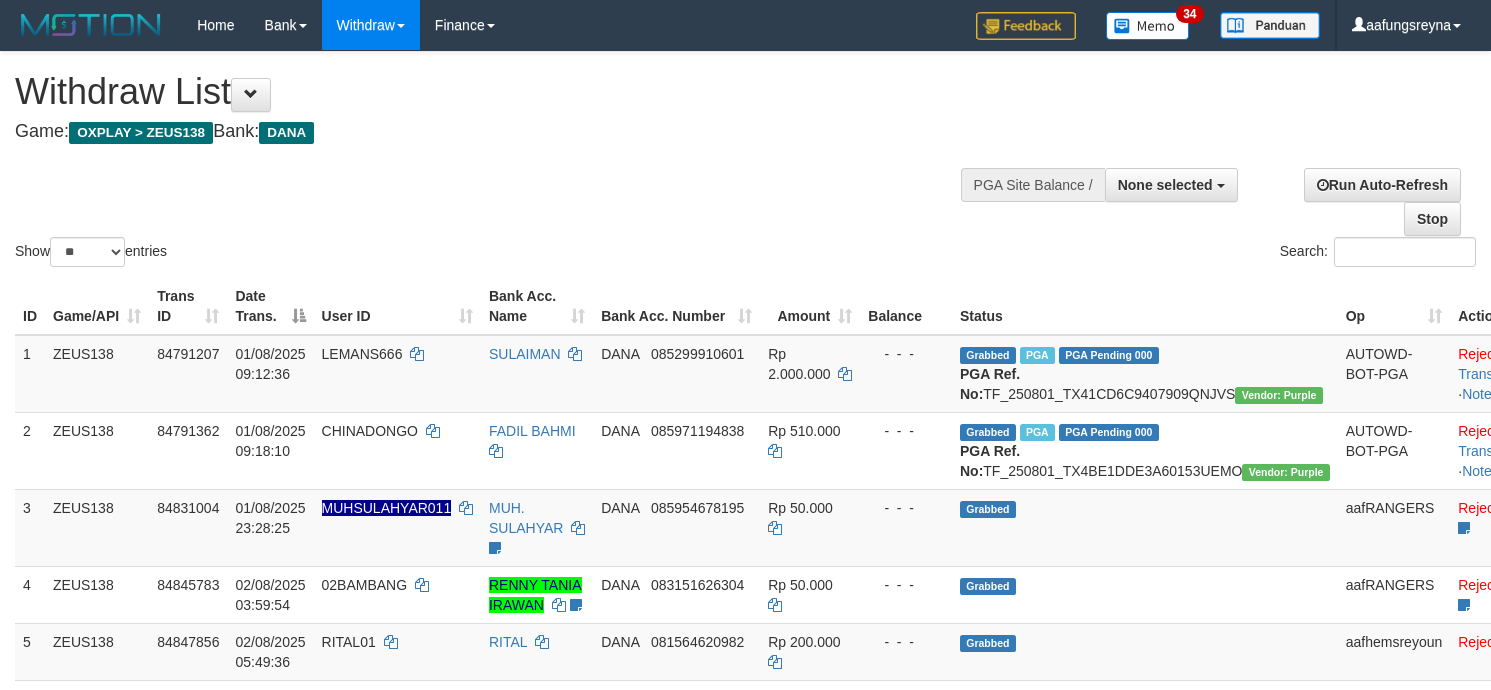 select 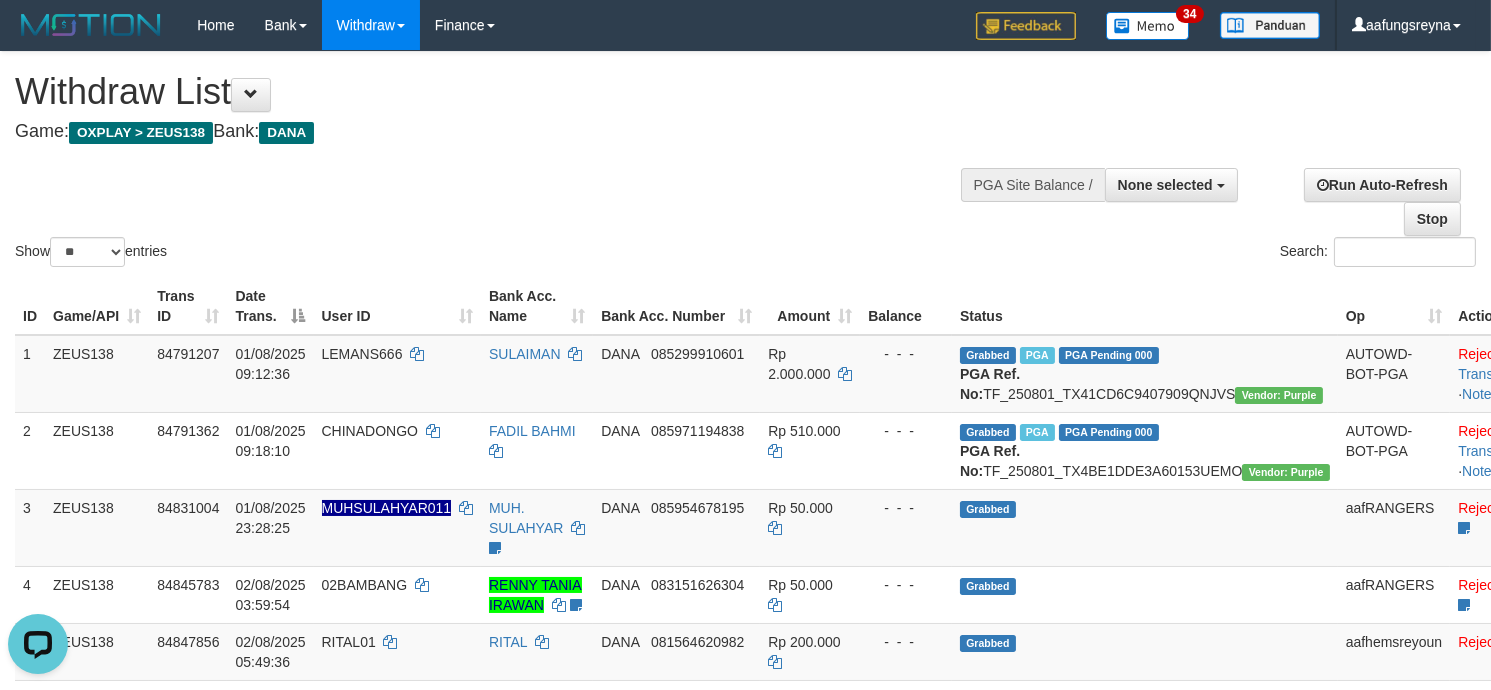scroll, scrollTop: 0, scrollLeft: 0, axis: both 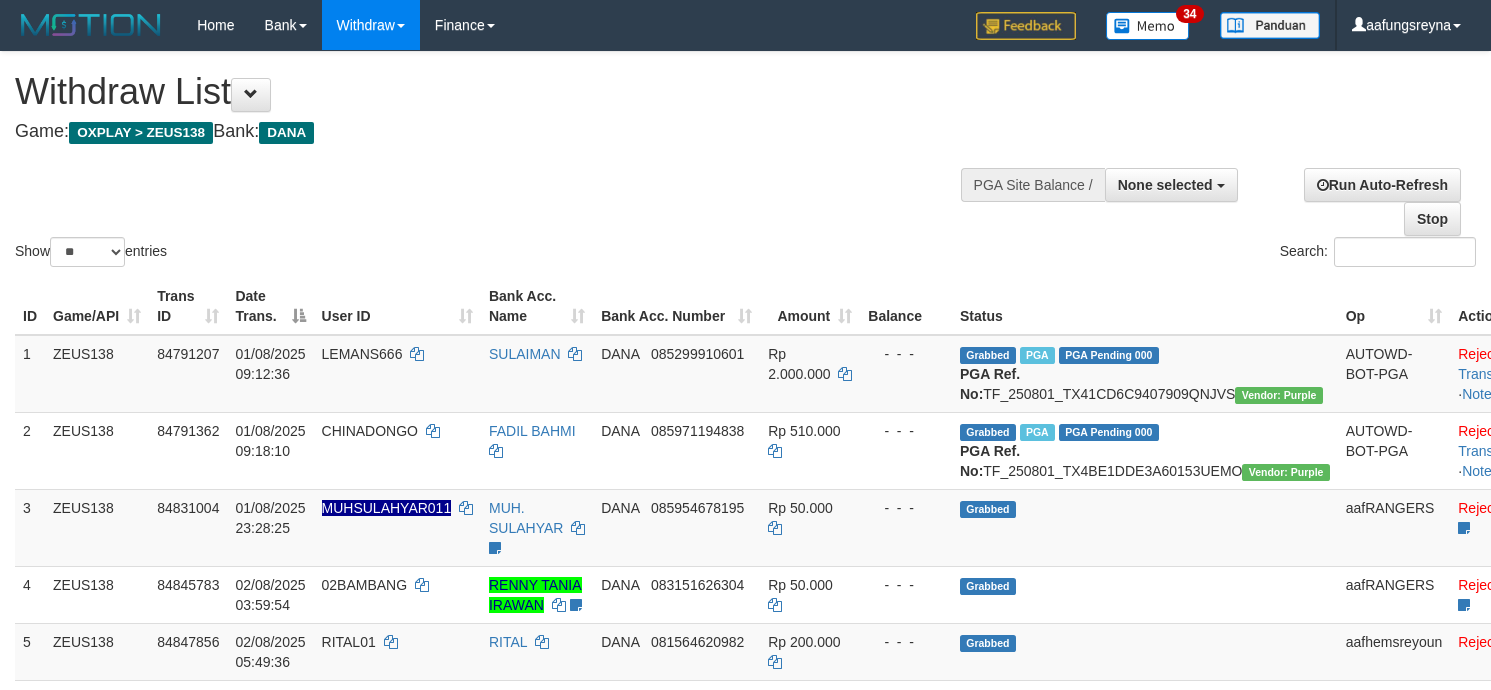 select 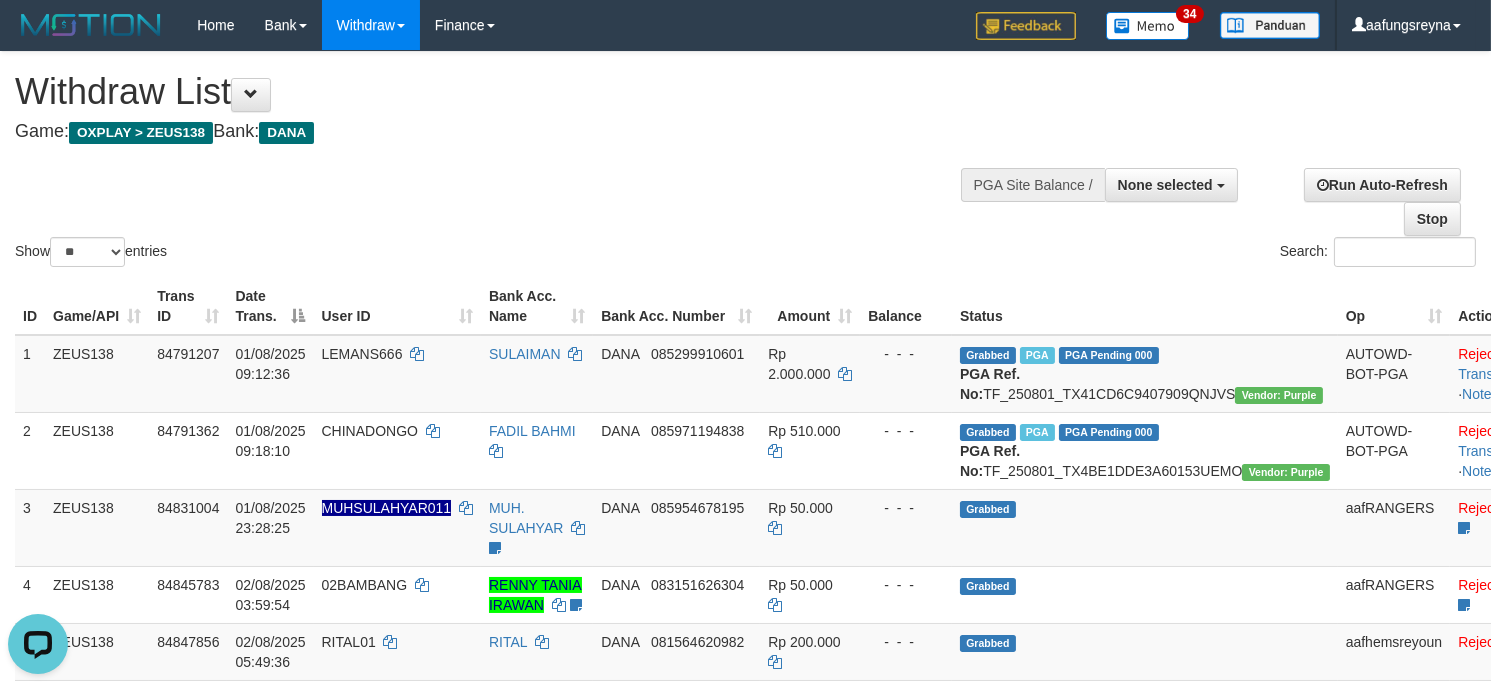 scroll, scrollTop: 0, scrollLeft: 0, axis: both 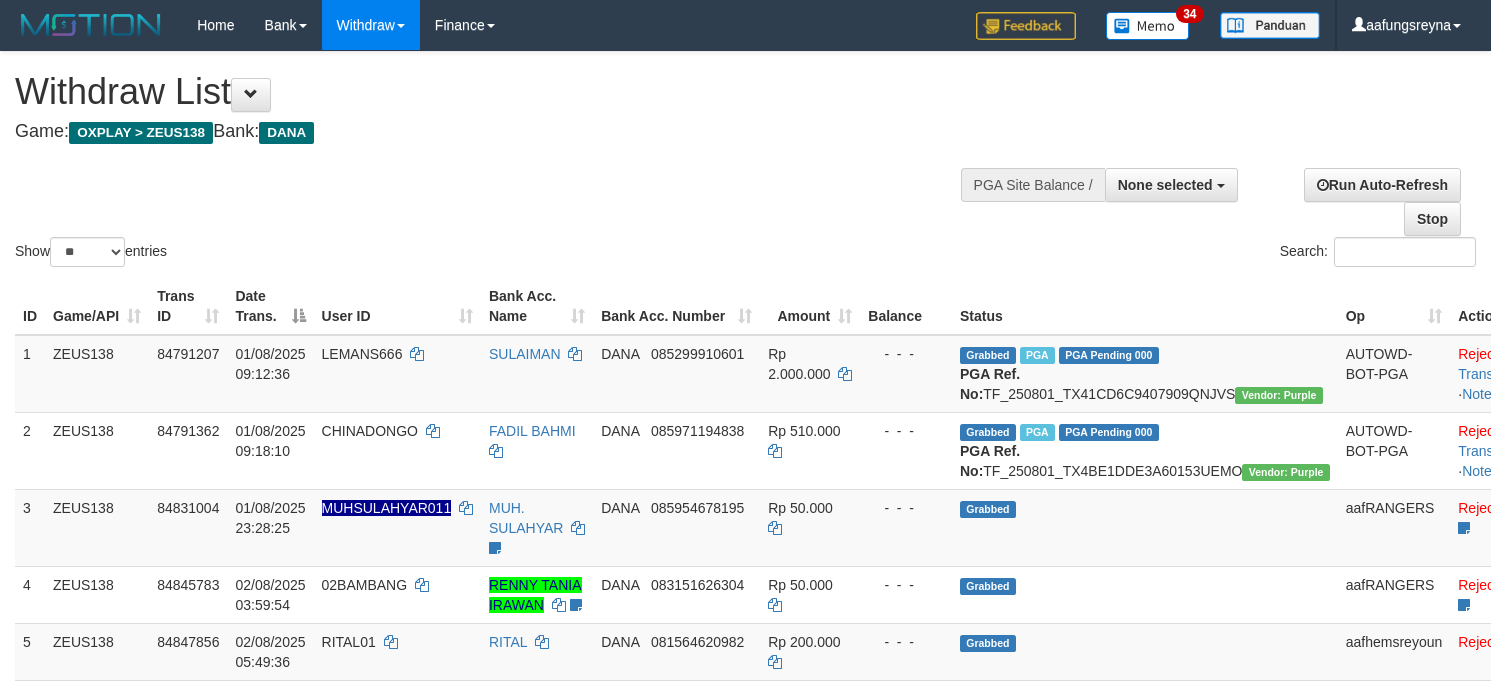 select 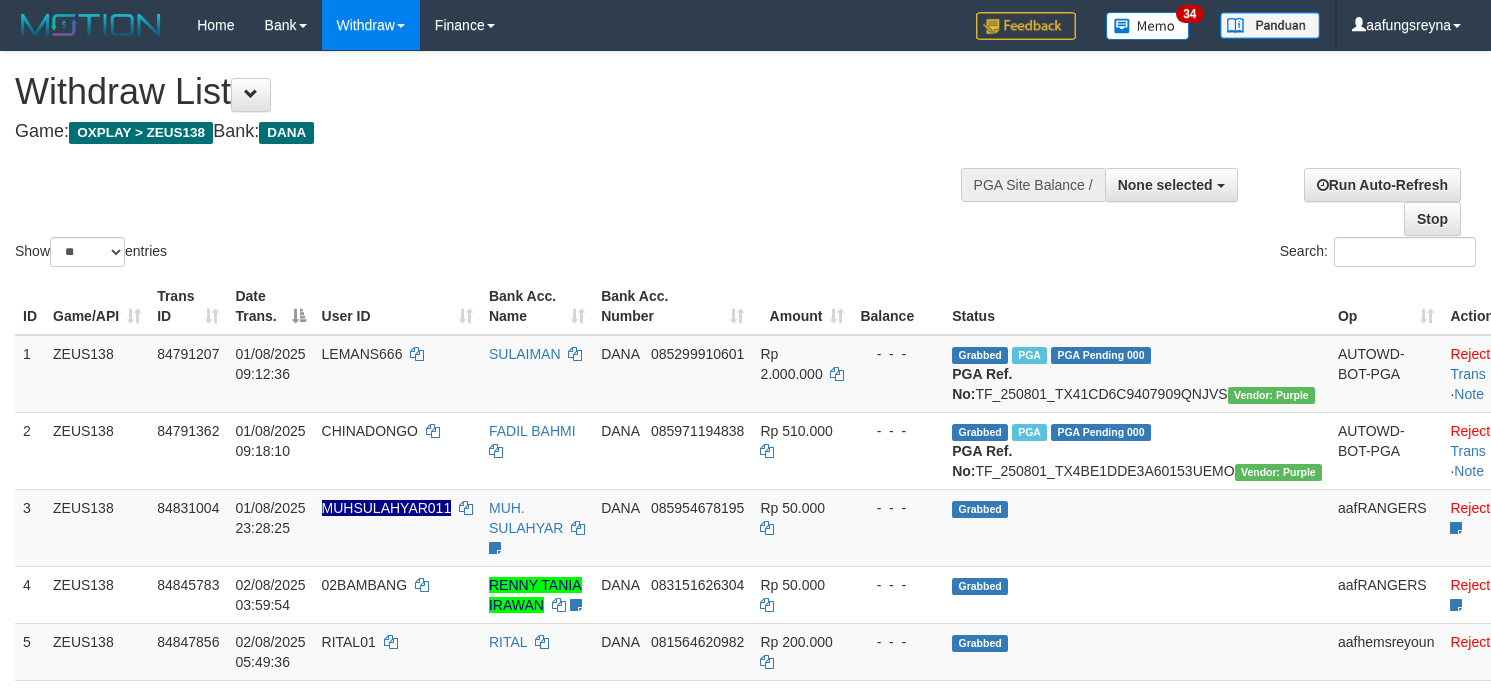 select 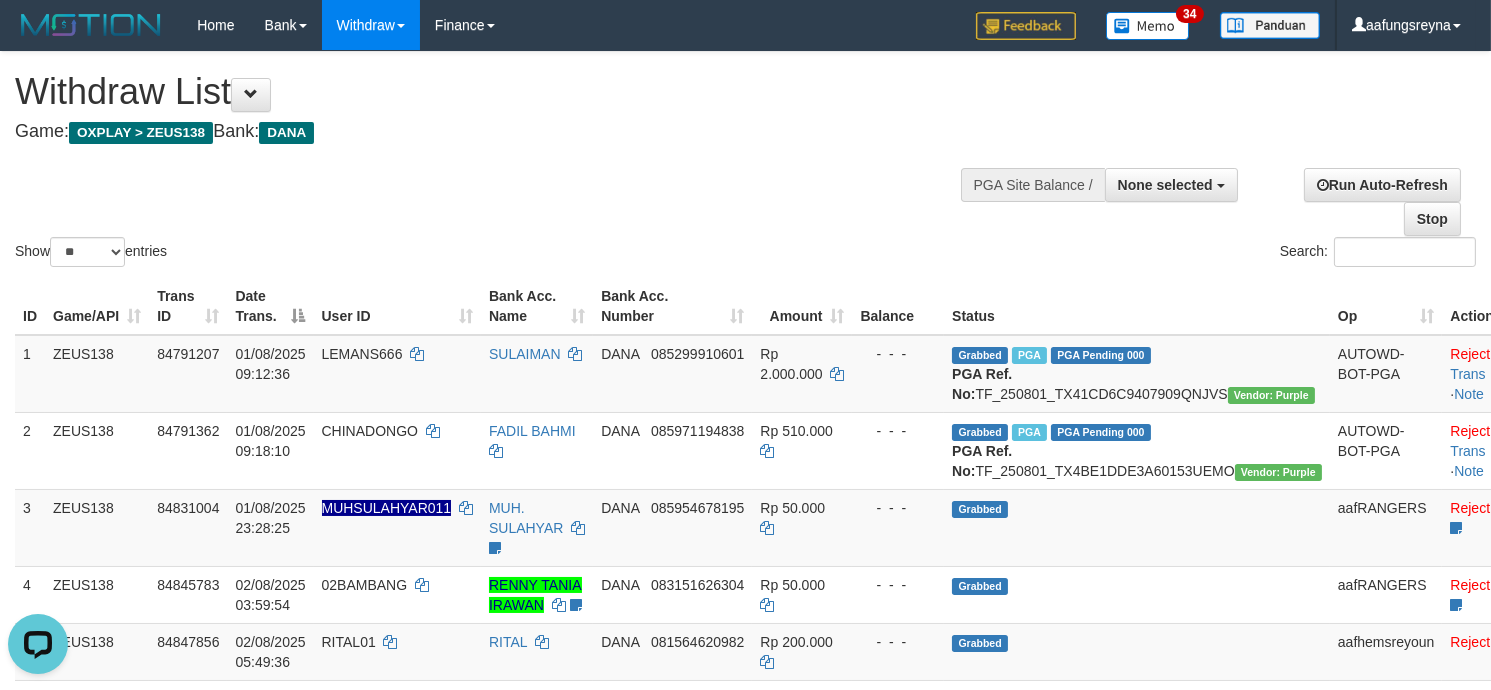 scroll, scrollTop: 0, scrollLeft: 0, axis: both 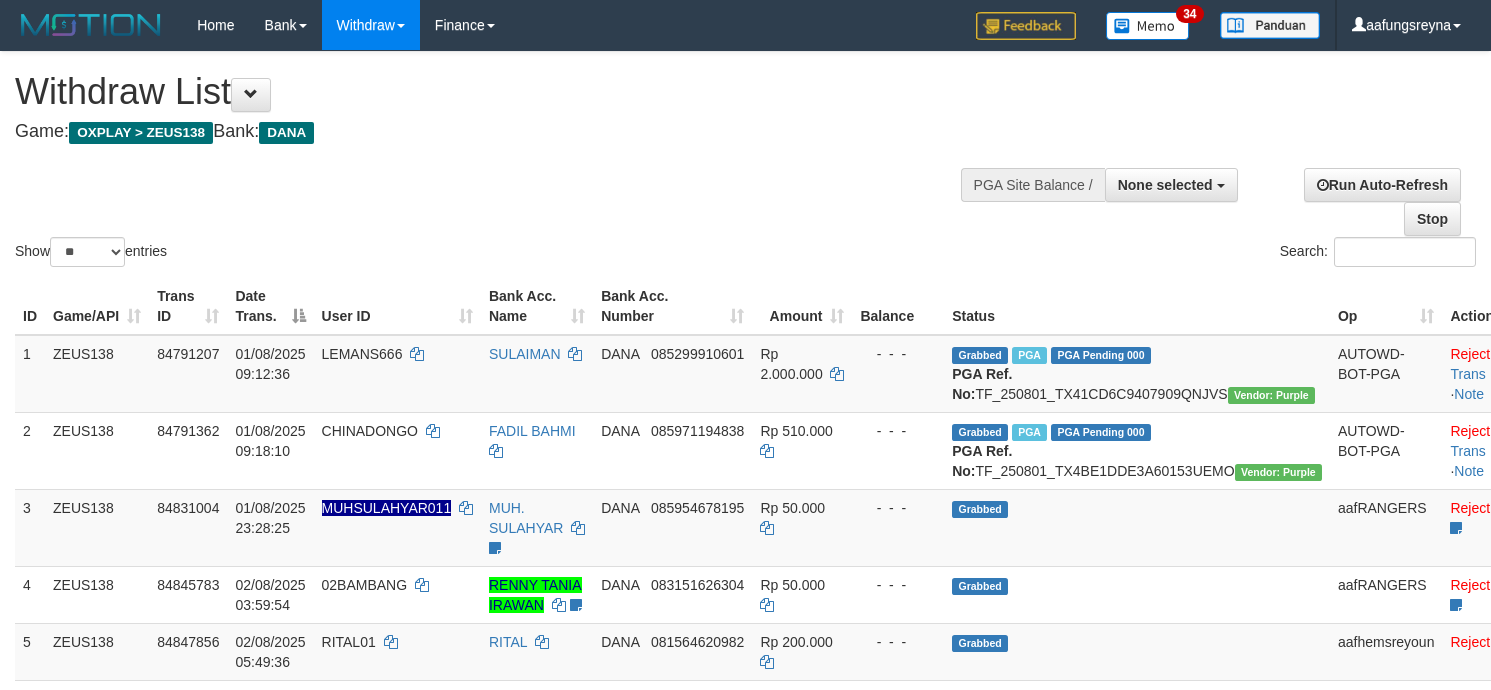 select 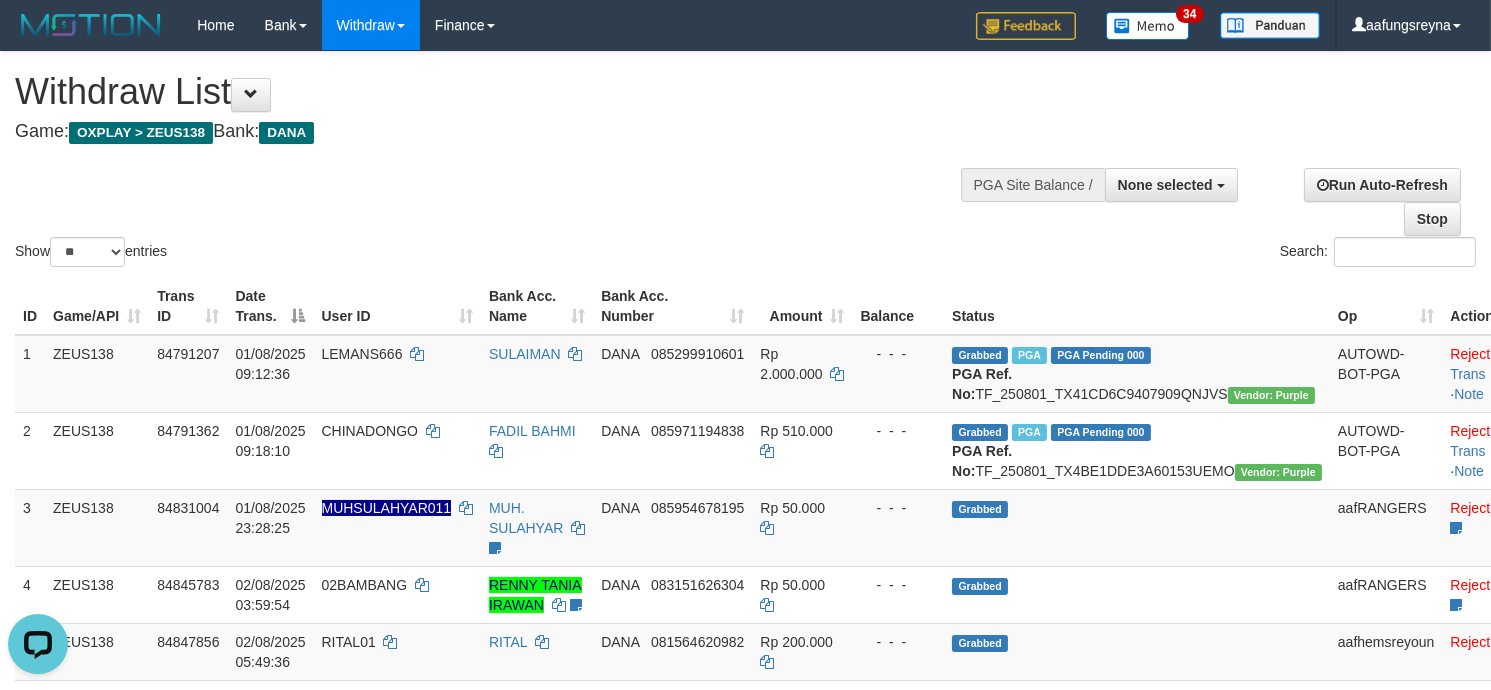 scroll, scrollTop: 0, scrollLeft: 0, axis: both 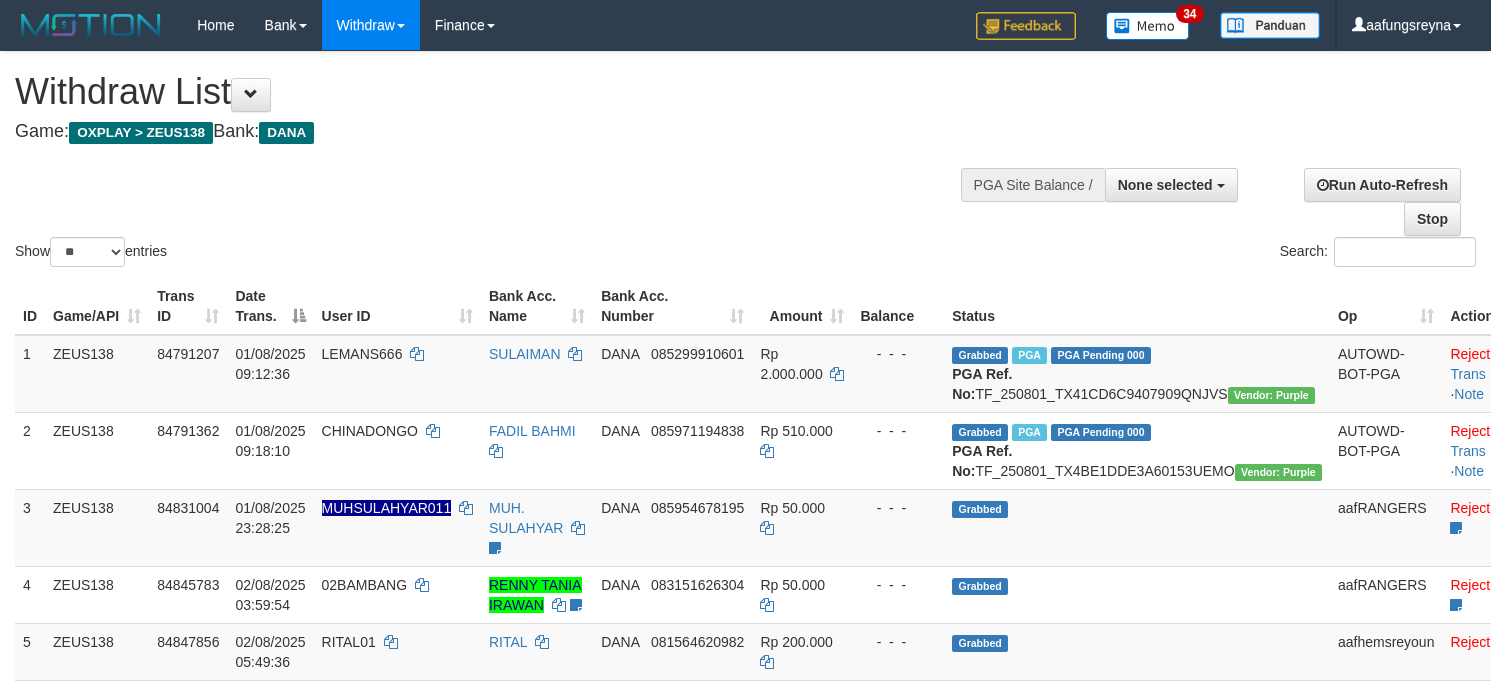 select 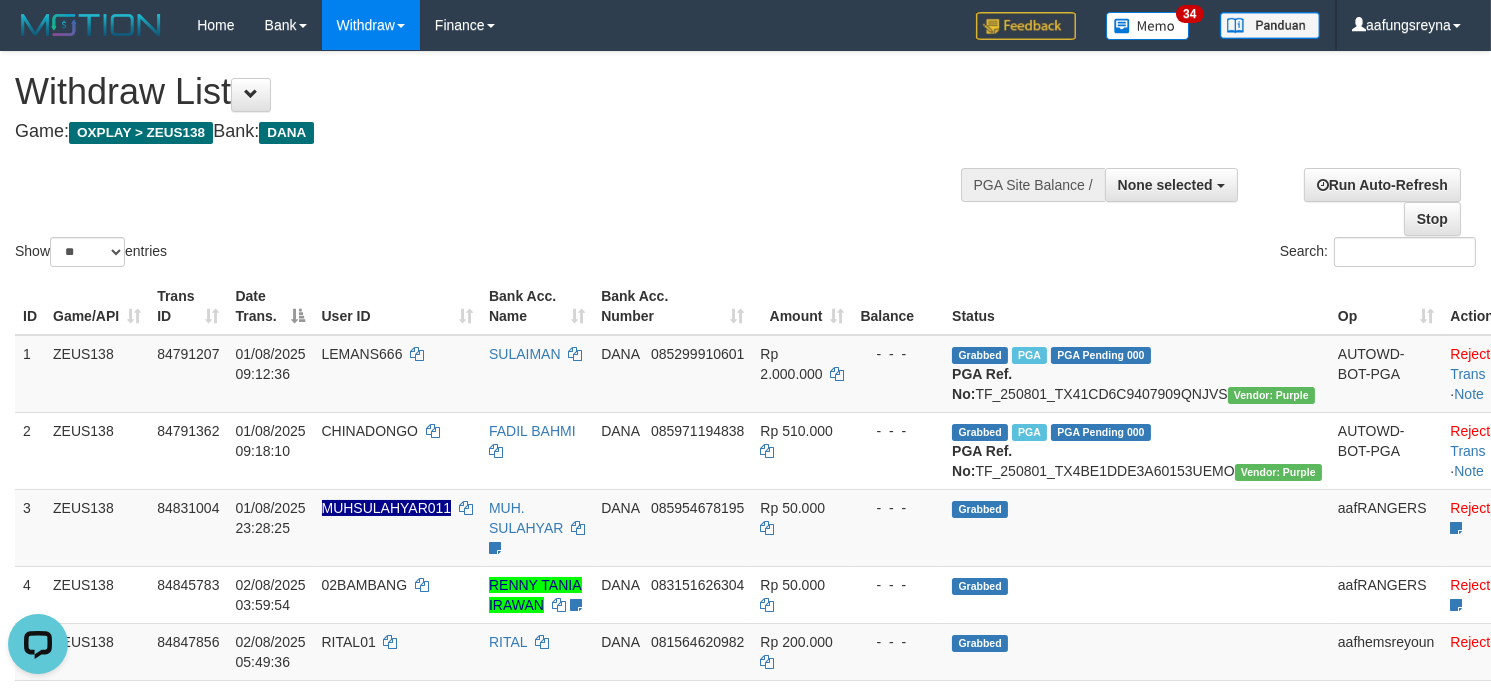 scroll, scrollTop: 0, scrollLeft: 0, axis: both 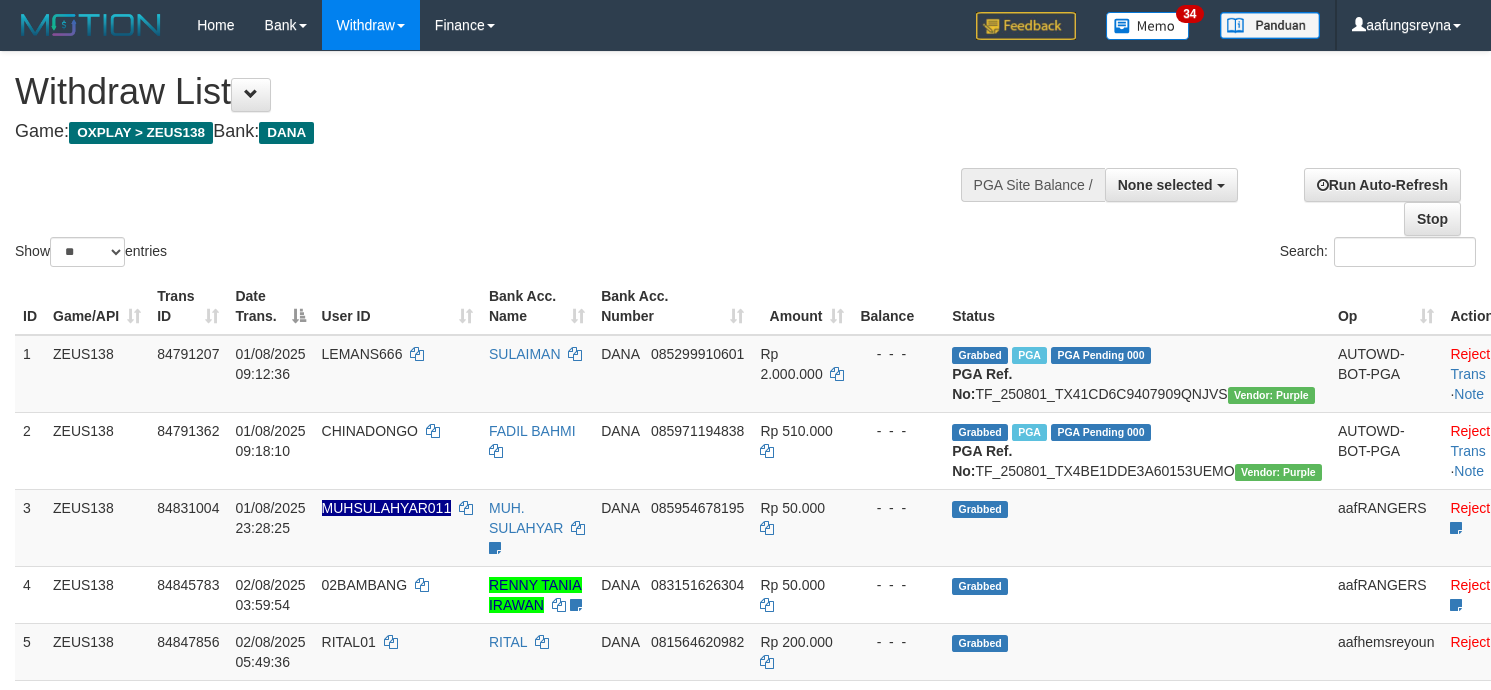 select 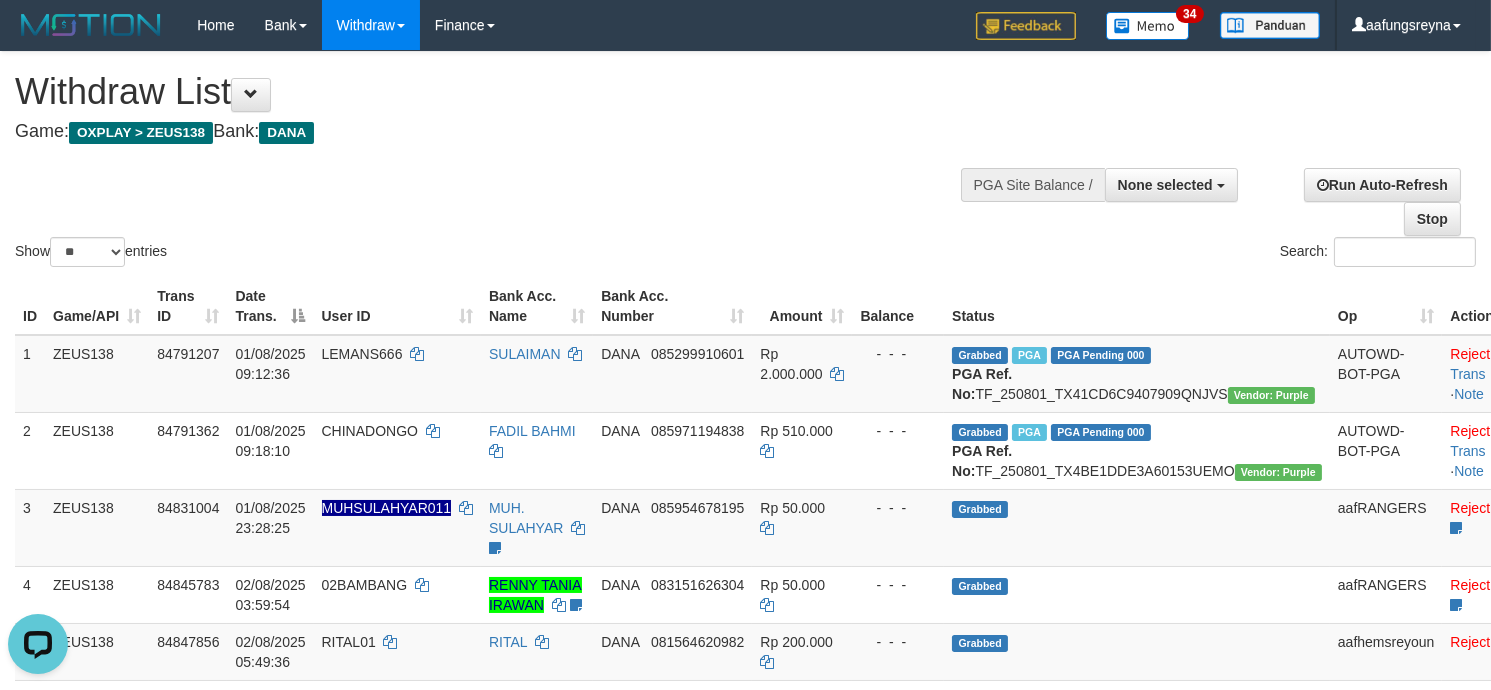 scroll, scrollTop: 0, scrollLeft: 0, axis: both 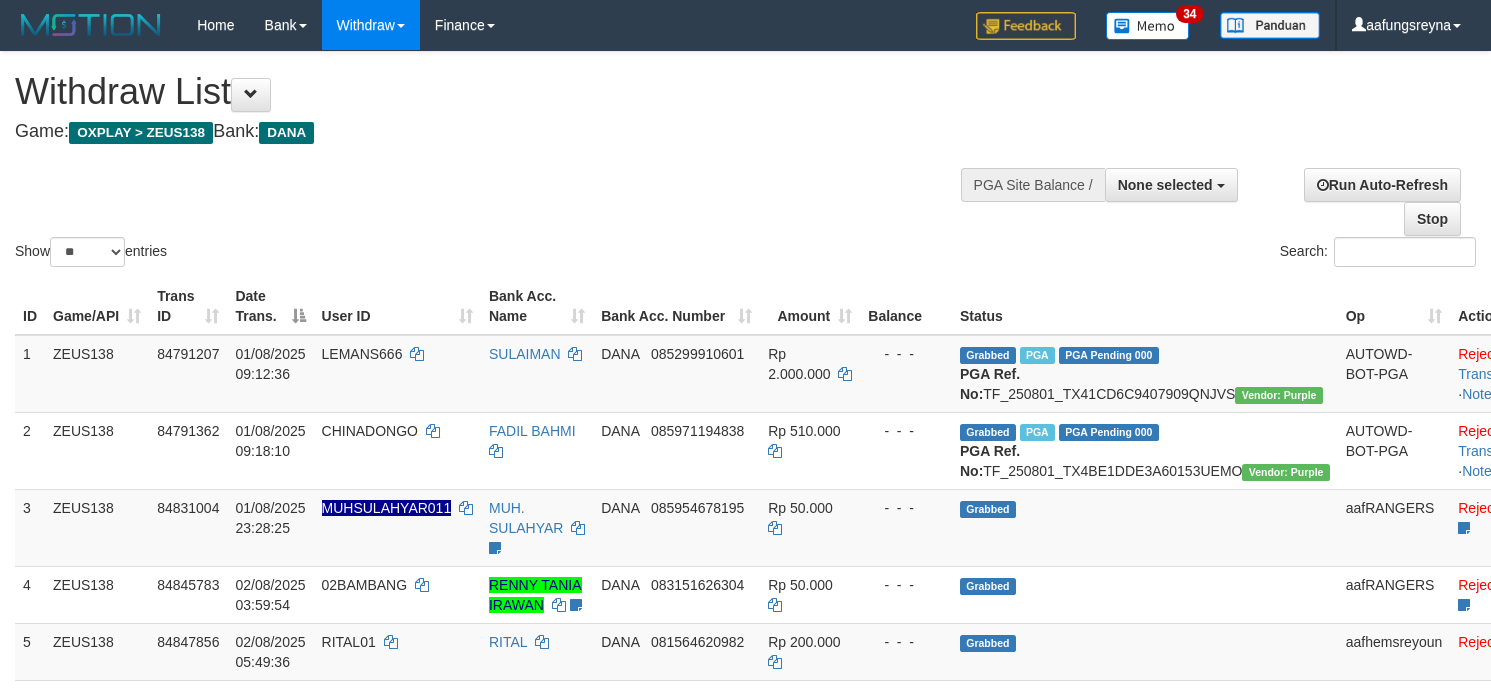 select 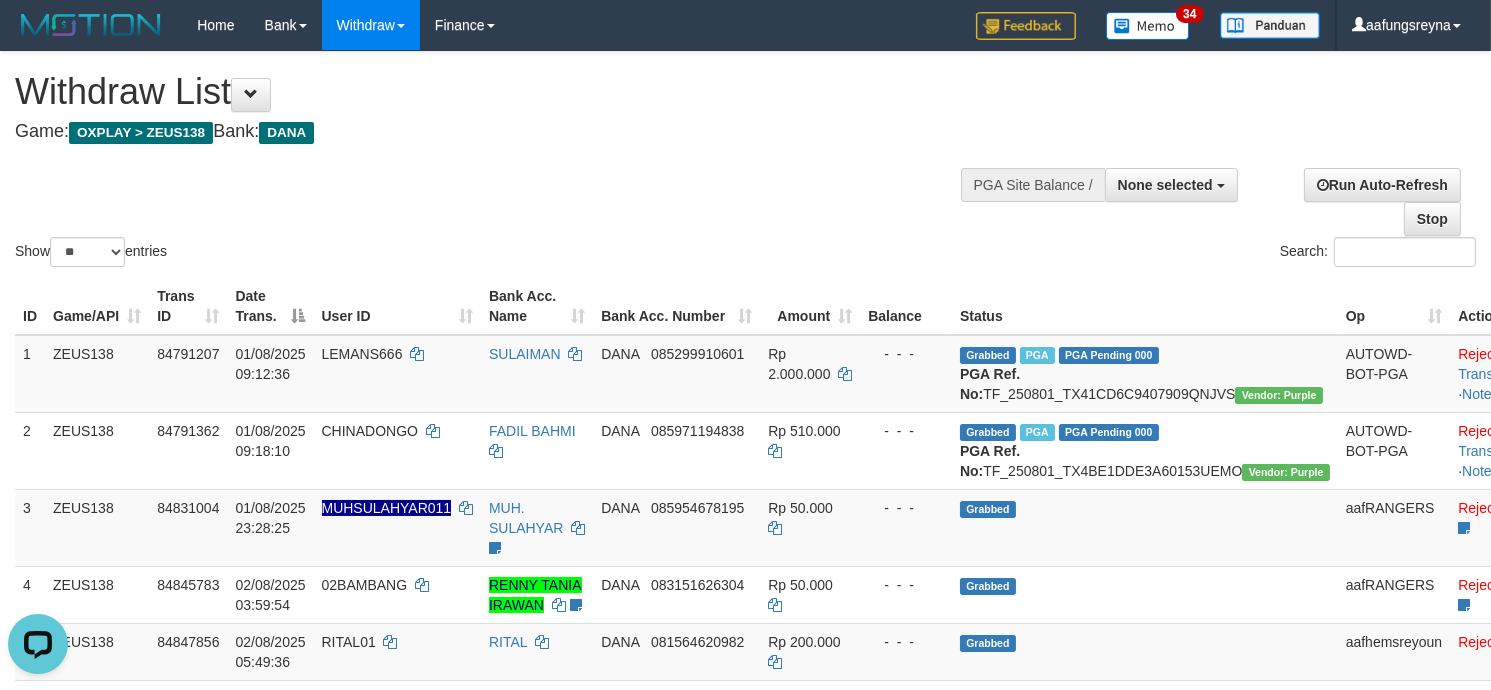 scroll, scrollTop: 0, scrollLeft: 0, axis: both 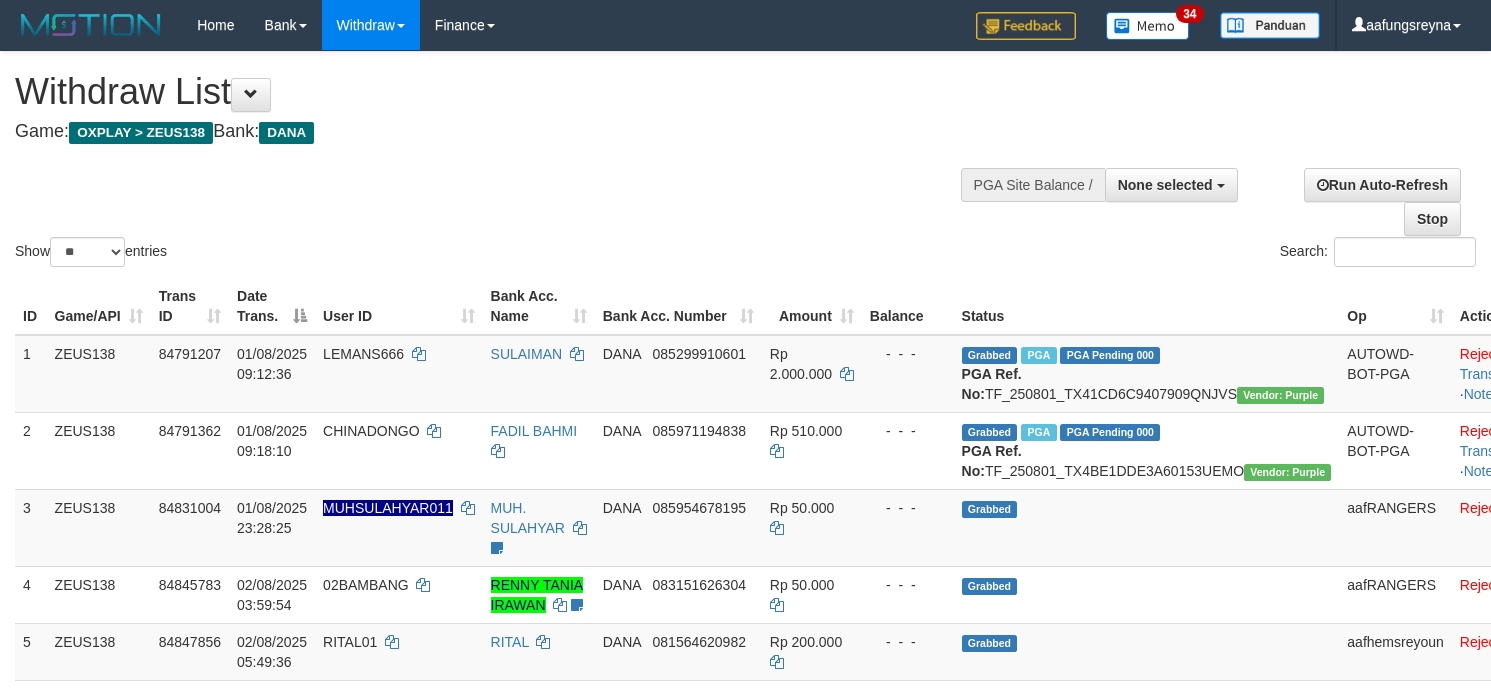 select 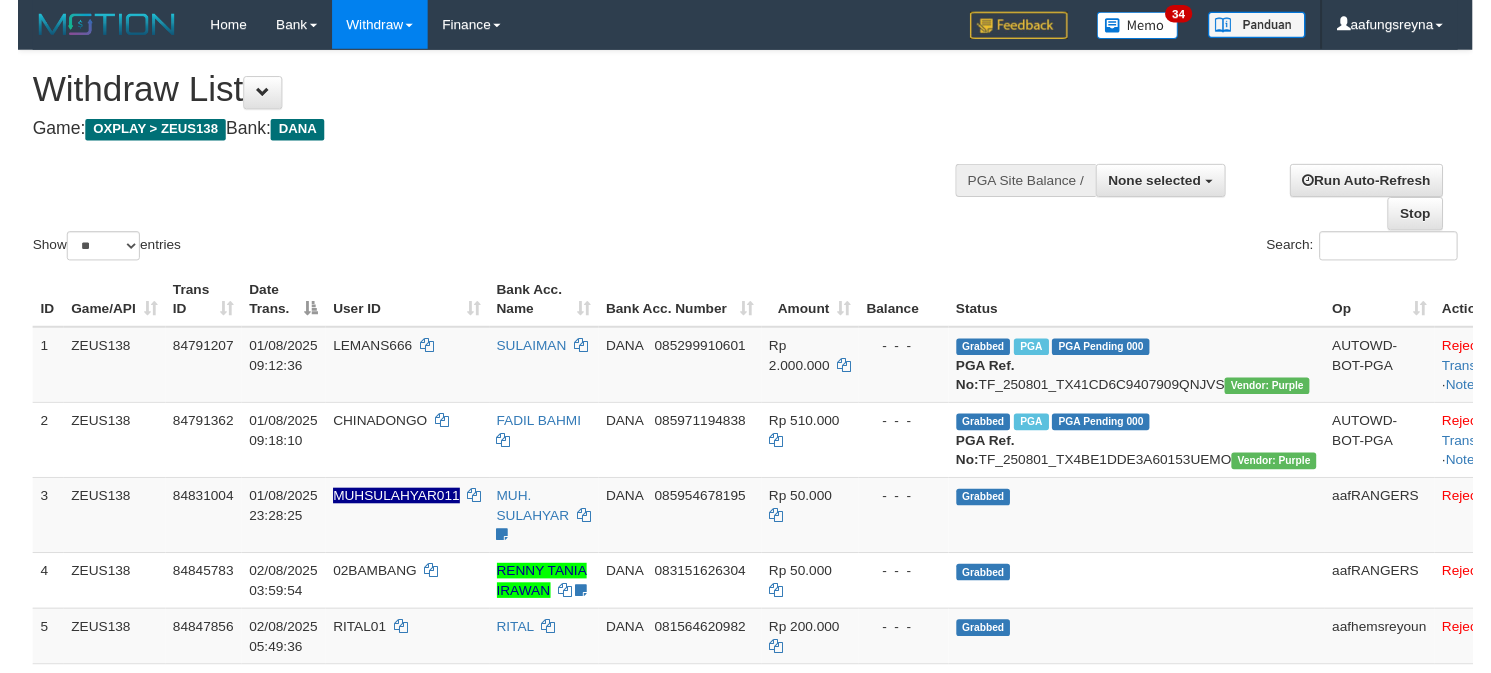 scroll, scrollTop: 0, scrollLeft: 0, axis: both 